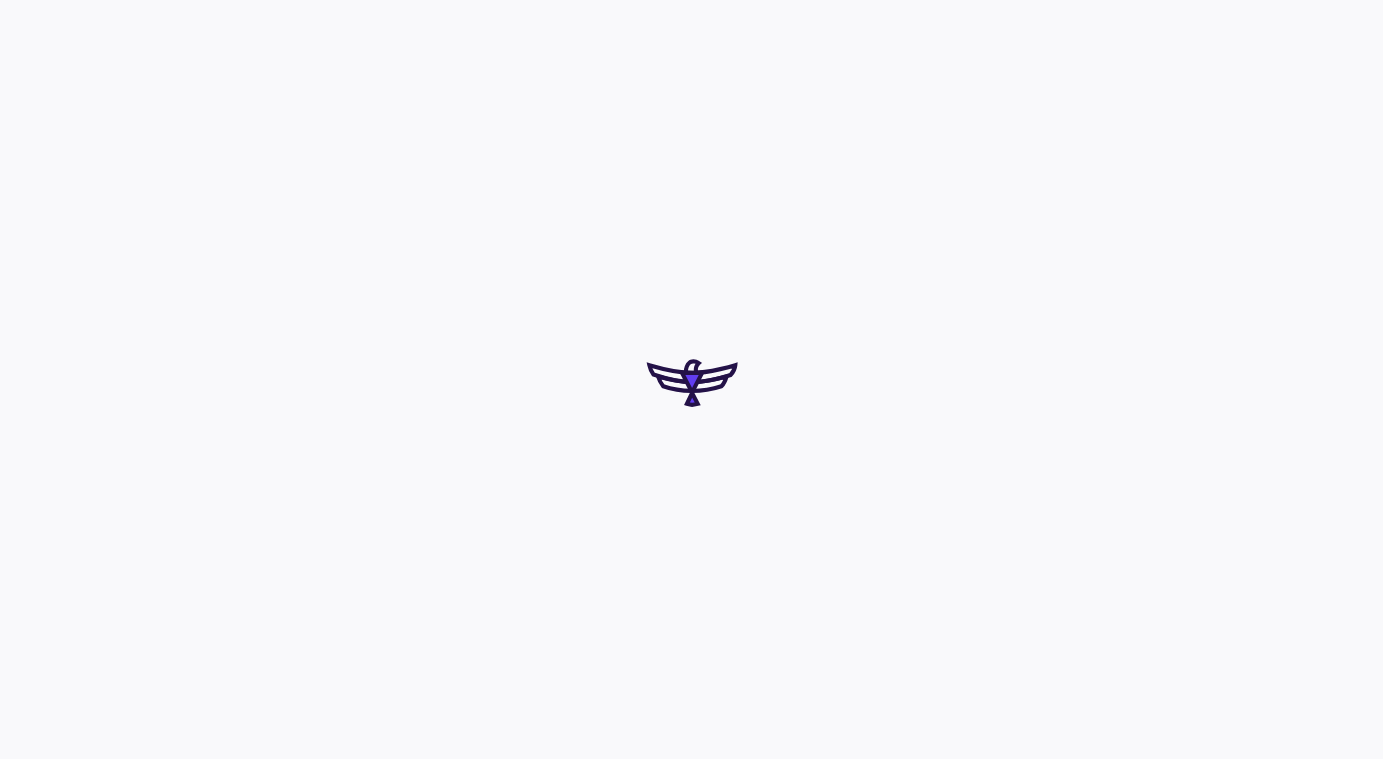 scroll, scrollTop: 0, scrollLeft: 0, axis: both 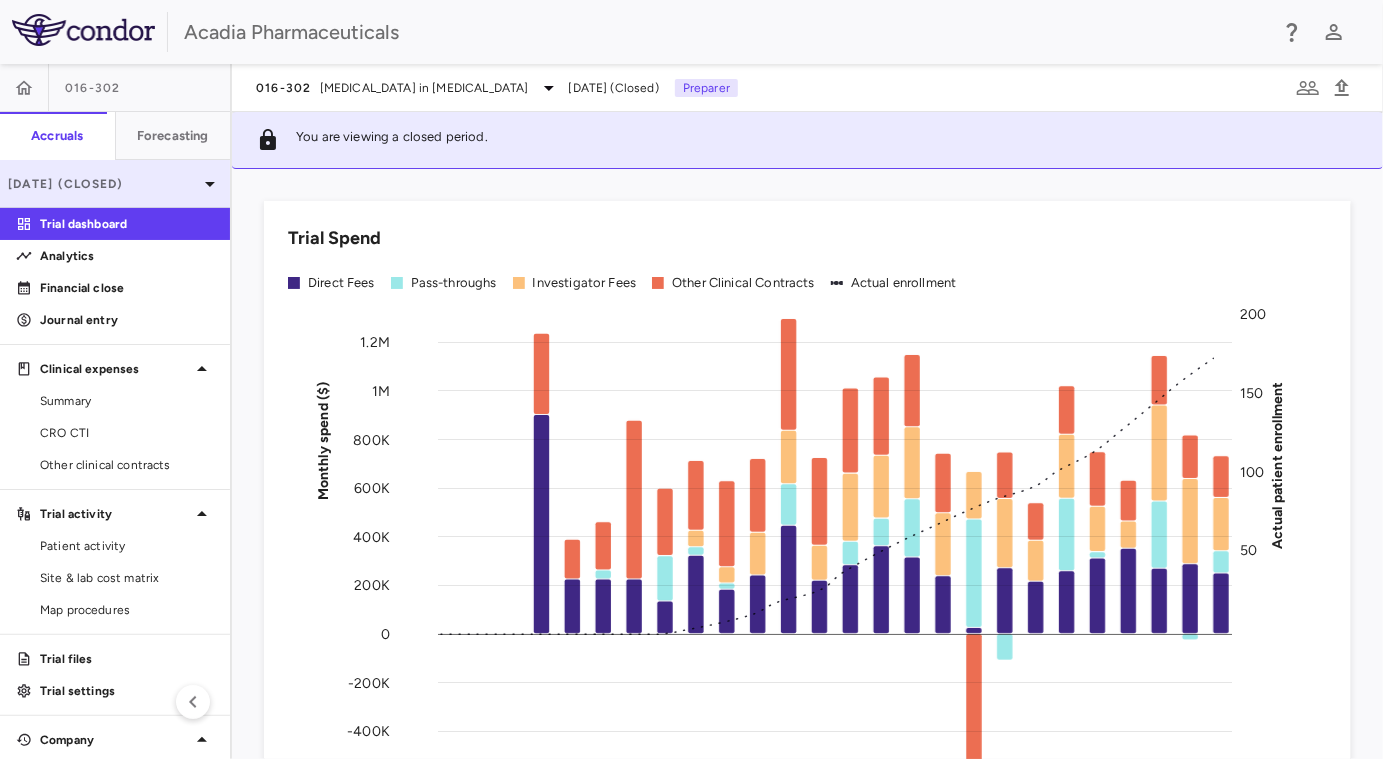 click 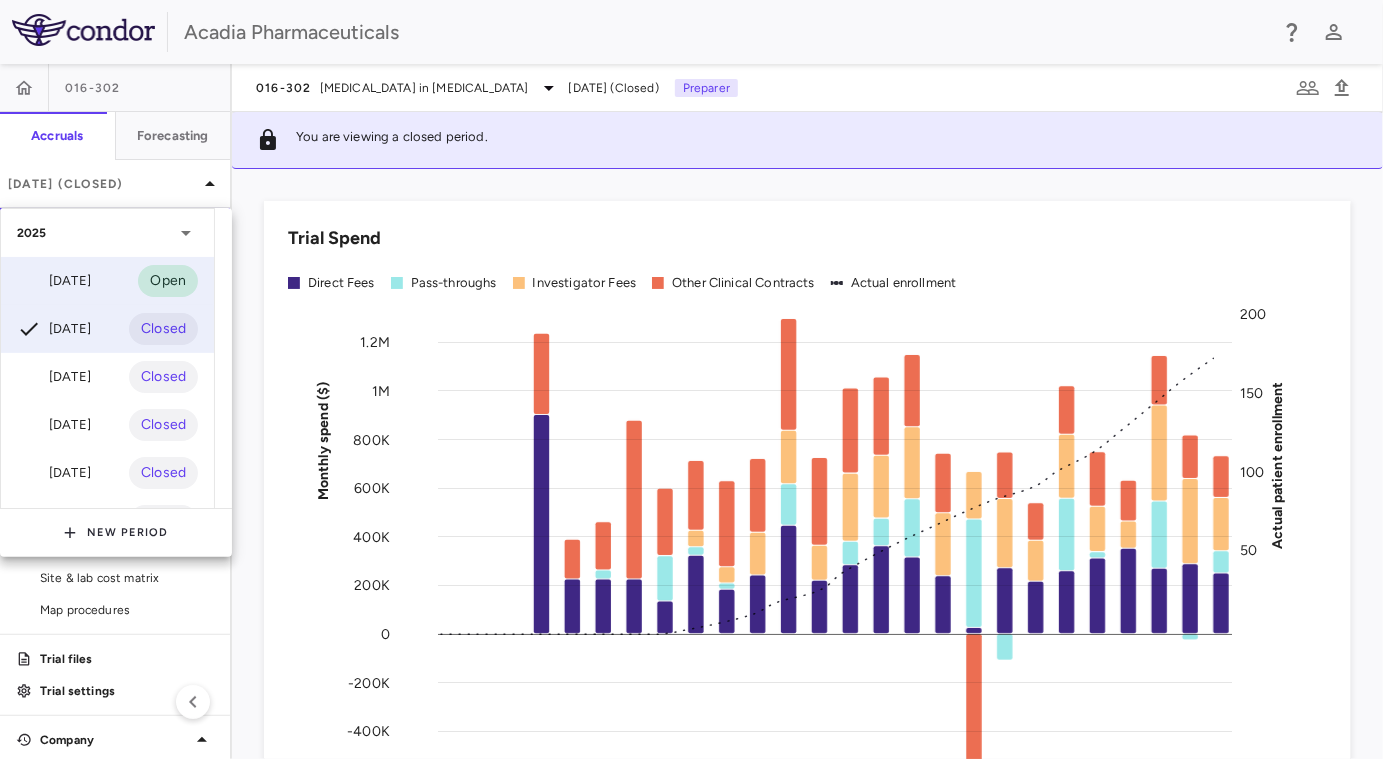 click on "[DATE]" at bounding box center (54, 281) 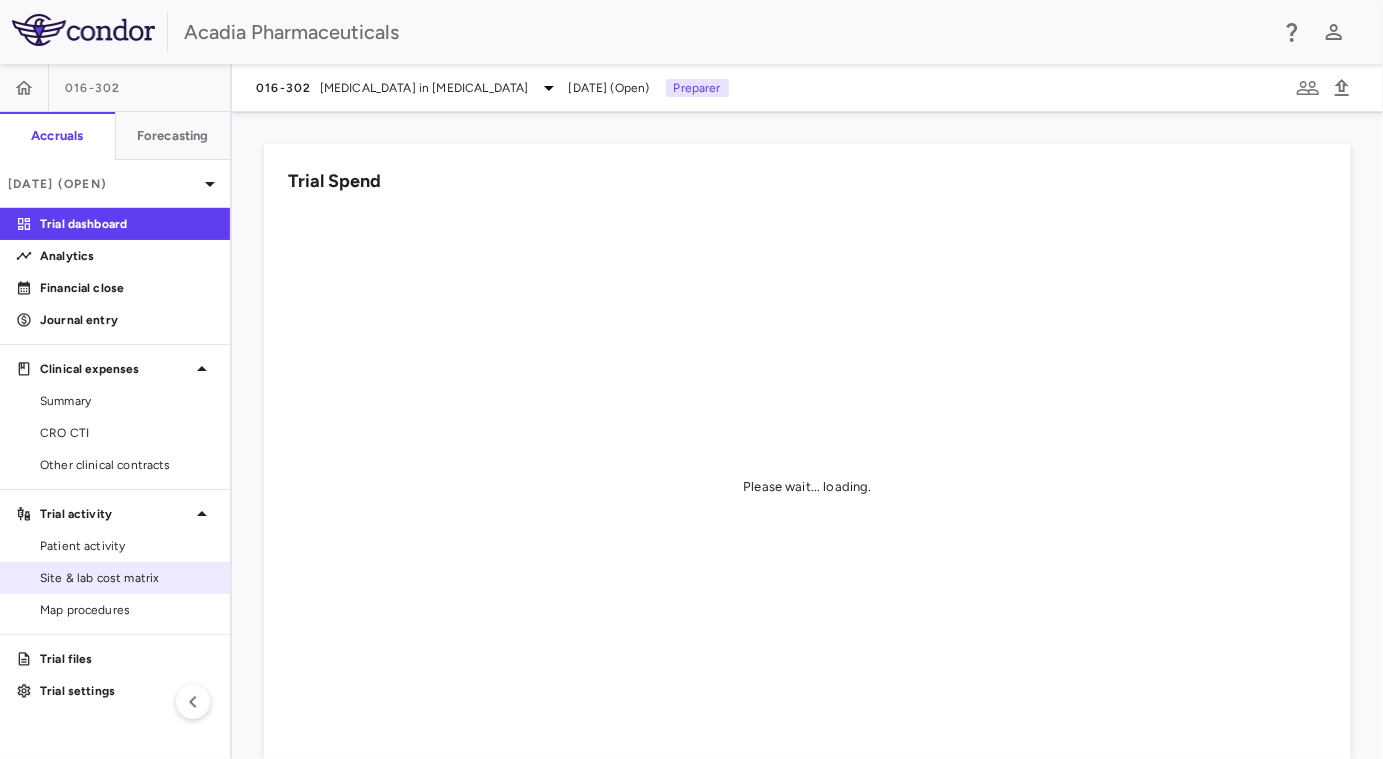 click on "Site & lab cost matrix" at bounding box center [127, 578] 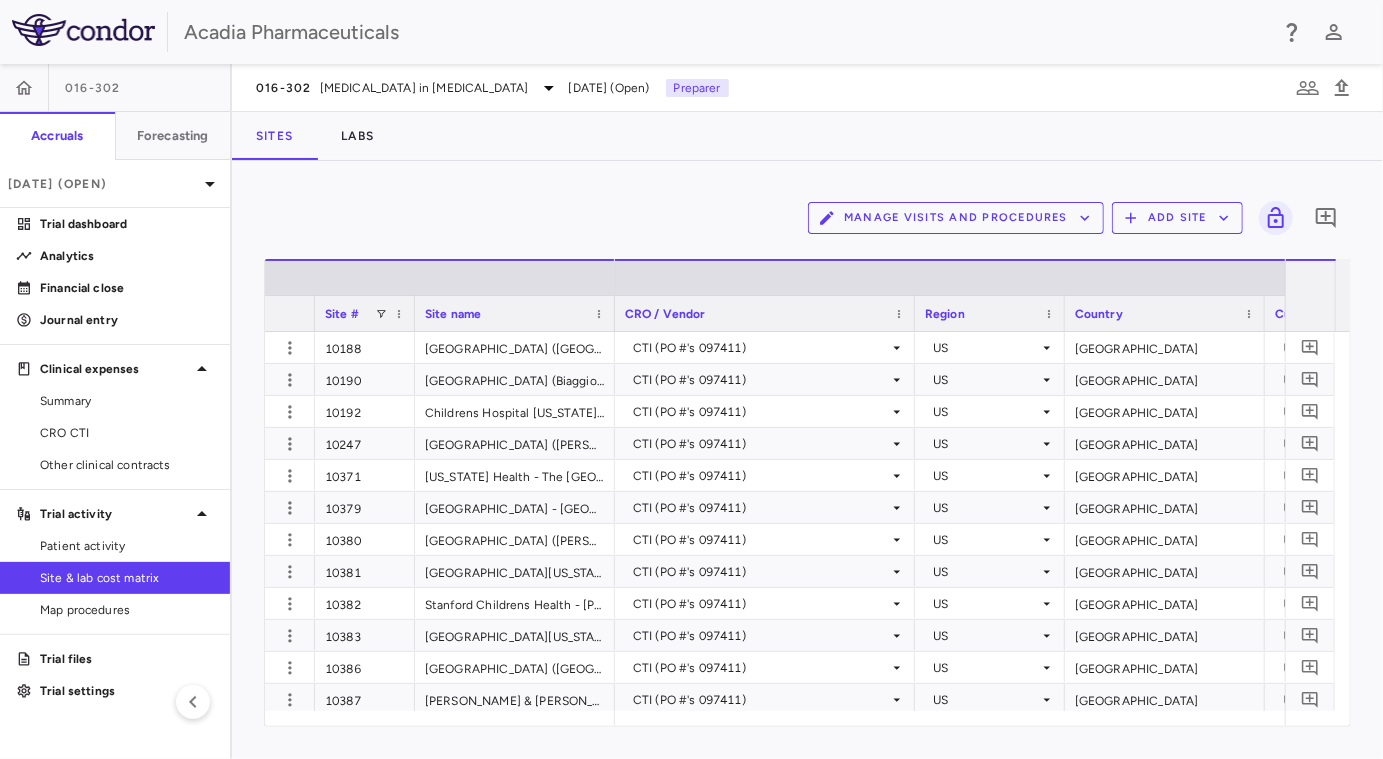 scroll, scrollTop: 0, scrollLeft: 186, axis: horizontal 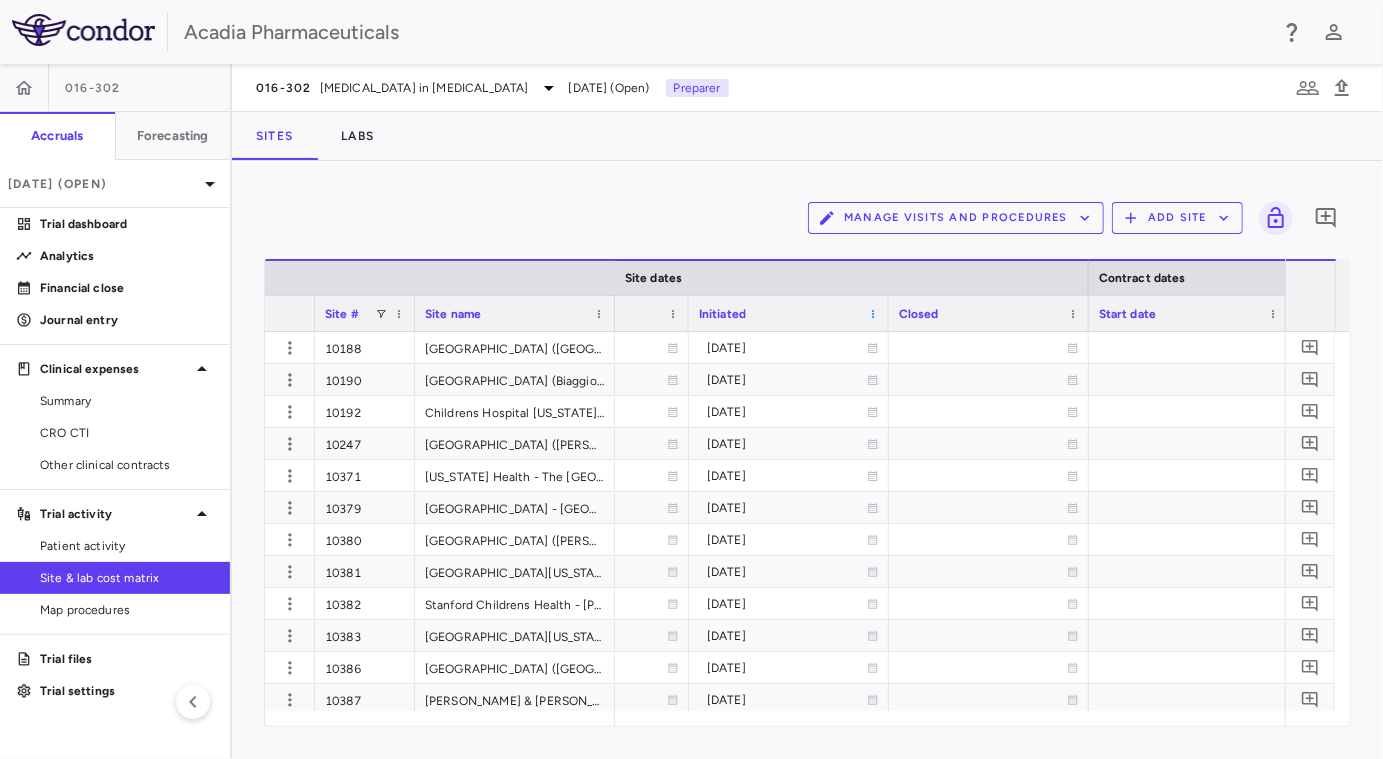 click at bounding box center [873, 314] 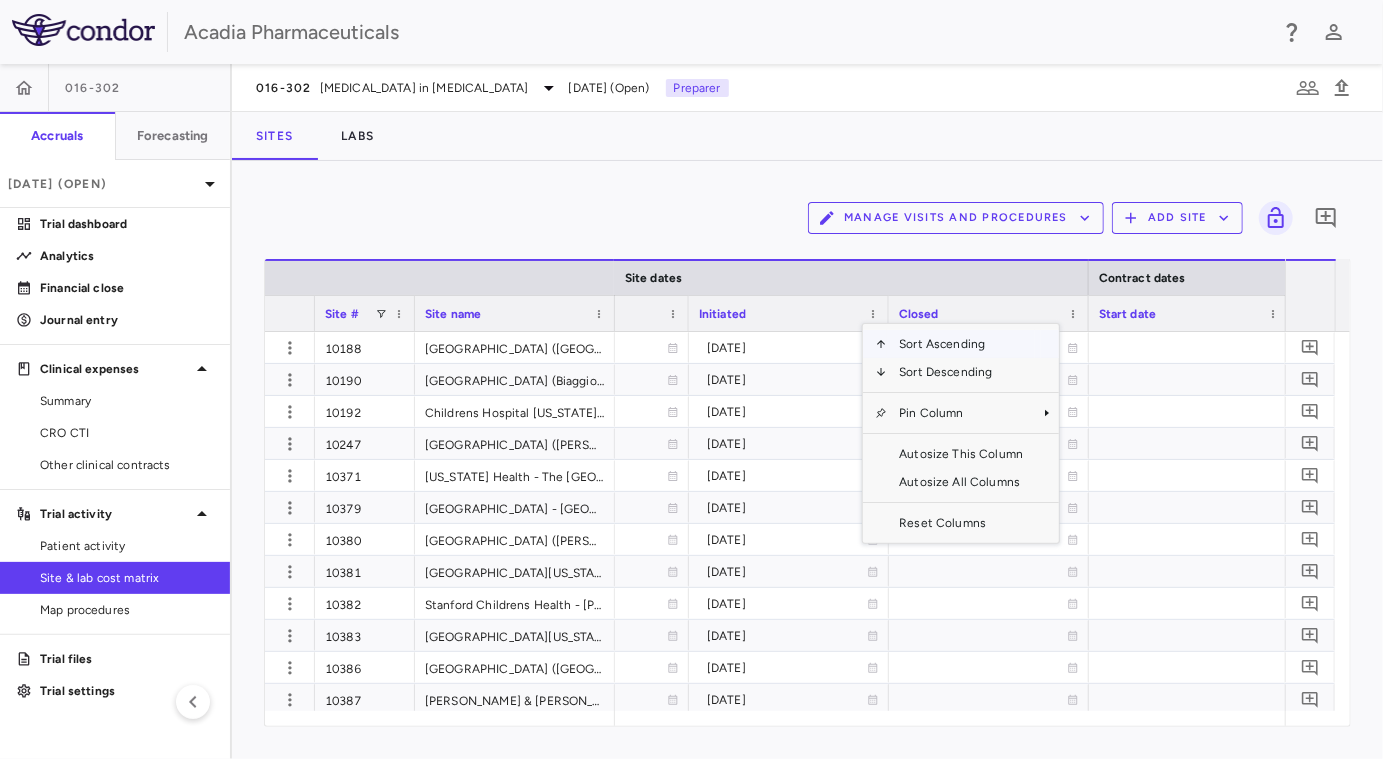 click on "Sort Ascending" at bounding box center (961, 344) 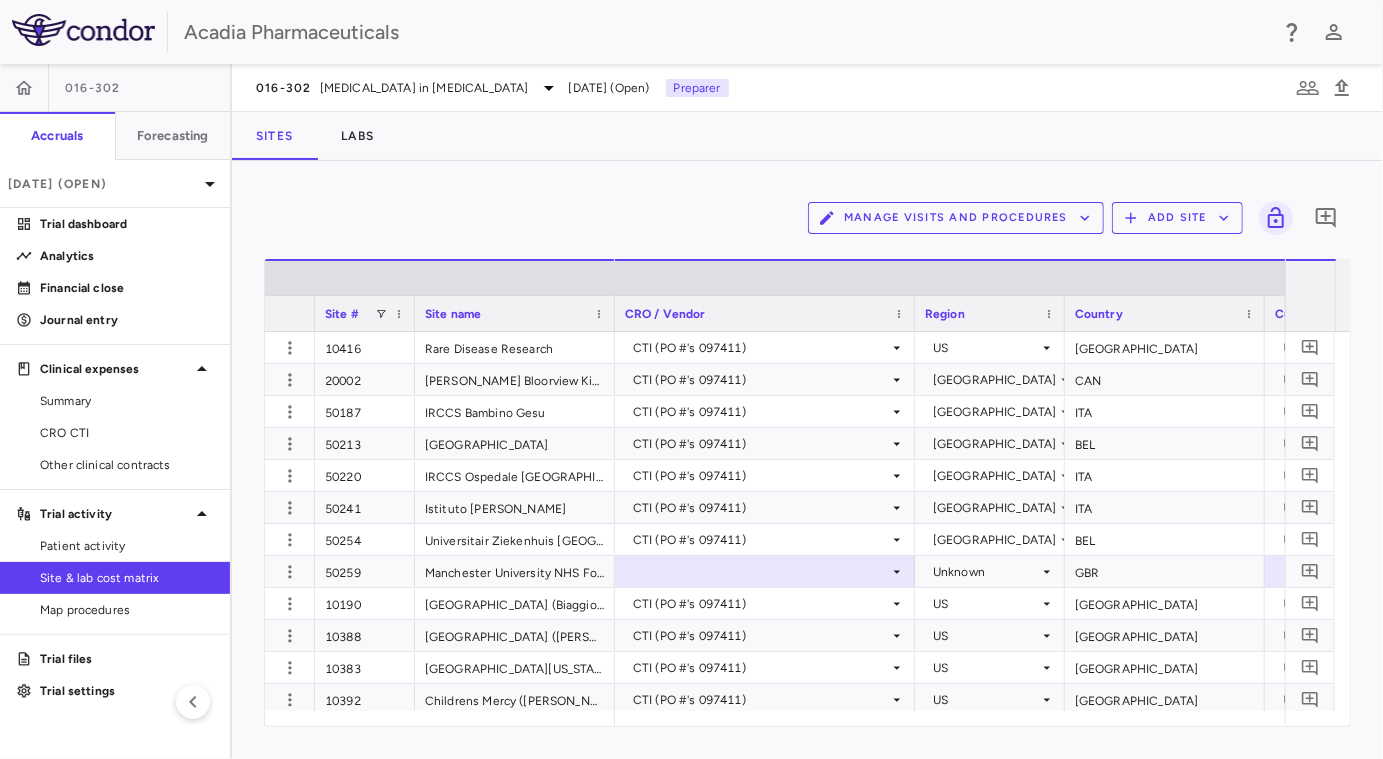 drag, startPoint x: 850, startPoint y: 736, endPoint x: 837, endPoint y: 731, distance: 13.928389 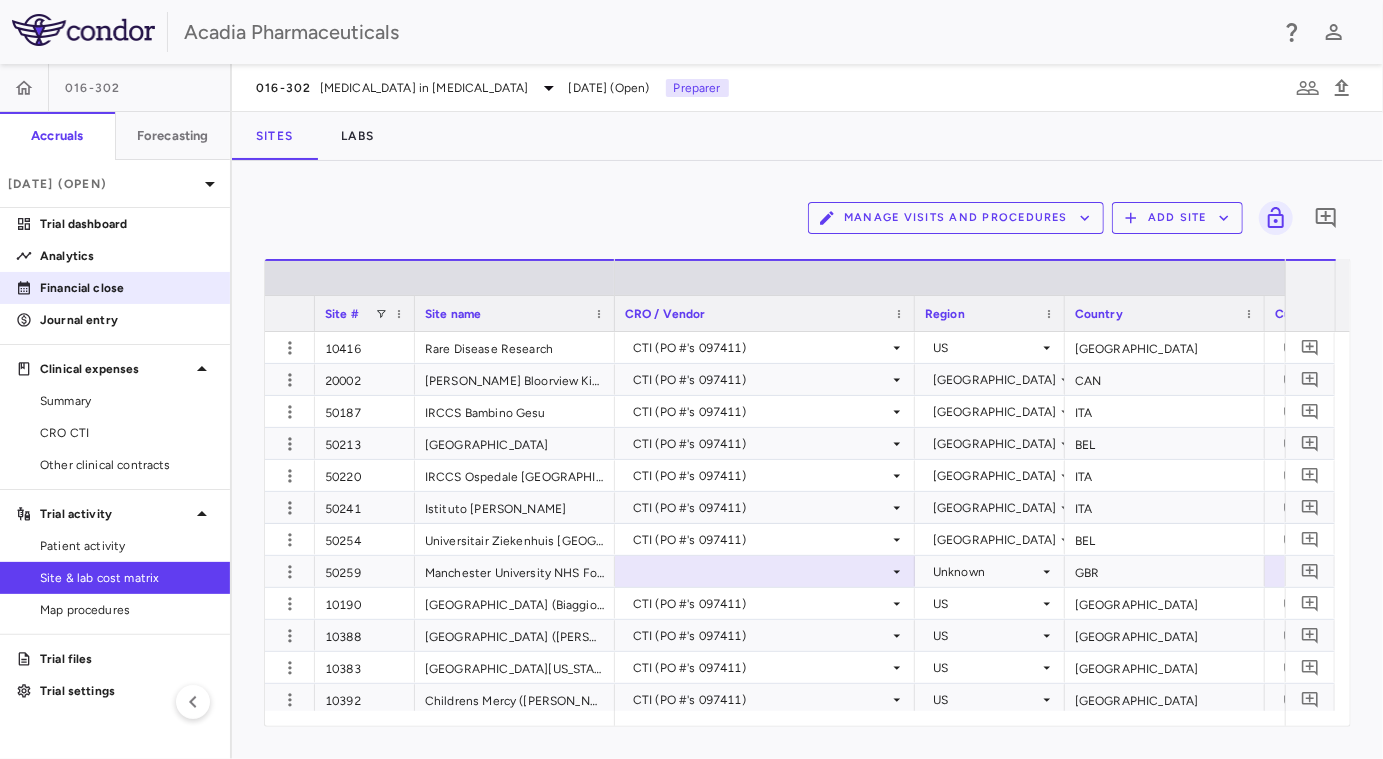 click on "Financial close" at bounding box center (127, 288) 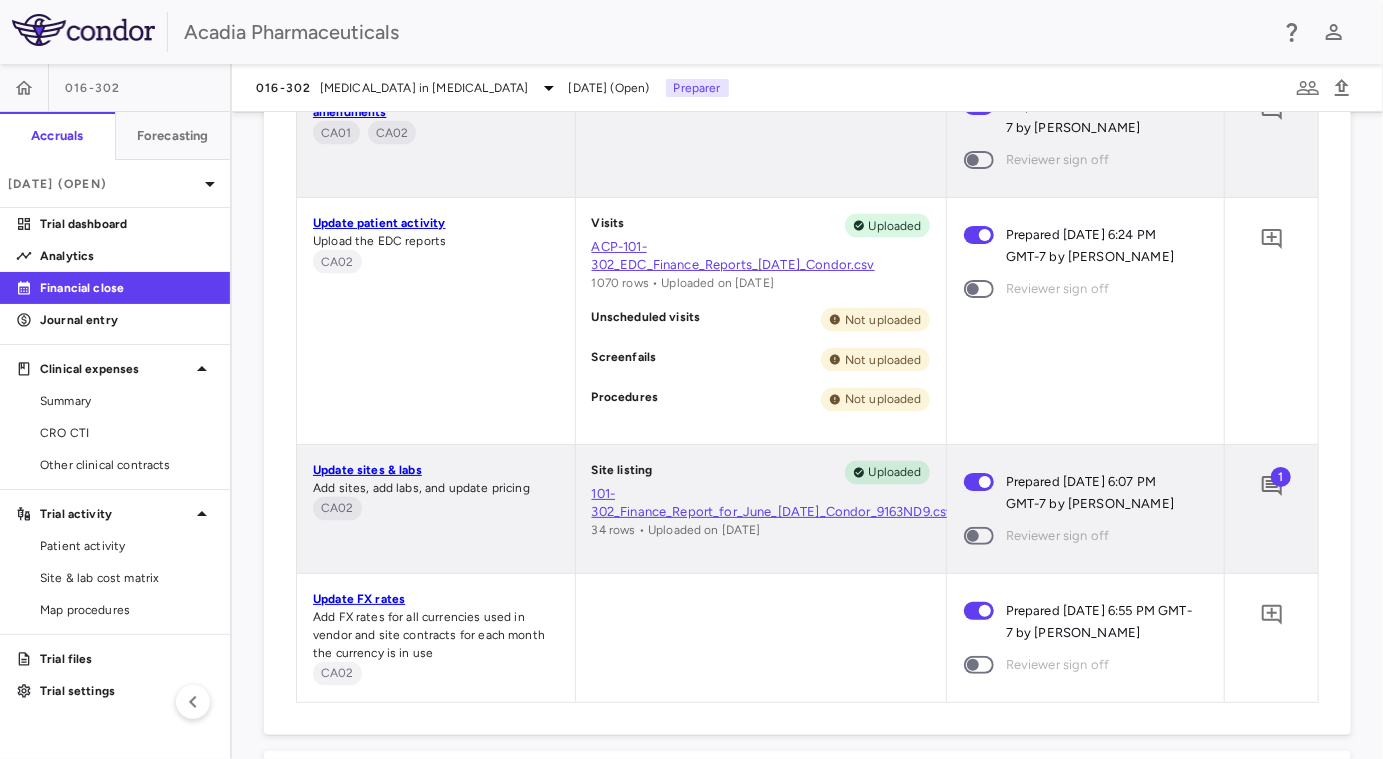 click on "1" at bounding box center [1281, 477] 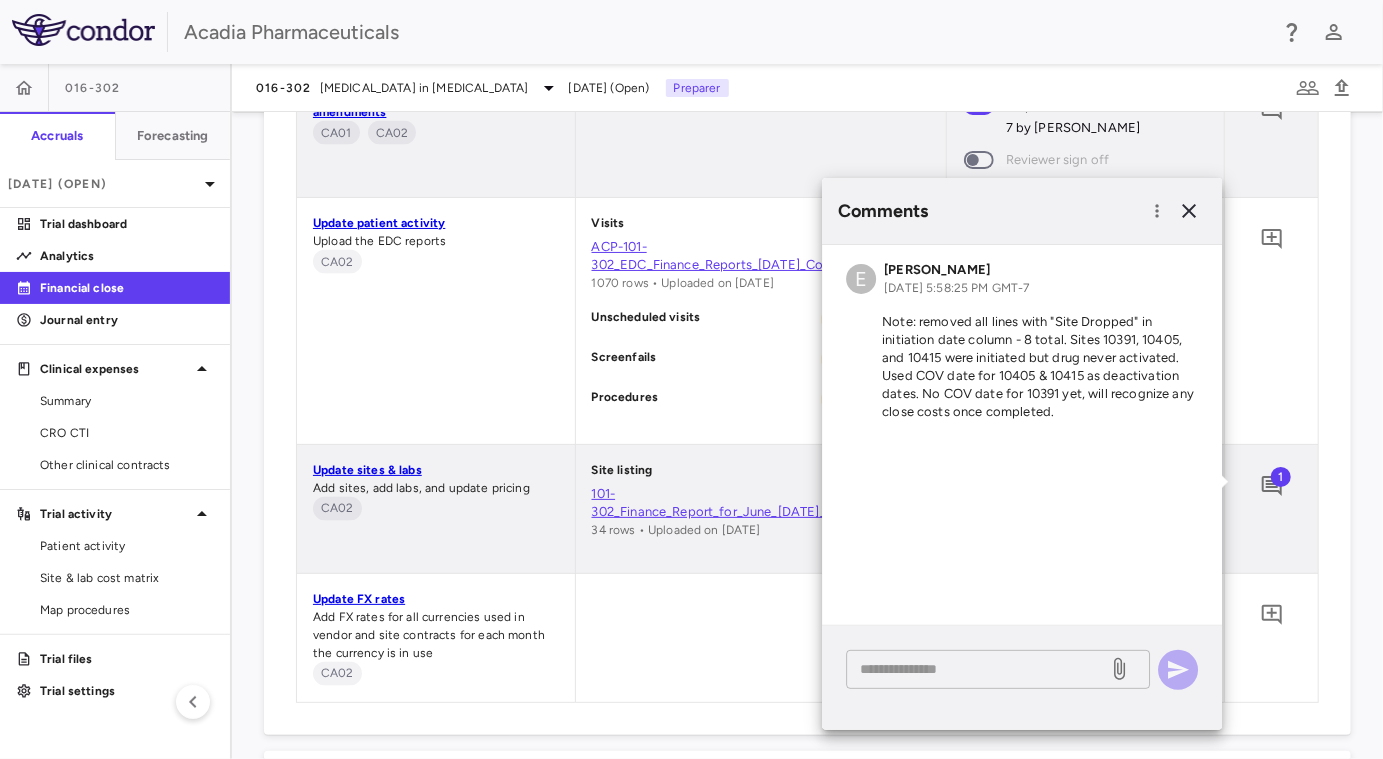 click at bounding box center (977, 669) 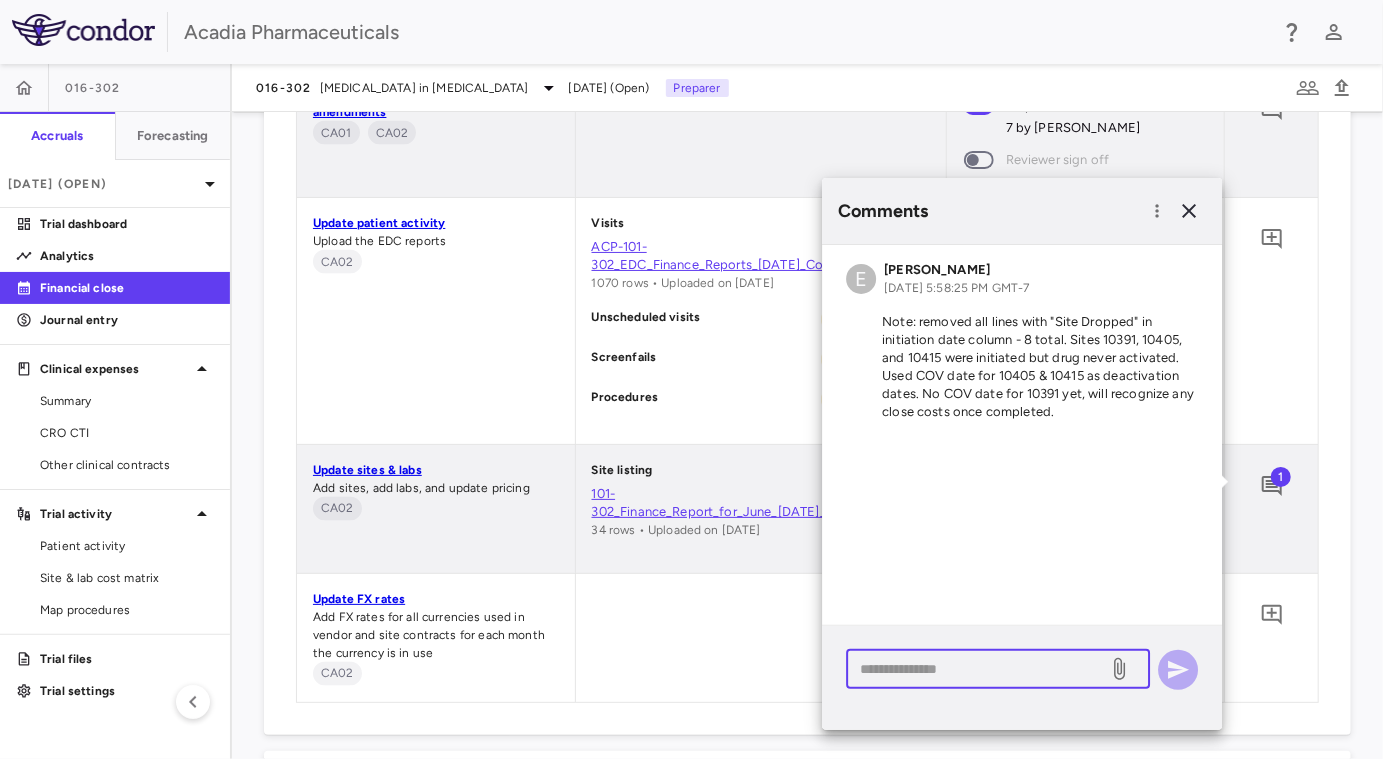 paste on "**********" 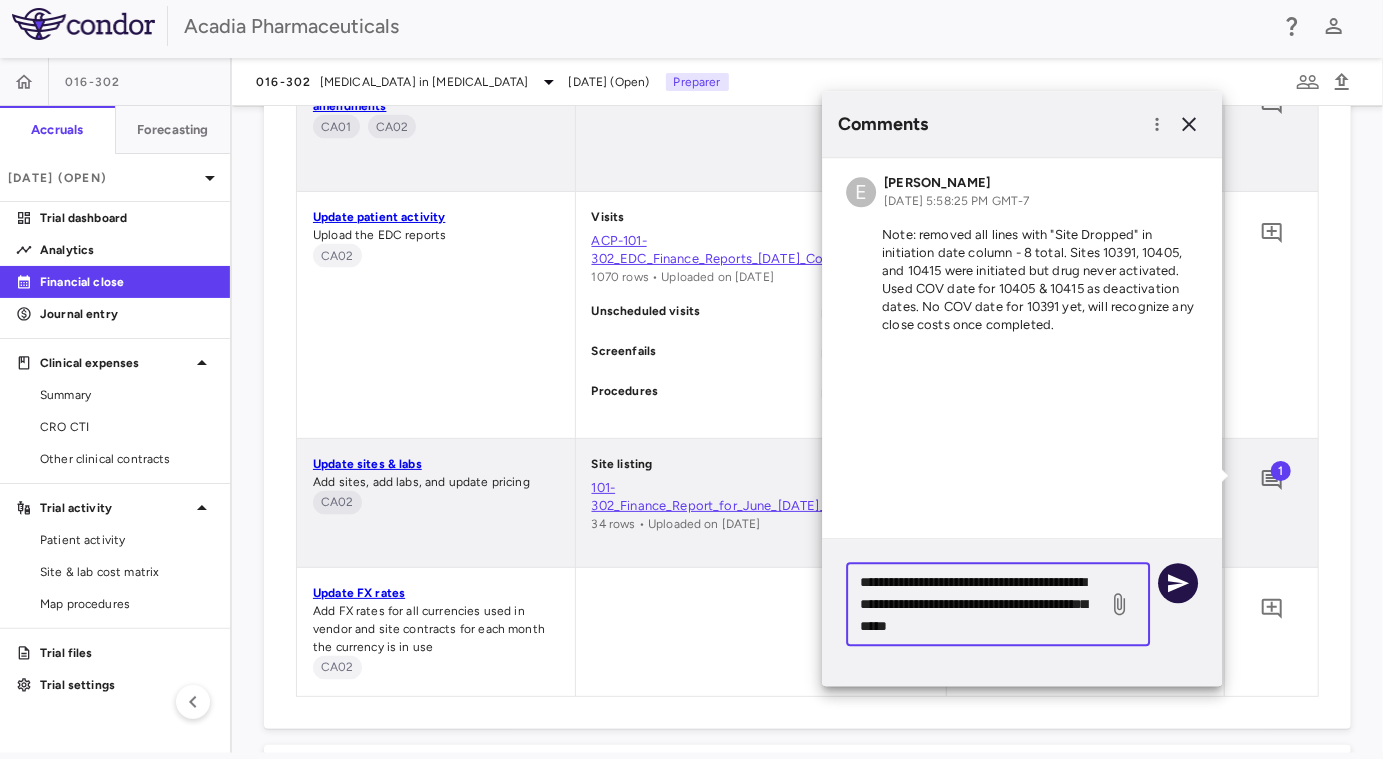 type on "**********" 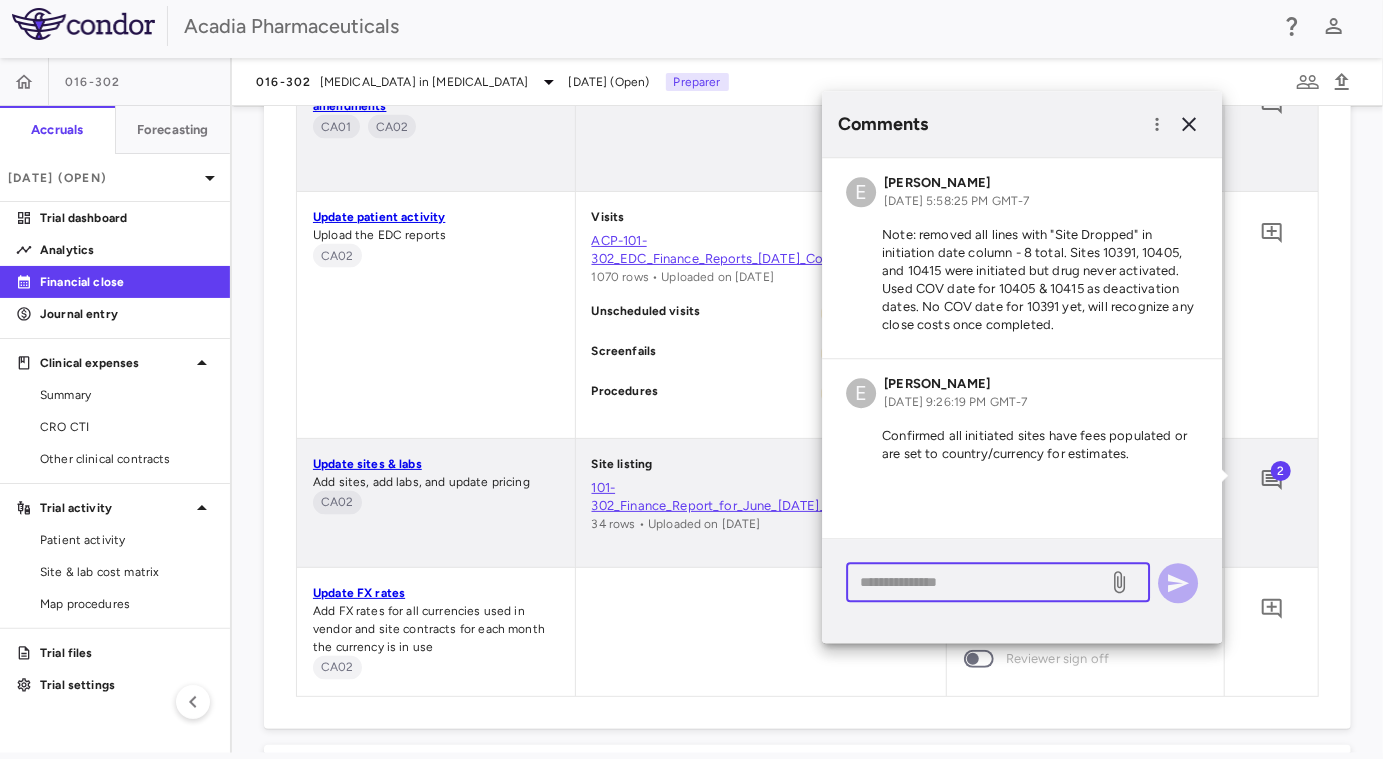 click at bounding box center [977, 582] 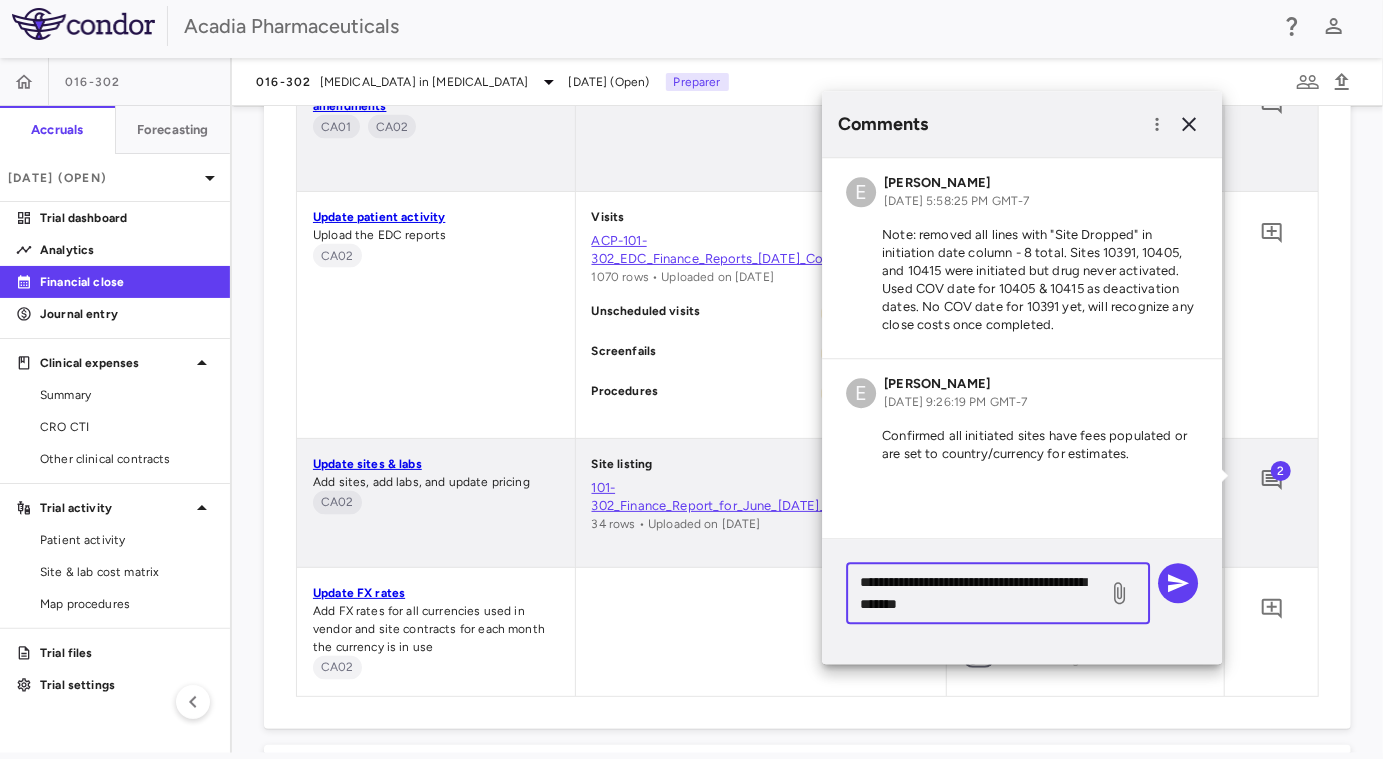 drag, startPoint x: 875, startPoint y: 582, endPoint x: 920, endPoint y: 577, distance: 45.276924 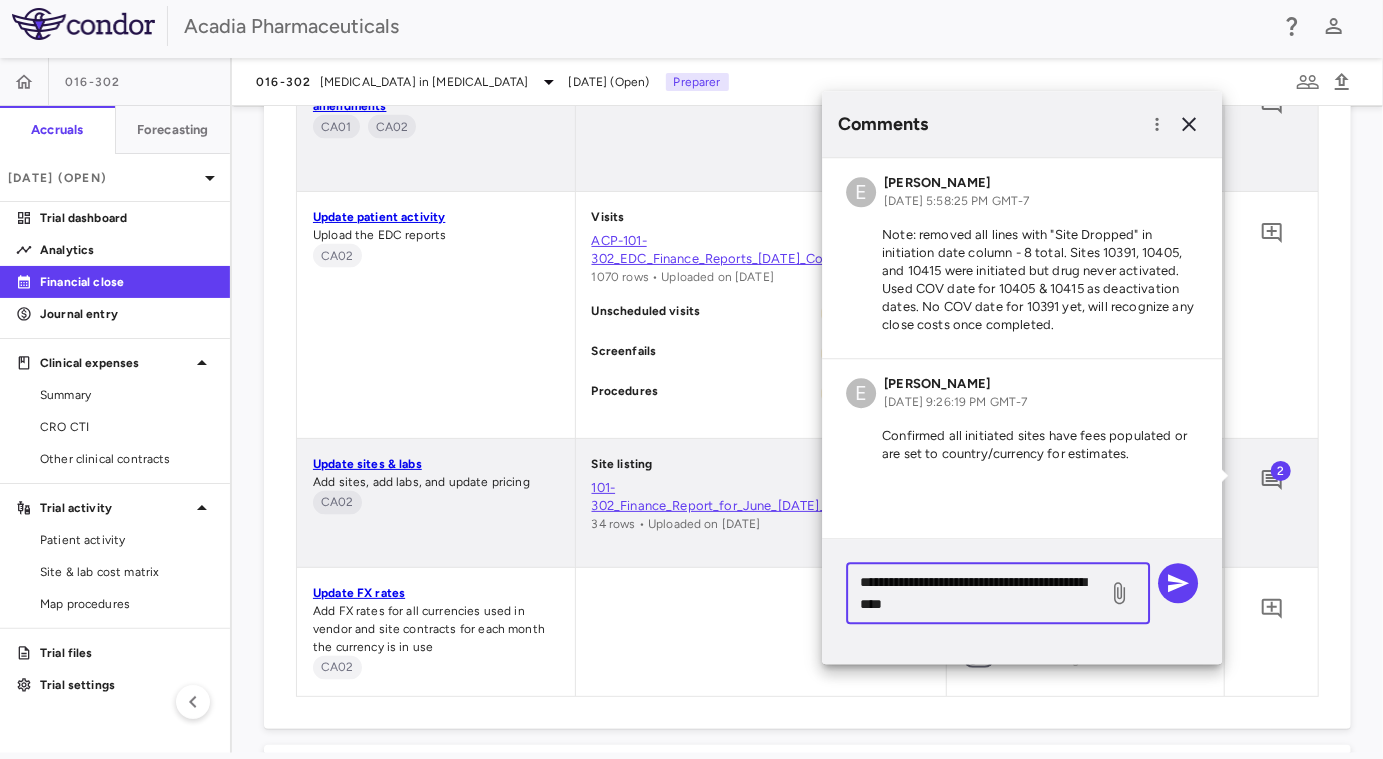drag, startPoint x: 1060, startPoint y: 583, endPoint x: 1088, endPoint y: 623, distance: 48.82622 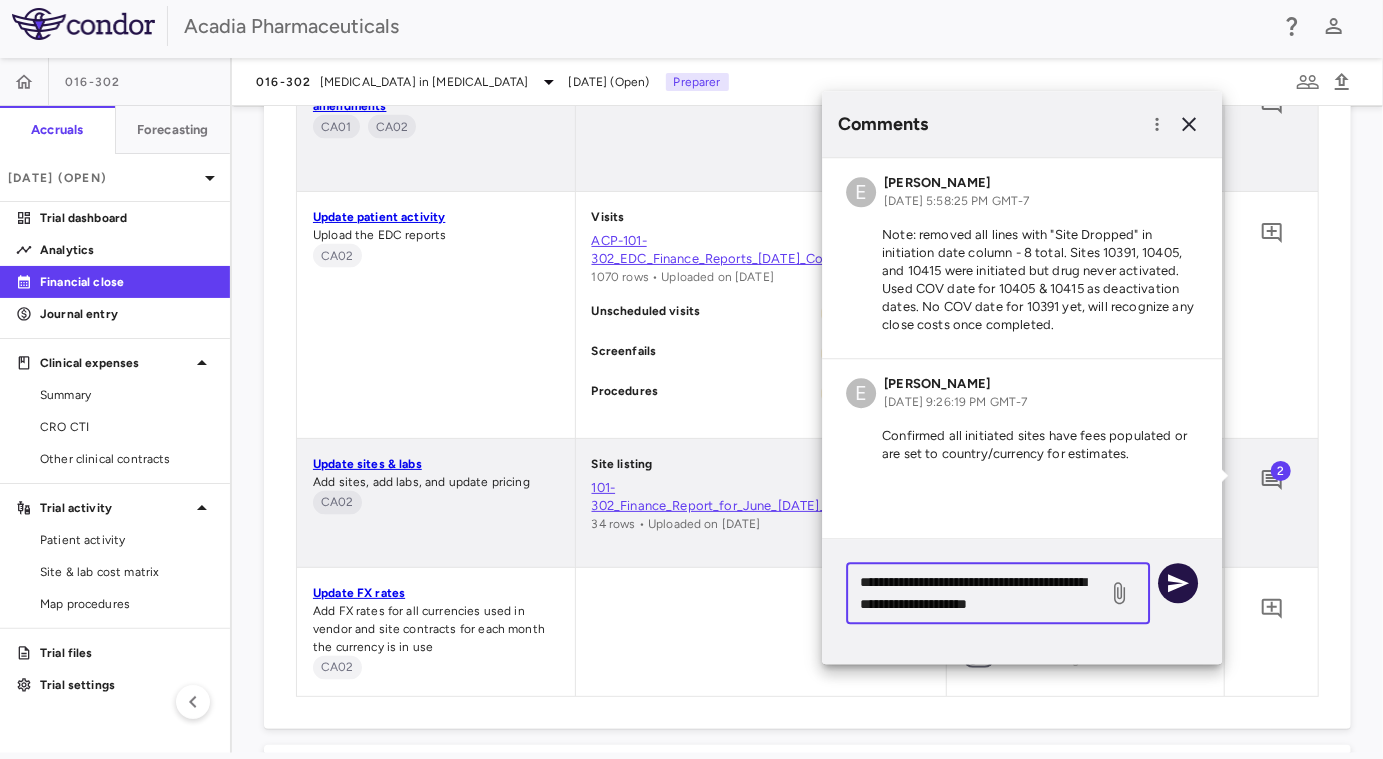 type on "**********" 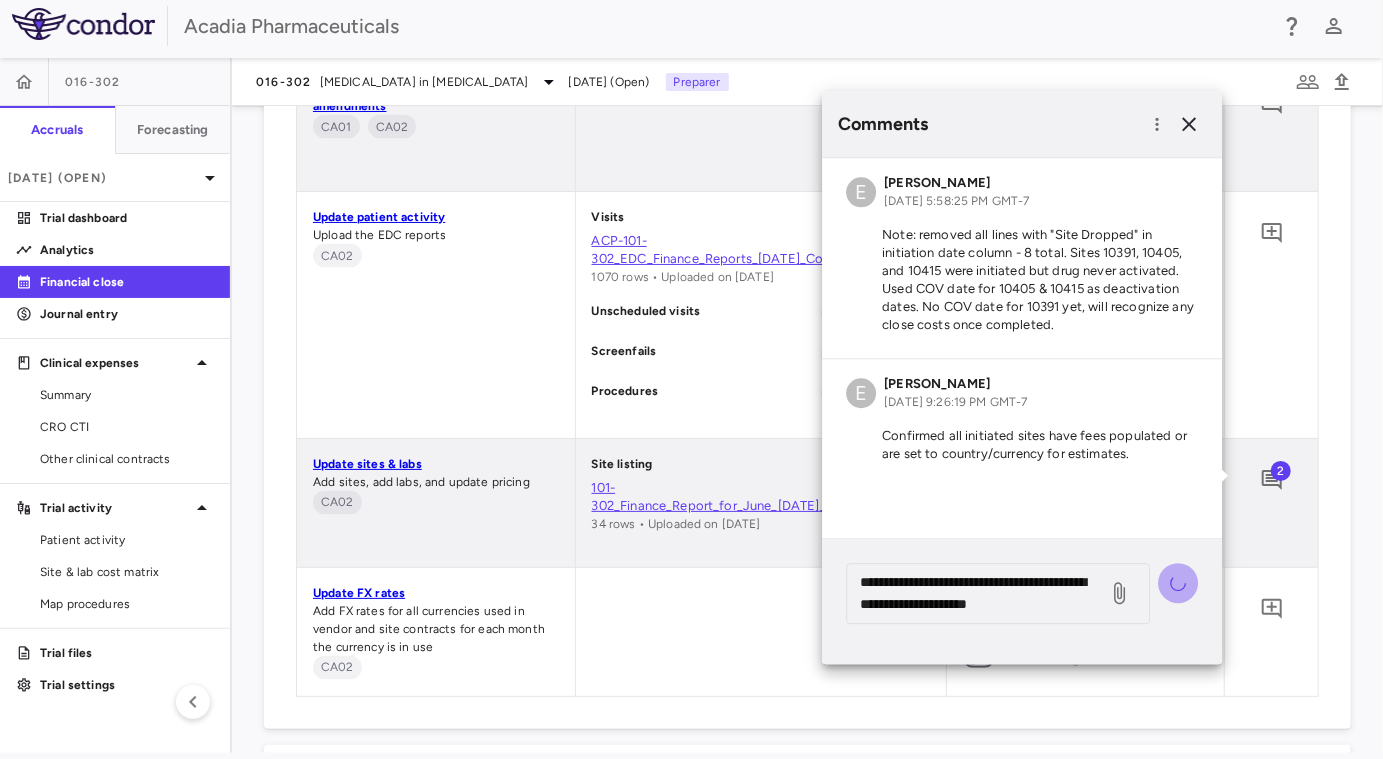 type 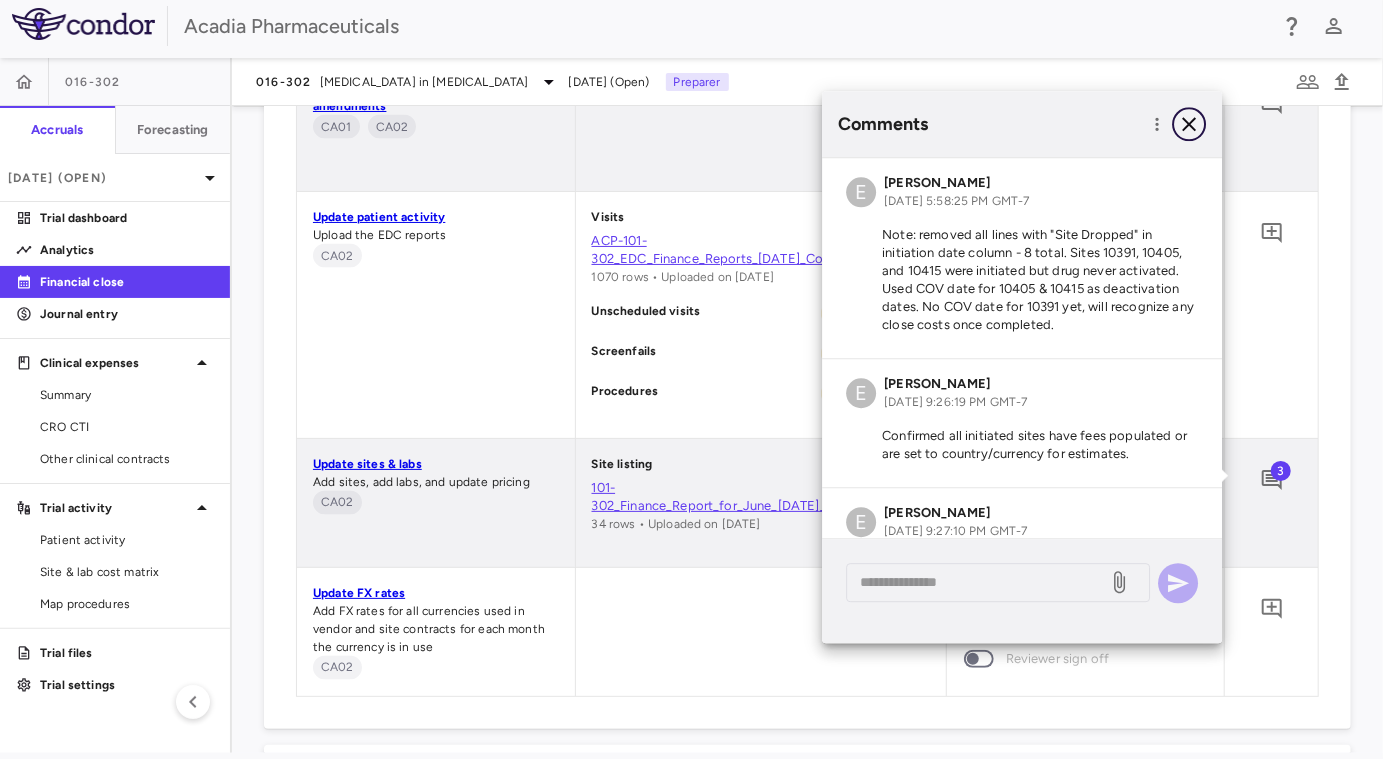 click 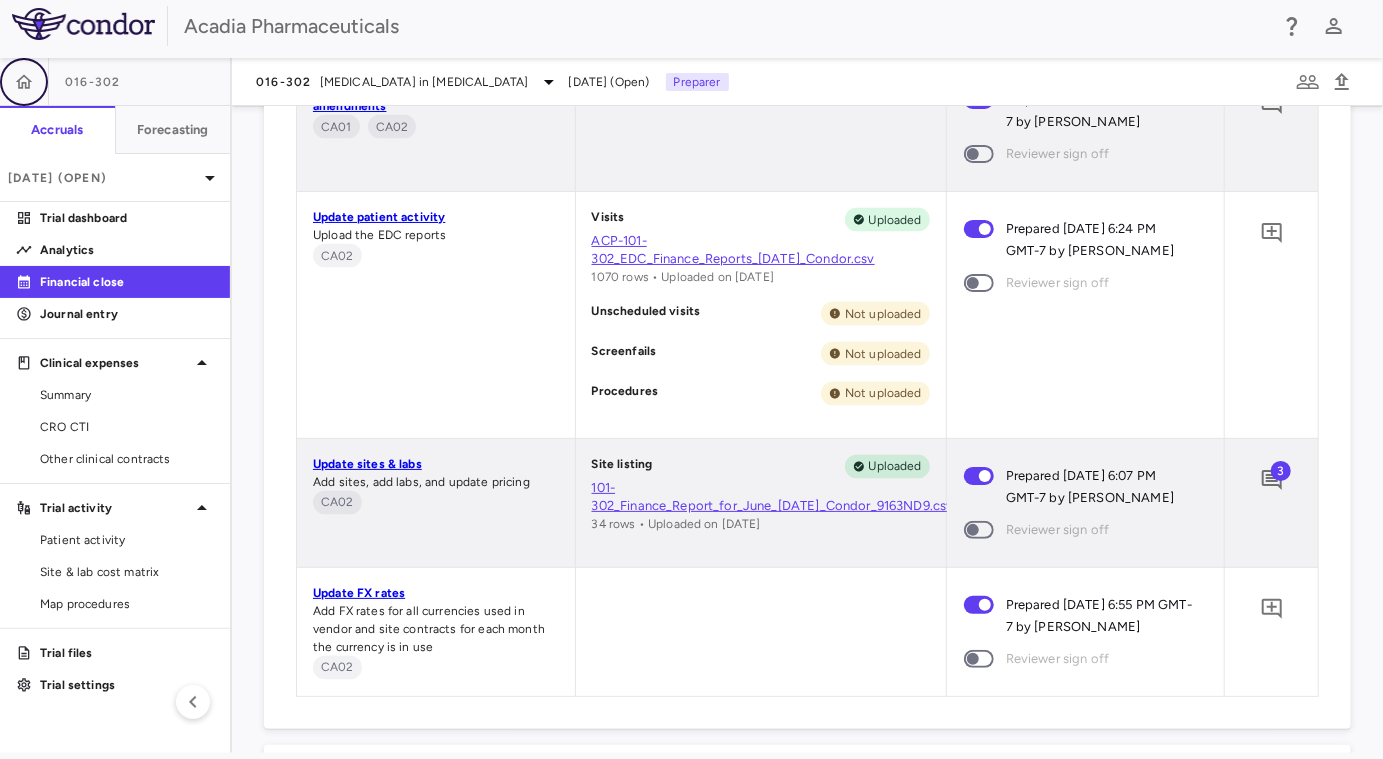 click 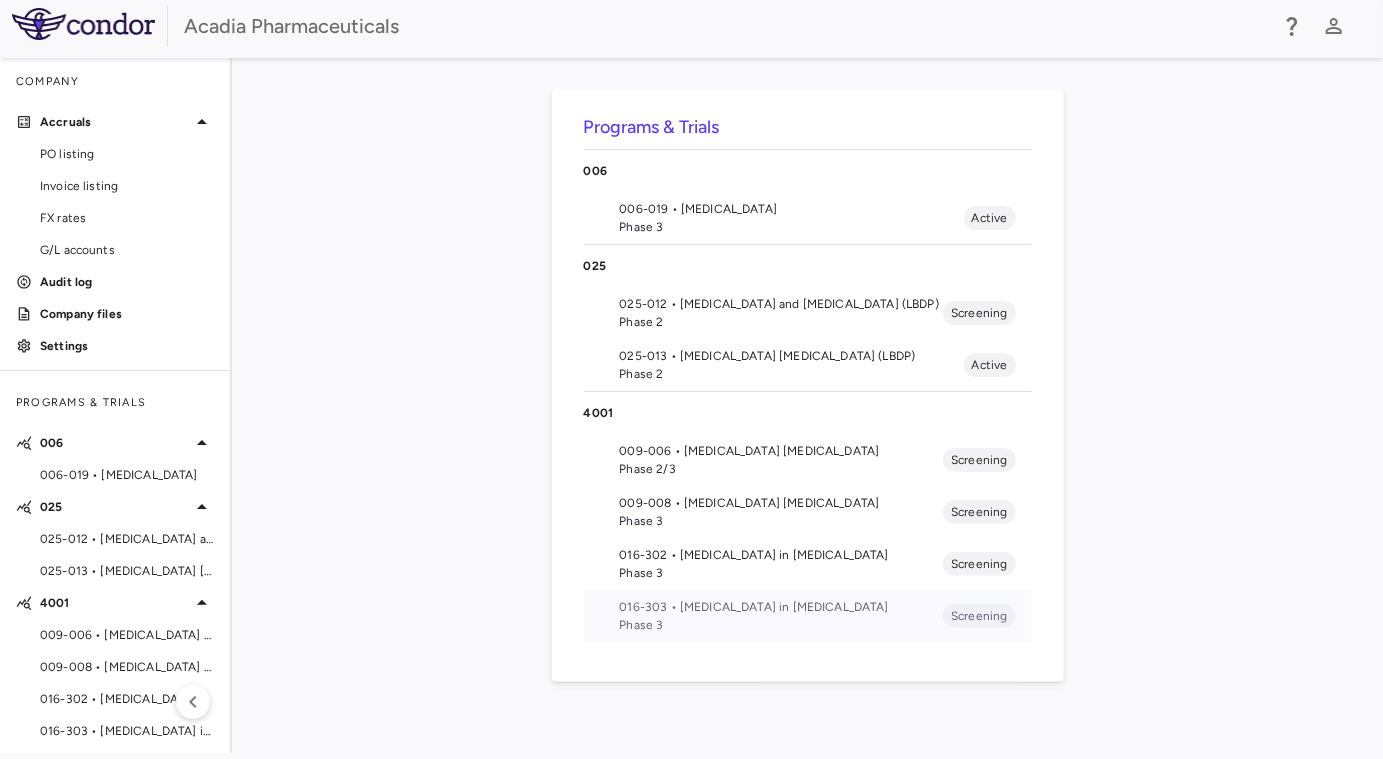 click on "016-303 • [MEDICAL_DATA] in [MEDICAL_DATA]" at bounding box center (782, 607) 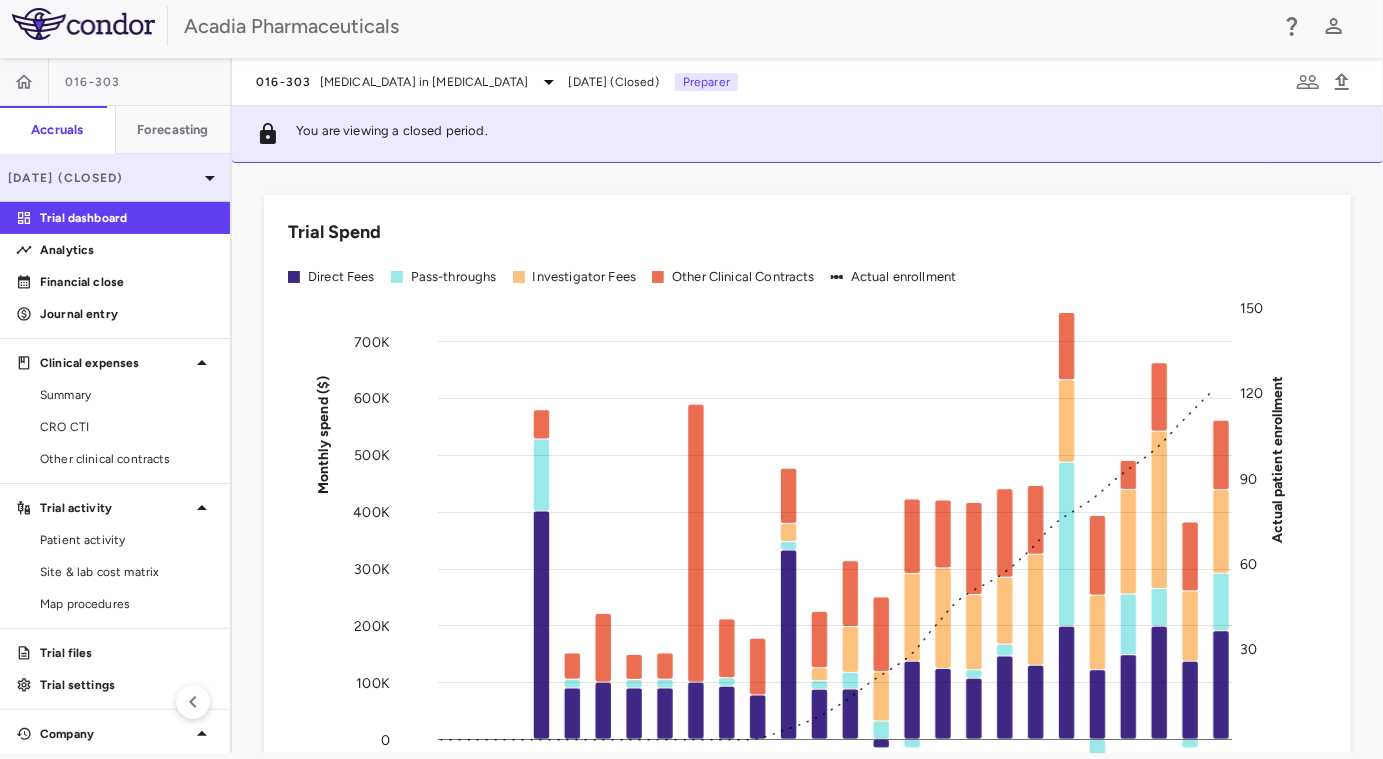 click on "May 2025 (Closed)" at bounding box center (103, 178) 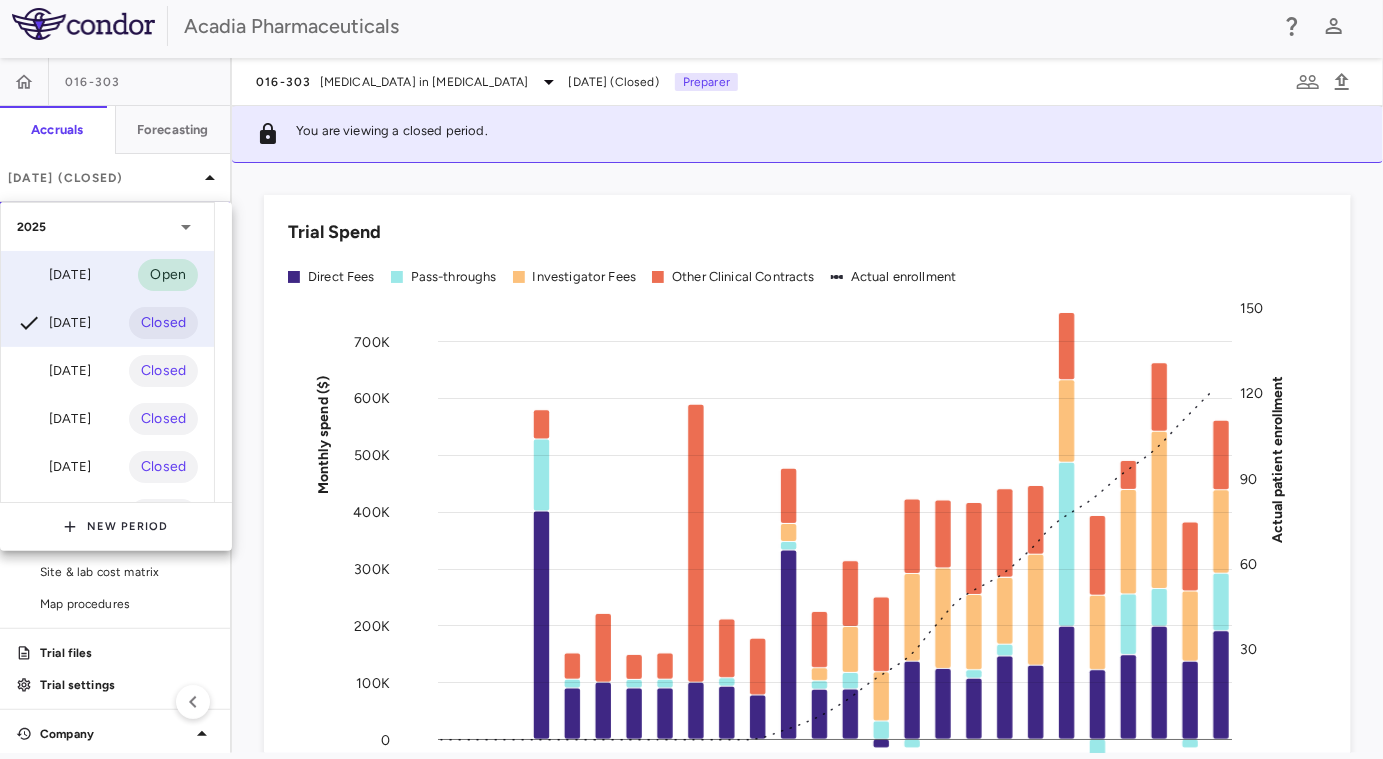 click on "Jun 2025 Open" at bounding box center (107, 275) 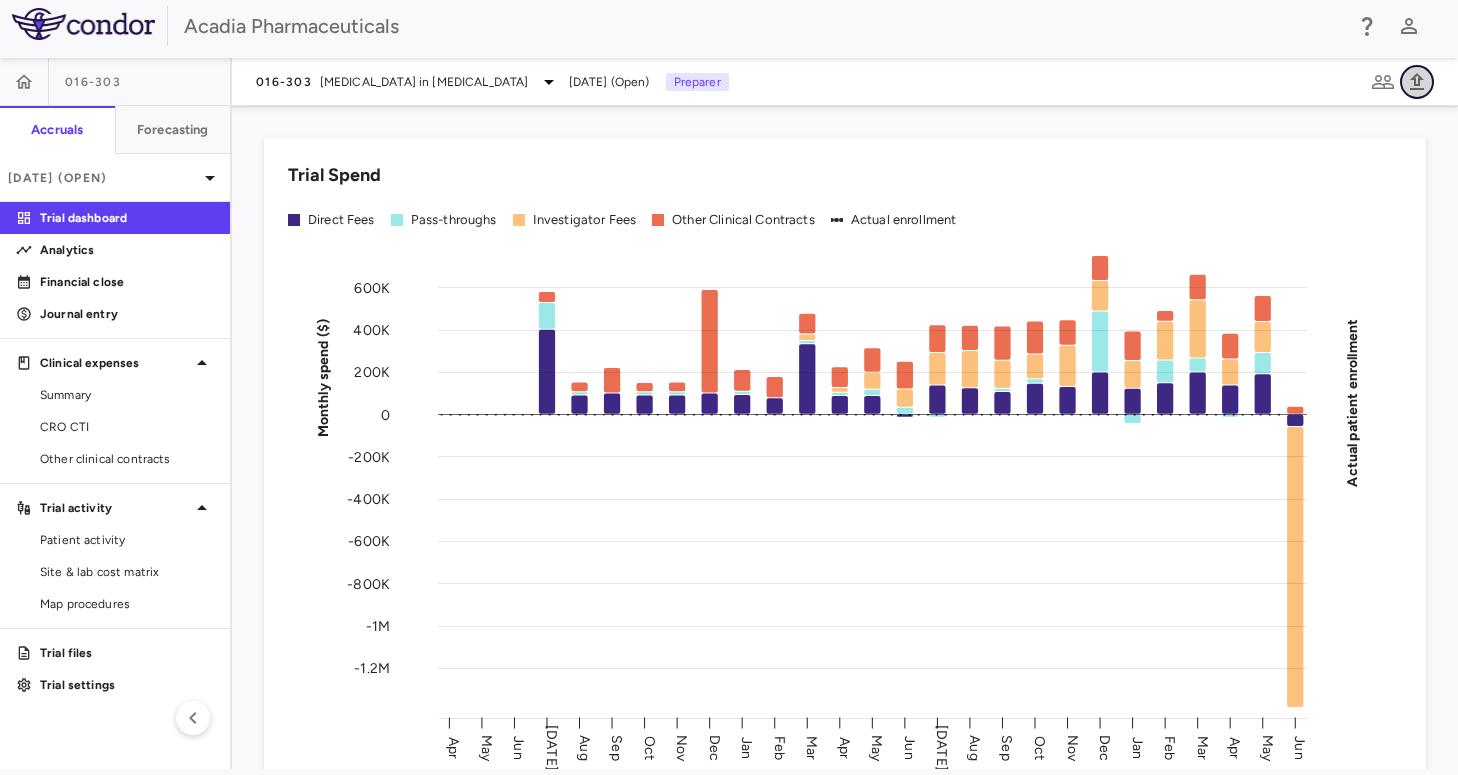 click 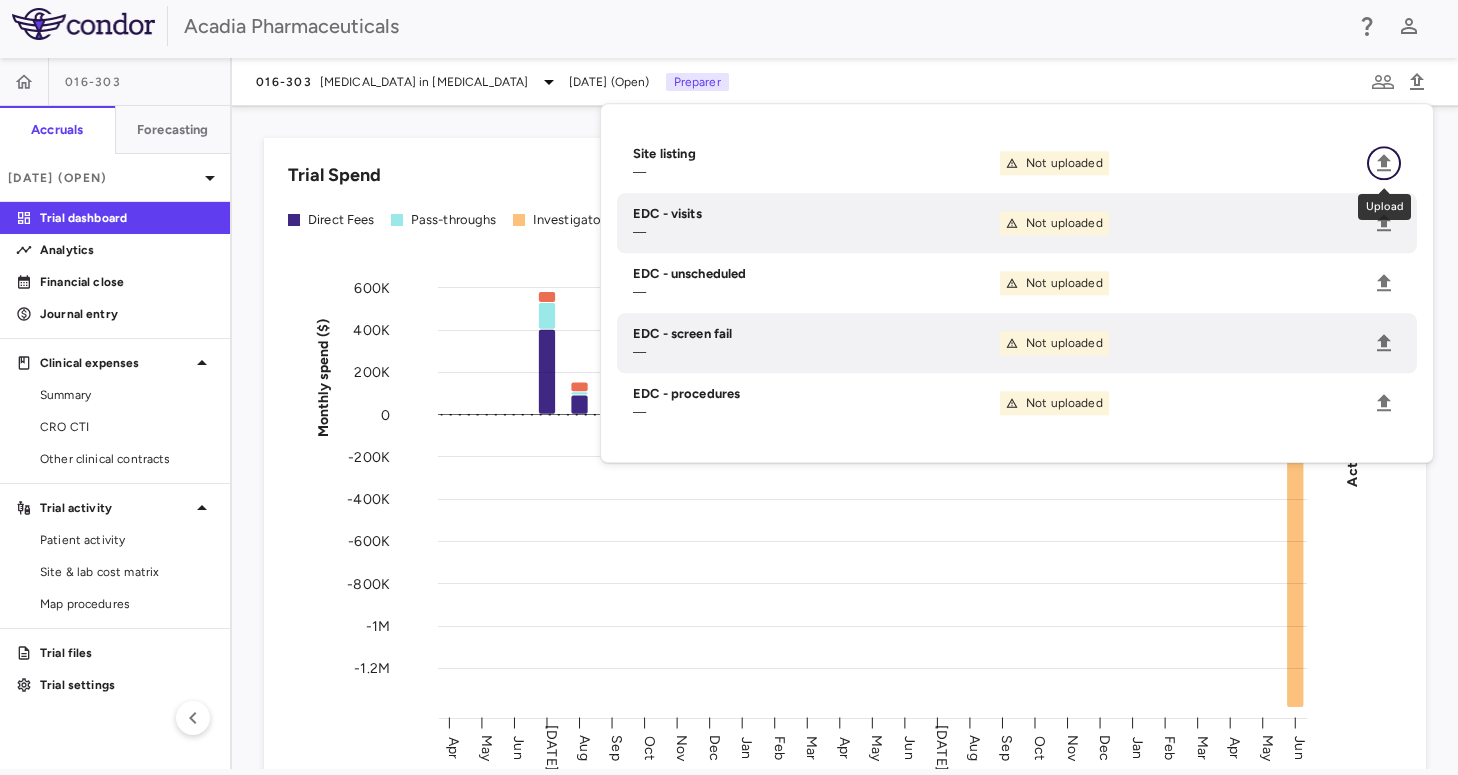 click 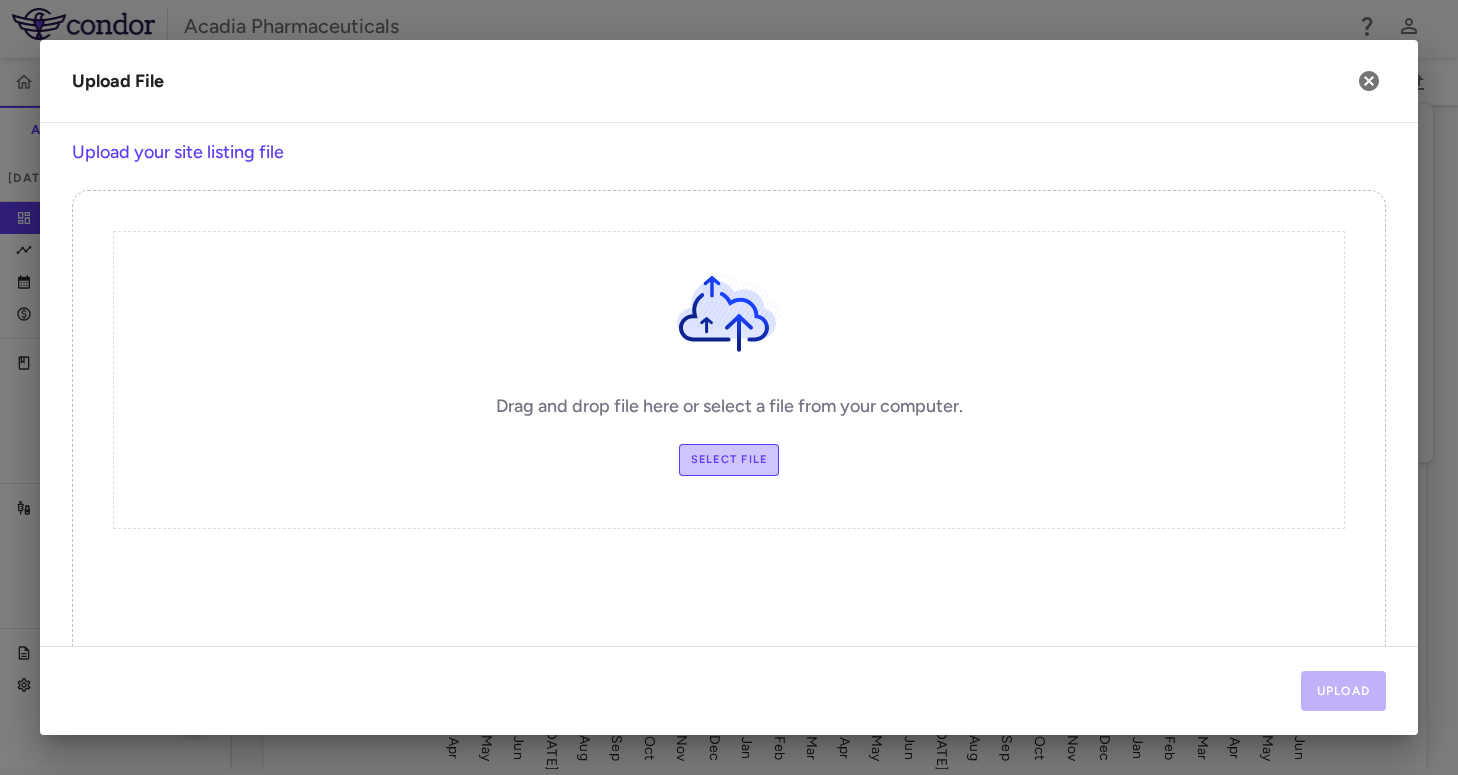 click on "Select file" at bounding box center [729, 460] 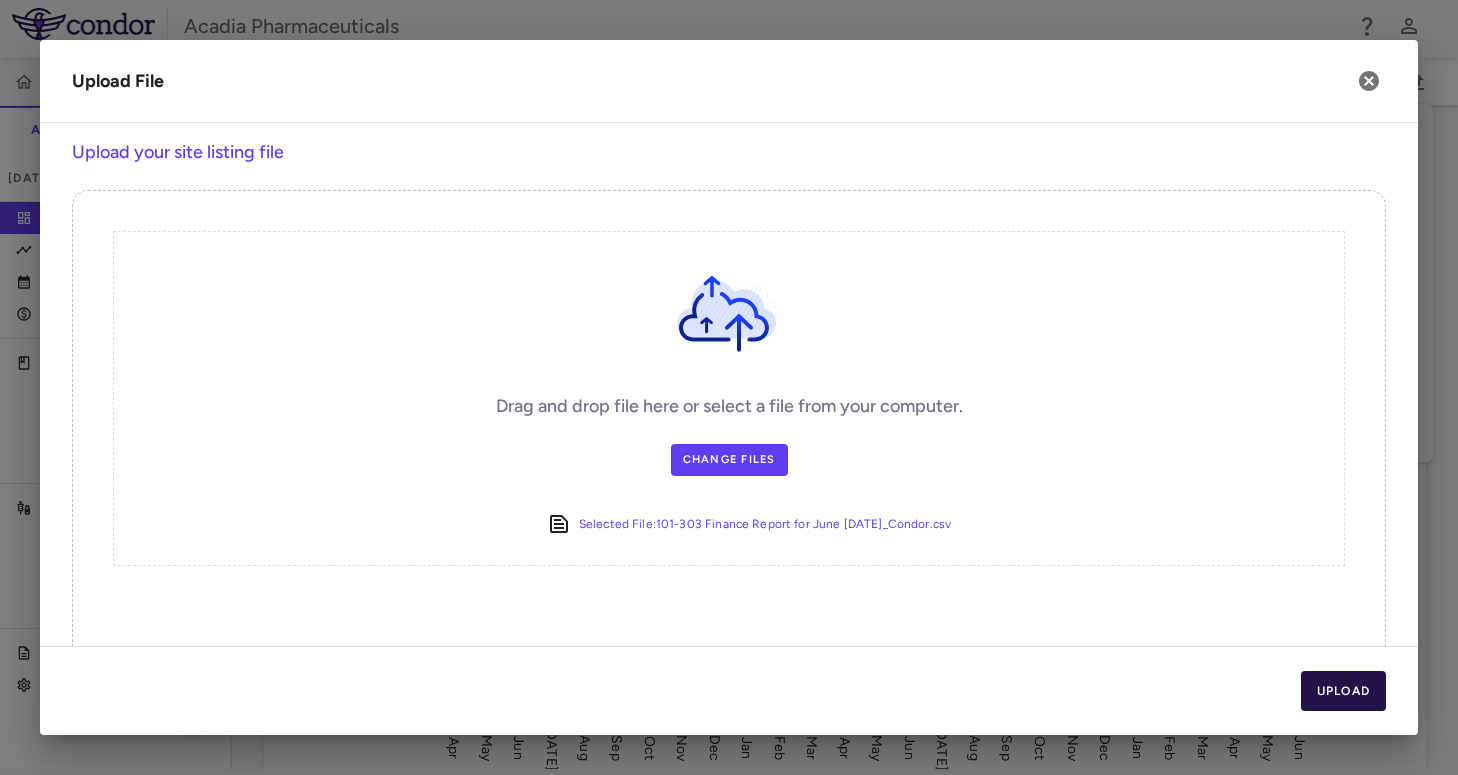 click on "Upload" at bounding box center (1344, 691) 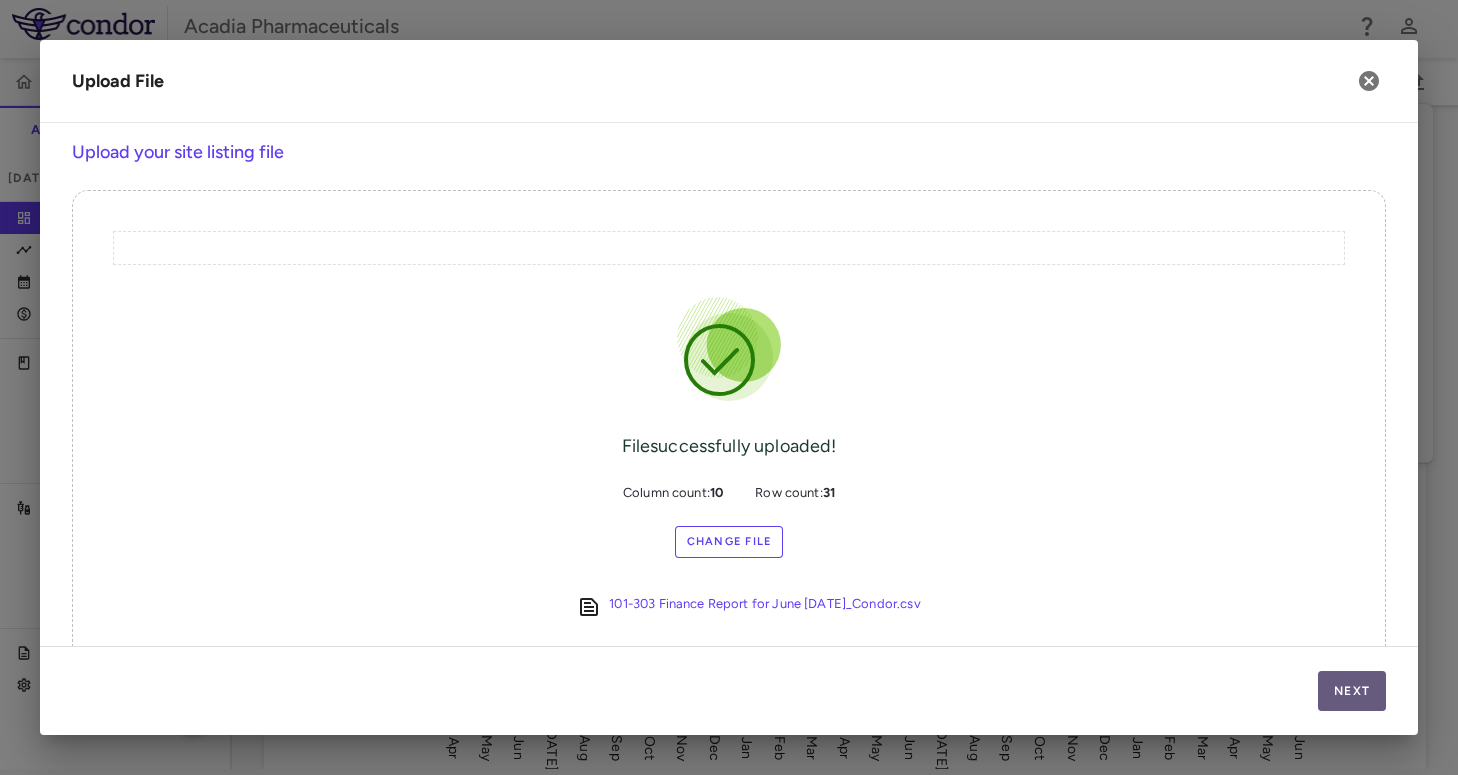 click on "Next" at bounding box center (1352, 691) 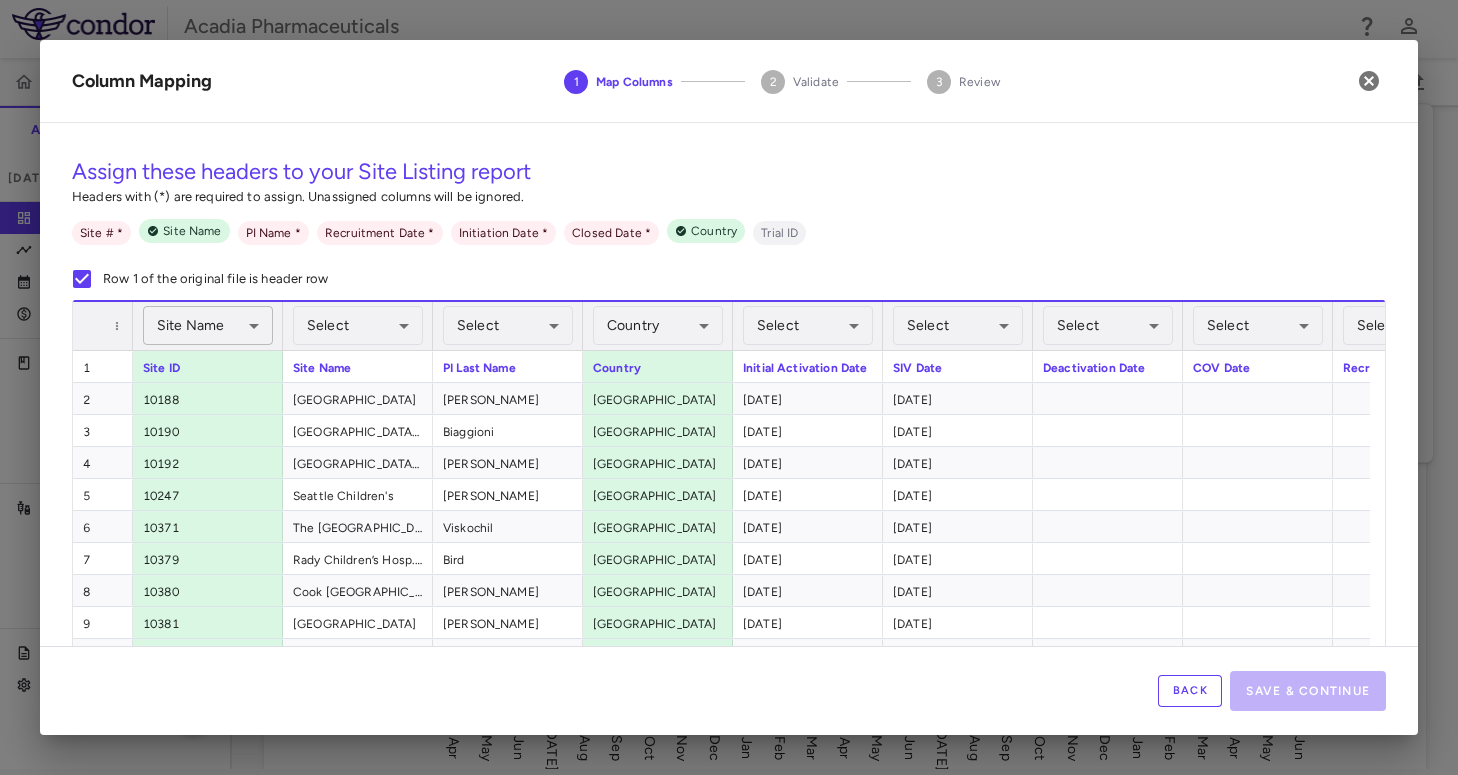 click on "Skip to sidebar Skip to main content Acadia Pharmaceuticals 016-303 Accruals Forecasting Jun 2025 (Open) Trial dashboard Analytics Financial close Journal entry Clinical expenses Summary CRO CTI Other clinical contracts Trial activity Patient activity Site & lab cost matrix Map procedures Trial files Trial settings 016-303 Hyperphagia in Prader-Willi Syndrome Jun 2025 (Open) Preparer Trial Spend Direct Fees Pass-throughs Investigator Fees Other Clinical Contracts Actual enrollment Monthly spend ($) -1.2M -1M -800K -600K -400K -200K 0 200K 400K 600K Actual patient enrollment Apr May Jun Jul Aug Sep Oct Nov Dec Jan 24 Feb Mar Apr May Jun Jul Aug Sep Oct Nov Dec Jan 25 Feb Mar Apr May Jun Trial activity Drag here to set row groups Drag here to set column labels
Enrollment
to" at bounding box center (729, 381) 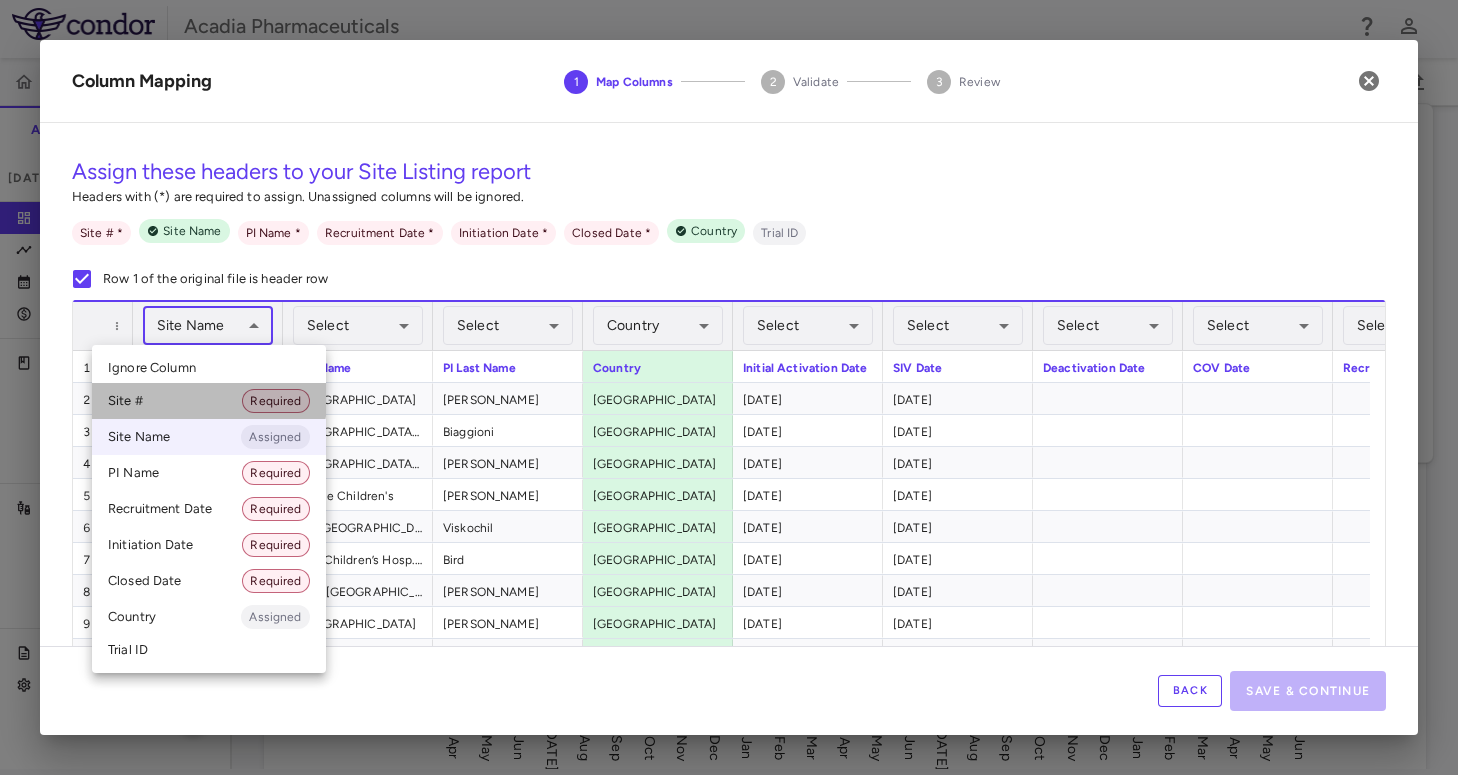 click on "Site # Required" at bounding box center (209, 401) 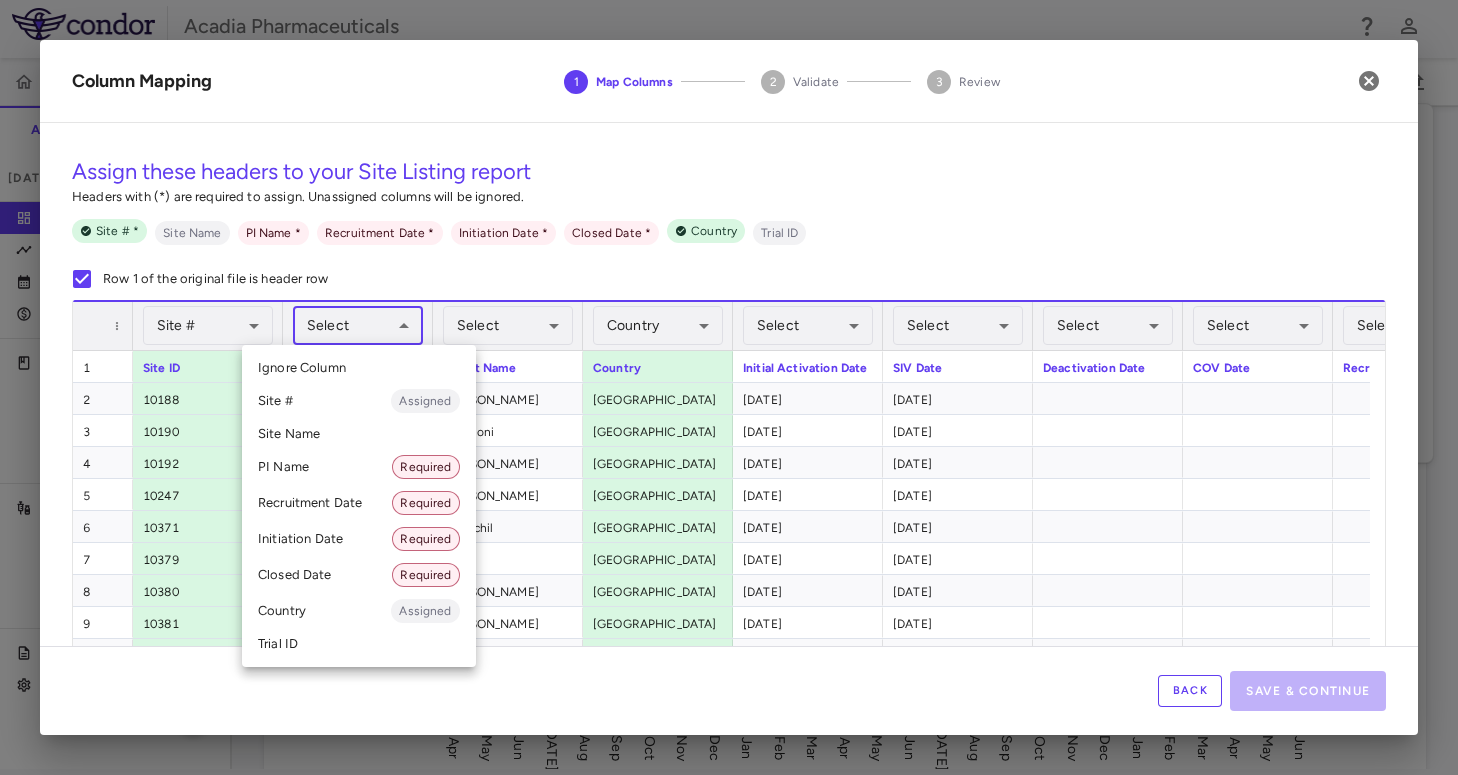 click on "Skip to sidebar Skip to main content Acadia Pharmaceuticals 016-303 Accruals Forecasting Jun 2025 (Open) Trial dashboard Analytics Financial close Journal entry Clinical expenses Summary CRO CTI Other clinical contracts Trial activity Patient activity Site & lab cost matrix Map procedures Trial files Trial settings 016-303 Hyperphagia in Prader-Willi Syndrome Jun 2025 (Open) Preparer Trial Spend Direct Fees Pass-throughs Investigator Fees Other Clinical Contracts Actual enrollment Monthly spend ($) -1.2M -1M -800K -600K -400K -200K 0 200K 400K 600K Actual patient enrollment Apr May Jun Jul Aug Sep Oct Nov Dec Jan 24 Feb Mar Apr May Jun Jul Aug Sep Oct Nov Dec Jan 25 Feb Mar Apr May Jun Trial activity Drag here to set row groups Drag here to set column labels
Enrollment
to" at bounding box center (729, 381) 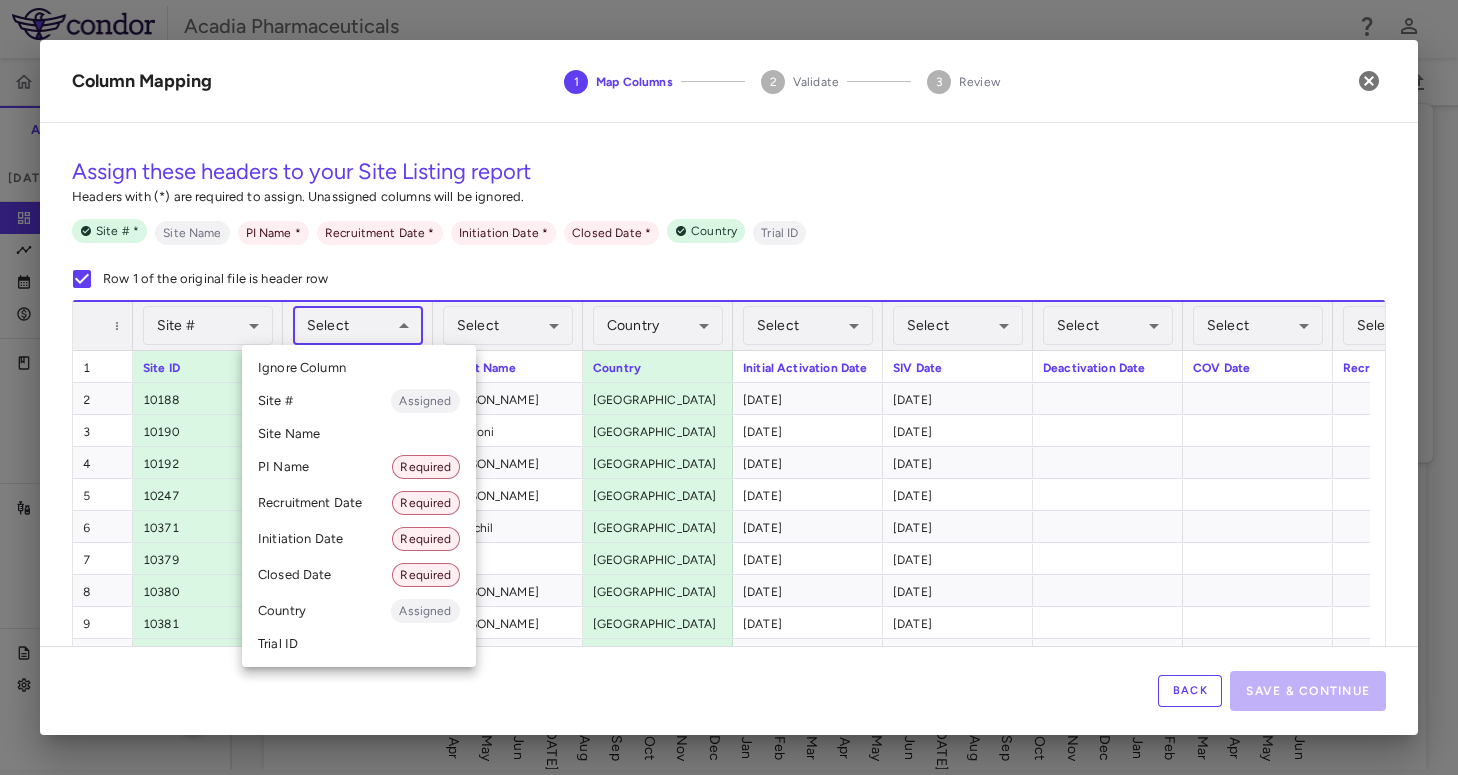 click on "Site Name" at bounding box center [359, 434] 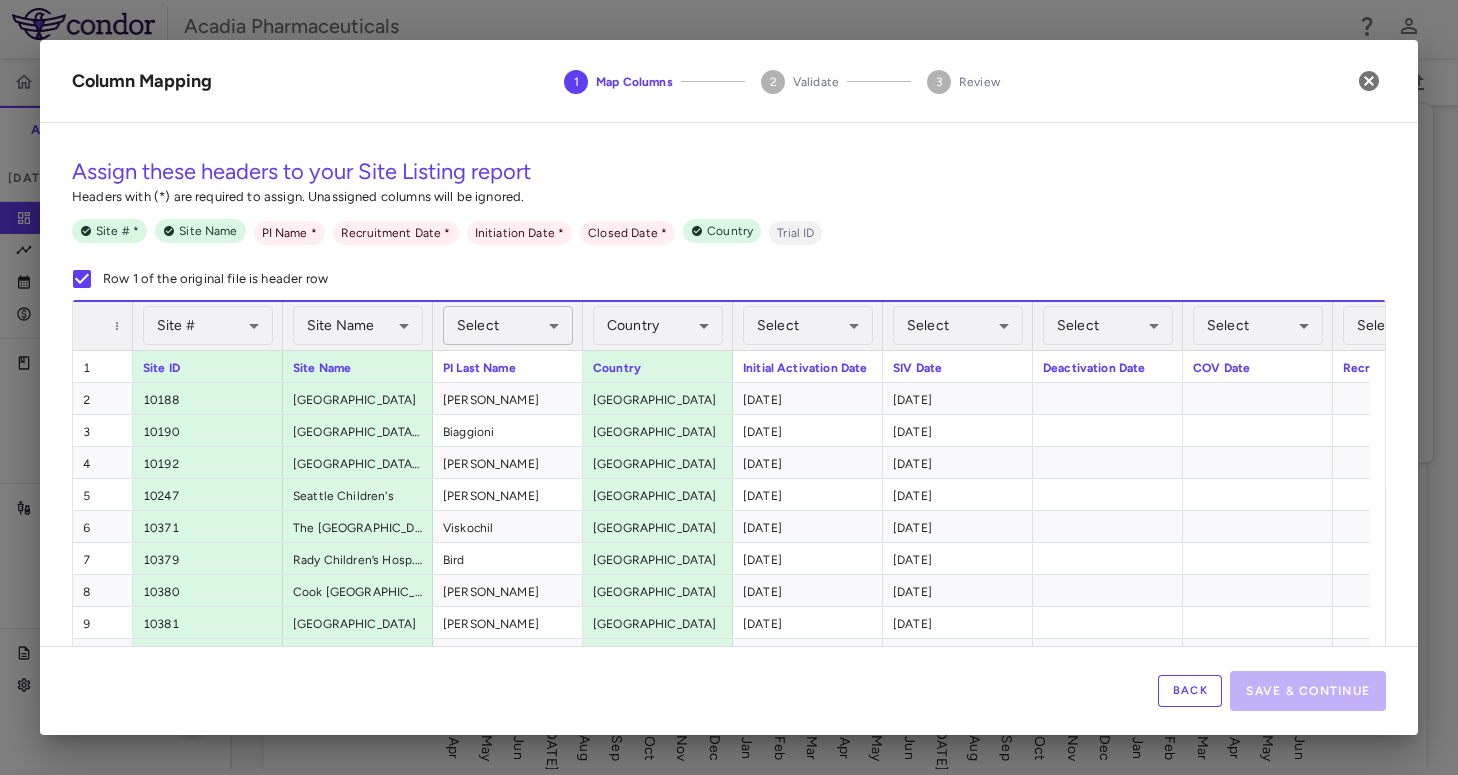click on "Skip to sidebar Skip to main content Acadia Pharmaceuticals 016-303 Accruals Forecasting Jun 2025 (Open) Trial dashboard Analytics Financial close Journal entry Clinical expenses Summary CRO CTI Other clinical contracts Trial activity Patient activity Site & lab cost matrix Map procedures Trial files Trial settings 016-303 Hyperphagia in Prader-Willi Syndrome Jun 2025 (Open) Preparer Trial Spend Direct Fees Pass-throughs Investigator Fees Other Clinical Contracts Actual enrollment Monthly spend ($) -1.2M -1M -800K -600K -400K -200K 0 200K 400K 600K Actual patient enrollment Apr May Jun Jul Aug Sep Oct Nov Dec Jan 24 Feb Mar Apr May Jun Jul Aug Sep Oct Nov Dec Jan 25 Feb Mar Apr May Jun Trial activity Drag here to set row groups Drag here to set column labels
Enrollment
to" at bounding box center (729, 381) 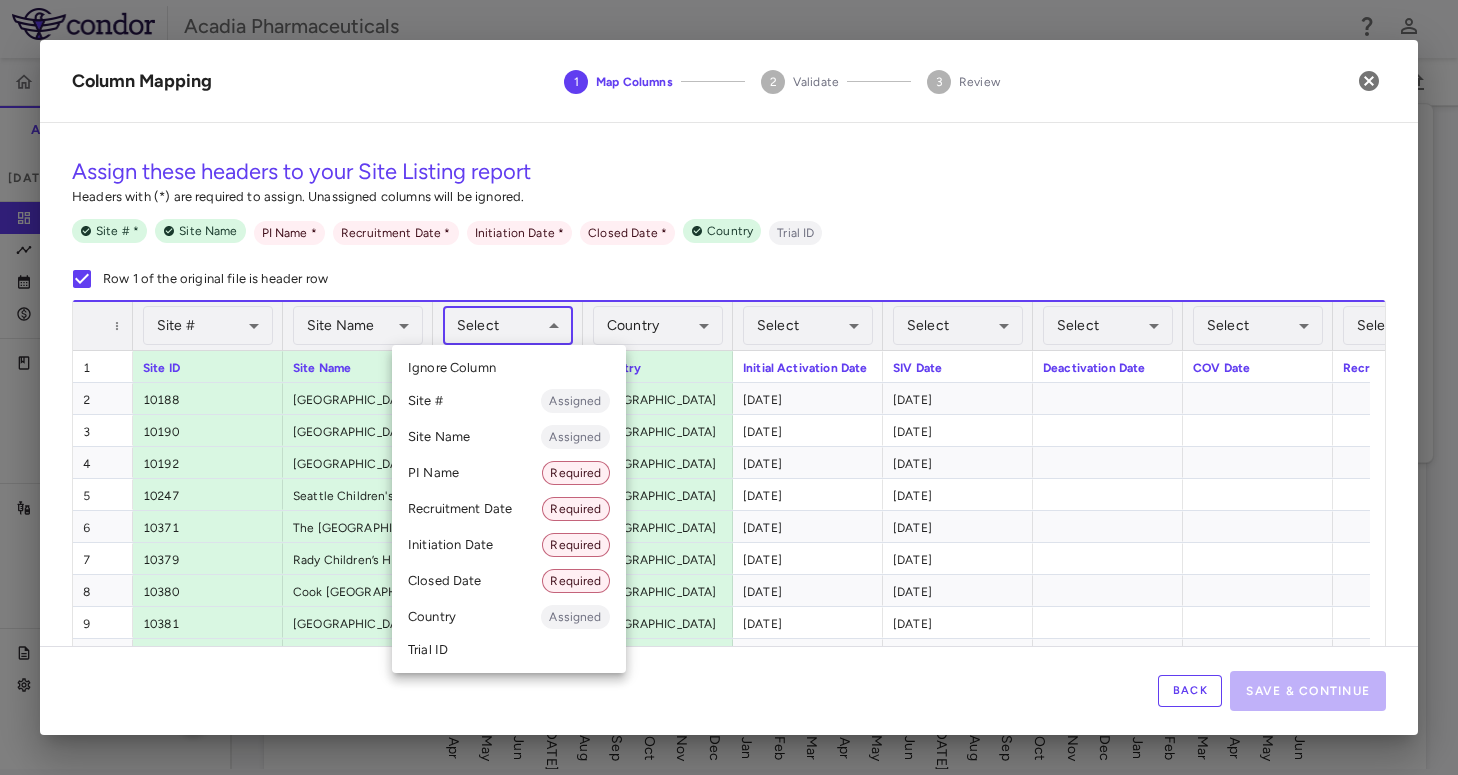 click on "PI Name Required" at bounding box center [509, 473] 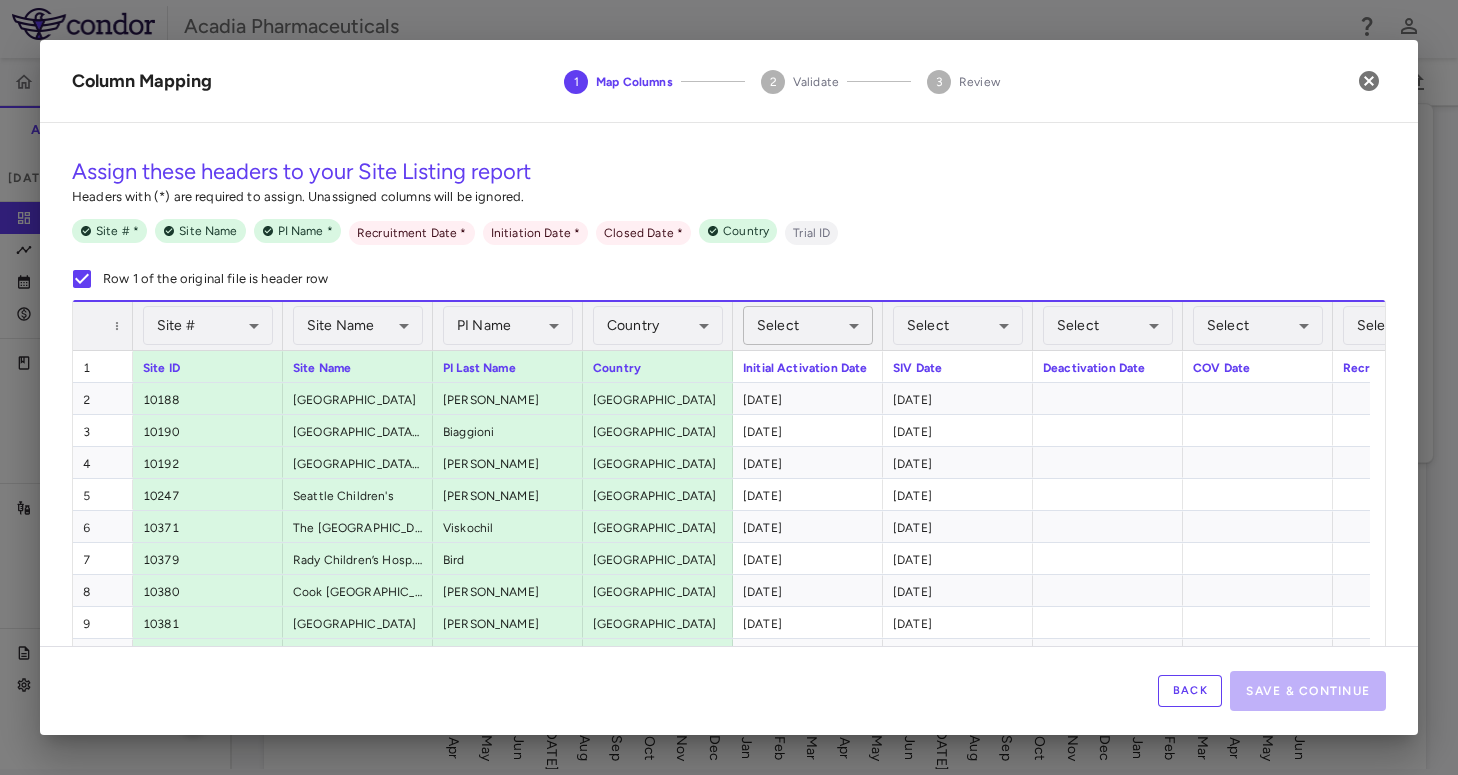 click on "Skip to sidebar Skip to main content Acadia Pharmaceuticals 016-303 Accruals Forecasting Jun 2025 (Open) Trial dashboard Analytics Financial close Journal entry Clinical expenses Summary CRO CTI Other clinical contracts Trial activity Patient activity Site & lab cost matrix Map procedures Trial files Trial settings 016-303 Hyperphagia in Prader-Willi Syndrome Jun 2025 (Open) Preparer Trial Spend Direct Fees Pass-throughs Investigator Fees Other Clinical Contracts Actual enrollment Monthly spend ($) -1.2M -1M -800K -600K -400K -200K 0 200K 400K 600K Actual patient enrollment Apr May Jun Jul Aug Sep Oct Nov Dec Jan 24 Feb Mar Apr May Jun Jul Aug Sep Oct Nov Dec Jan 25 Feb Mar Apr May Jun Trial activity Drag here to set row groups Drag here to set column labels
Enrollment
to" at bounding box center [729, 381] 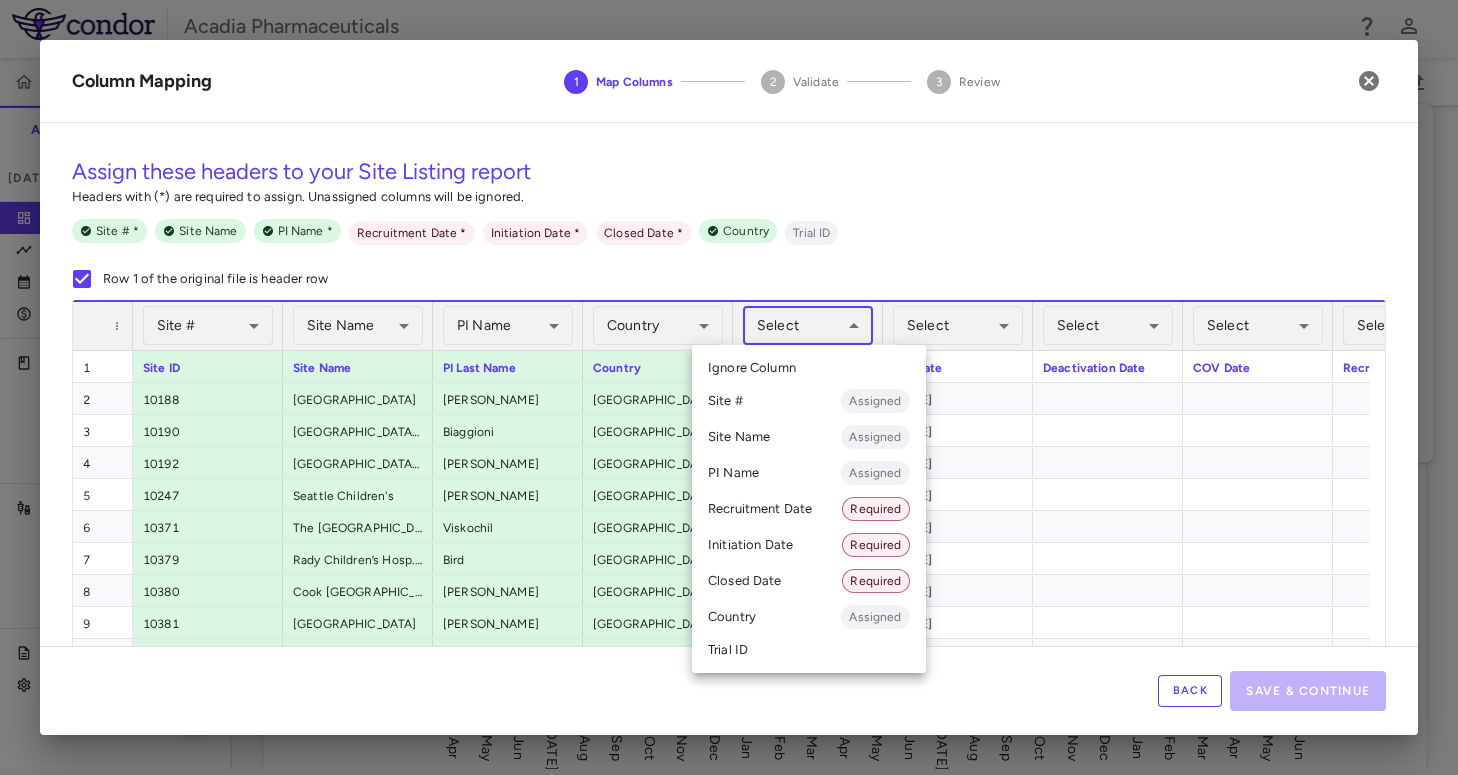 click on "Initiation Date Required" at bounding box center [809, 545] 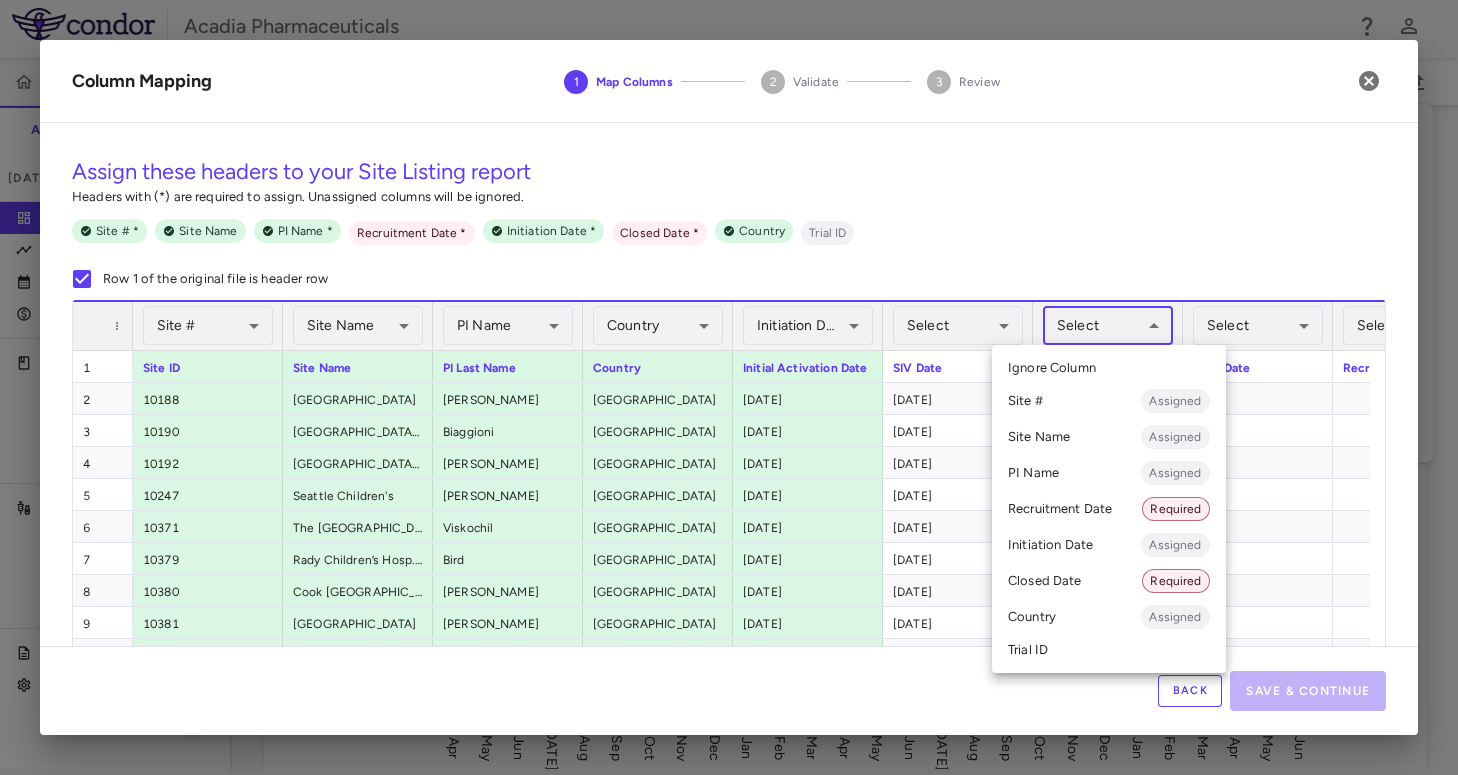 click on "Skip to sidebar Skip to main content Acadia Pharmaceuticals 016-303 Accruals Forecasting Jun 2025 (Open) Trial dashboard Analytics Financial close Journal entry Clinical expenses Summary CRO CTI Other clinical contracts Trial activity Patient activity Site & lab cost matrix Map procedures Trial files Trial settings 016-303 Hyperphagia in Prader-Willi Syndrome Jun 2025 (Open) Preparer Trial Spend Direct Fees Pass-throughs Investigator Fees Other Clinical Contracts Actual enrollment Monthly spend ($) -1.2M -1M -800K -600K -400K -200K 0 200K 400K 600K Actual patient enrollment Apr May Jun Jul Aug Sep Oct Nov Dec Jan 24 Feb Mar Apr May Jun Jul Aug Sep Oct Nov Dec Jan 25 Feb Mar Apr May Jun Trial activity Drag here to set row groups Drag here to set column labels
Enrollment
to" at bounding box center (729, 381) 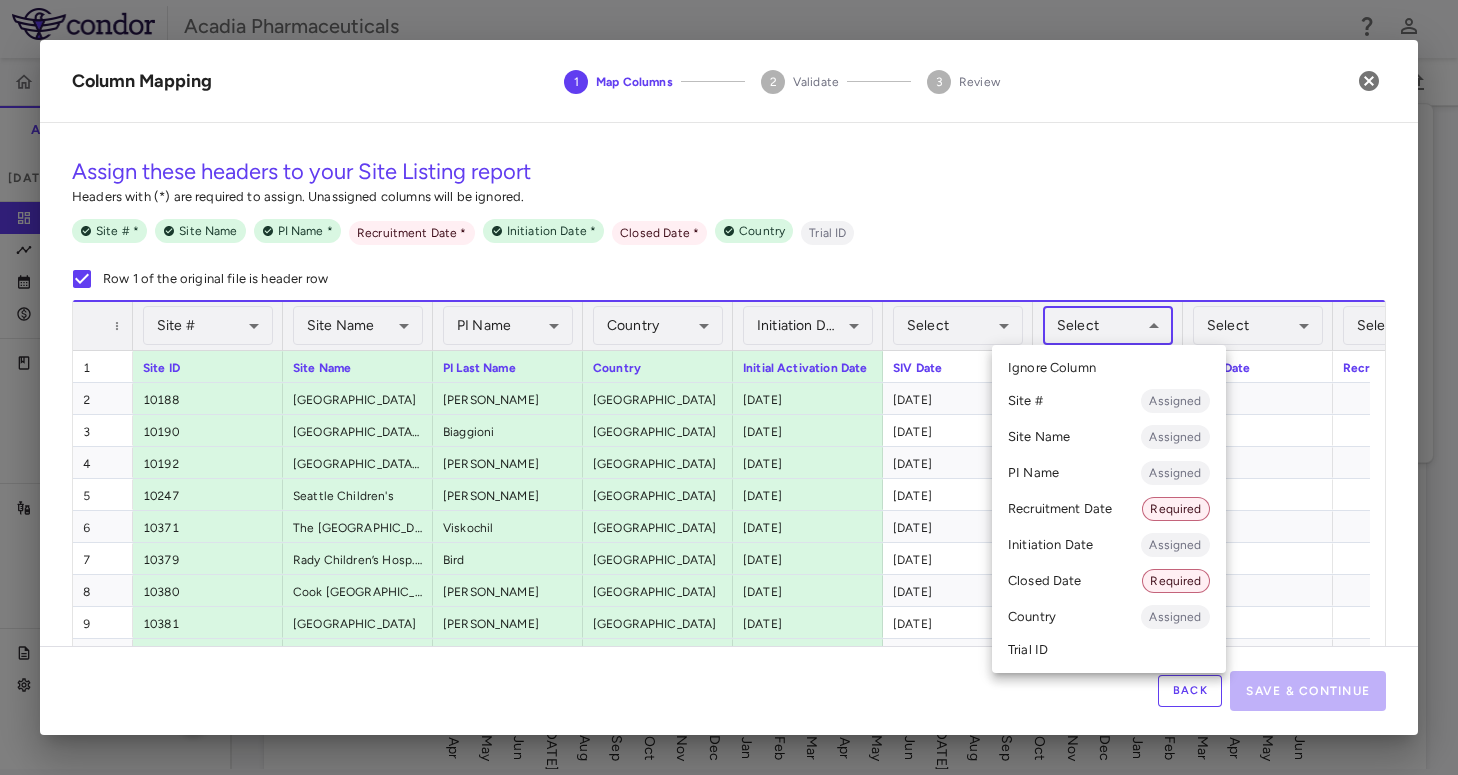 click on "Closed Date Required" at bounding box center (1109, 581) 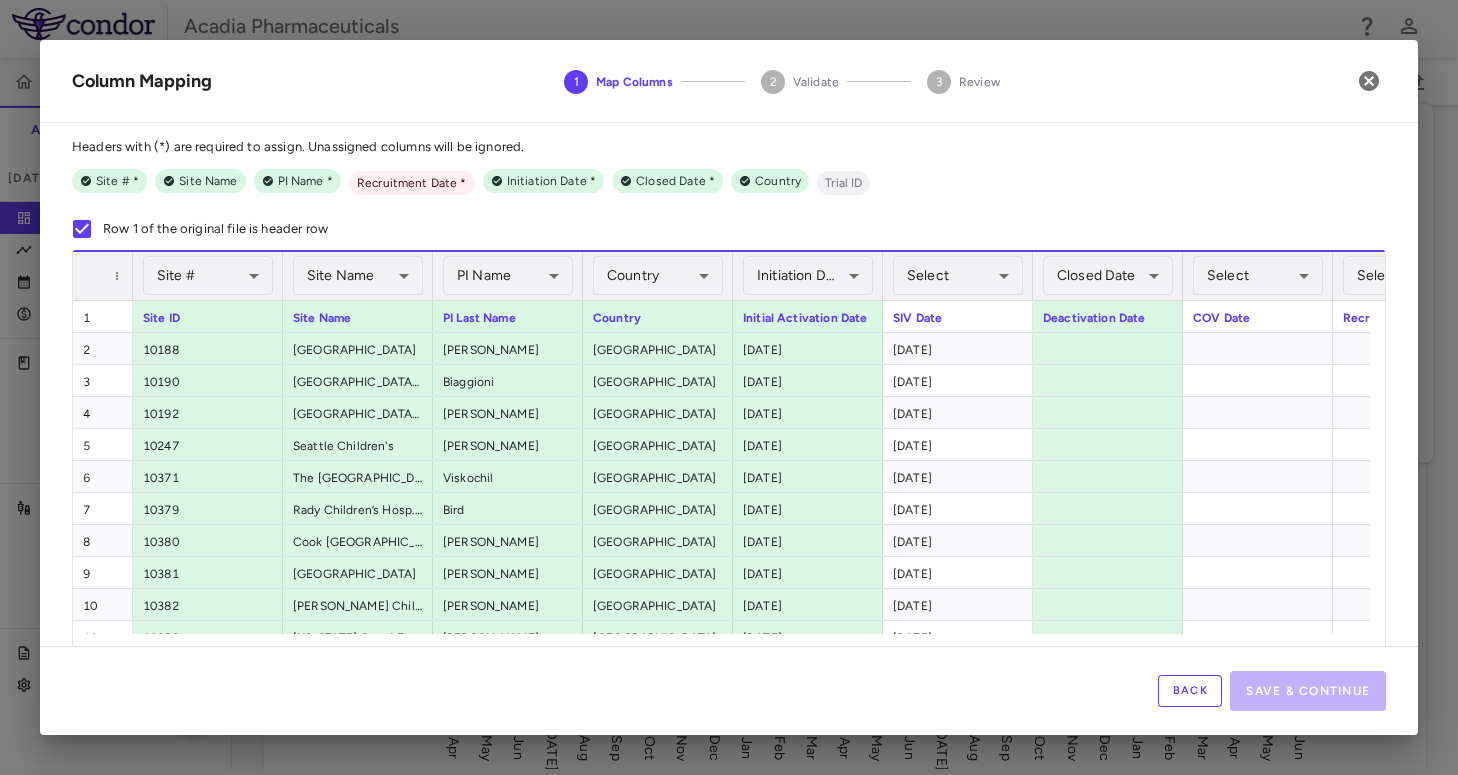 scroll, scrollTop: 77, scrollLeft: 0, axis: vertical 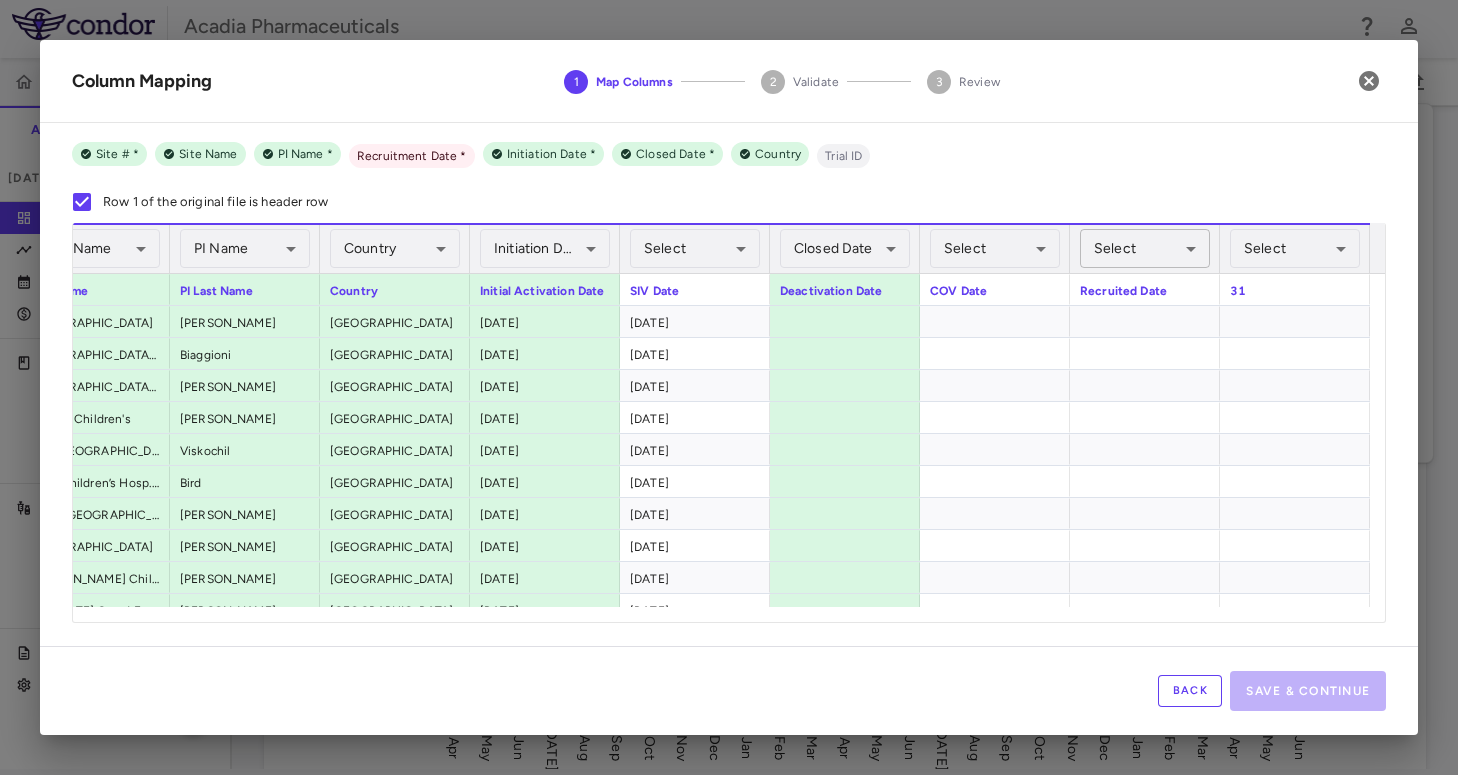click on "Skip to sidebar Skip to main content Acadia Pharmaceuticals 016-303 Accruals Forecasting Jun 2025 (Open) Trial dashboard Analytics Financial close Journal entry Clinical expenses Summary CRO CTI Other clinical contracts Trial activity Patient activity Site & lab cost matrix Map procedures Trial files Trial settings 016-303 Hyperphagia in Prader-Willi Syndrome Jun 2025 (Open) Preparer Trial Spend Direct Fees Pass-throughs Investigator Fees Other Clinical Contracts Actual enrollment Monthly spend ($) -1.2M -1M -800K -600K -400K -200K 0 200K 400K 600K Actual patient enrollment Apr May Jun Jul Aug Sep Oct Nov Dec Jan 24 Feb Mar Apr May Jun Jul Aug Sep Oct Nov Dec Jan 25 Feb Mar Apr May Jun Trial activity Drag here to set row groups Drag here to set column labels
Enrollment
to" at bounding box center [729, 381] 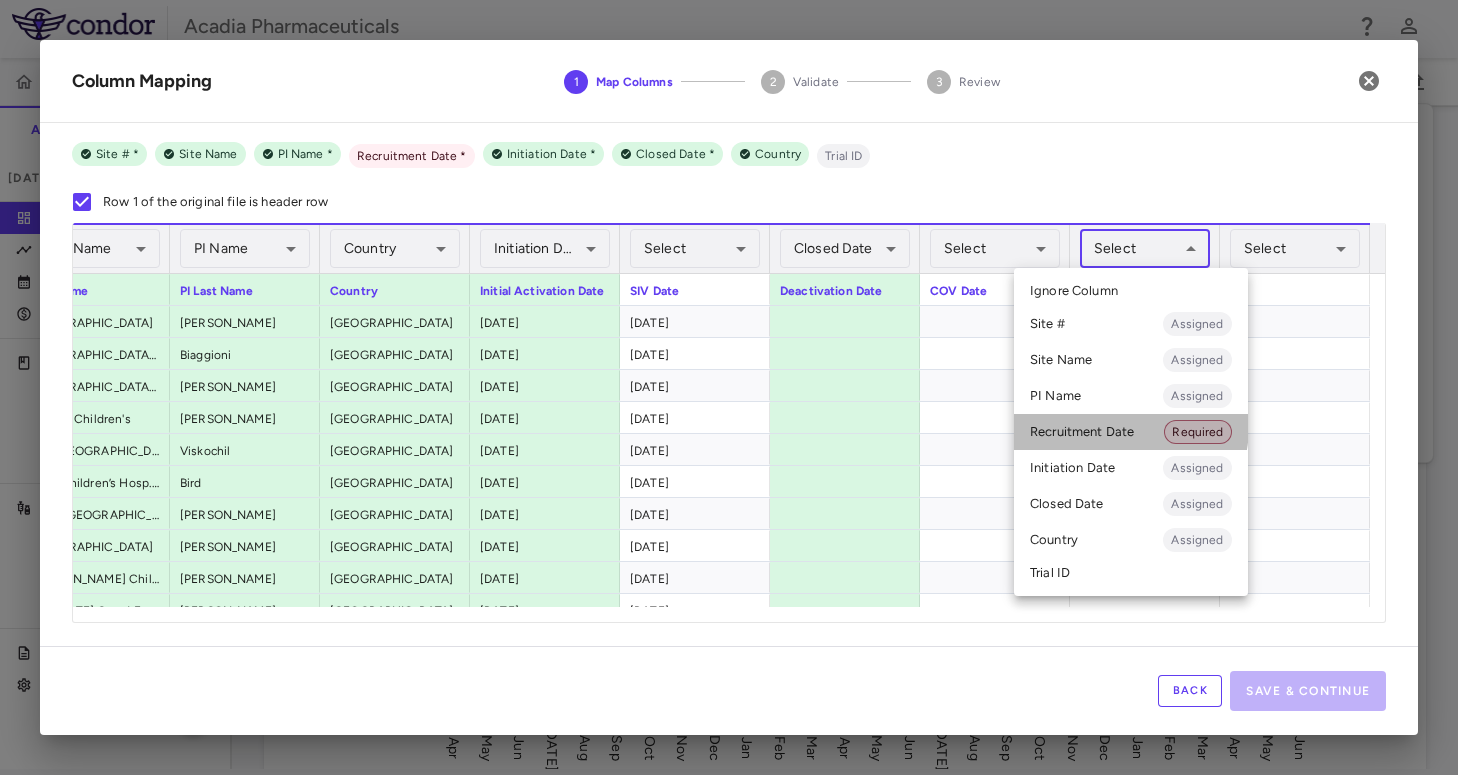 click on "Recruitment Date Required" at bounding box center [1131, 432] 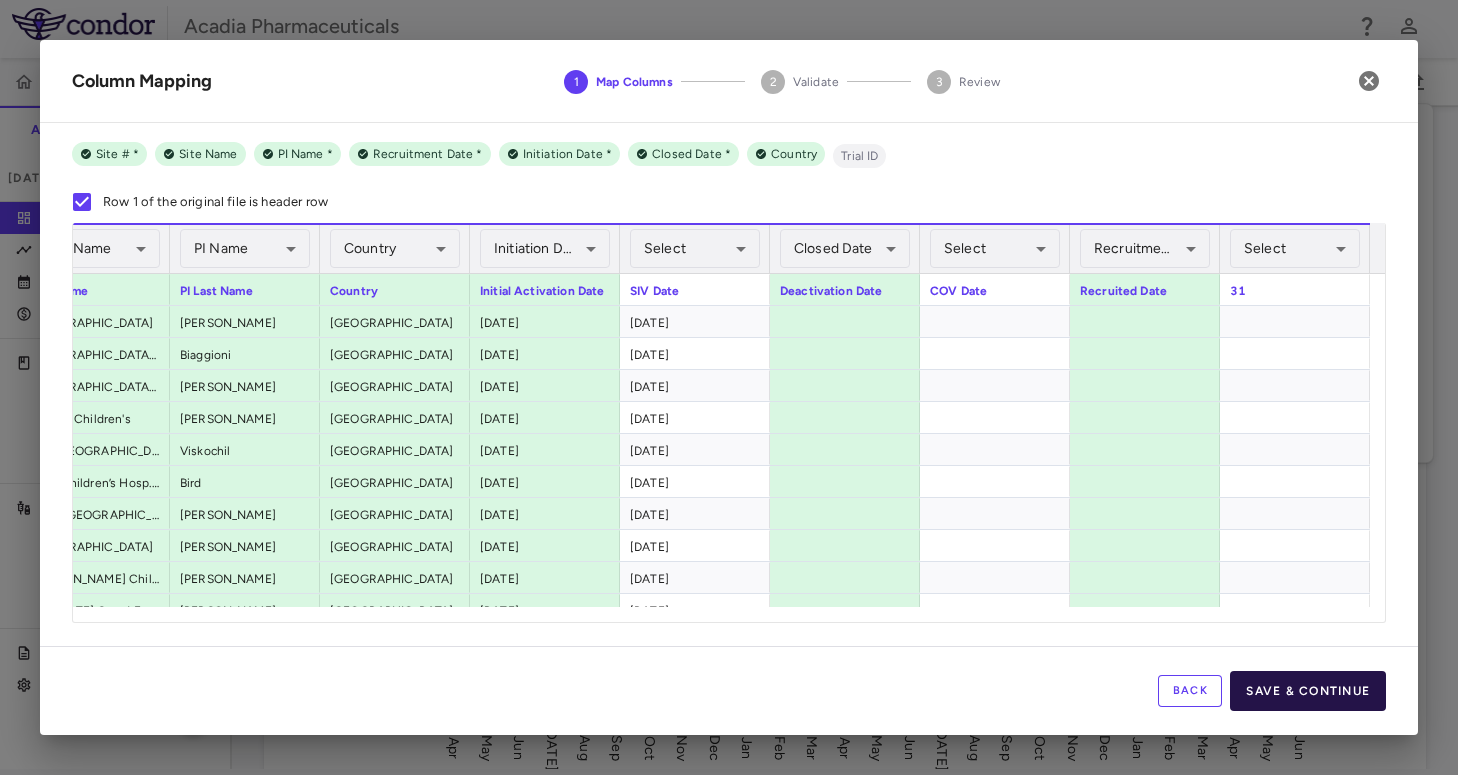 click on "Save & Continue" at bounding box center (1308, 691) 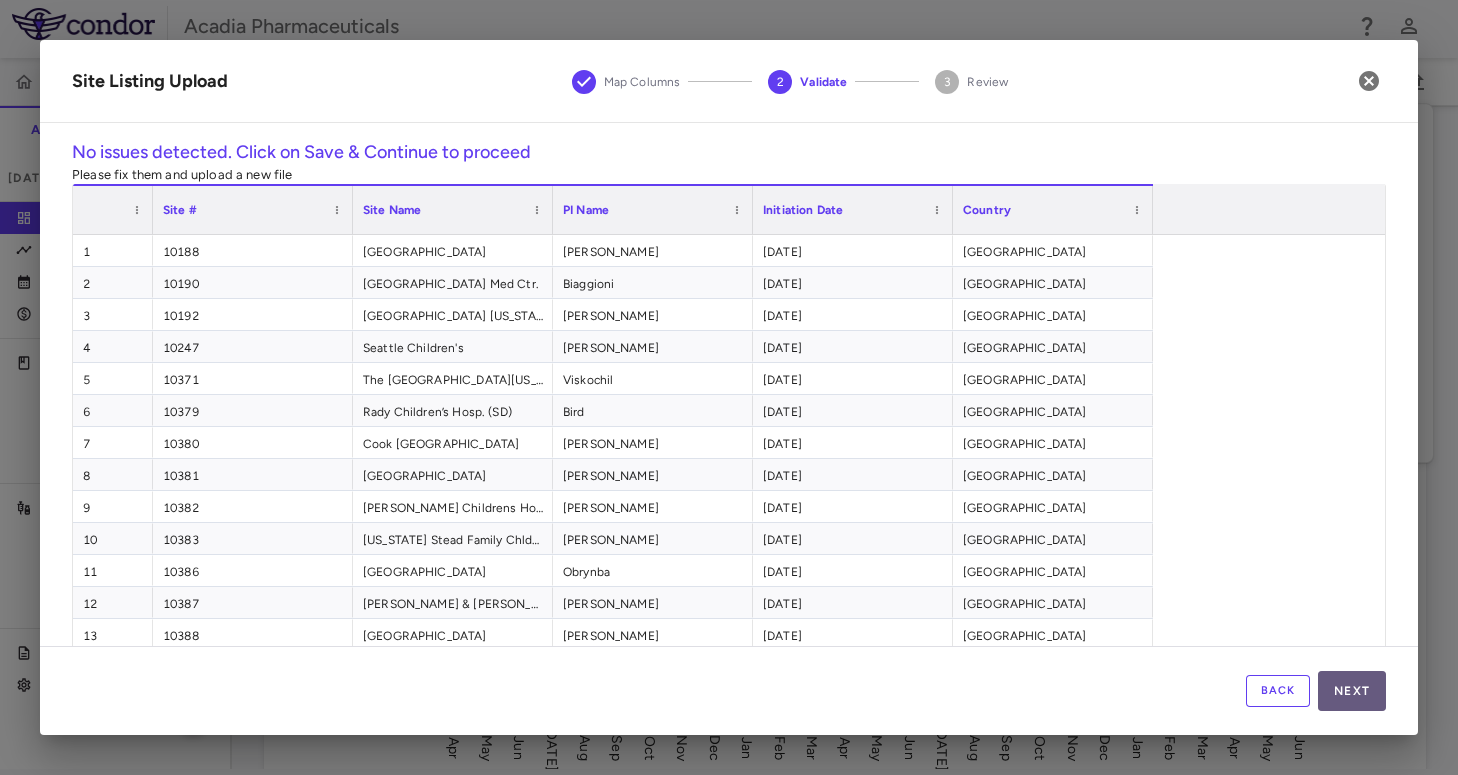 click on "Next" at bounding box center [1352, 691] 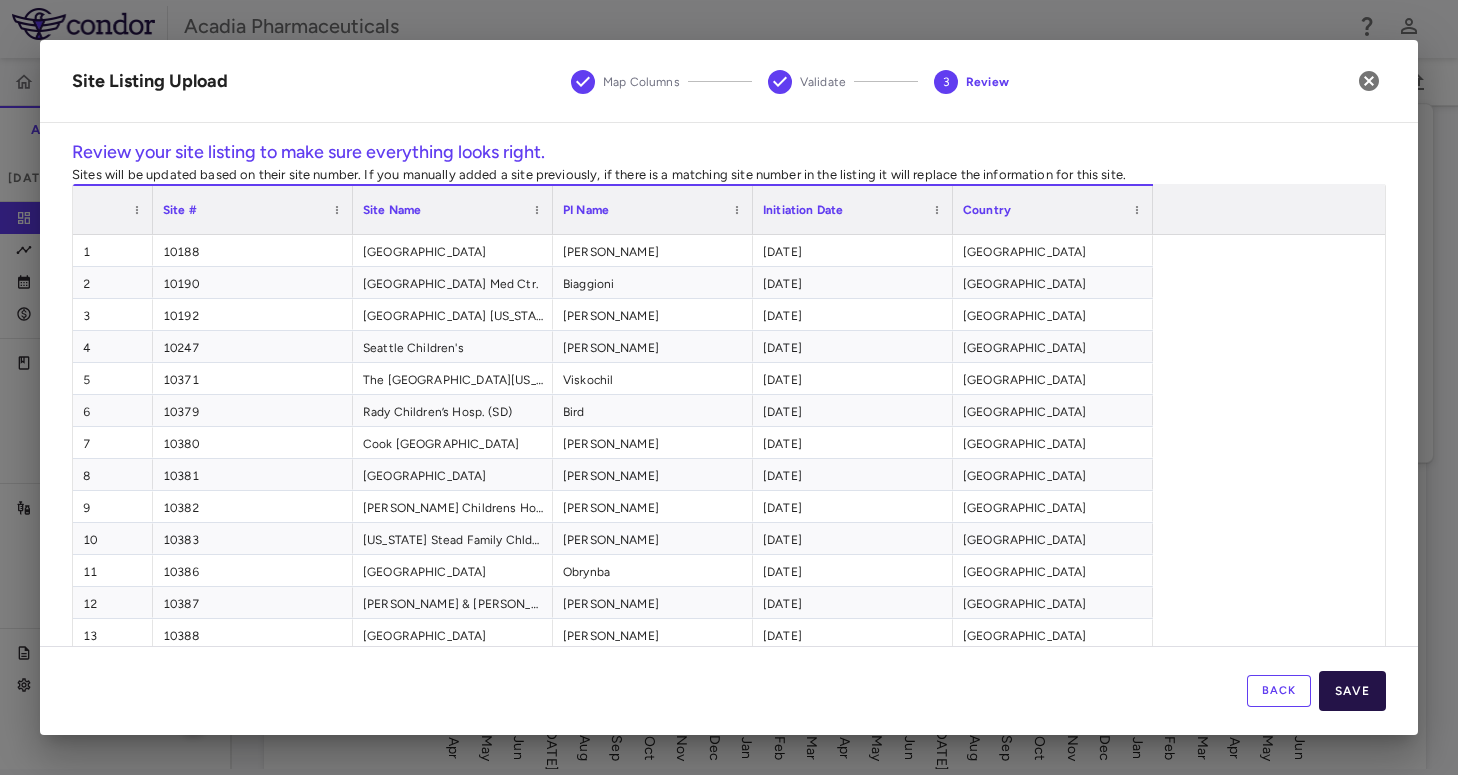 click on "Save" at bounding box center [1352, 691] 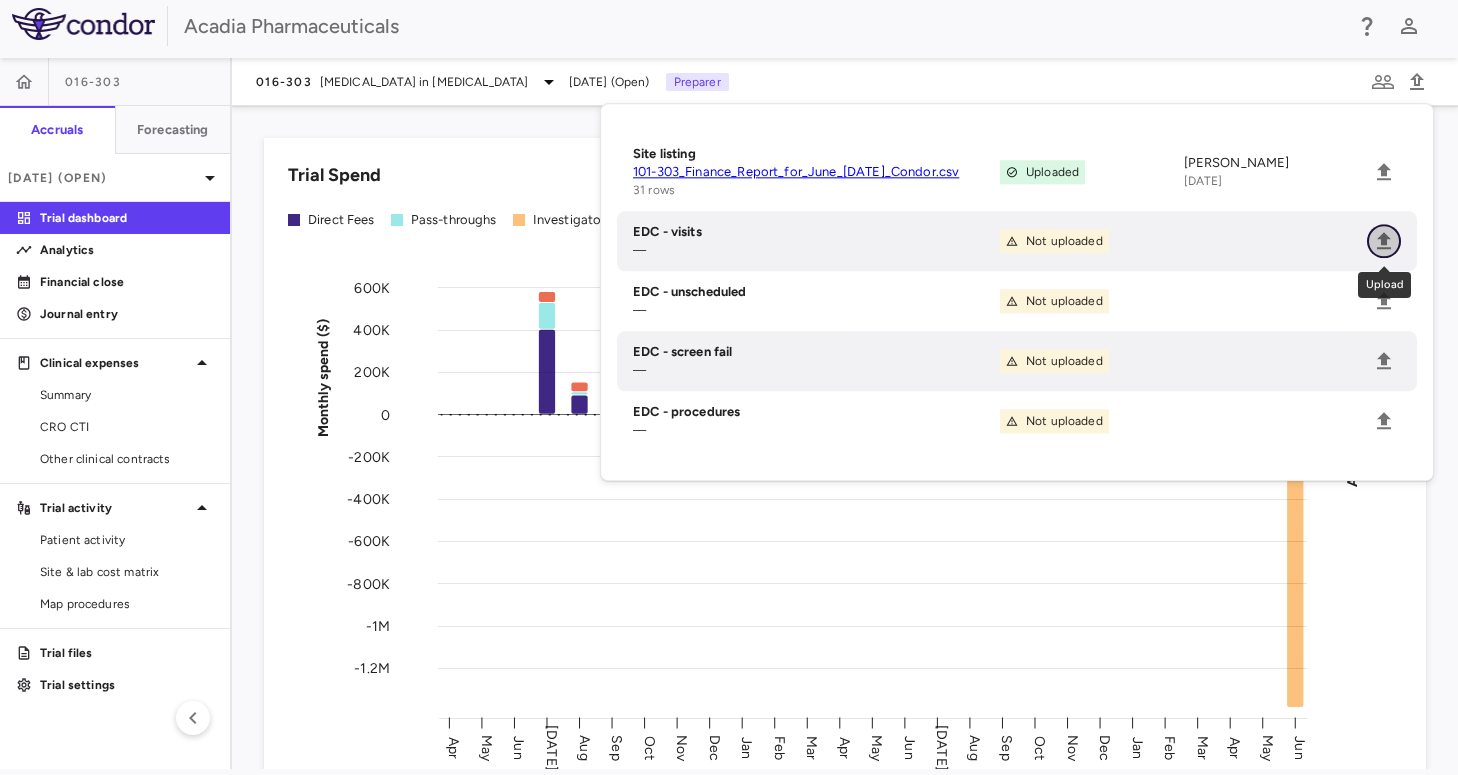 click 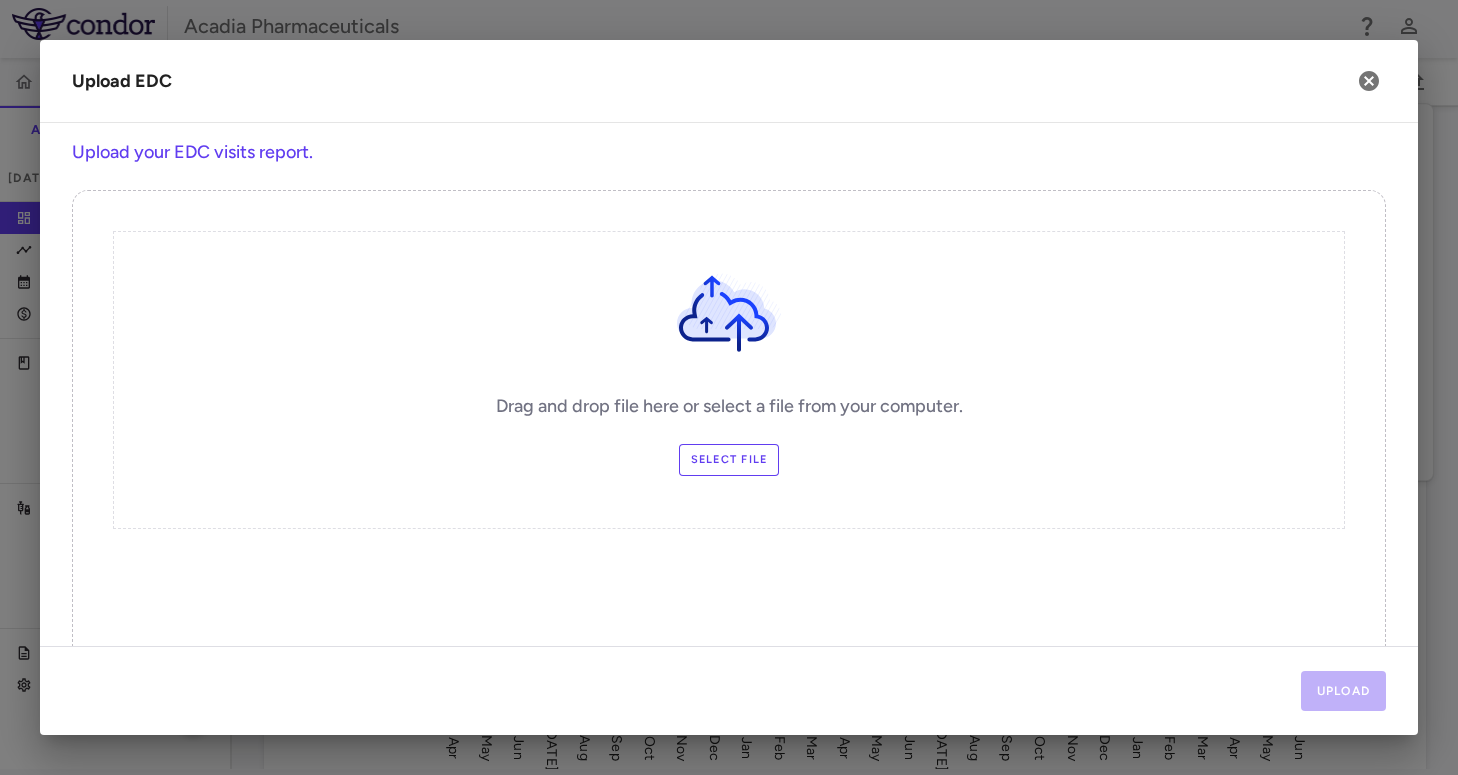 click on "Select file" at bounding box center [729, 460] 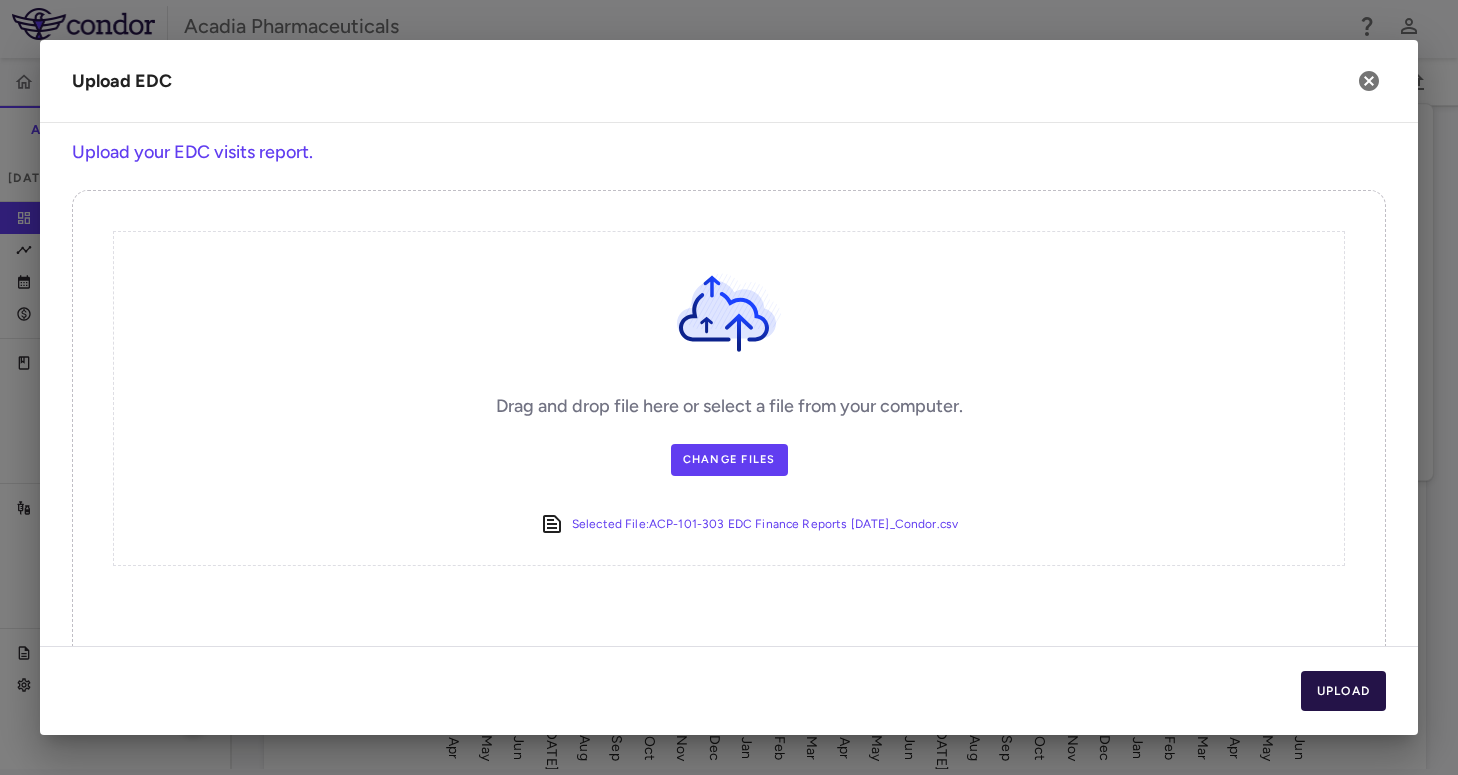 click on "Upload" at bounding box center (1344, 691) 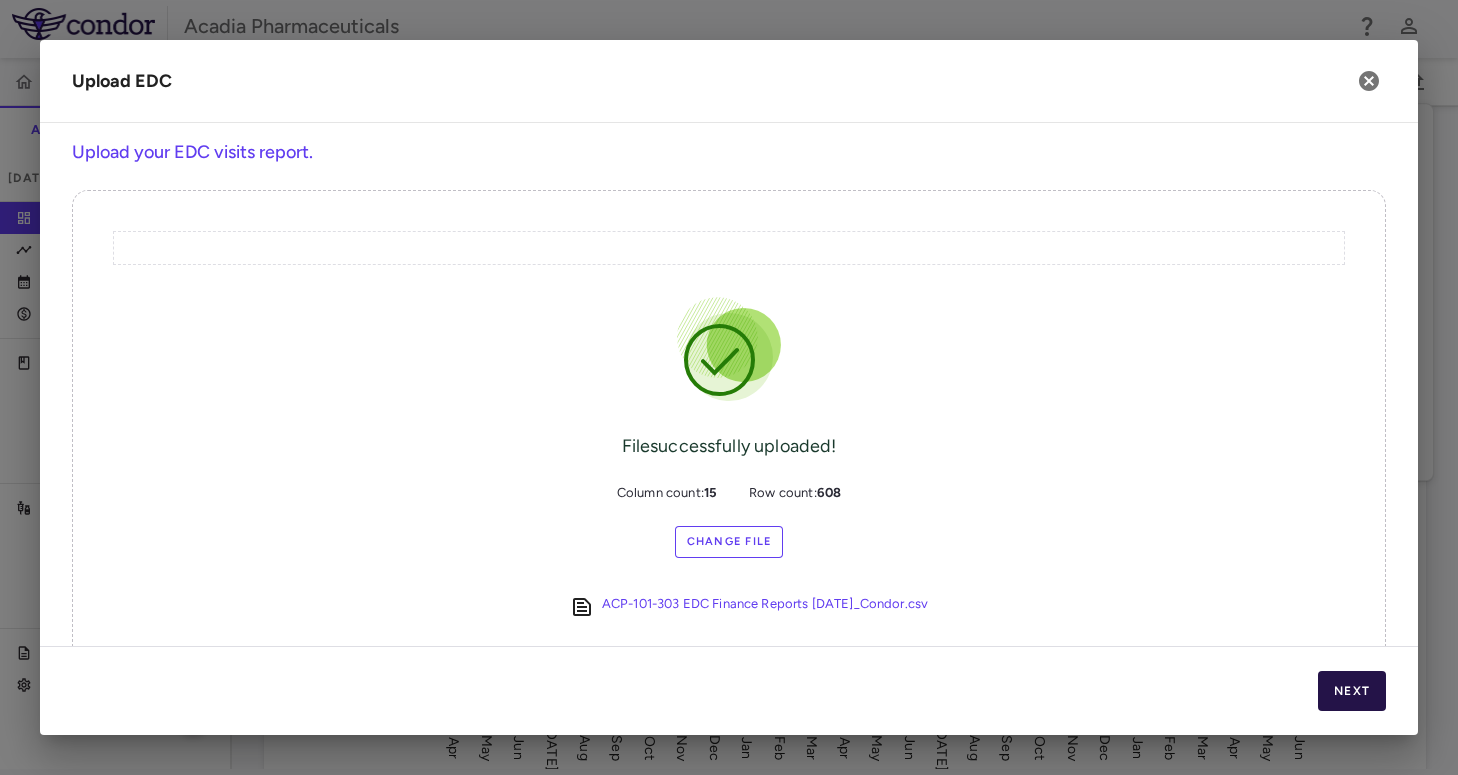 click on "Next" at bounding box center [1352, 691] 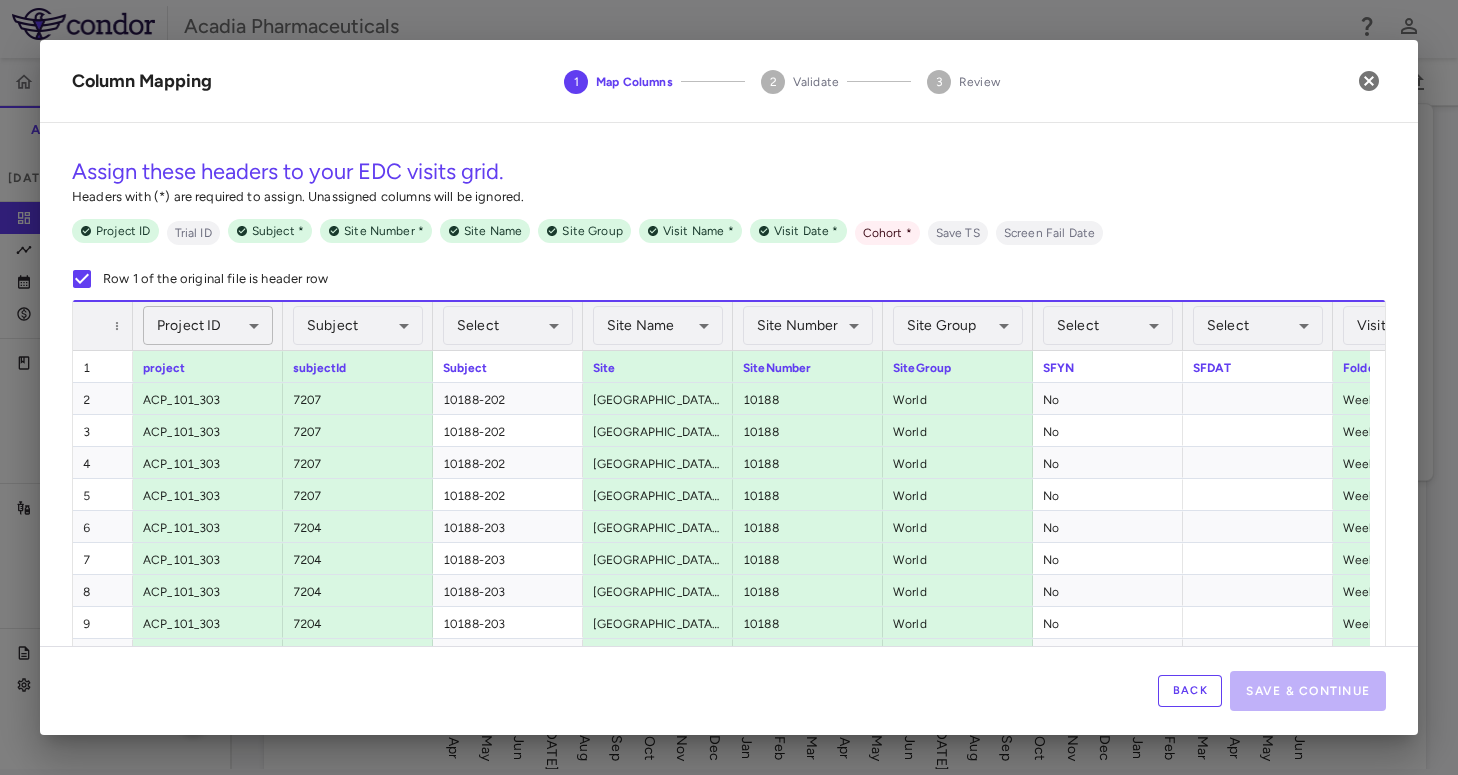 click on "Skip to sidebar Skip to main content Acadia Pharmaceuticals 016-303 Accruals Forecasting Jun 2025 (Open) Trial dashboard Analytics Financial close Journal entry Clinical expenses Summary CRO CTI Other clinical contracts Trial activity Patient activity Site & lab cost matrix Map procedures Trial files Trial settings 016-303 Hyperphagia in Prader-Willi Syndrome Jun 2025 (Open) Preparer Trial Spend Direct Fees Pass-throughs Investigator Fees Other Clinical Contracts Actual enrollment Monthly spend ($) -1.2M -1M -800K -600K -400K -200K 0 200K 400K 600K Actual patient enrollment Apr May Jun Jul Aug Sep Oct Nov Dec Jan 24 Feb Mar Apr May Jun Jul Aug Sep Oct Nov Dec Jan 25 Feb Mar Apr May Jun Trial activity Drag here to set row groups Drag here to set column labels
Enrollment
to" at bounding box center [729, 381] 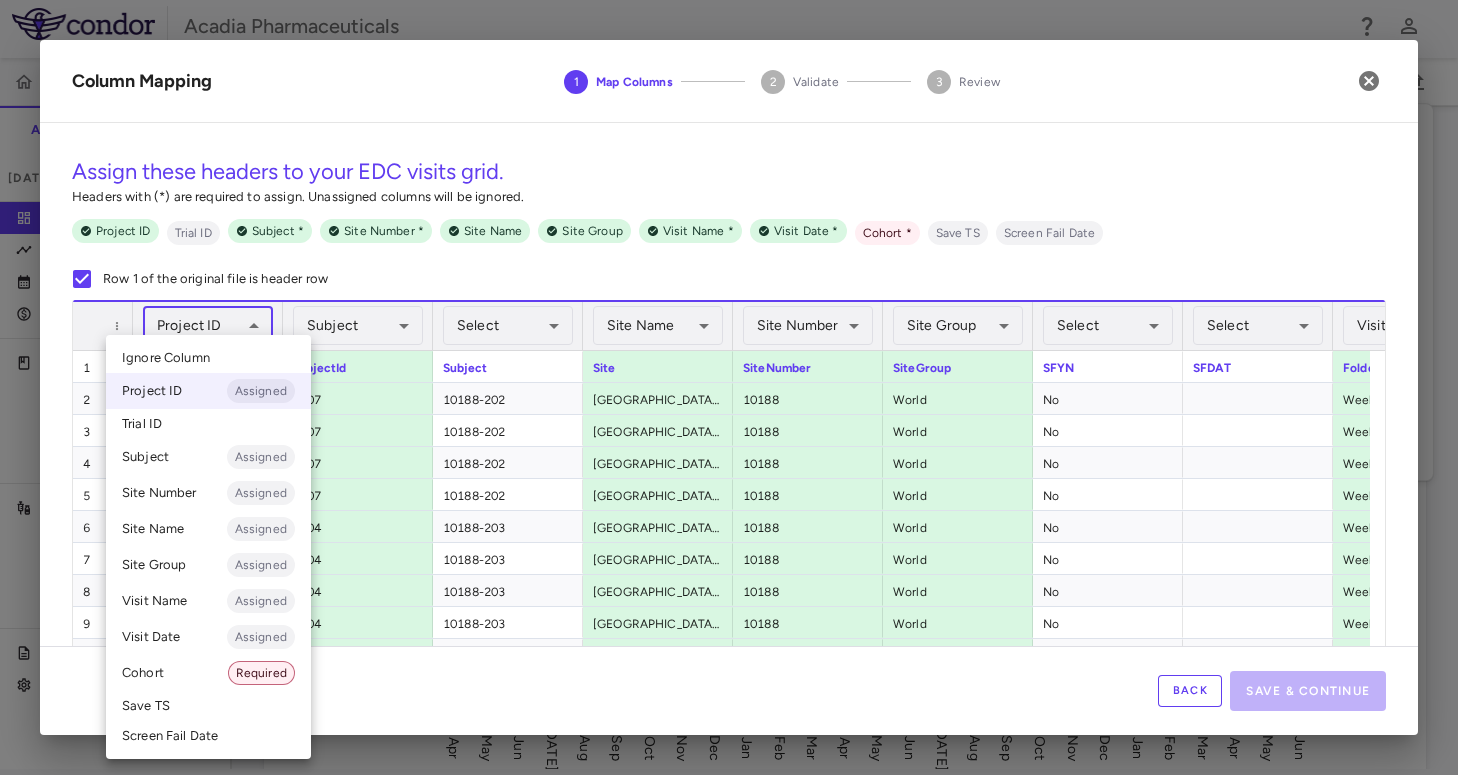 click on "Cohort Required" at bounding box center (208, 673) 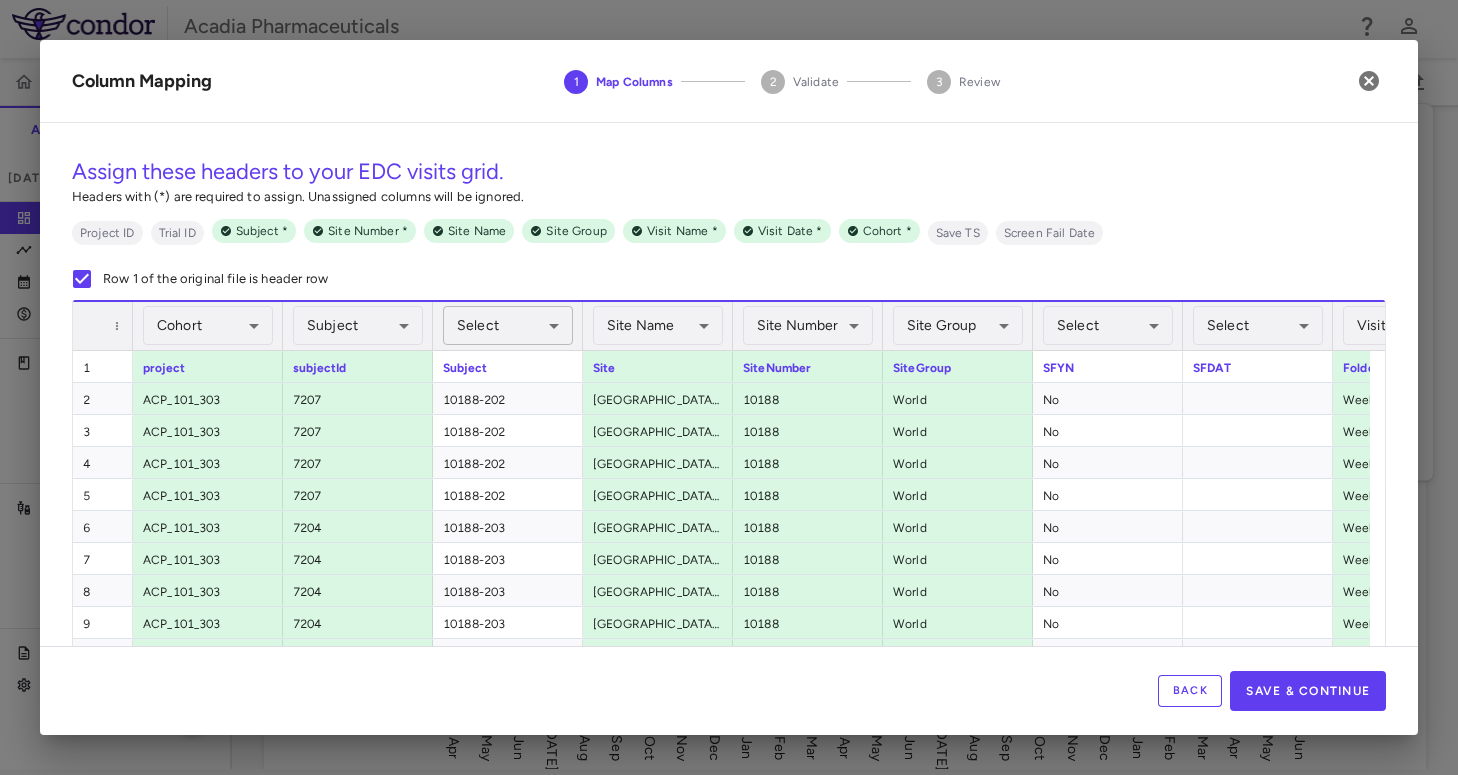 click on "Skip to sidebar Skip to main content Acadia Pharmaceuticals 016-303 Accruals Forecasting Jun 2025 (Open) Trial dashboard Analytics Financial close Journal entry Clinical expenses Summary CRO CTI Other clinical contracts Trial activity Patient activity Site & lab cost matrix Map procedures Trial files Trial settings 016-303 Hyperphagia in Prader-Willi Syndrome Jun 2025 (Open) Preparer Trial Spend Direct Fees Pass-throughs Investigator Fees Other Clinical Contracts Actual enrollment Monthly spend ($) -1.2M -1M -800K -600K -400K -200K 0 200K 400K 600K Actual patient enrollment Apr May Jun Jul Aug Sep Oct Nov Dec Jan 24 Feb Mar Apr May Jun Jul Aug Sep Oct Nov Dec Jan 25 Feb Mar Apr May Jun Trial activity Drag here to set row groups Drag here to set column labels
Enrollment
to" at bounding box center [729, 381] 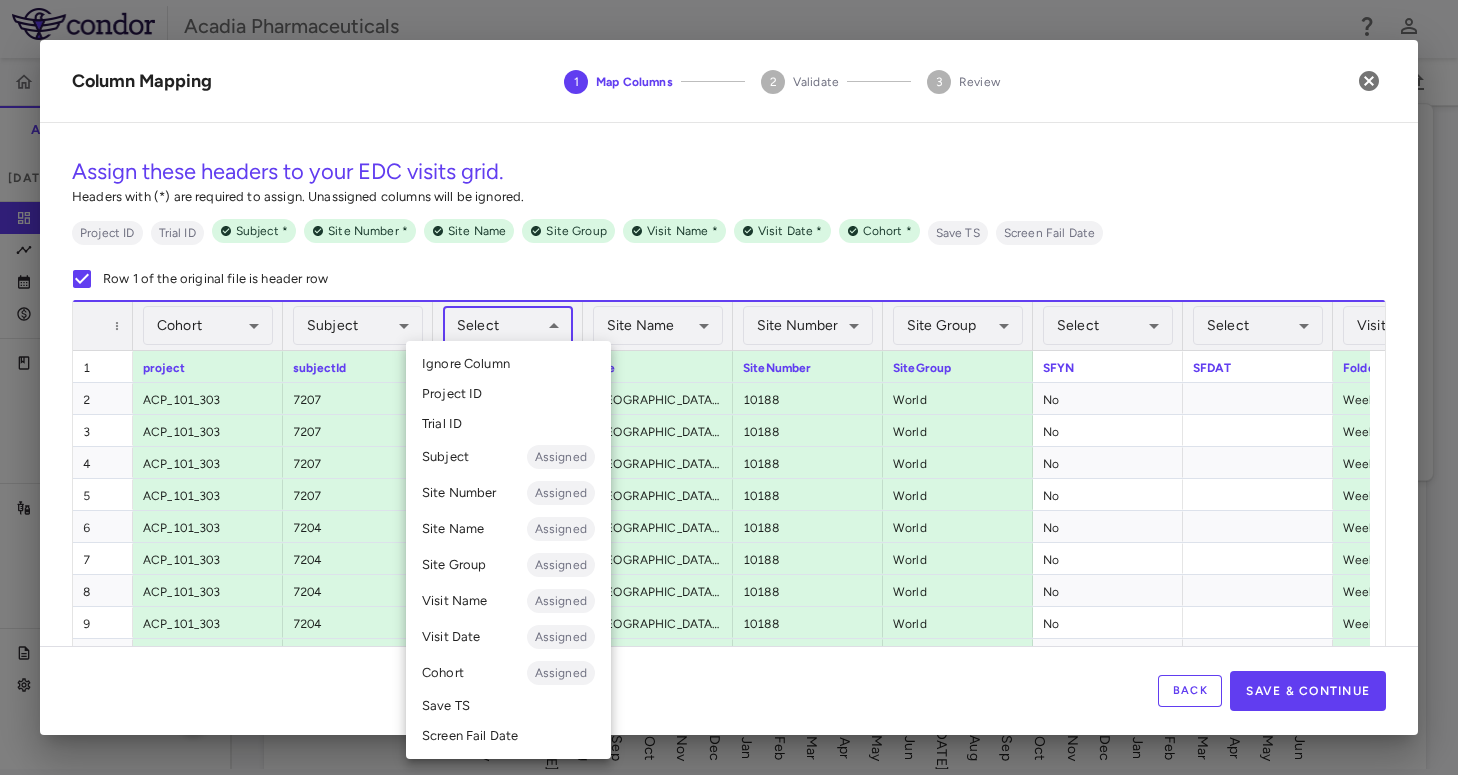 click on "Subject Assigned" at bounding box center (508, 457) 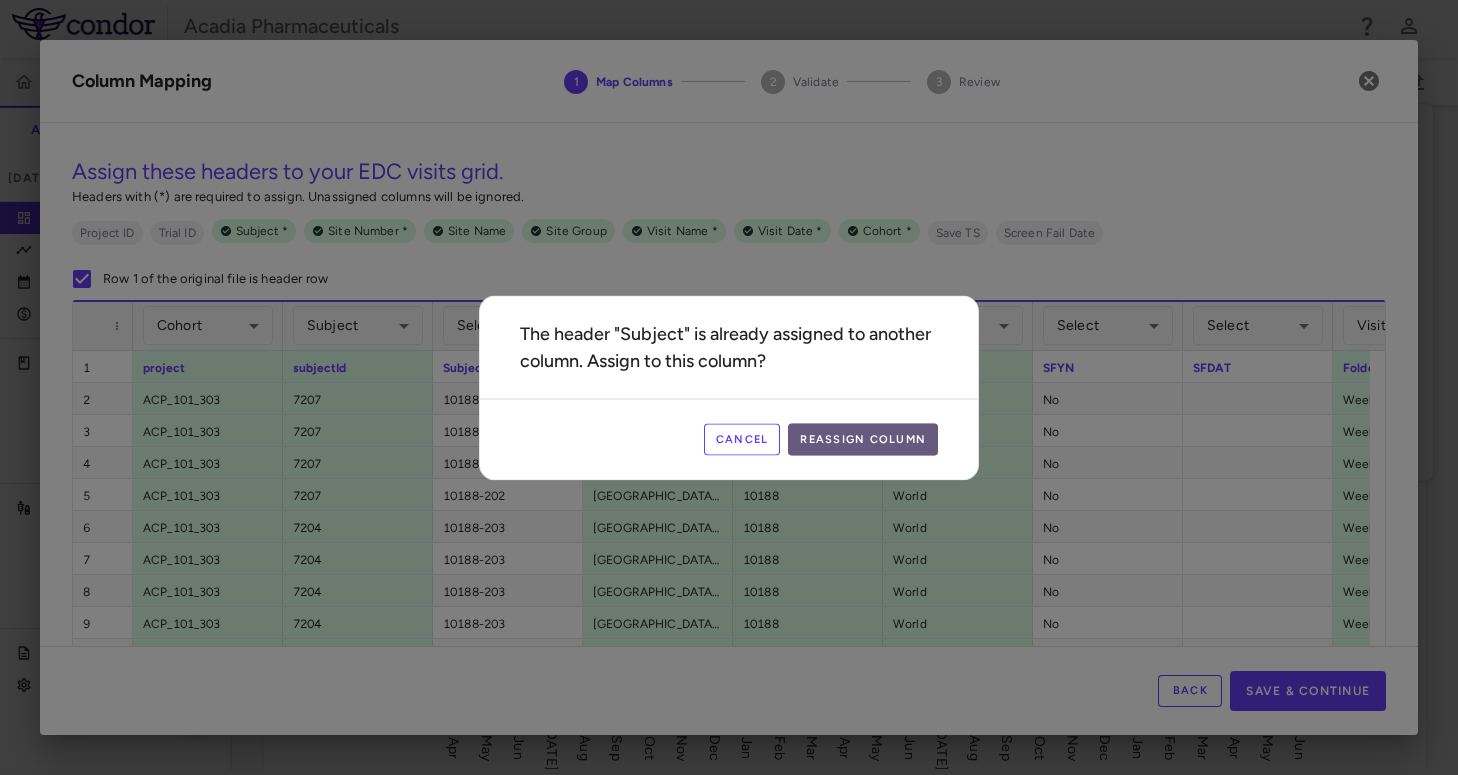 click on "Reassign Column" at bounding box center (863, 439) 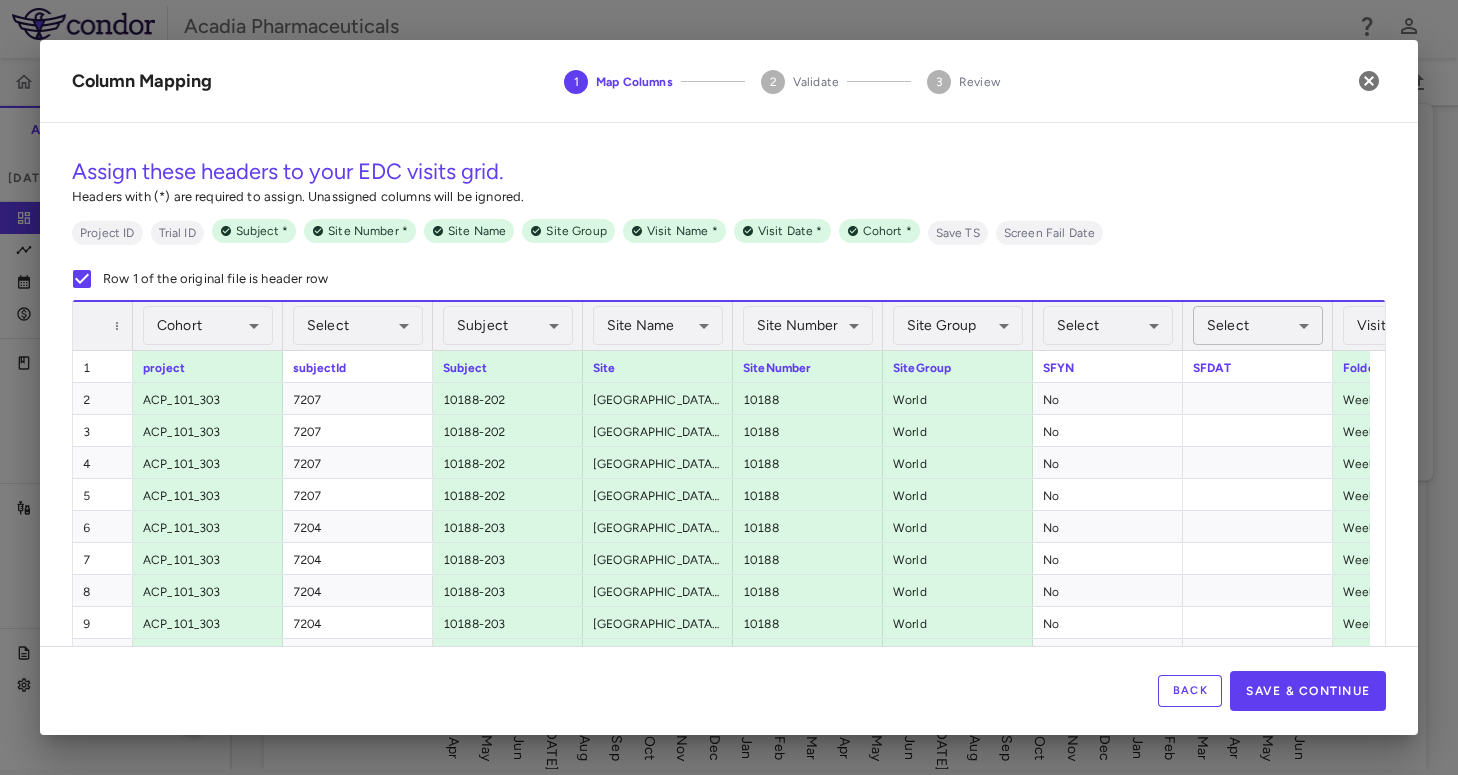 click on "Skip to sidebar Skip to main content Acadia Pharmaceuticals 016-303 Accruals Forecasting Jun 2025 (Open) Trial dashboard Analytics Financial close Journal entry Clinical expenses Summary CRO CTI Other clinical contracts Trial activity Patient activity Site & lab cost matrix Map procedures Trial files Trial settings 016-303 Hyperphagia in Prader-Willi Syndrome Jun 2025 (Open) Preparer Trial Spend Direct Fees Pass-throughs Investigator Fees Other Clinical Contracts Actual enrollment Monthly spend ($) -1.2M -1M -800K -600K -400K -200K 0 200K 400K 600K Actual patient enrollment Apr May Jun Jul Aug Sep Oct Nov Dec Jan 24 Feb Mar Apr May Jun Jul Aug Sep Oct Nov Dec Jan 25 Feb Mar Apr May Jun Trial activity Drag here to set row groups Drag here to set column labels
Enrollment
to" at bounding box center (729, 381) 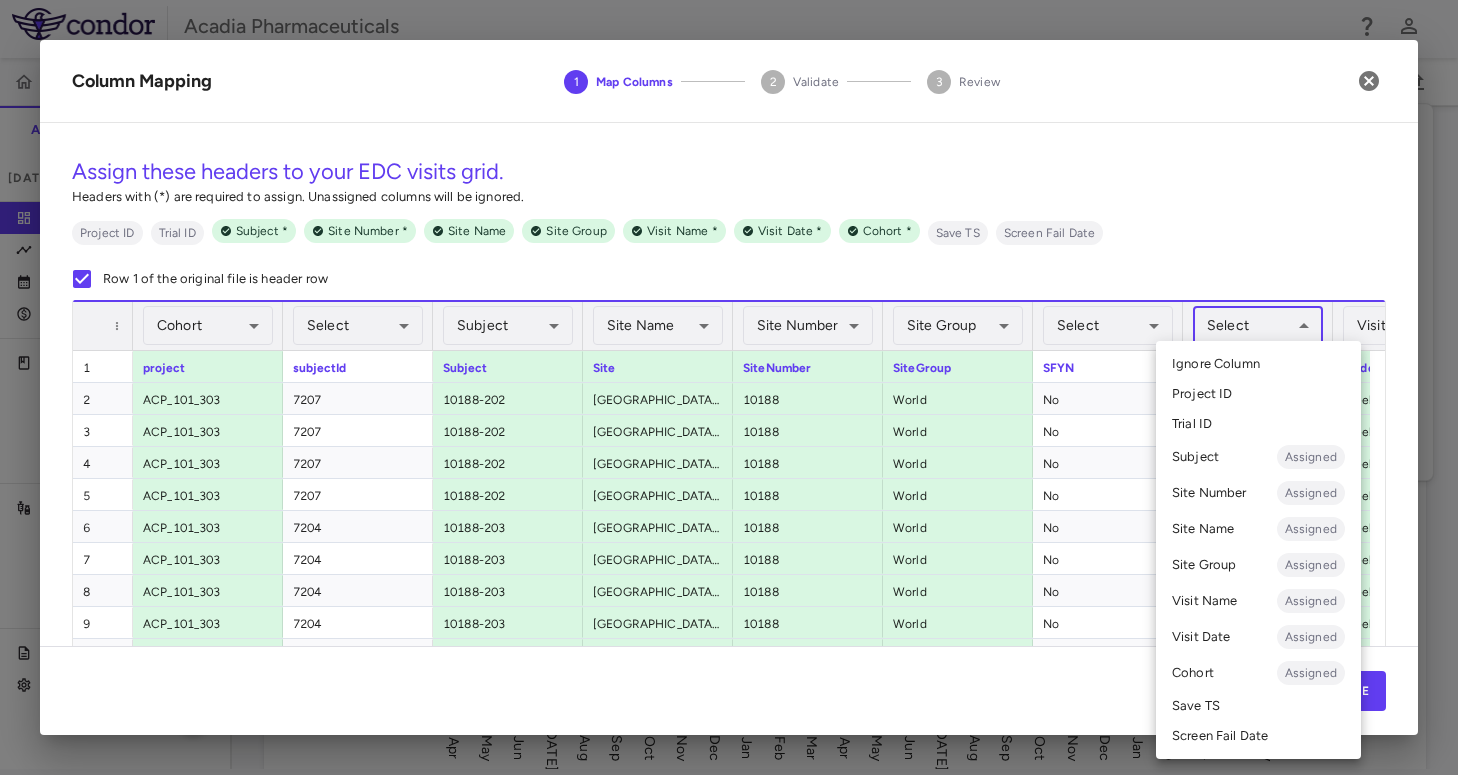 click on "Screen Fail Date" at bounding box center [1258, 736] 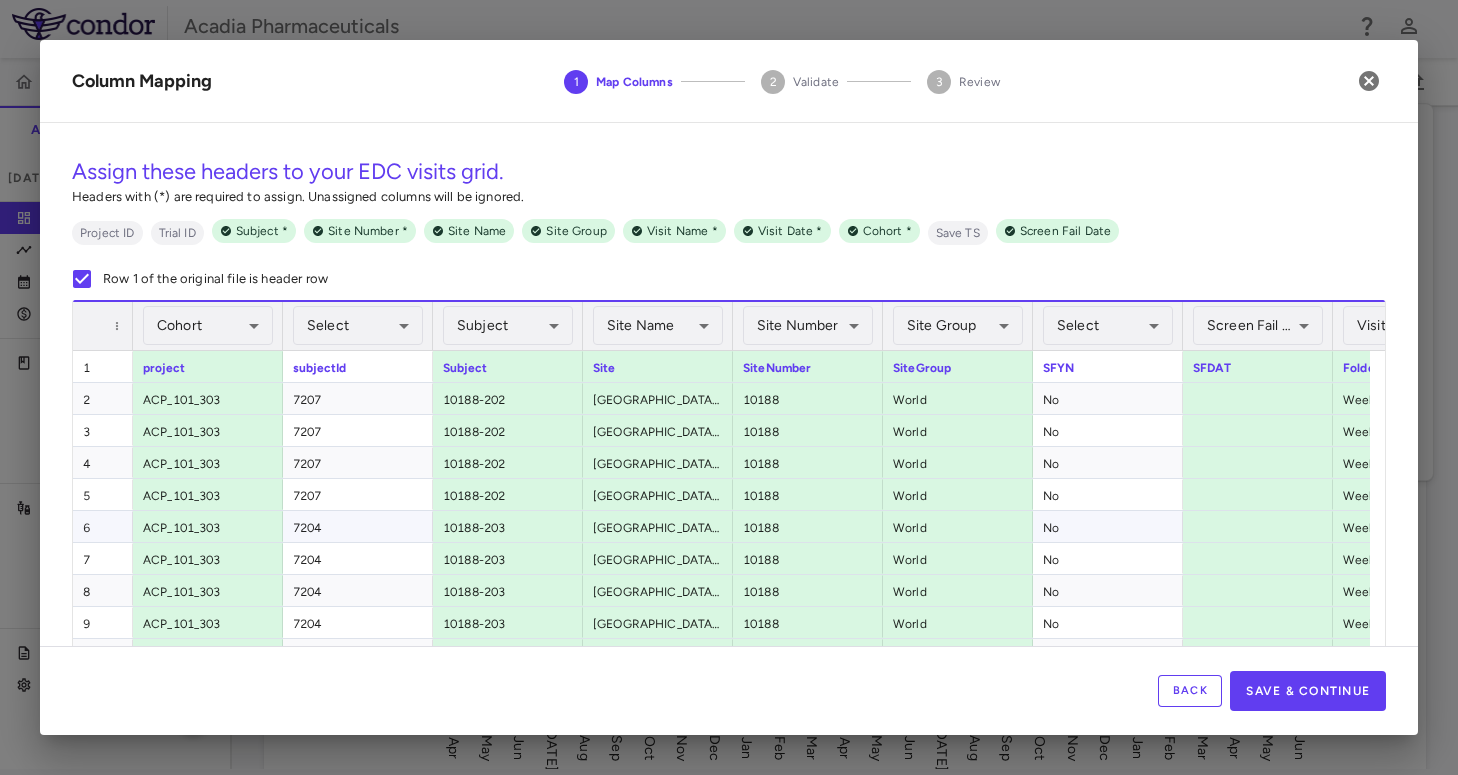 scroll, scrollTop: 122, scrollLeft: 0, axis: vertical 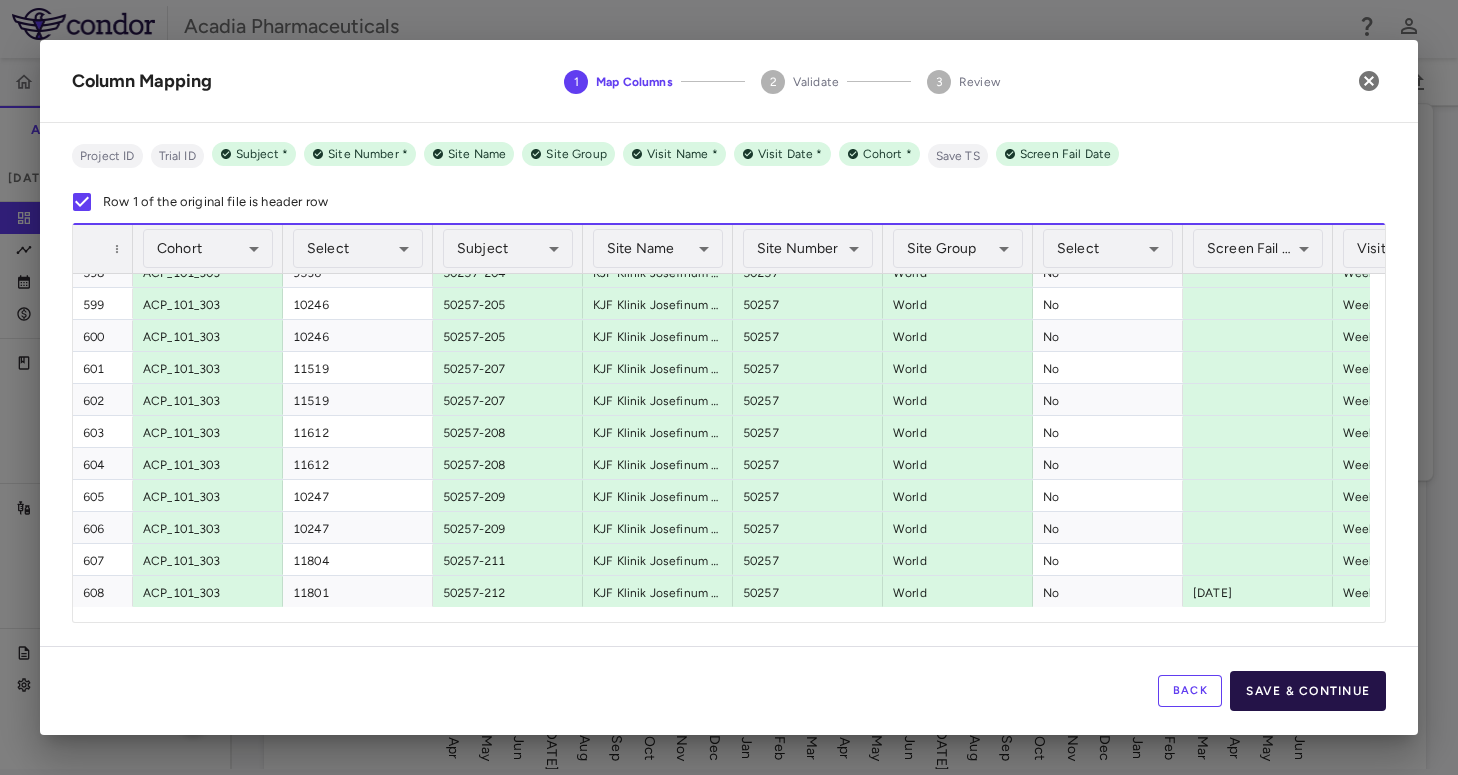 click on "Save & Continue" at bounding box center (1308, 691) 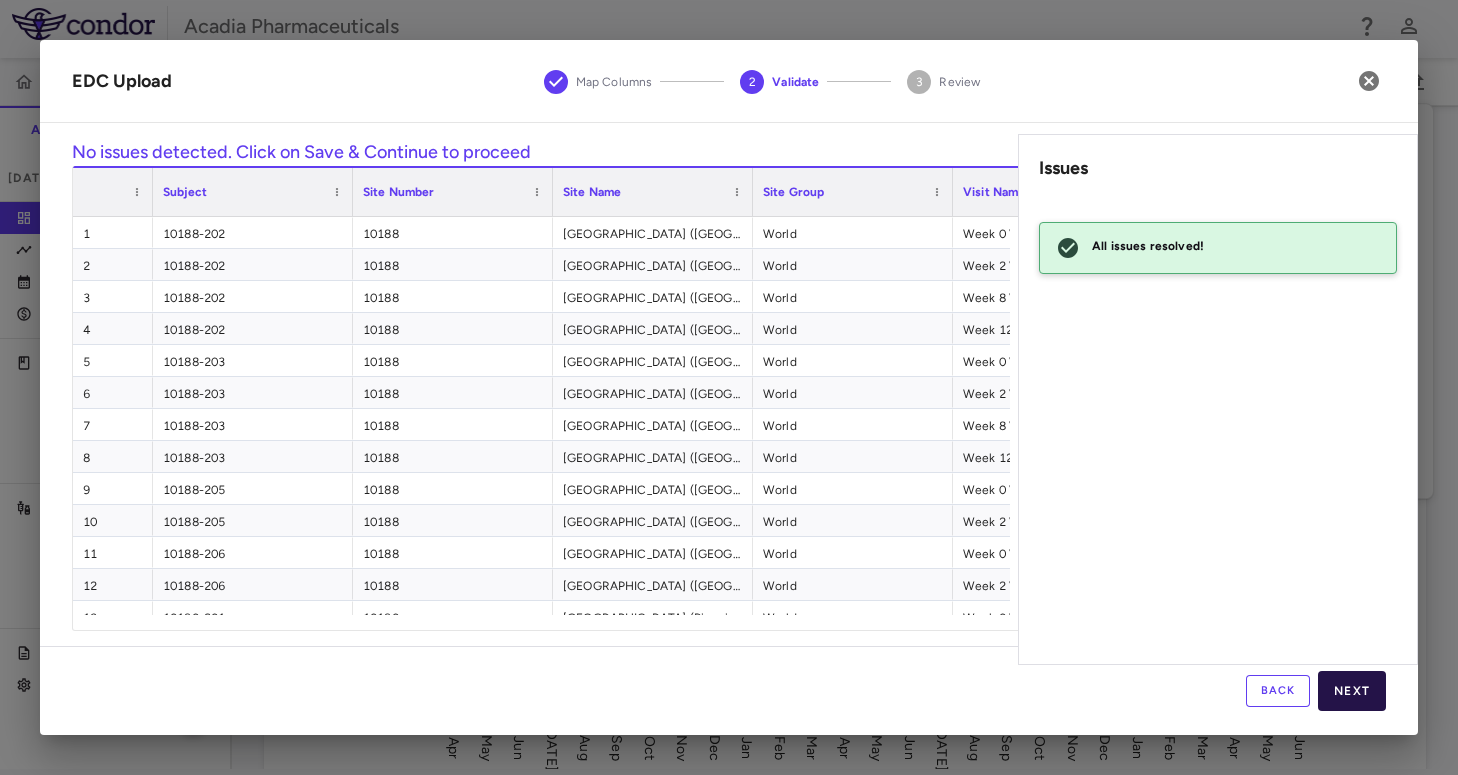 click on "Next" at bounding box center (1352, 691) 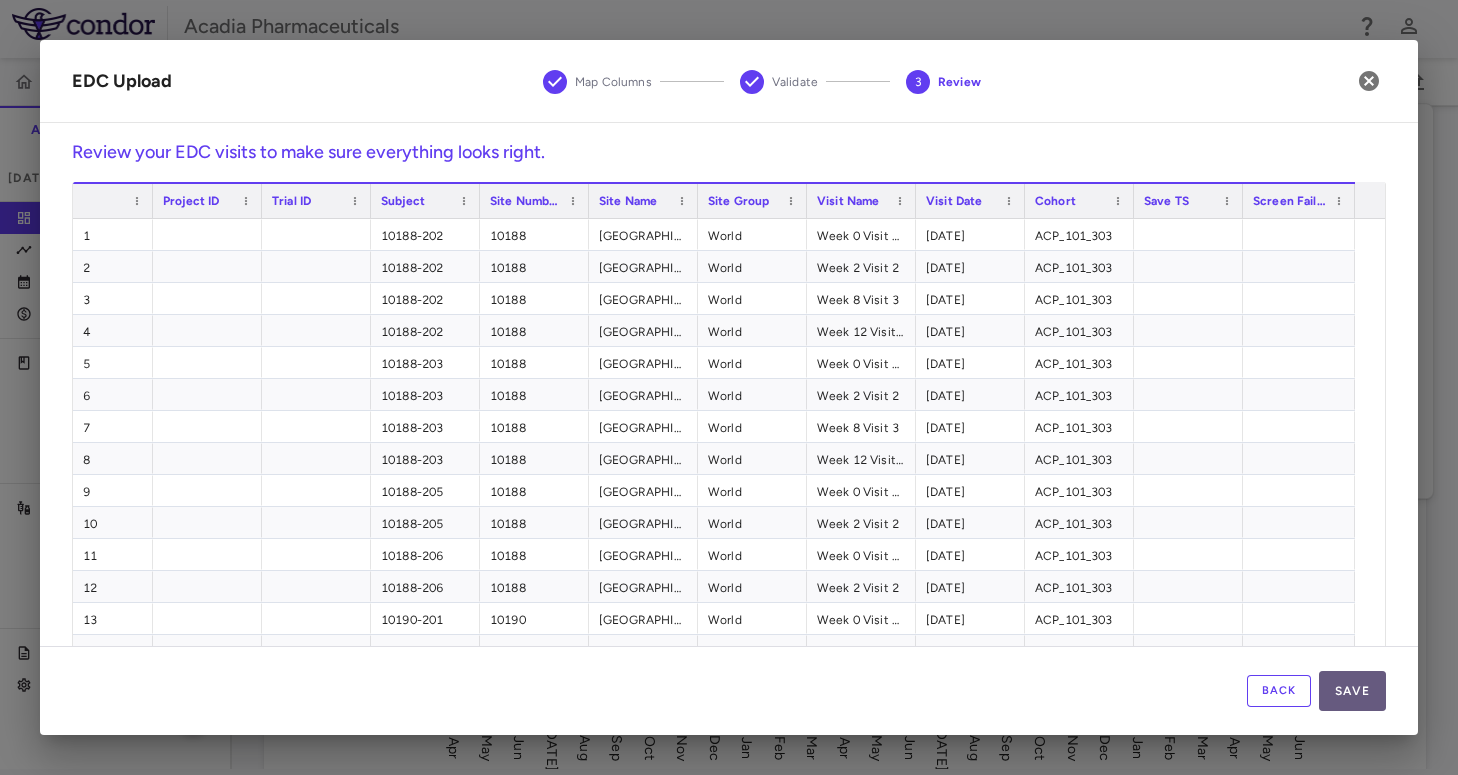 click on "Save" at bounding box center [1352, 691] 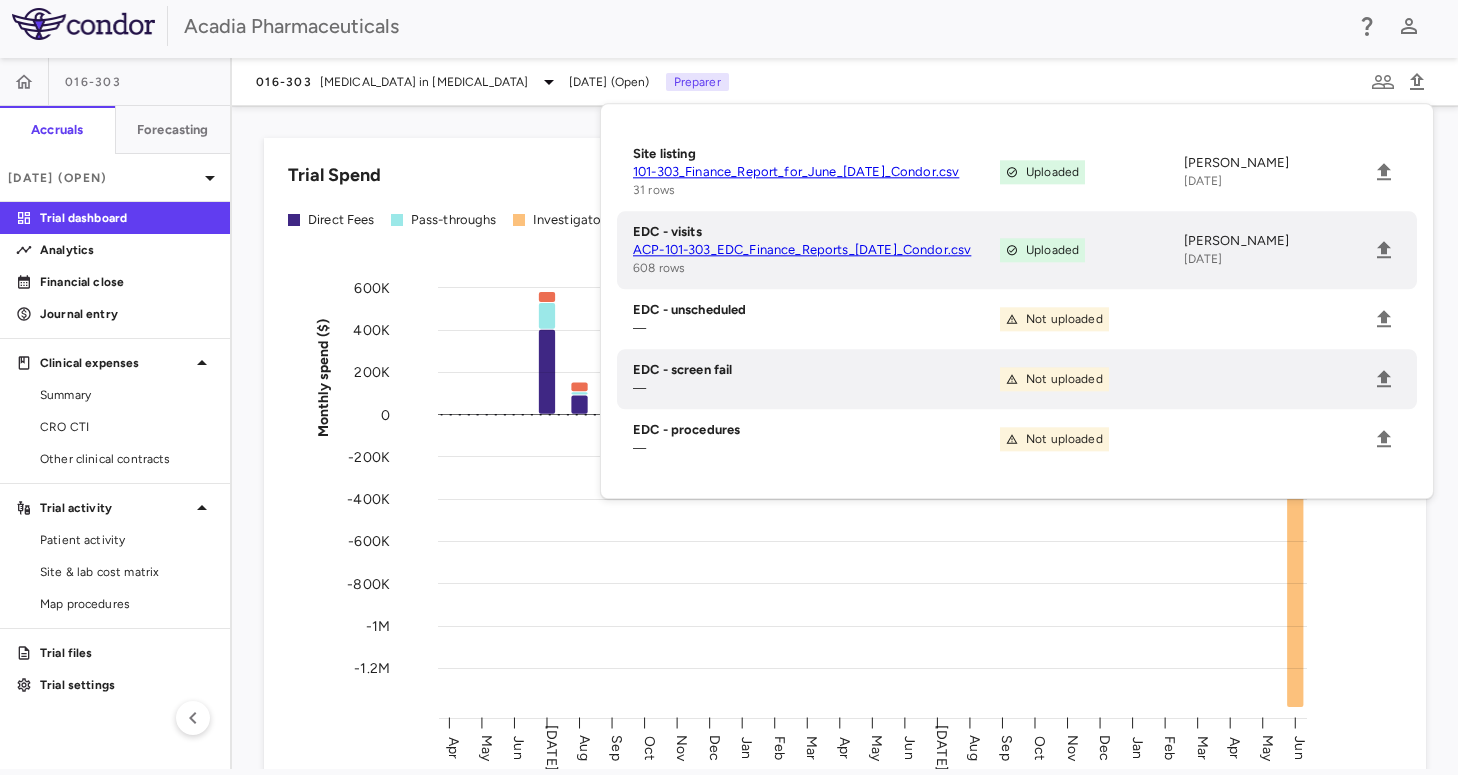 click on "016-303 Hyperphagia in Prader-Willi Syndrome Jun 2025 (Open) Preparer" at bounding box center [845, 82] 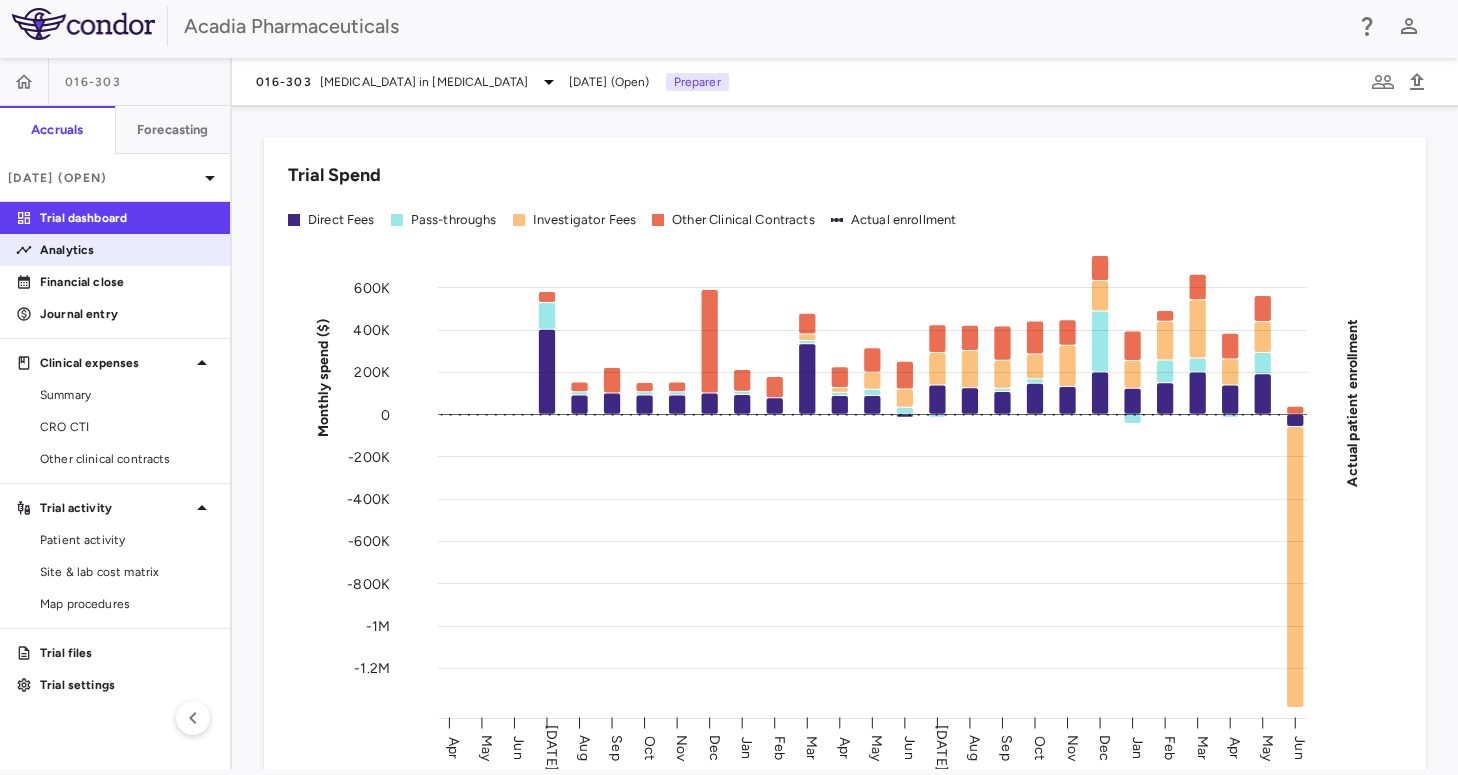 click on "Analytics" at bounding box center [127, 250] 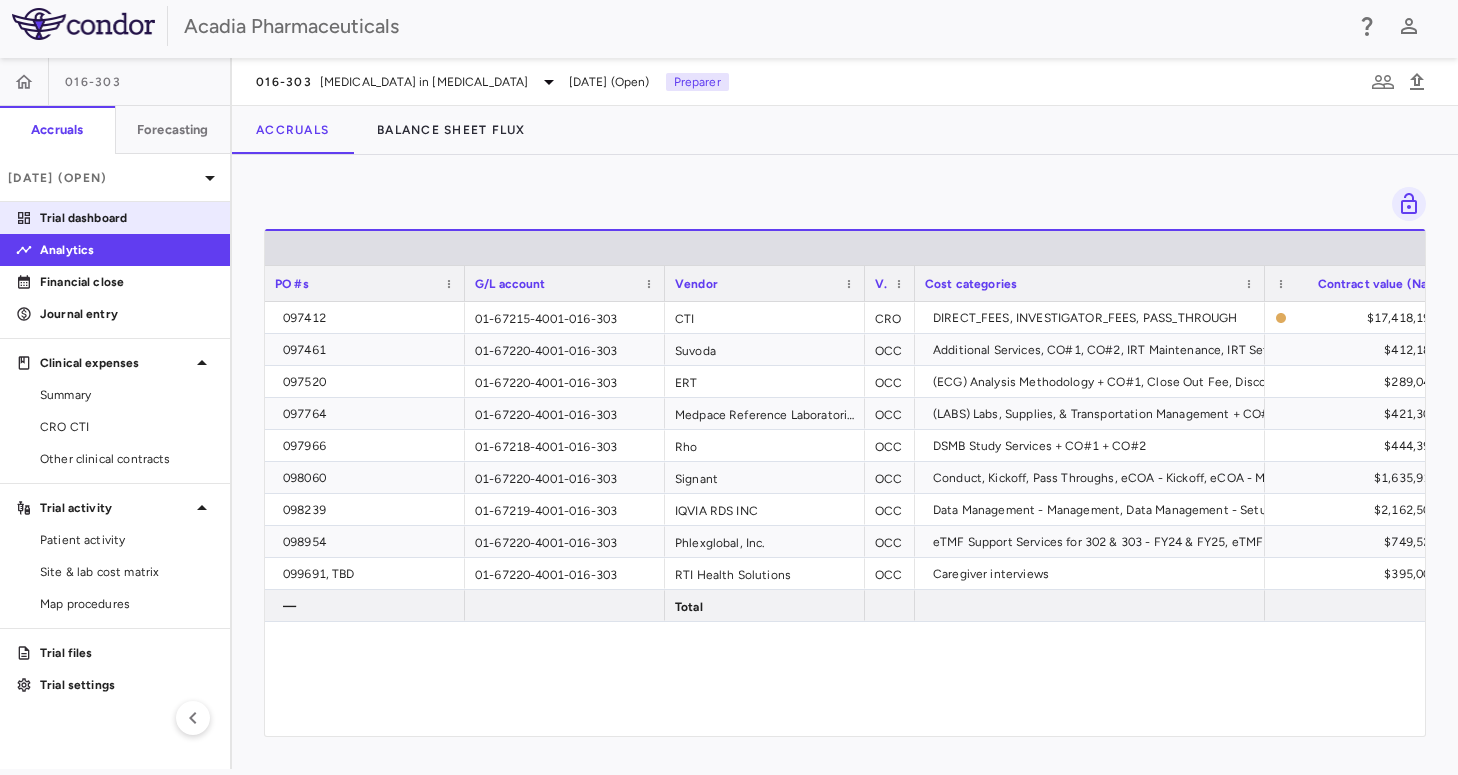 click on "Trial dashboard" at bounding box center [127, 218] 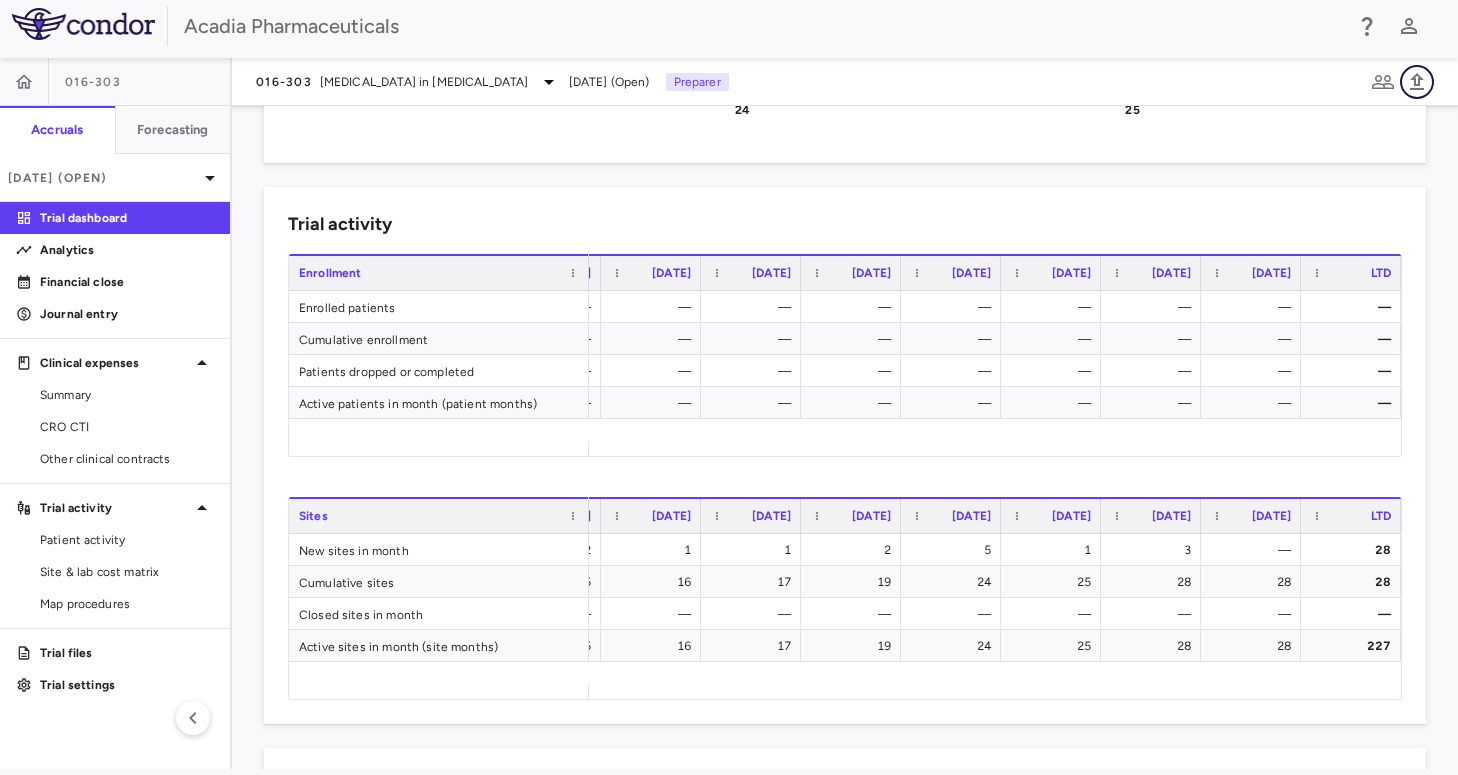click 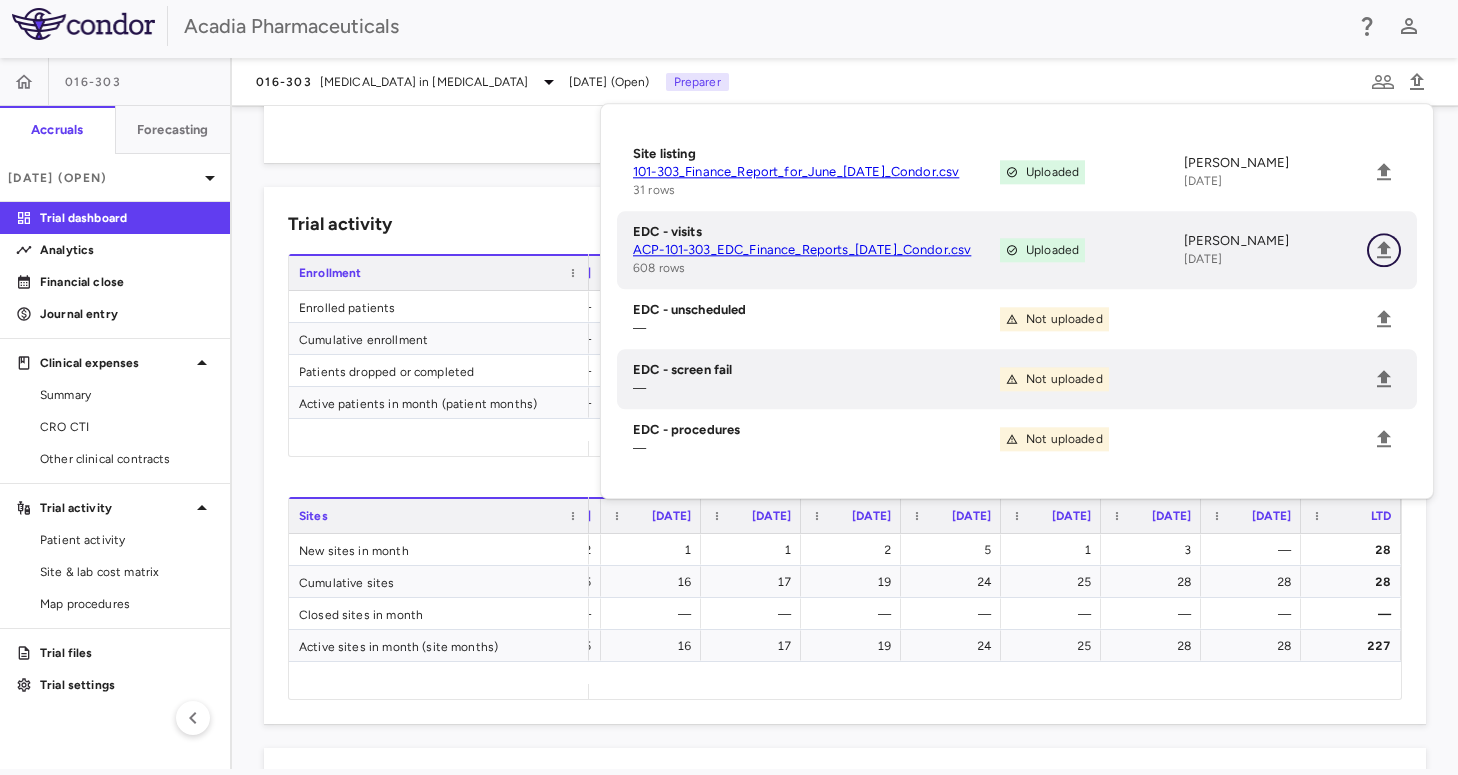 click 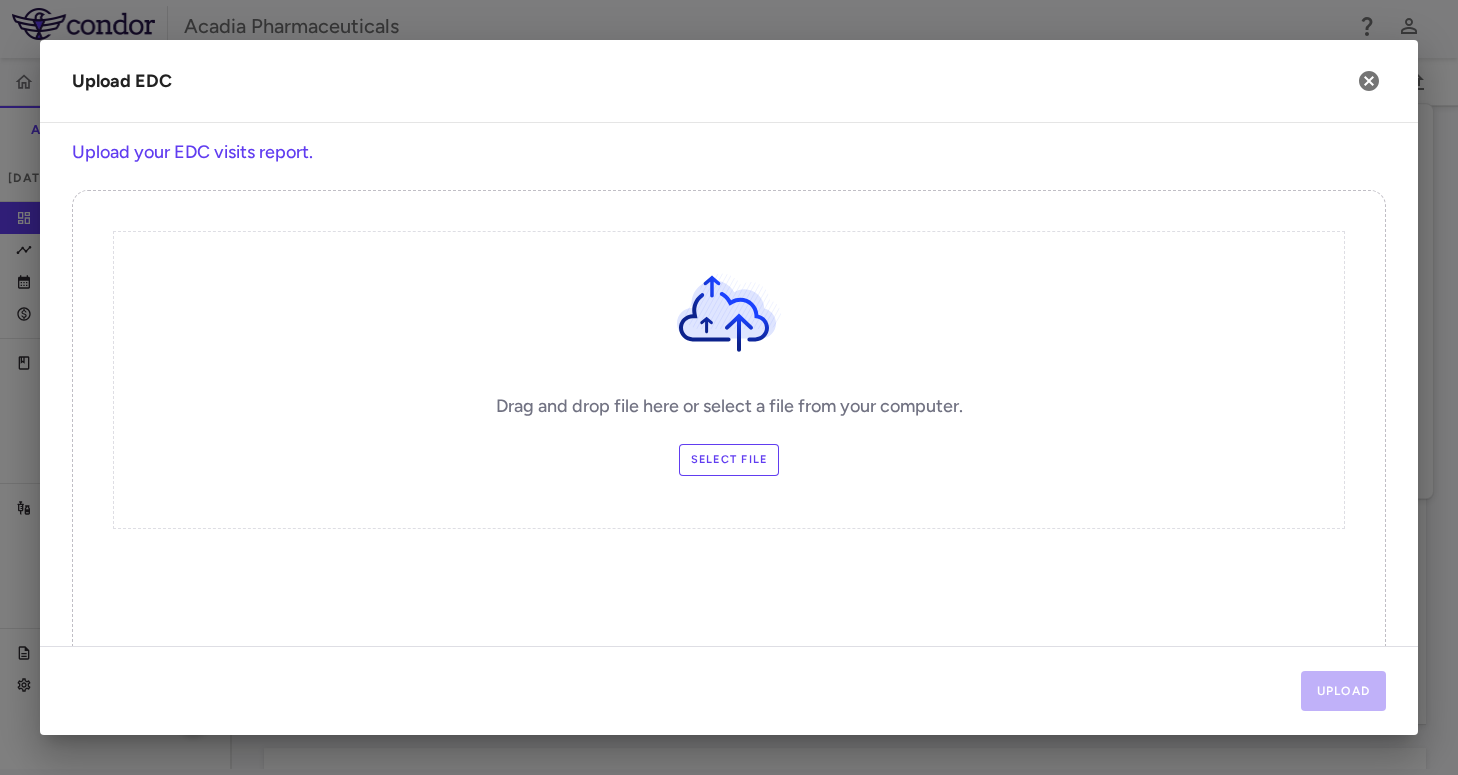 click on "Select file" at bounding box center (729, 460) 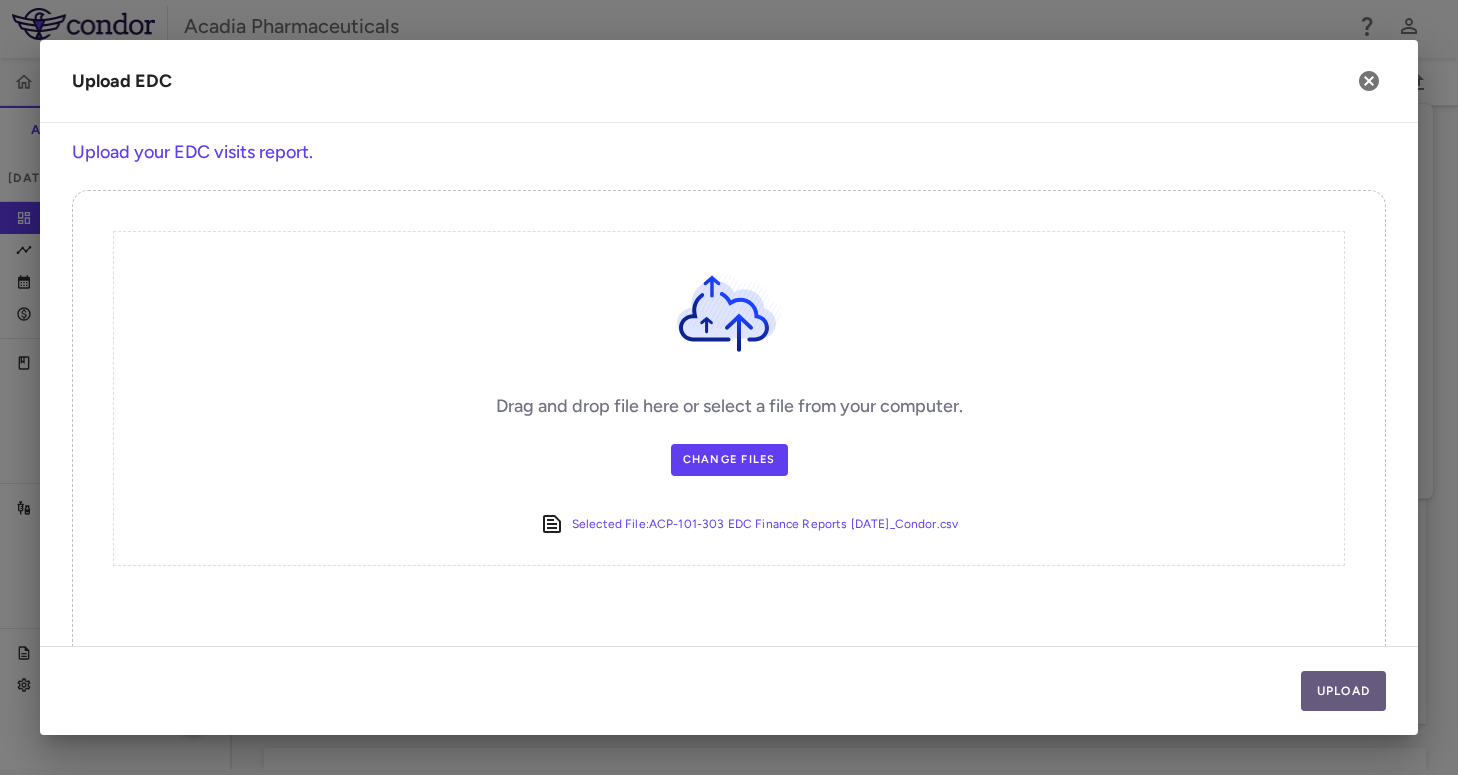 click on "Upload" at bounding box center [1344, 691] 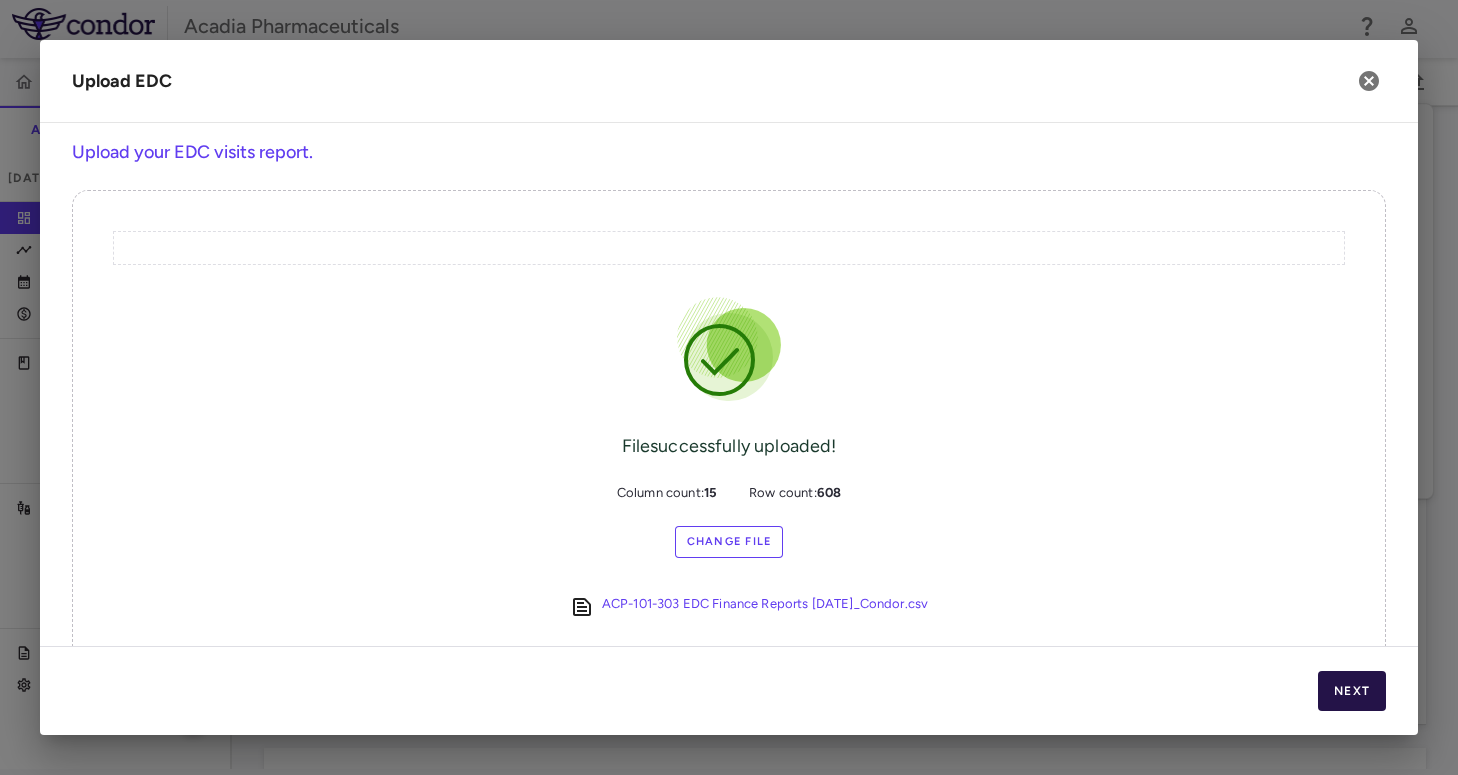 click on "Next" at bounding box center (1352, 691) 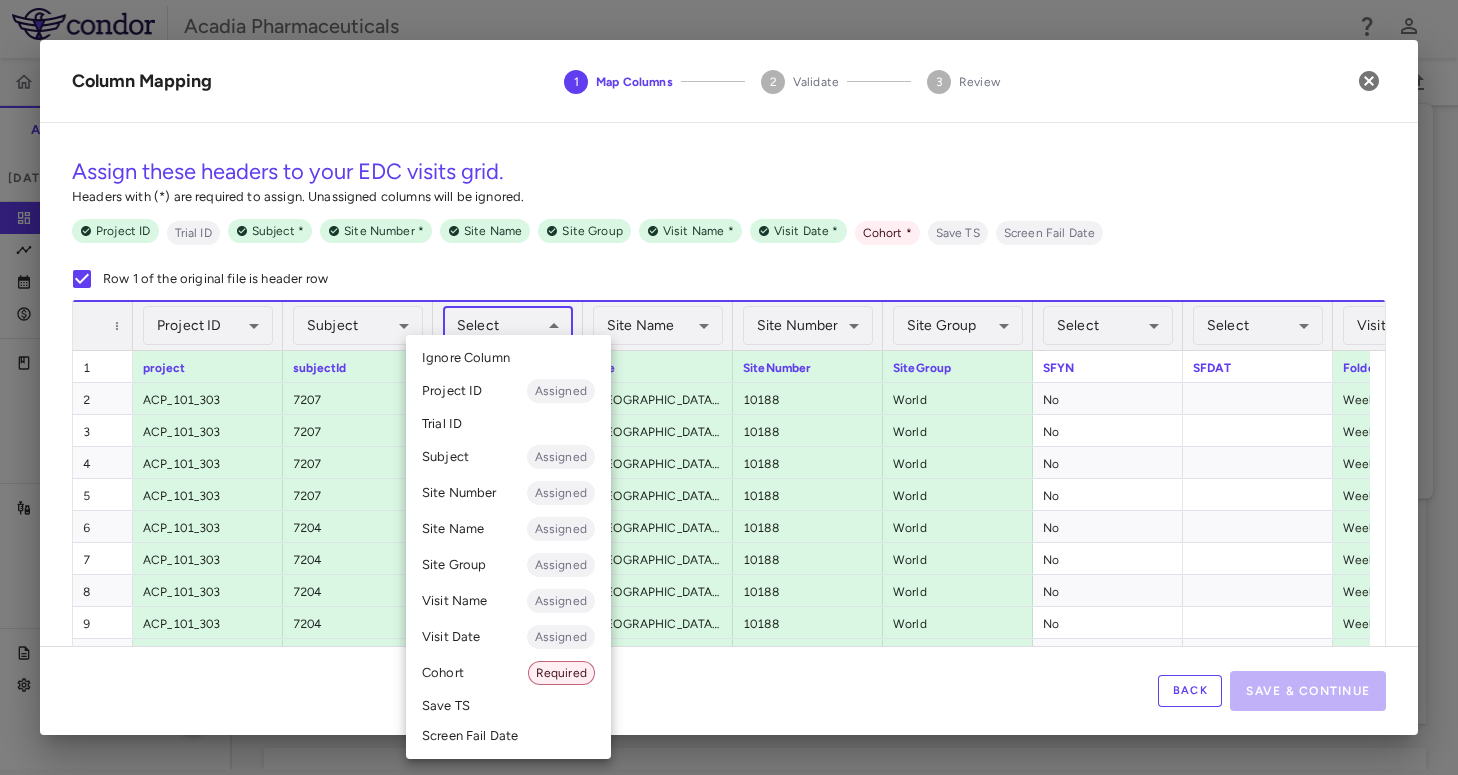 click on "Skip to sidebar Skip to main content Acadia Pharmaceuticals 016-303 Accruals Forecasting Jun 2025 (Open) Trial dashboard Analytics Financial close Journal entry Clinical expenses Summary CRO CTI Other clinical contracts Trial activity Patient activity Site & lab cost matrix Map procedures Trial files Trial settings 016-303 Hyperphagia in Prader-Willi Syndrome Jun 2025 (Open) Preparer Trial Spend Direct Fees Pass-throughs Investigator Fees Other Clinical Contracts Actual enrollment Monthly spend ($) -1.2M -1M -800K -600K -400K -200K 0 200K 400K 600K Actual patient enrollment Apr May Jun Jul Aug Sep Oct Nov Dec Jan 24 Feb Mar Apr May Jun Jul Aug Sep Oct Nov Dec Jan 25 Feb Mar Apr May Jun Trial activity Drag here to set row groups Drag here to set column labels
Enrollment
to" at bounding box center [729, 381] 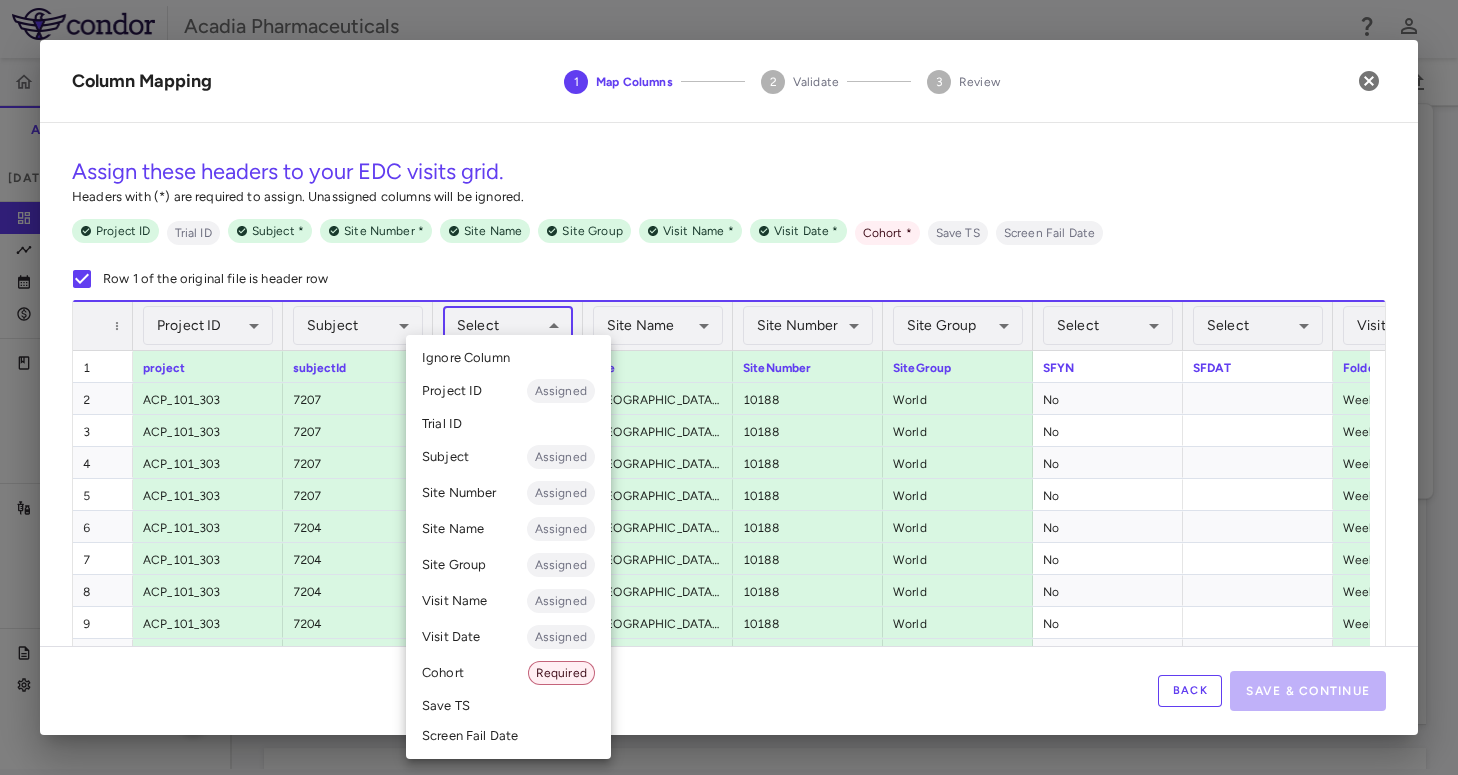click on "Subject Assigned" at bounding box center [508, 457] 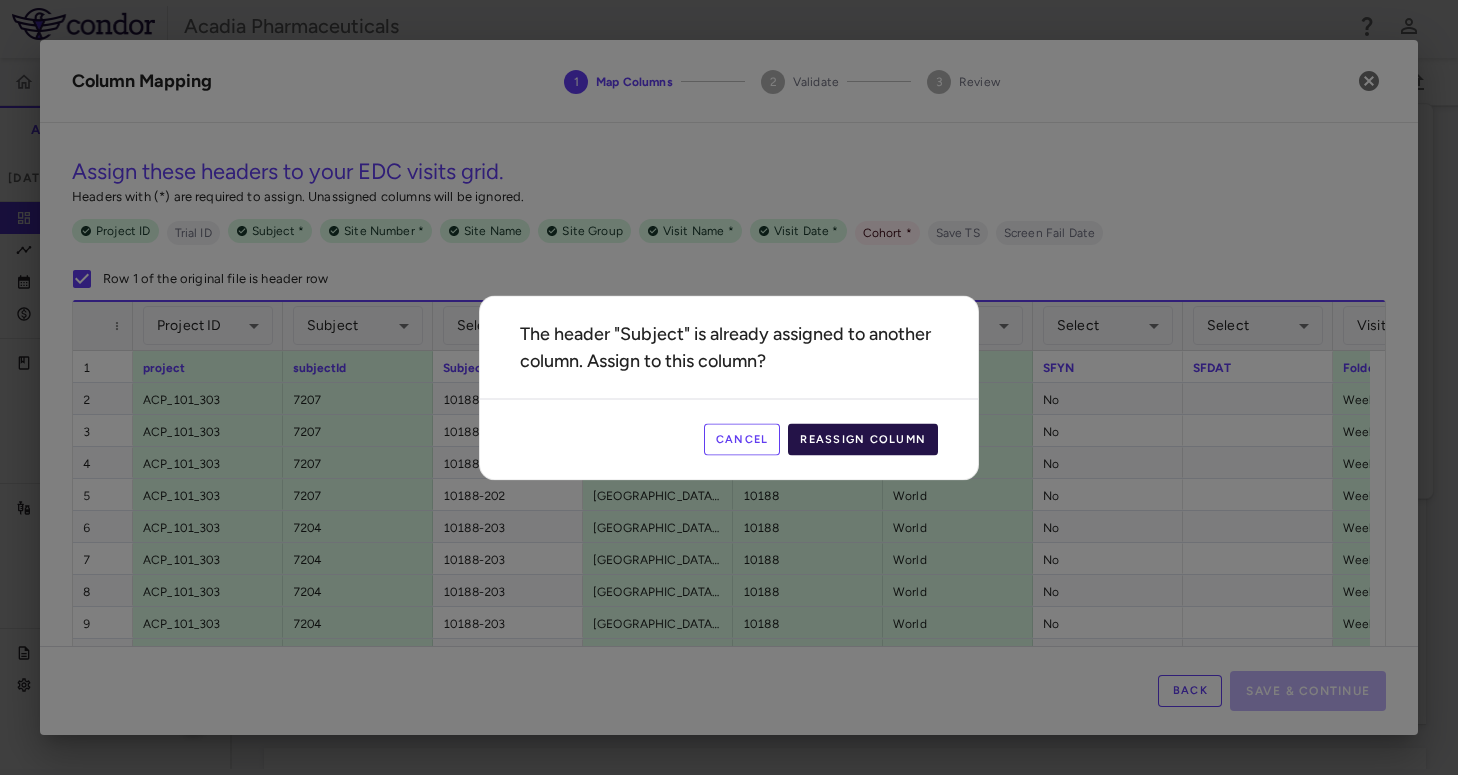 click on "Reassign Column" at bounding box center (863, 439) 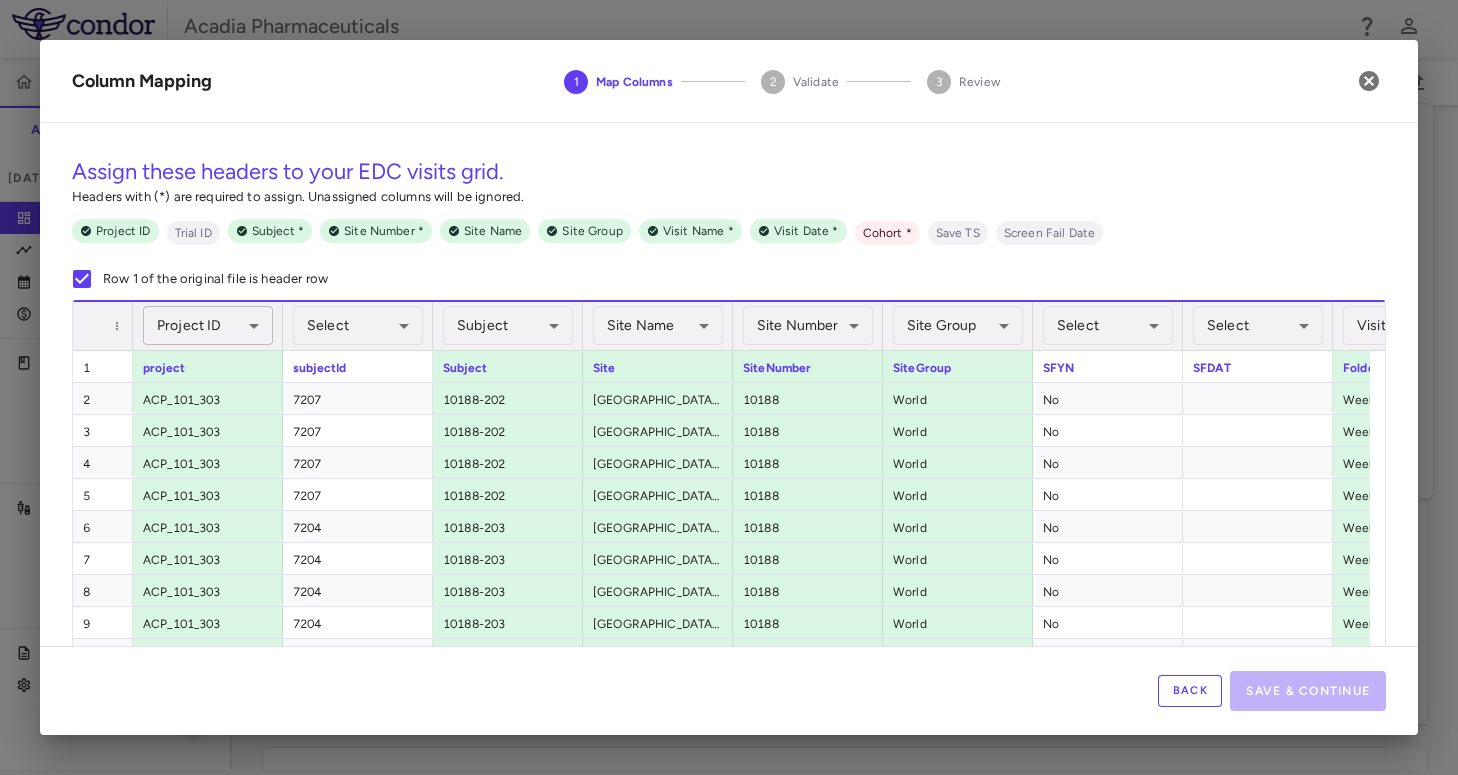 click on "Skip to sidebar Skip to main content Acadia Pharmaceuticals 016-303 Accruals Forecasting Jun 2025 (Open) Trial dashboard Analytics Financial close Journal entry Clinical expenses Summary CRO CTI Other clinical contracts Trial activity Patient activity Site & lab cost matrix Map procedures Trial files Trial settings 016-303 Hyperphagia in Prader-Willi Syndrome Jun 2025 (Open) Preparer Trial Spend Direct Fees Pass-throughs Investigator Fees Other Clinical Contracts Actual enrollment Monthly spend ($) -1.2M -1M -800K -600K -400K -200K 0 200K 400K 600K Actual patient enrollment Apr May Jun Jul Aug Sep Oct Nov Dec Jan 24 Feb Mar Apr May Jun Jul Aug Sep Oct Nov Dec Jan 25 Feb Mar Apr May Jun Trial activity Drag here to set row groups Drag here to set column labels
Enrollment
to" at bounding box center (729, 381) 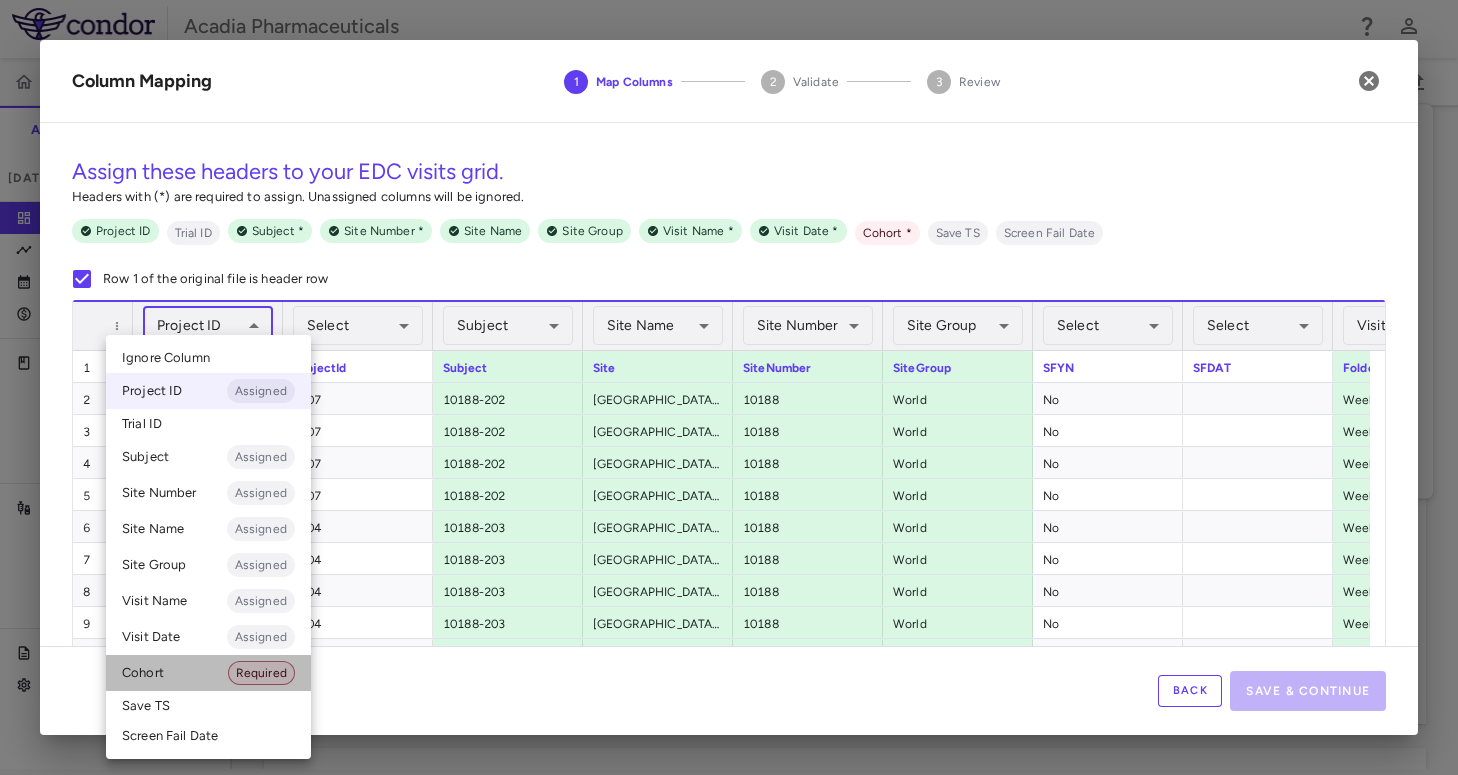 click on "Cohort Required" at bounding box center [208, 673] 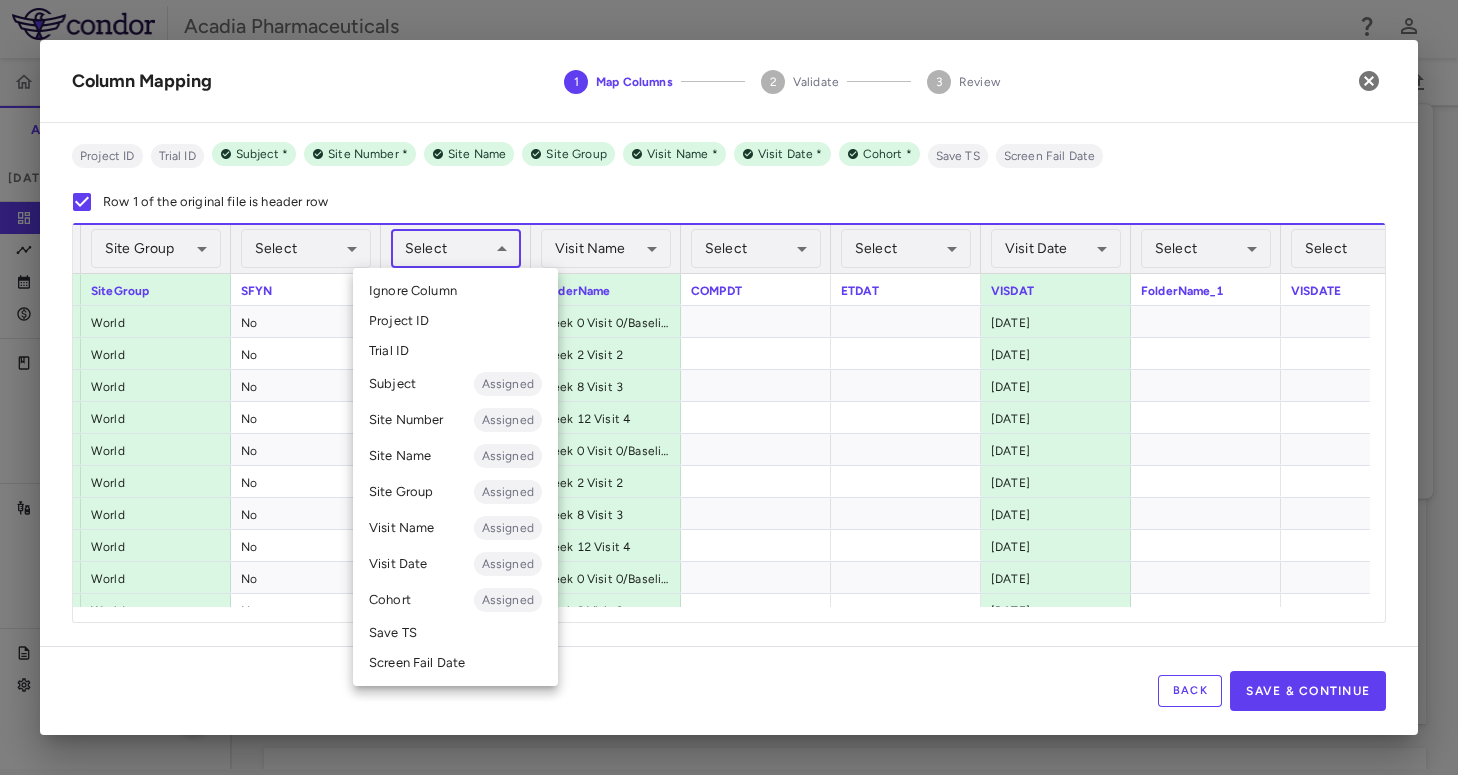 click on "Skip to sidebar Skip to main content Acadia Pharmaceuticals 016-303 Accruals Forecasting Jun 2025 (Open) Trial dashboard Analytics Financial close Journal entry Clinical expenses Summary CRO CTI Other clinical contracts Trial activity Patient activity Site & lab cost matrix Map procedures Trial files Trial settings 016-303 Hyperphagia in Prader-Willi Syndrome Jun 2025 (Open) Preparer Trial Spend Direct Fees Pass-throughs Investigator Fees Other Clinical Contracts Actual enrollment Monthly spend ($) -1.2M -1M -800K -600K -400K -200K 0 200K 400K 600K Actual patient enrollment Apr May Jun Jul Aug Sep Oct Nov Dec Jan 24 Feb Mar Apr May Jun Jul Aug Sep Oct Nov Dec Jan 25 Feb Mar Apr May Jun Trial activity Drag here to set row groups Drag here to set column labels
Enrollment
to" at bounding box center (729, 381) 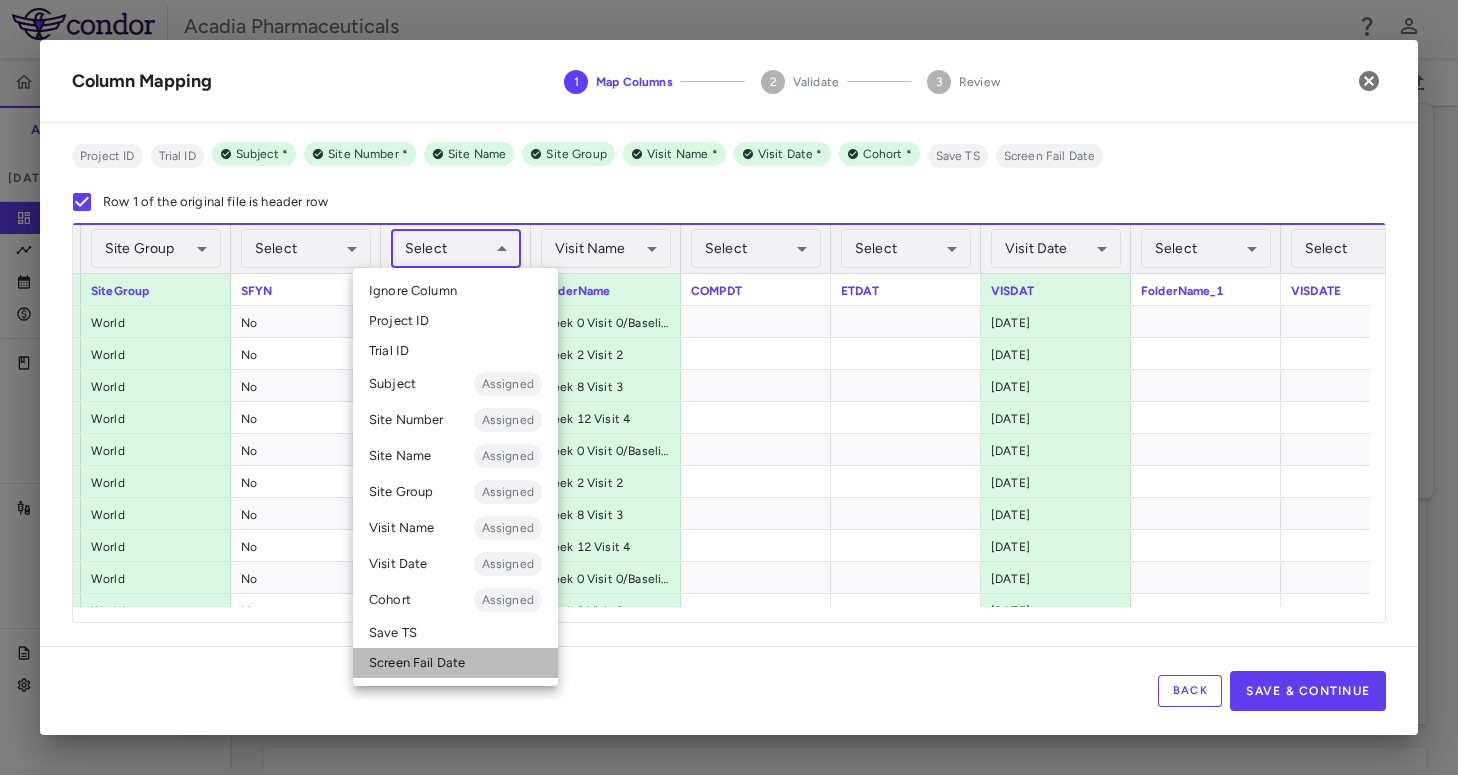 click on "Screen Fail Date" at bounding box center (455, 663) 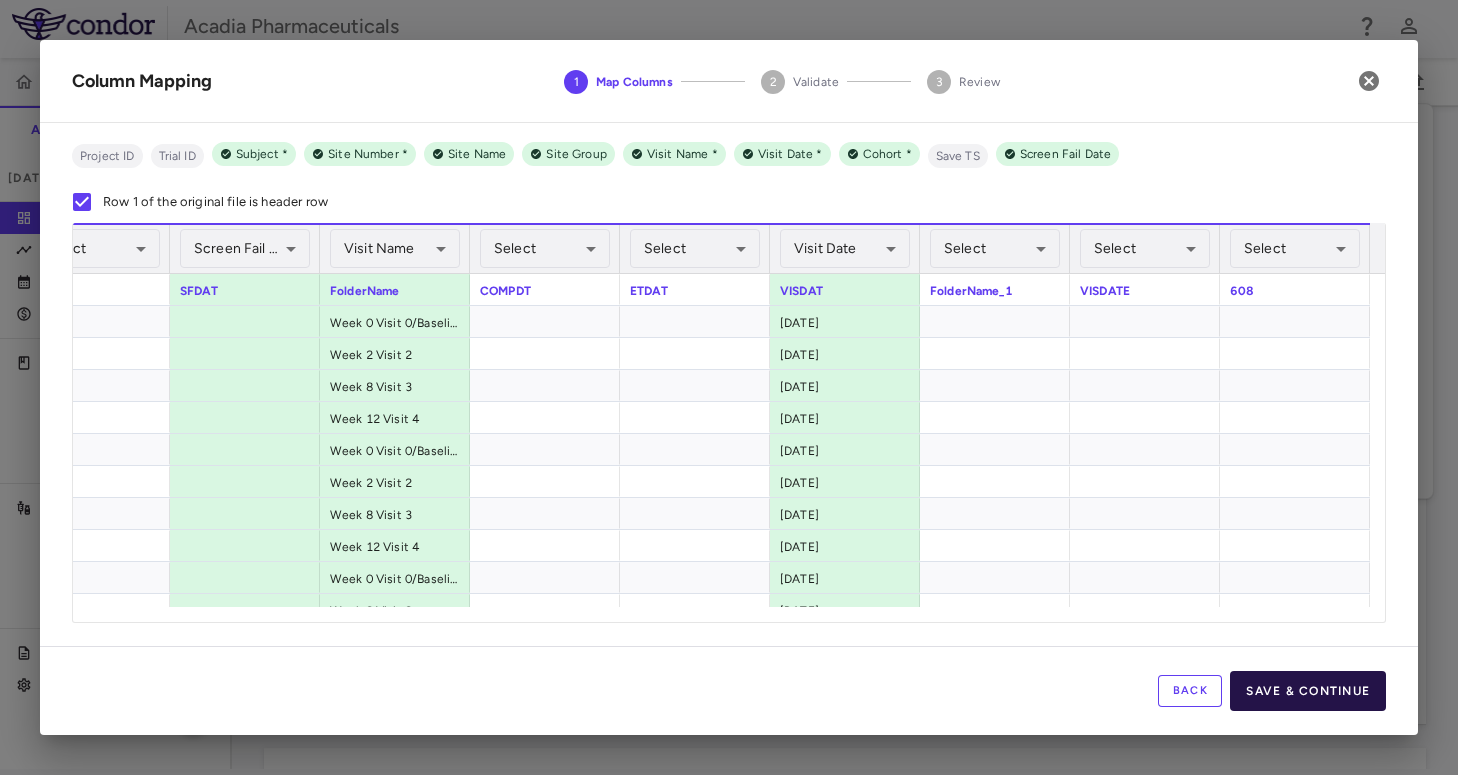 click on "Save & Continue" at bounding box center (1308, 691) 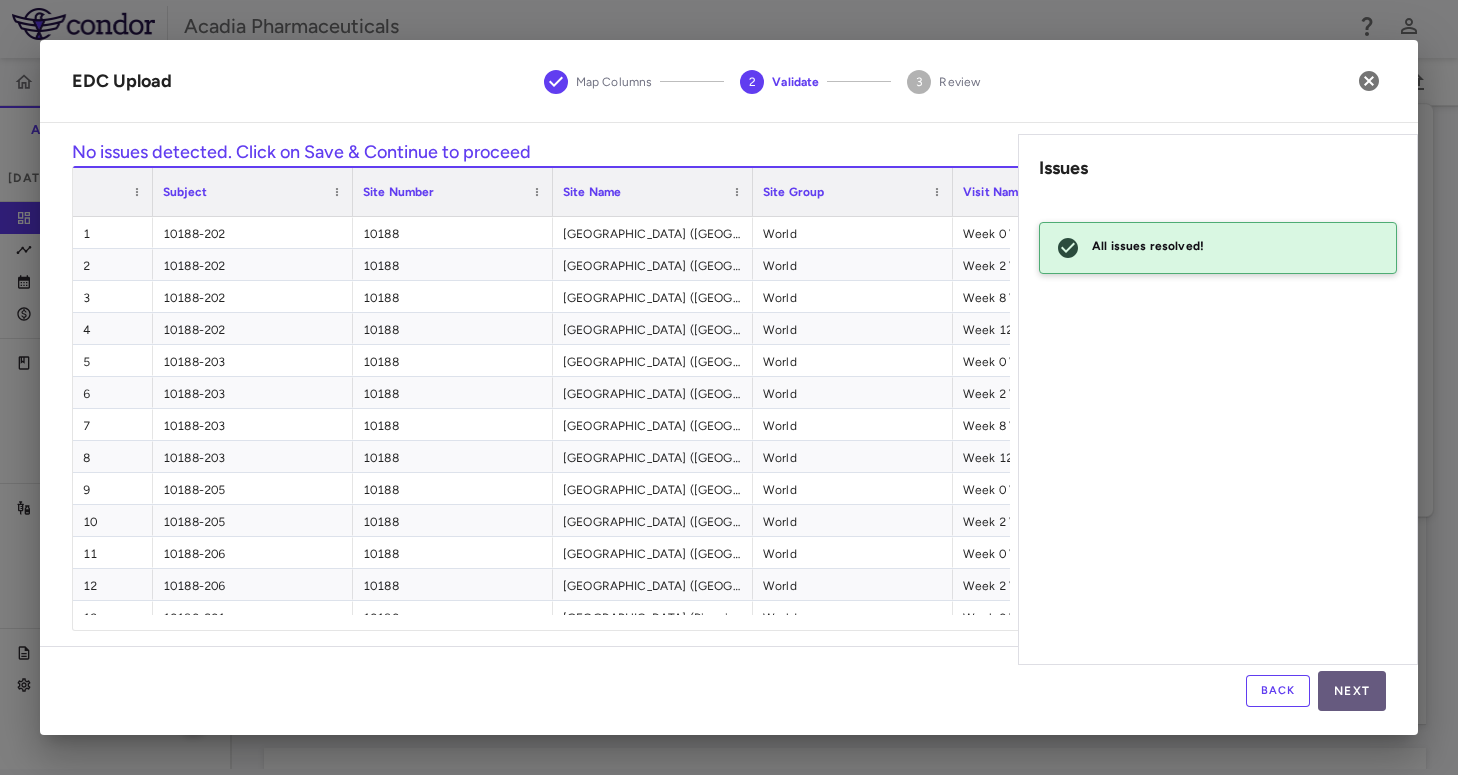 click on "Next" at bounding box center (1352, 691) 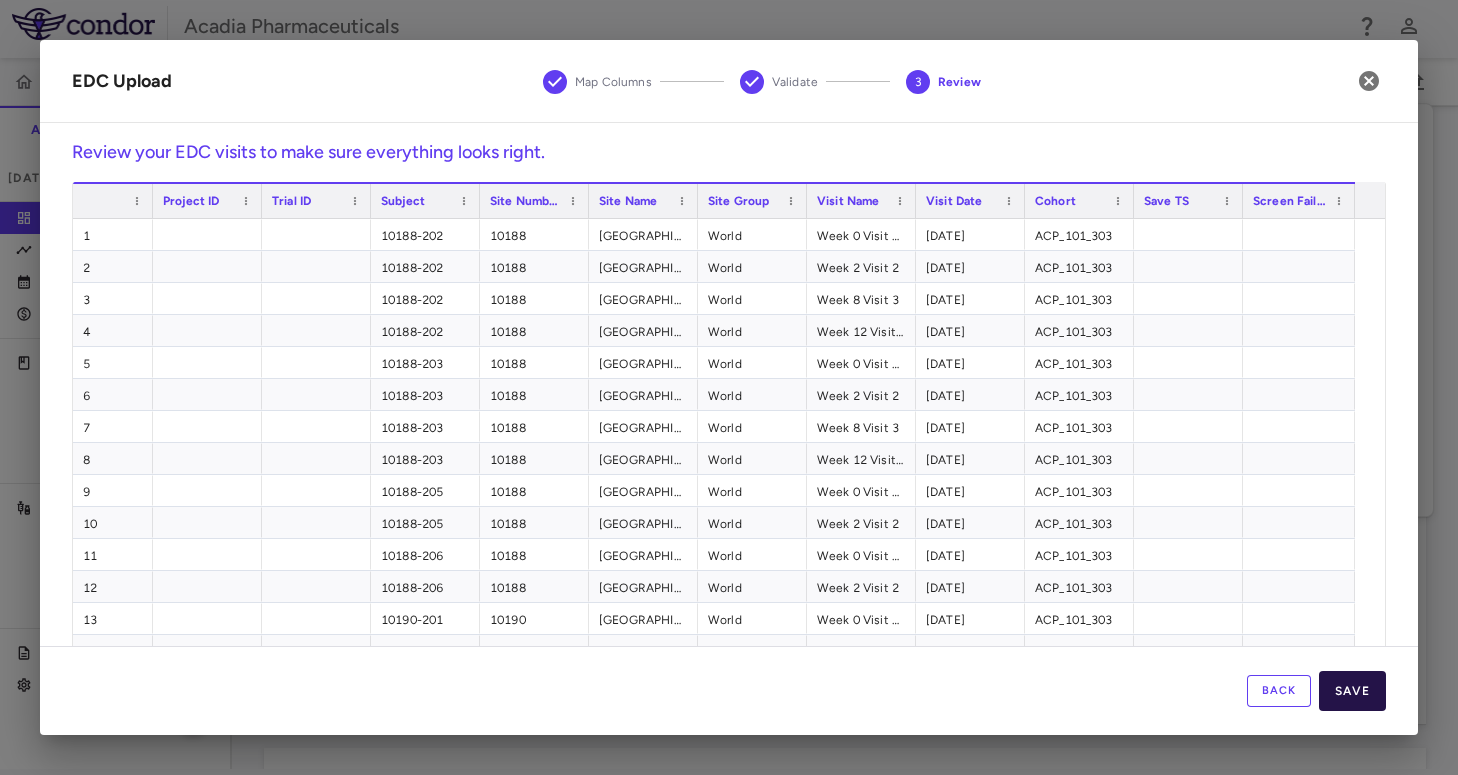 click on "Save" at bounding box center [1352, 691] 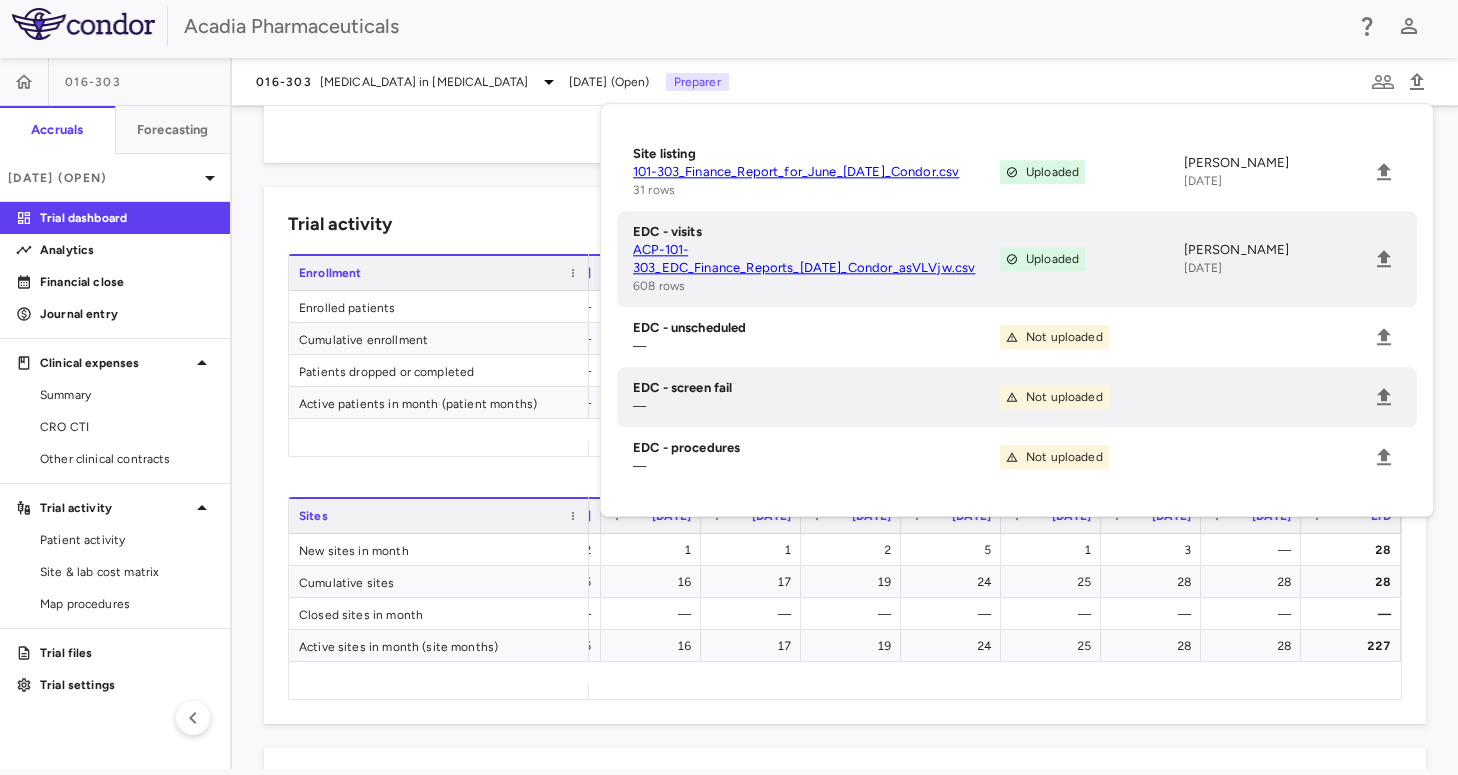 click on "016-303 Hyperphagia in Prader-Willi Syndrome Jun 2025 (Open) Preparer" at bounding box center [845, 82] 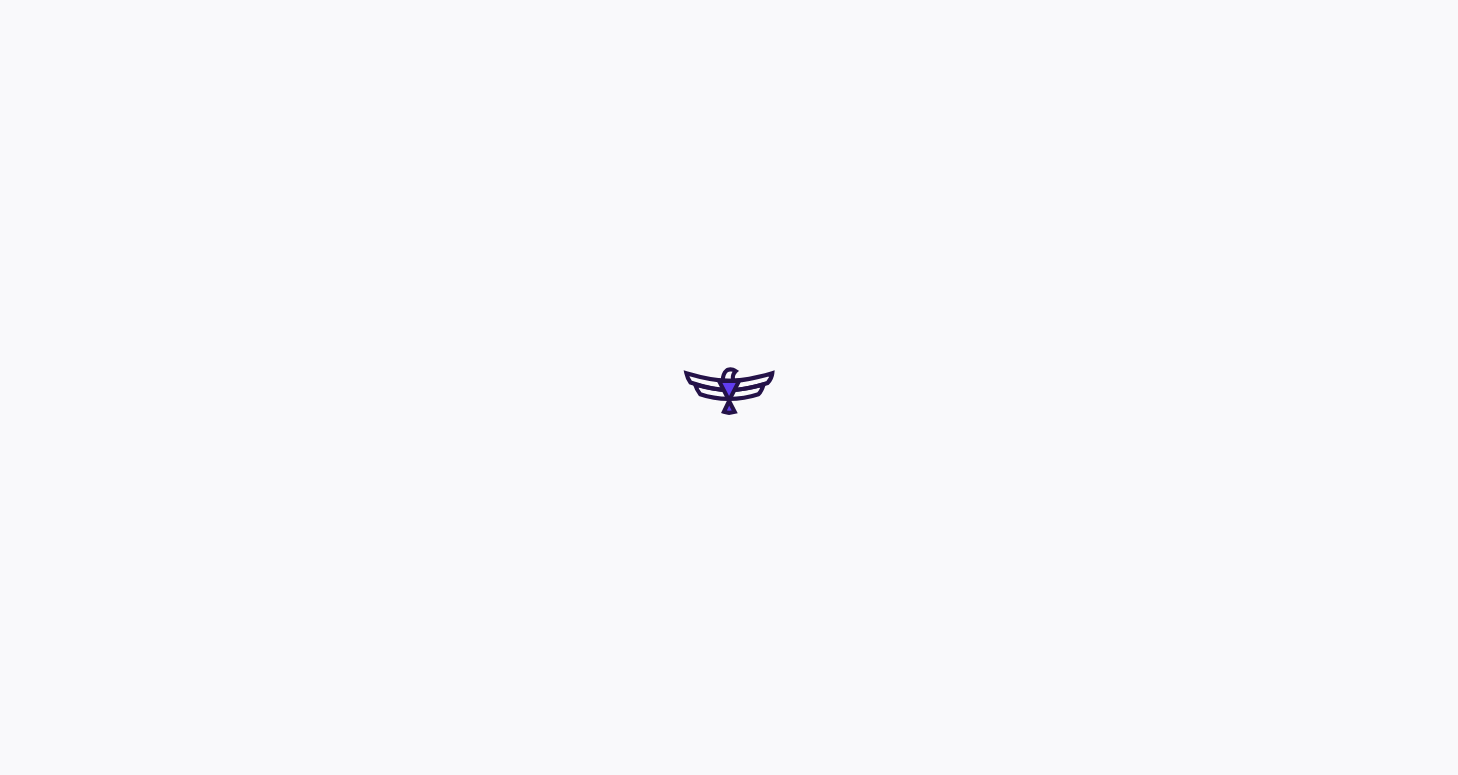 scroll, scrollTop: 0, scrollLeft: 0, axis: both 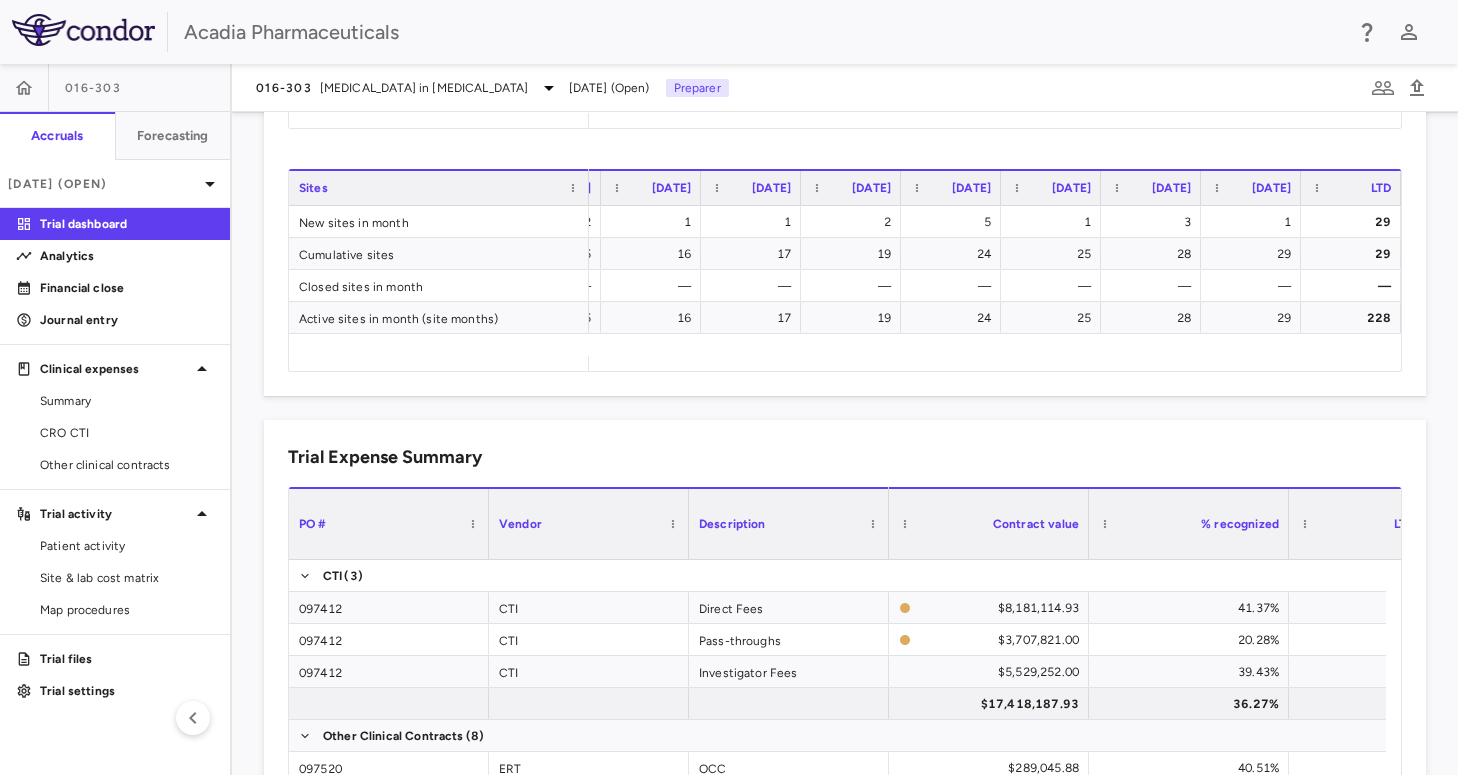 drag, startPoint x: 688, startPoint y: 59, endPoint x: 632, endPoint y: 71, distance: 57.271286 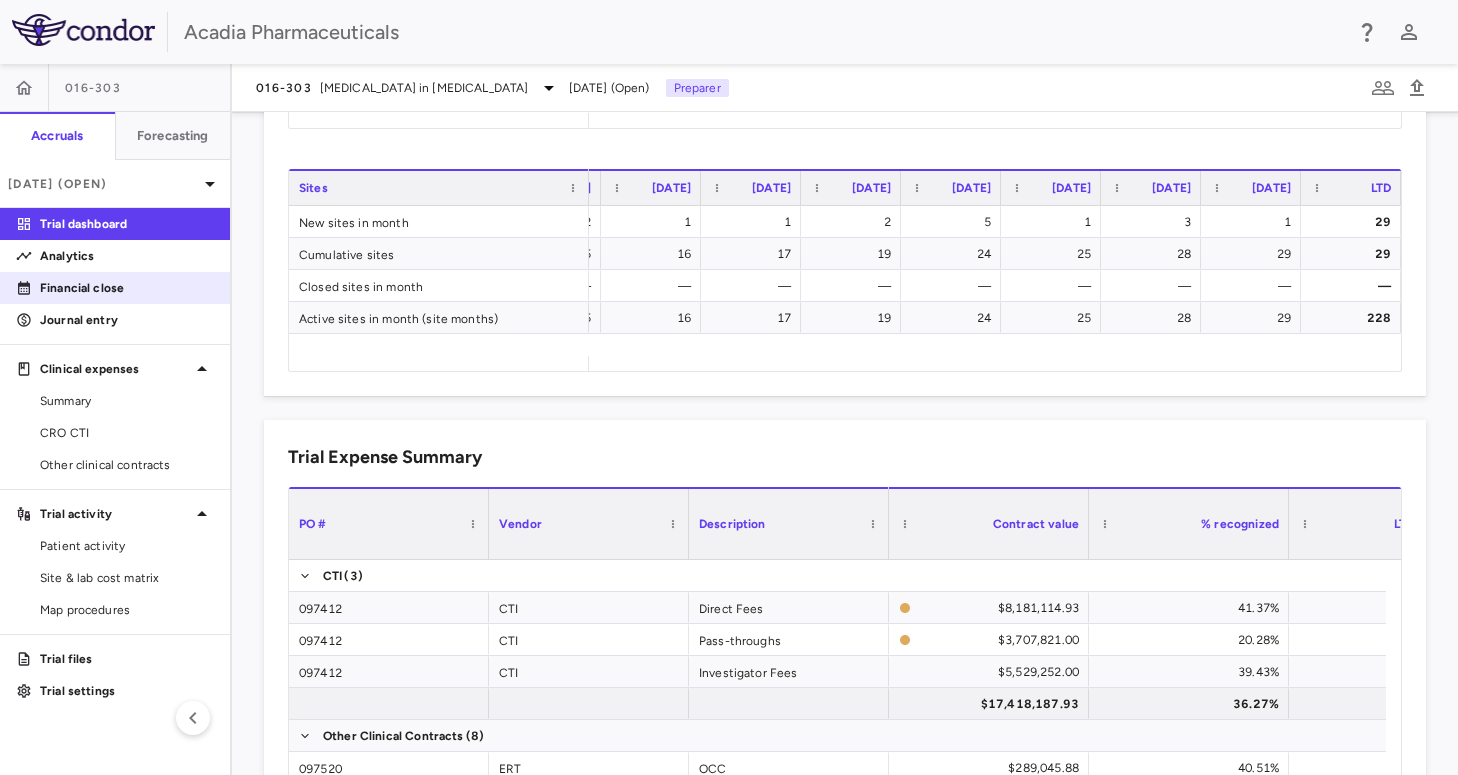click on "Financial close" at bounding box center (127, 288) 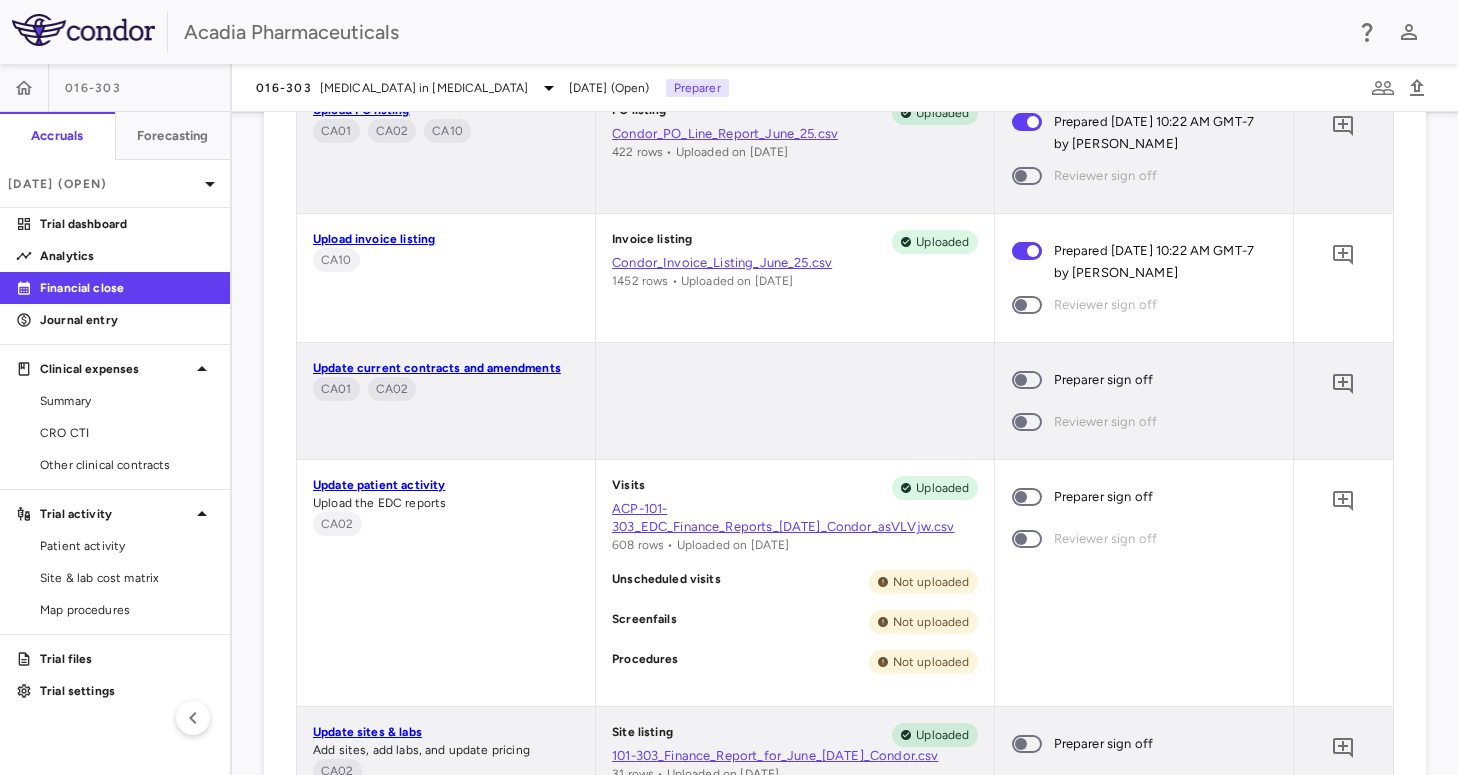 scroll, scrollTop: 1166, scrollLeft: 0, axis: vertical 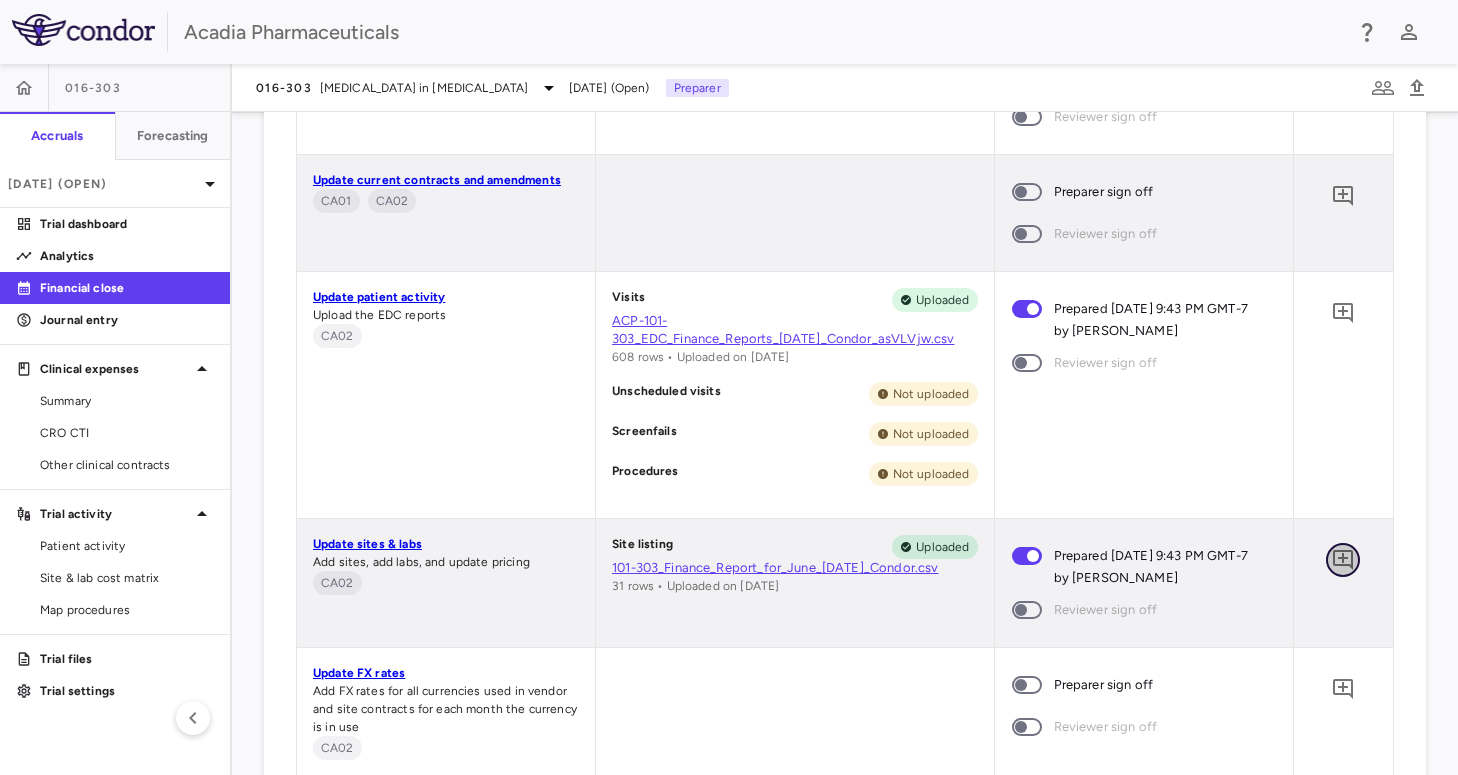 click 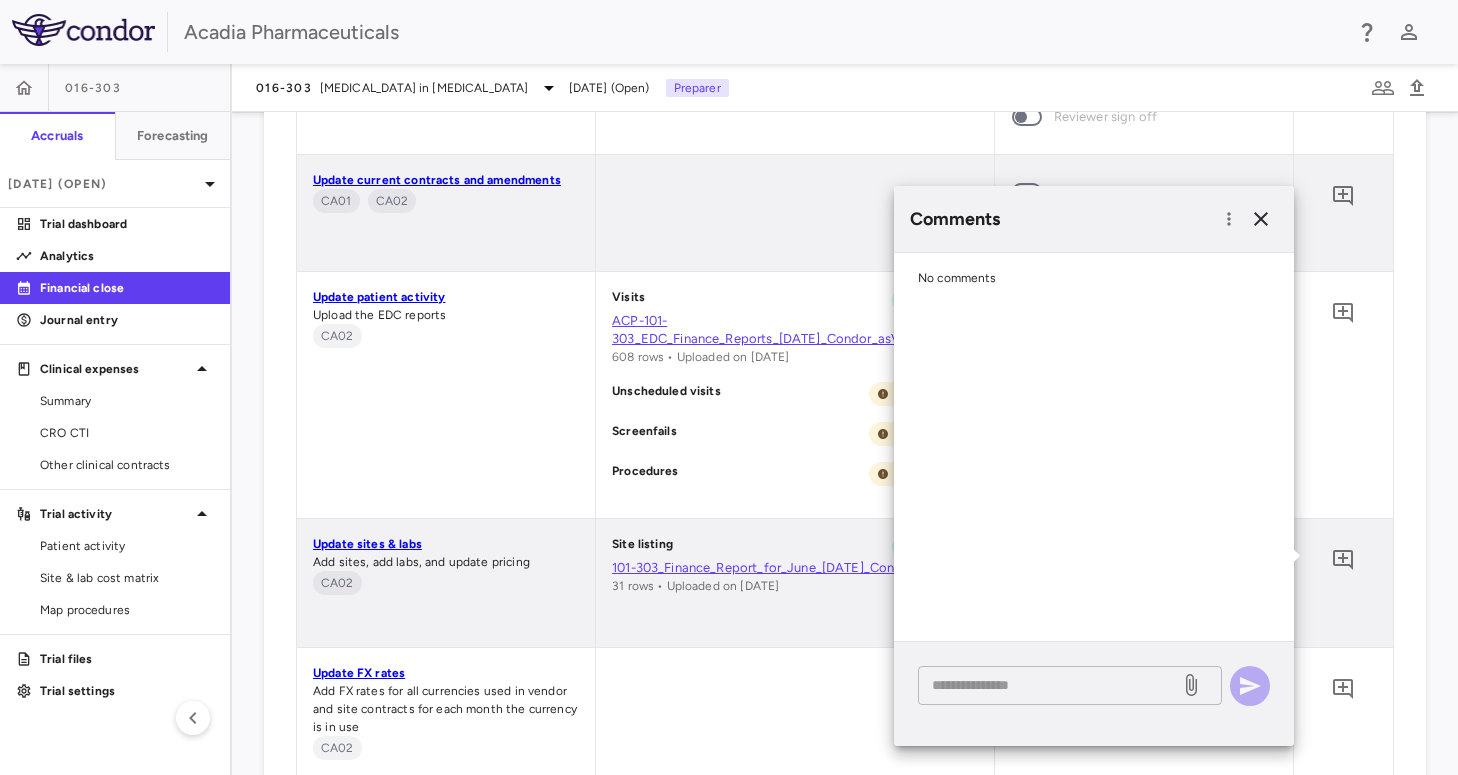 click at bounding box center (1049, 685) 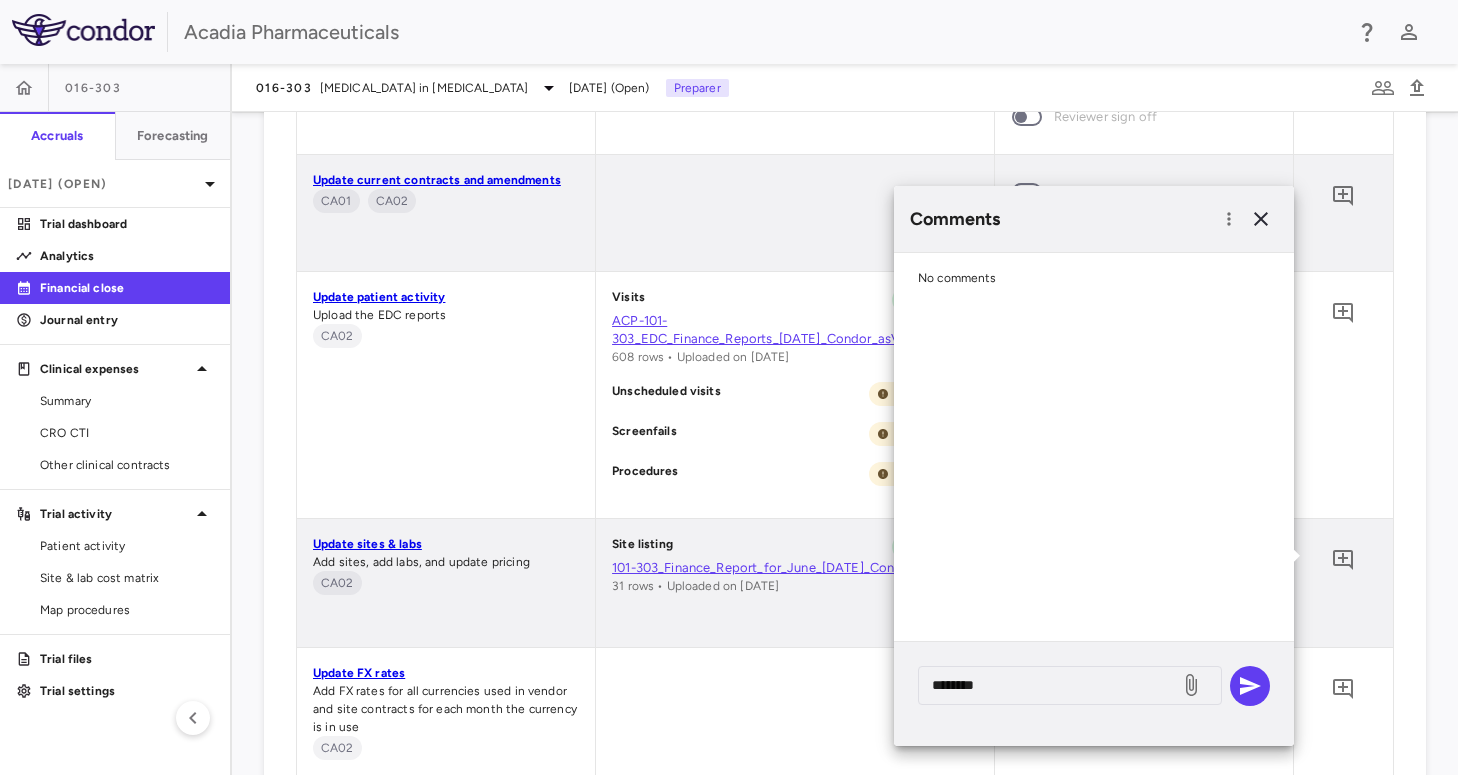 click on "Comments" at bounding box center (1094, 219) 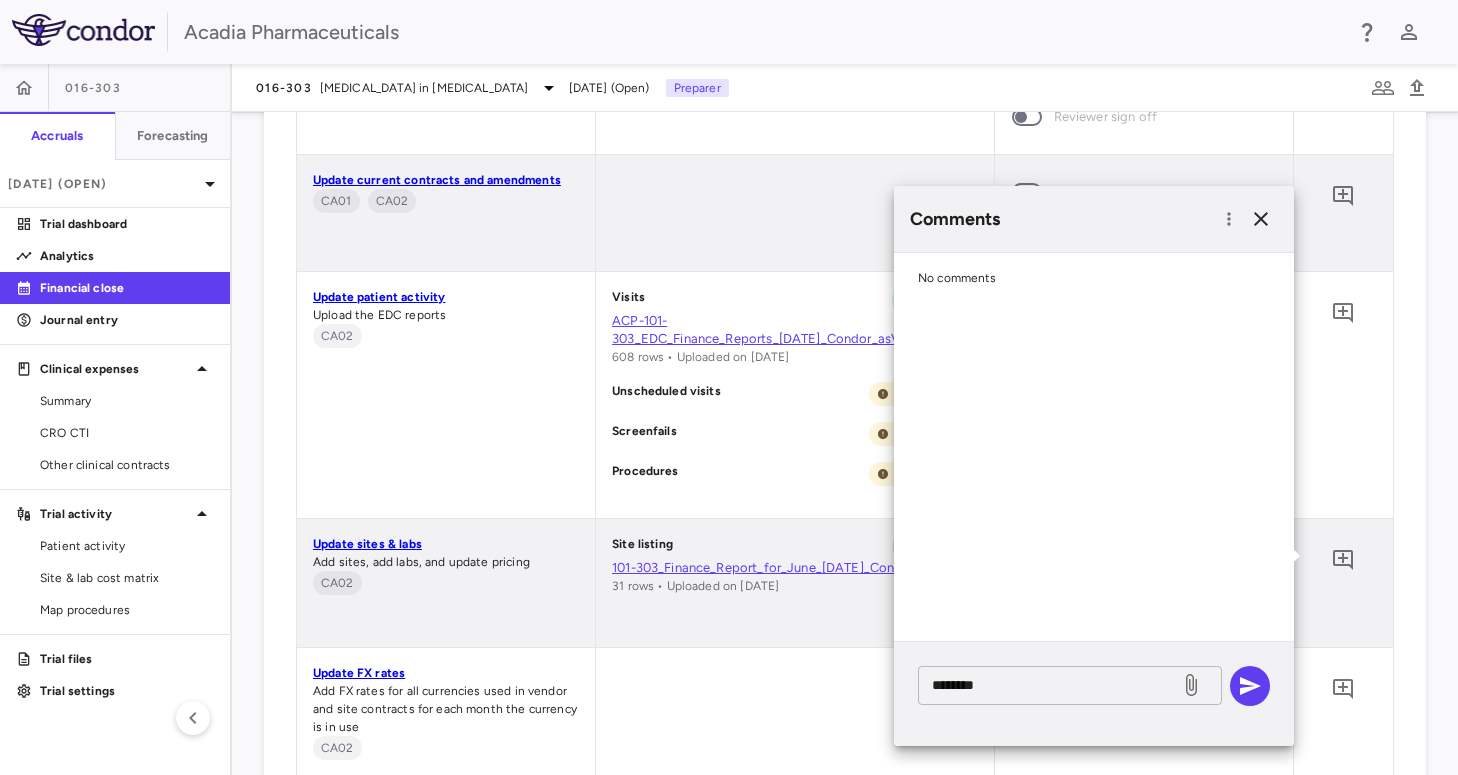 click on "*******" at bounding box center [1049, 685] 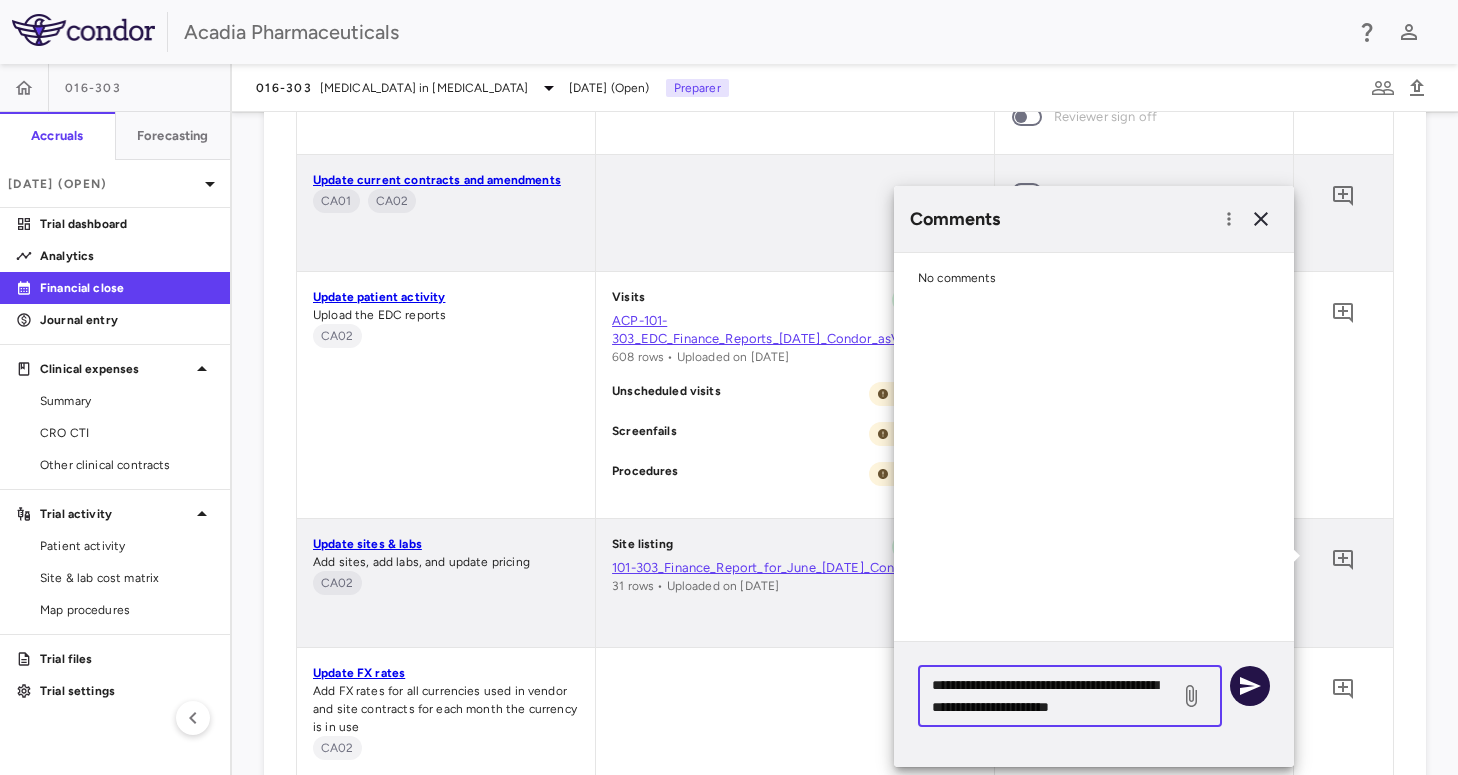 type on "**********" 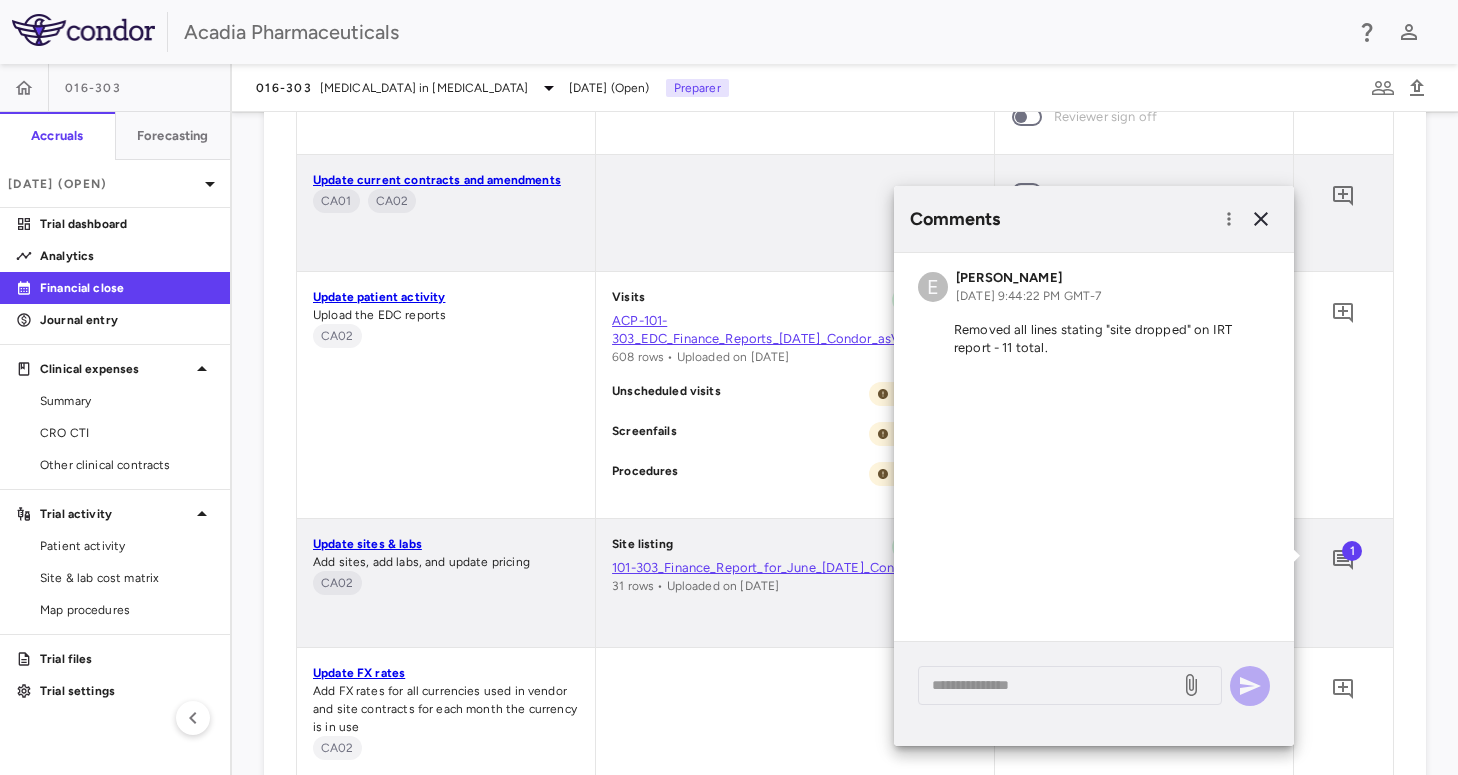 click on "Acadia Pharmaceuticals" at bounding box center (763, 32) 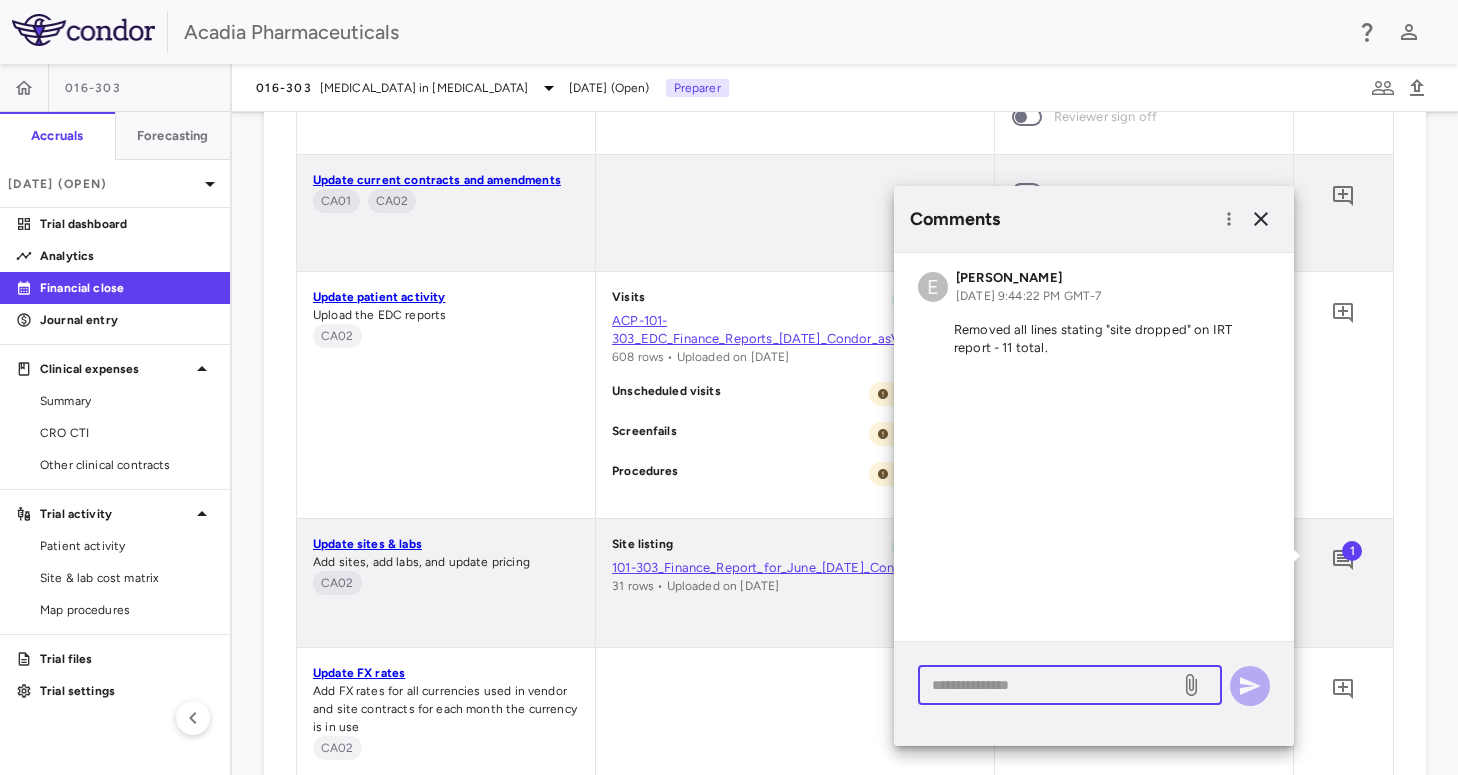 click at bounding box center [1049, 685] 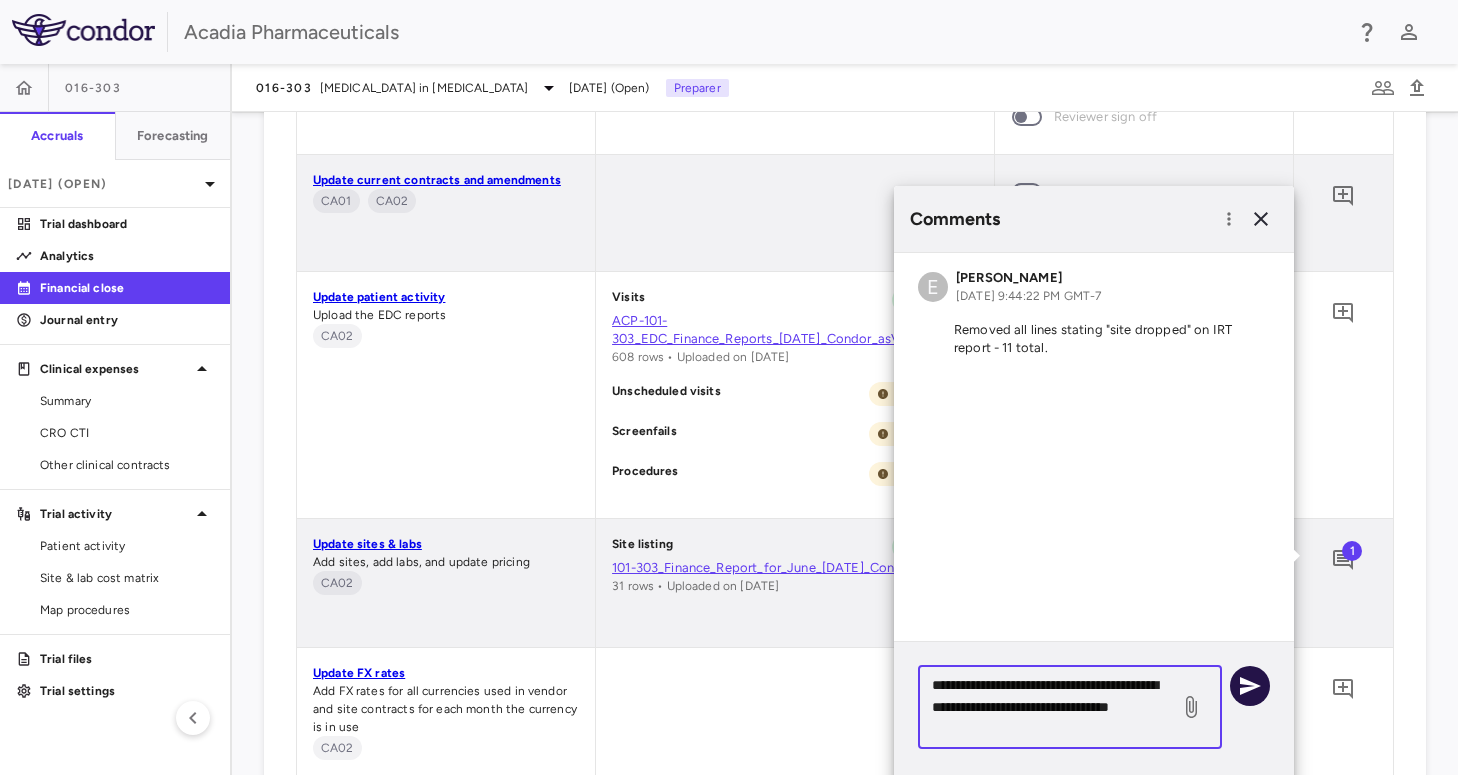 type on "**********" 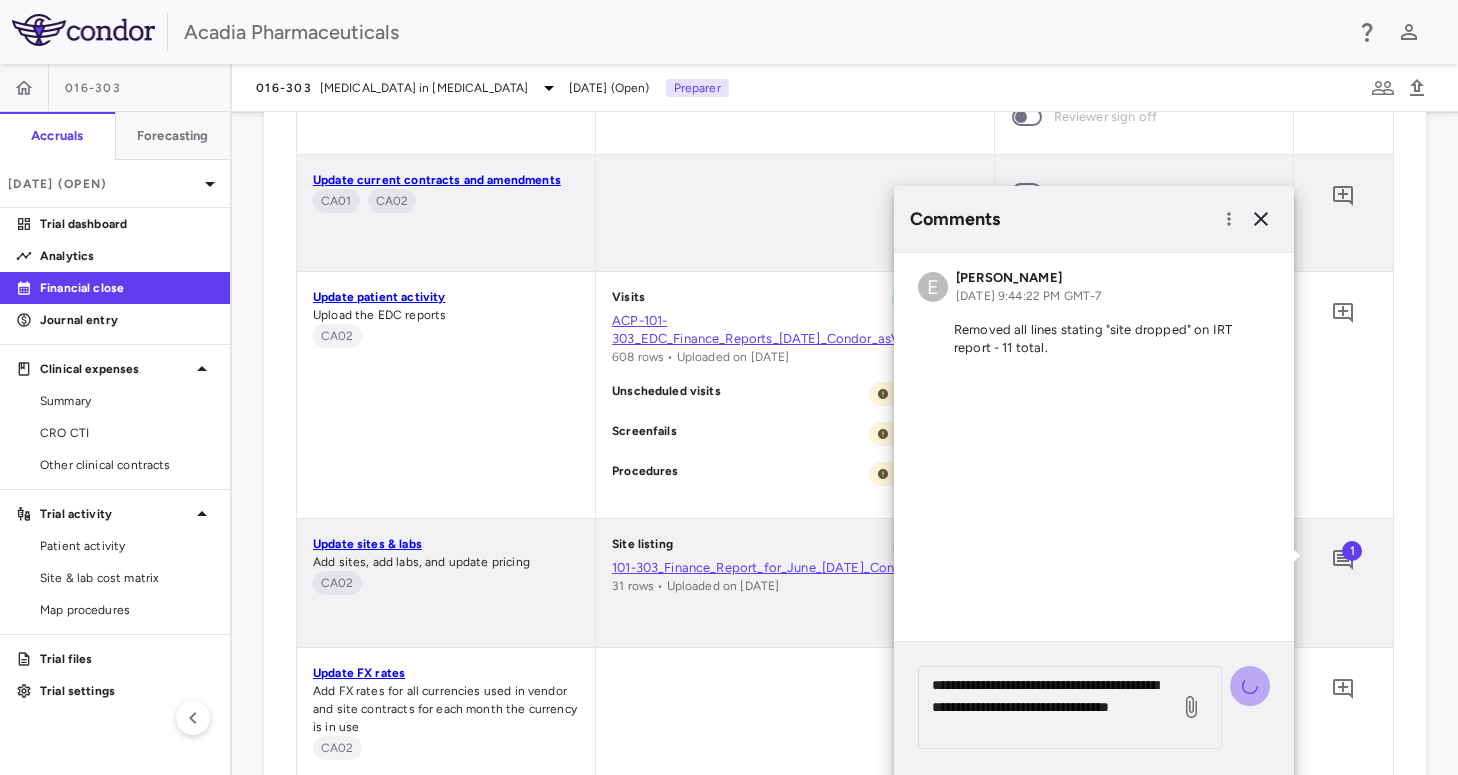 type 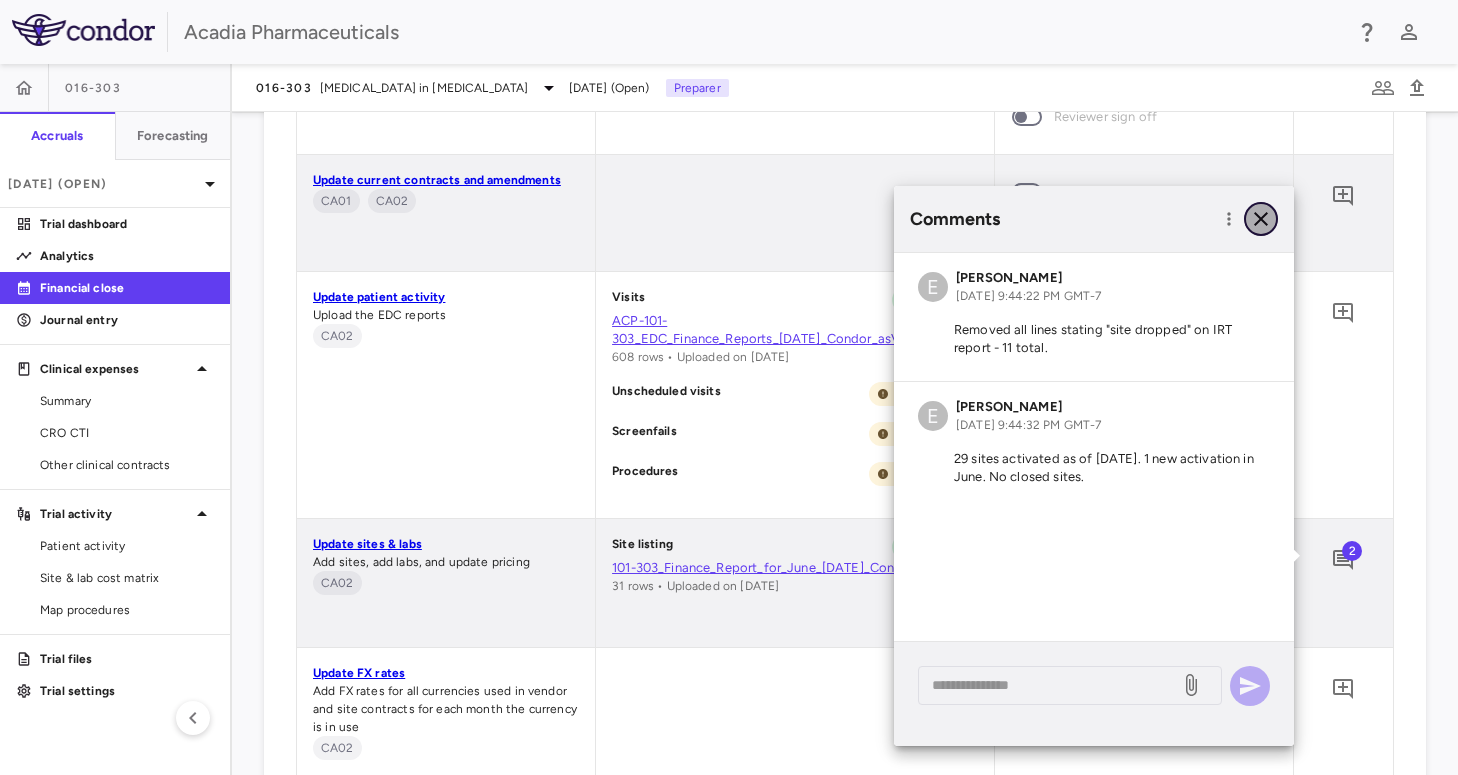 click 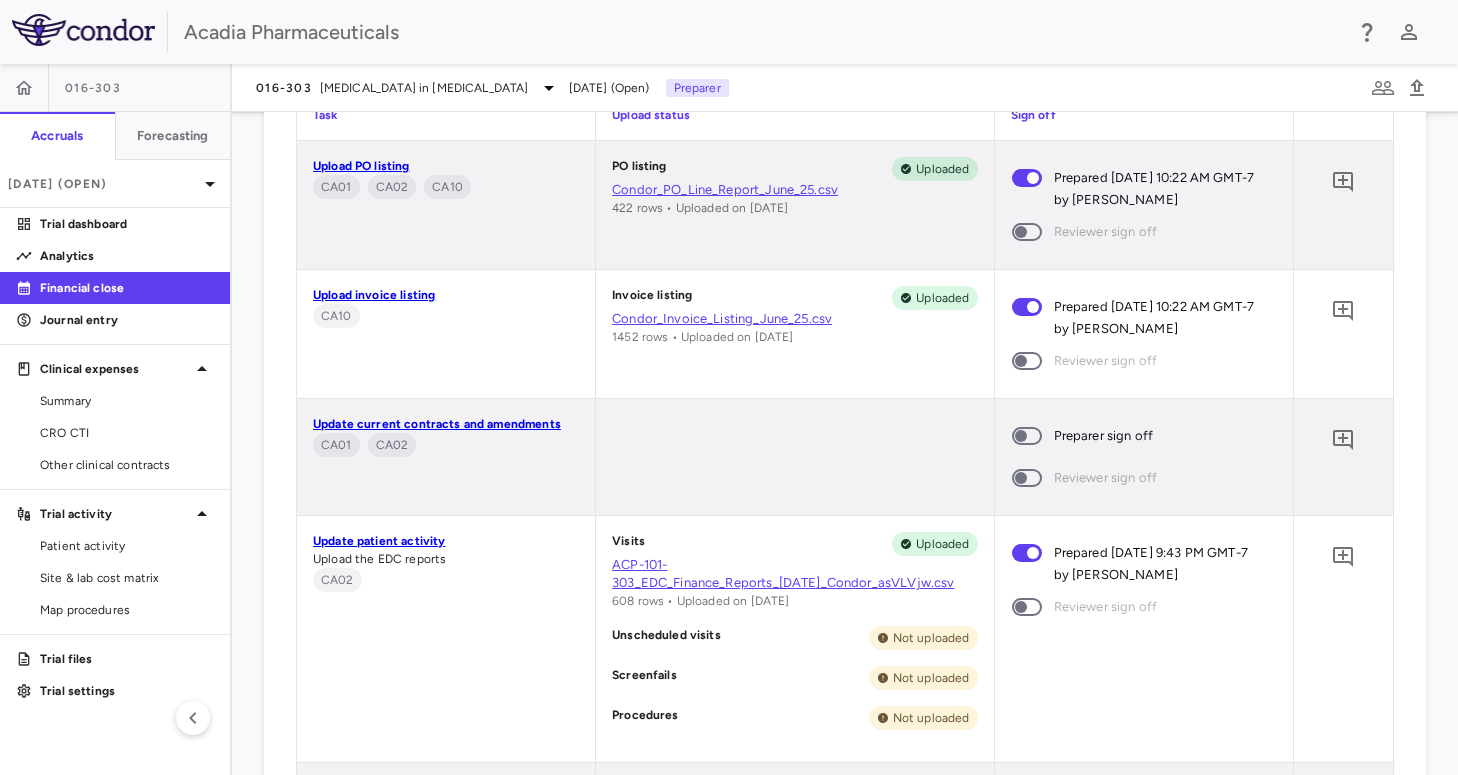 scroll, scrollTop: 1000, scrollLeft: 0, axis: vertical 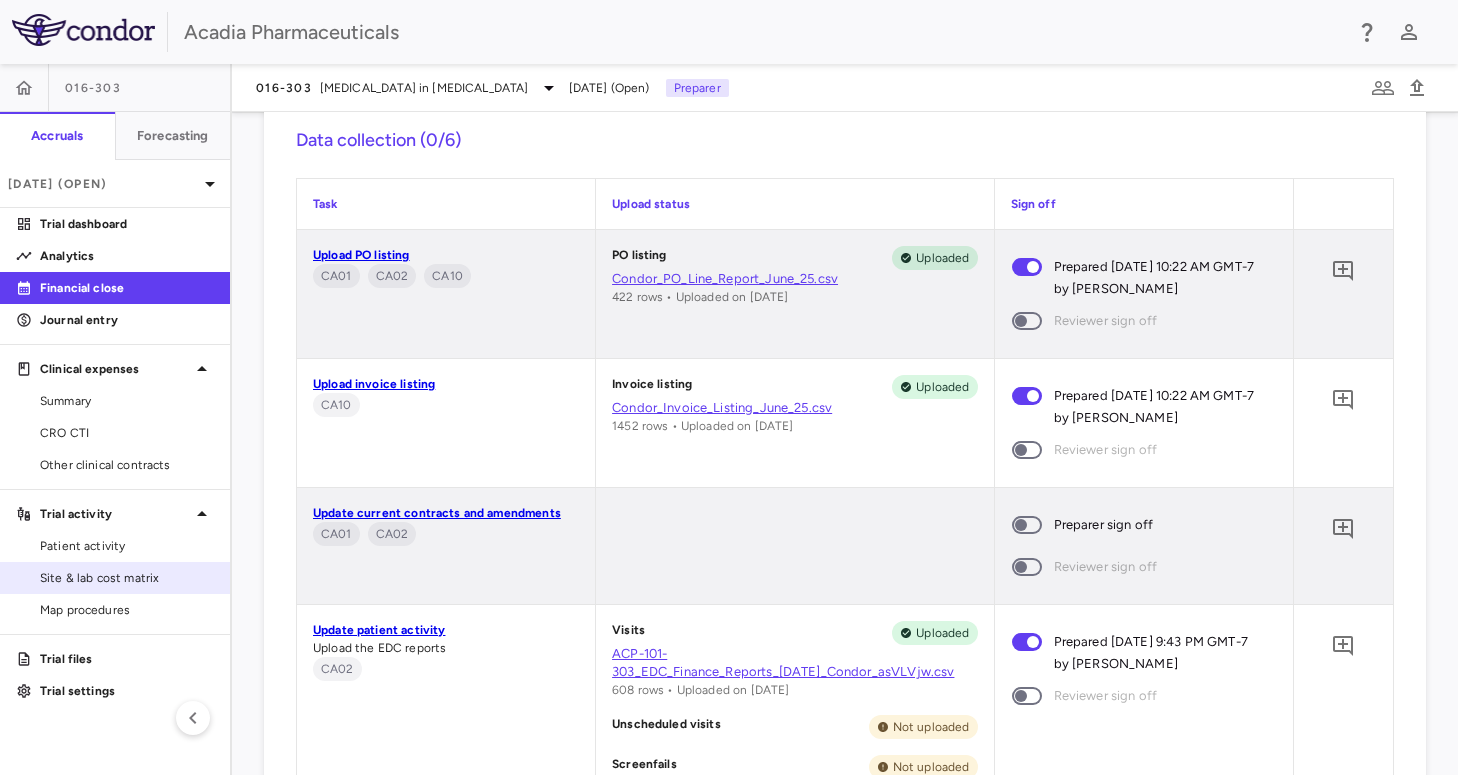 click on "Site & lab cost matrix" at bounding box center [127, 578] 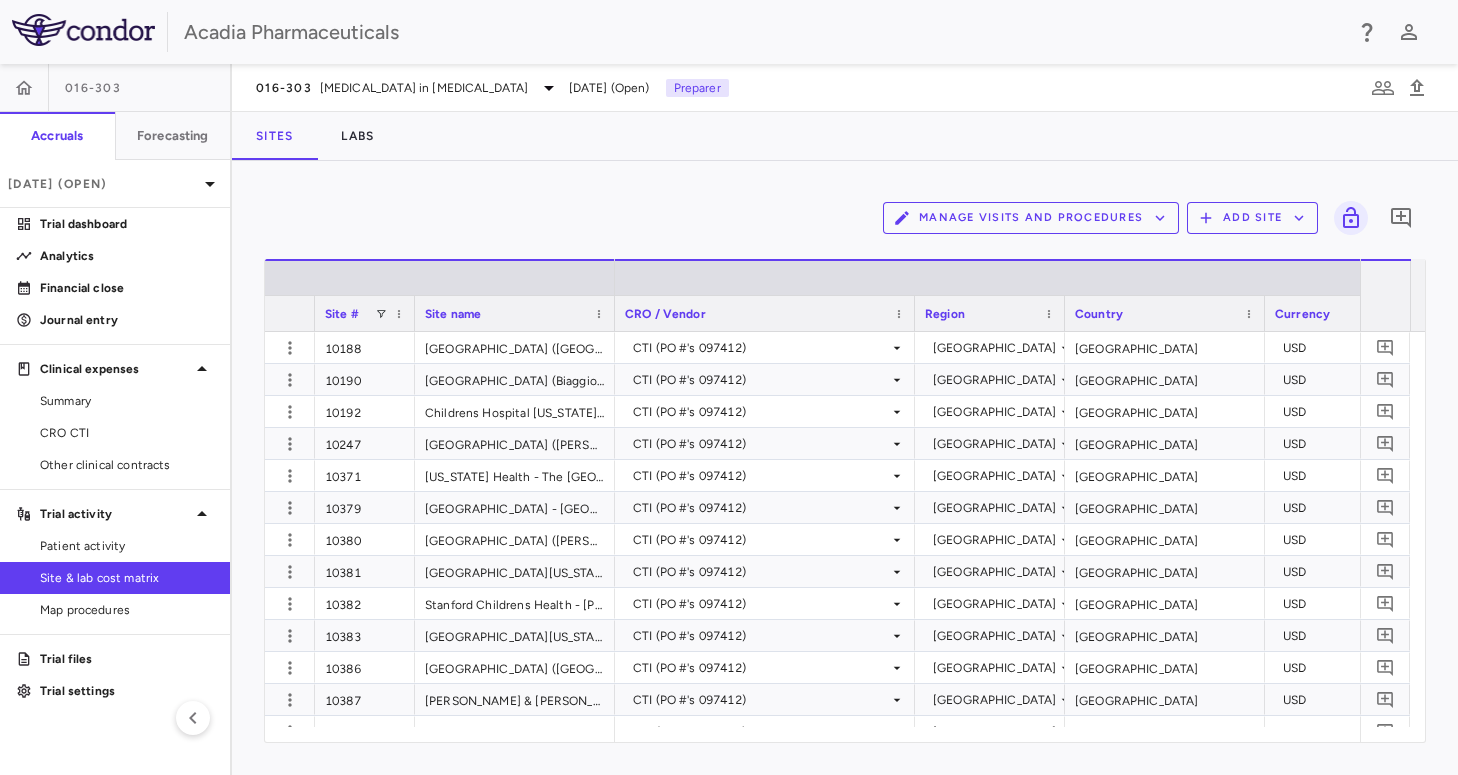 scroll, scrollTop: 0, scrollLeft: 964, axis: horizontal 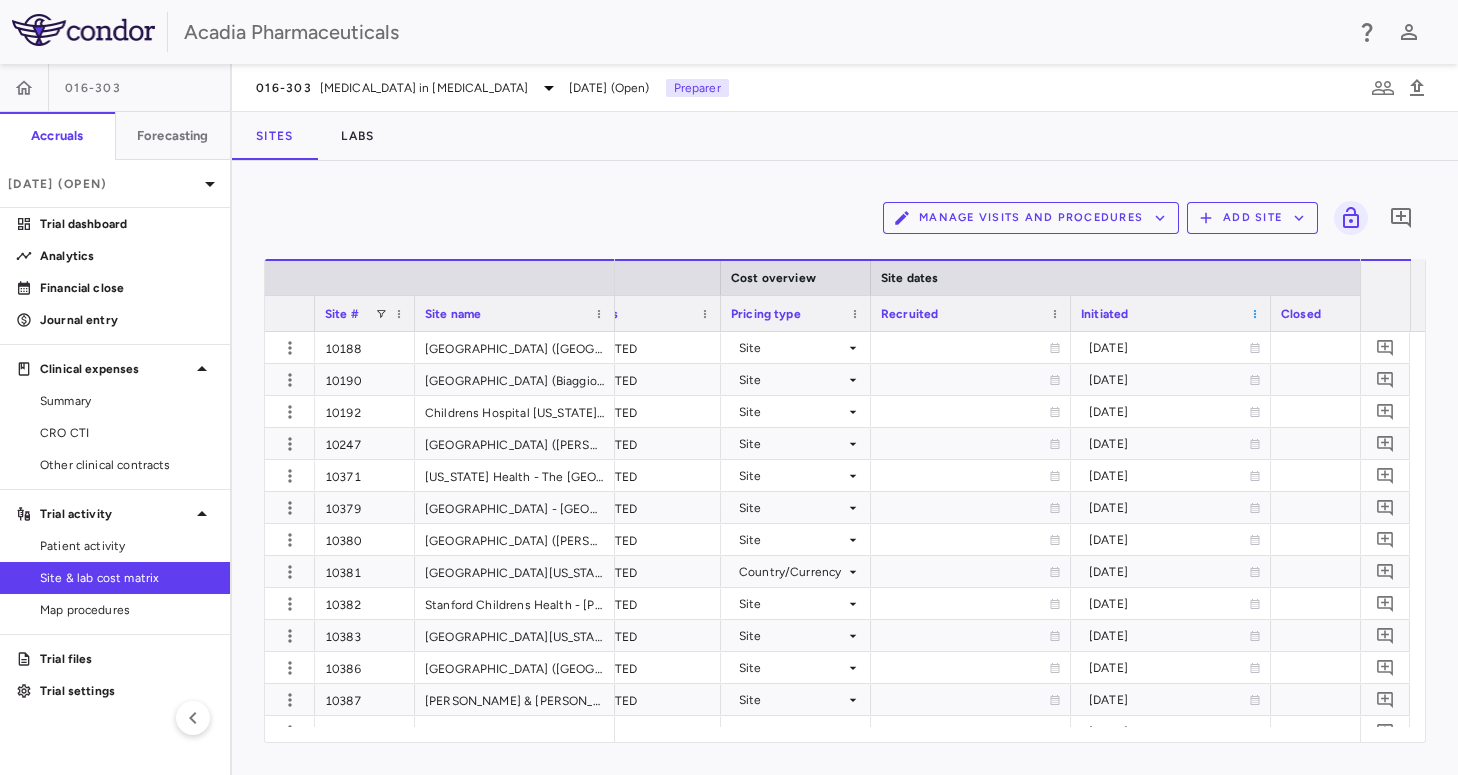 click at bounding box center (1255, 314) 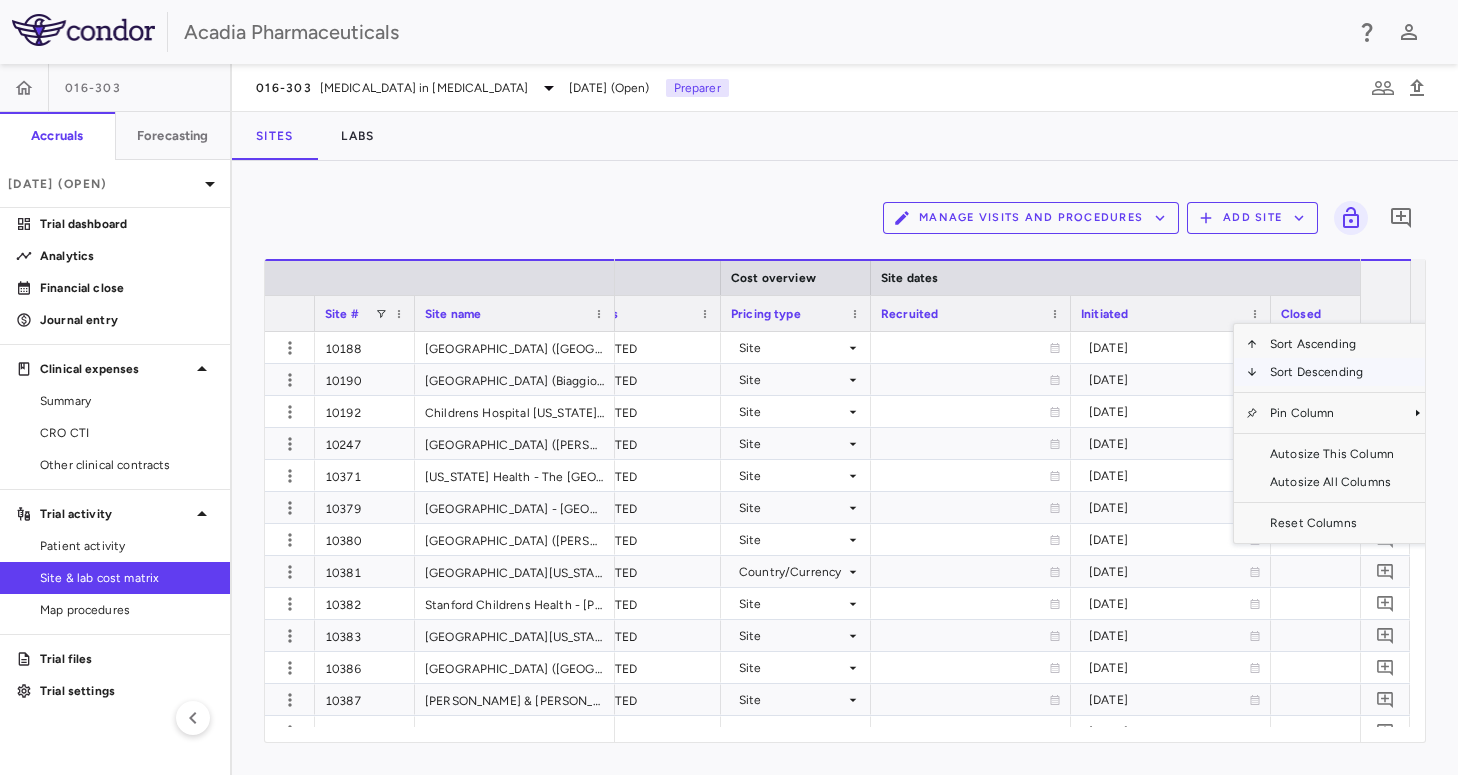 click on "Sort Descending" at bounding box center (1332, 372) 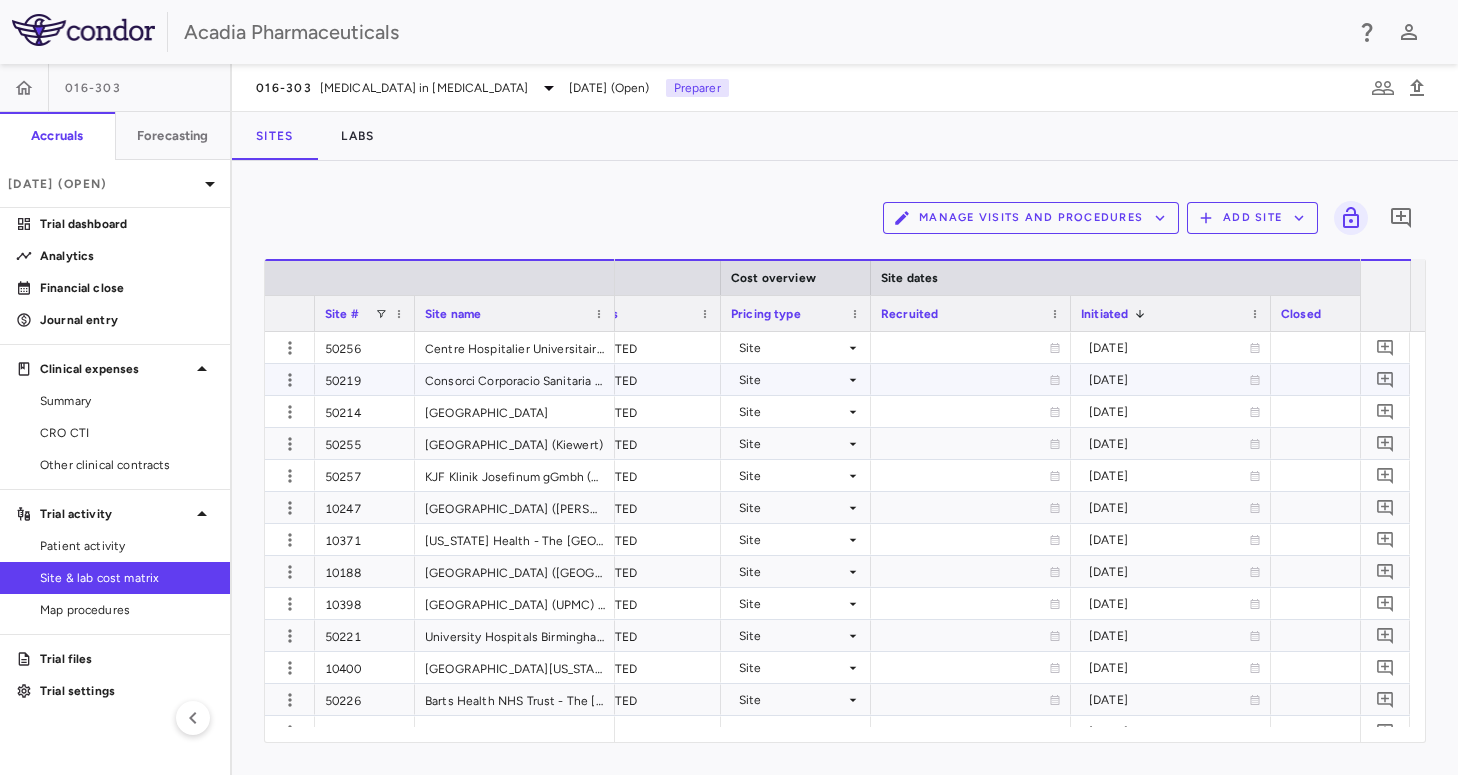 scroll, scrollTop: 232, scrollLeft: 0, axis: vertical 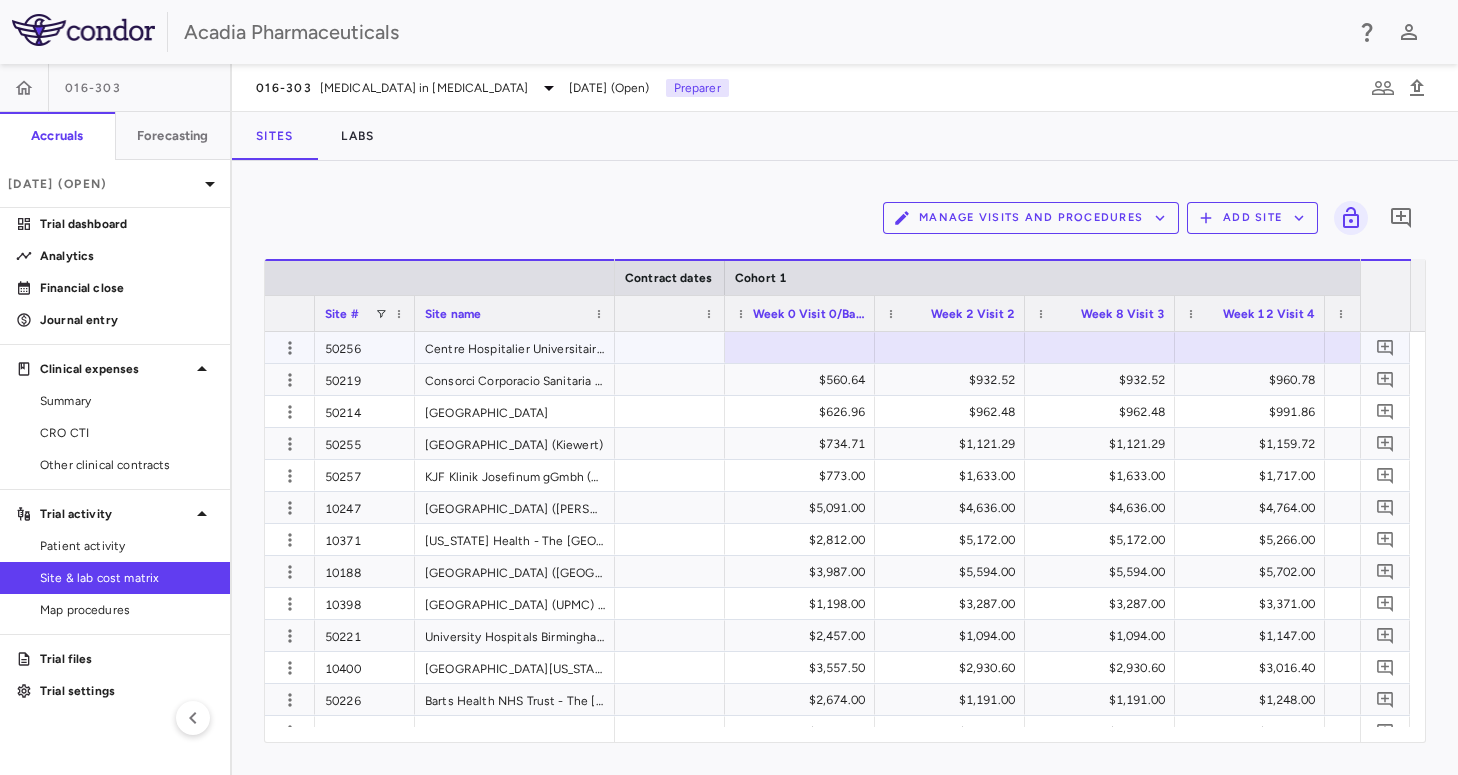 click at bounding box center (800, 347) 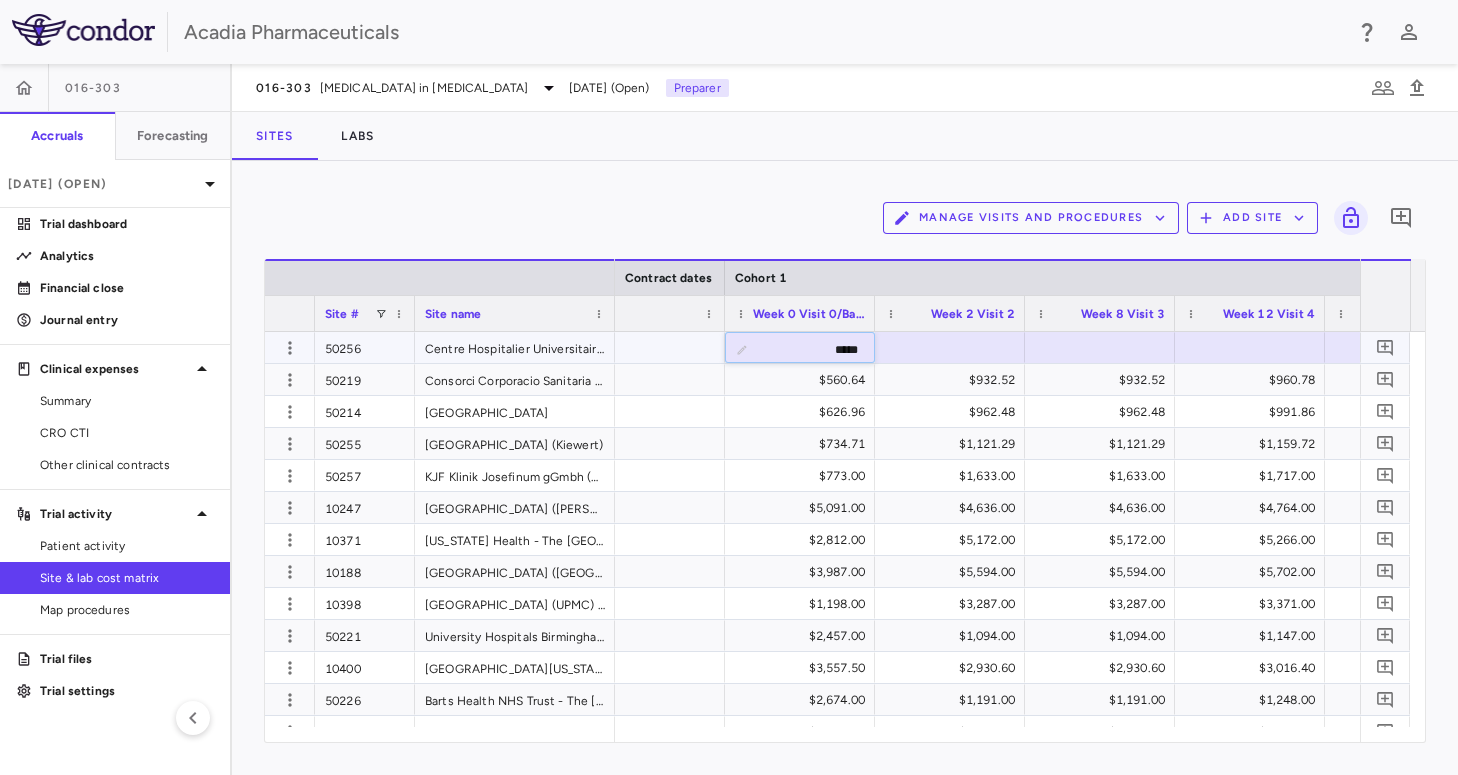 type on "******" 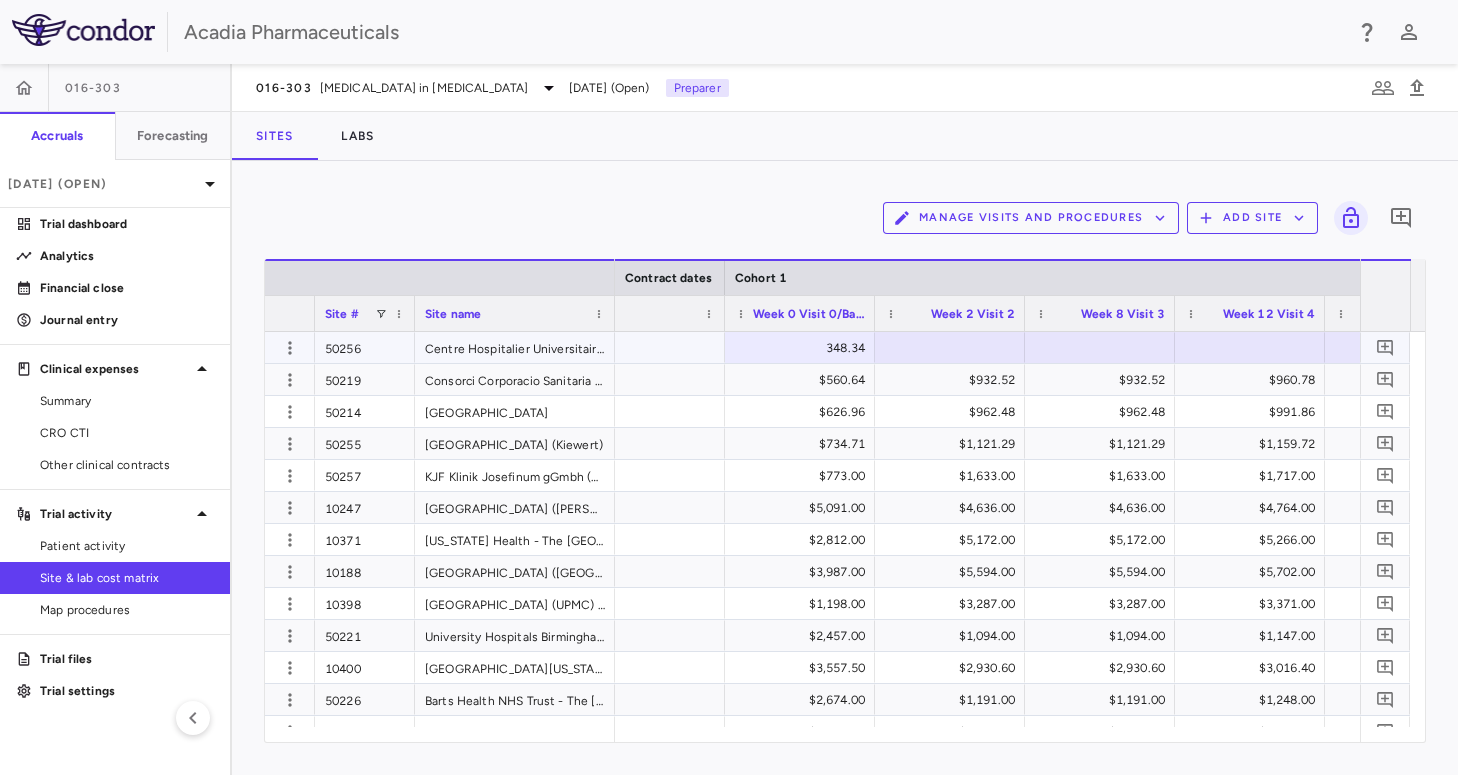 click at bounding box center [950, 347] 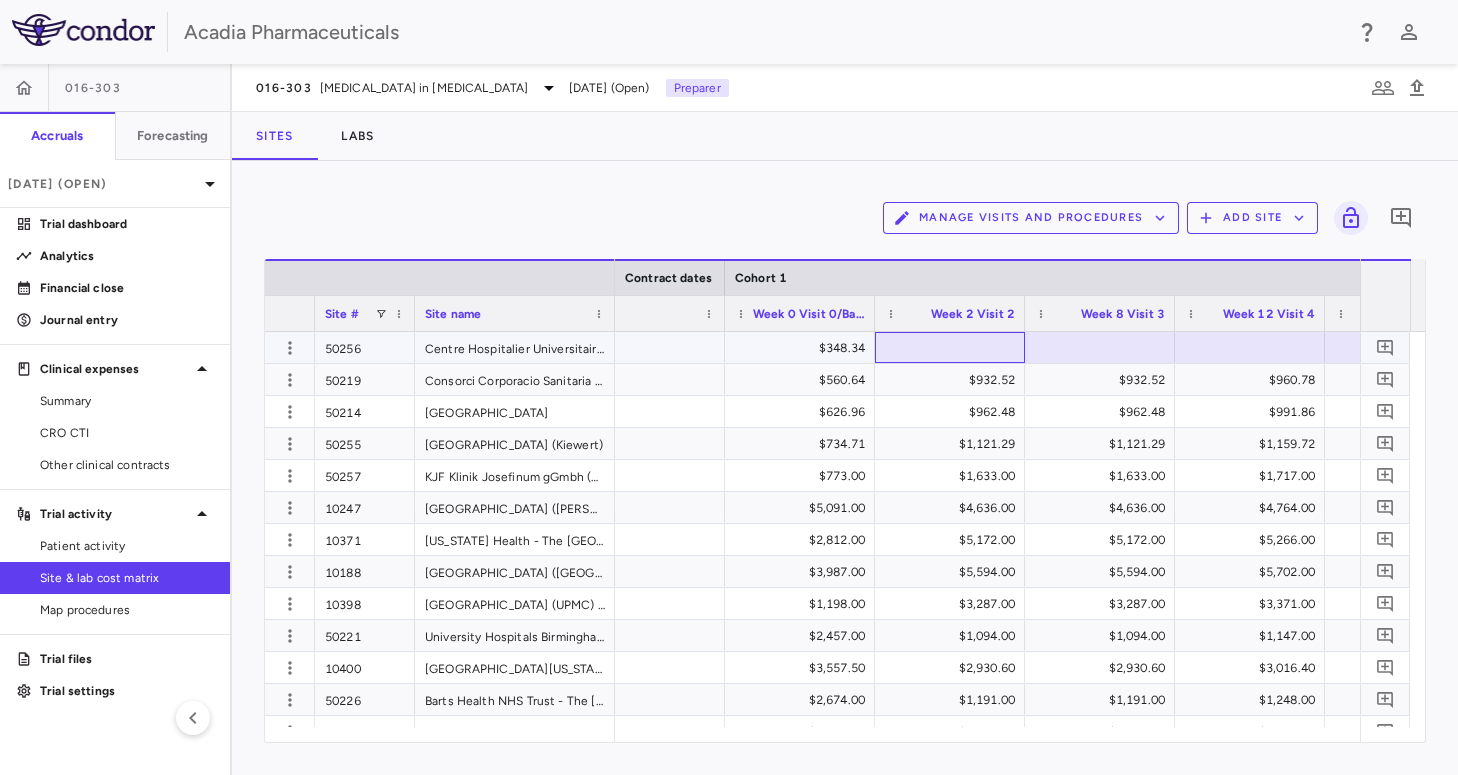 click at bounding box center [950, 347] 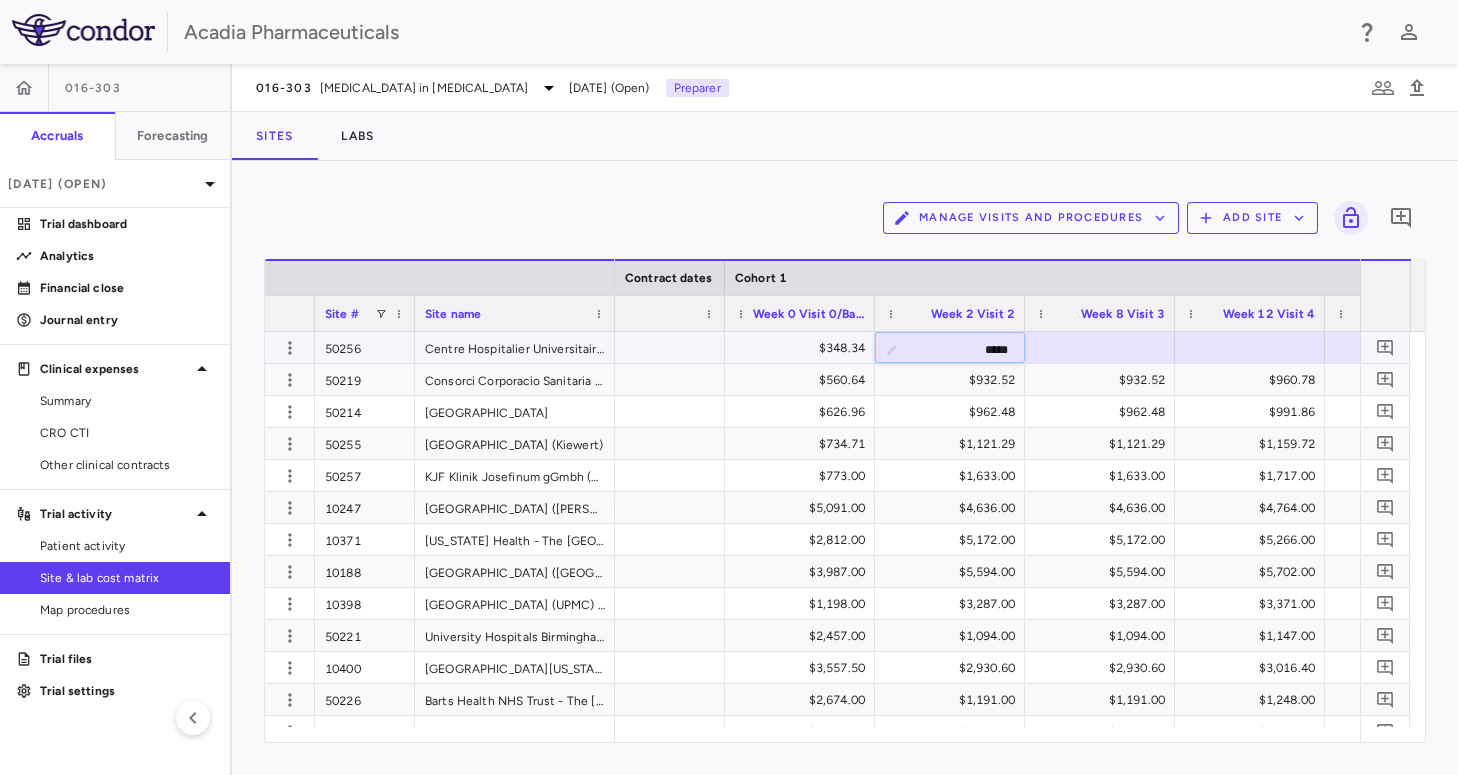 type on "******" 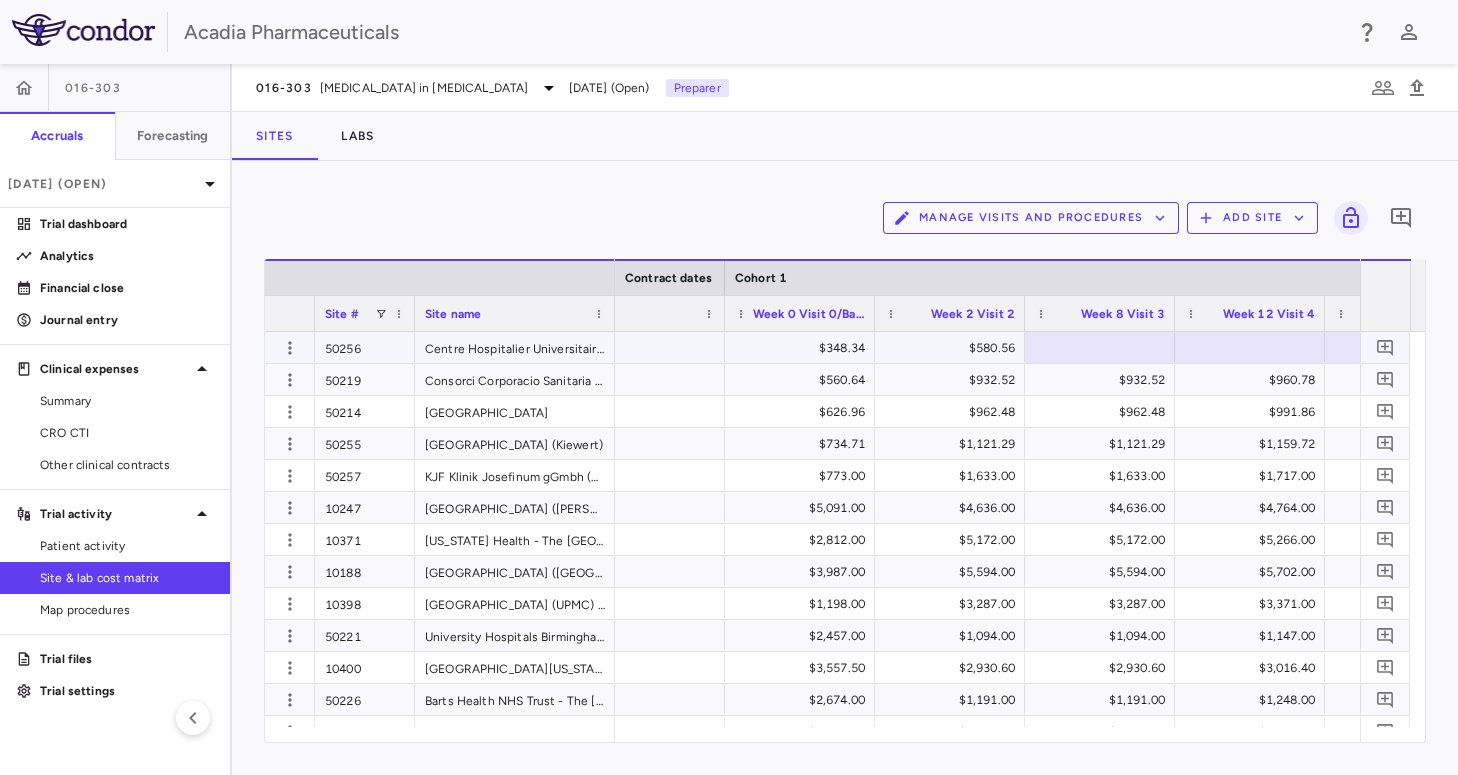click at bounding box center (1100, 347) 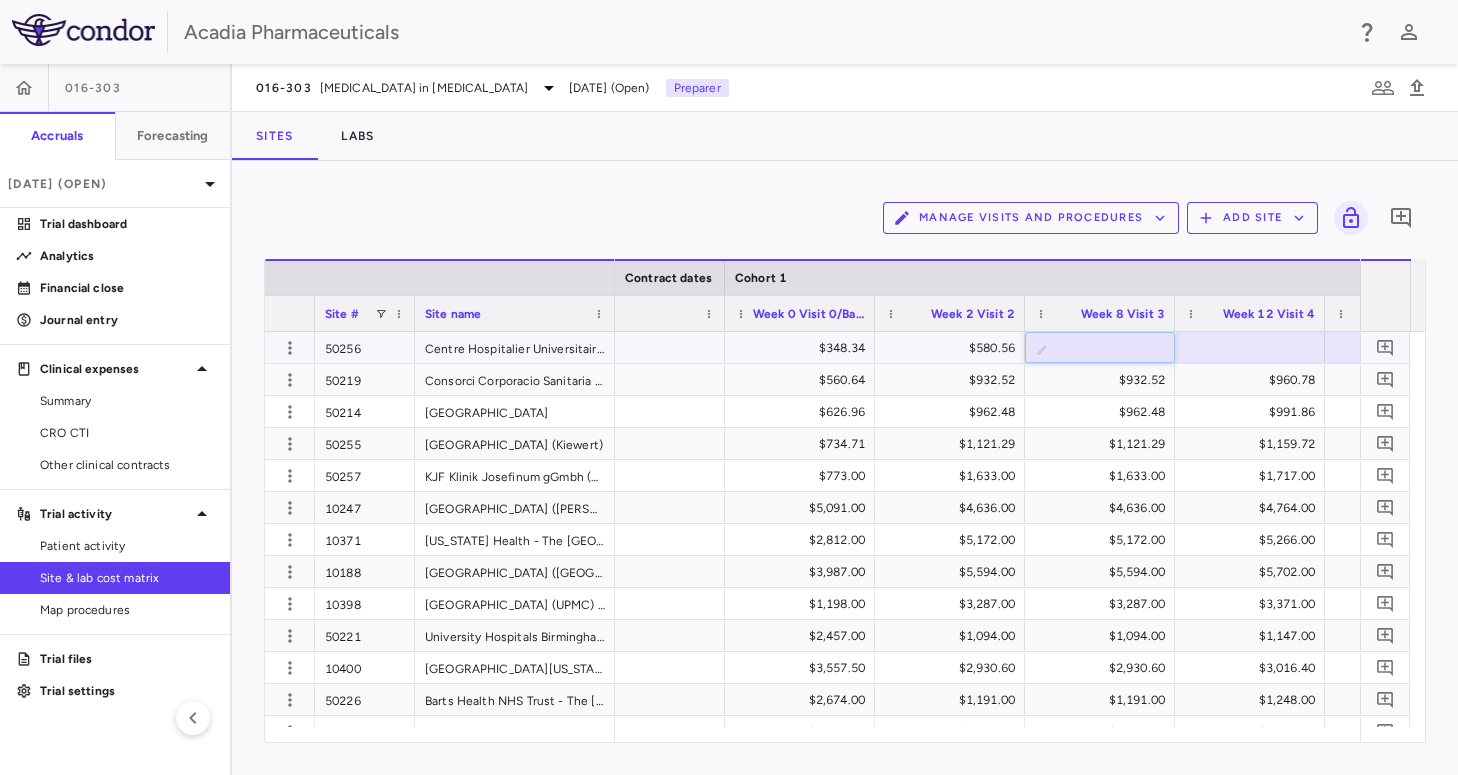 type on "******" 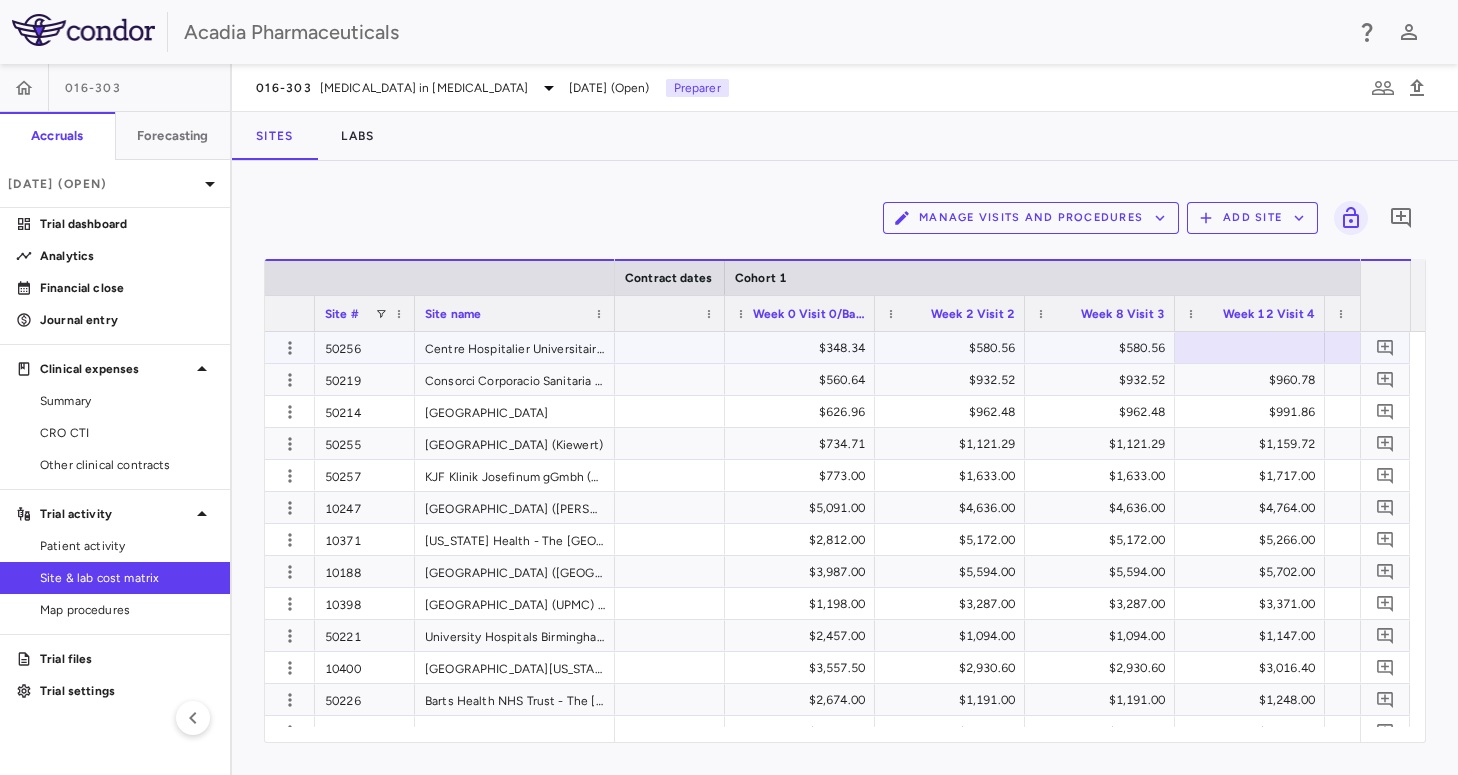 click at bounding box center (1250, 347) 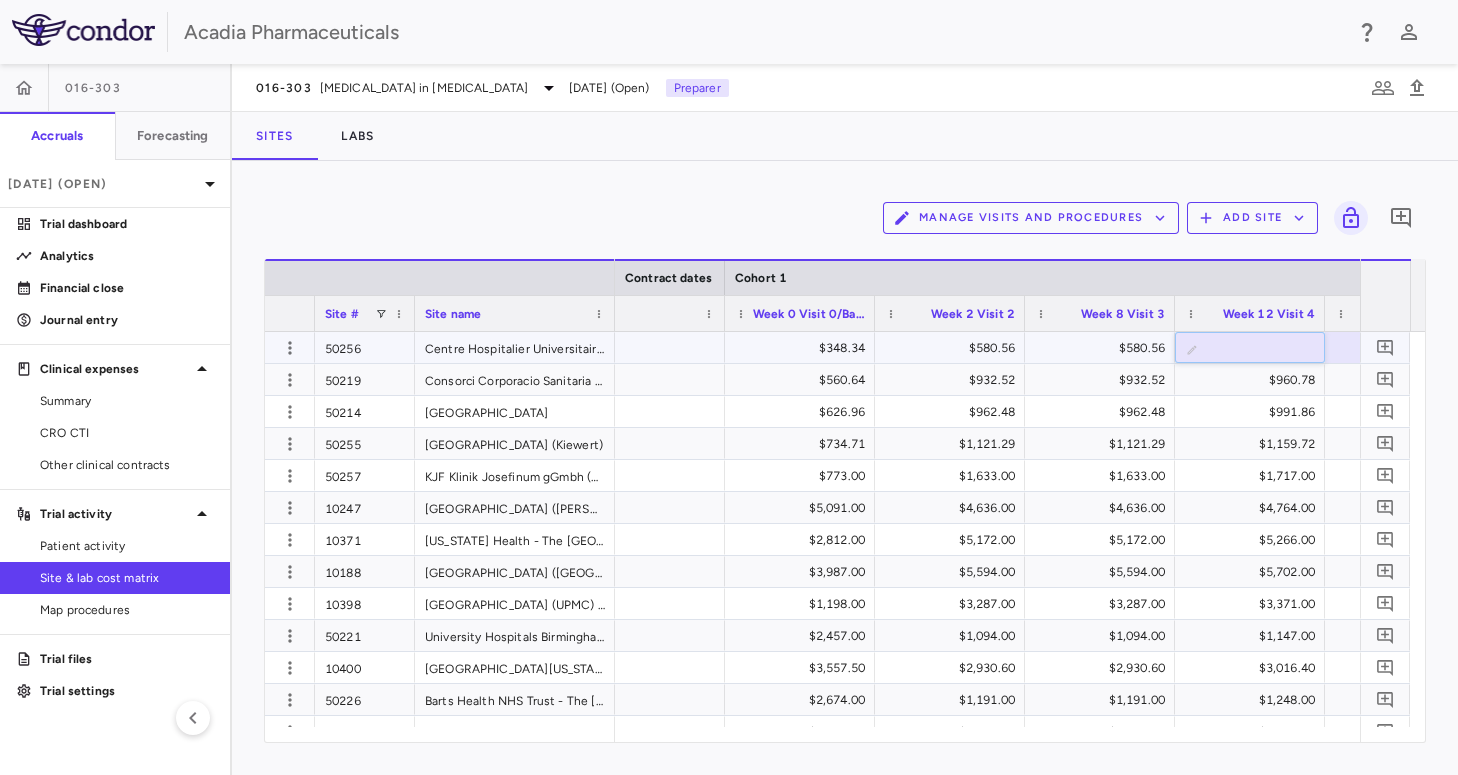 type on "******" 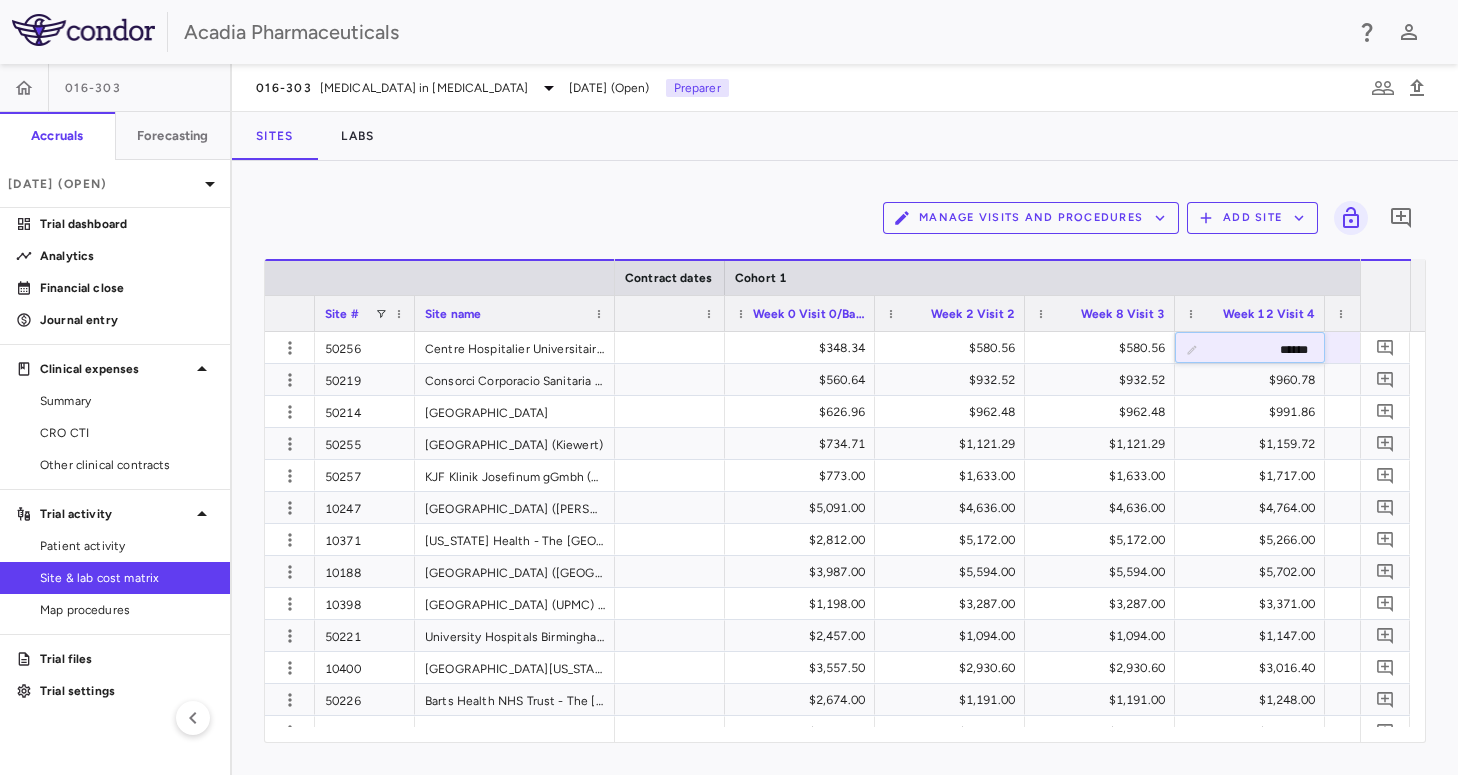 scroll, scrollTop: 0, scrollLeft: 2385, axis: horizontal 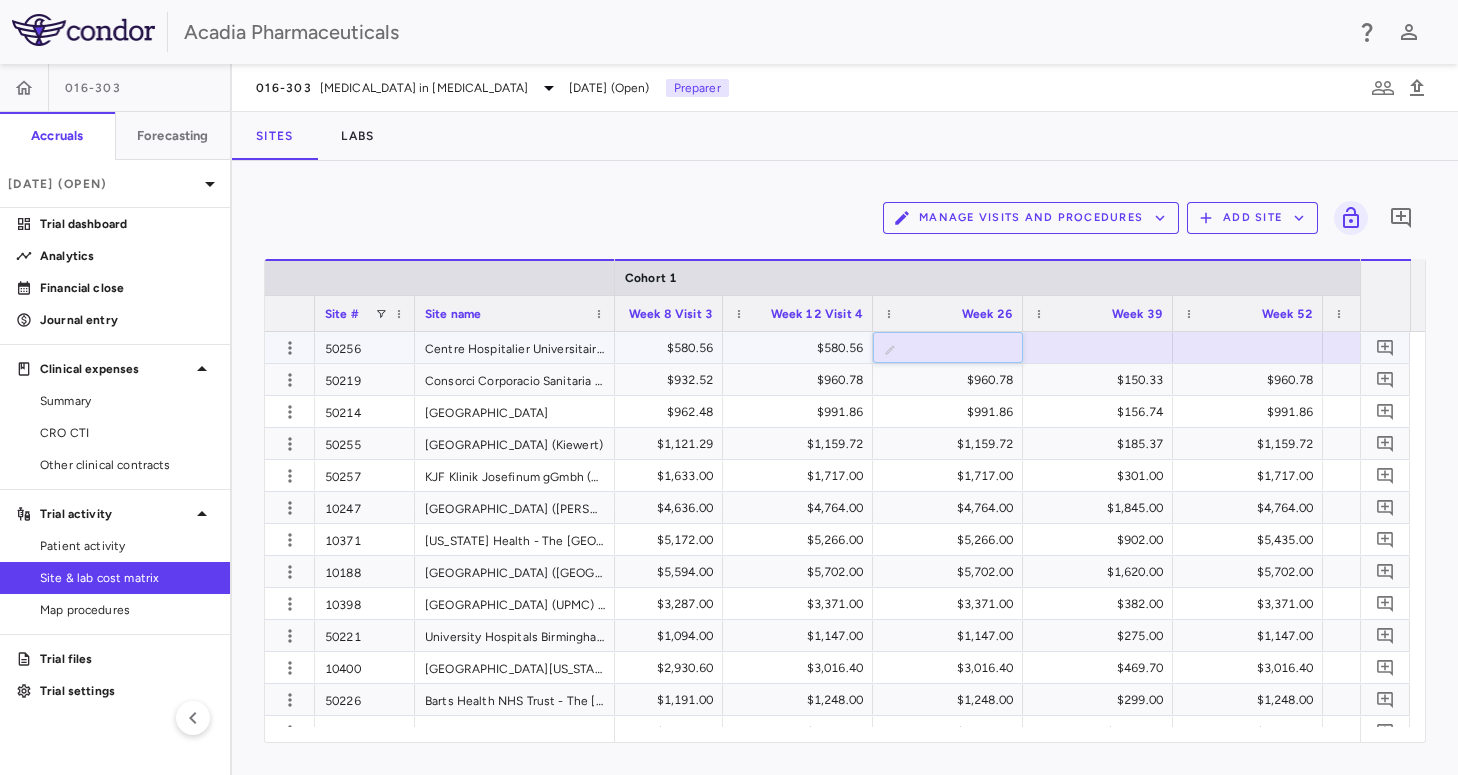 type on "******" 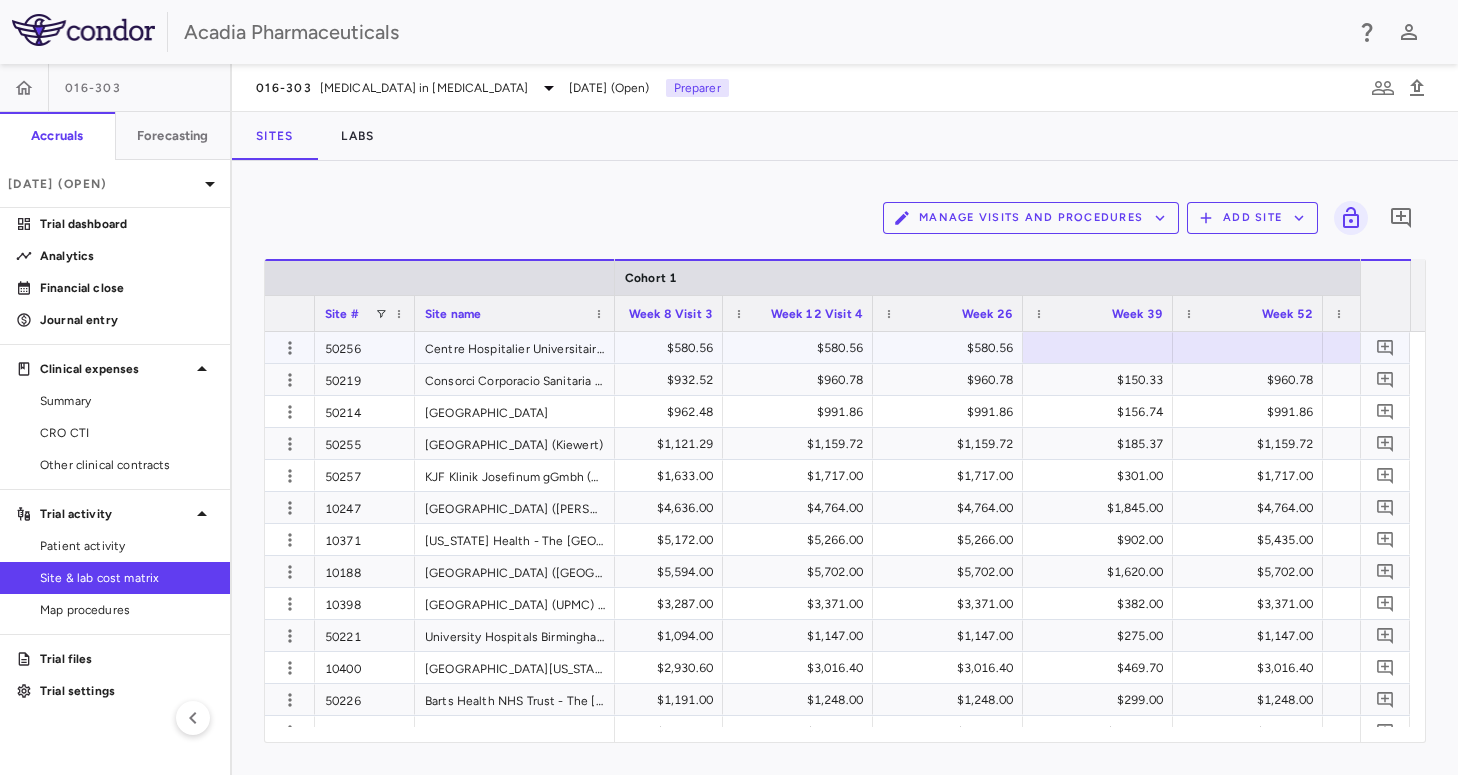 click at bounding box center [1098, 347] 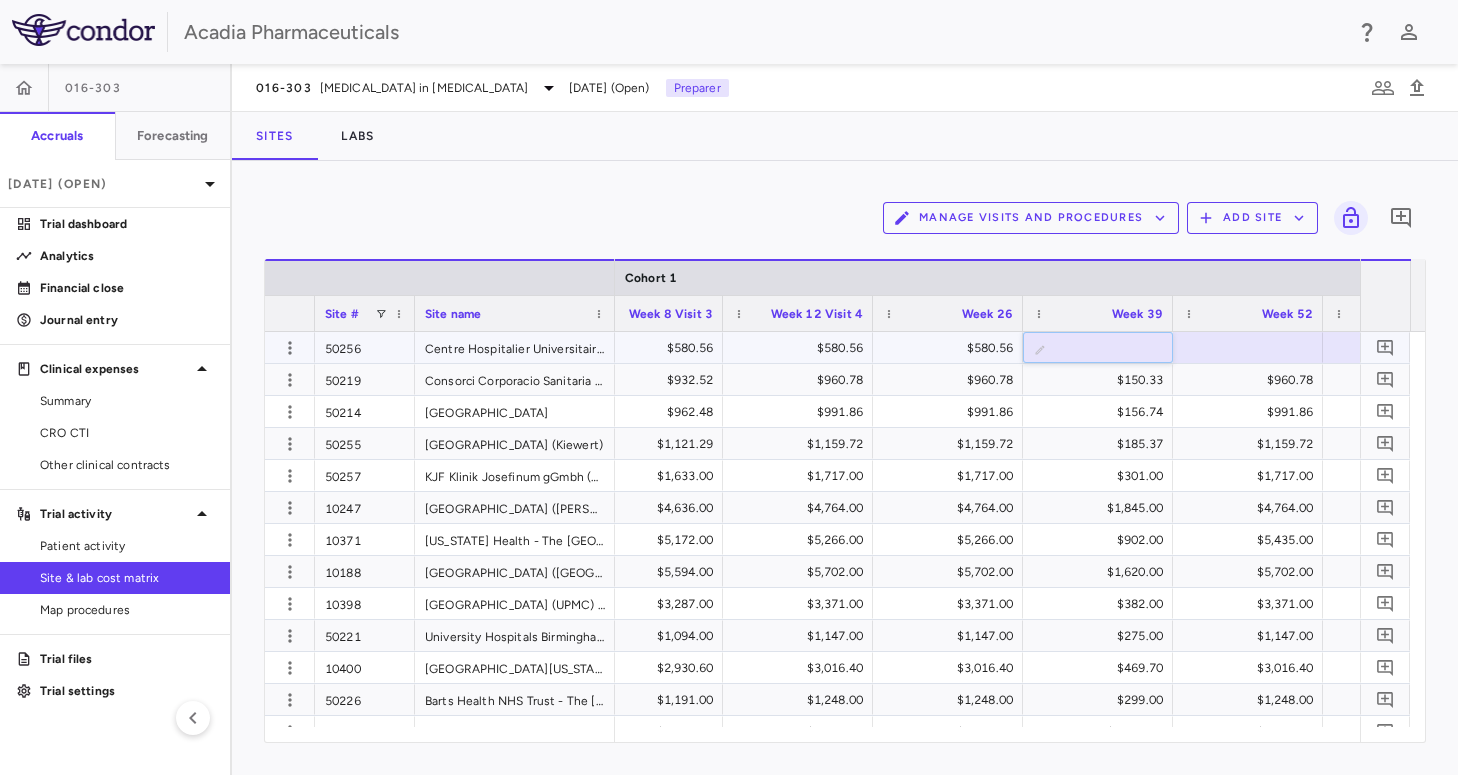 type on "******" 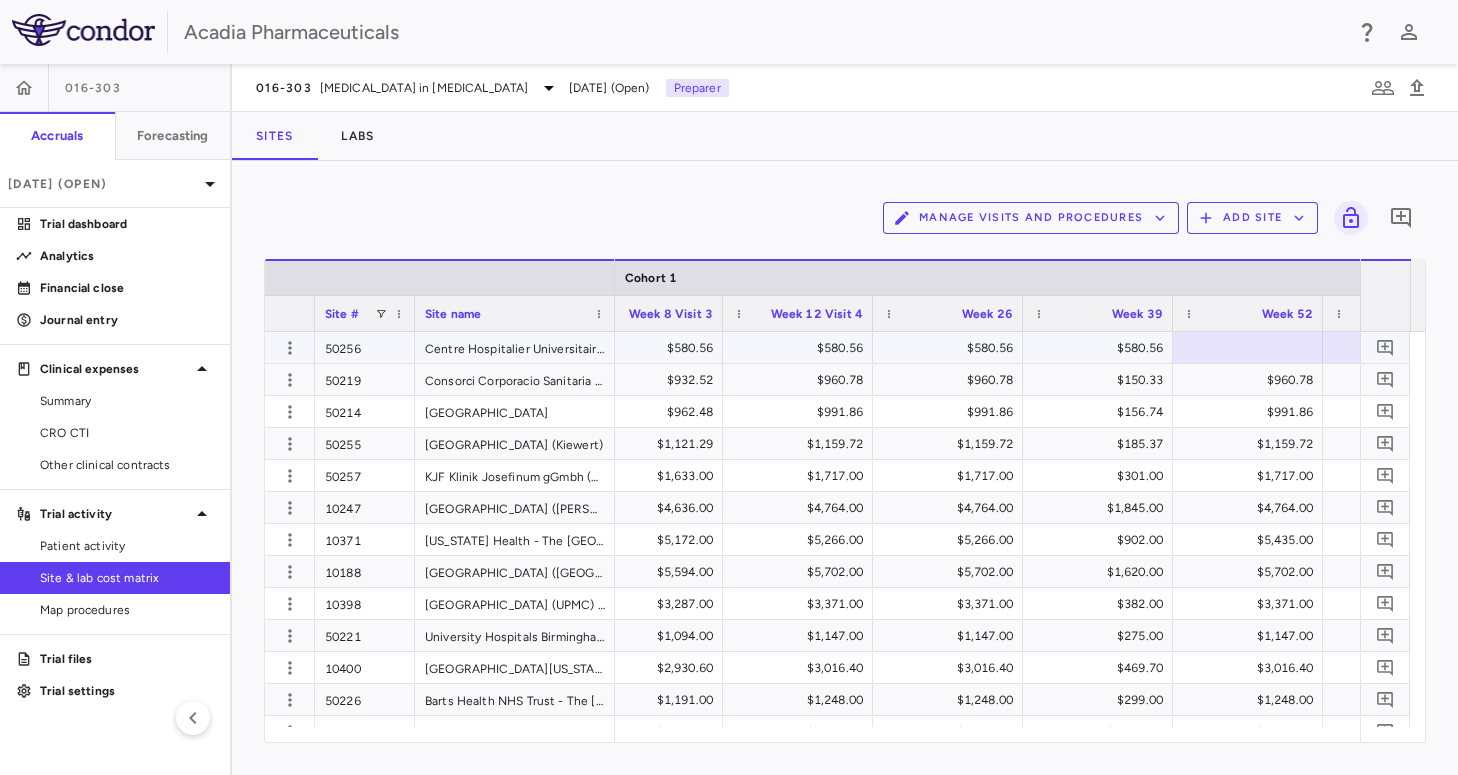 click at bounding box center (1248, 347) 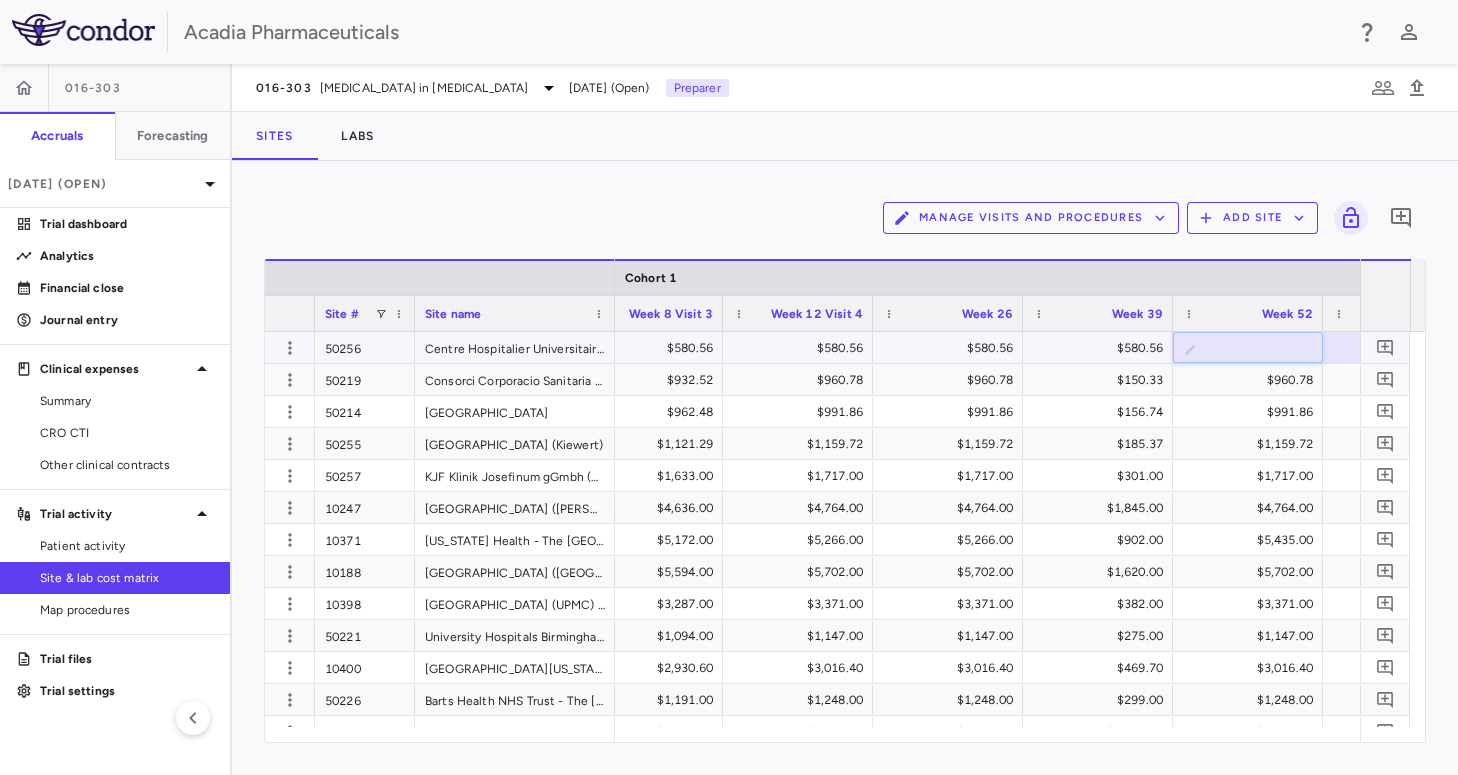 type on "******" 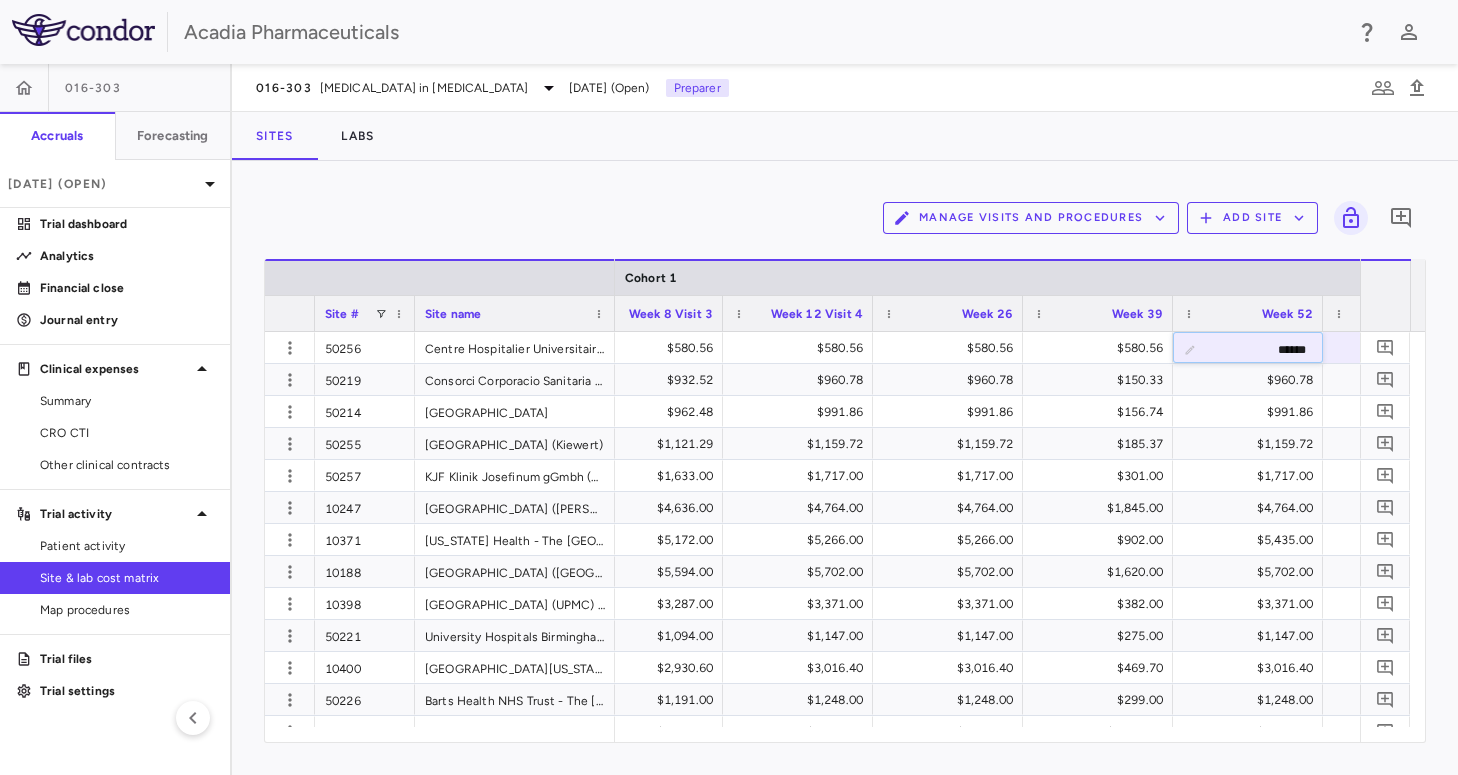 scroll, scrollTop: 0, scrollLeft: 2760, axis: horizontal 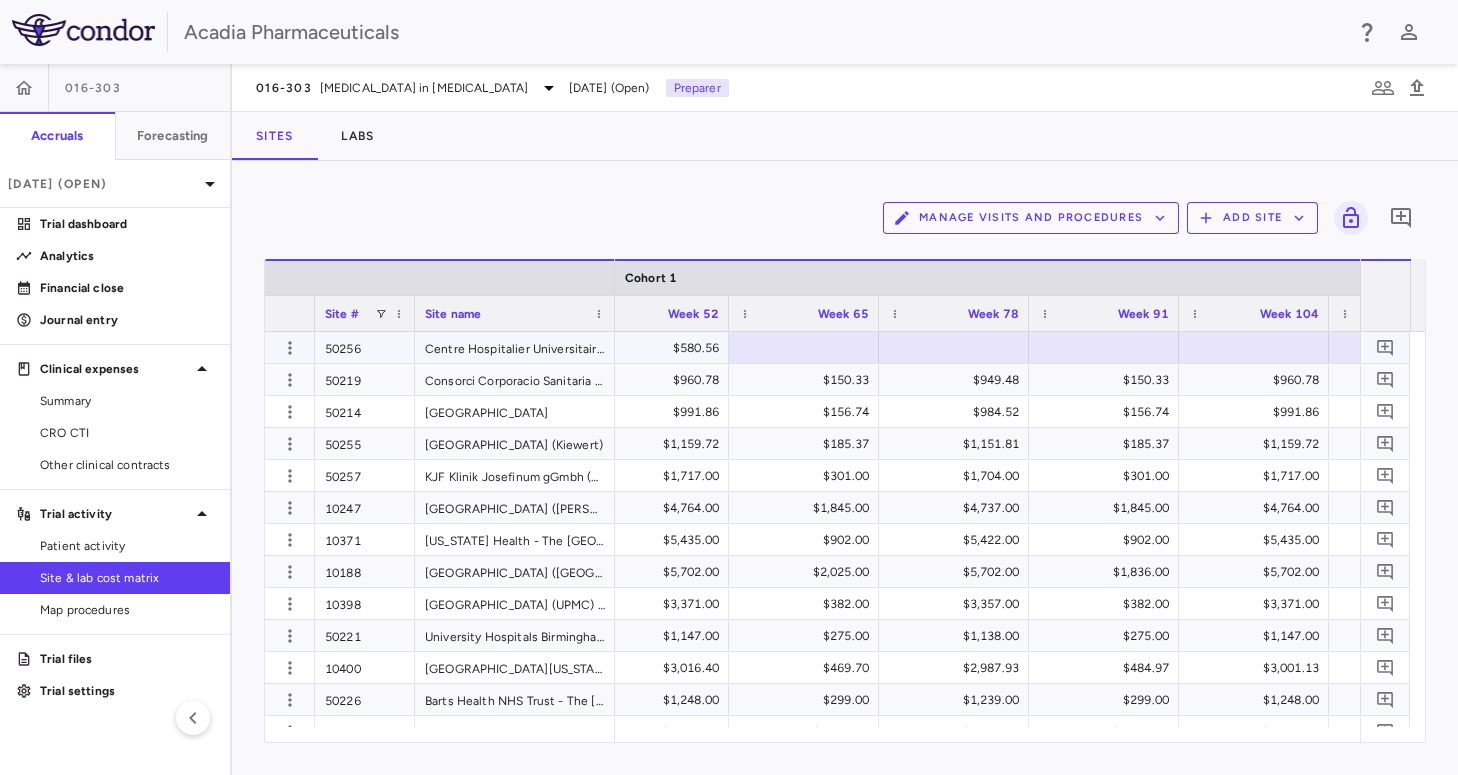 click at bounding box center (804, 347) 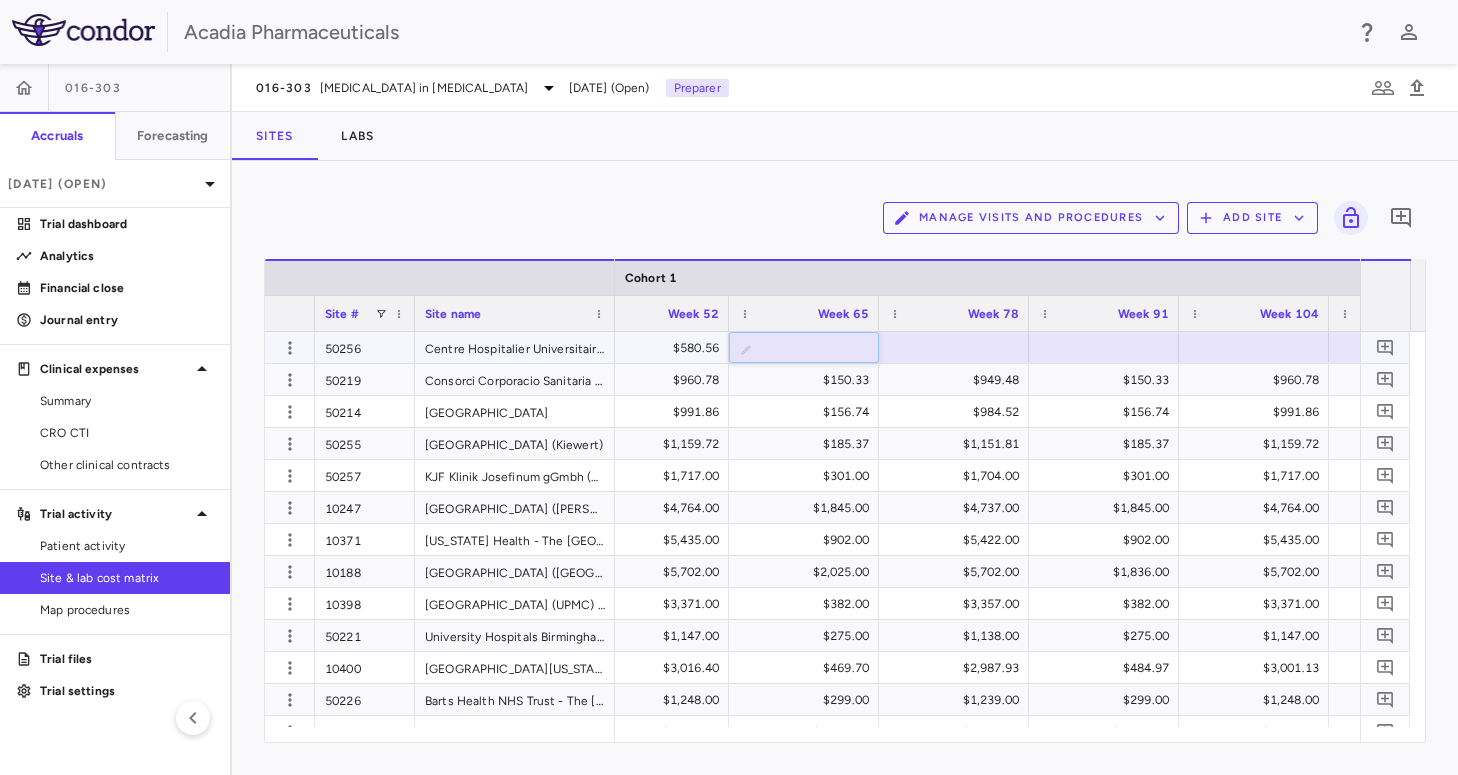 type on "******" 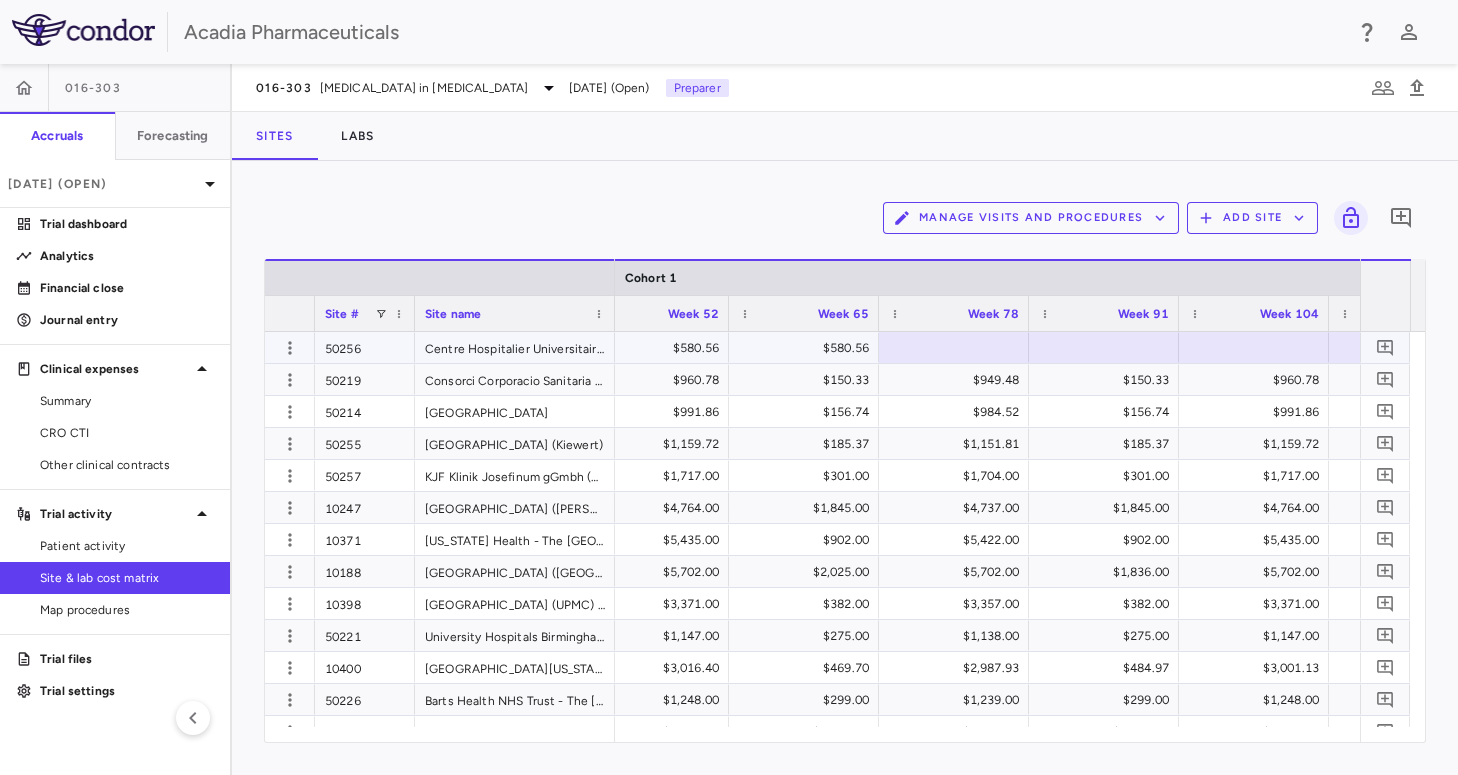 click at bounding box center (954, 347) 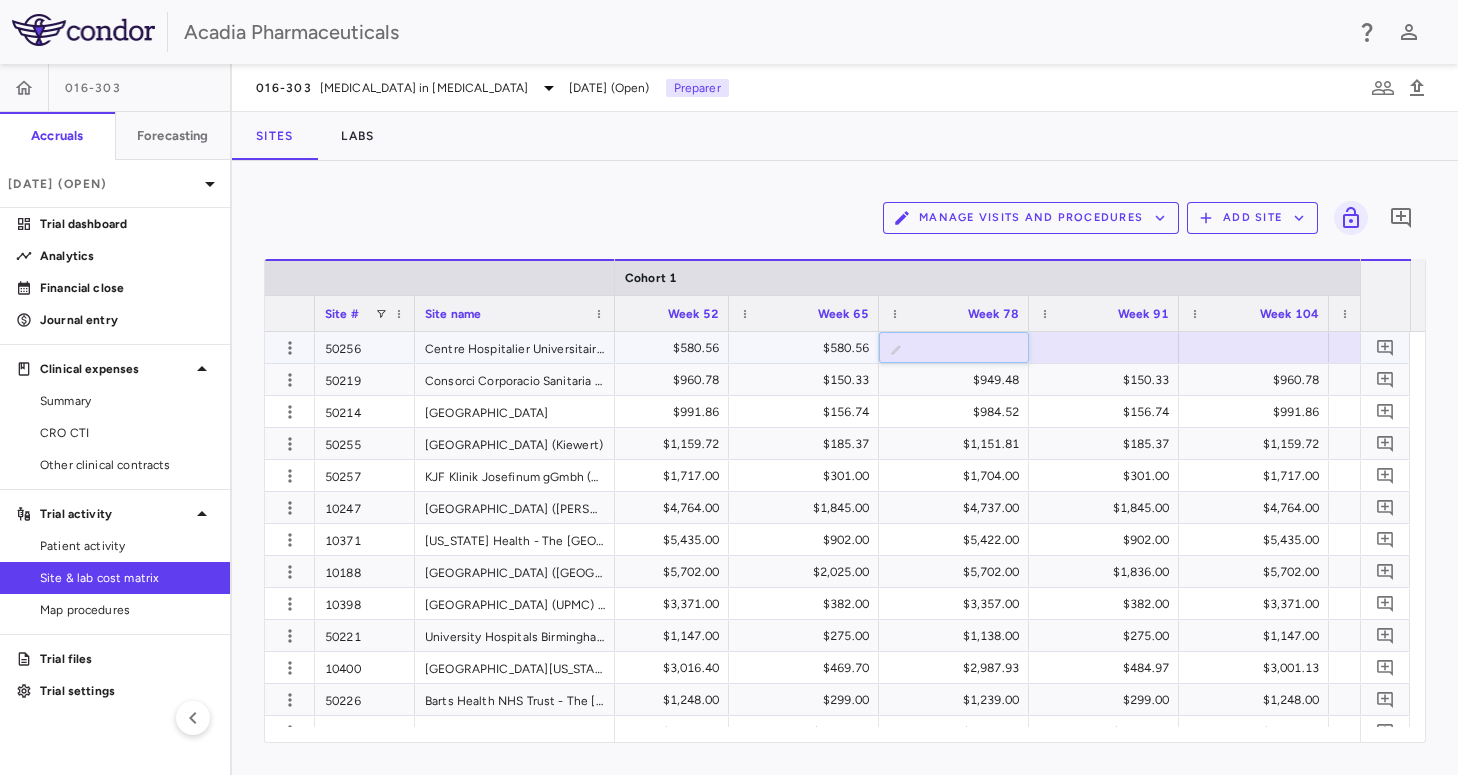 type on "******" 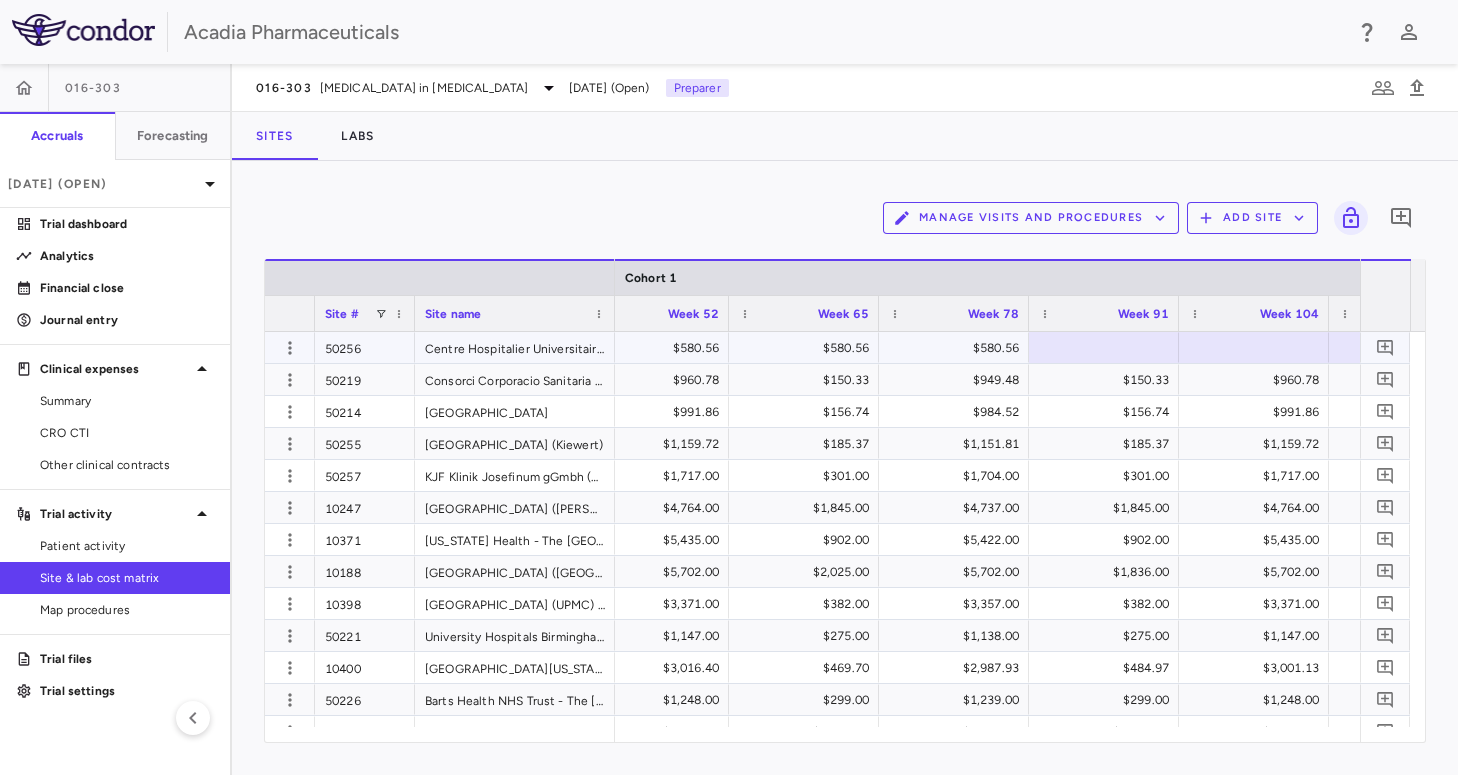click at bounding box center [1104, 347] 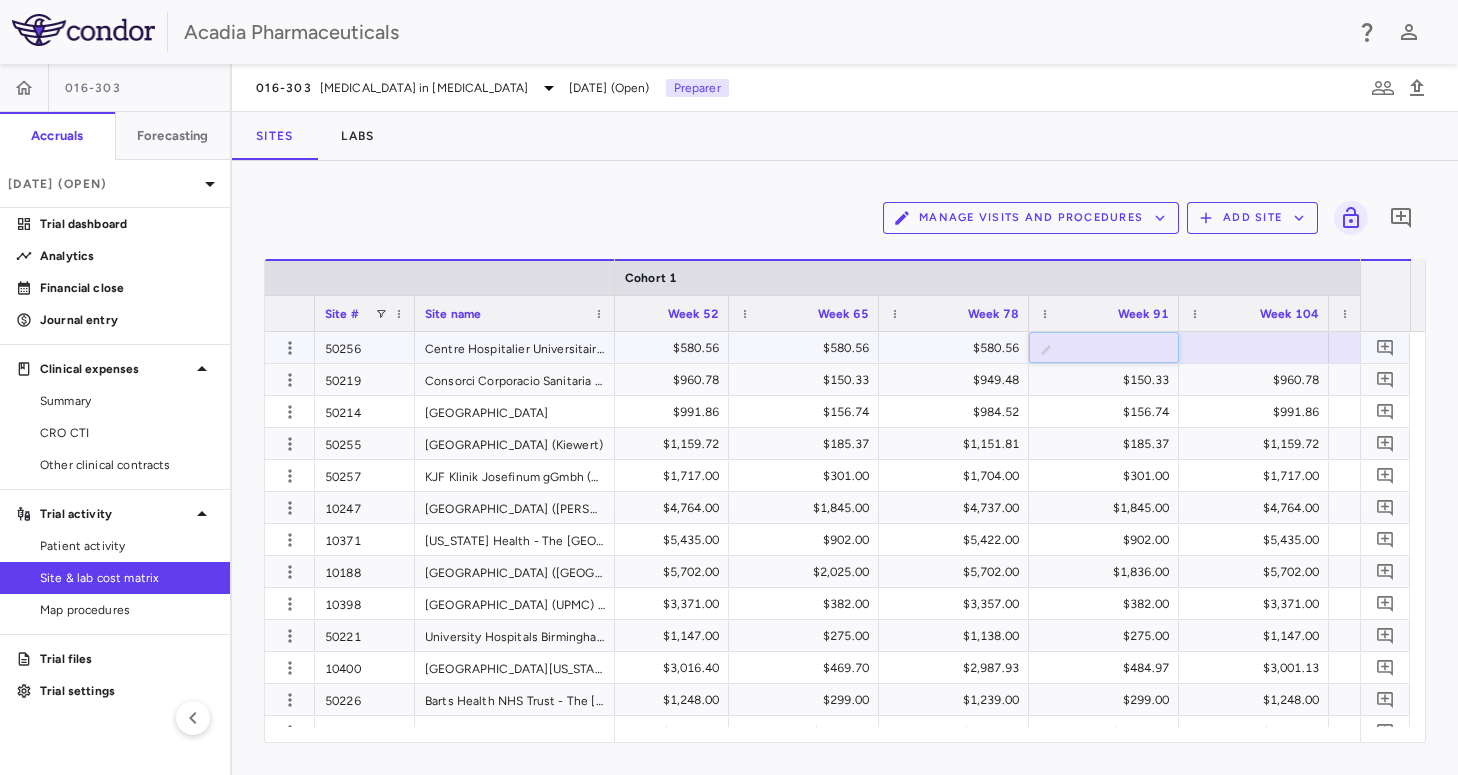 type on "******" 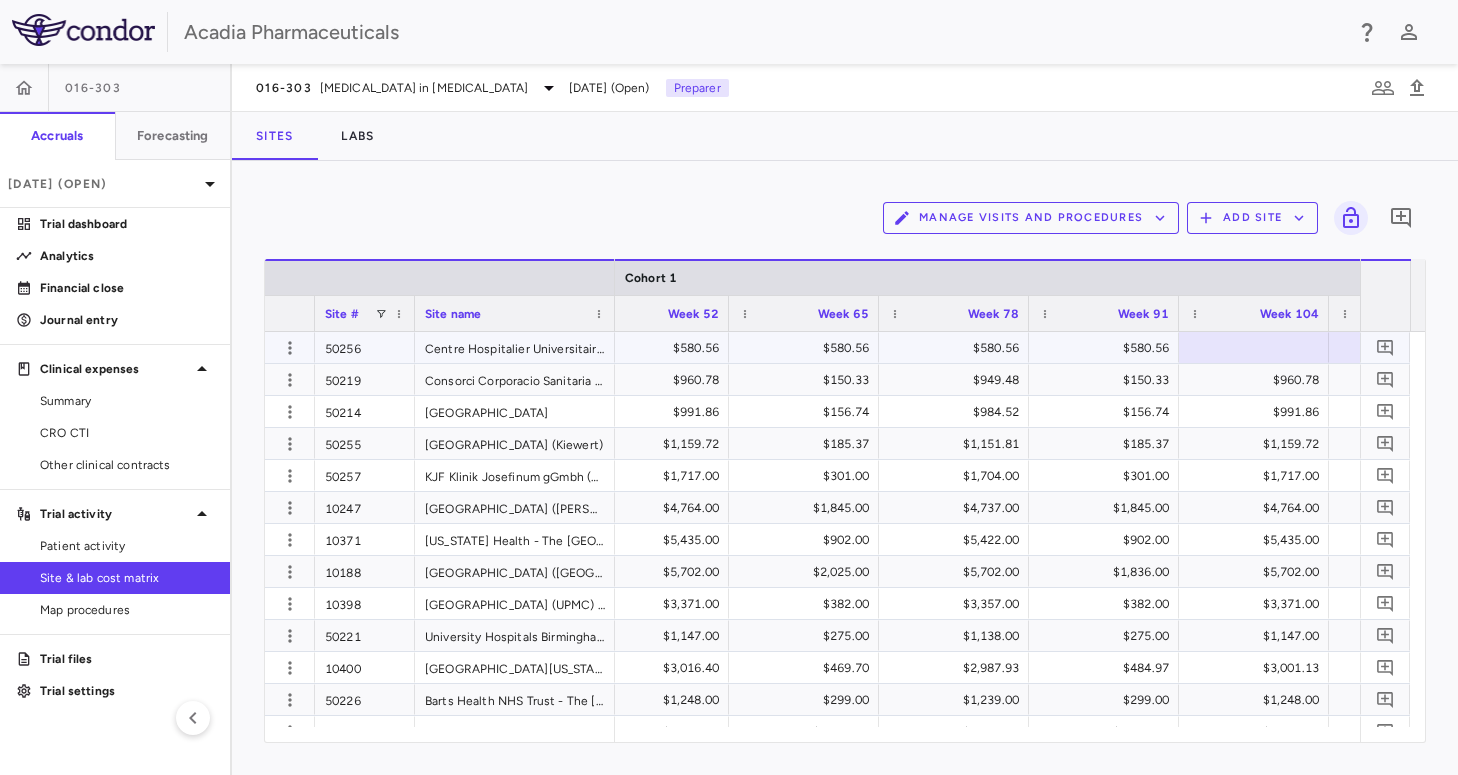 click at bounding box center [1254, 347] 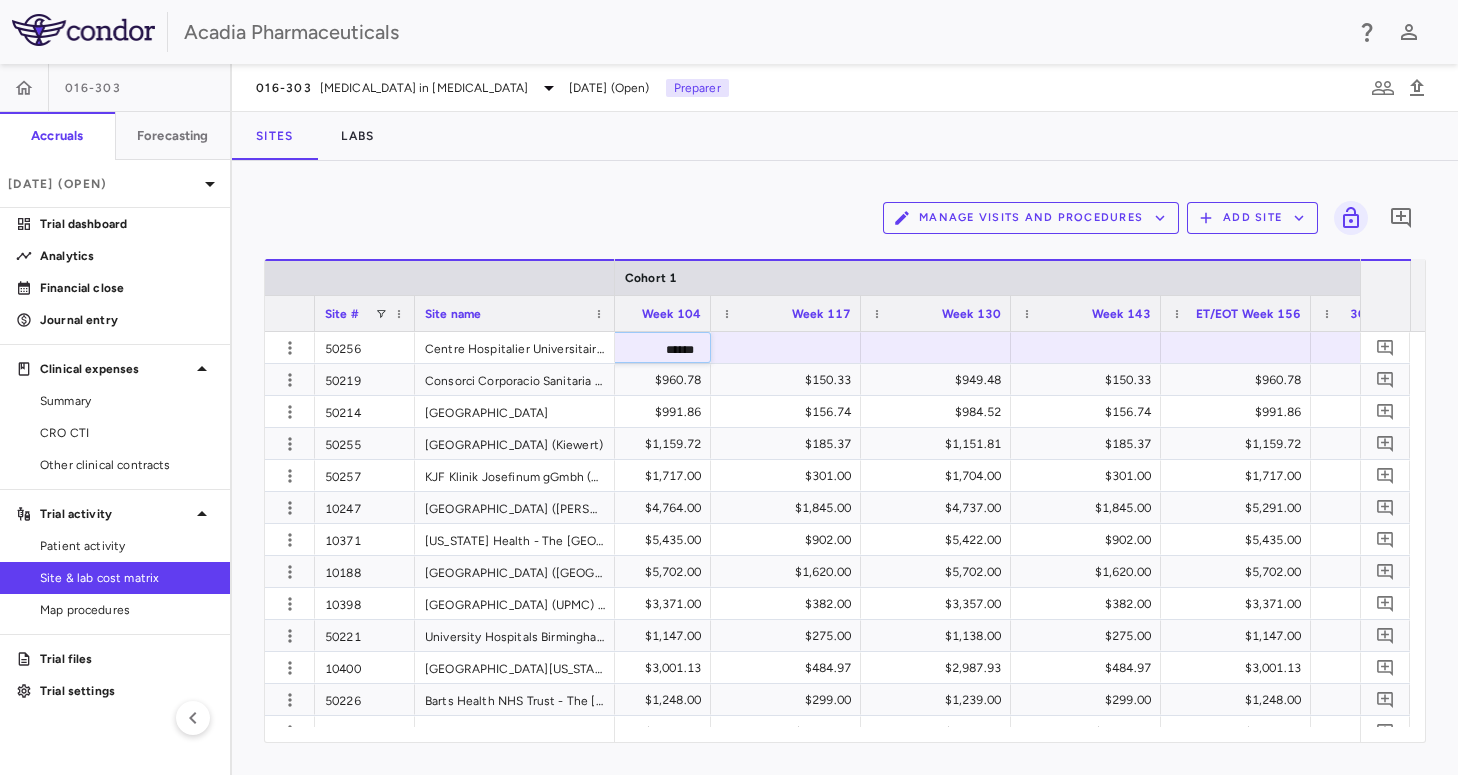 type on "******" 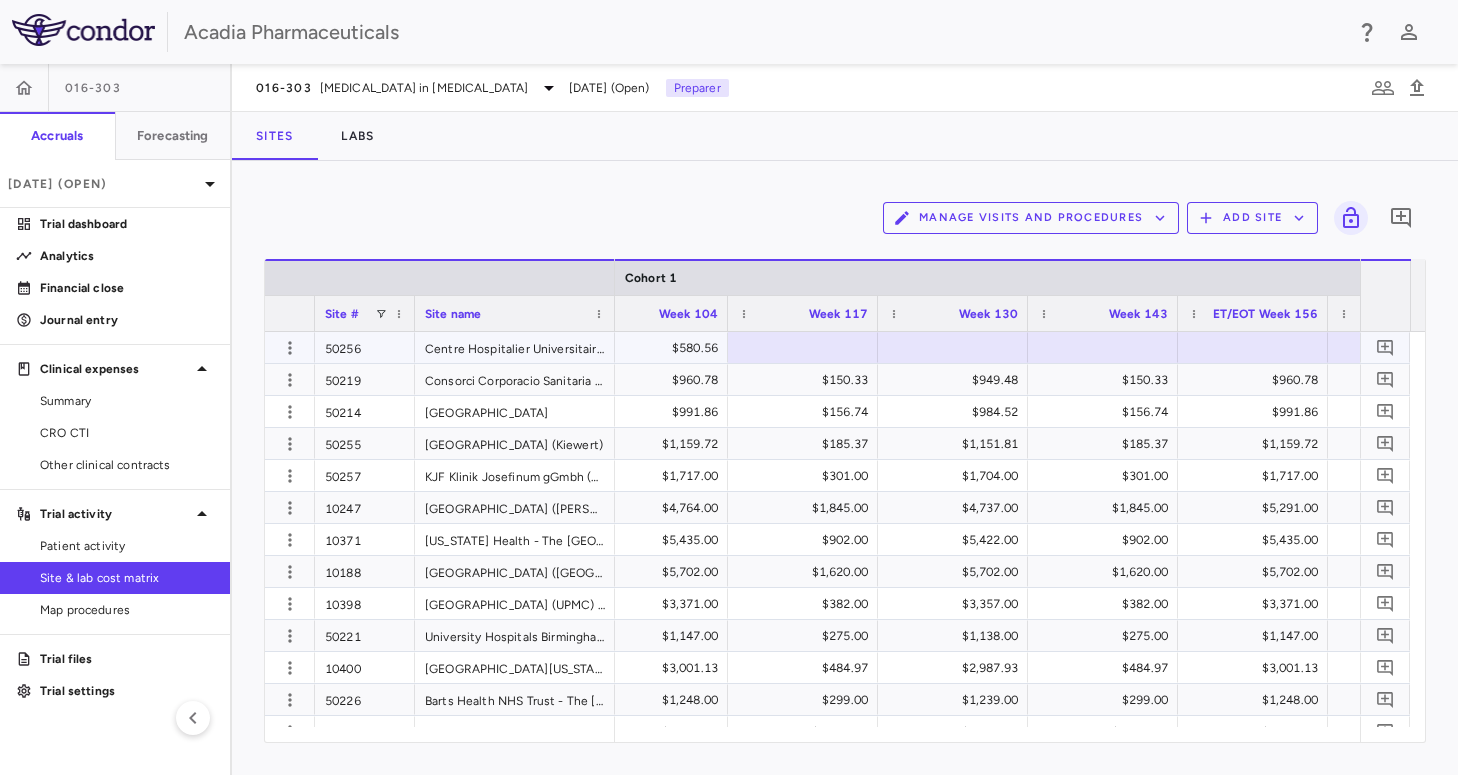 click at bounding box center [803, 347] 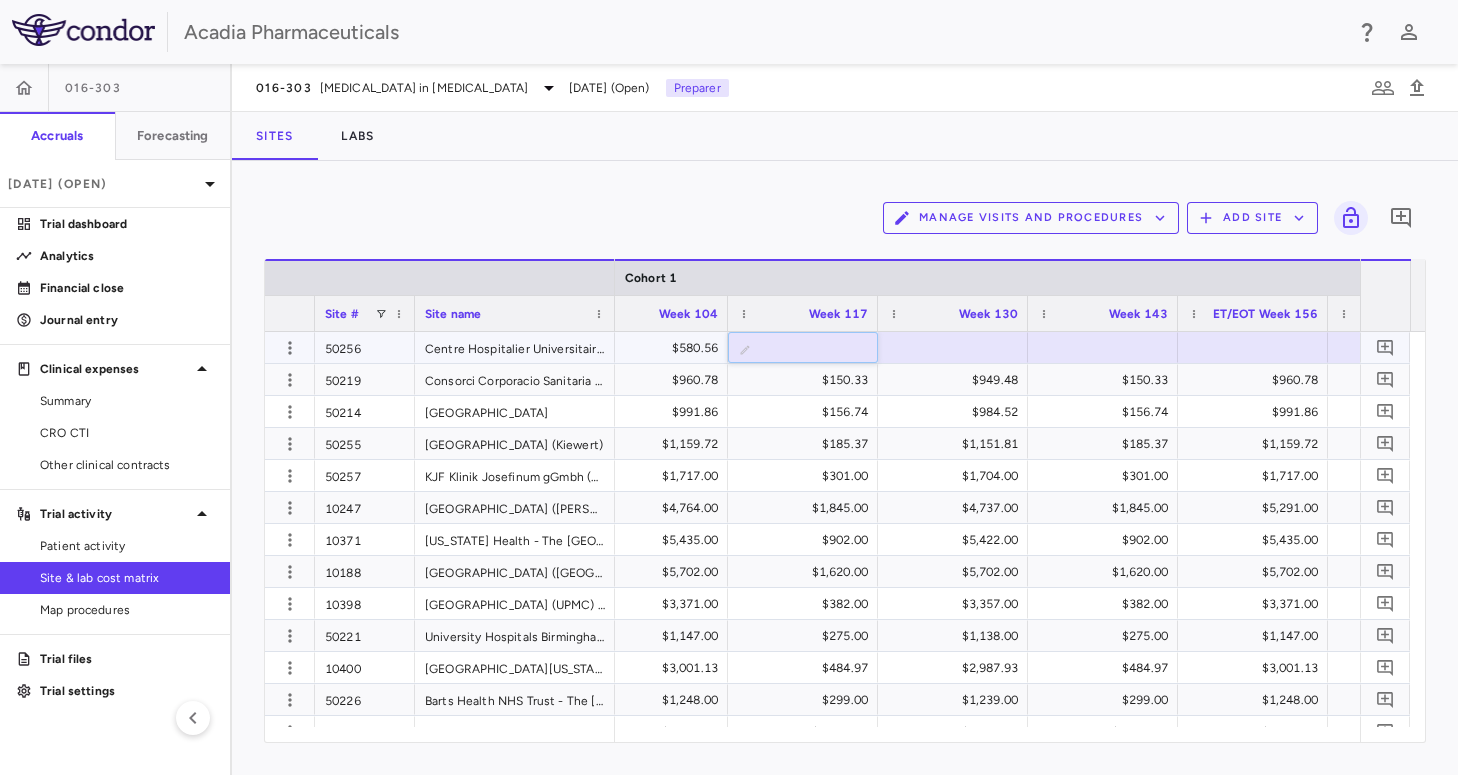 type on "******" 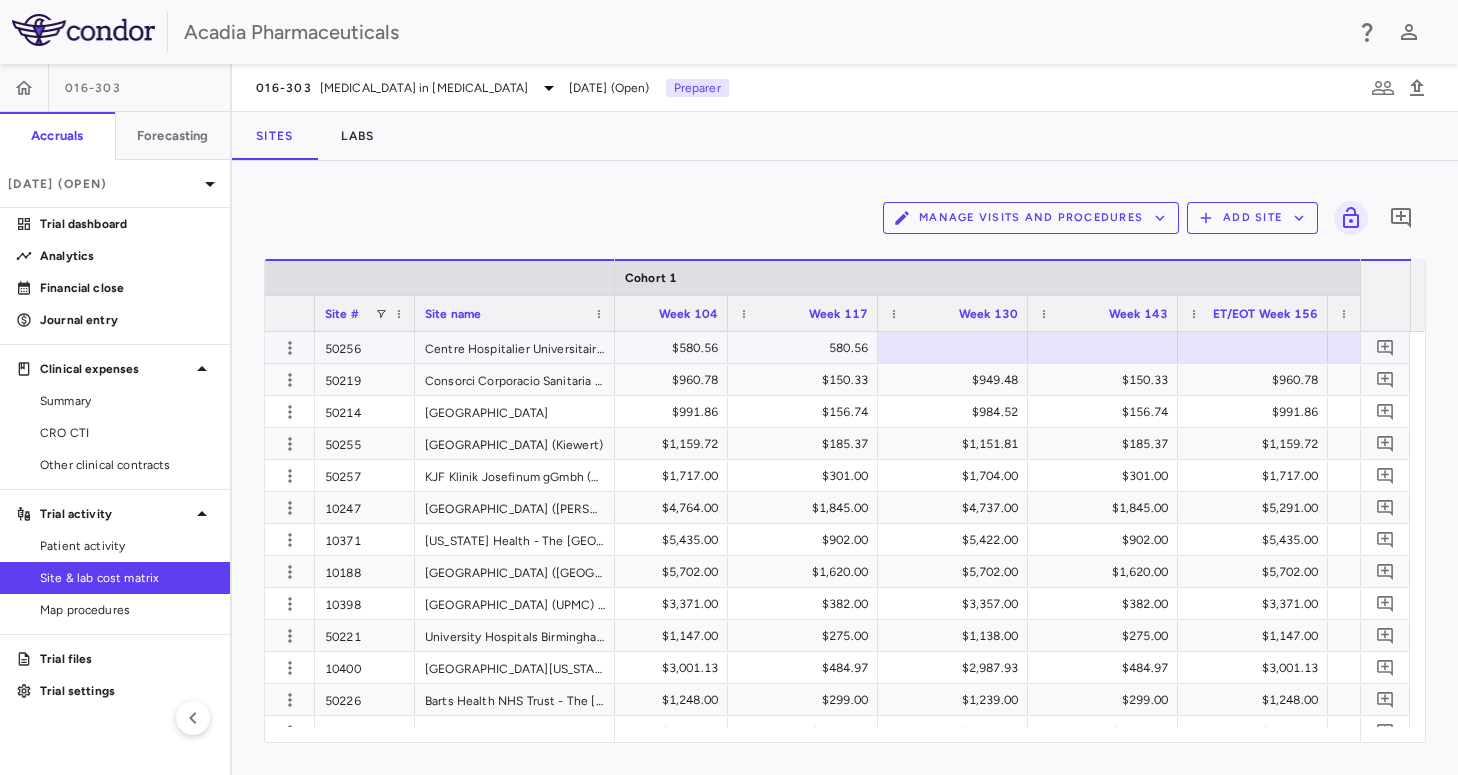 click at bounding box center (953, 347) 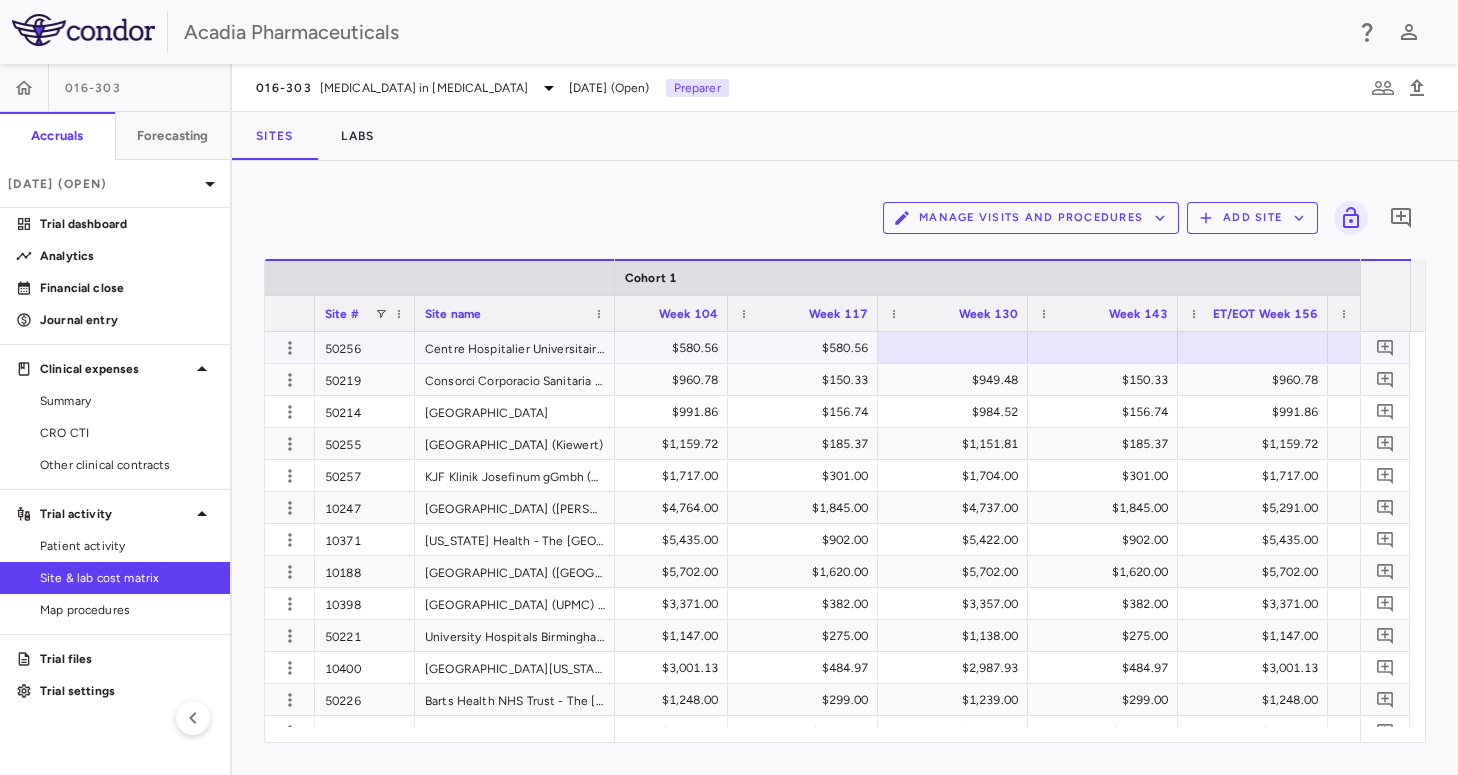 click at bounding box center [1103, 347] 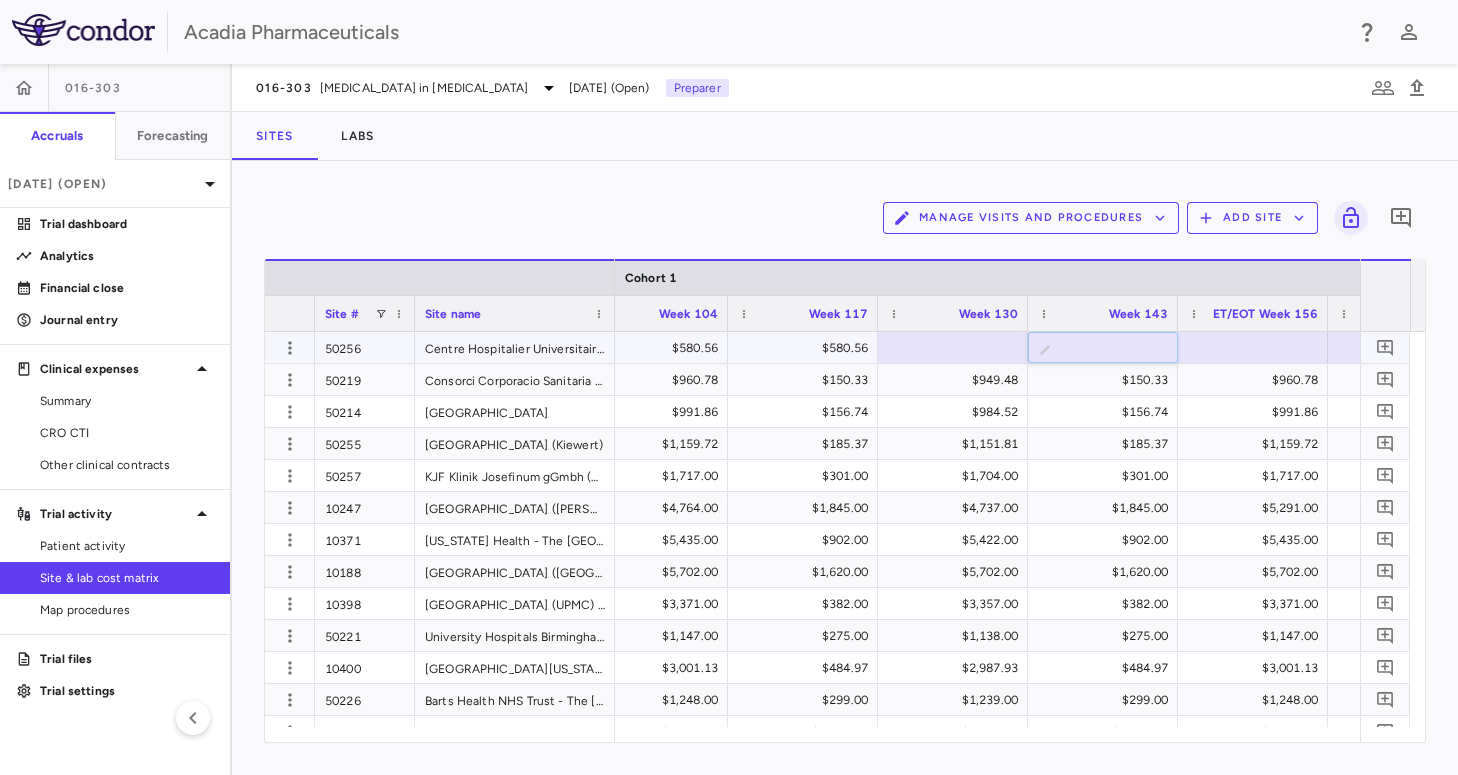 type on "******" 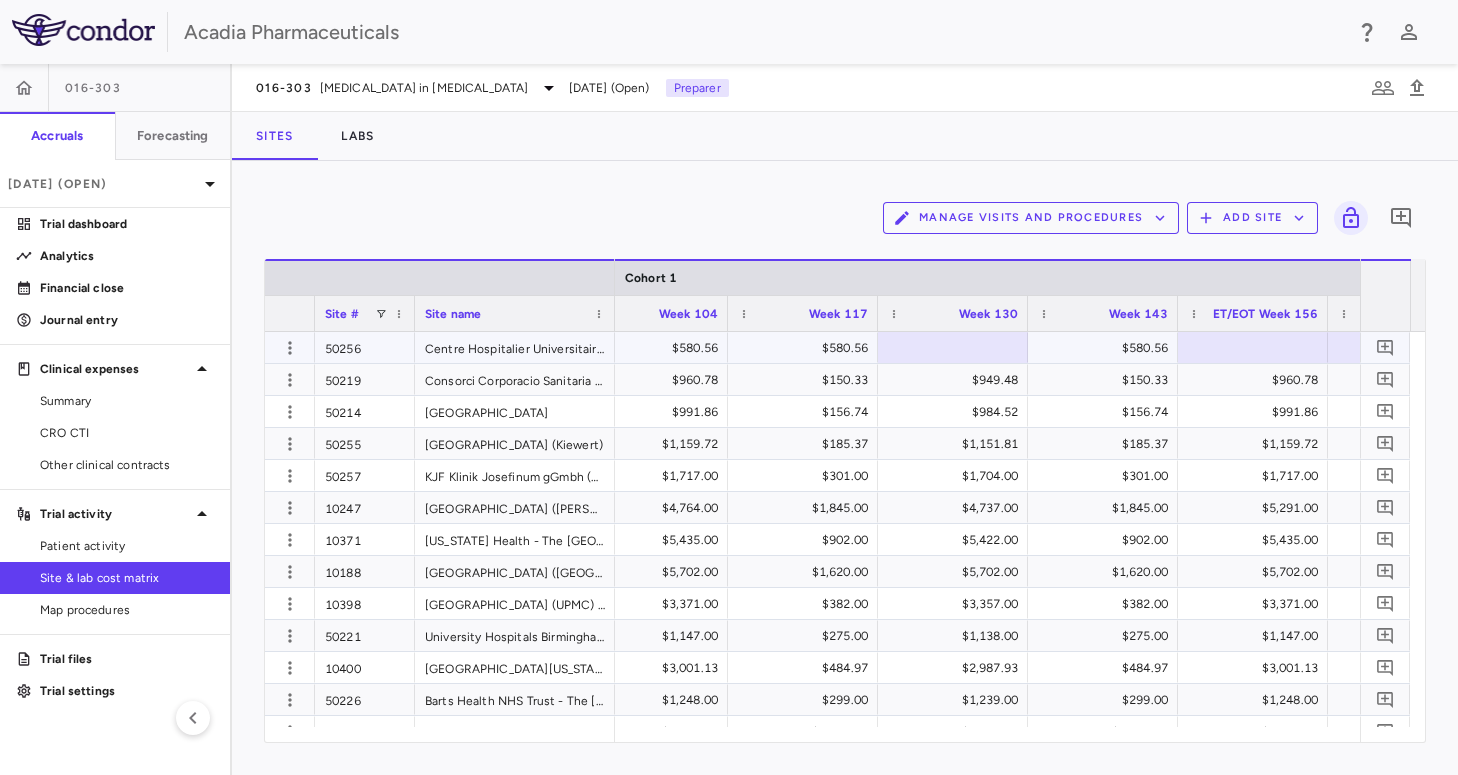 click at bounding box center (953, 347) 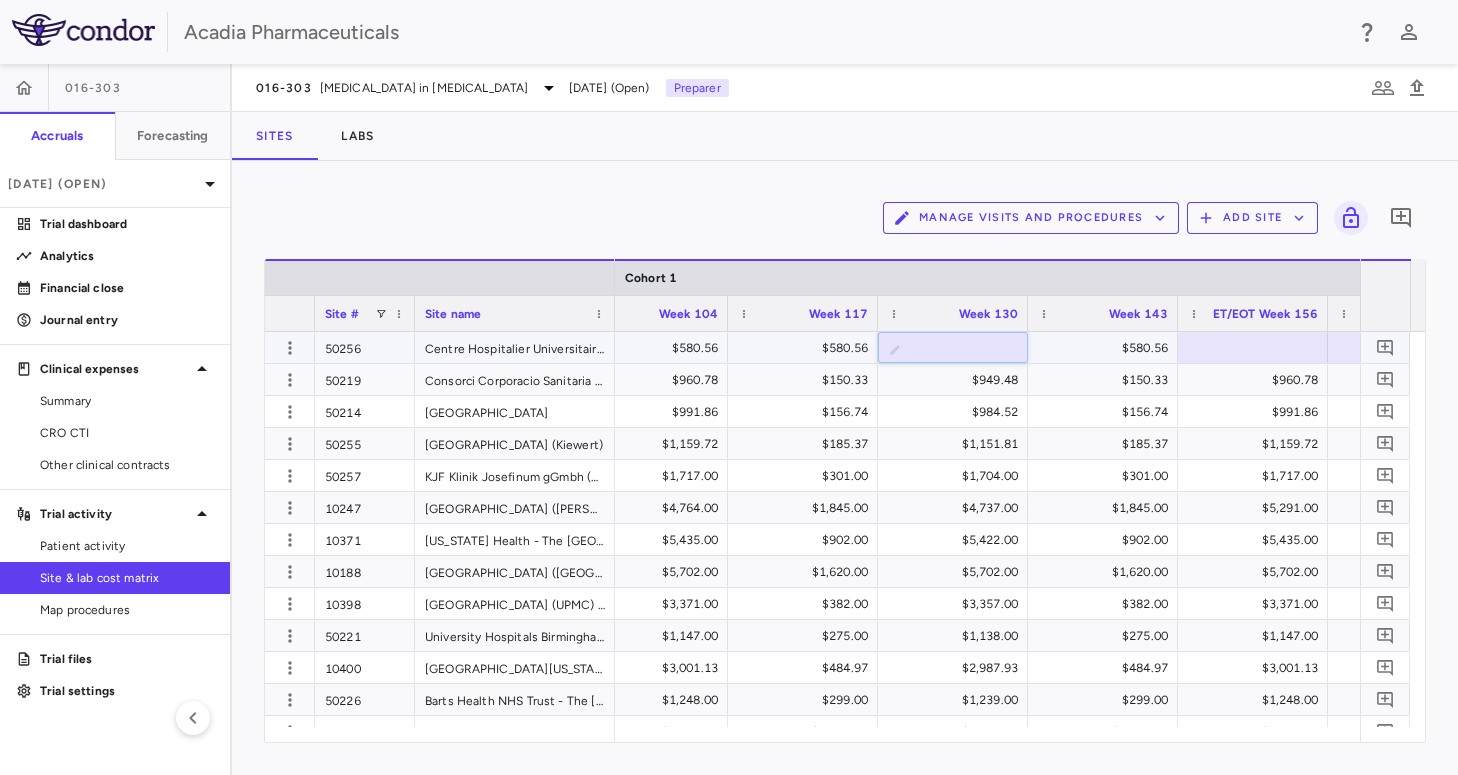 type on "******" 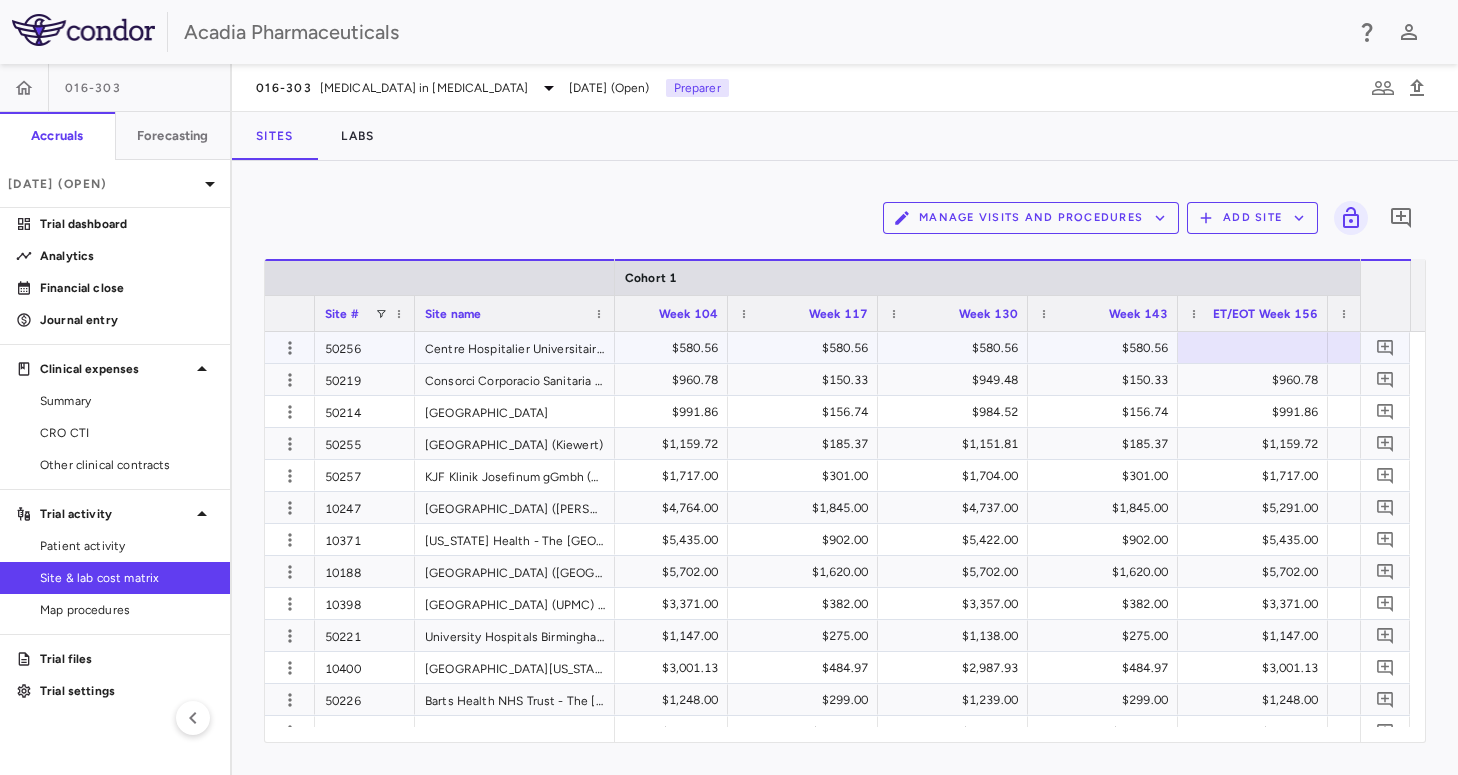 click at bounding box center [1253, 347] 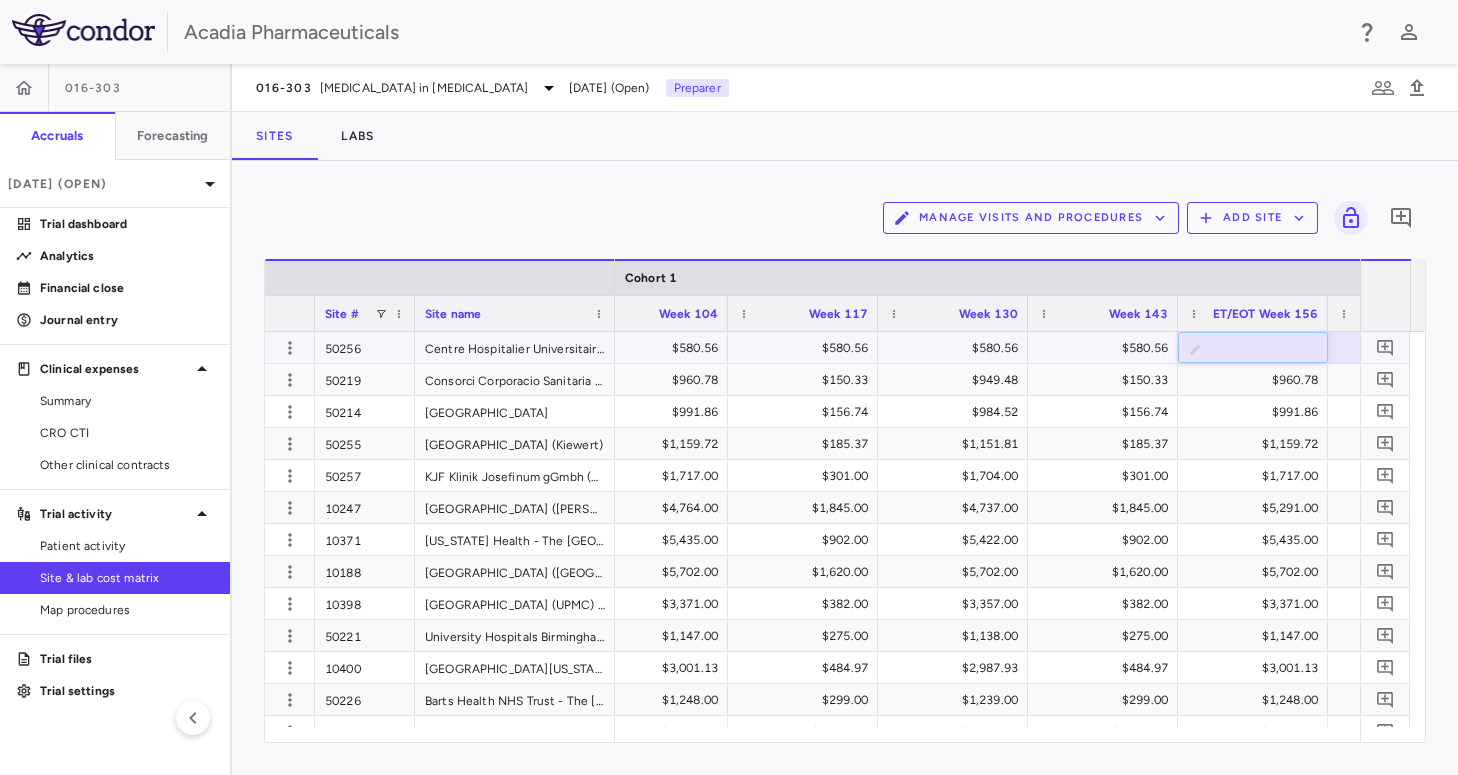 type on "******" 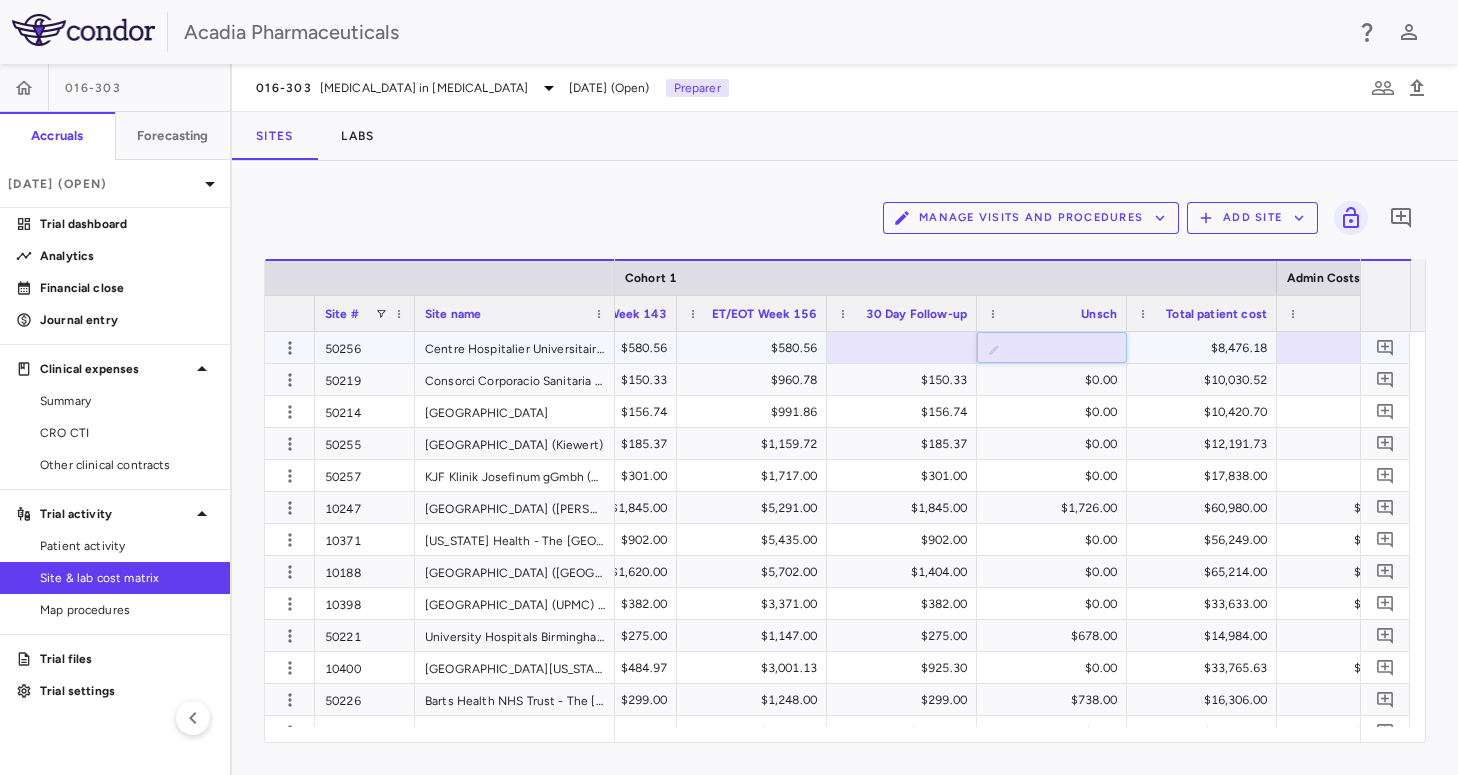 type on "******" 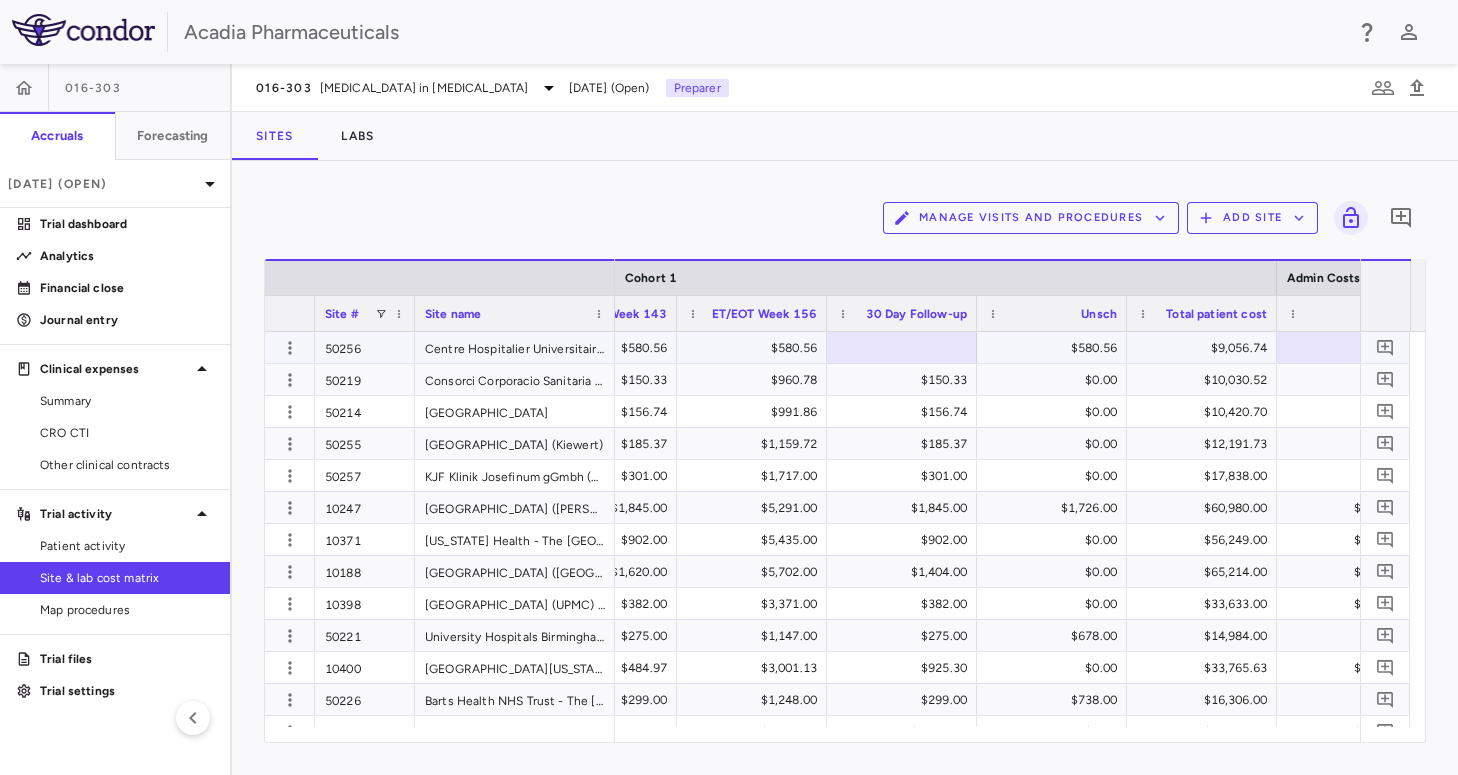 click at bounding box center [902, 347] 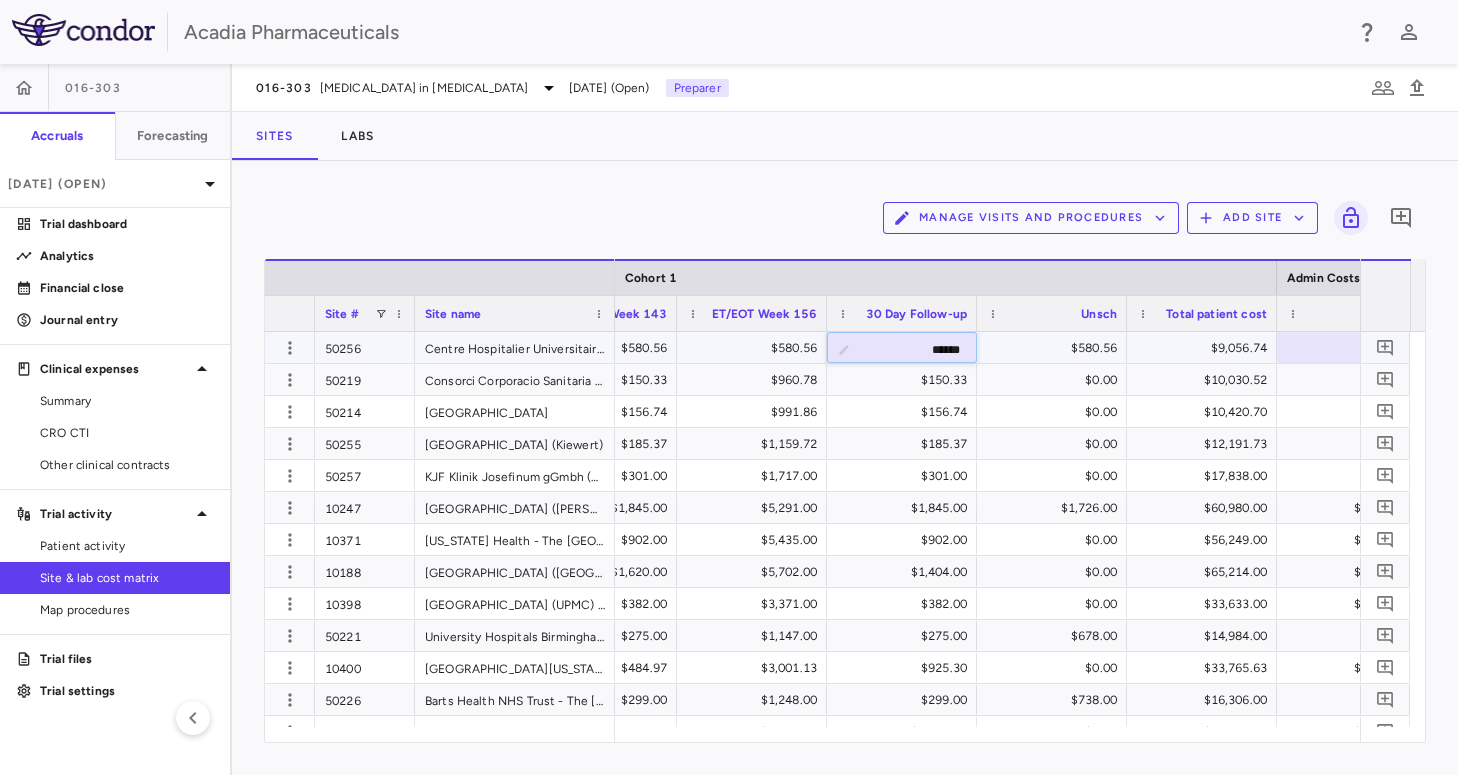 click on "******" at bounding box center [917, 349] 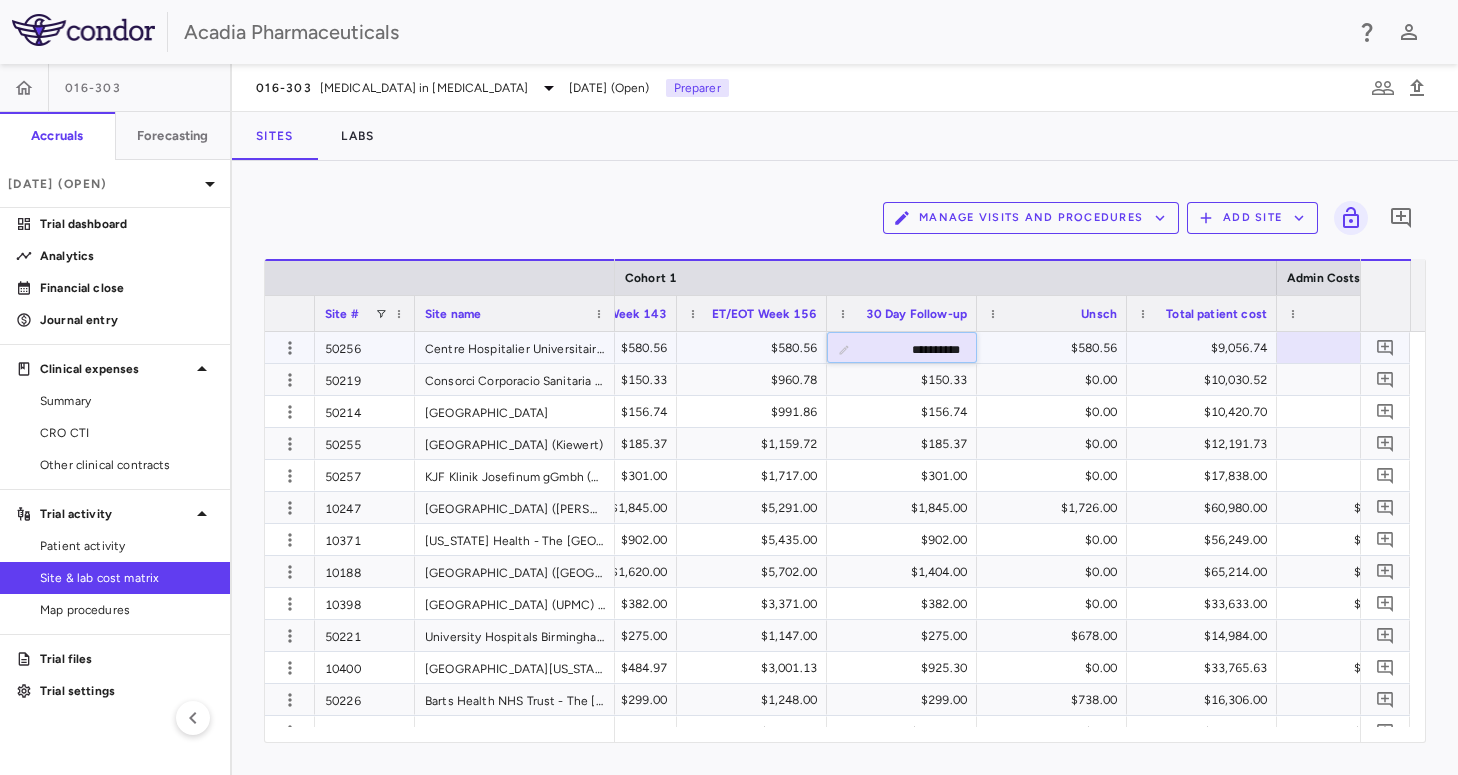 drag, startPoint x: 958, startPoint y: 348, endPoint x: 888, endPoint y: 345, distance: 70.064255 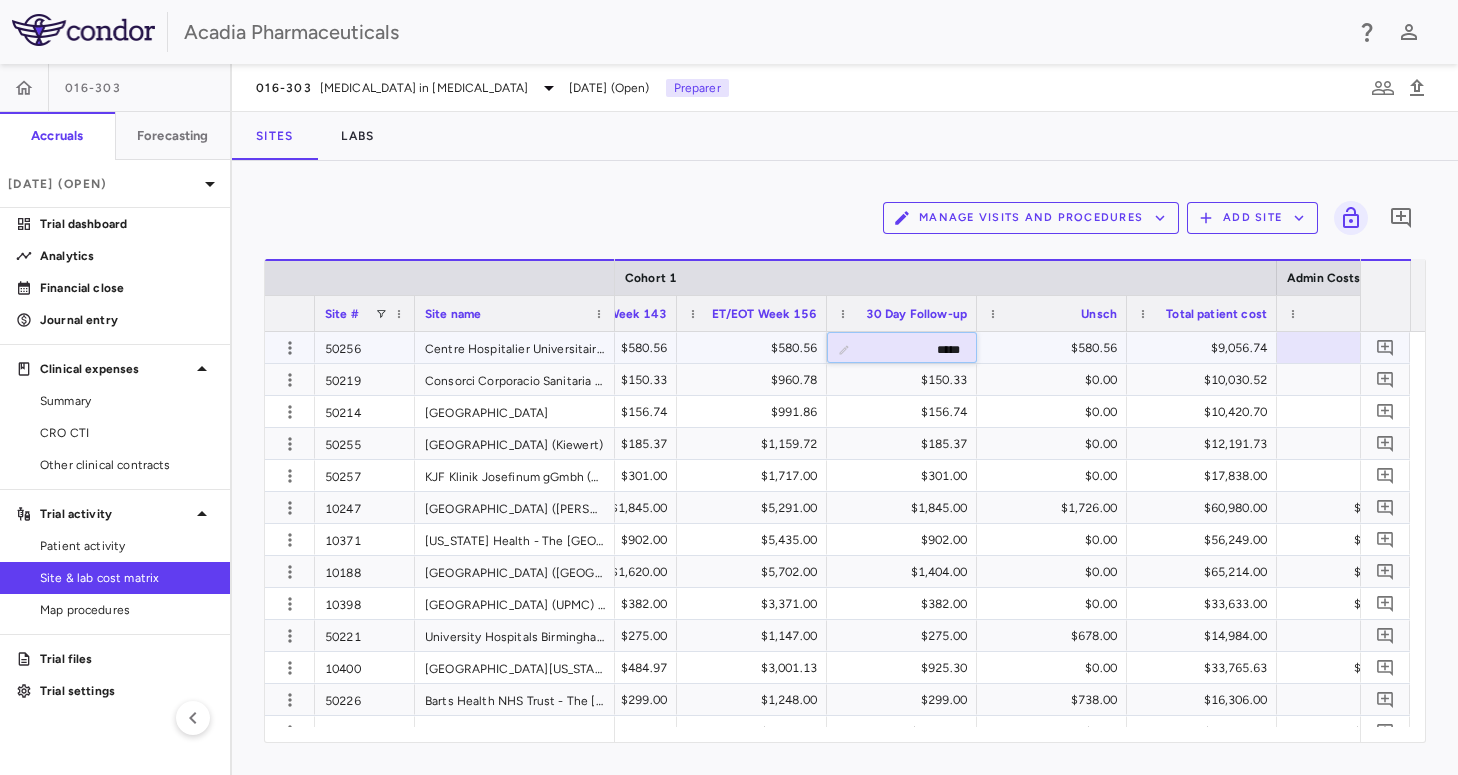 type on "******" 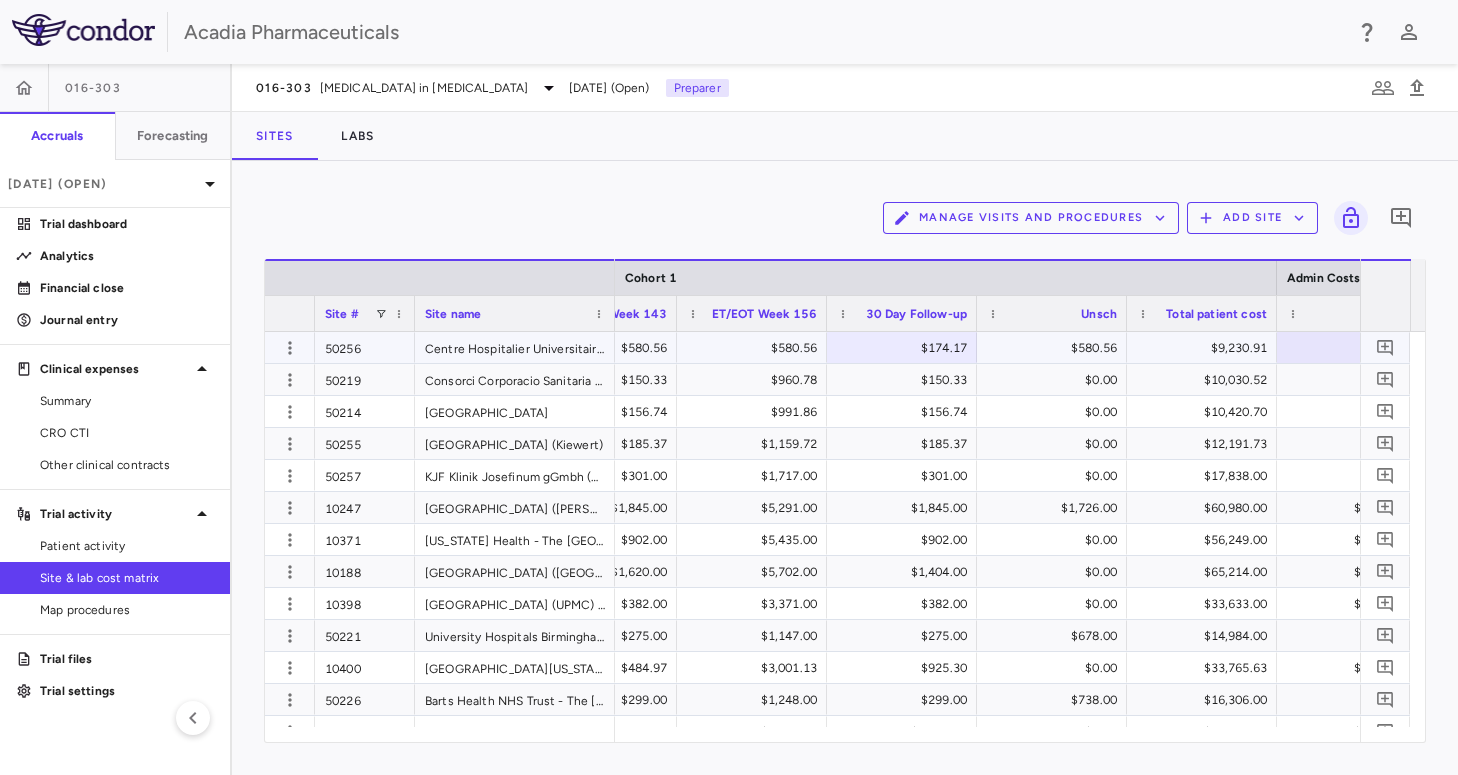 click on "$174.17" at bounding box center (906, 348) 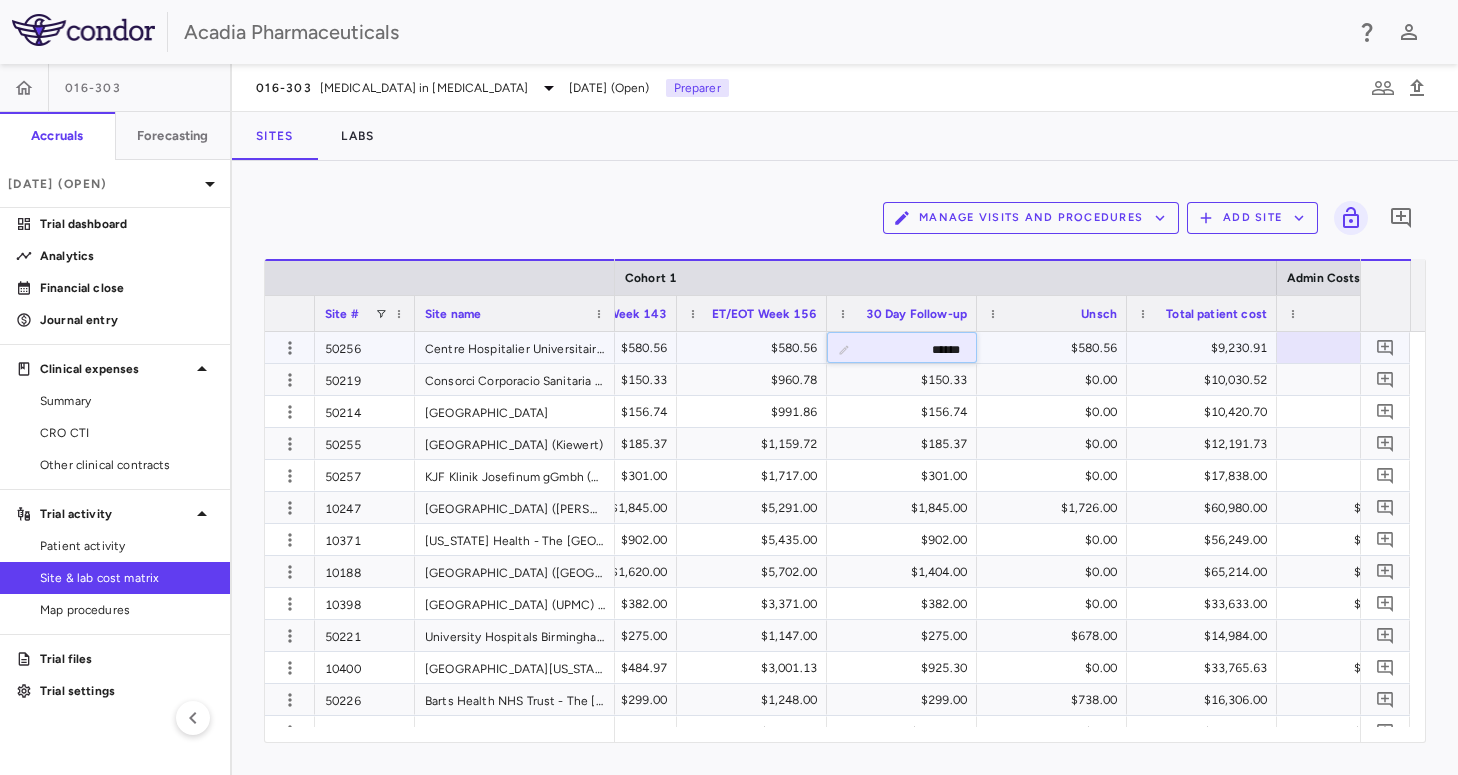 drag, startPoint x: 908, startPoint y: 341, endPoint x: 978, endPoint y: 347, distance: 70.256676 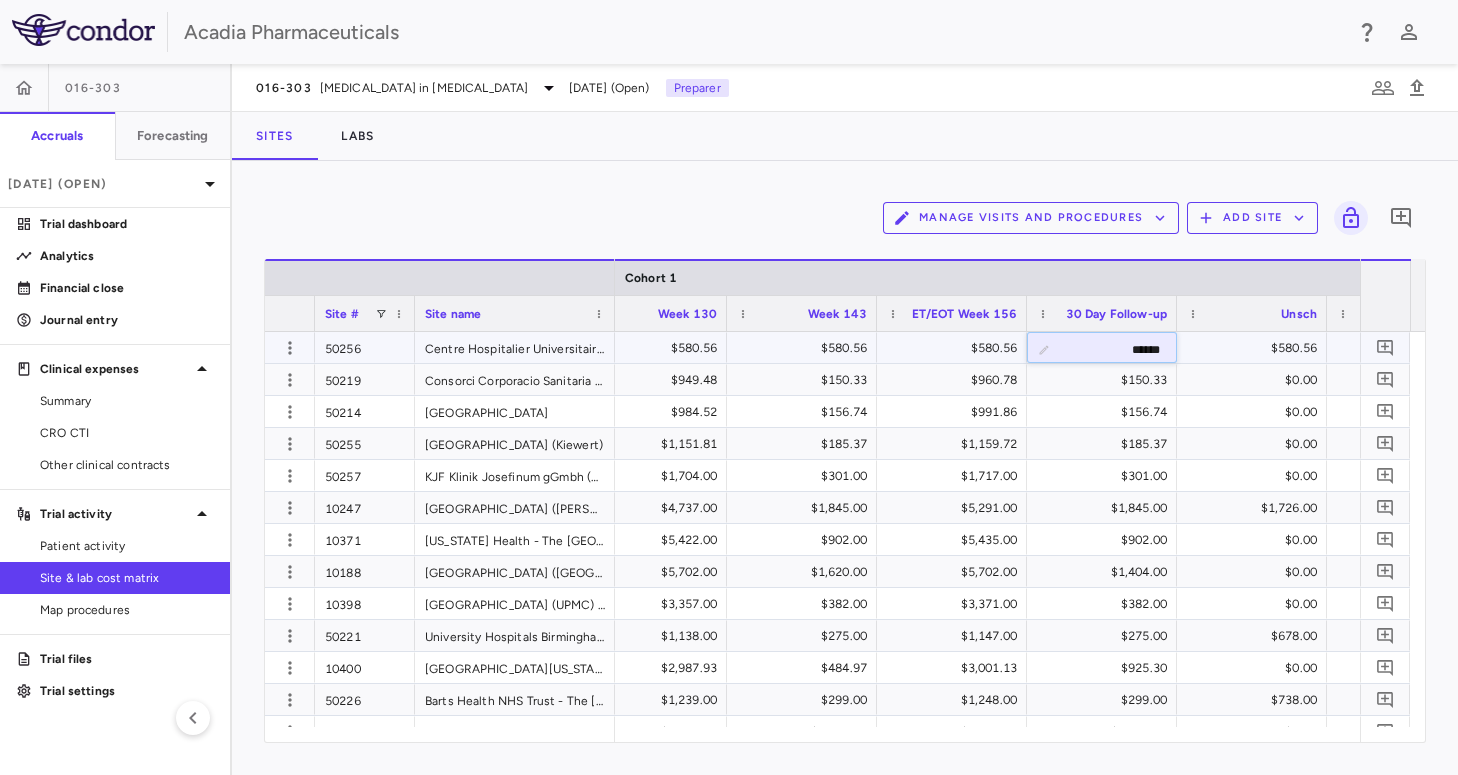 click on "$580.56" at bounding box center (806, 348) 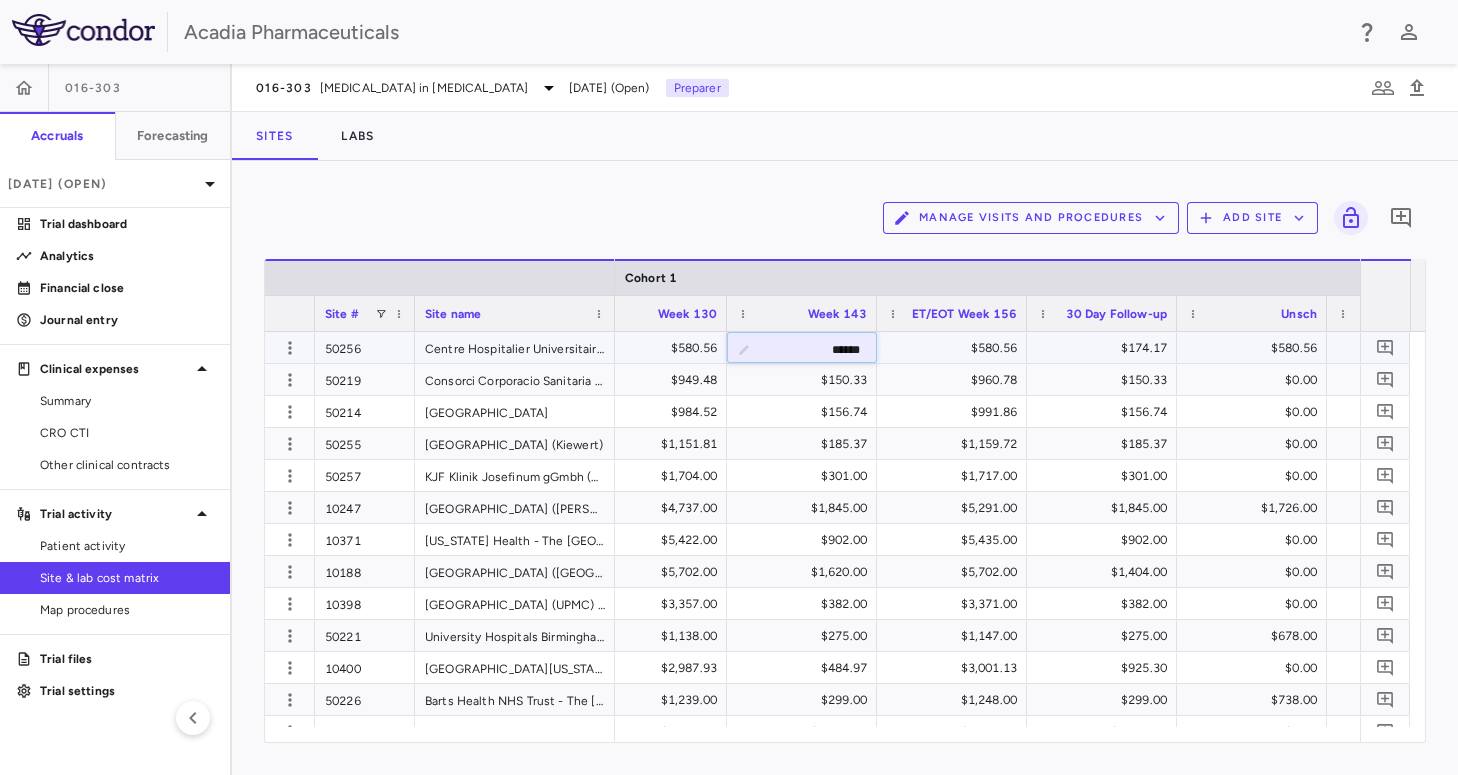 drag, startPoint x: 806, startPoint y: 346, endPoint x: 900, endPoint y: 354, distance: 94.33981 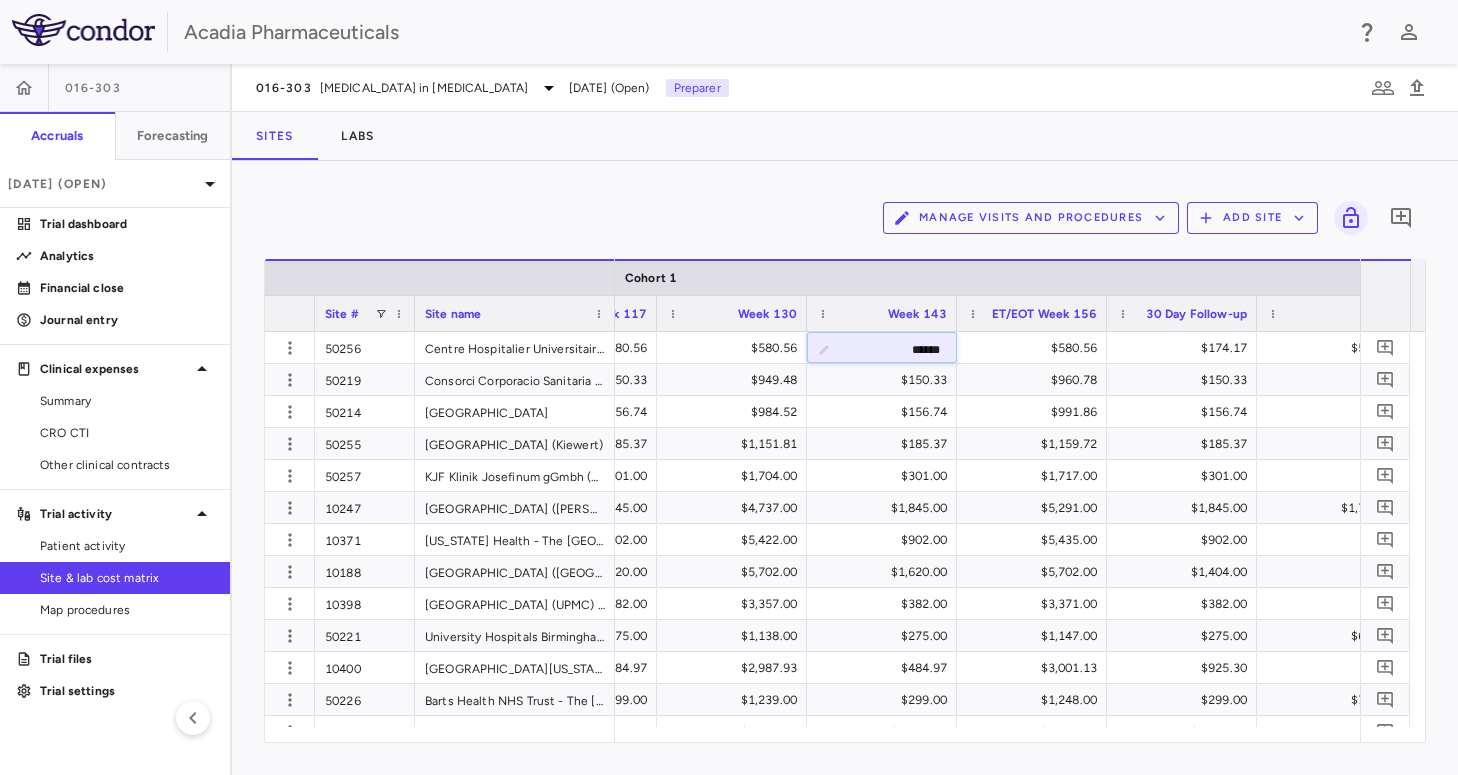 type on "******" 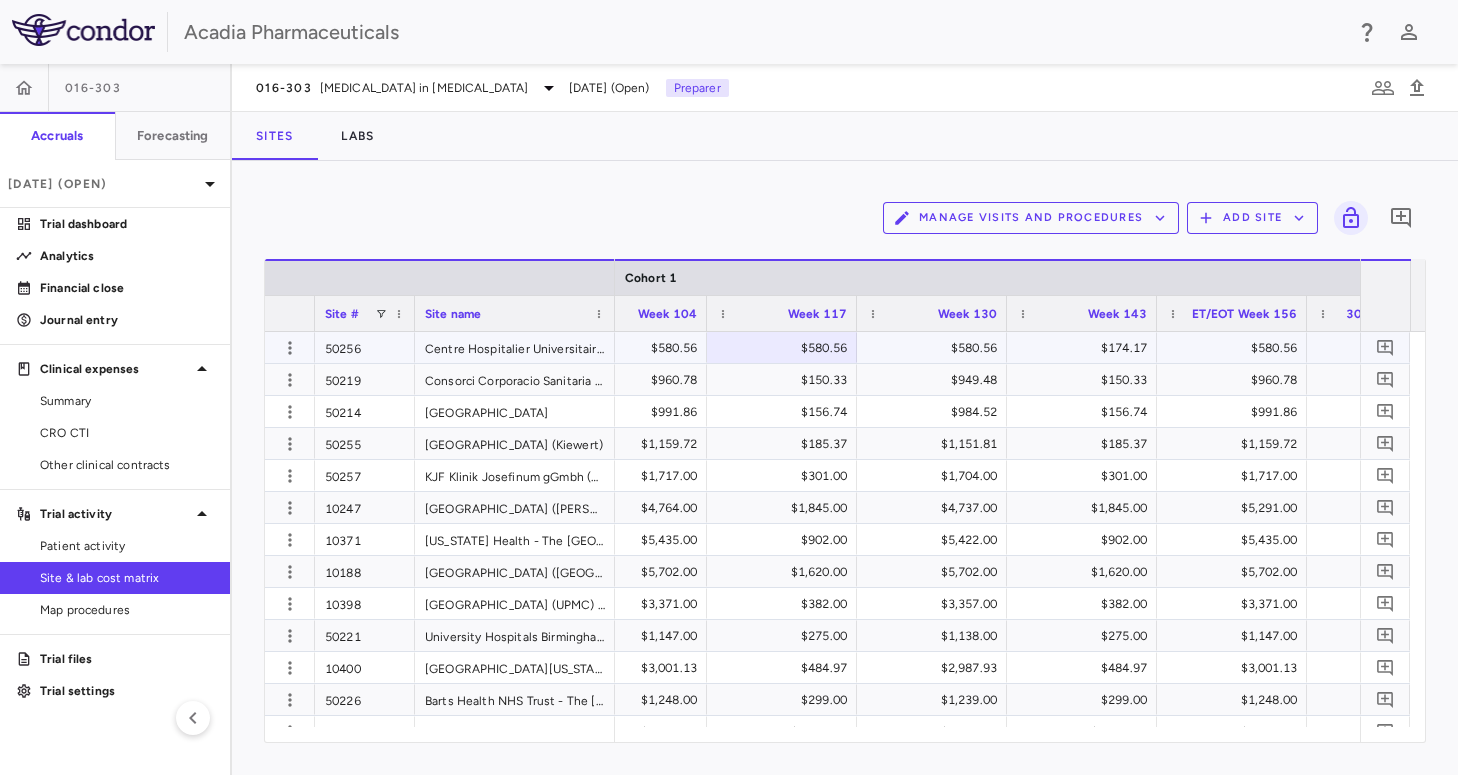 drag, startPoint x: 810, startPoint y: 343, endPoint x: 790, endPoint y: 352, distance: 21.931713 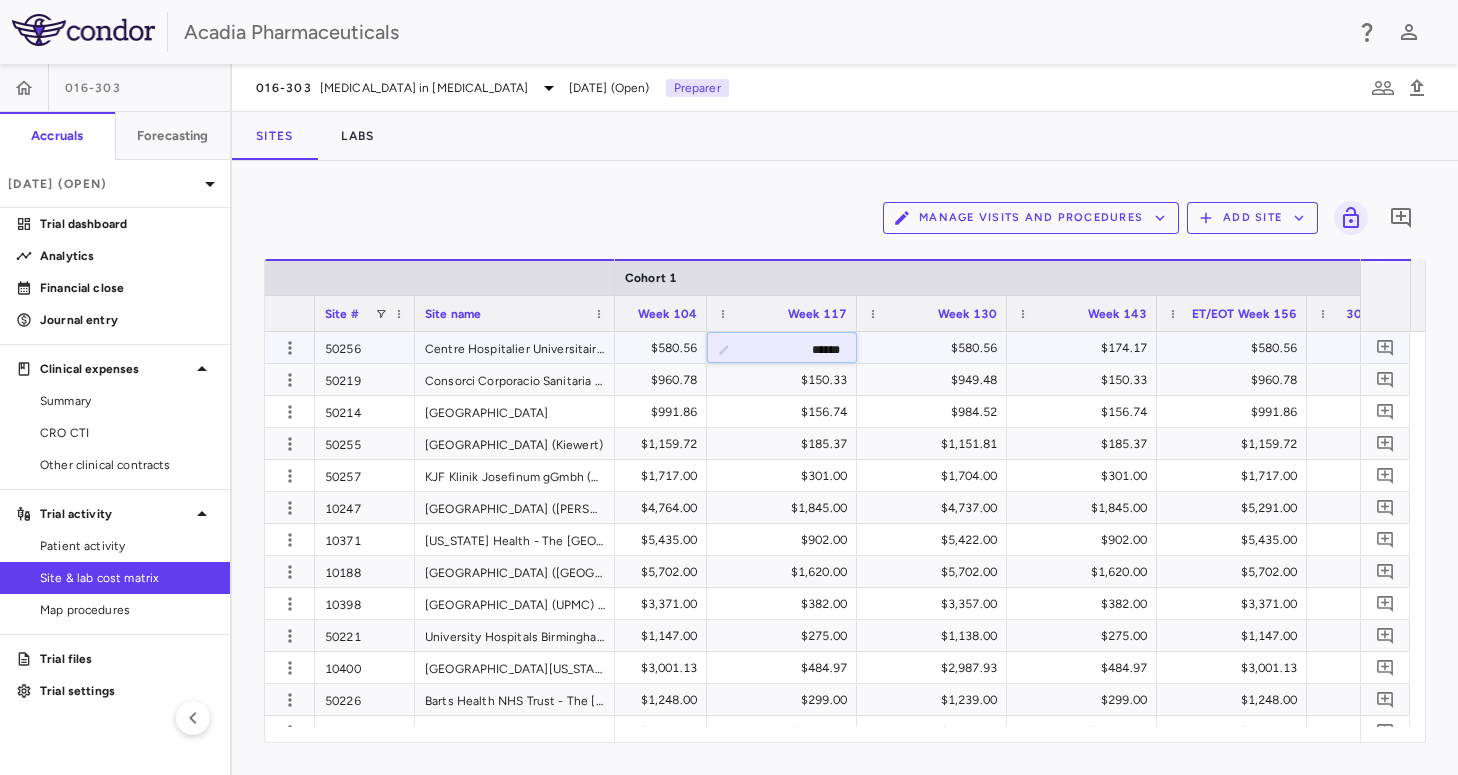 drag, startPoint x: 789, startPoint y: 348, endPoint x: 912, endPoint y: 349, distance: 123.00407 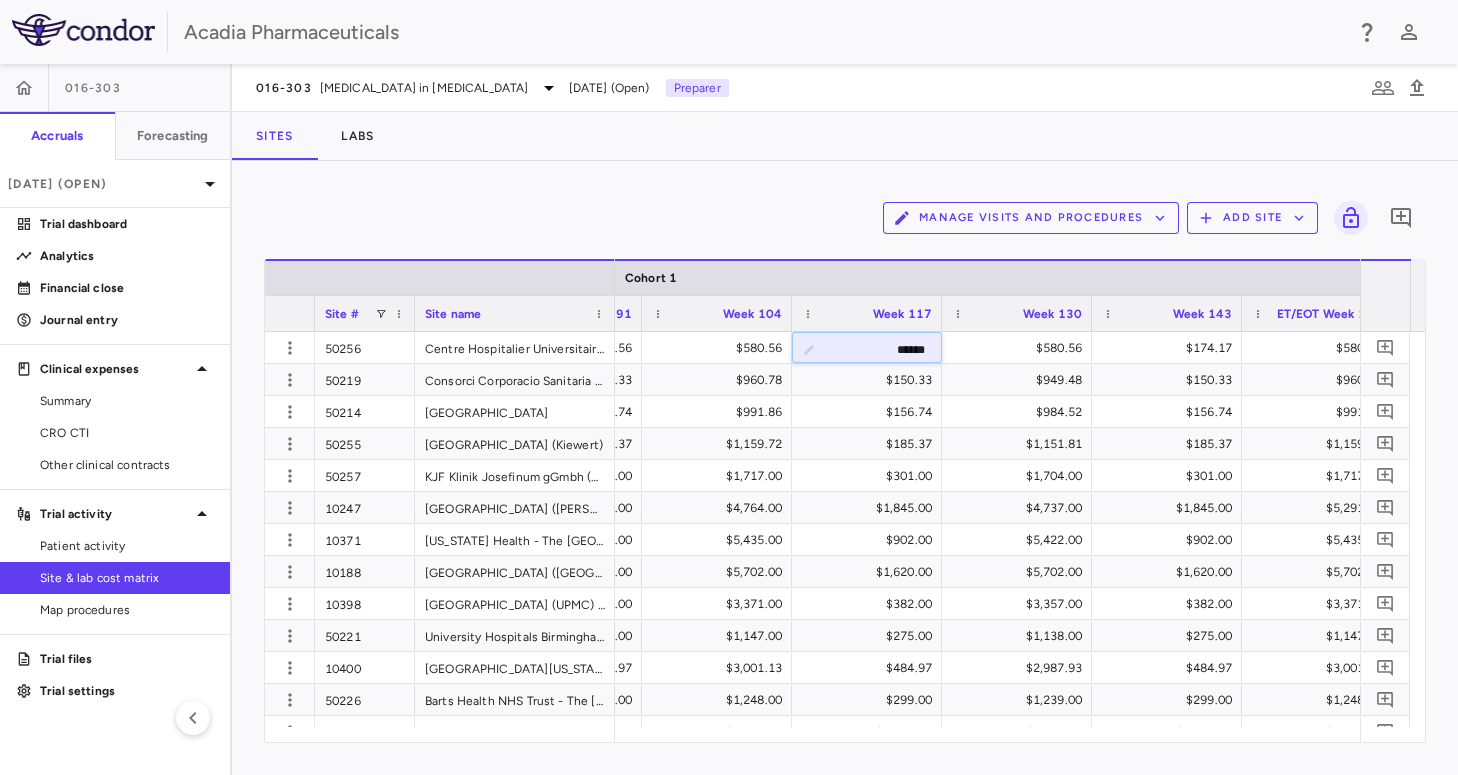 type on "******" 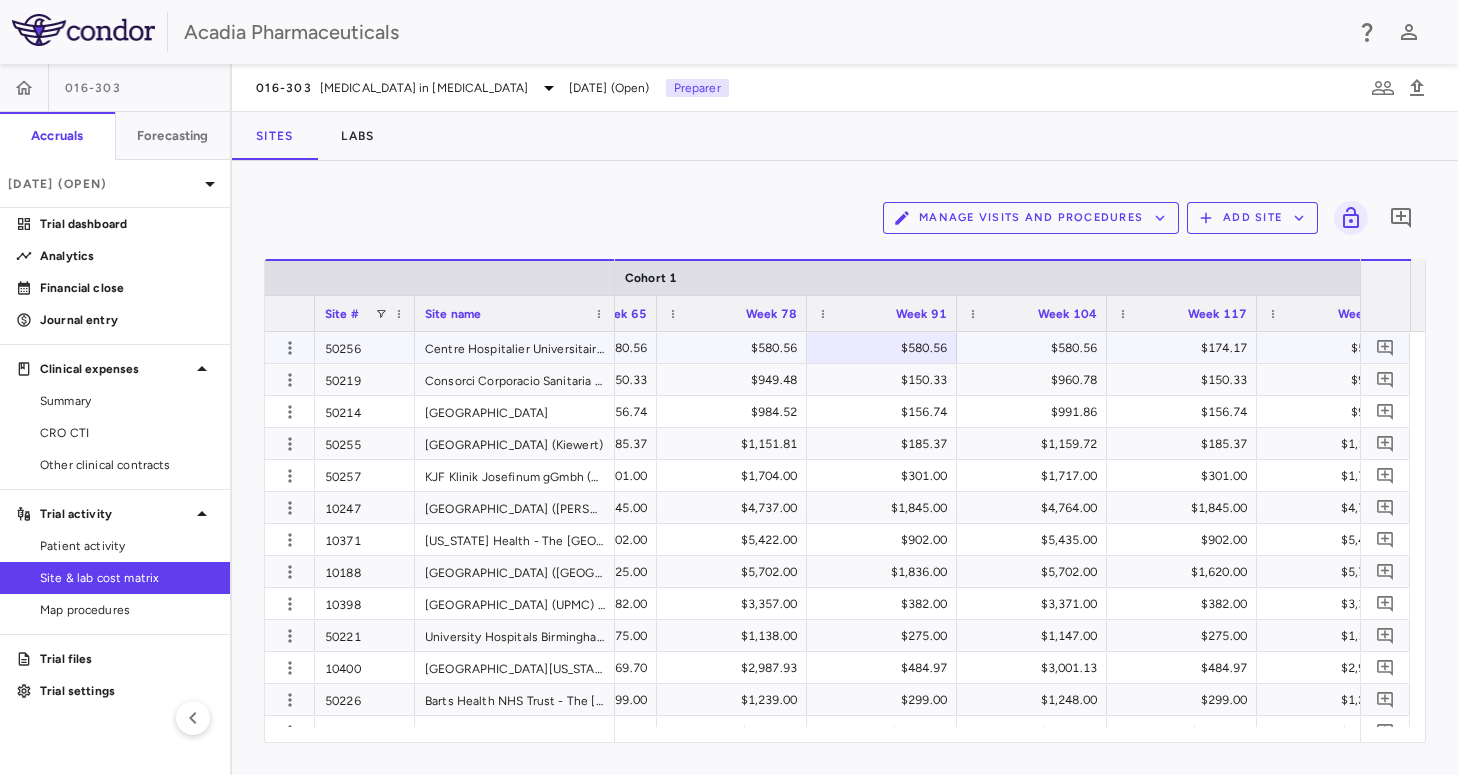 drag, startPoint x: 900, startPoint y: 341, endPoint x: 888, endPoint y: 346, distance: 13 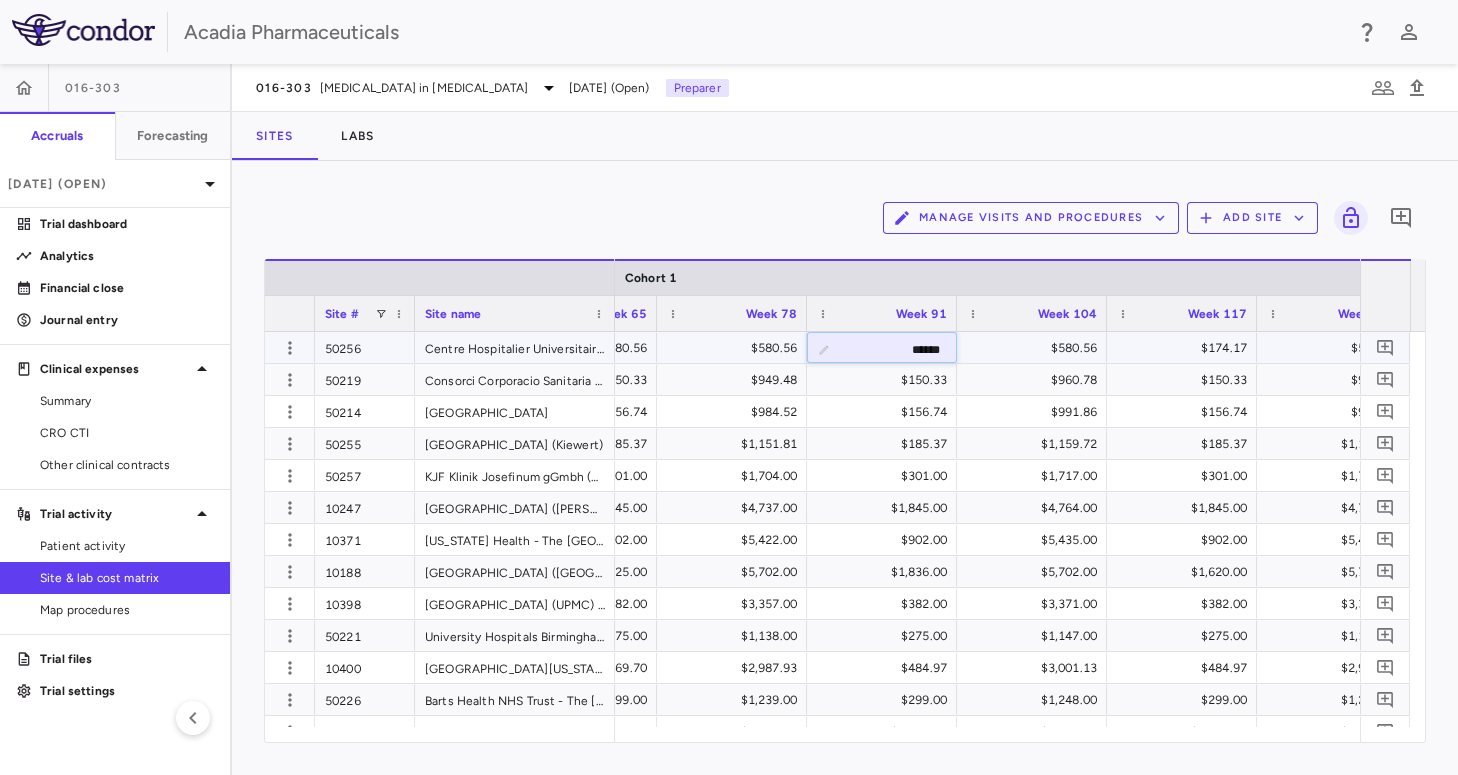 drag, startPoint x: 888, startPoint y: 347, endPoint x: 1012, endPoint y: 353, distance: 124.14507 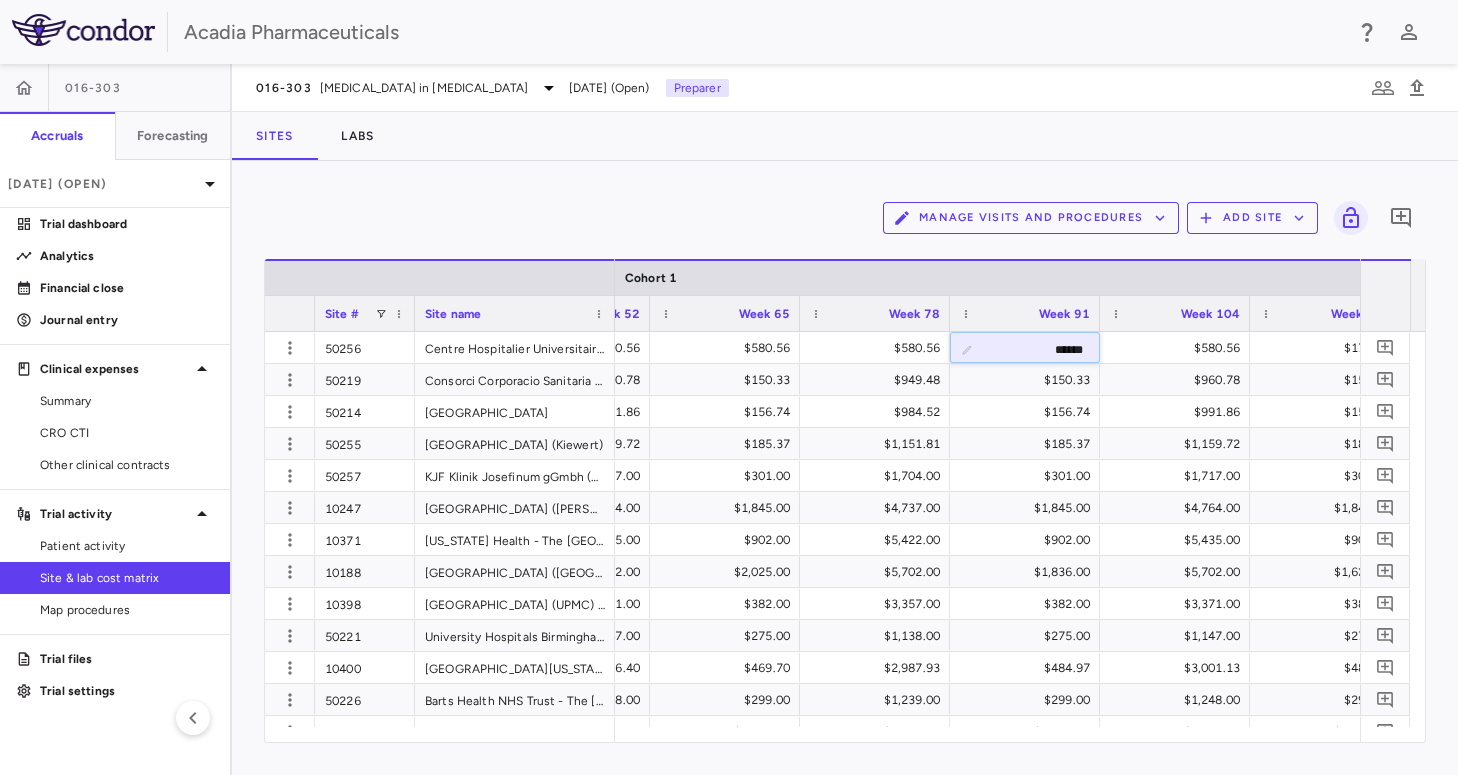 type on "******" 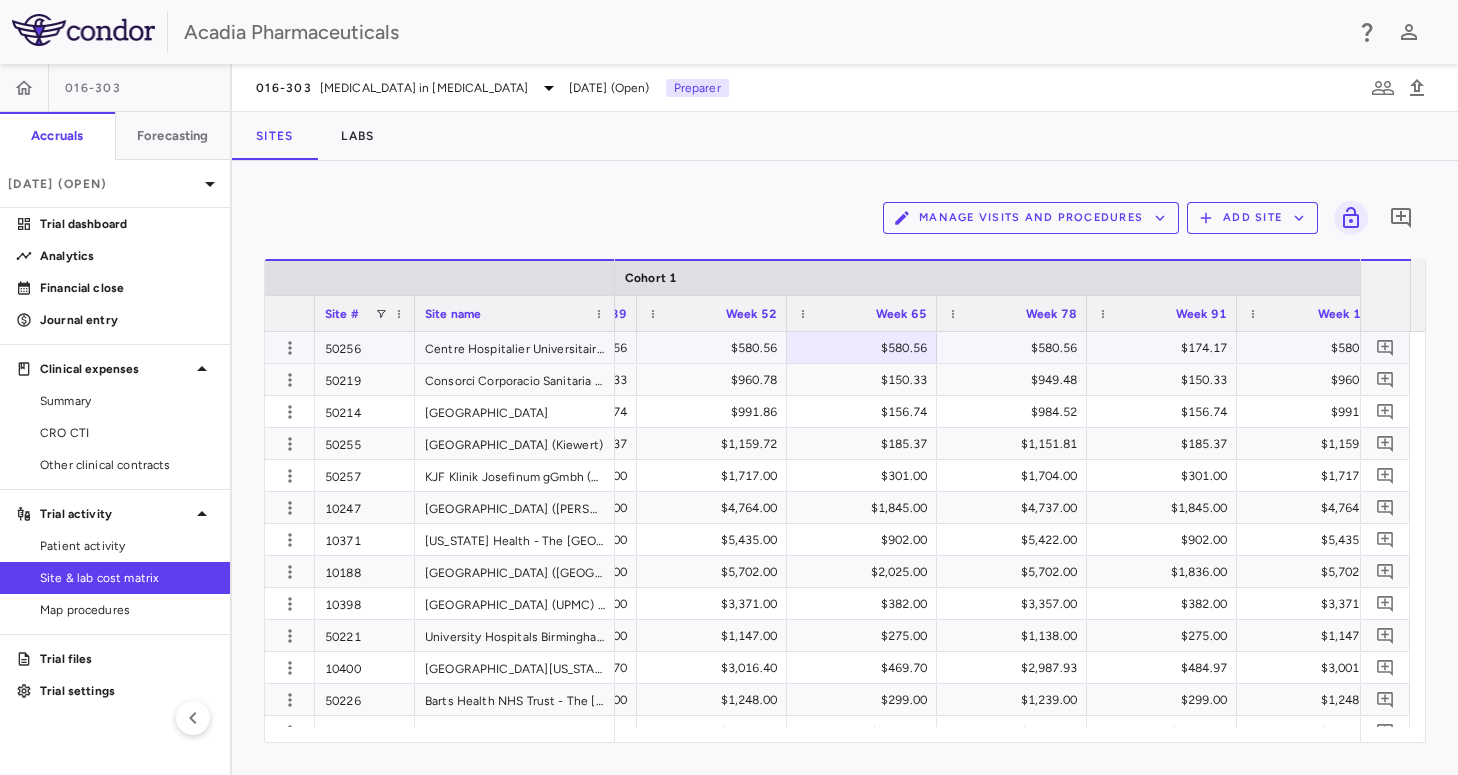 drag, startPoint x: 905, startPoint y: 334, endPoint x: 883, endPoint y: 344, distance: 24.166092 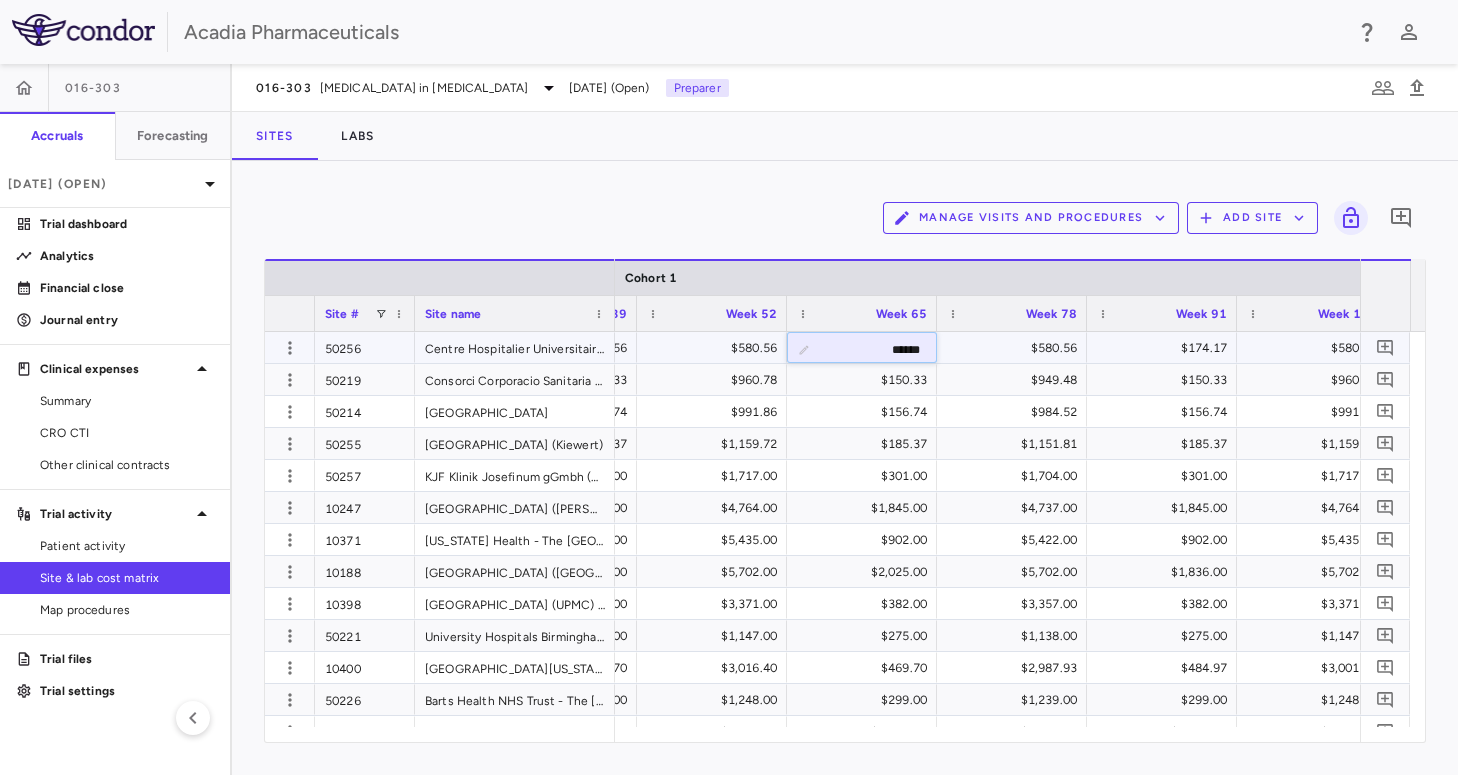 drag, startPoint x: 859, startPoint y: 345, endPoint x: 998, endPoint y: 353, distance: 139.23003 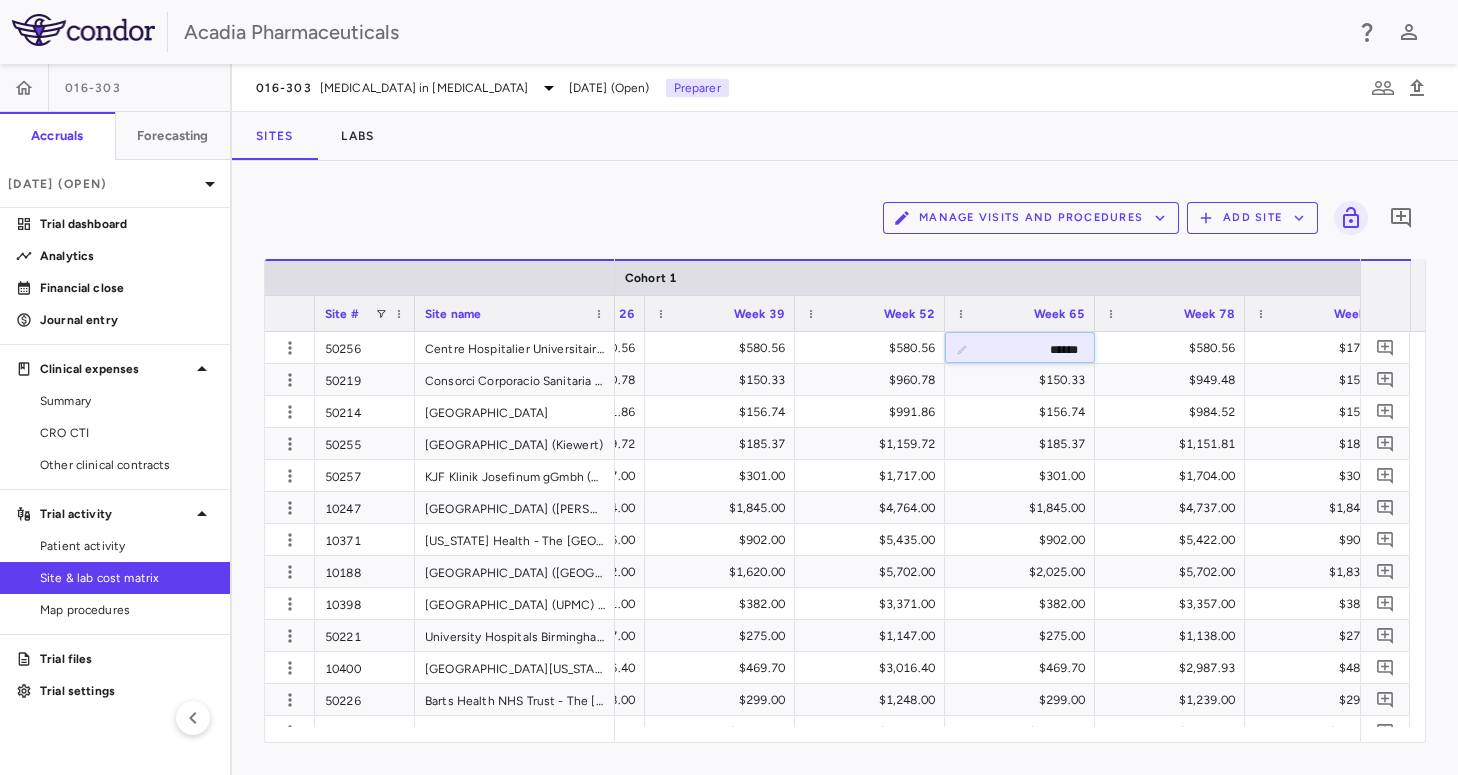 type on "******" 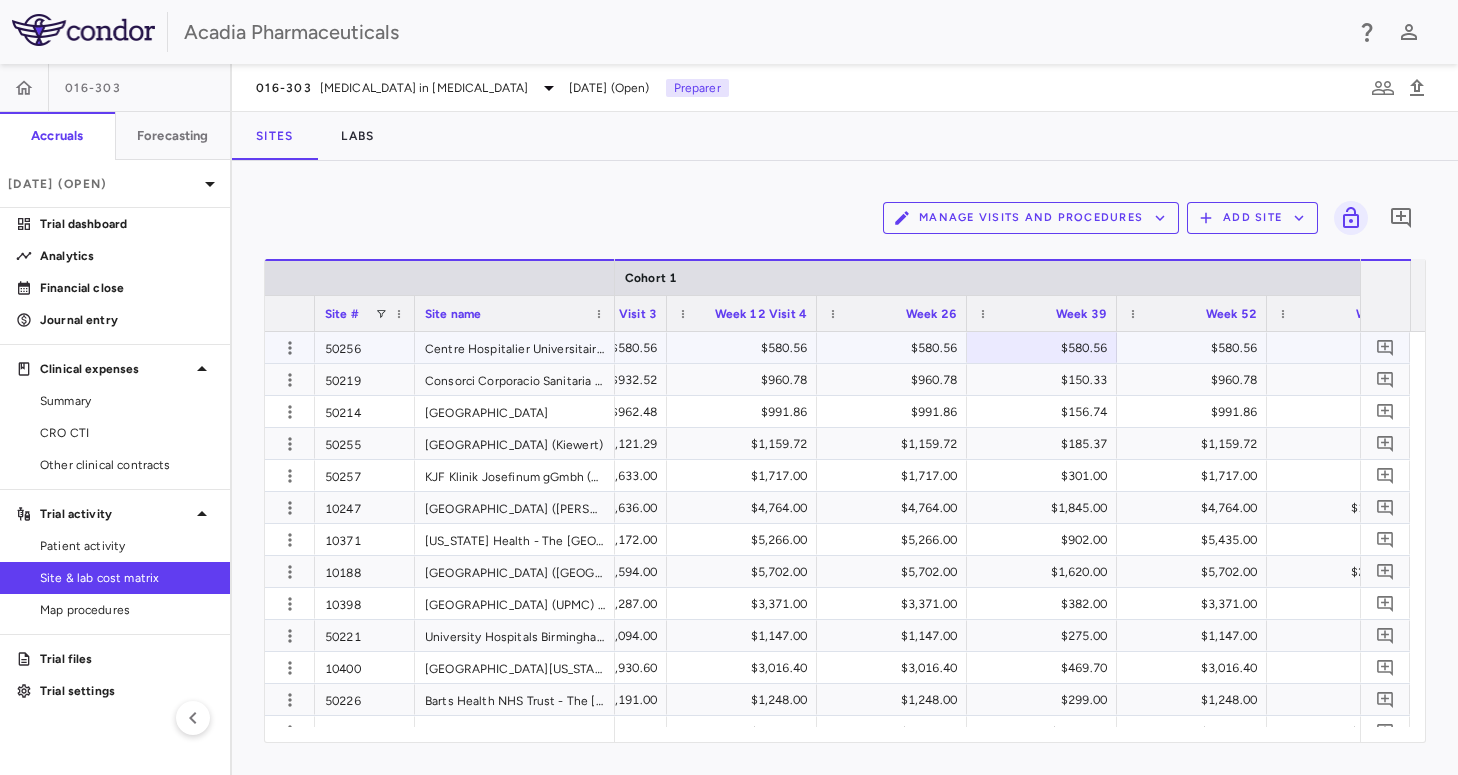 click on "$580.56" at bounding box center (1046, 348) 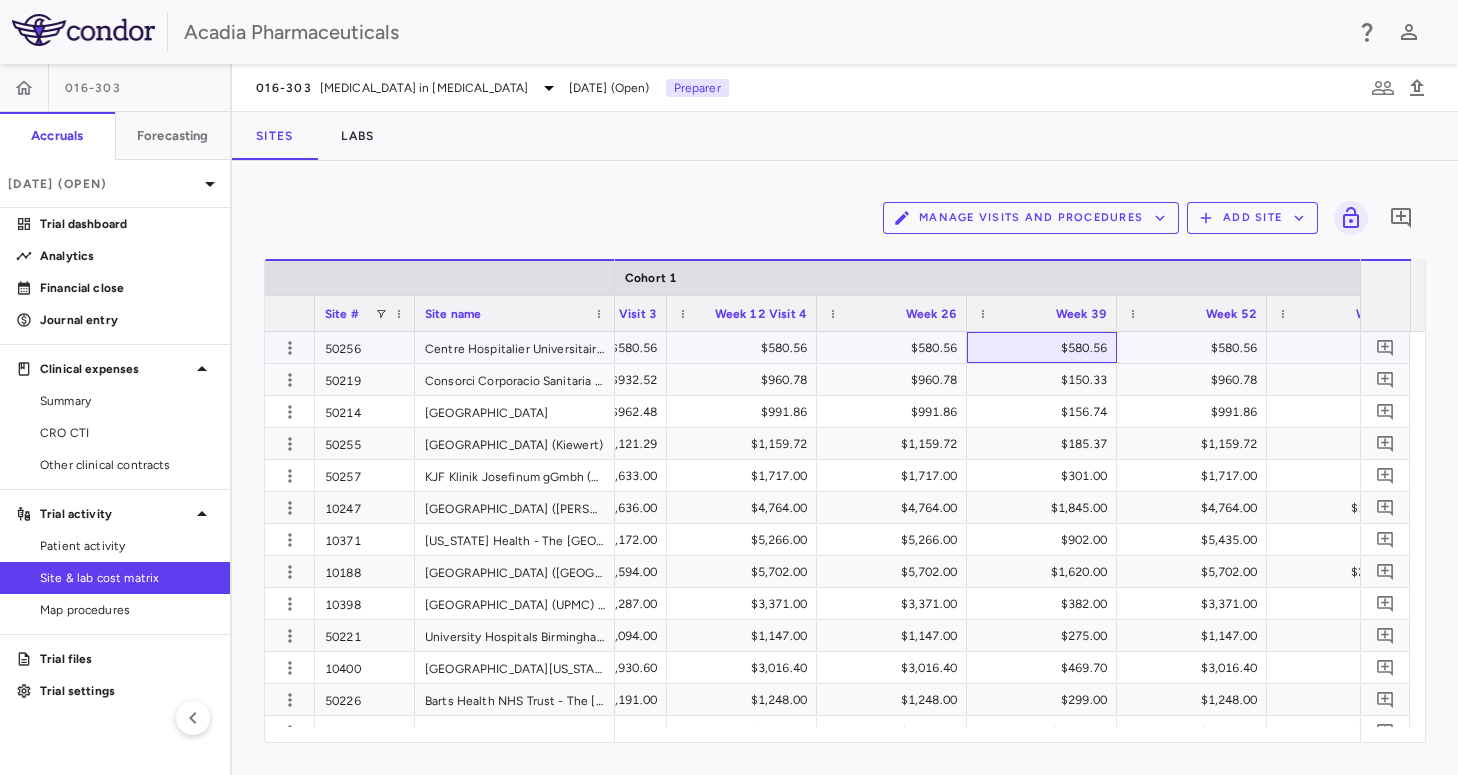 drag, startPoint x: 1048, startPoint y: 347, endPoint x: 1127, endPoint y: 344, distance: 79.05694 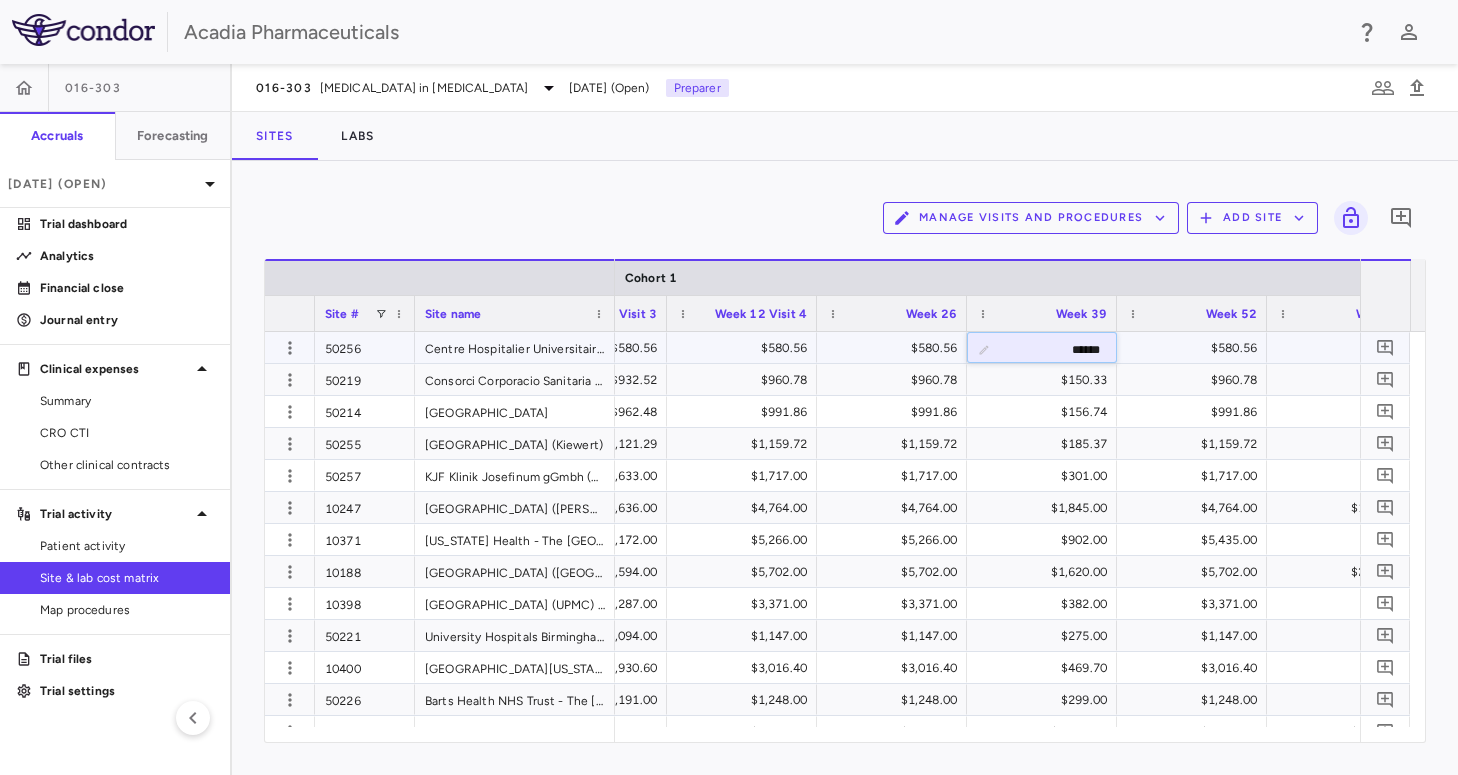 drag, startPoint x: 1046, startPoint y: 344, endPoint x: 1160, endPoint y: 344, distance: 114 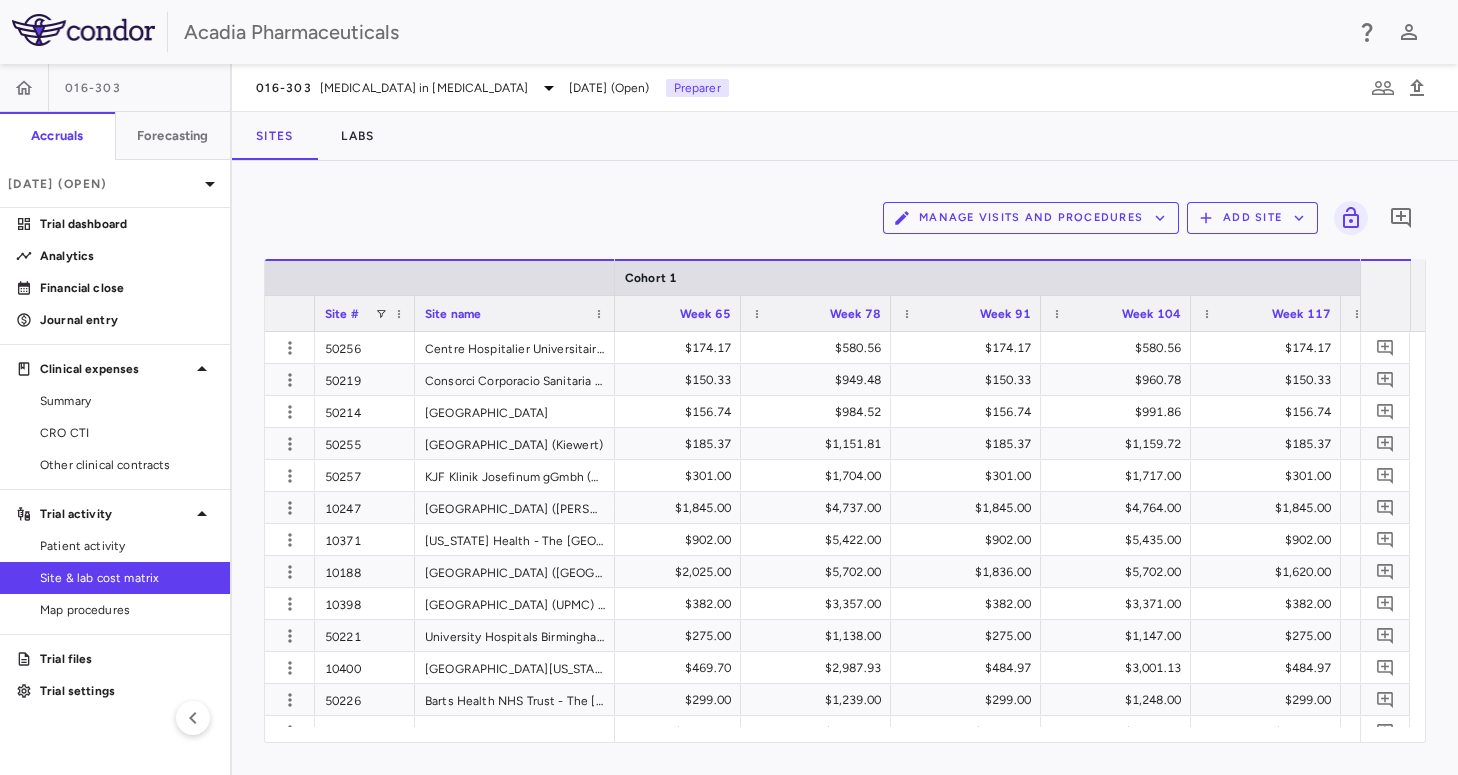 type on "******" 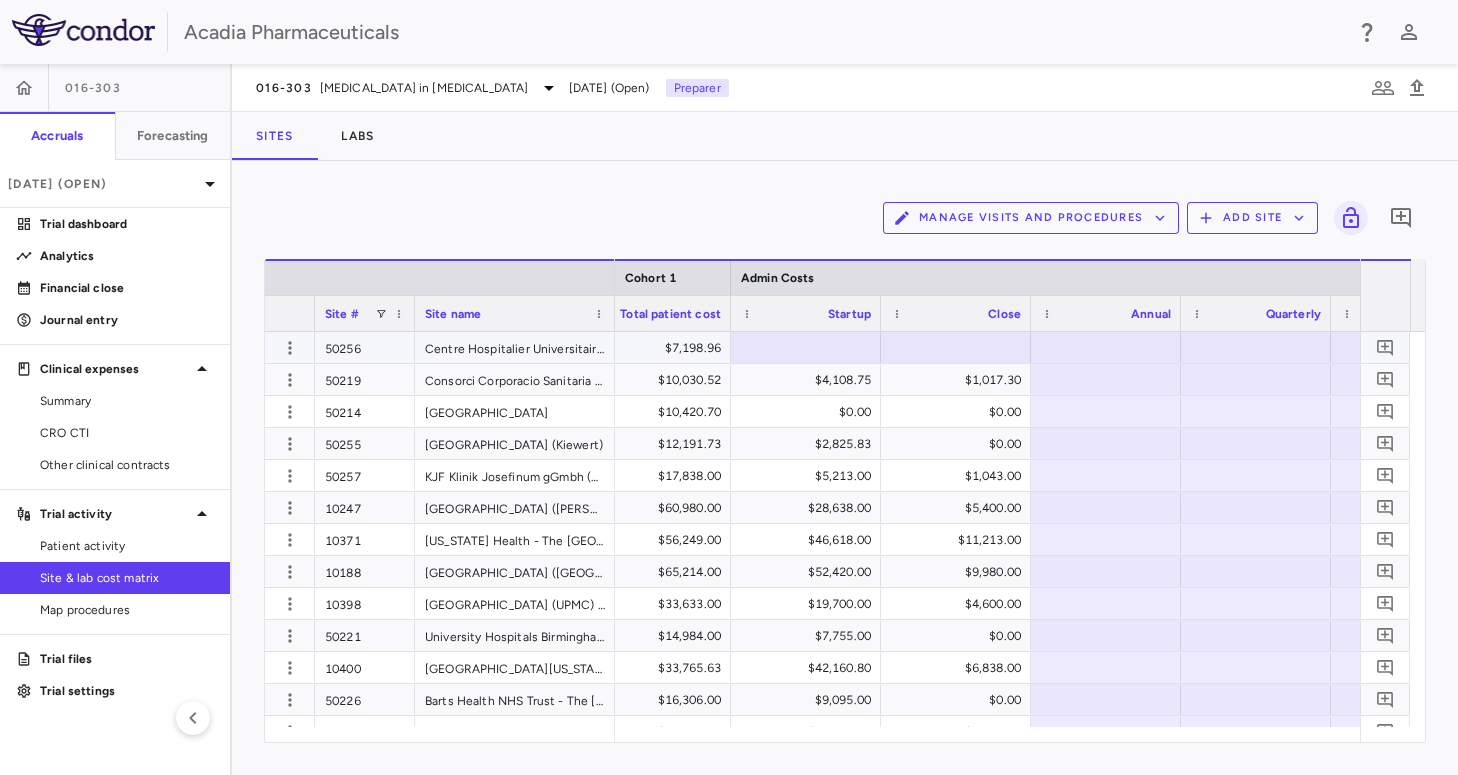 click at bounding box center (956, 347) 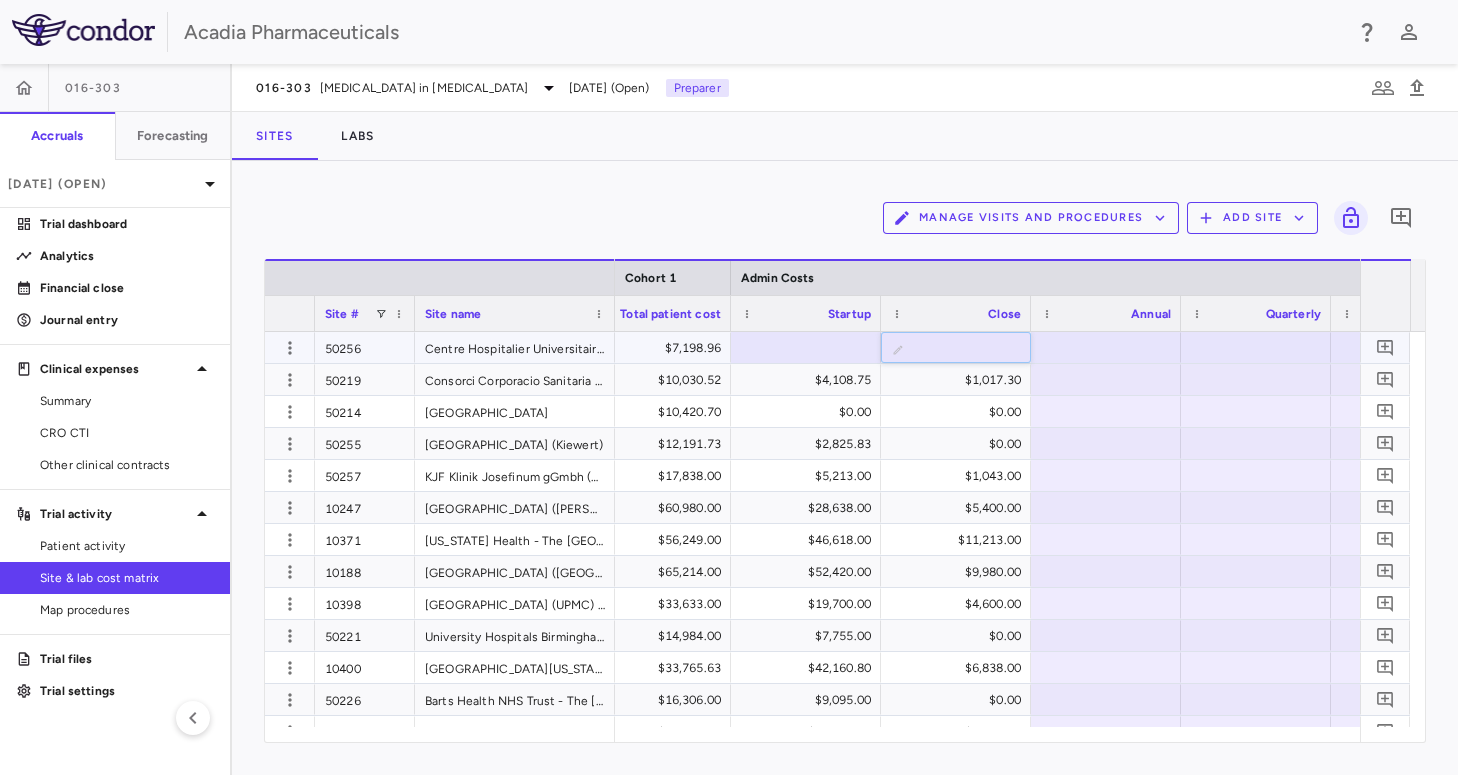 type on "*" 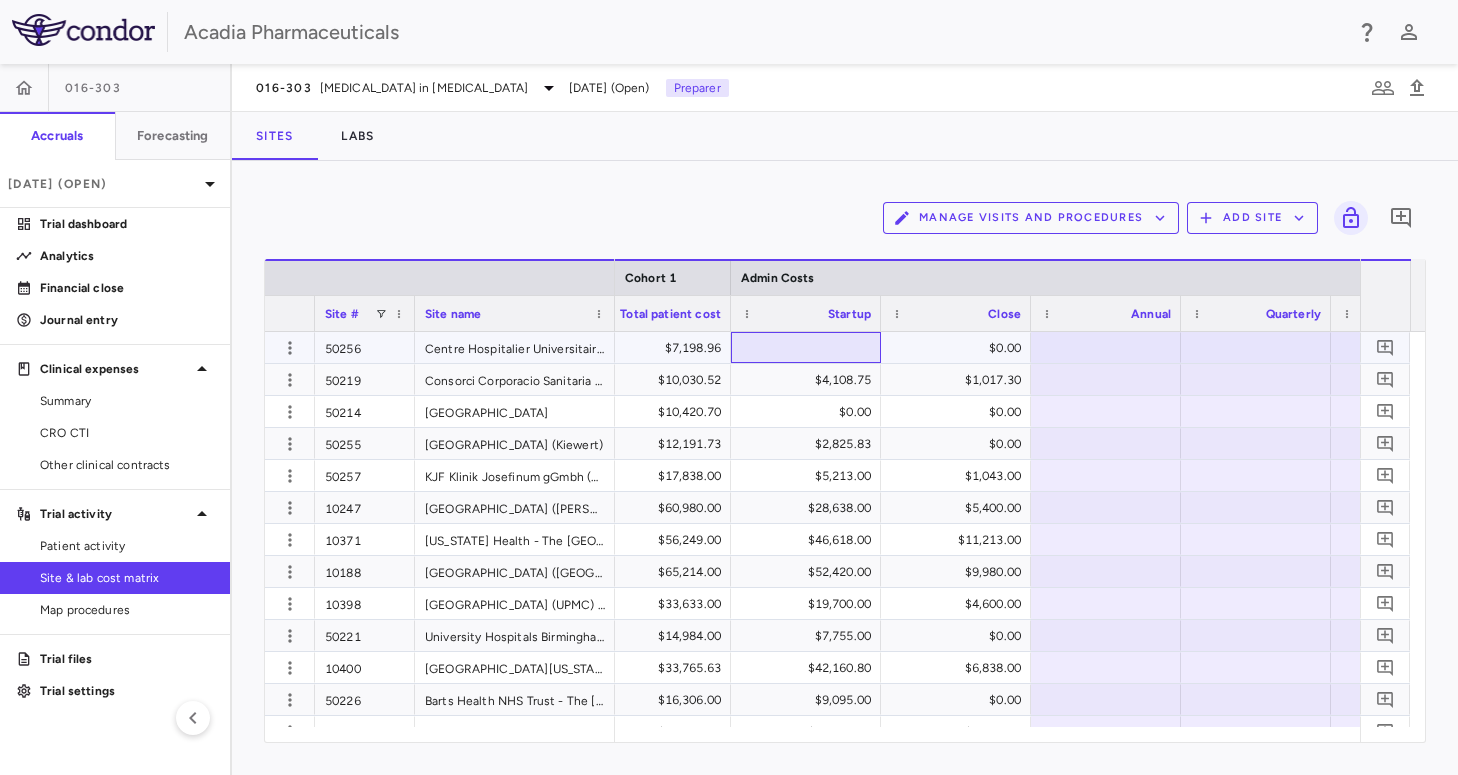 click at bounding box center (806, 347) 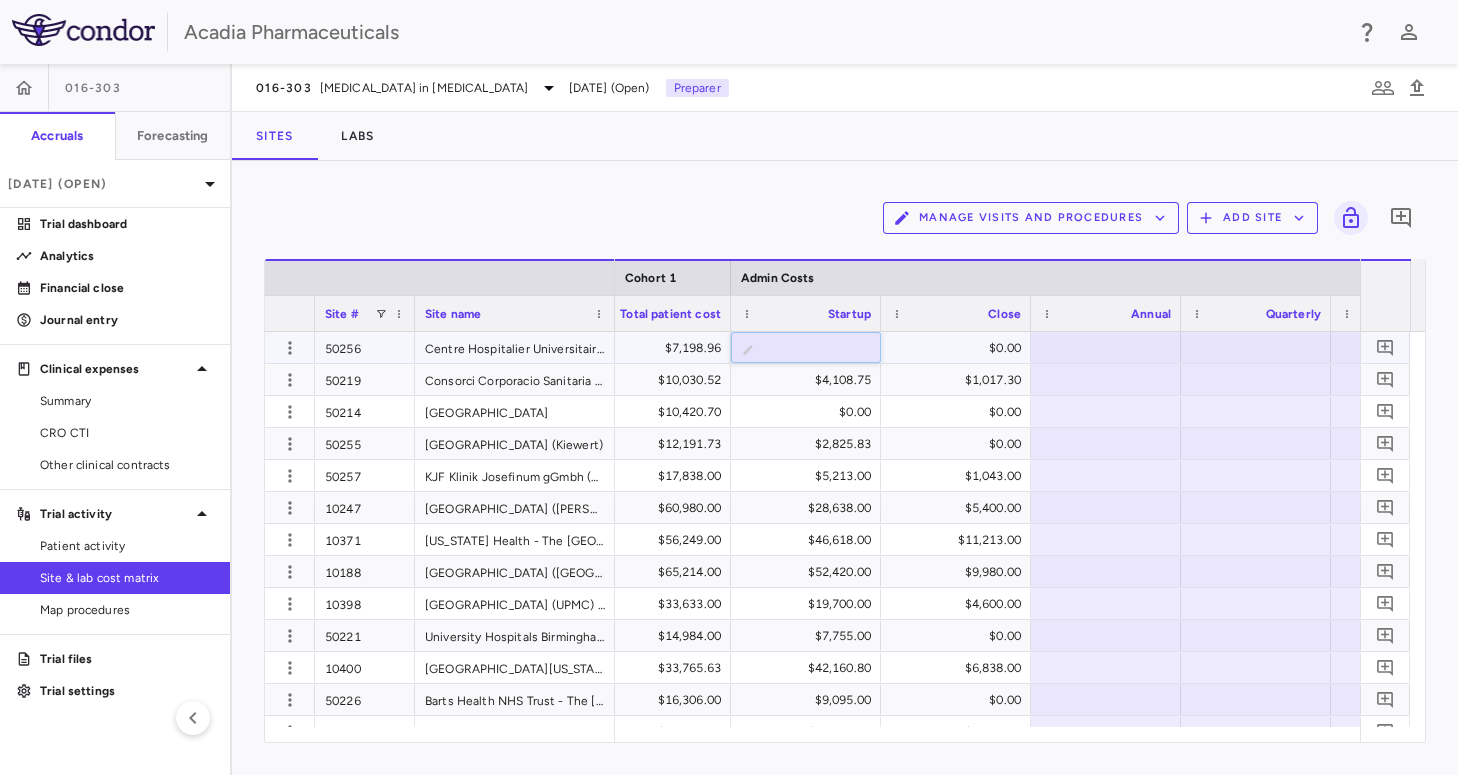 click at bounding box center (821, 349) 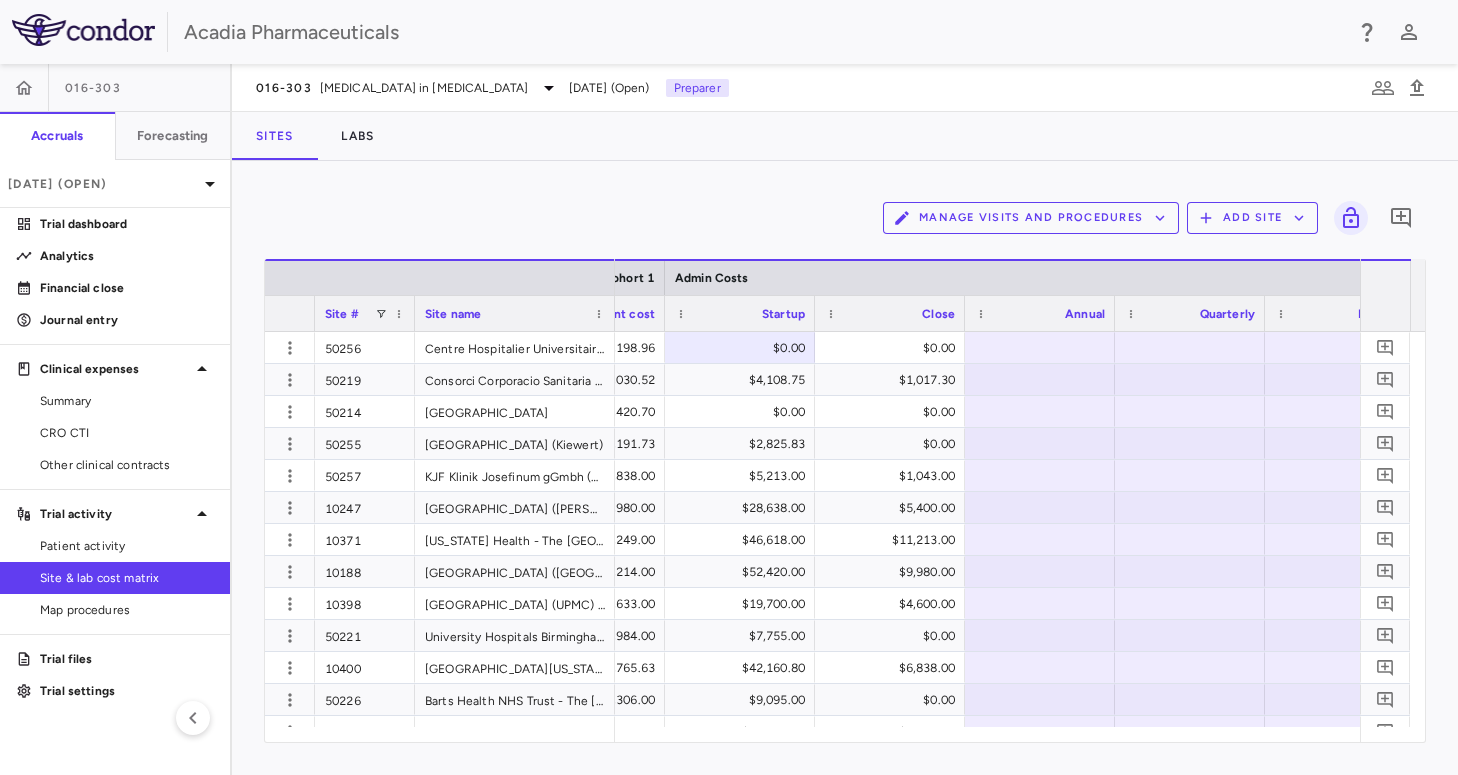 drag, startPoint x: 876, startPoint y: 749, endPoint x: 815, endPoint y: 750, distance: 61.008198 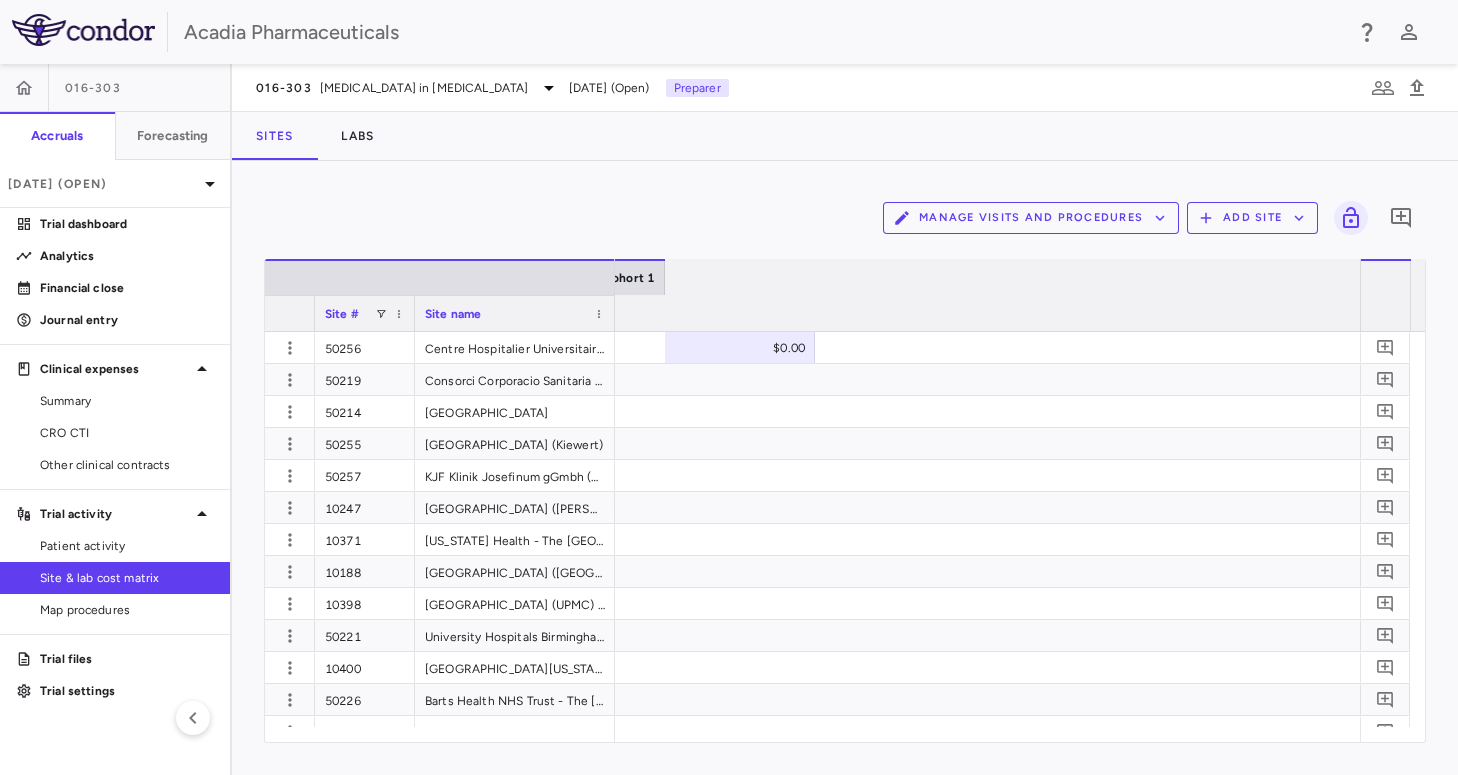 scroll, scrollTop: 0, scrollLeft: 1696, axis: horizontal 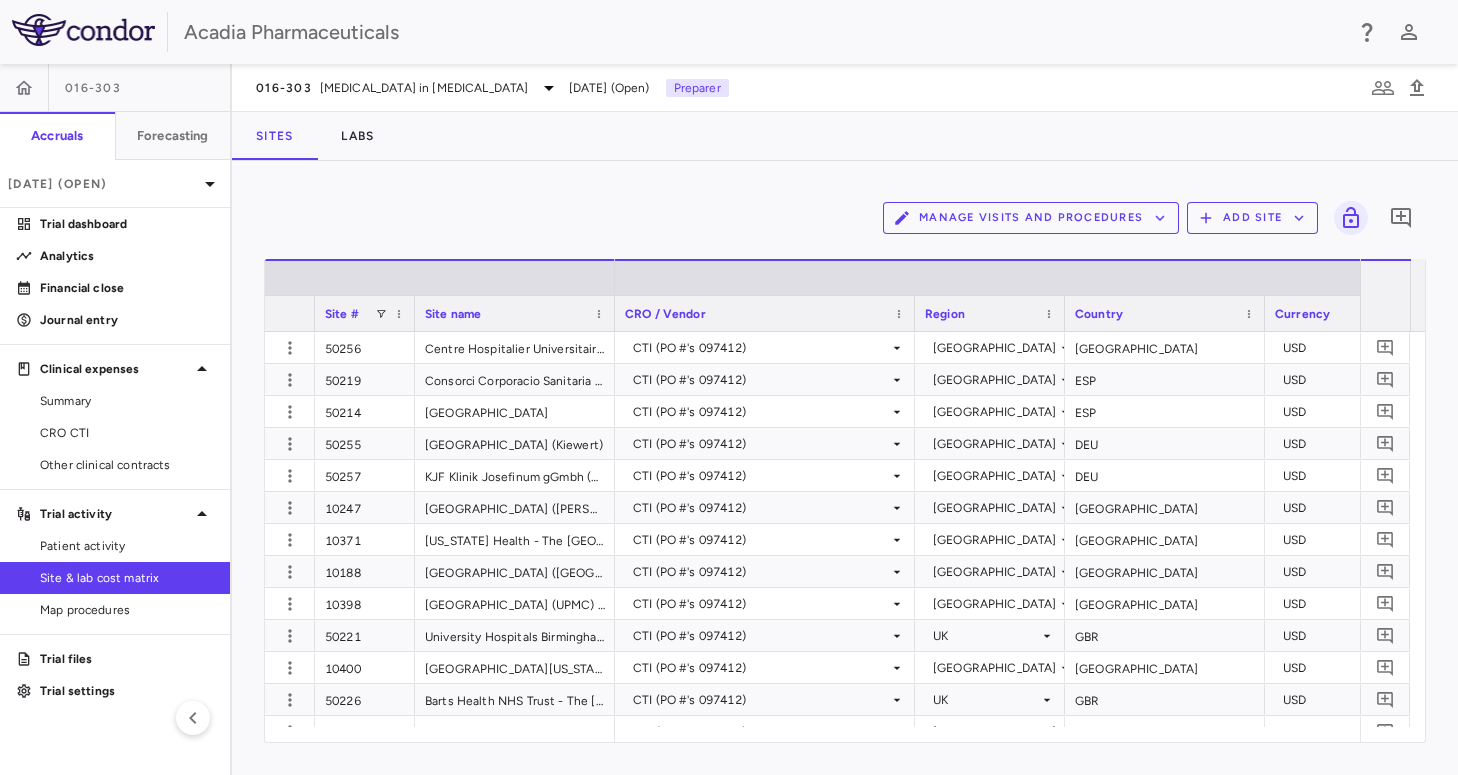 click at bounding box center [614, 313] 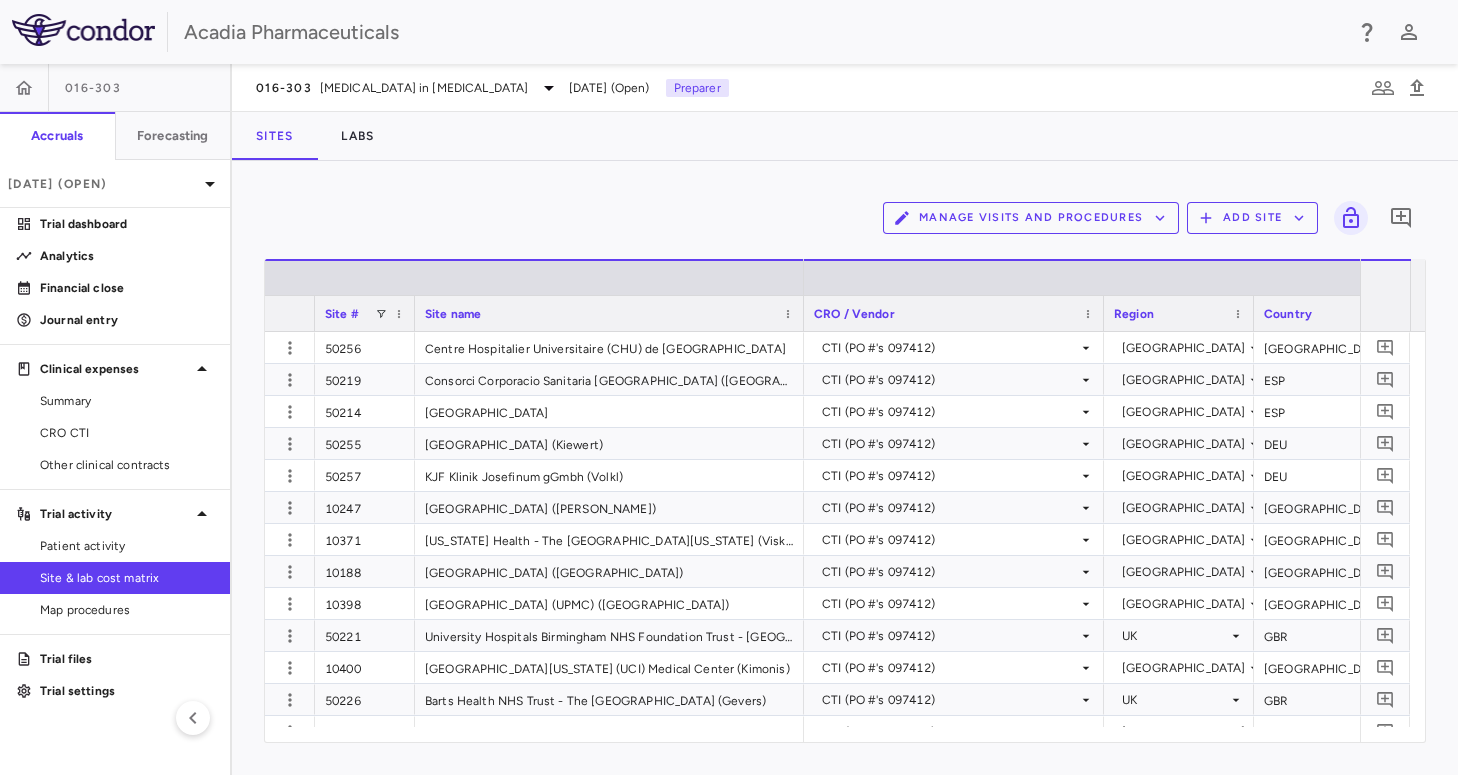 drag, startPoint x: 613, startPoint y: 310, endPoint x: 802, endPoint y: 317, distance: 189.12958 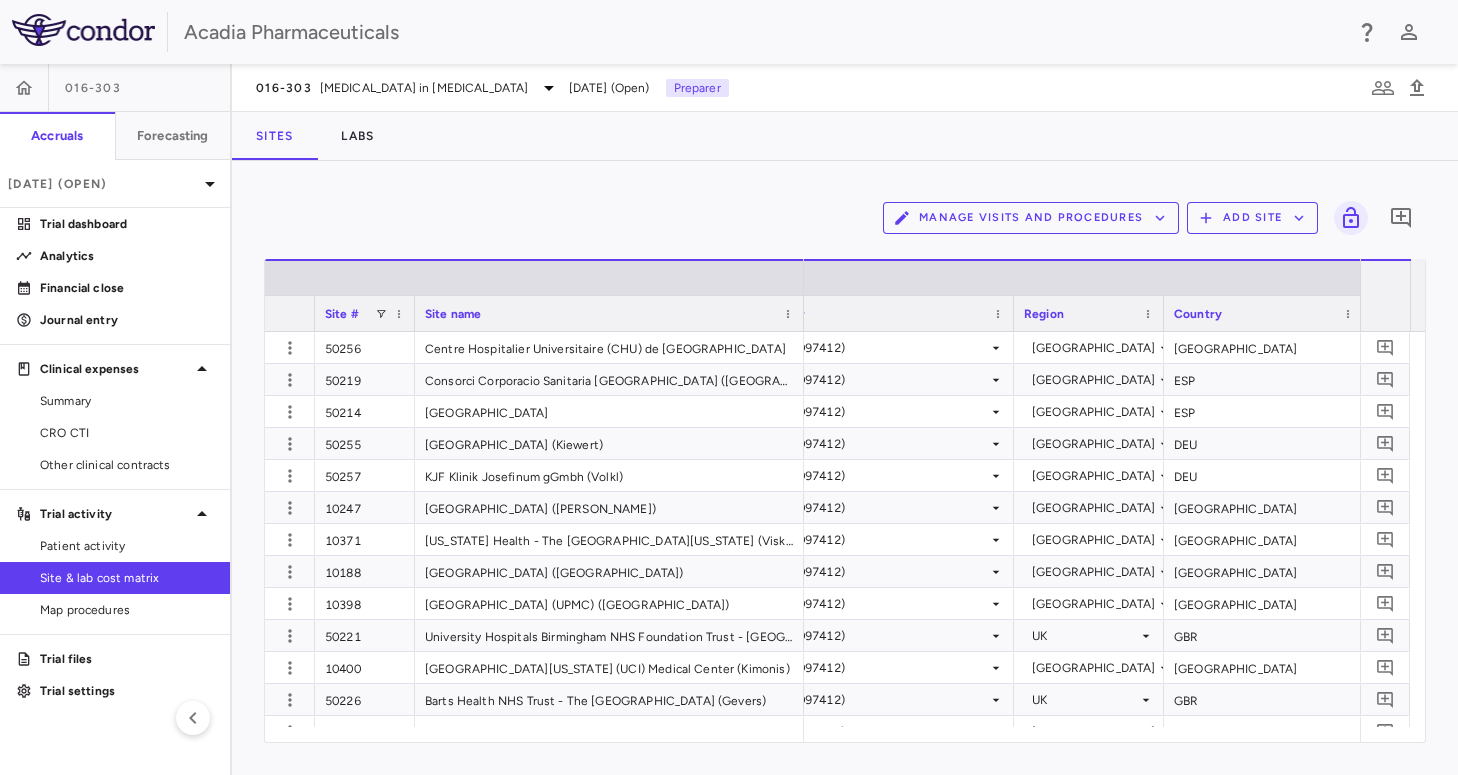 scroll, scrollTop: 0, scrollLeft: 180, axis: horizontal 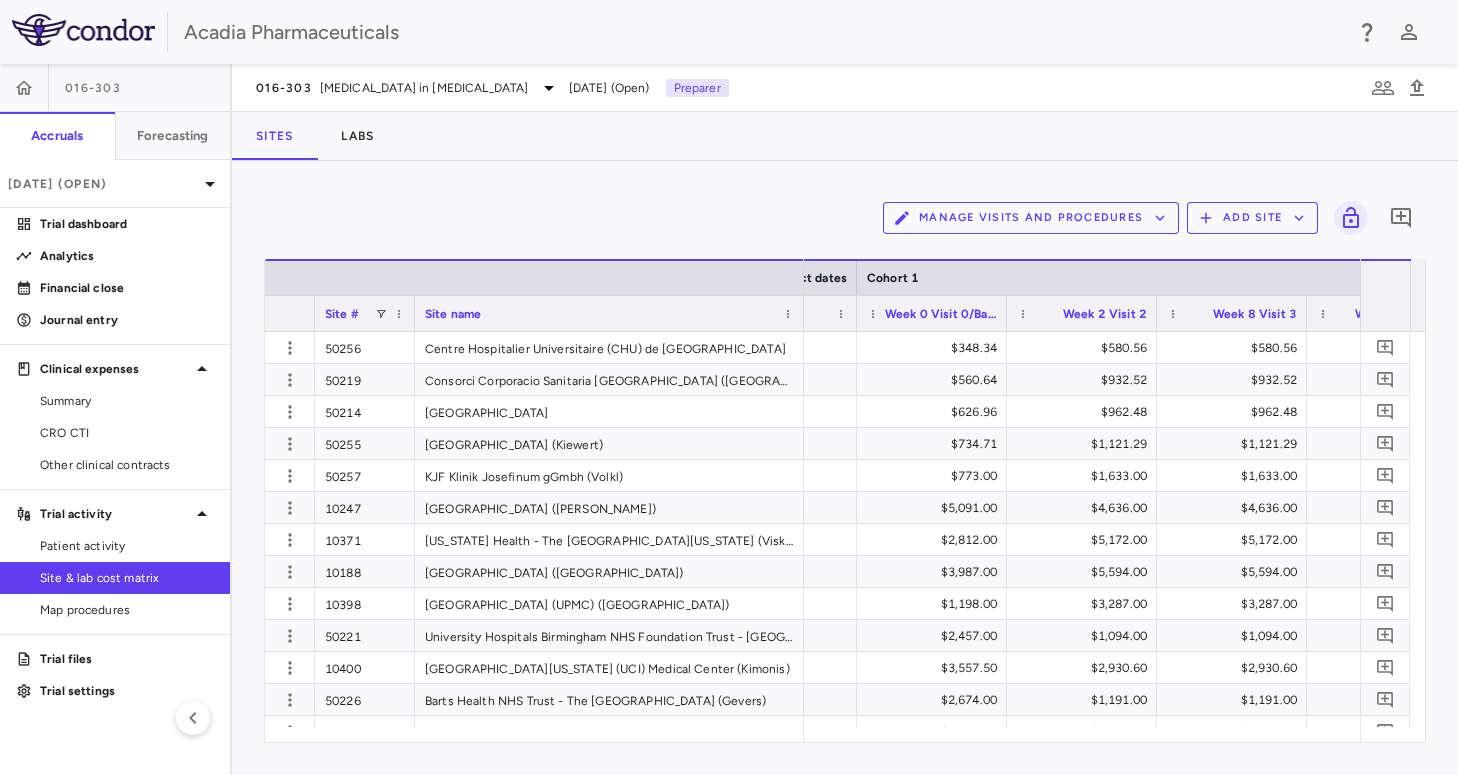 click on "Acadia Pharmaceuticals" at bounding box center (763, 32) 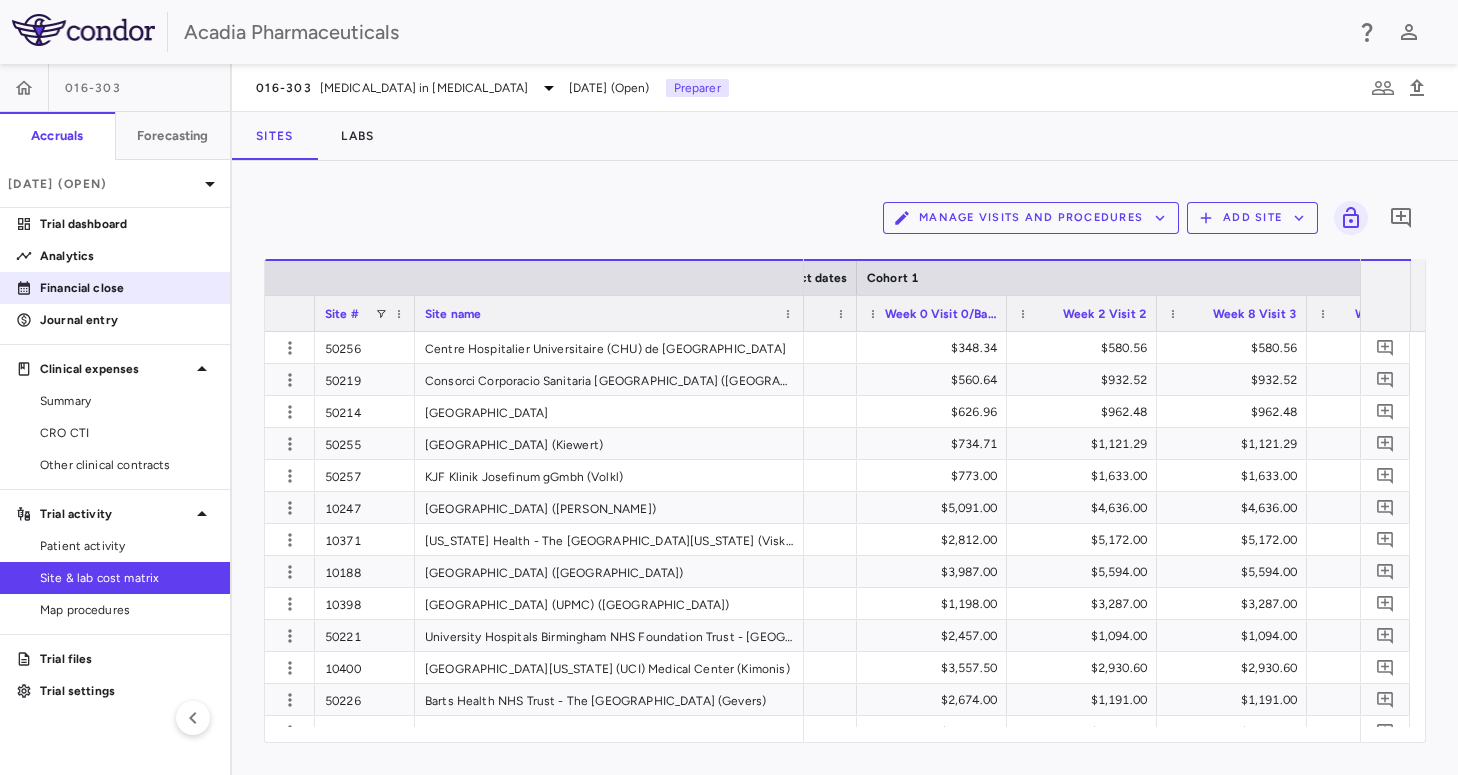 click on "Financial close" at bounding box center [127, 288] 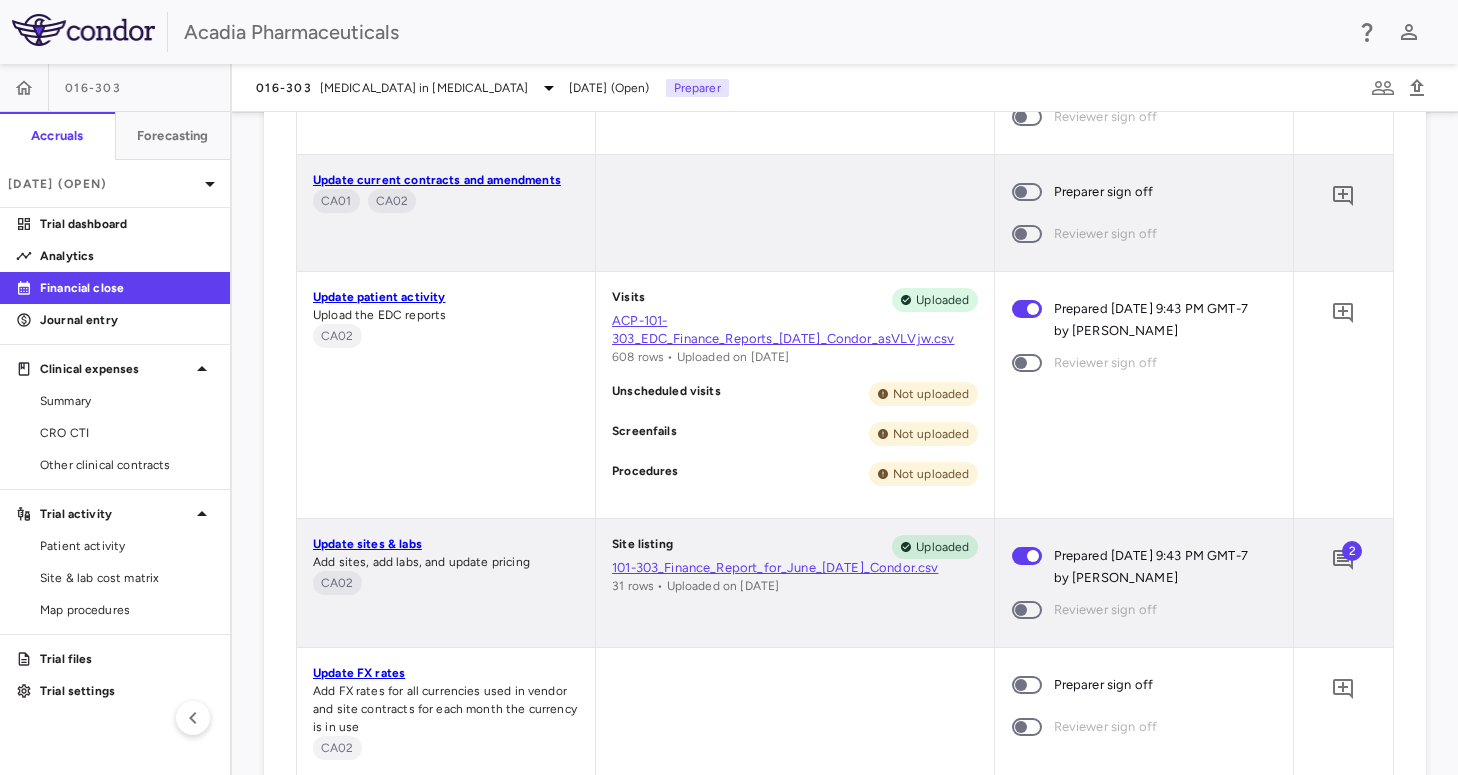 click on "2" at bounding box center (1352, 551) 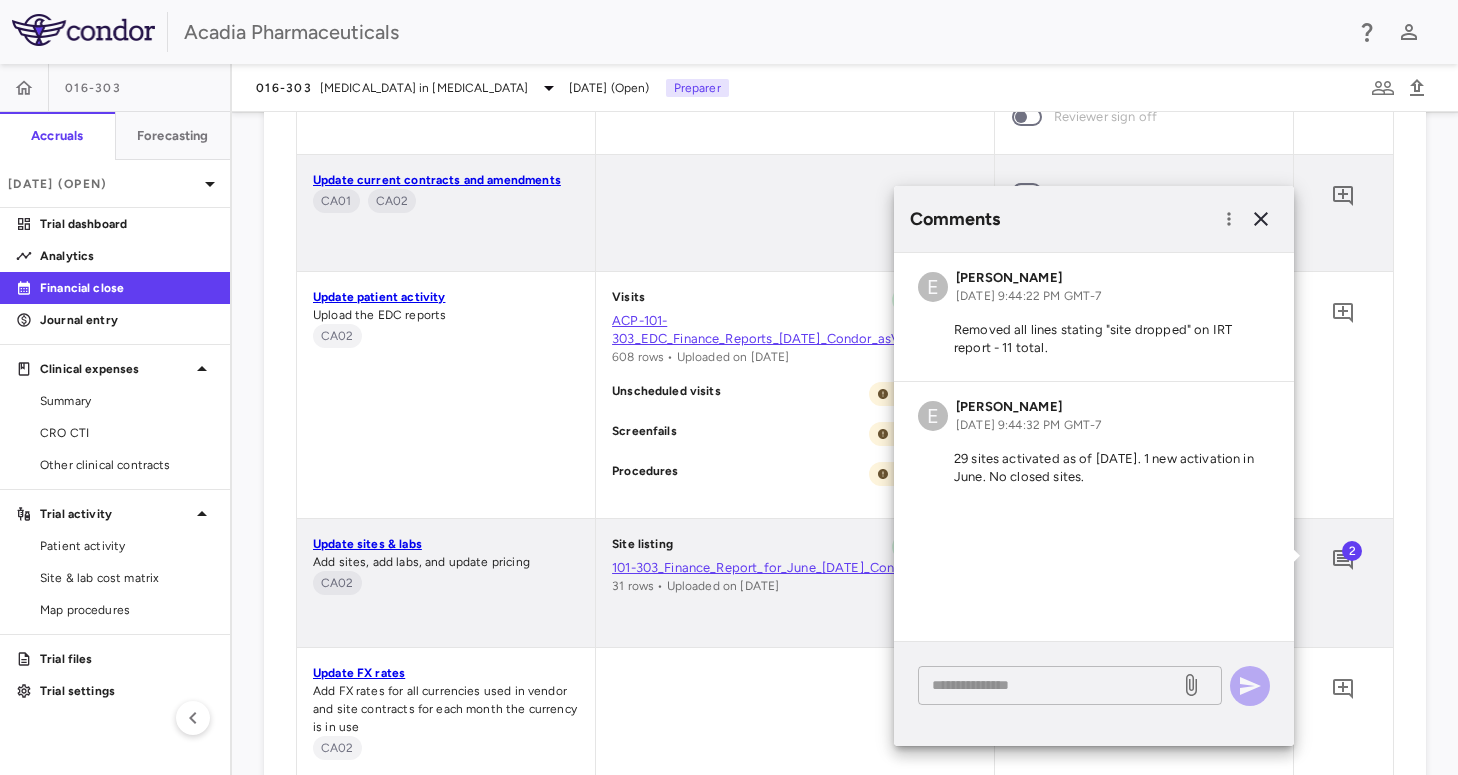 click at bounding box center (1049, 685) 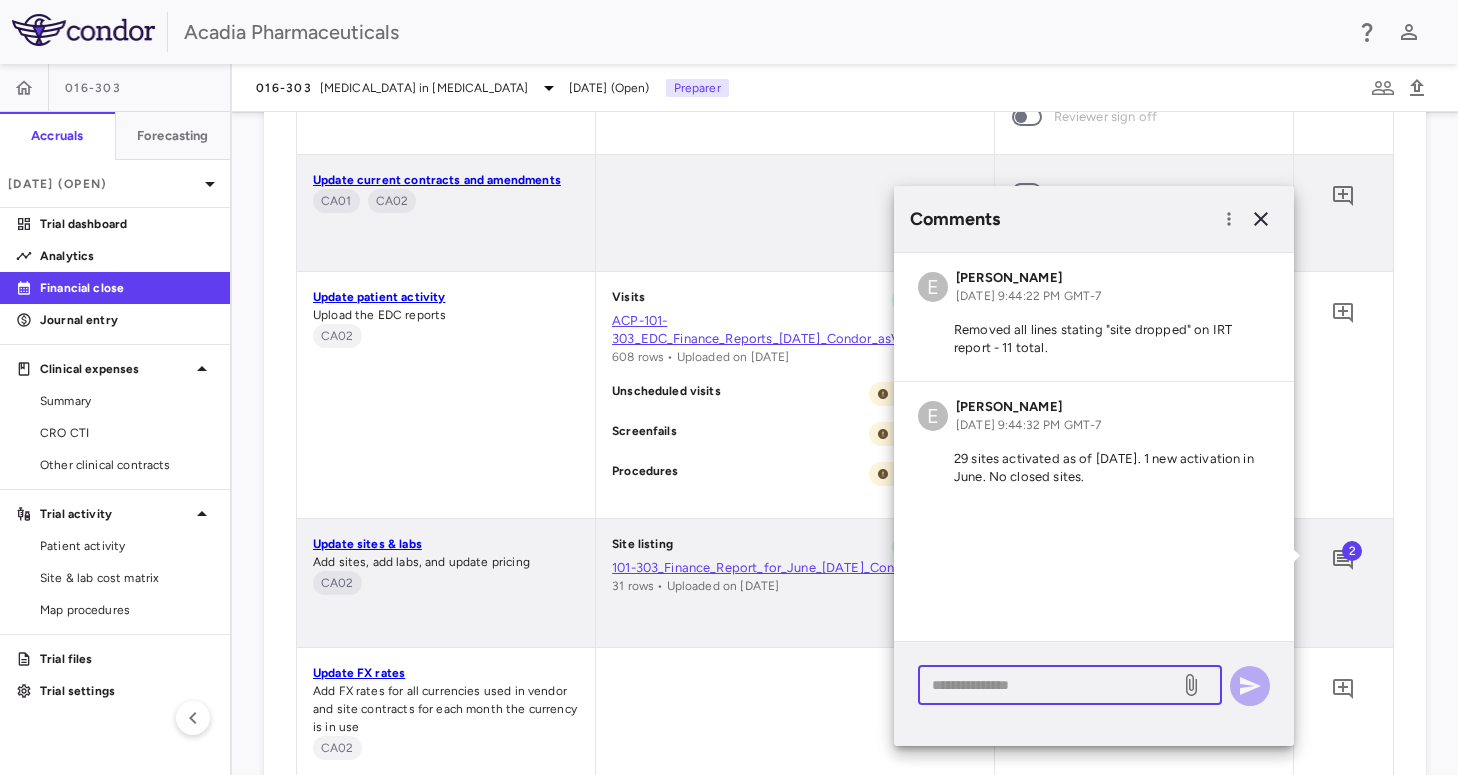 paste on "**********" 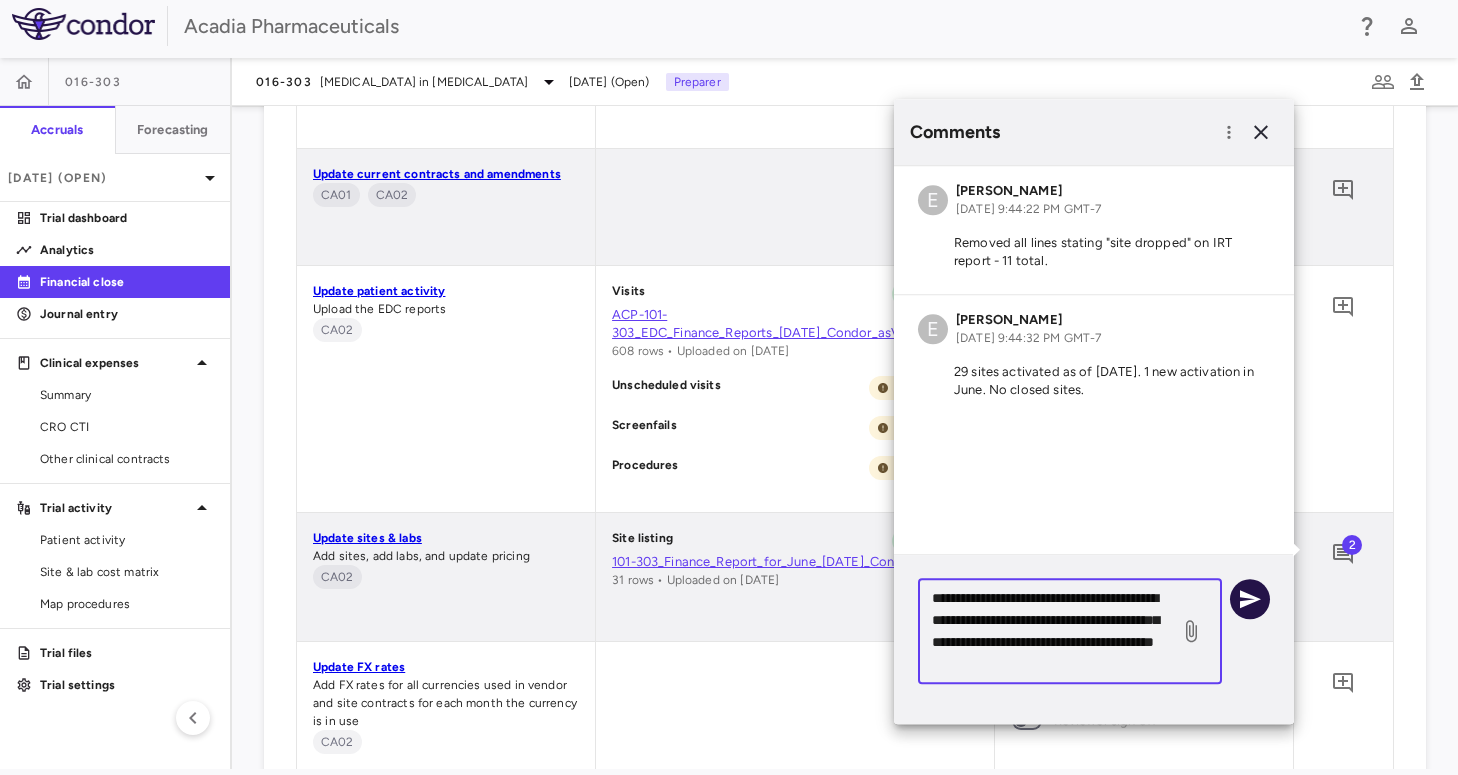 type on "**********" 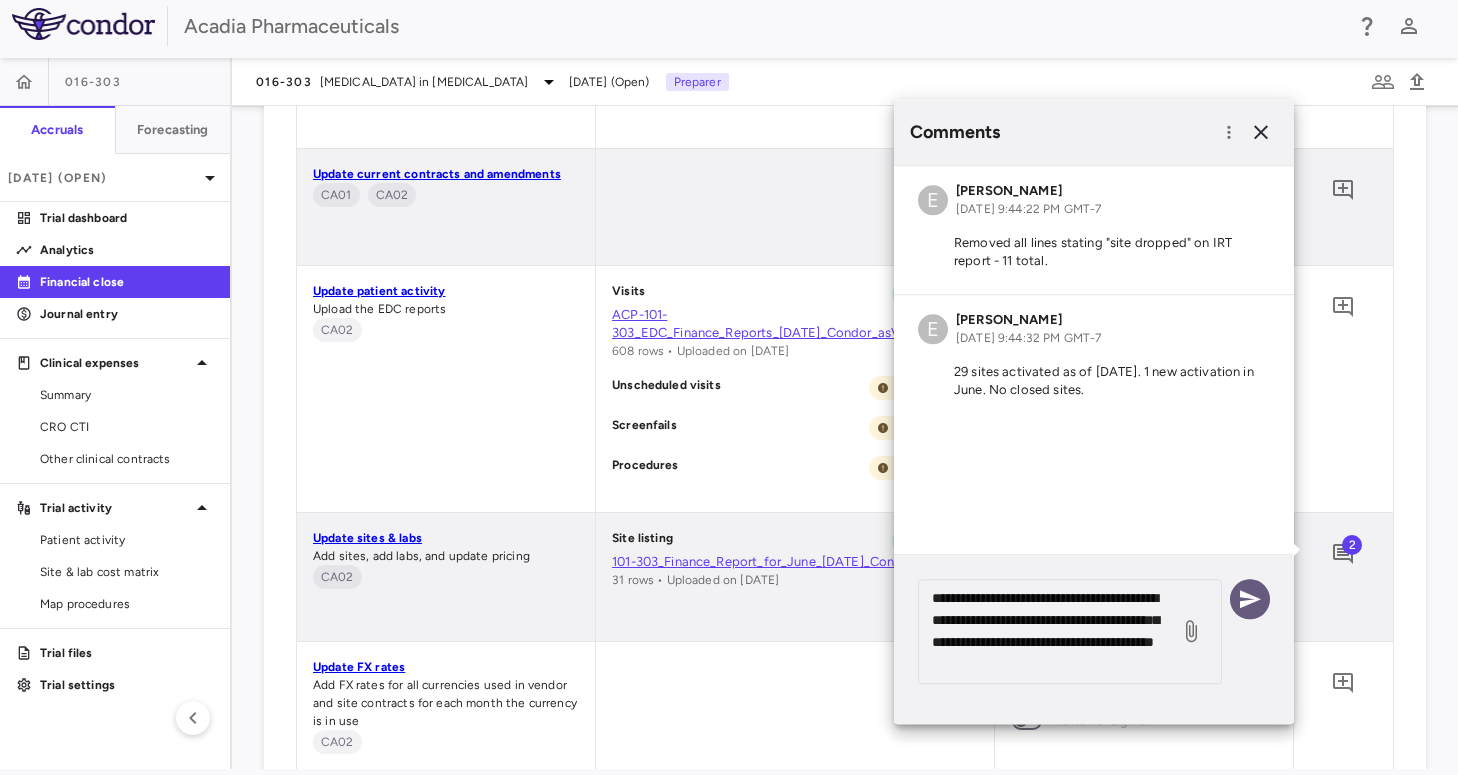 click 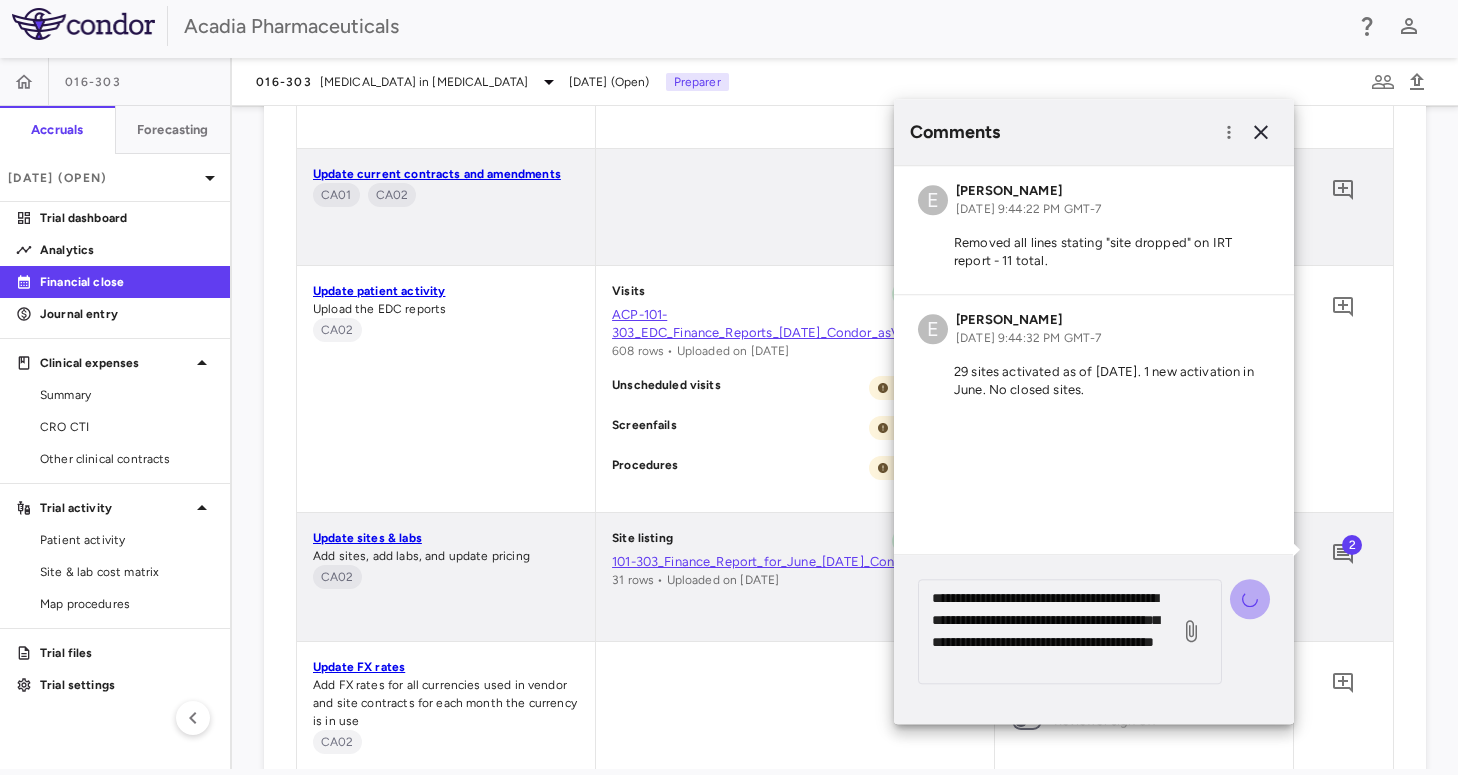type 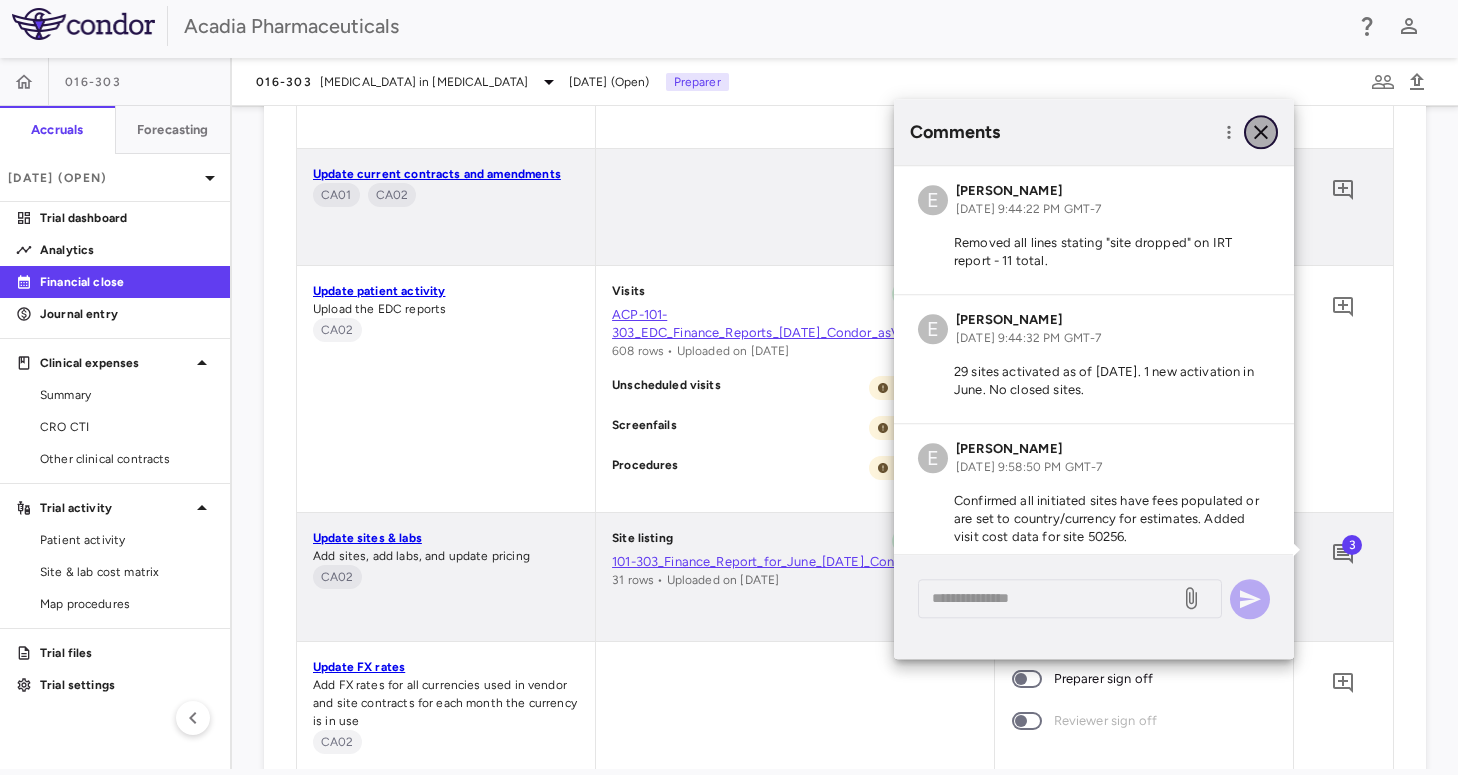 click 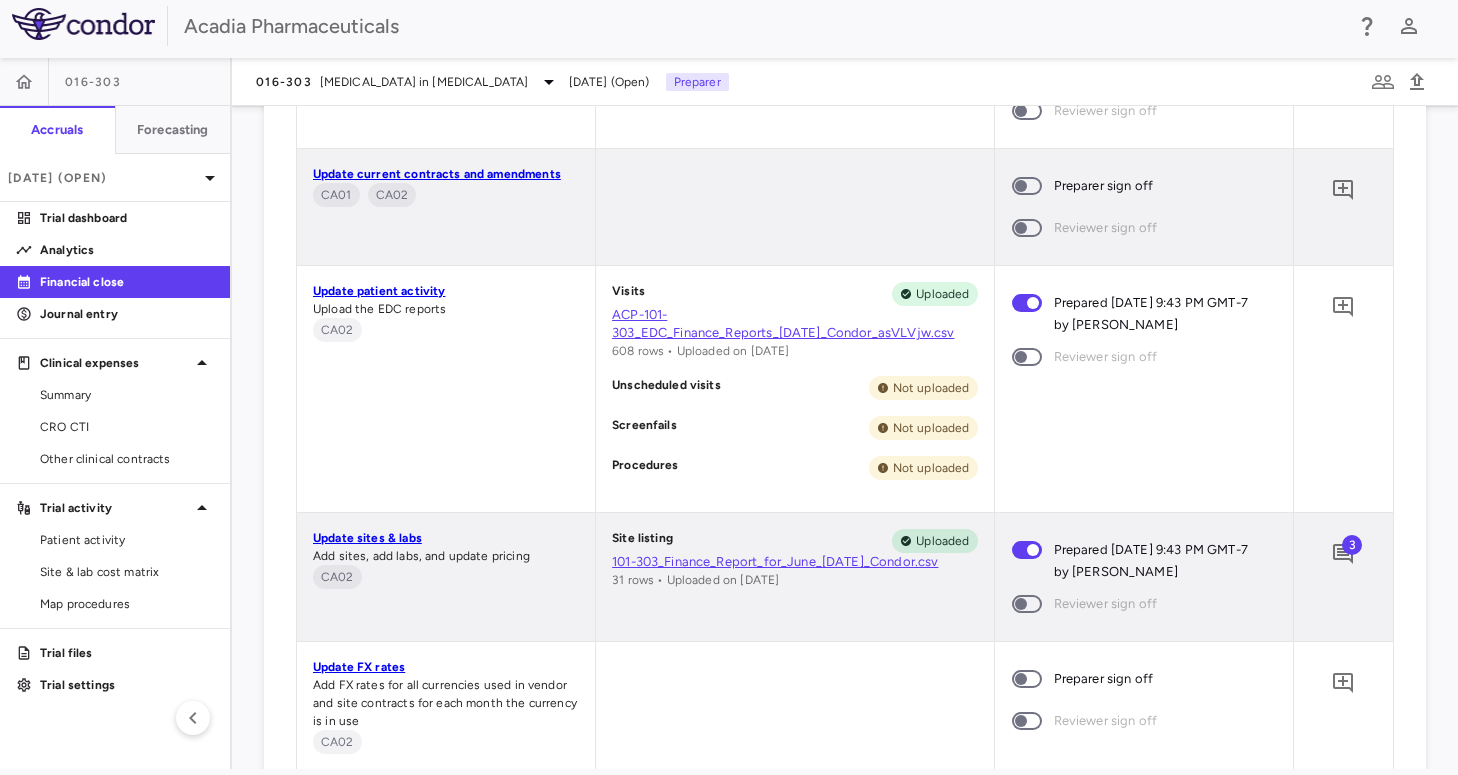 click on "0" at bounding box center (1343, 84) 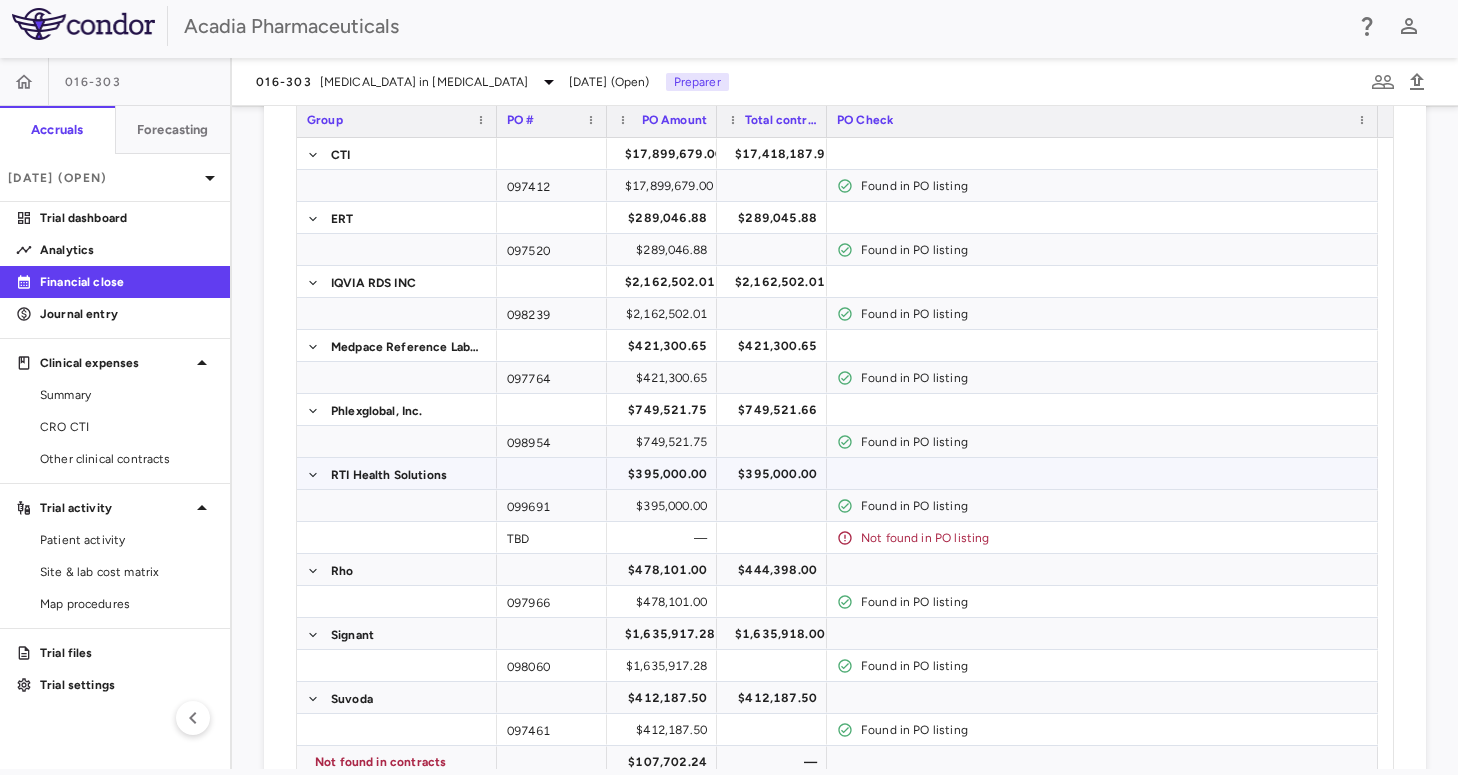 scroll, scrollTop: 333, scrollLeft: 0, axis: vertical 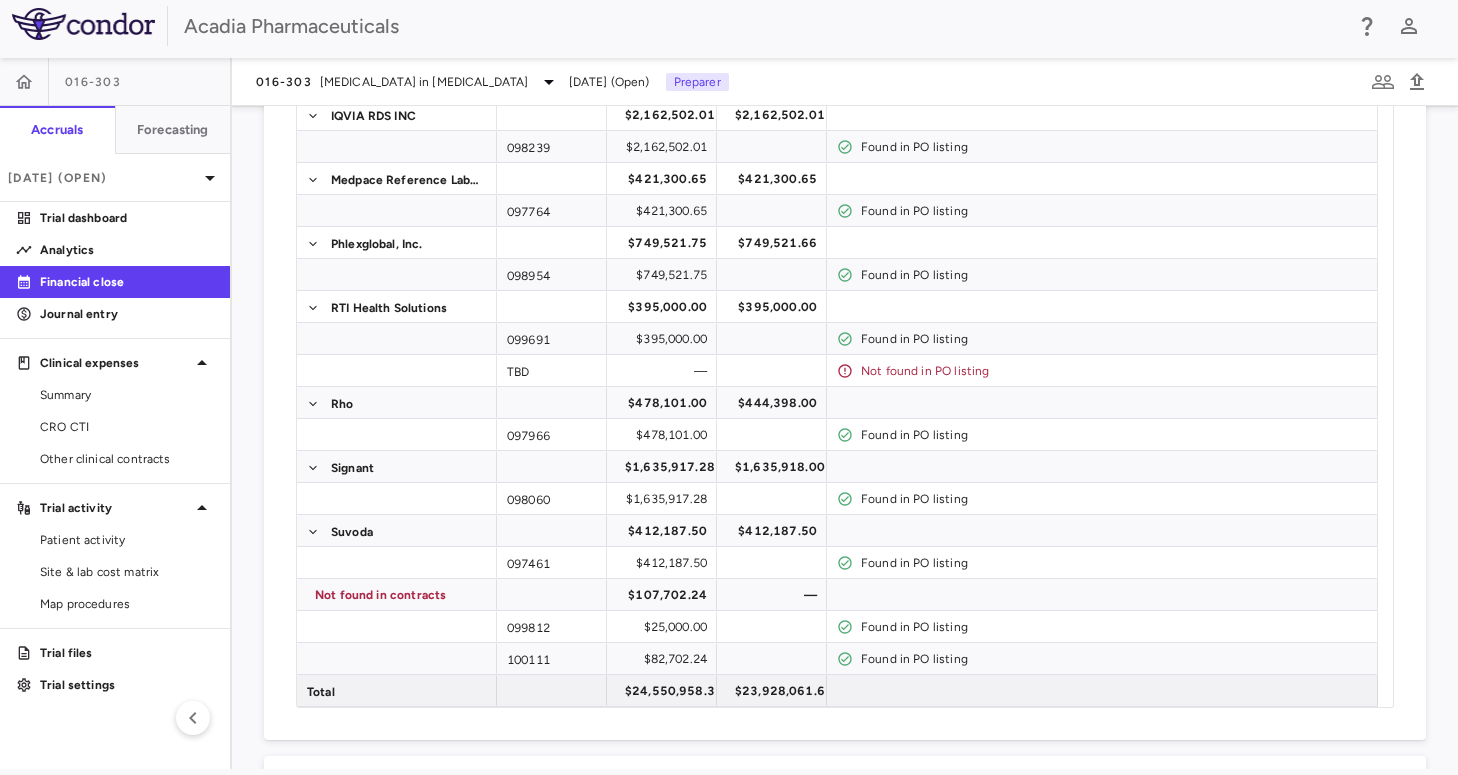 drag, startPoint x: 1174, startPoint y: 55, endPoint x: 1164, endPoint y: 61, distance: 11.661903 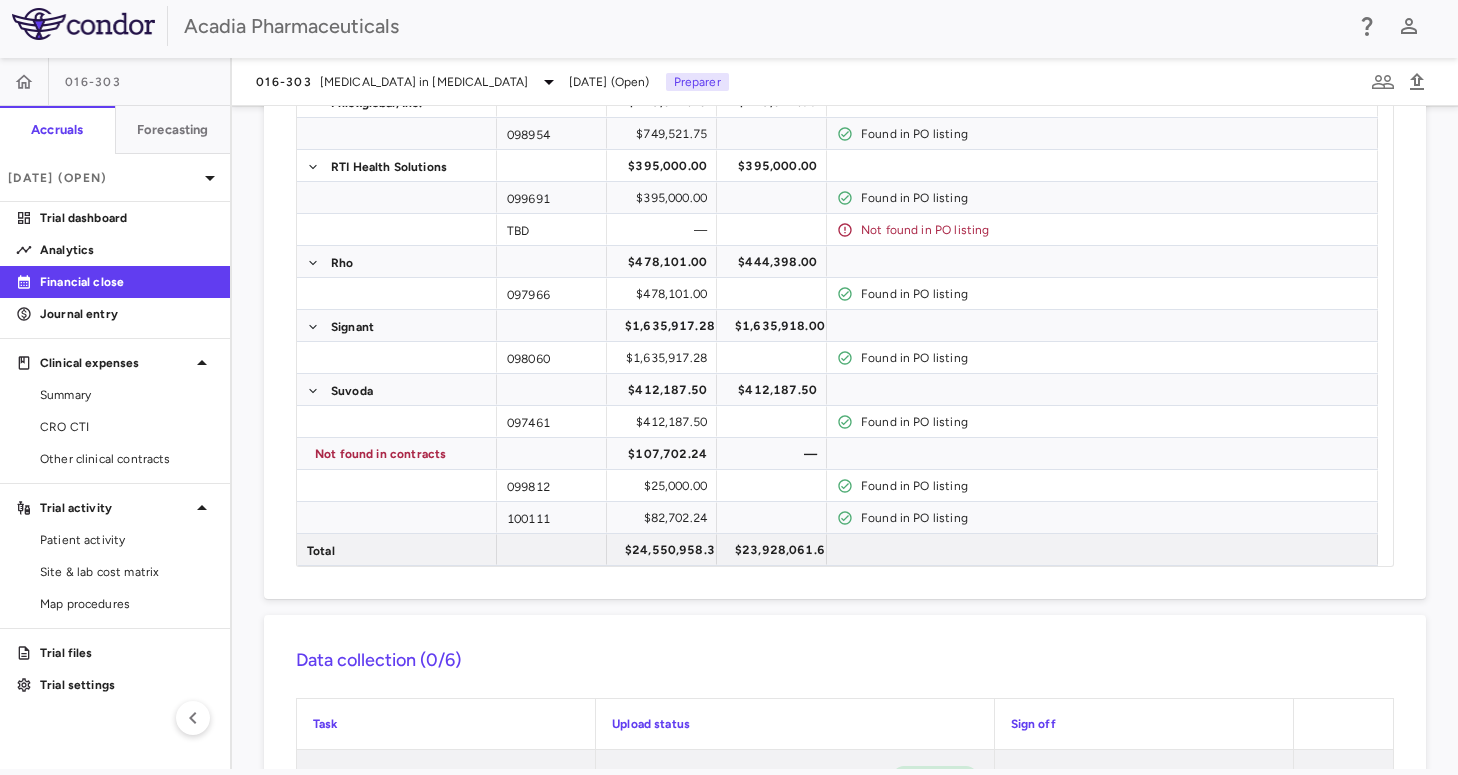 scroll, scrollTop: 500, scrollLeft: 0, axis: vertical 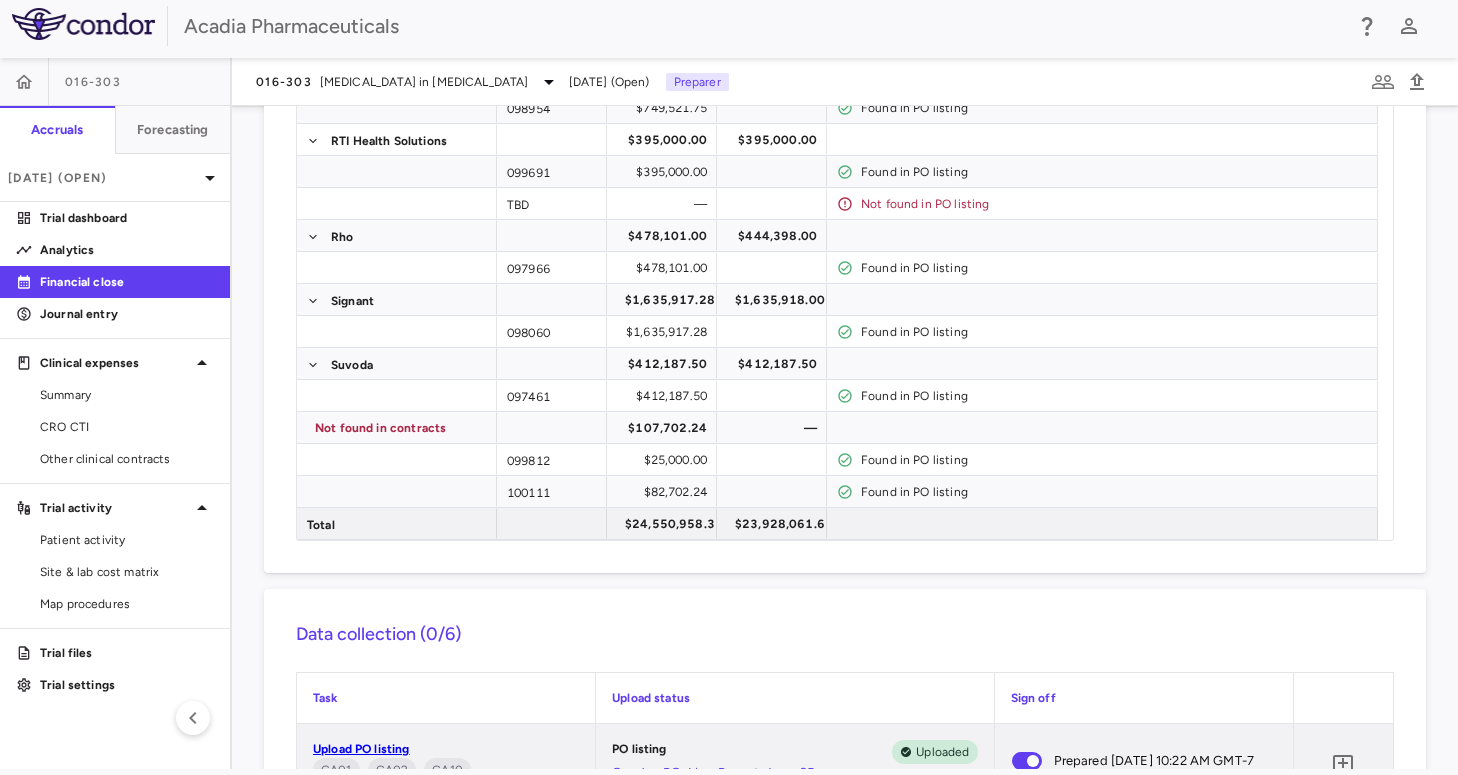 drag, startPoint x: 1388, startPoint y: 135, endPoint x: 1388, endPoint y: 155, distance: 20 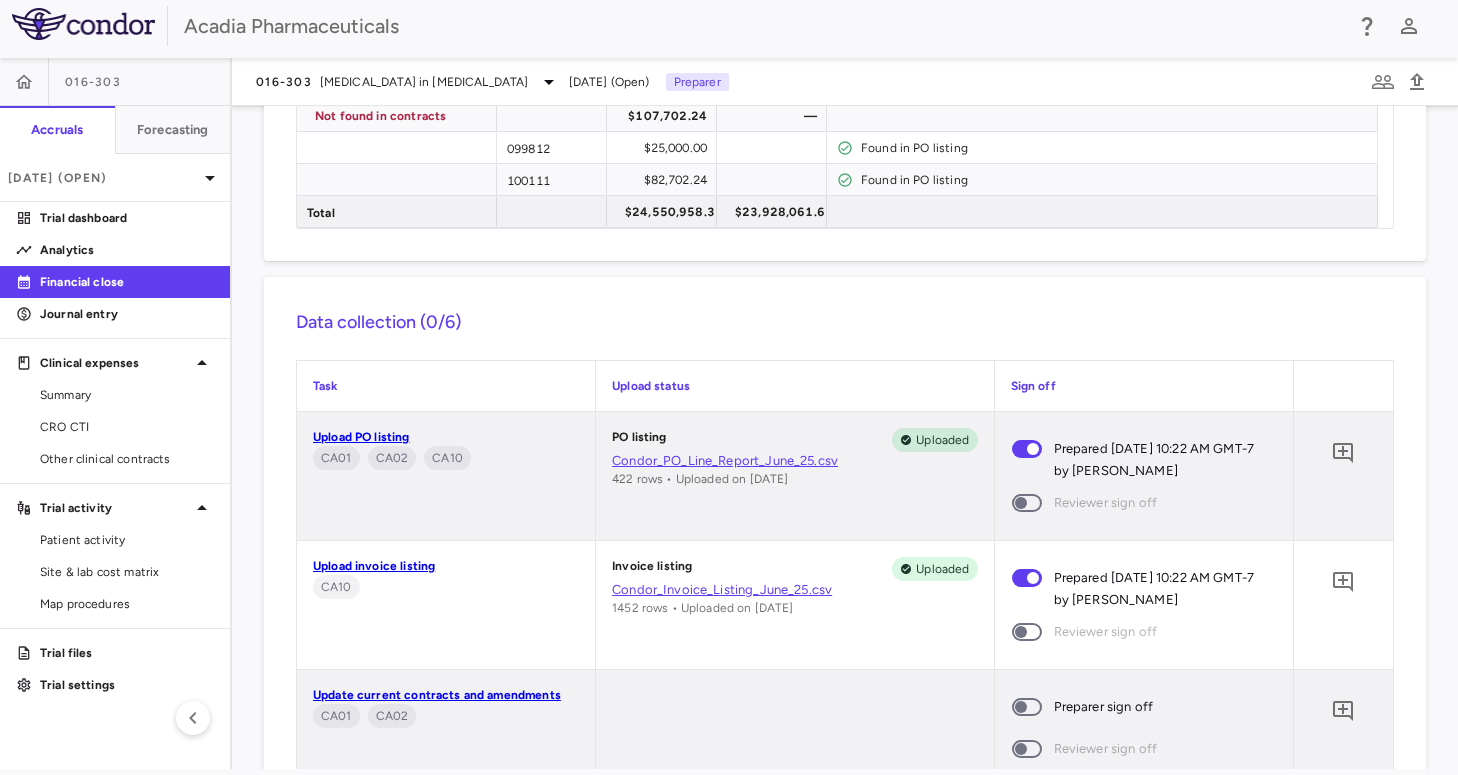 scroll, scrollTop: 833, scrollLeft: 0, axis: vertical 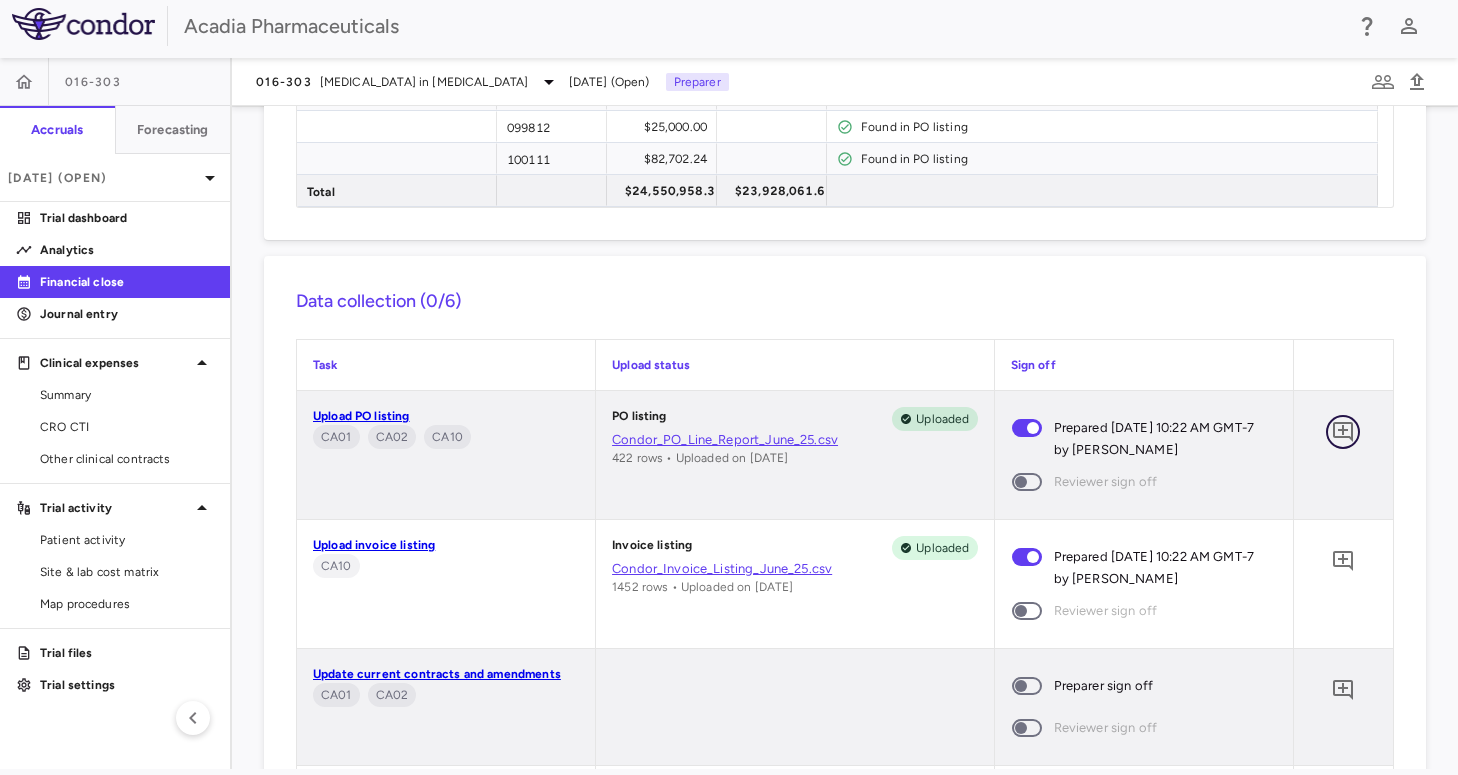 click 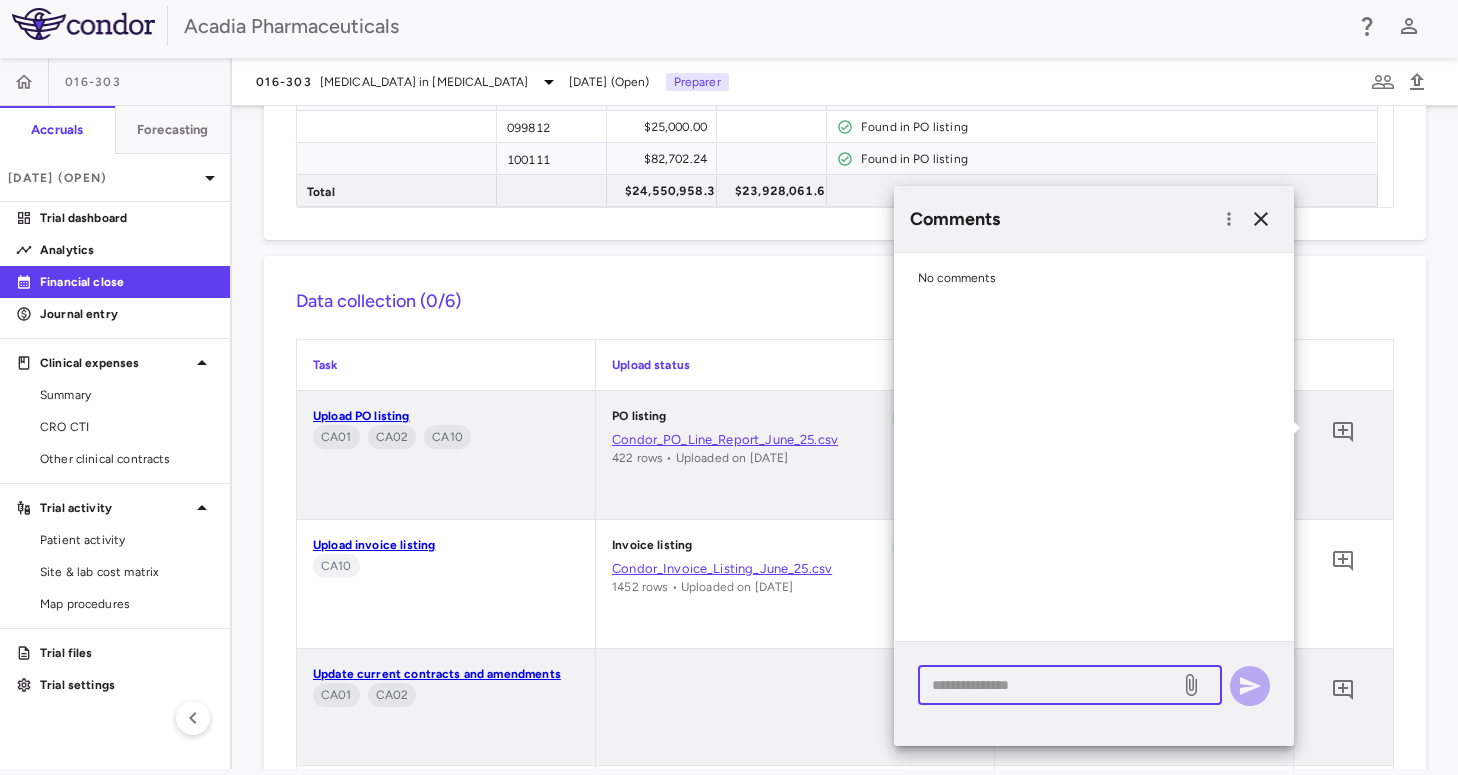 click at bounding box center (1049, 685) 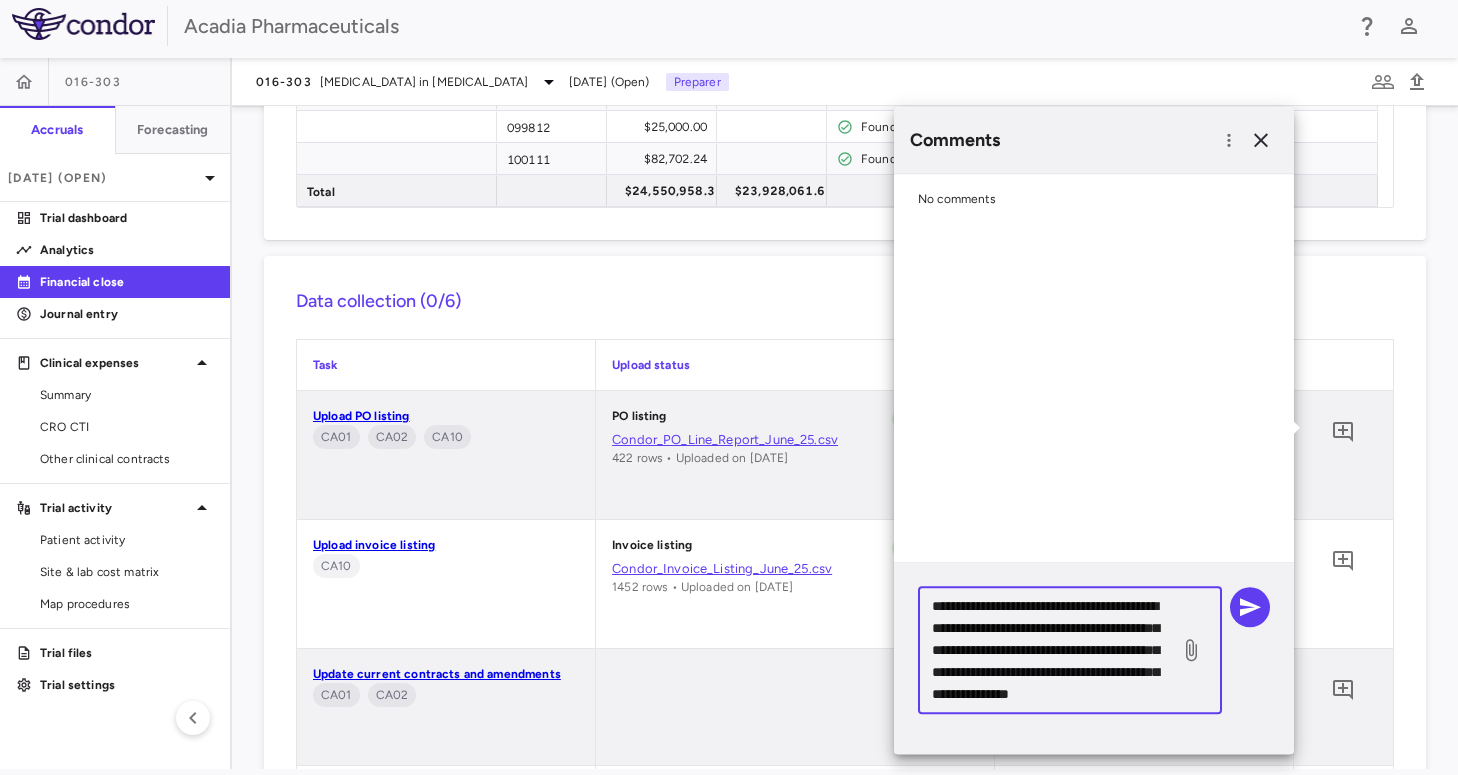 scroll, scrollTop: 14, scrollLeft: 0, axis: vertical 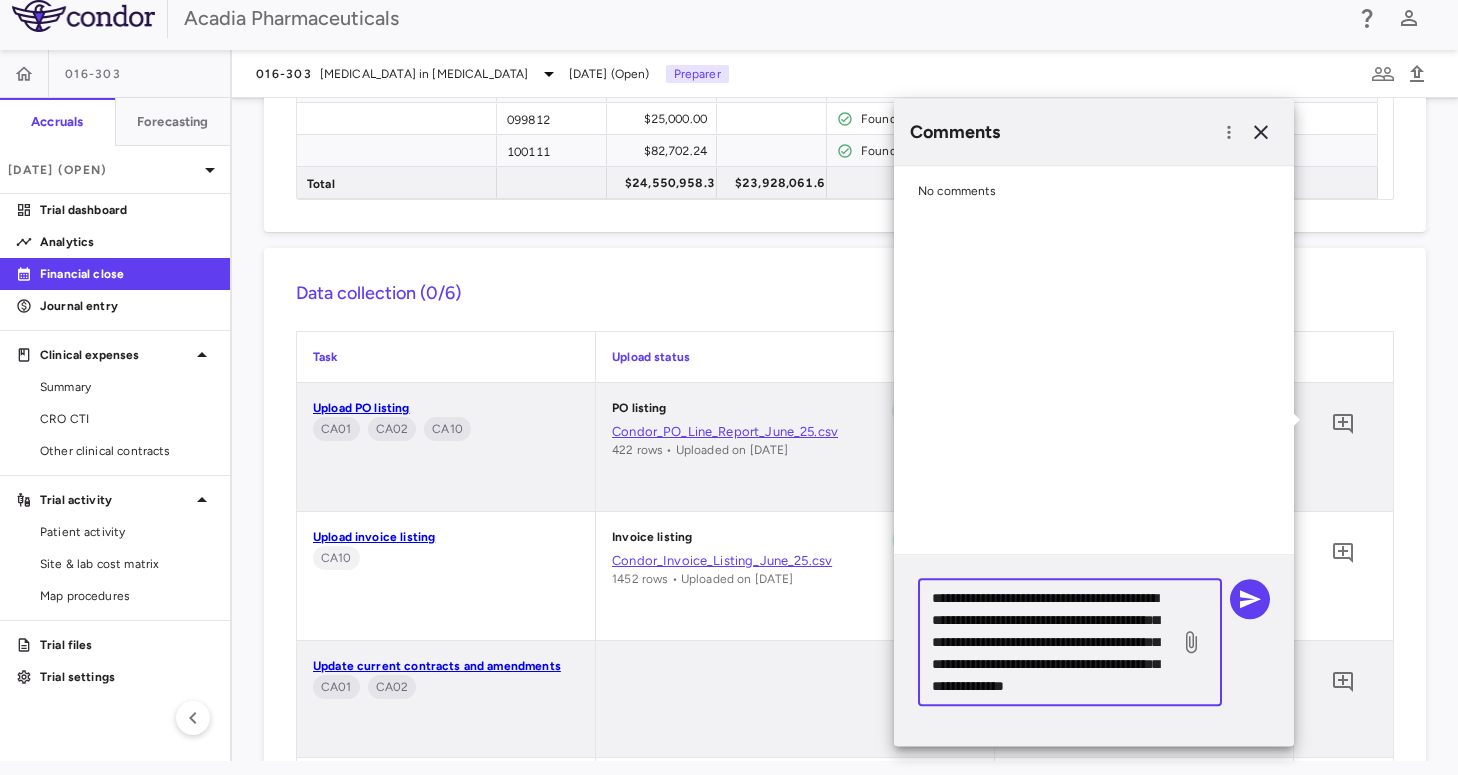 type on "**********" 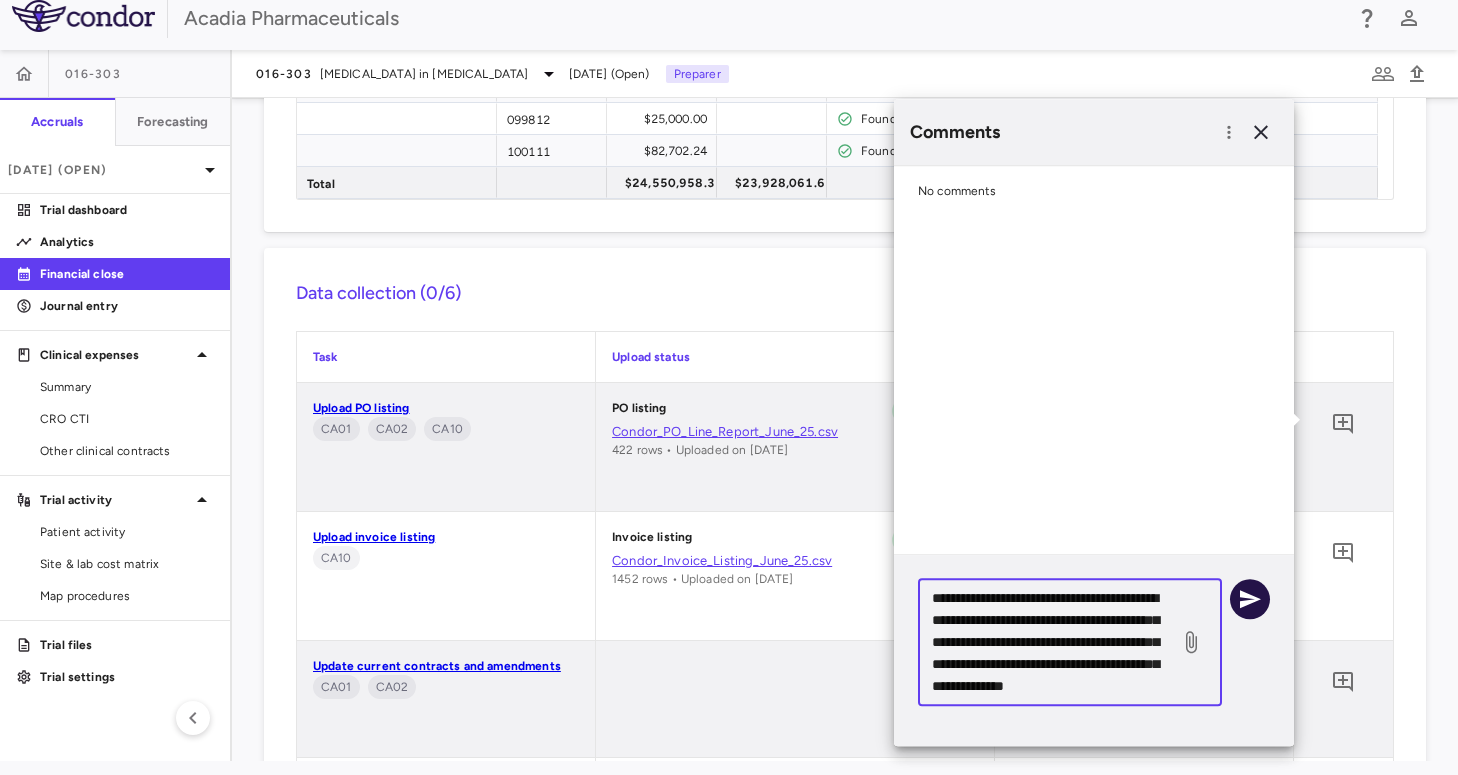click 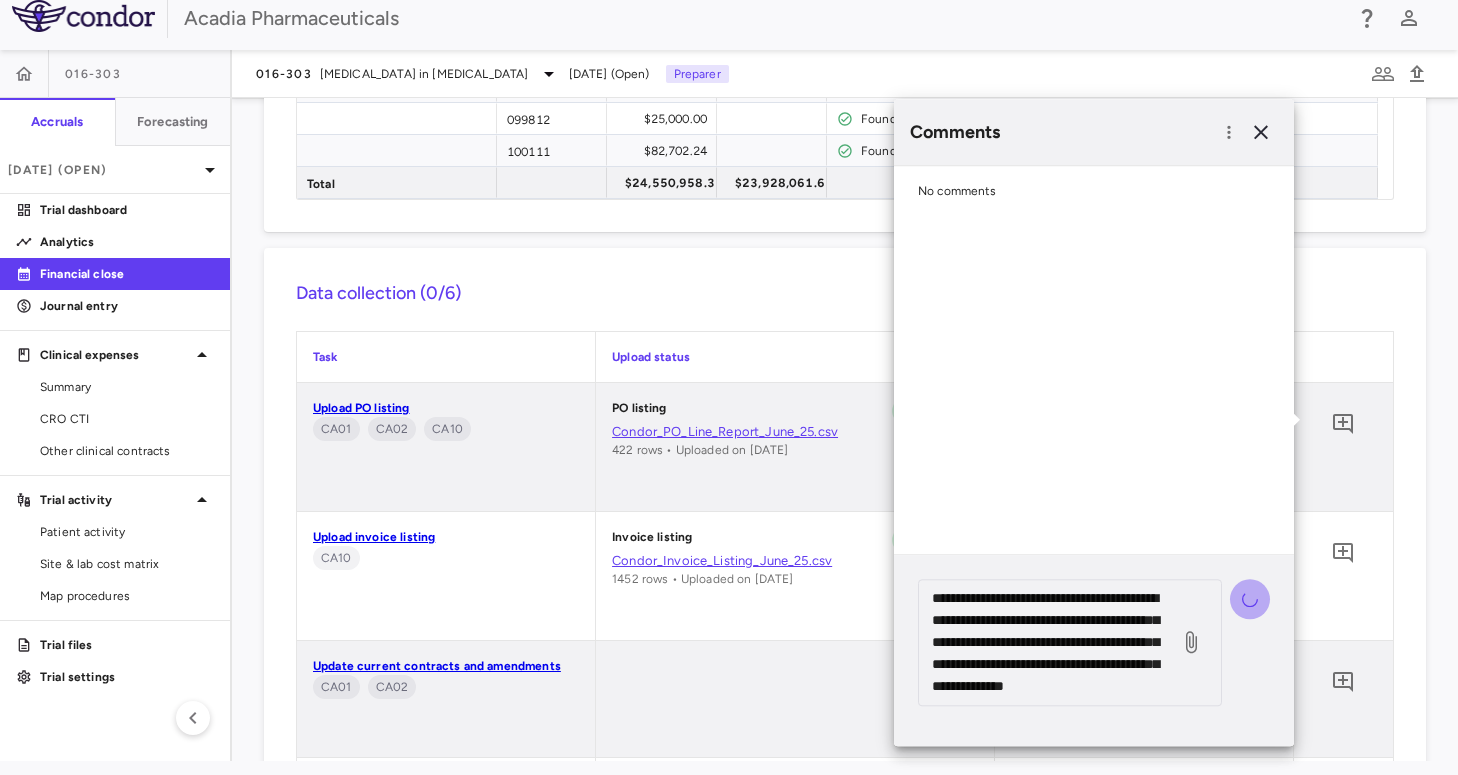 type 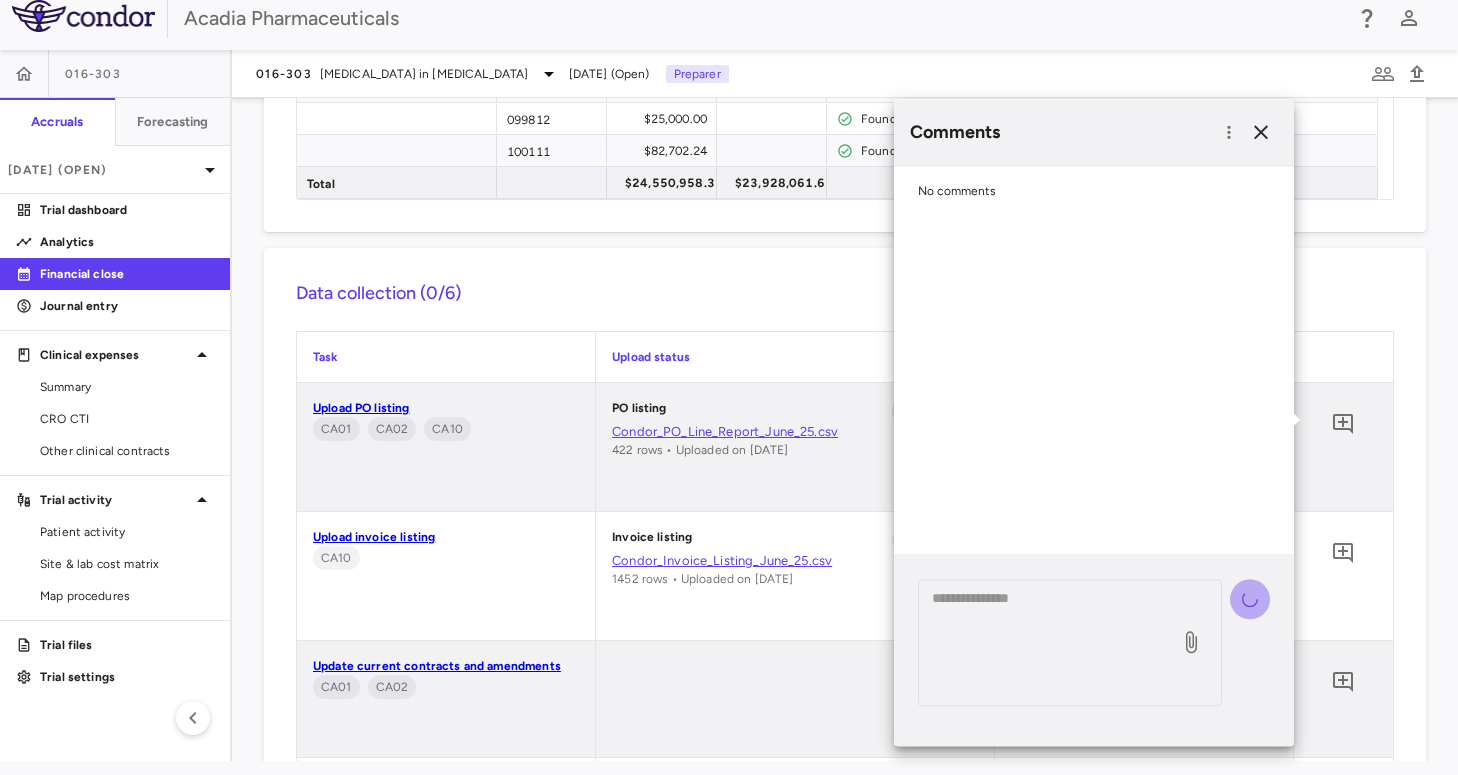 scroll, scrollTop: 0, scrollLeft: 0, axis: both 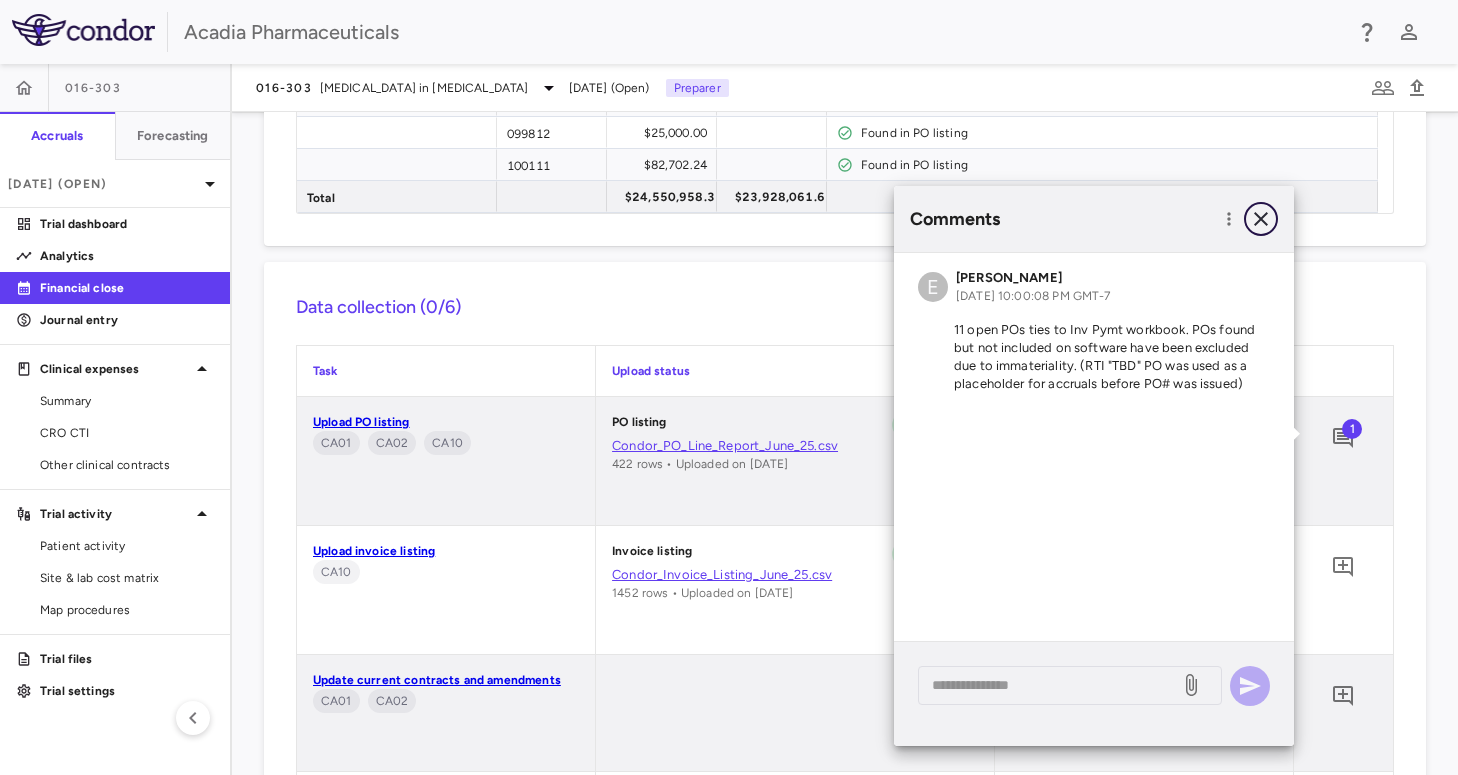 drag, startPoint x: 1264, startPoint y: 219, endPoint x: 1372, endPoint y: 267, distance: 118.186295 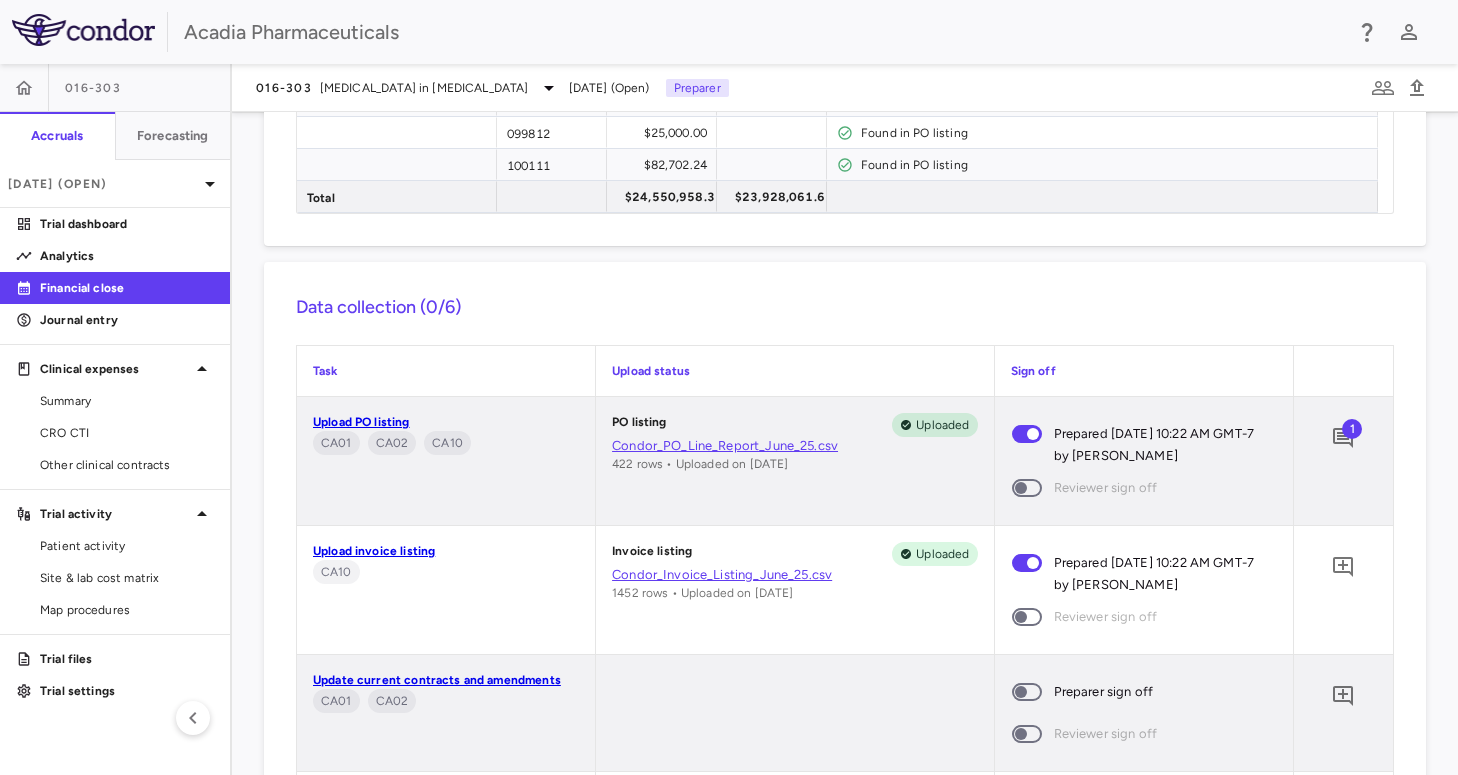 click on "Acadia Pharmaceuticals" at bounding box center [763, 32] 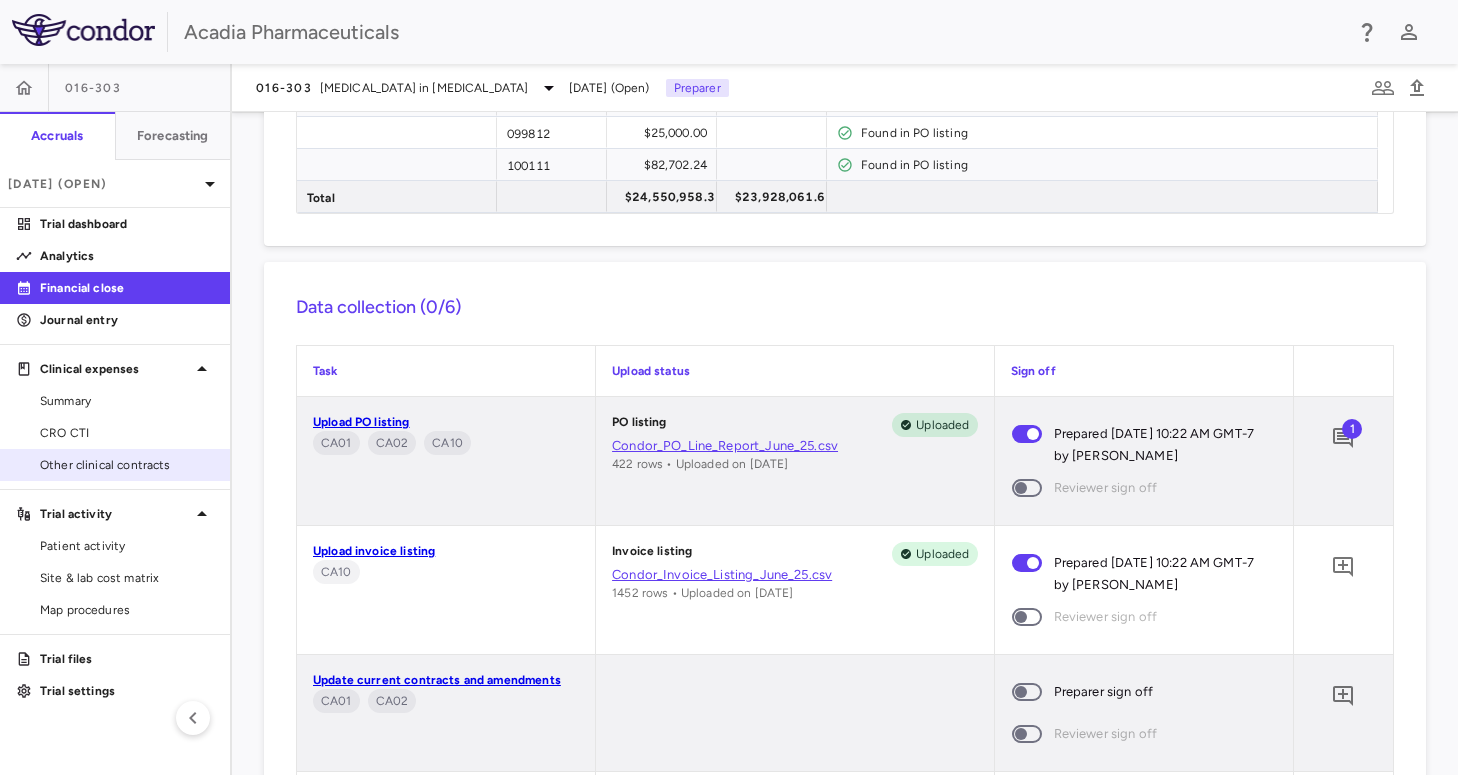click on "Other clinical contracts" at bounding box center [127, 465] 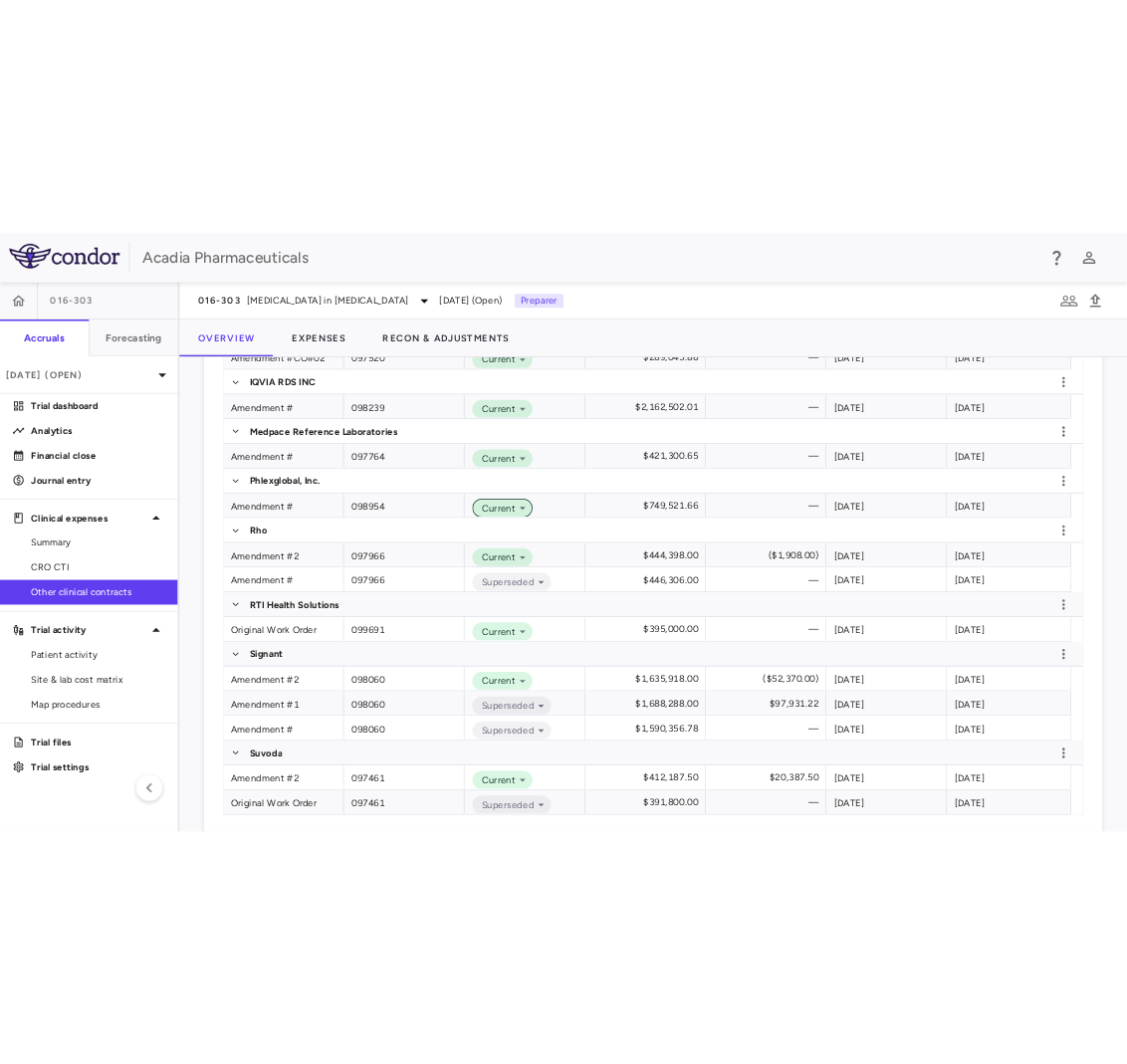 scroll, scrollTop: 670, scrollLeft: 0, axis: vertical 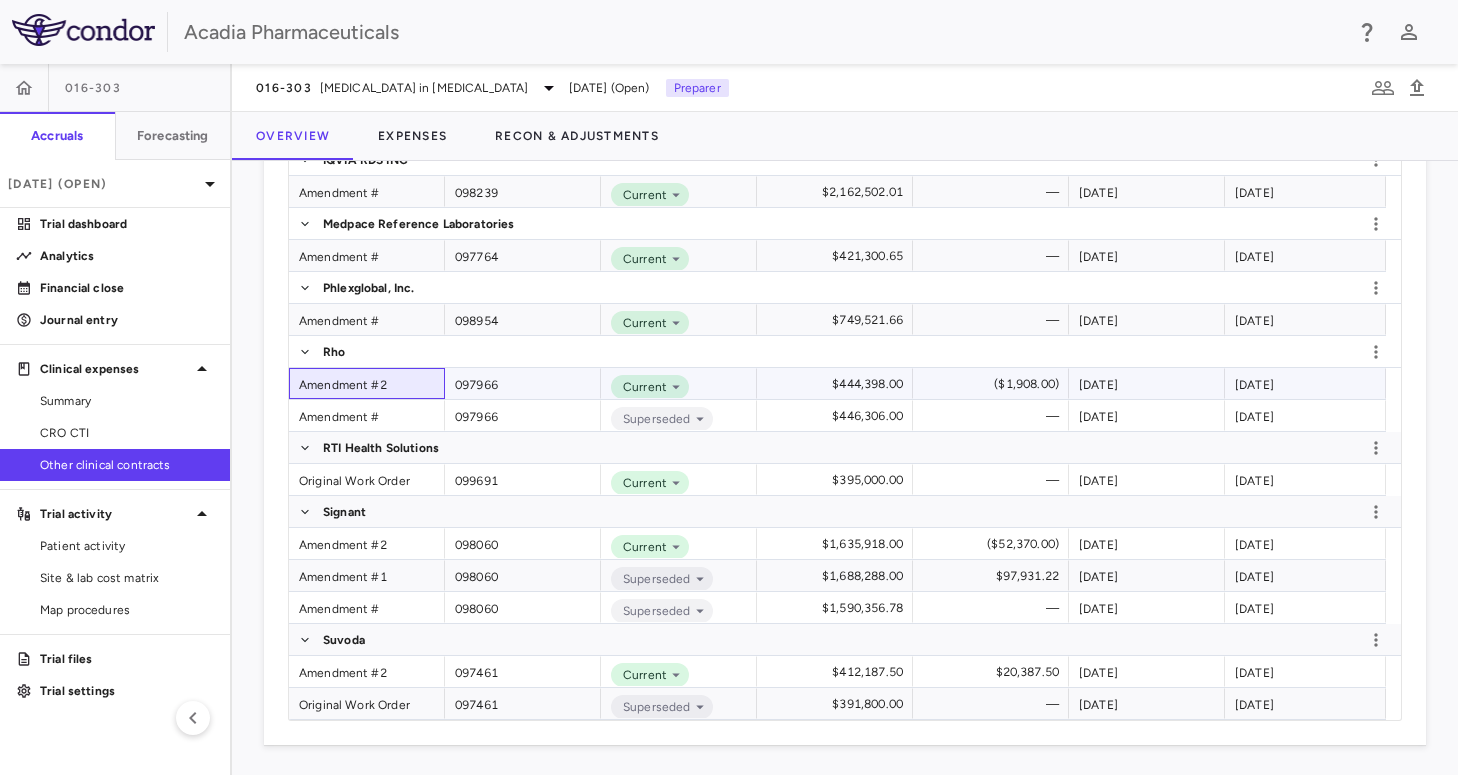 click on "Amendment #2" at bounding box center (367, 383) 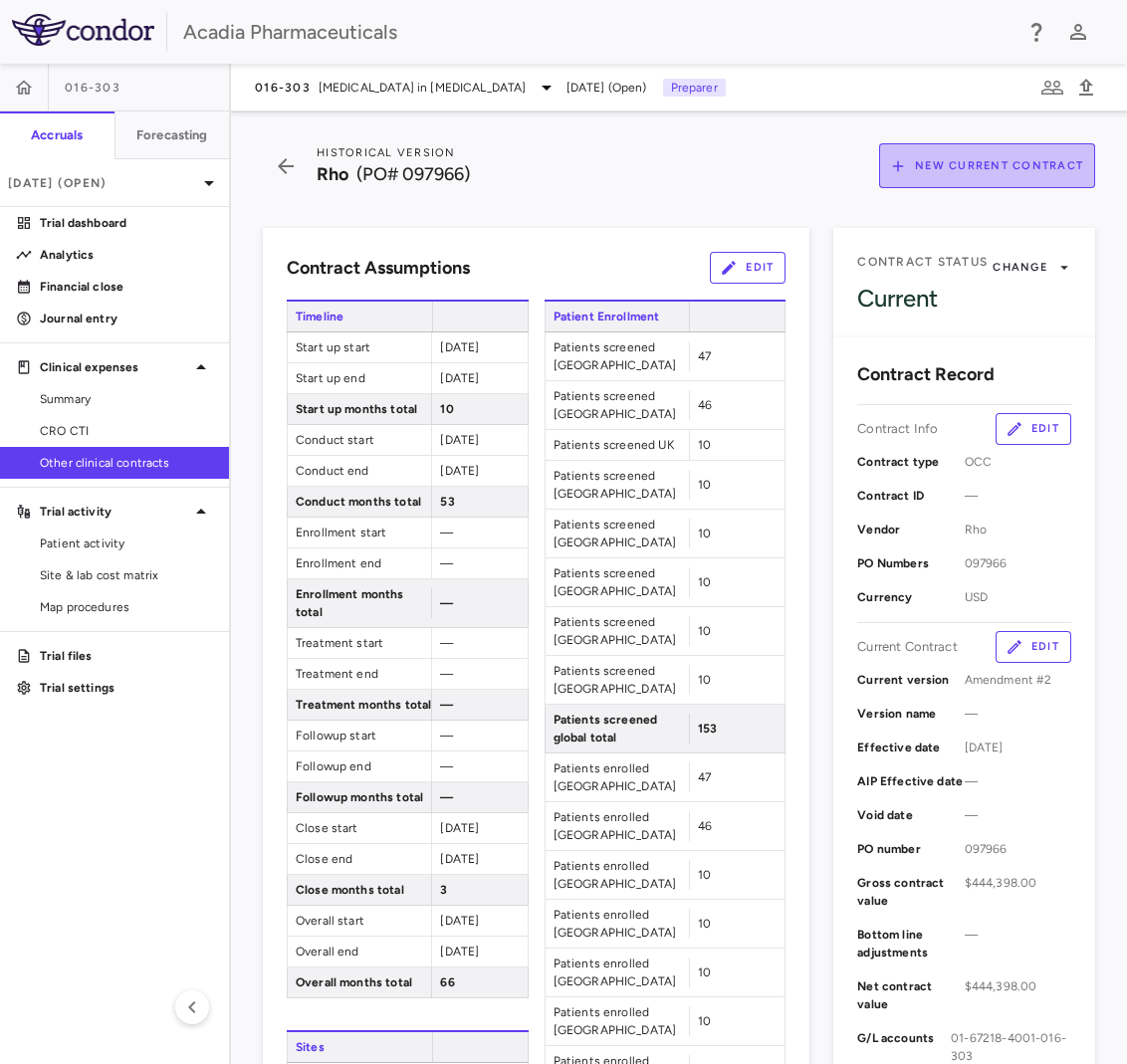 click on "New Current Contract" at bounding box center (987, 165) 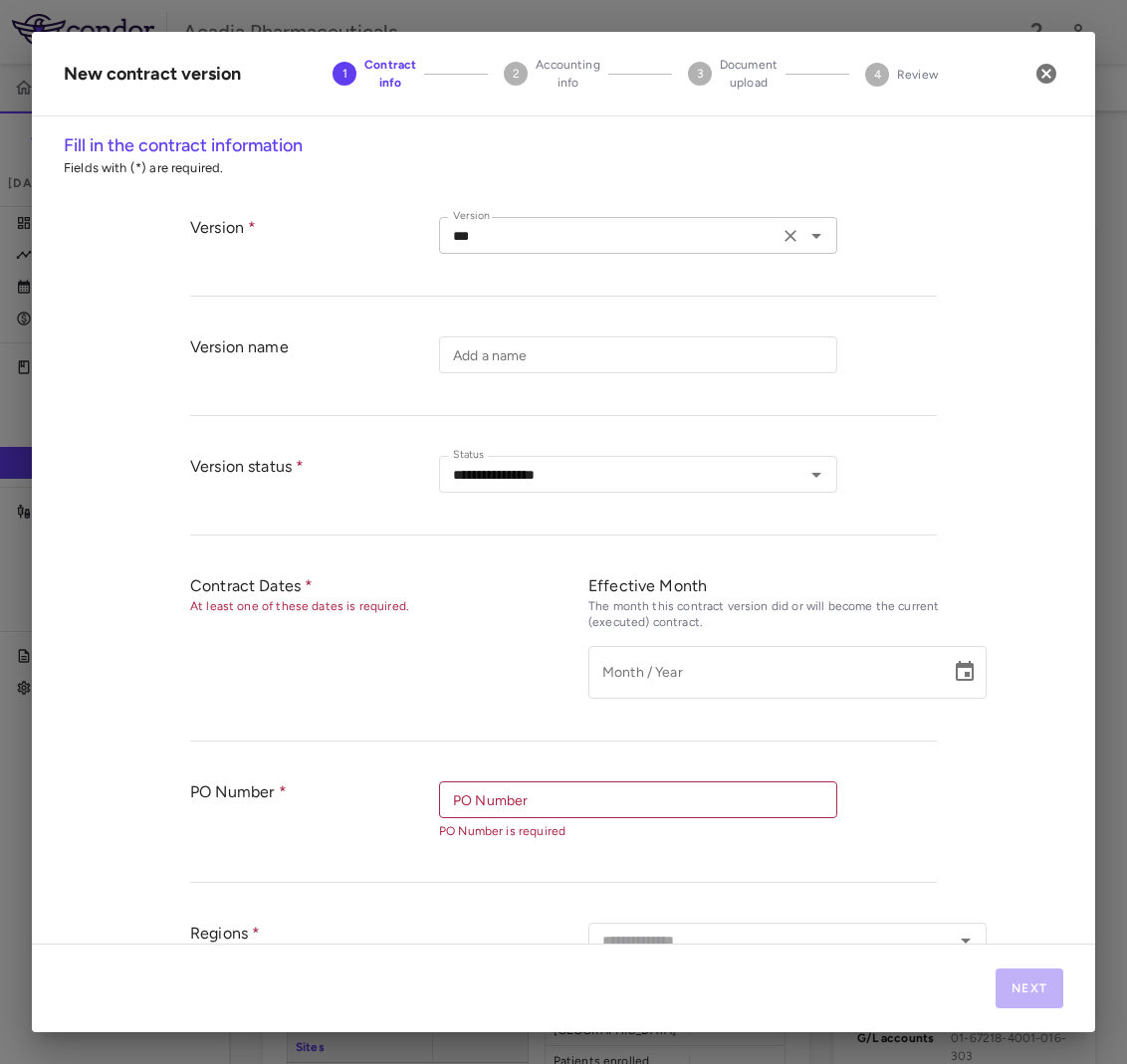 click on "*** Version" at bounding box center (638, 235) 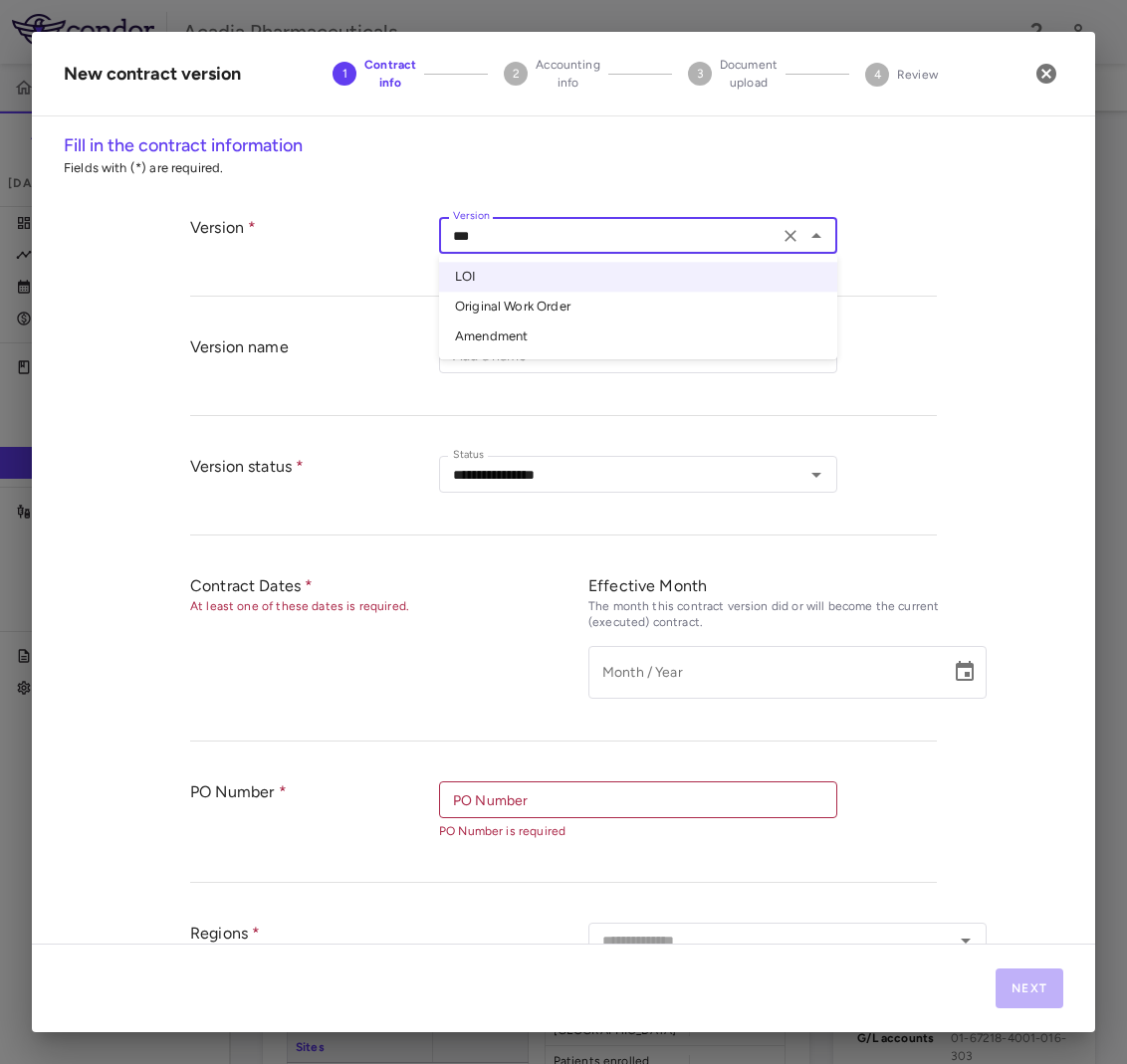click on "Amendment" at bounding box center [638, 336] 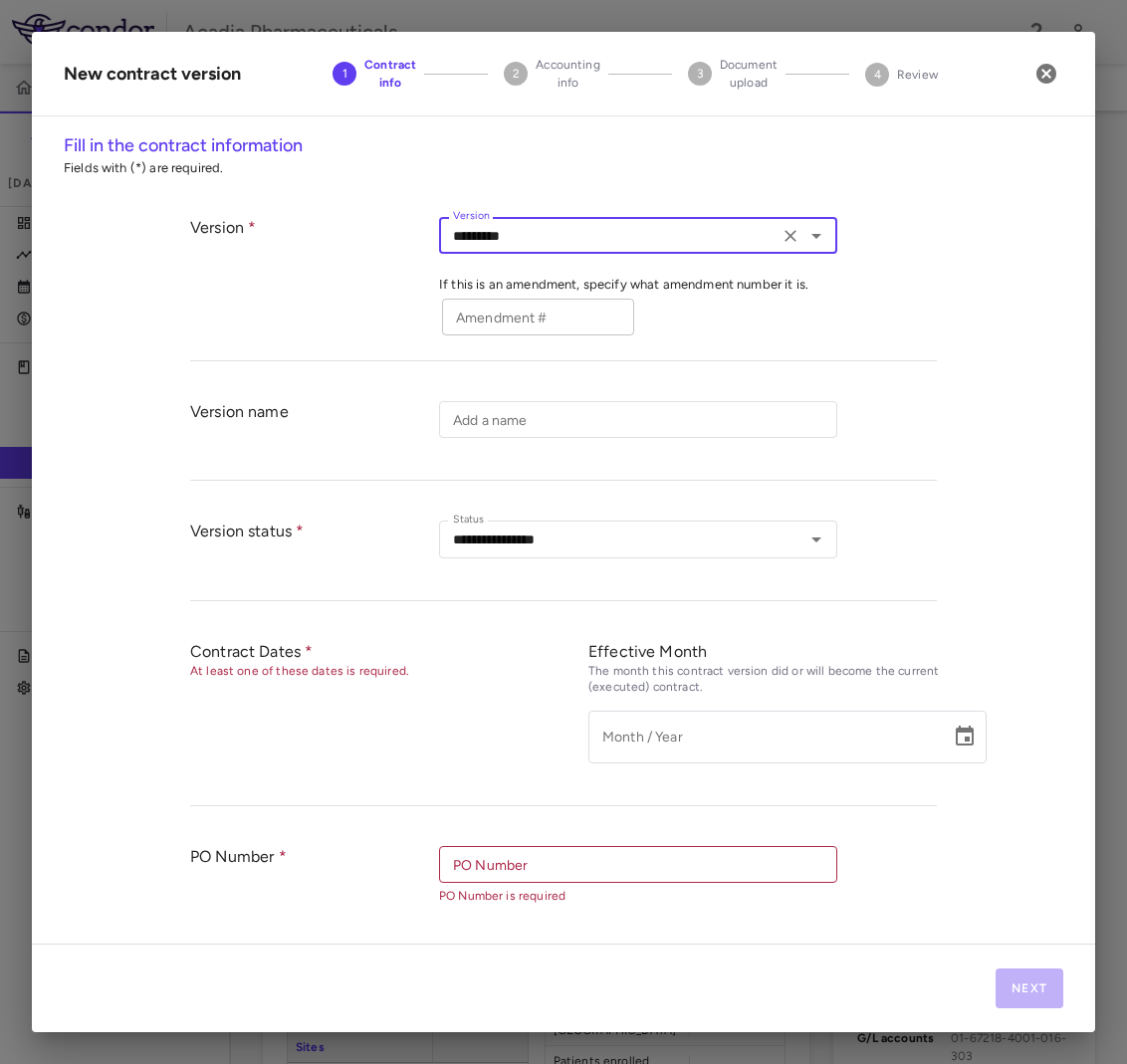 click on "Amendment #" at bounding box center [538, 317] 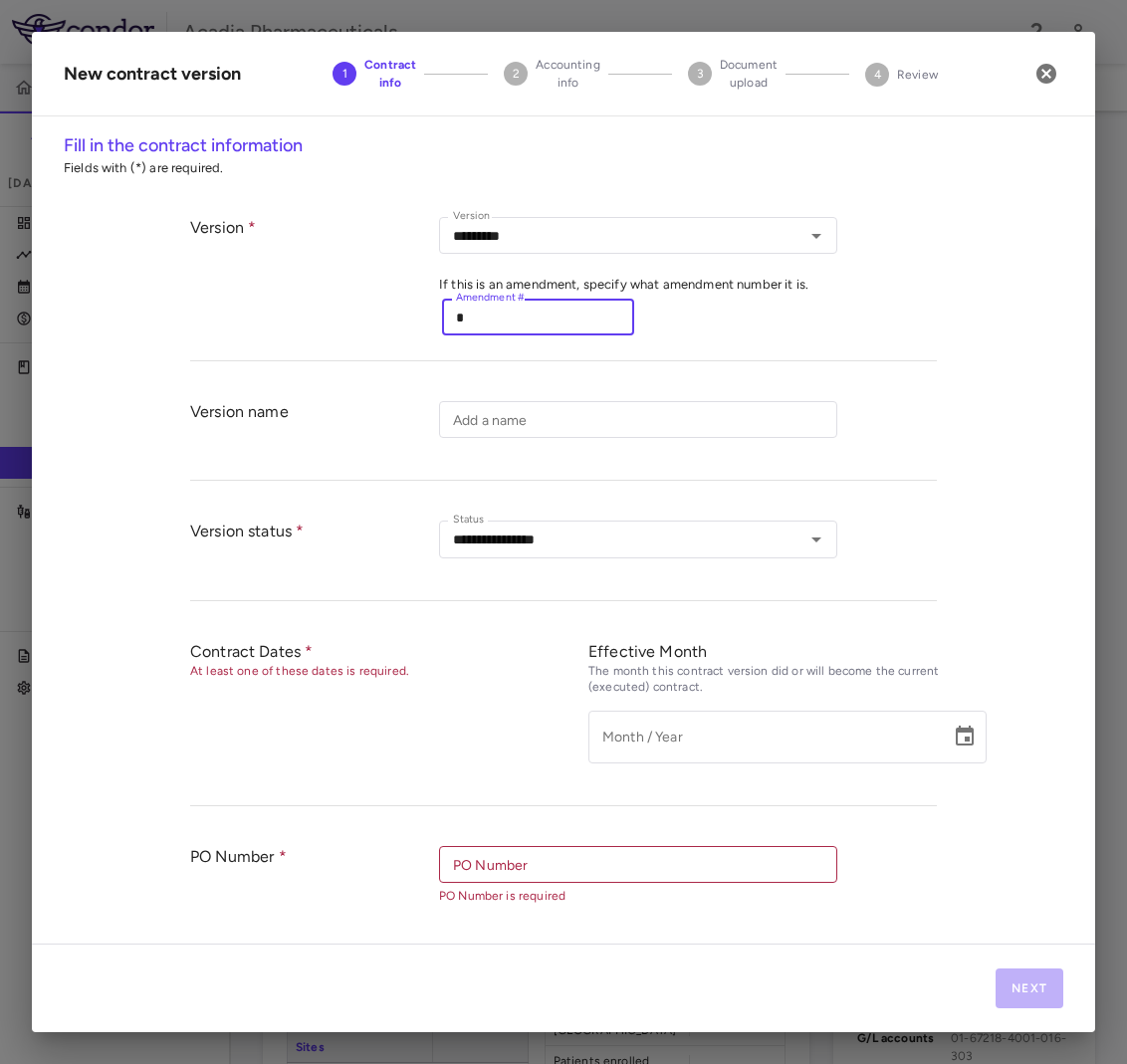 type on "*" 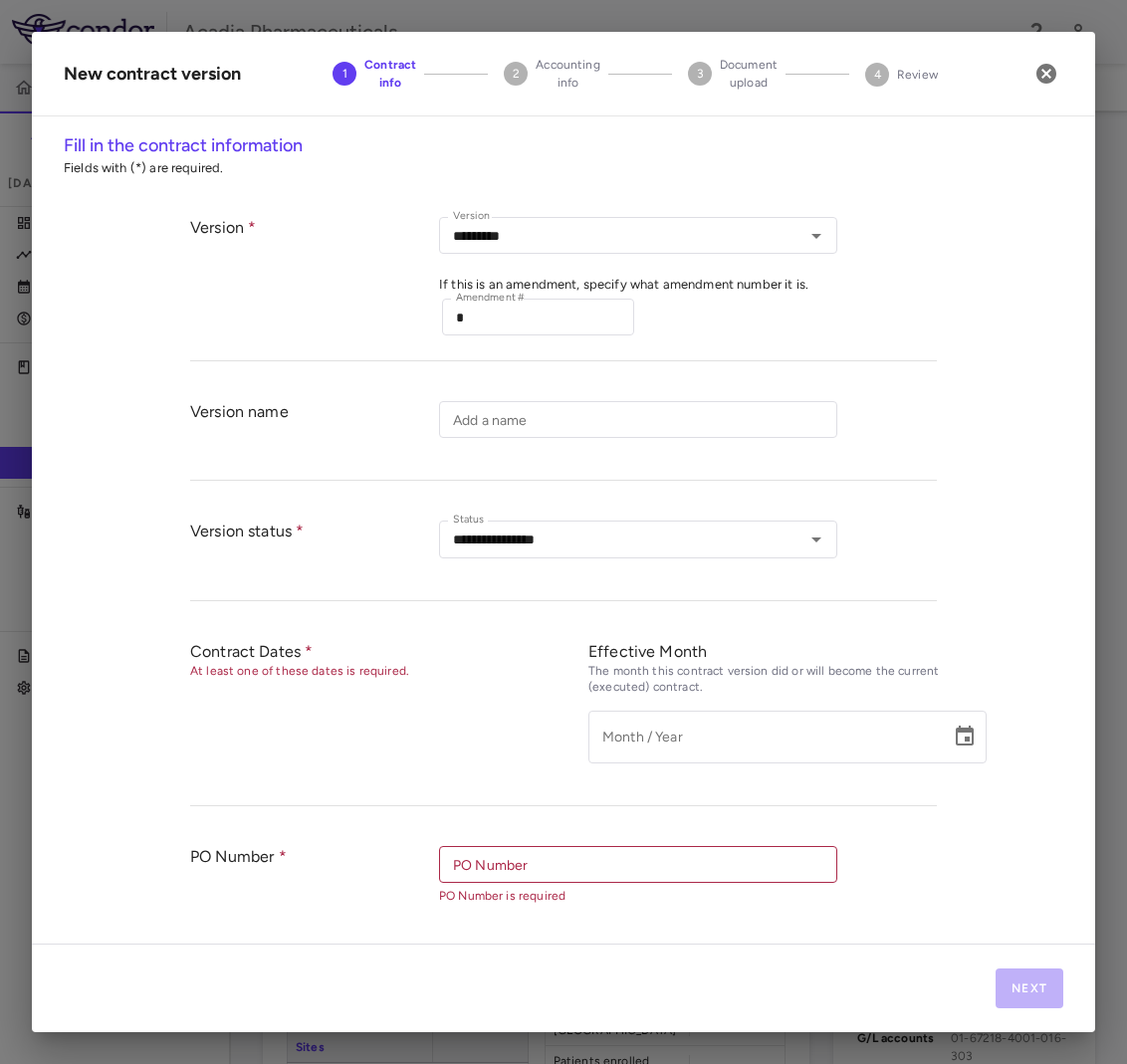 drag, startPoint x: 915, startPoint y: 508, endPoint x: 912, endPoint y: 556, distance: 48.09366 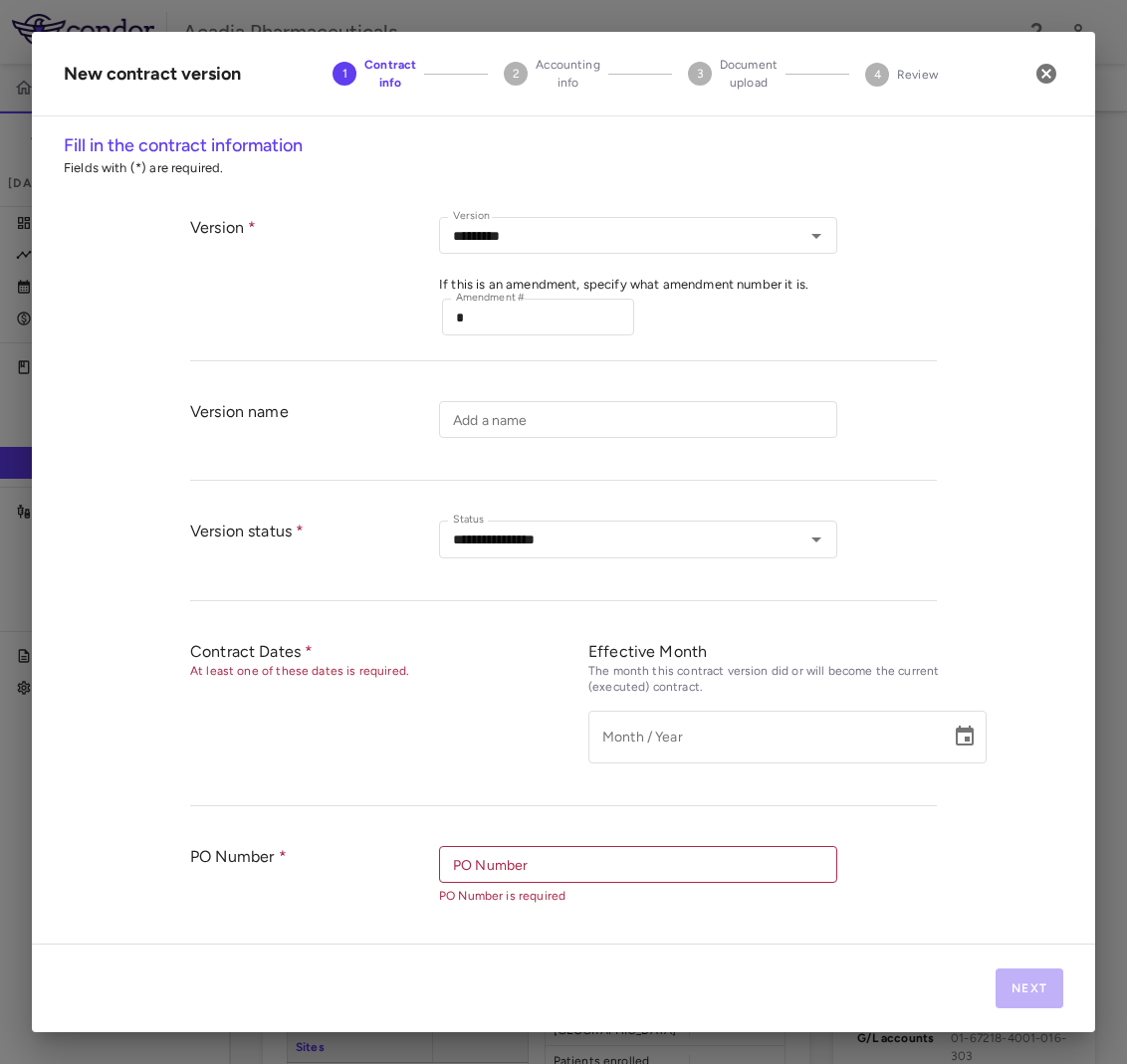 scroll, scrollTop: 165, scrollLeft: 0, axis: vertical 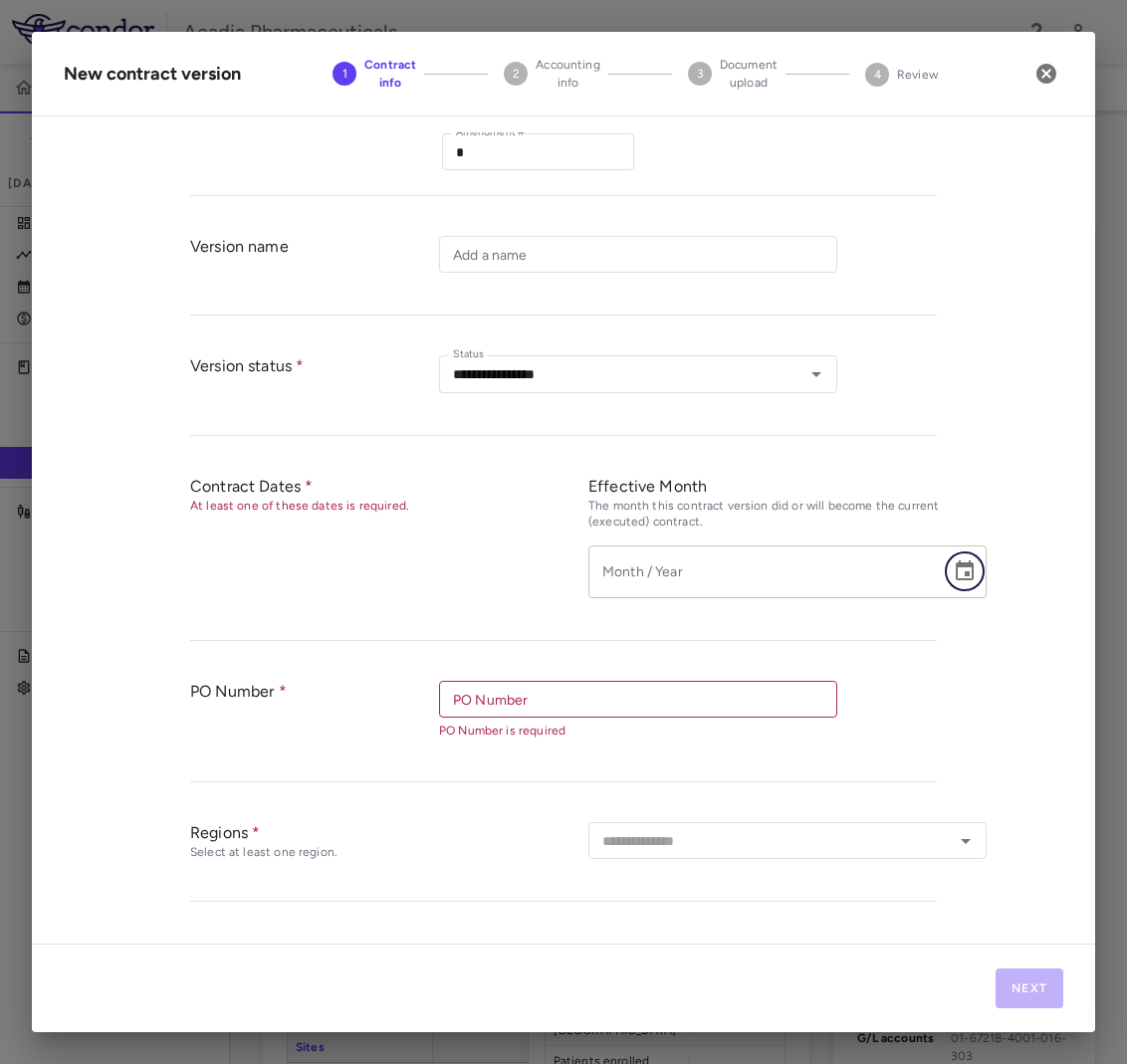 click at bounding box center (965, 571) 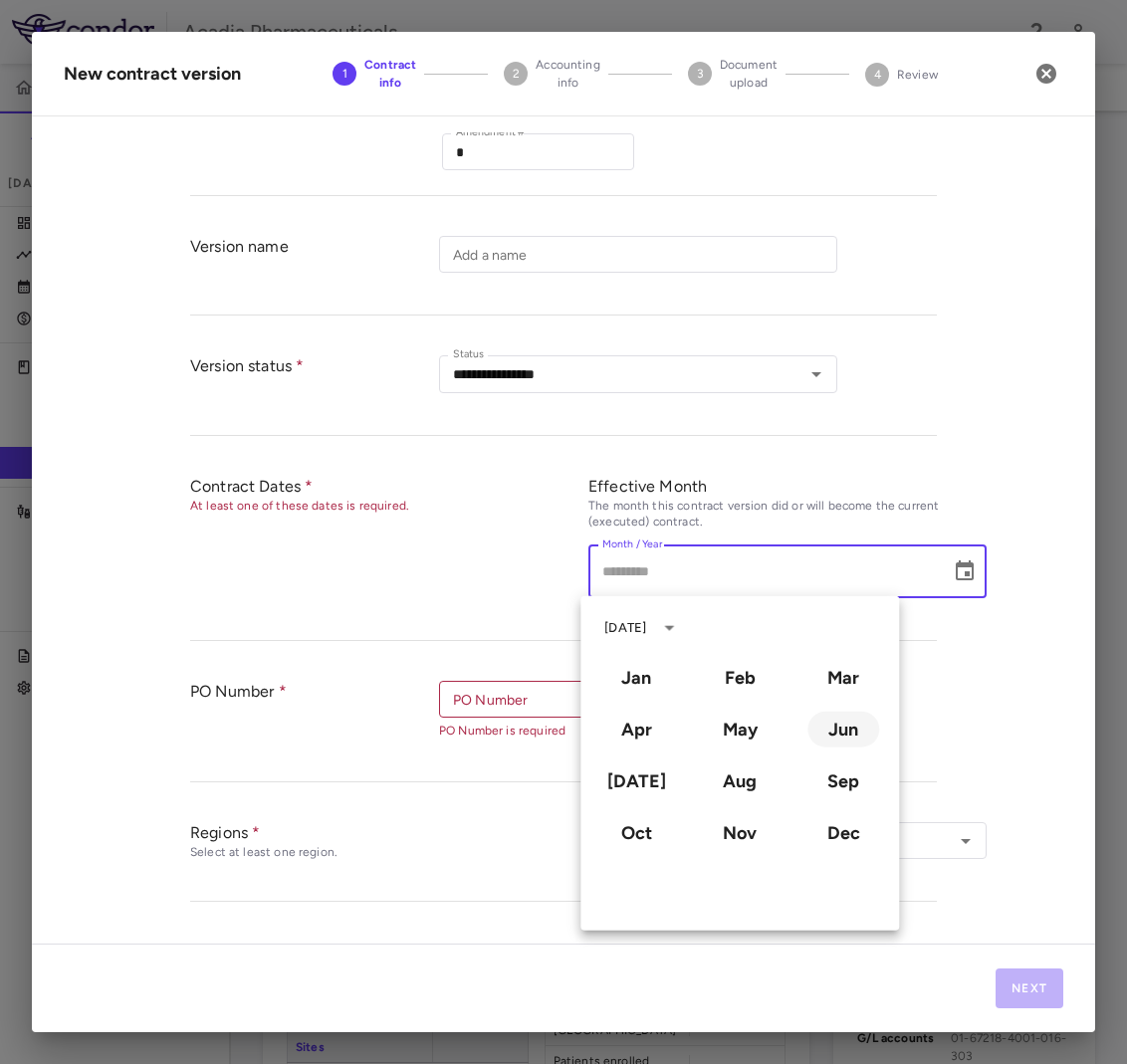 click on "Jun" at bounding box center (843, 730) 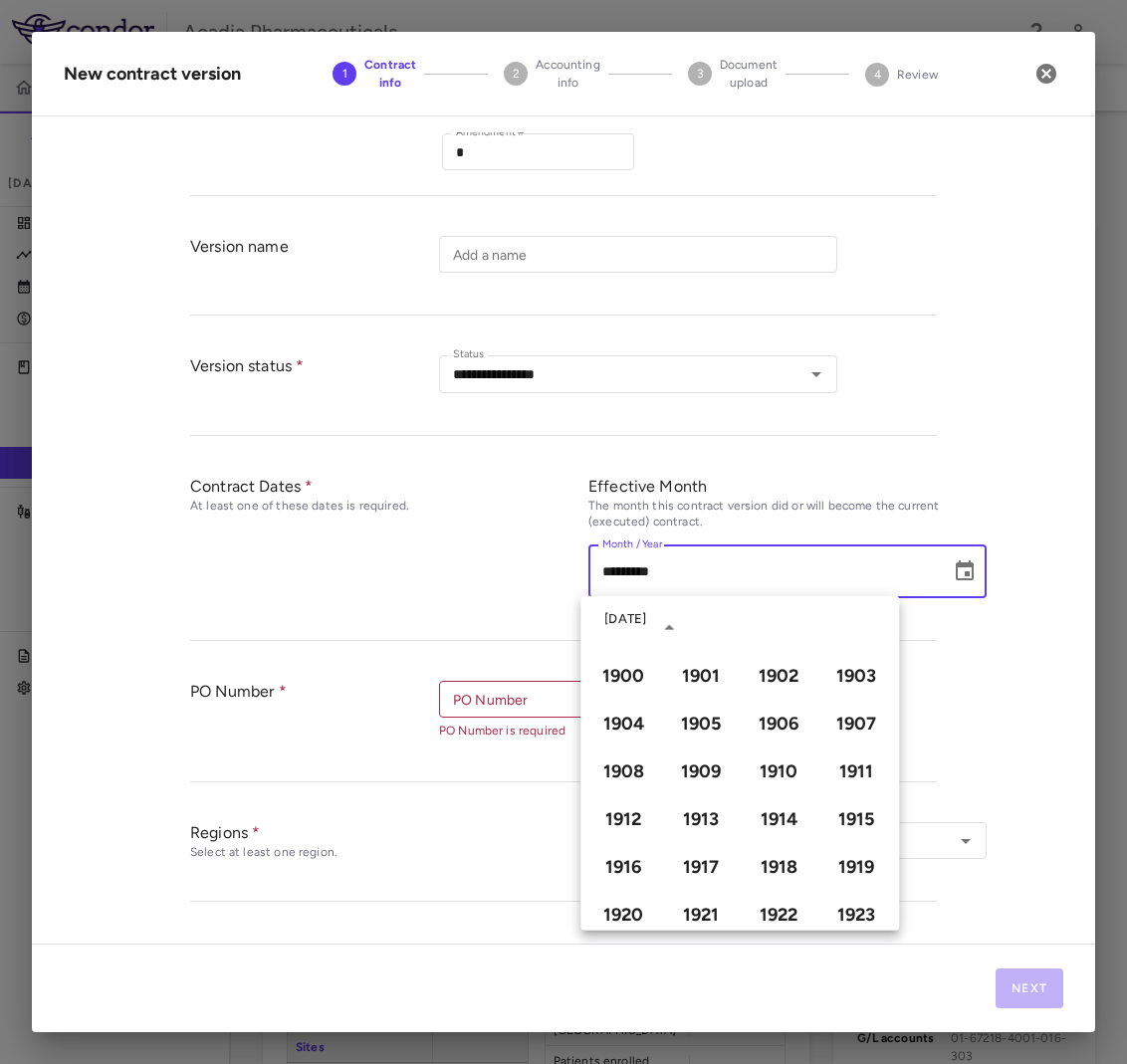 scroll, scrollTop: 1366, scrollLeft: 0, axis: vertical 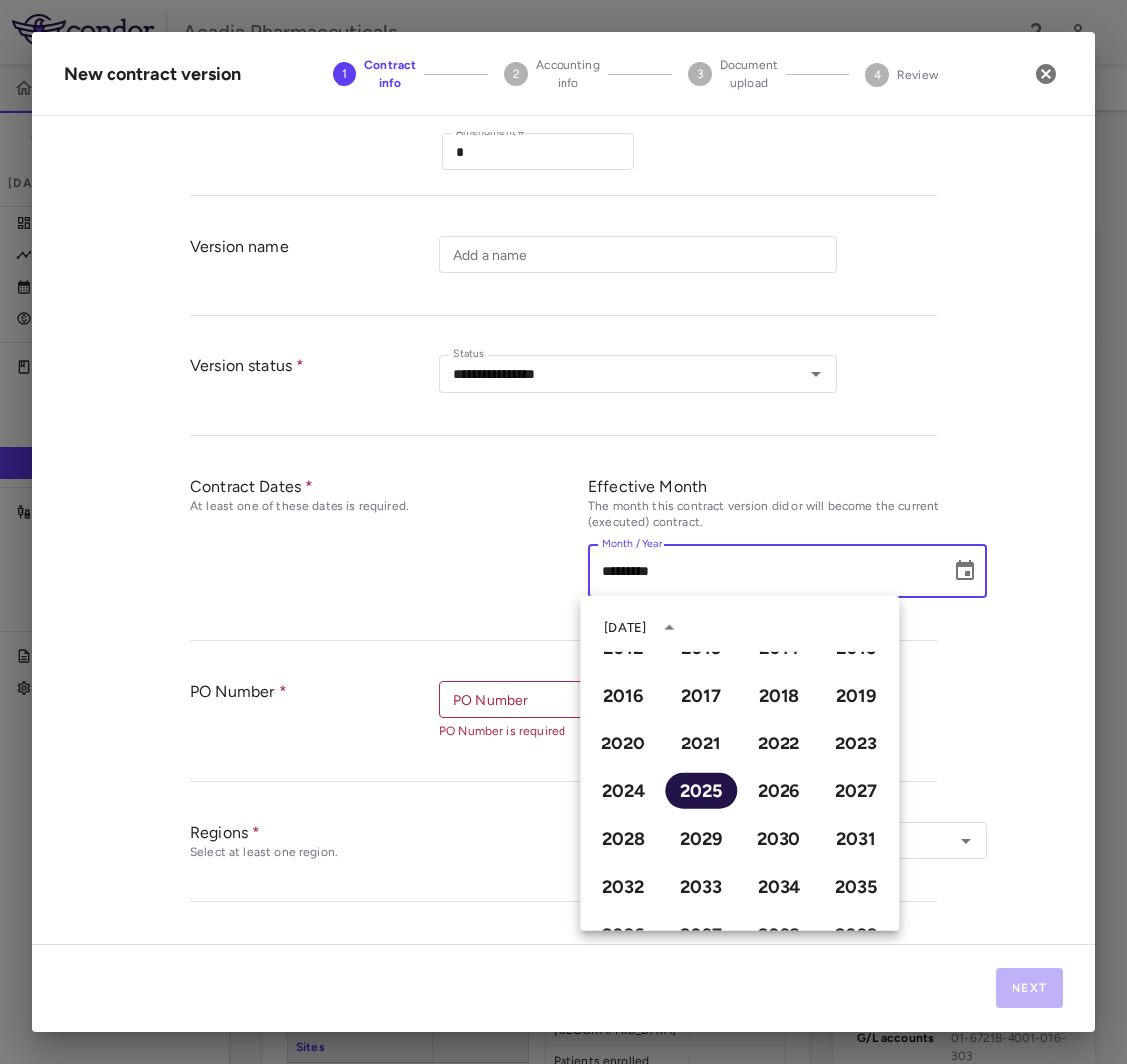 click on "2025" at bounding box center (701, 791) 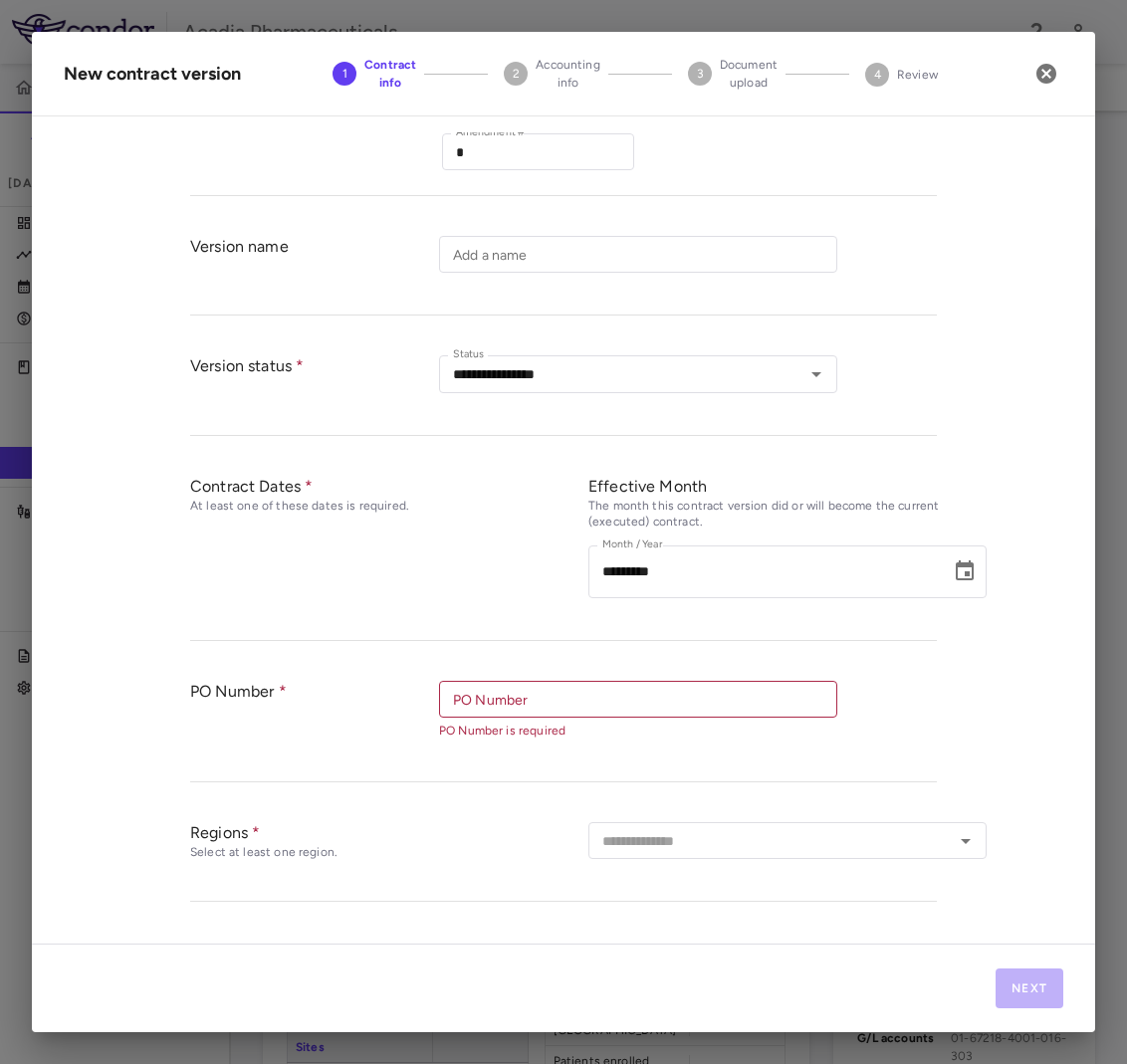 click on "PO Number" at bounding box center [636, 699] 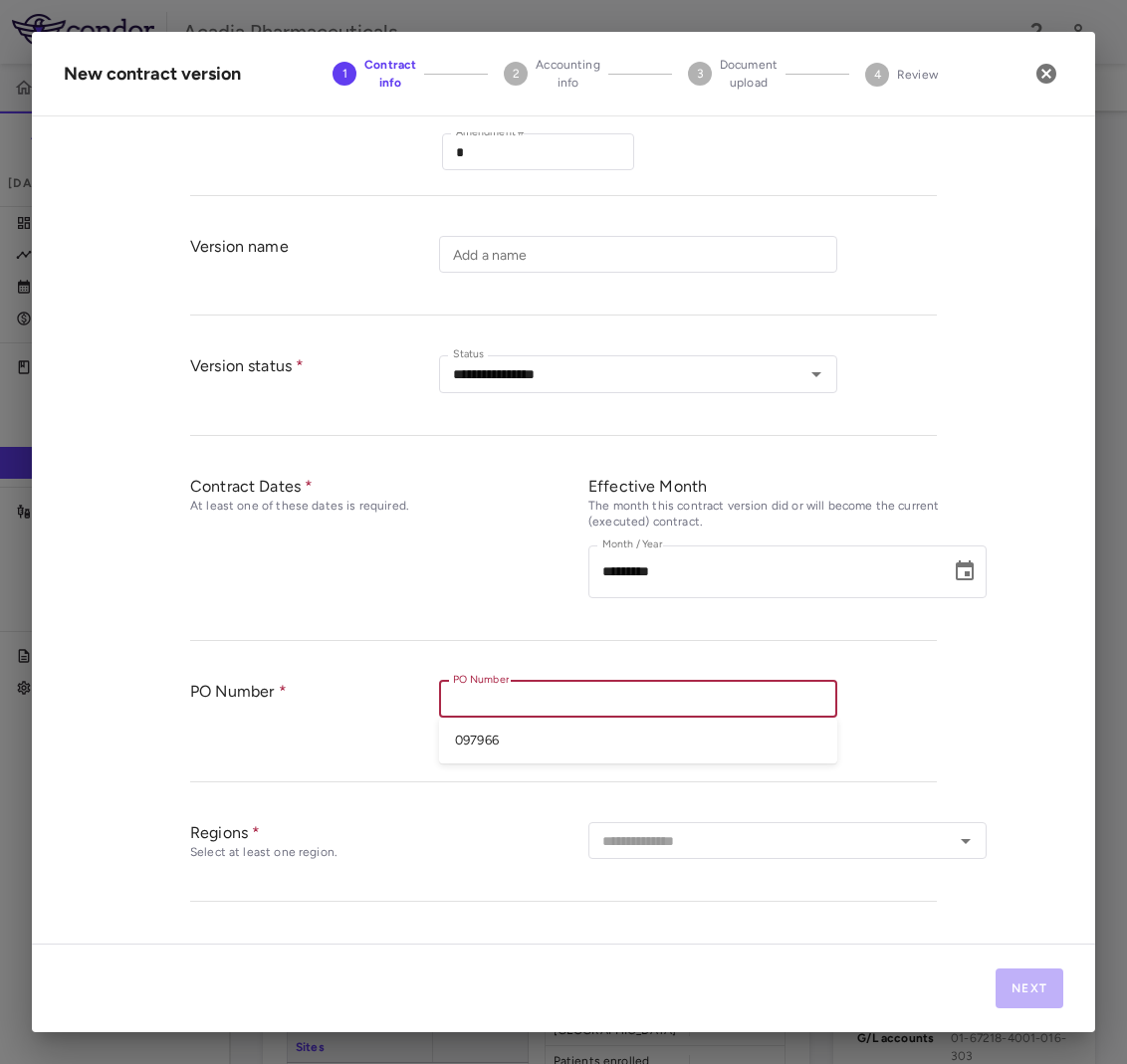 click on "097966" at bounding box center [638, 741] 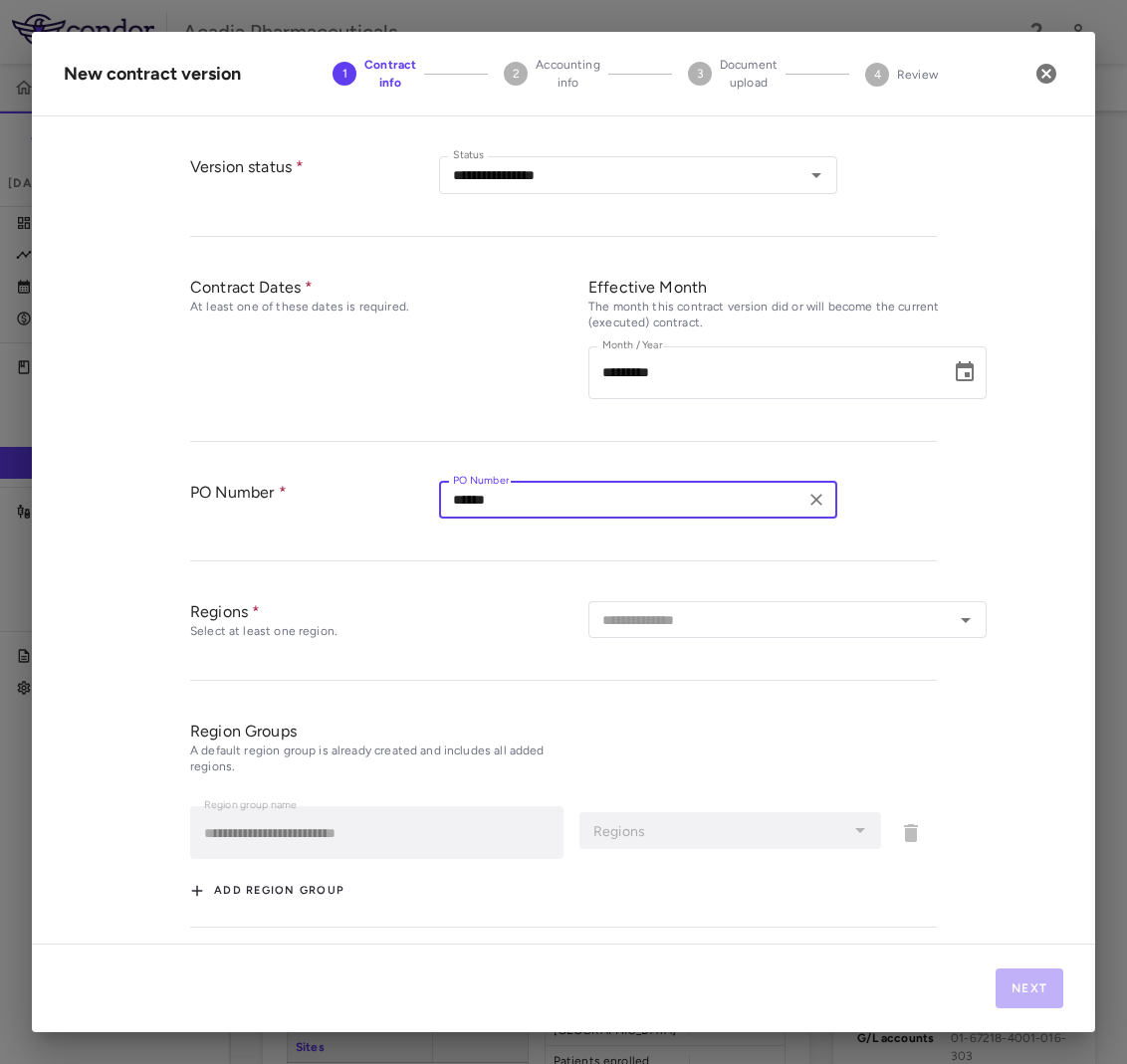 scroll, scrollTop: 373, scrollLeft: 0, axis: vertical 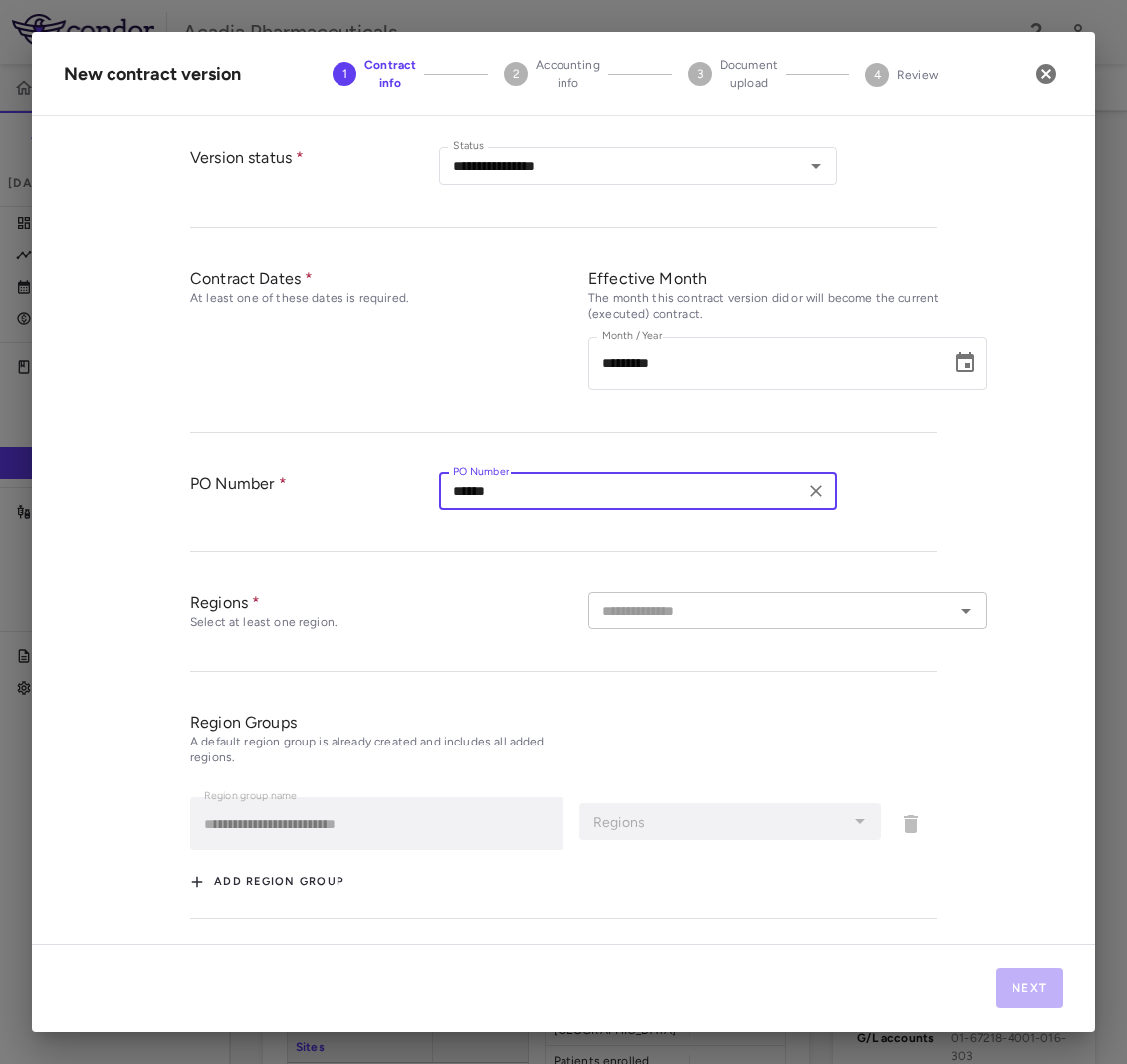 click at bounding box center (771, 610) 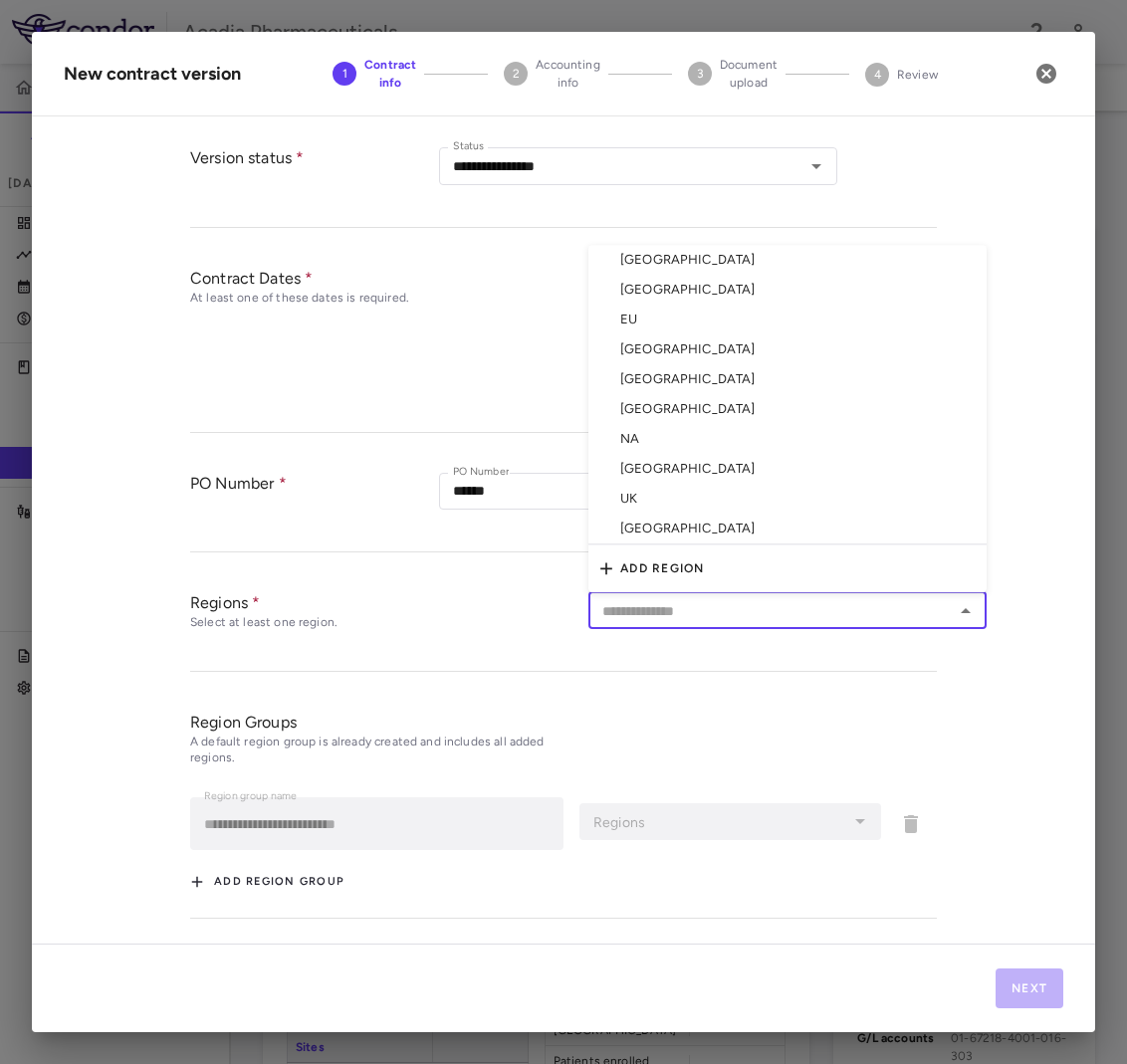 click on "[GEOGRAPHIC_DATA]" at bounding box center (788, 260) 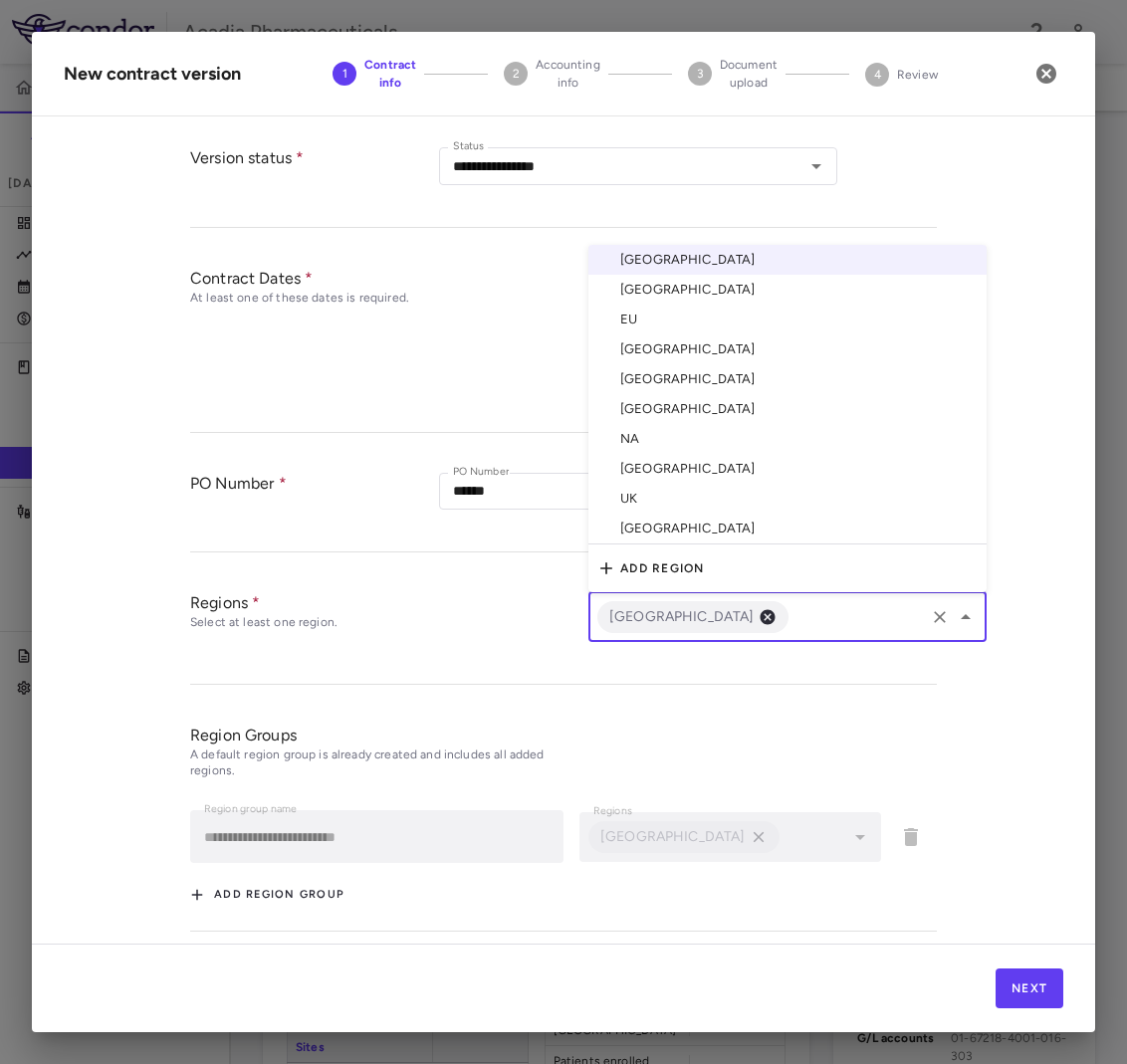 click on "[GEOGRAPHIC_DATA]" at bounding box center [788, 290] 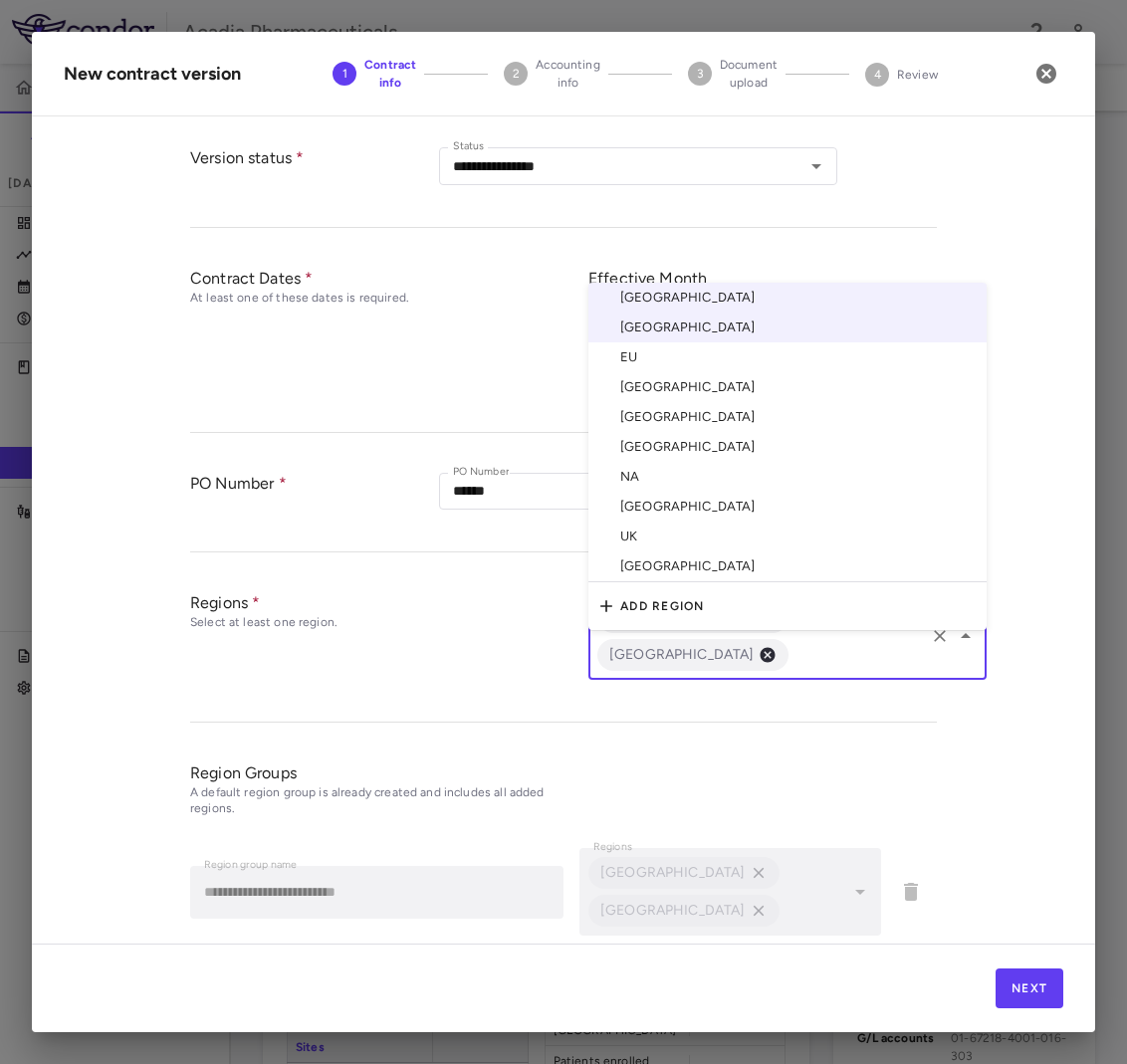 click on "[GEOGRAPHIC_DATA]" at bounding box center (788, 387) 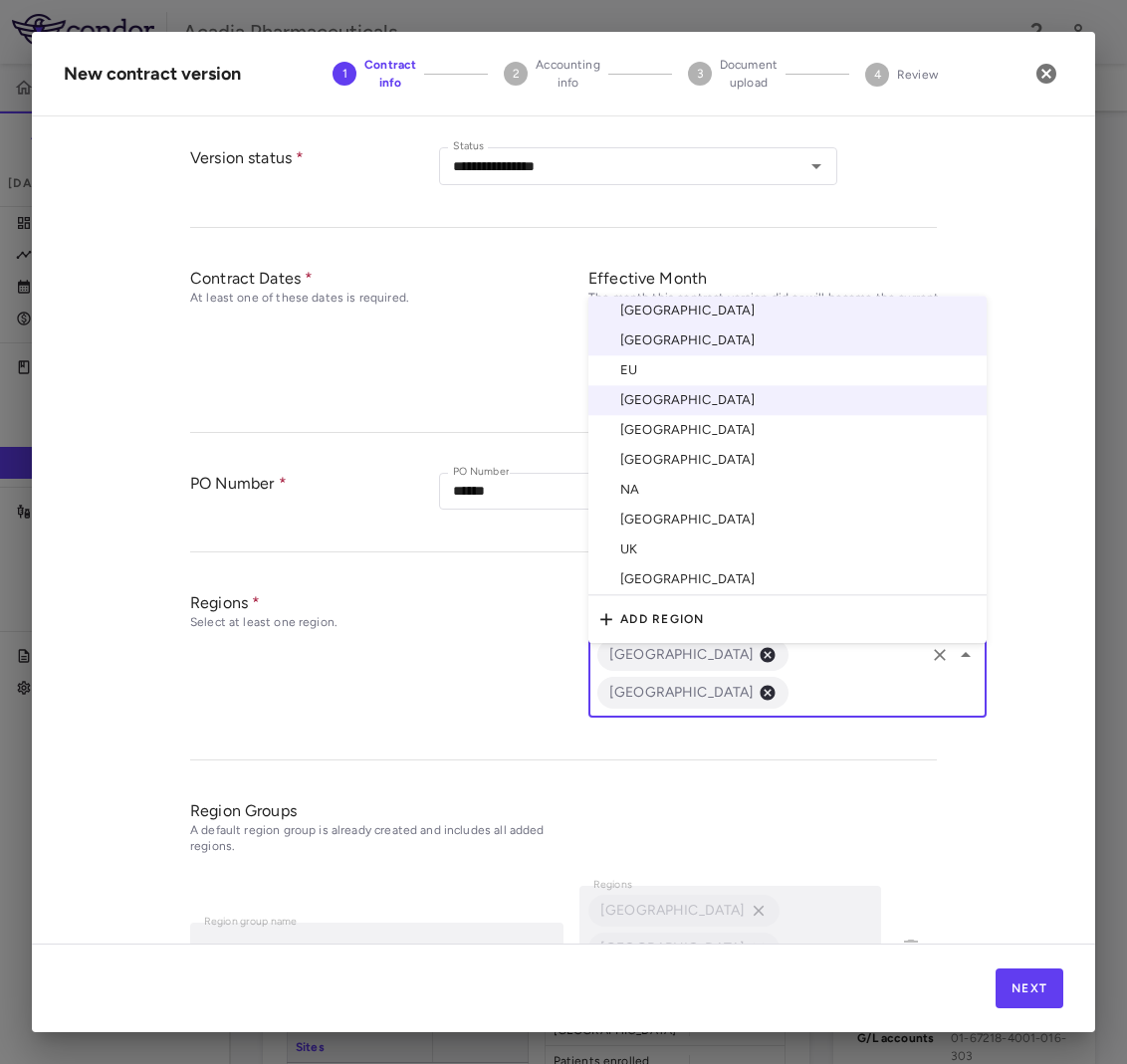 click on "[GEOGRAPHIC_DATA]" at bounding box center (788, 430) 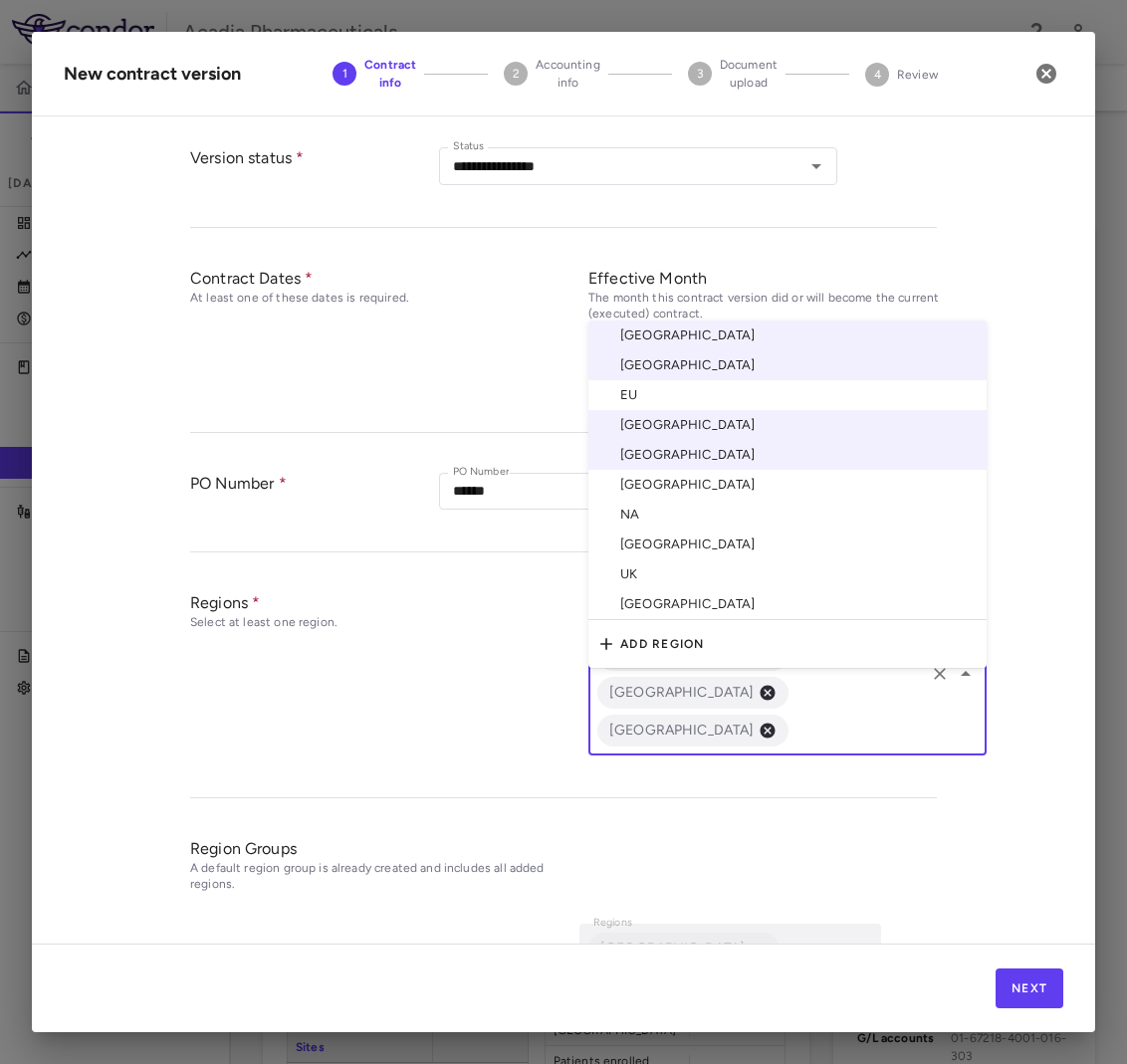 drag, startPoint x: 640, startPoint y: 406, endPoint x: 641, endPoint y: 421, distance: 15.033296 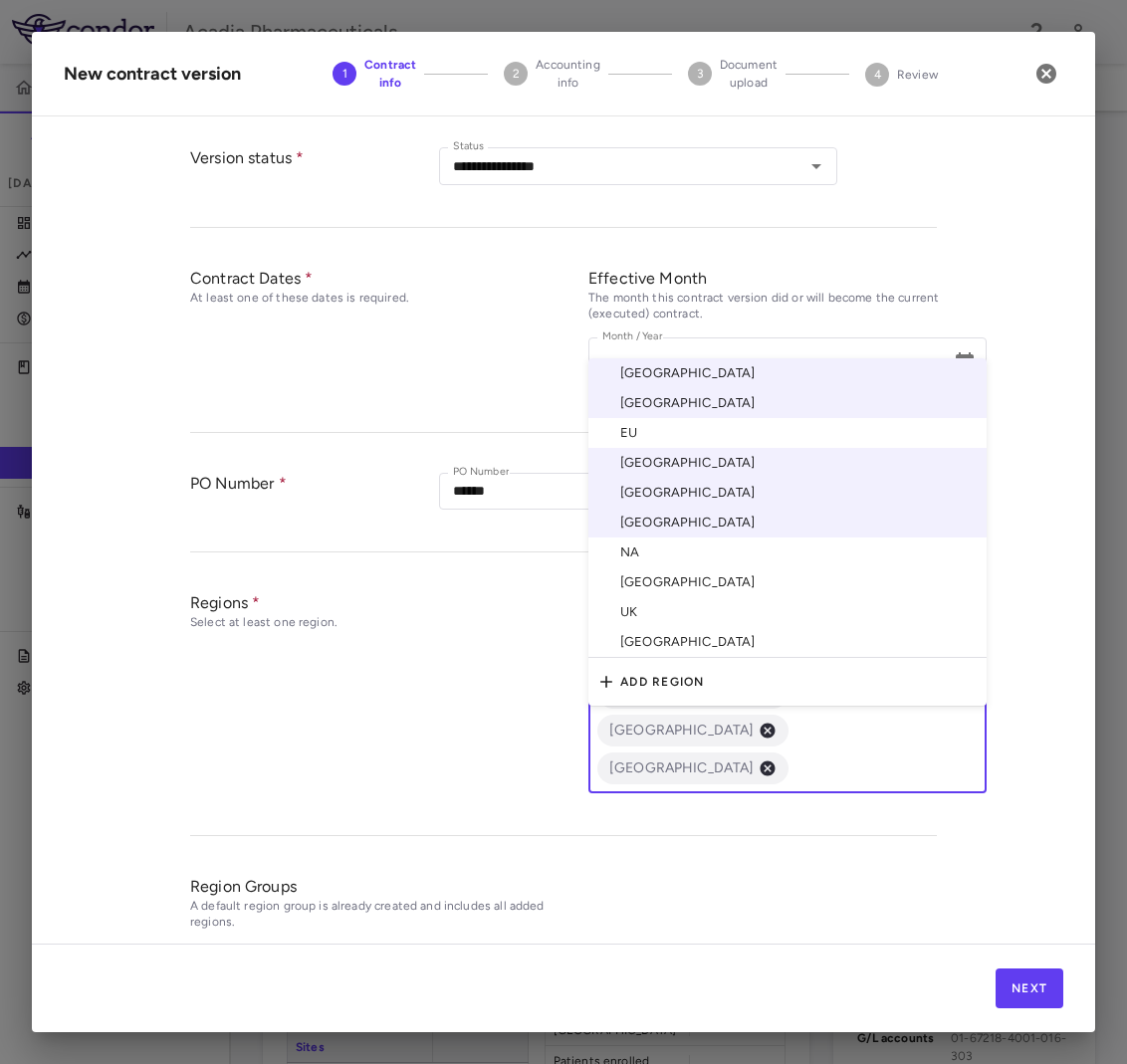 click on "[GEOGRAPHIC_DATA]" at bounding box center [788, 582] 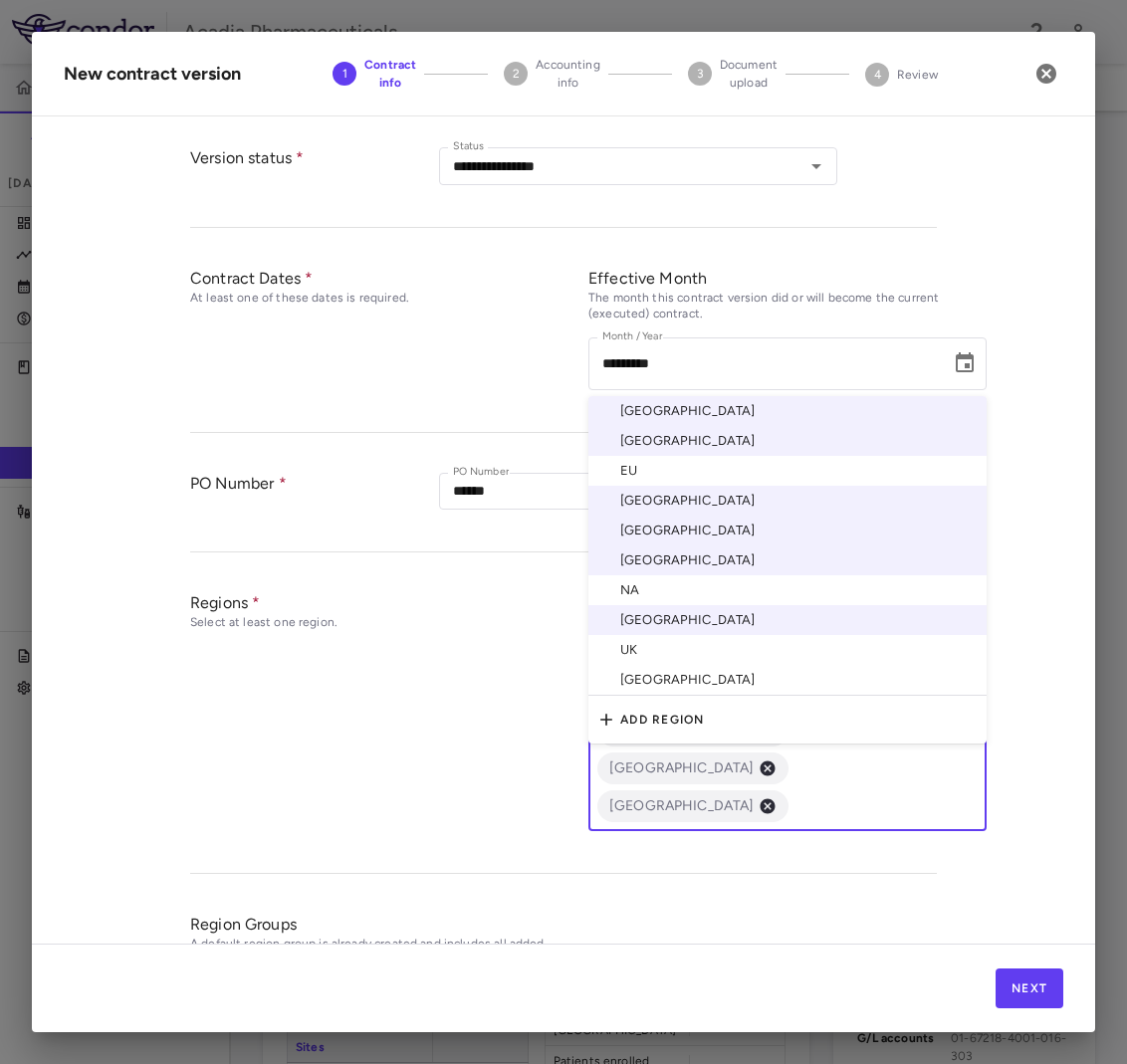 click on "UK" at bounding box center [788, 650] 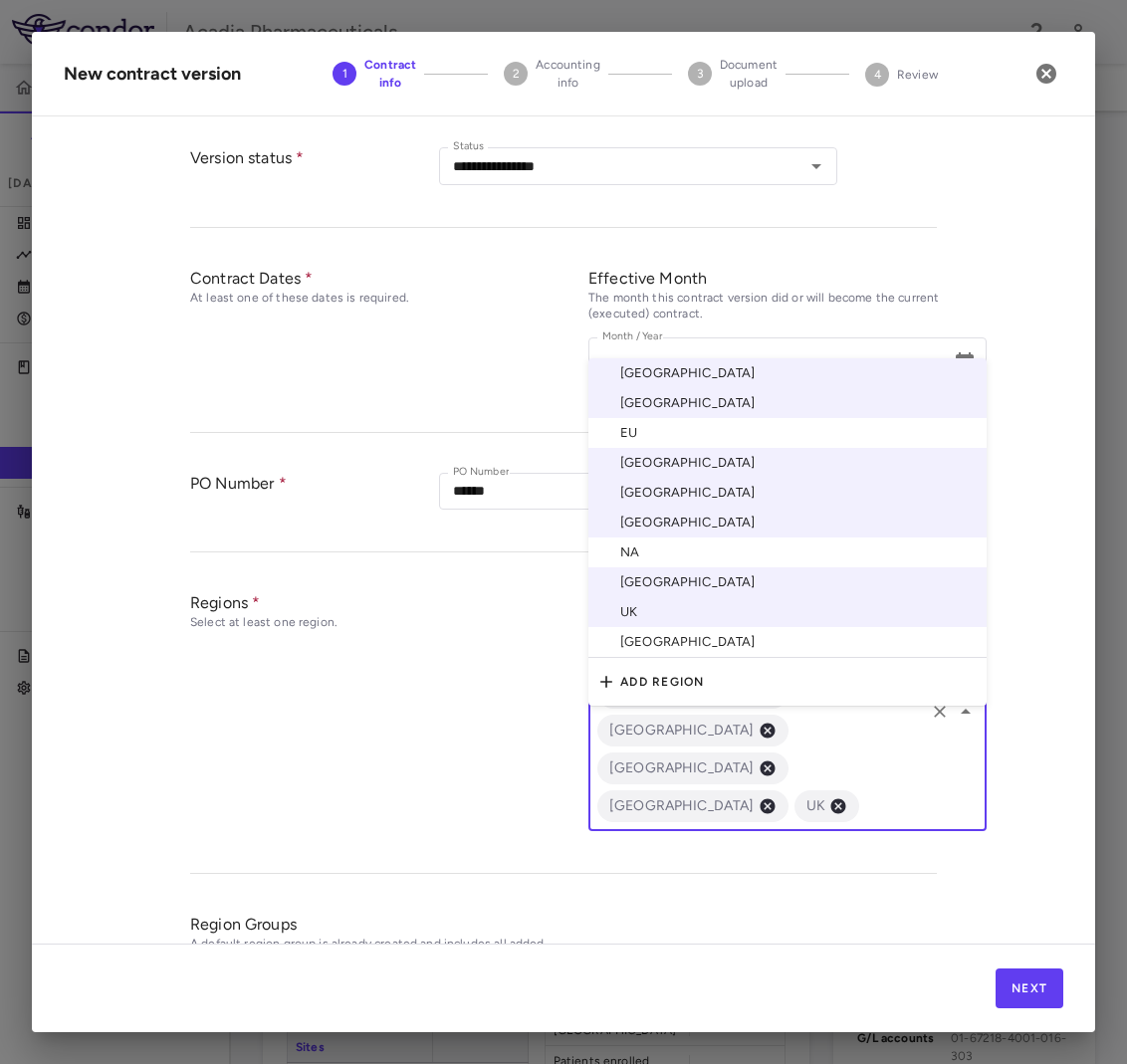 click on "[GEOGRAPHIC_DATA]" at bounding box center (788, 642) 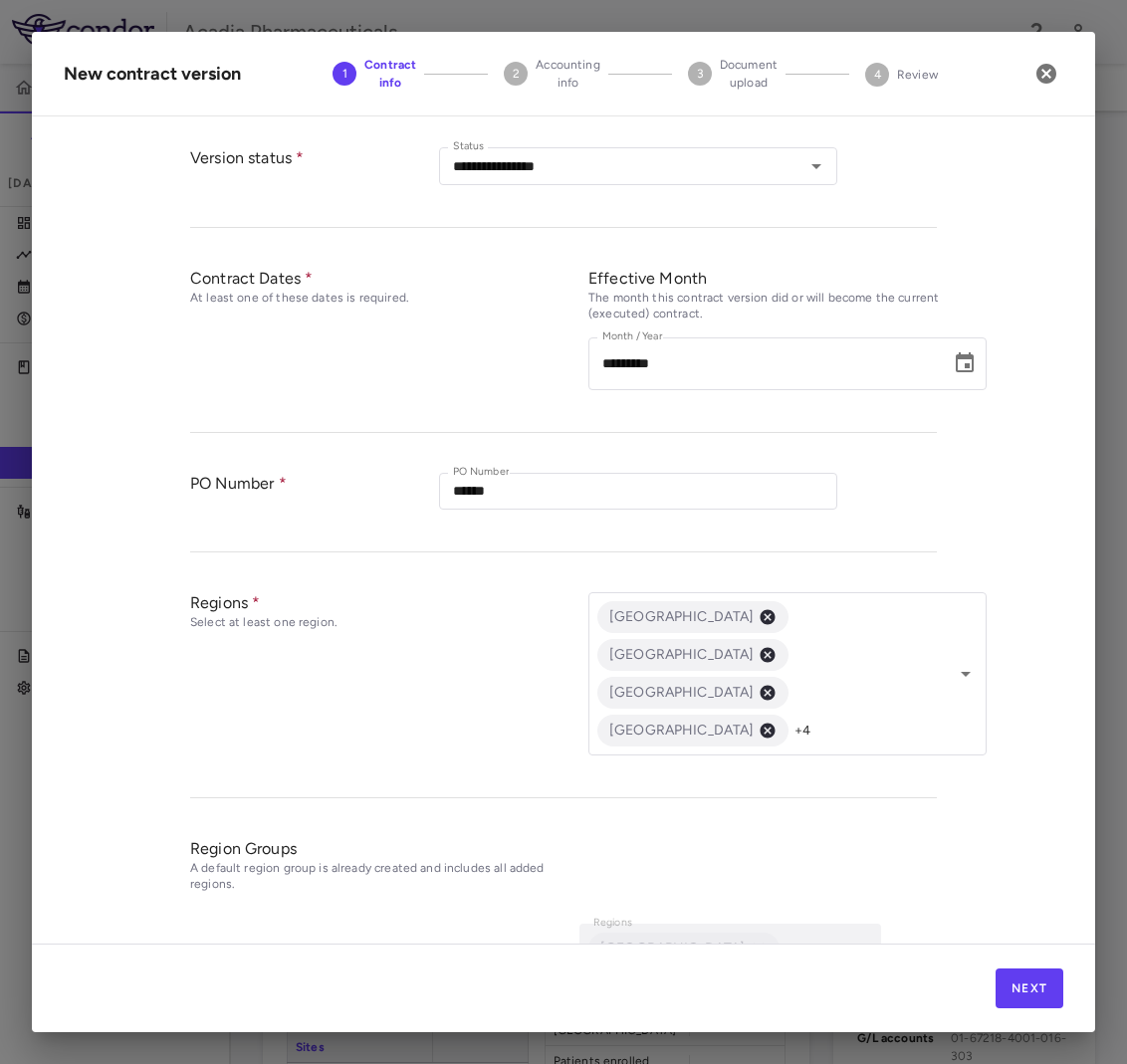 drag, startPoint x: 991, startPoint y: 829, endPoint x: 1115, endPoint y: 783, distance: 132.25732 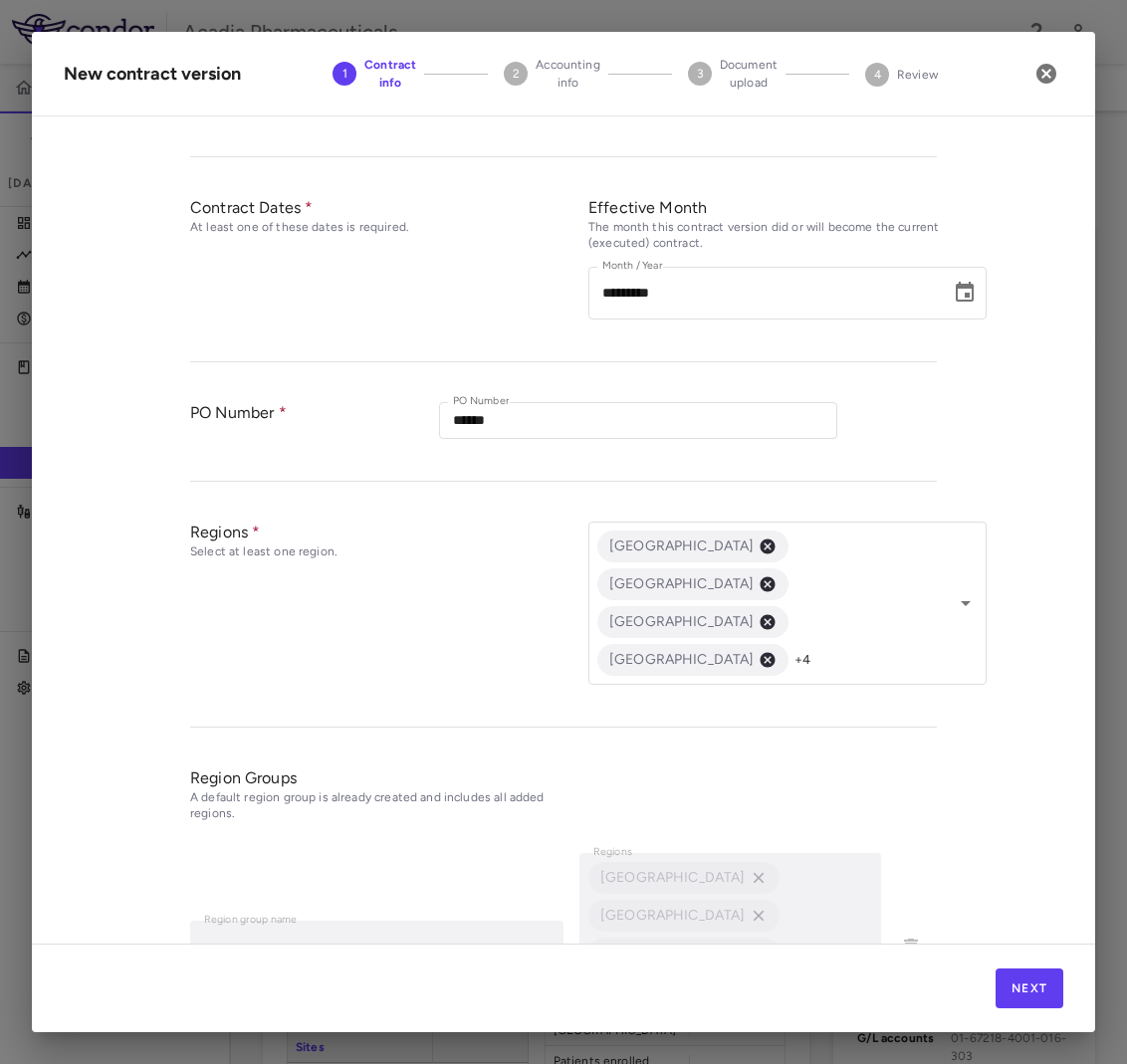 scroll, scrollTop: 458, scrollLeft: 0, axis: vertical 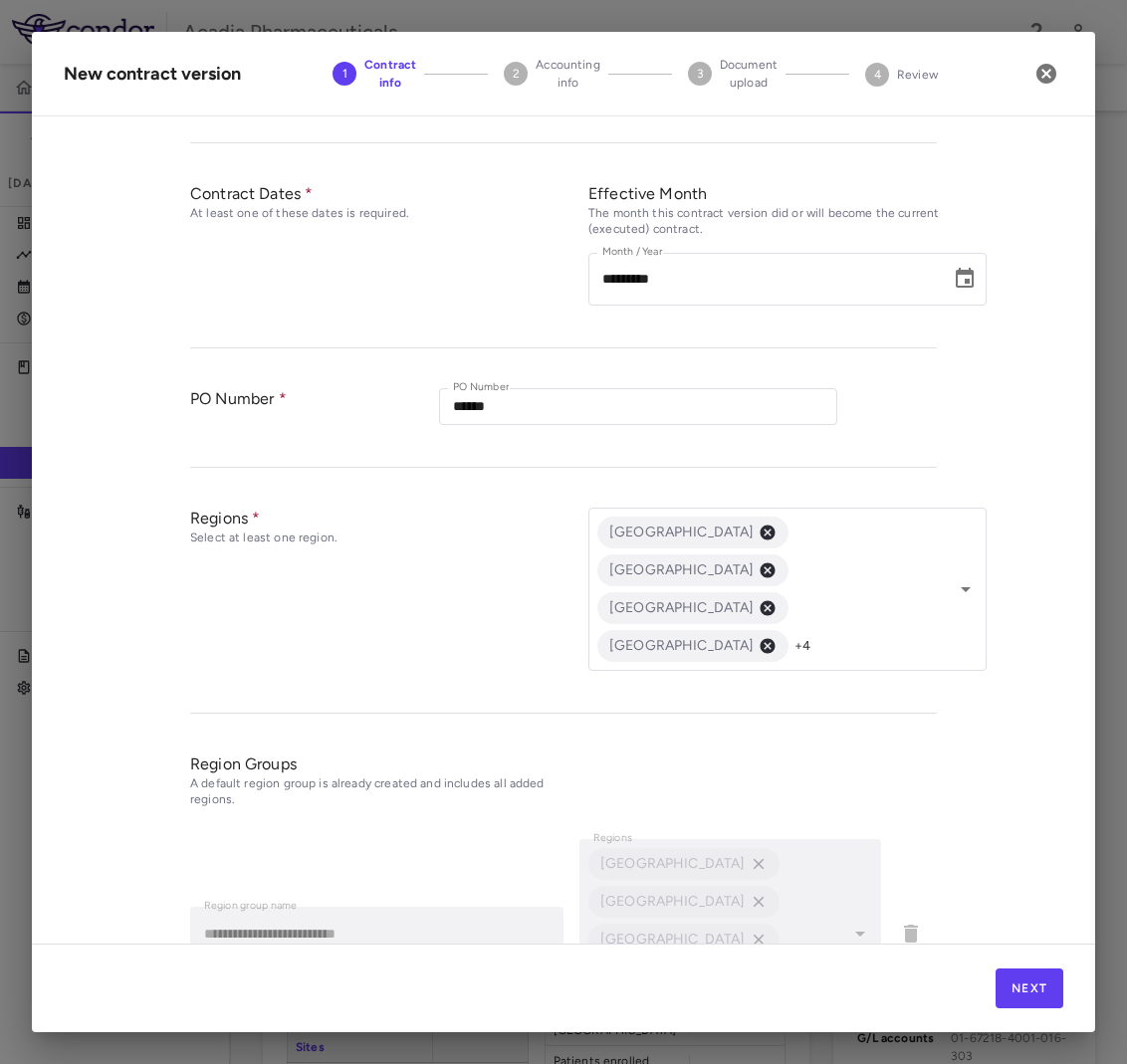 click on "Add Region Group" at bounding box center (267, 1059) 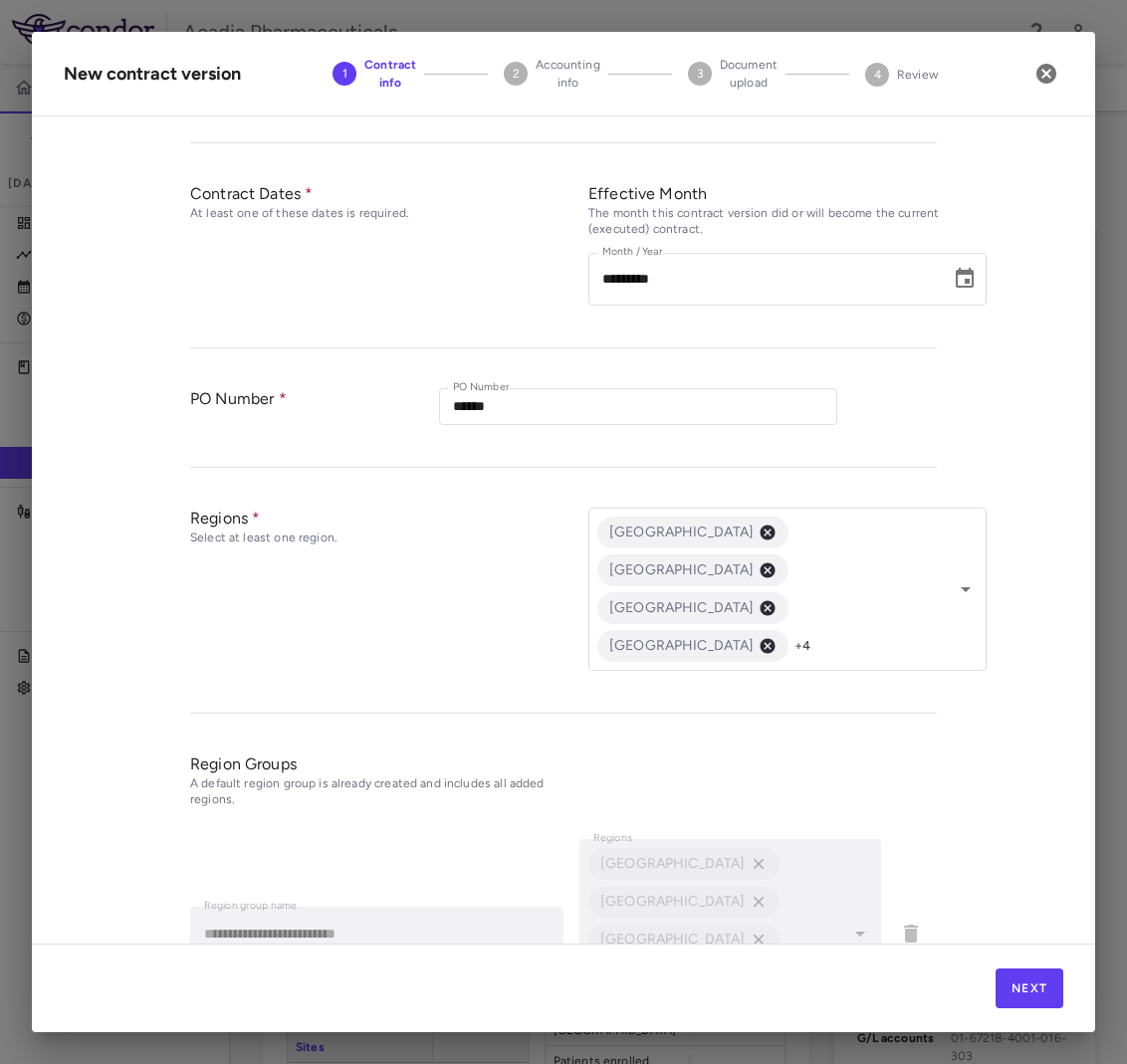 click on "Region group name" at bounding box center (376, 1069) 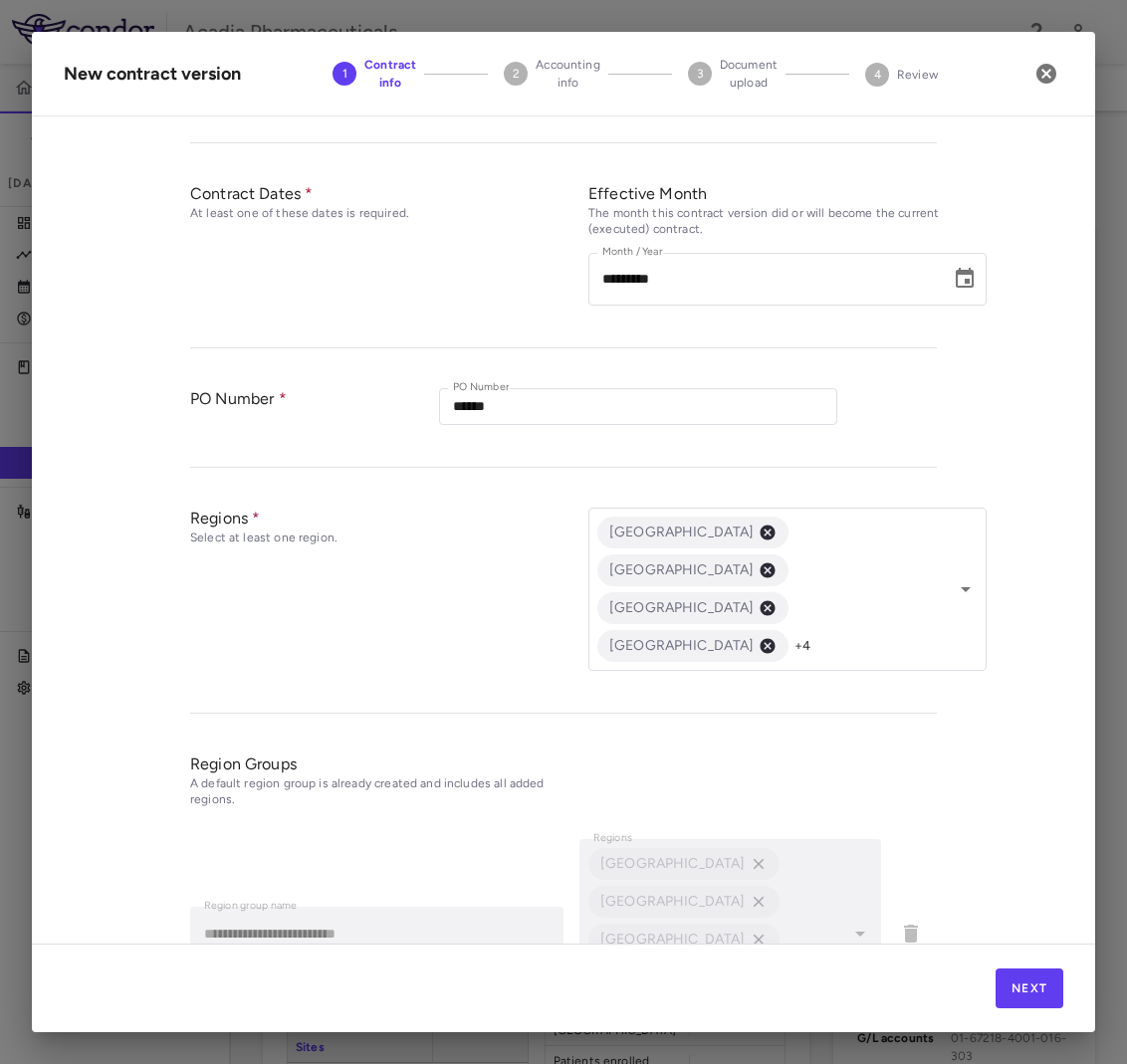 click 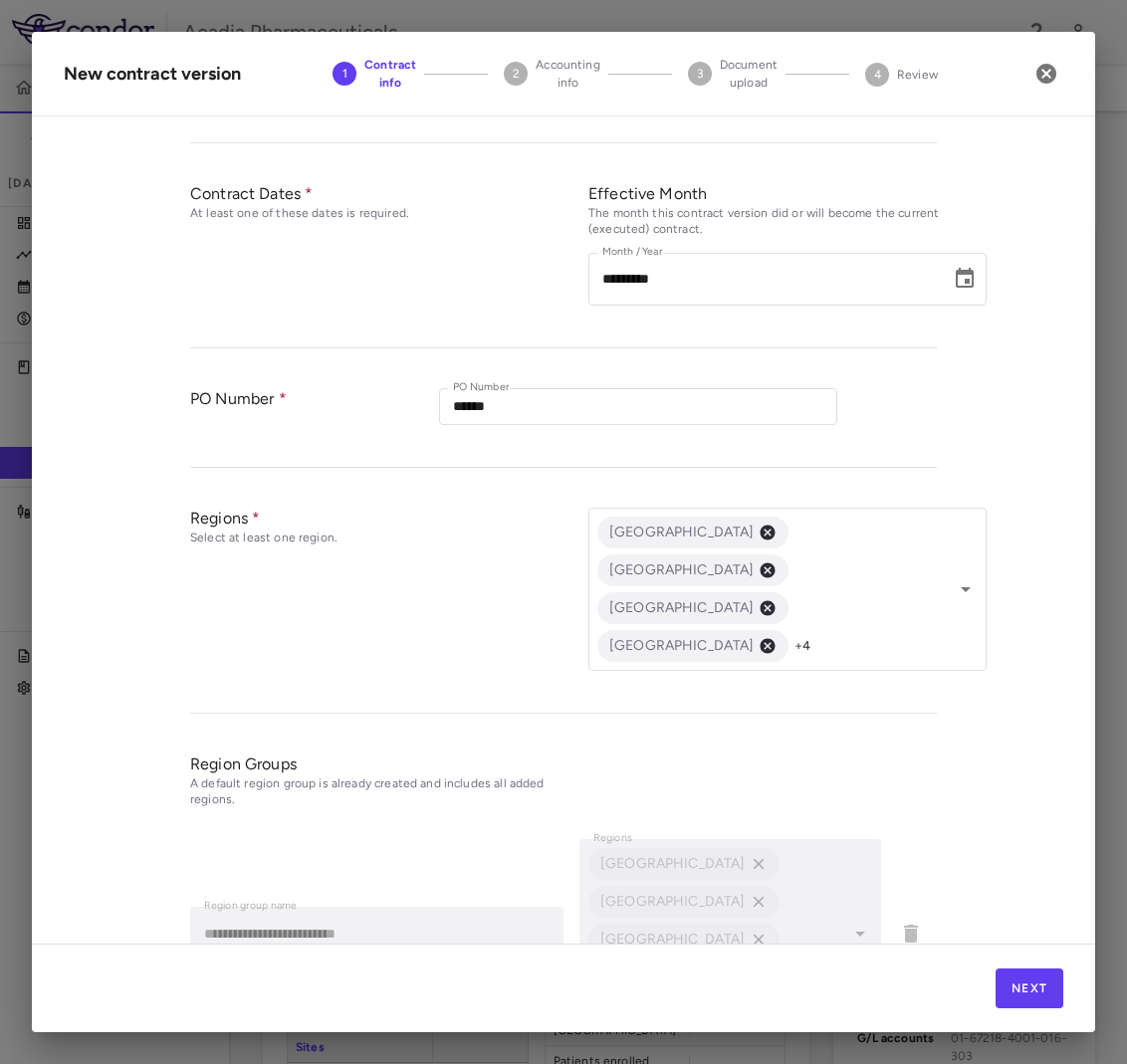 type on "**" 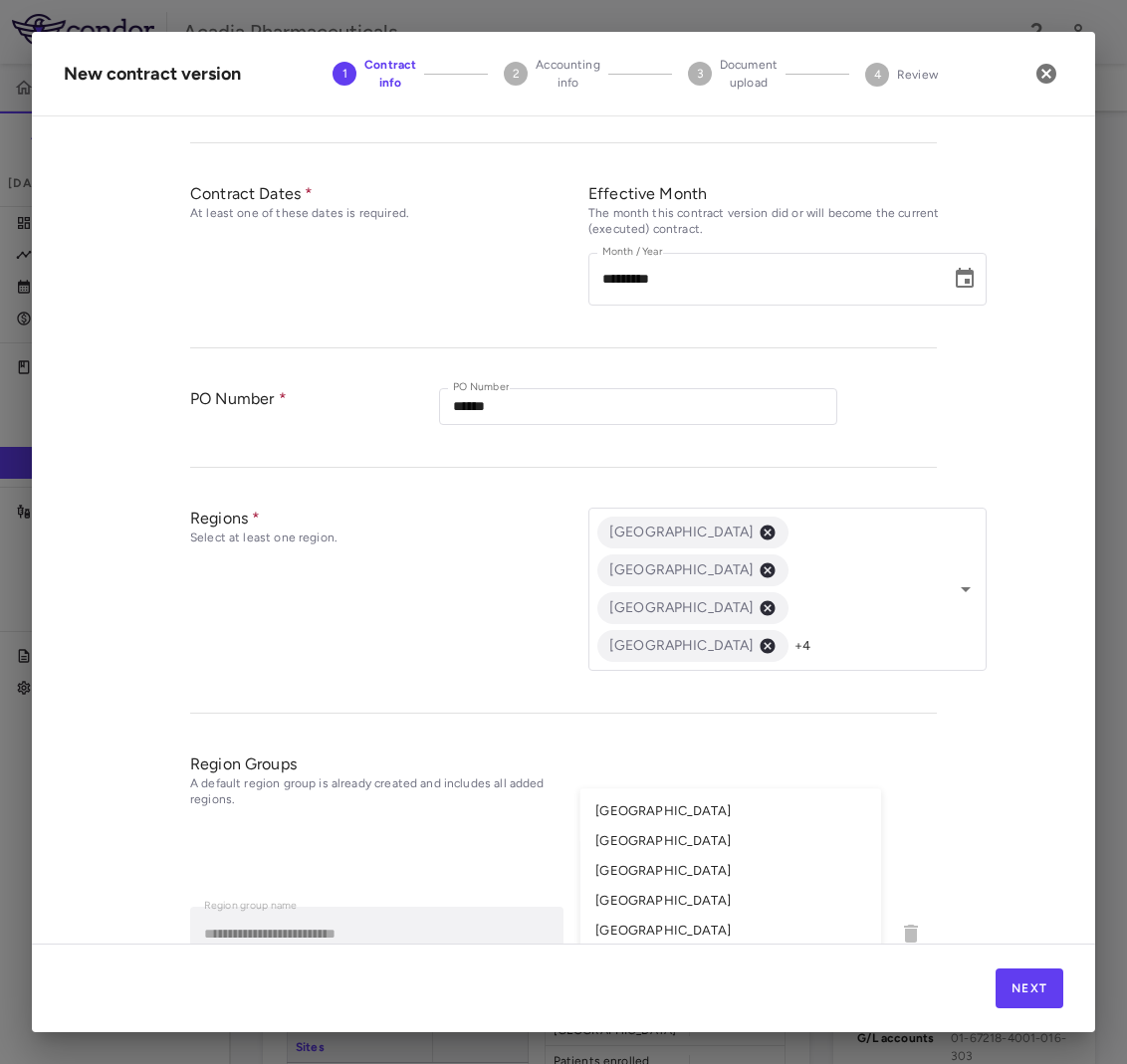 click on "[GEOGRAPHIC_DATA]" at bounding box center (730, 872) 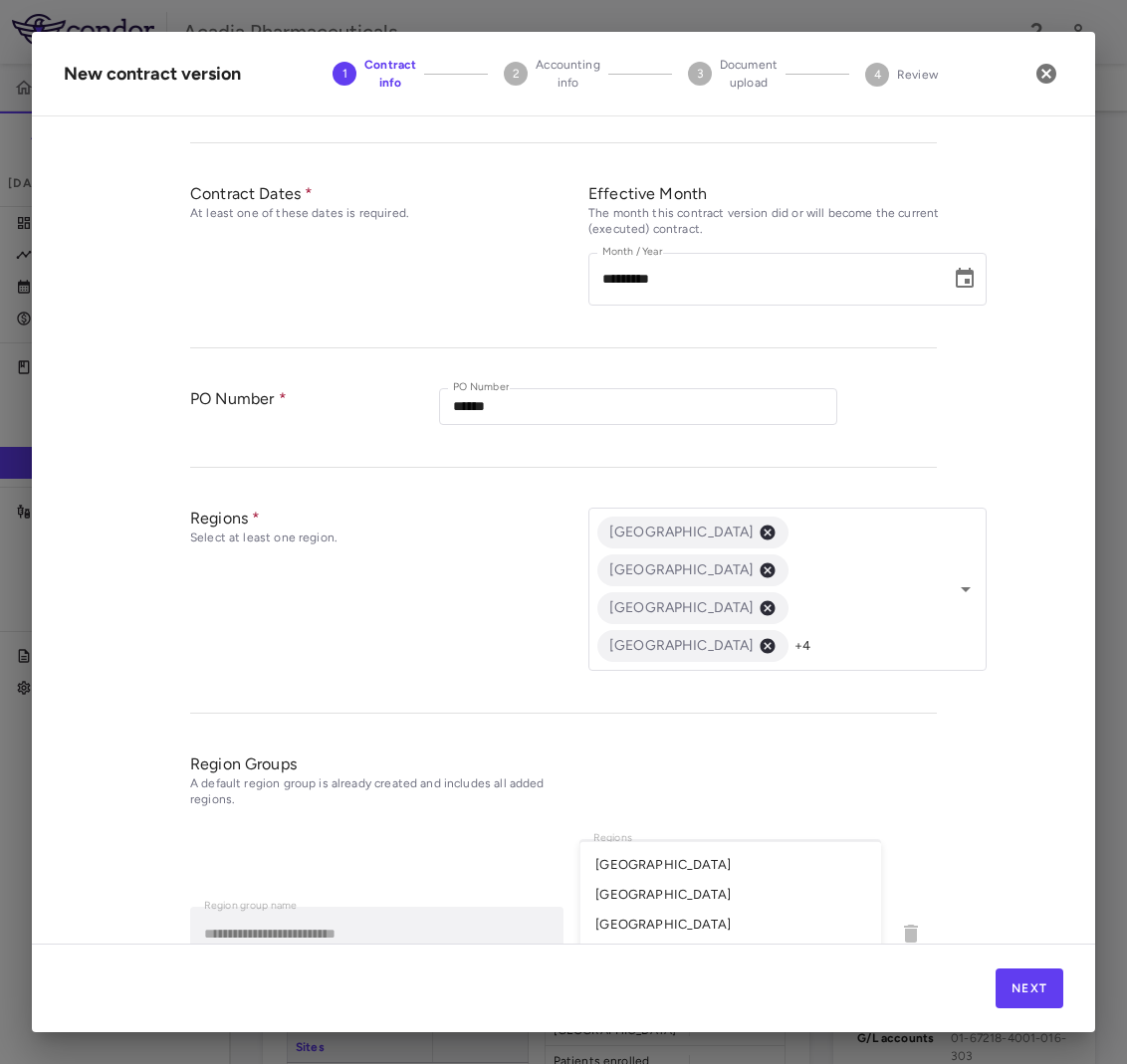 click on "[GEOGRAPHIC_DATA]" at bounding box center [730, 925] 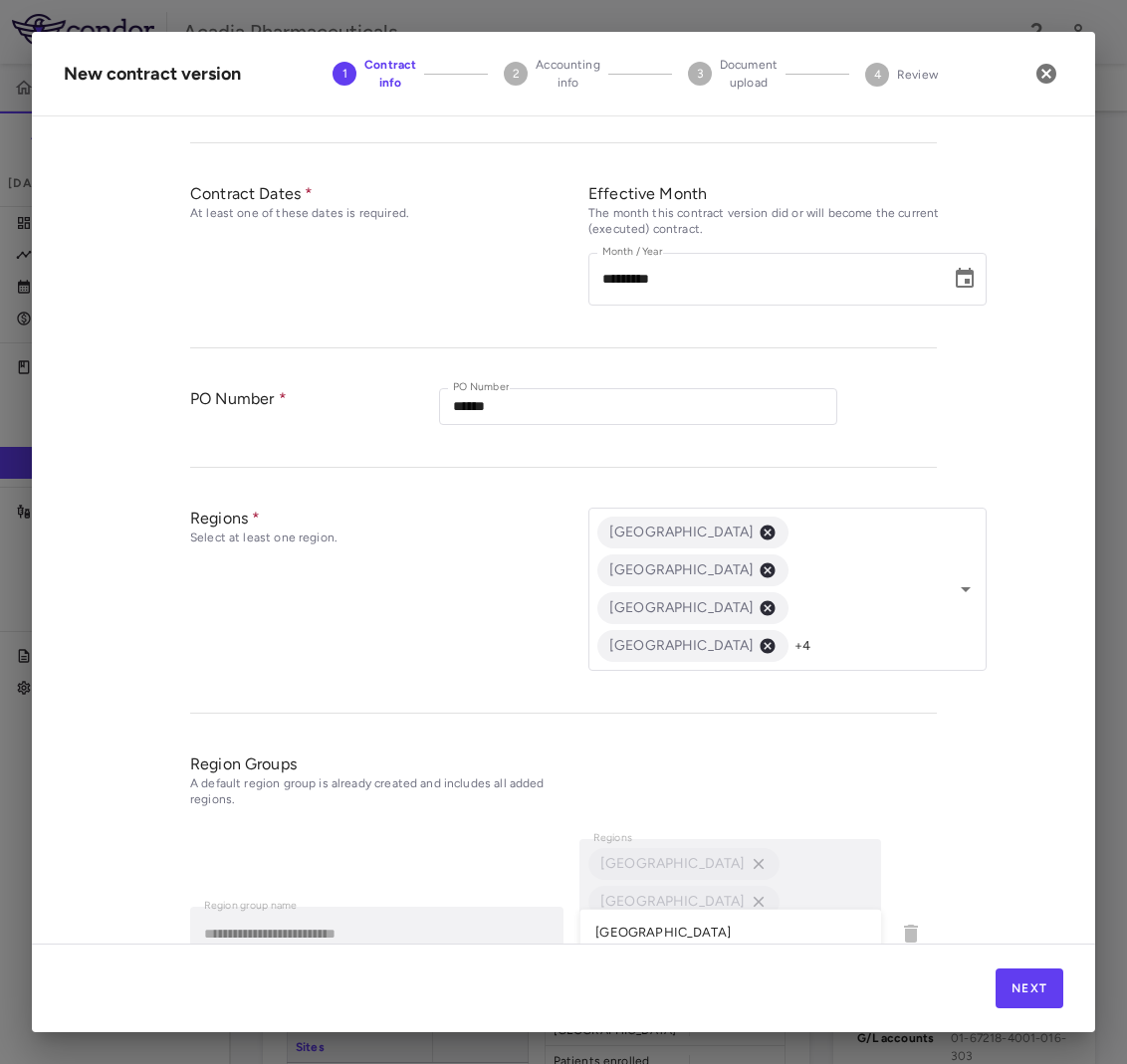 click on "[GEOGRAPHIC_DATA]" at bounding box center [730, 992] 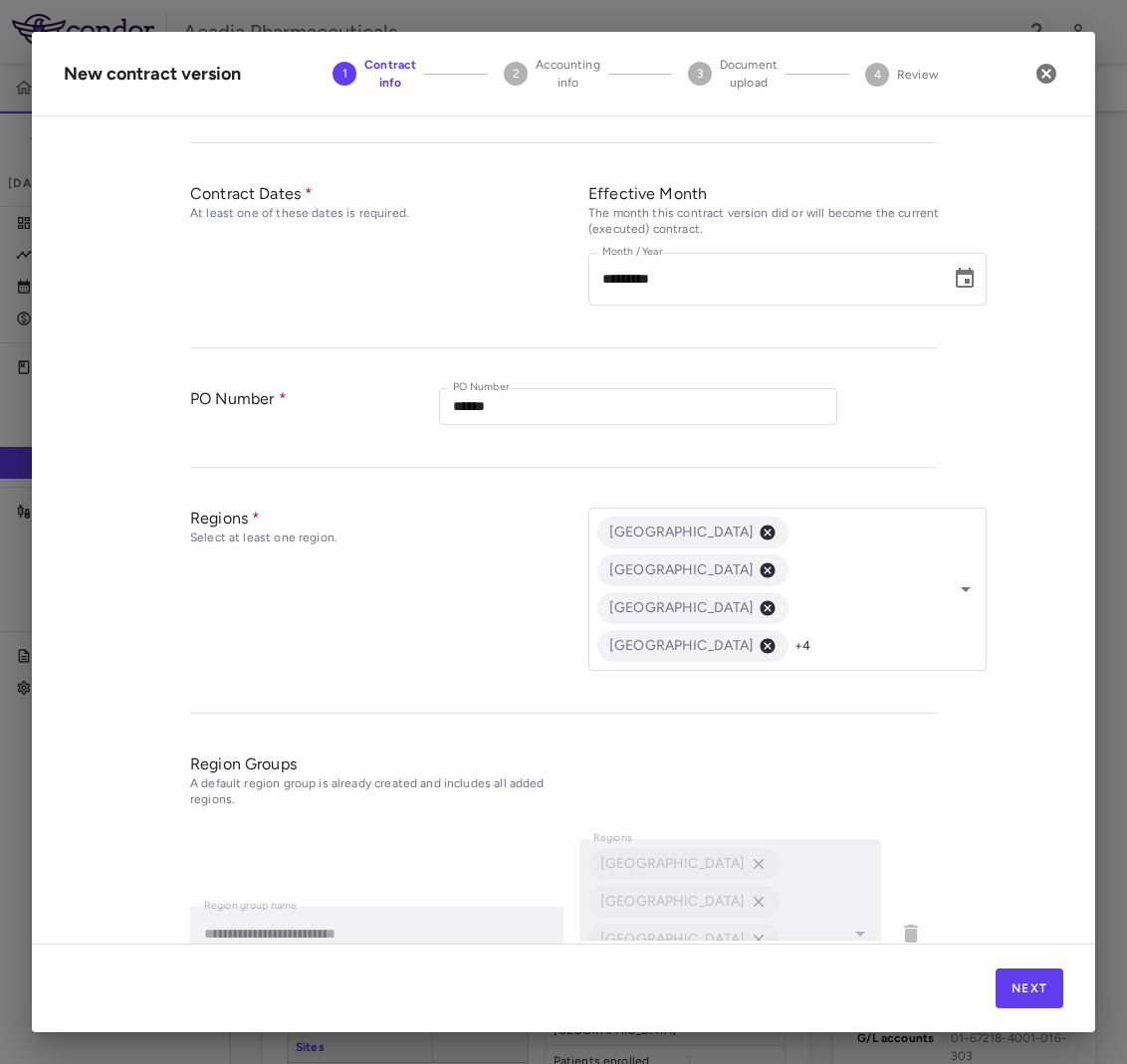 click on "UK" at bounding box center [730, 1023] 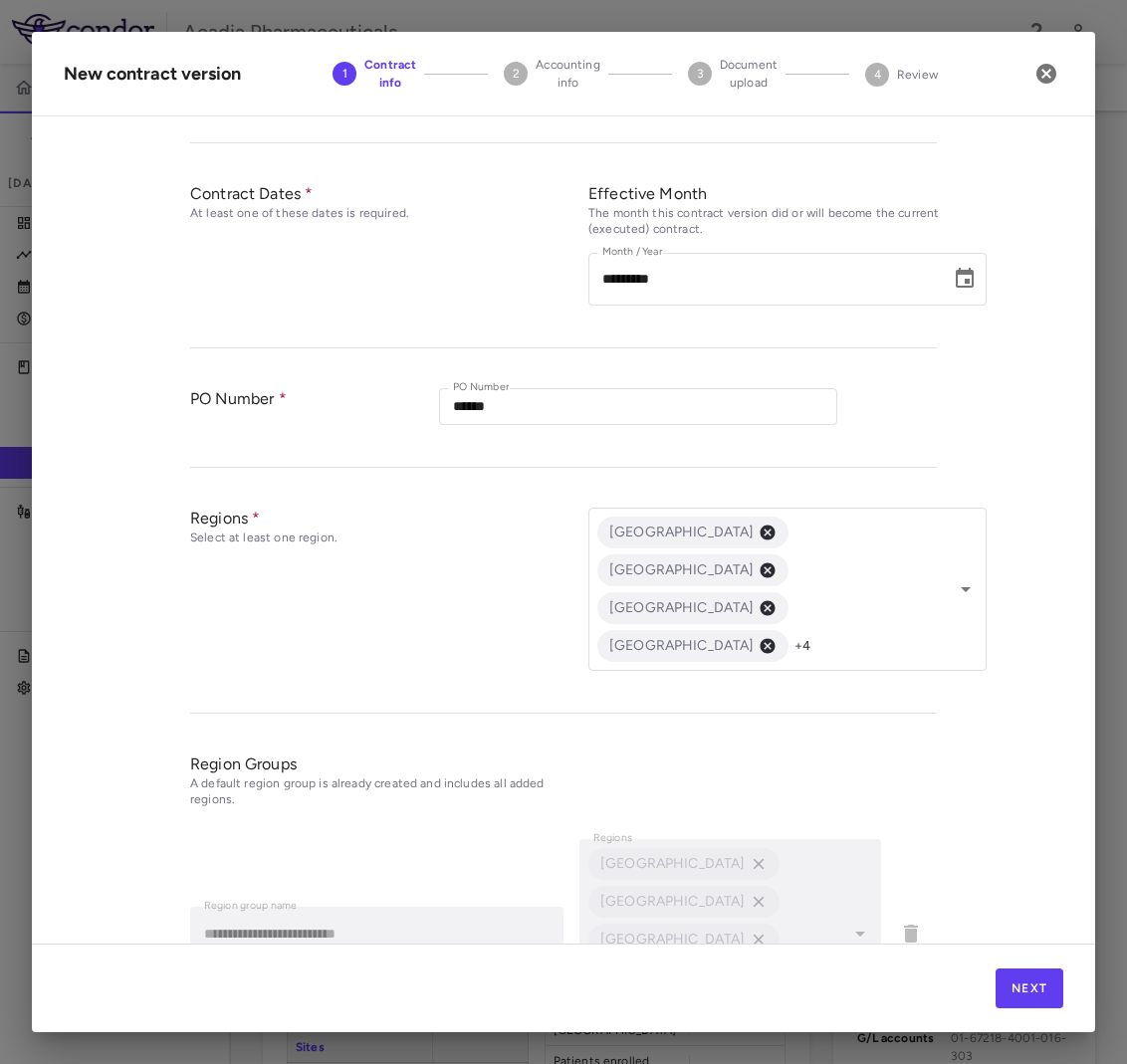 click on "[GEOGRAPHIC_DATA]" at bounding box center [730, 1066] 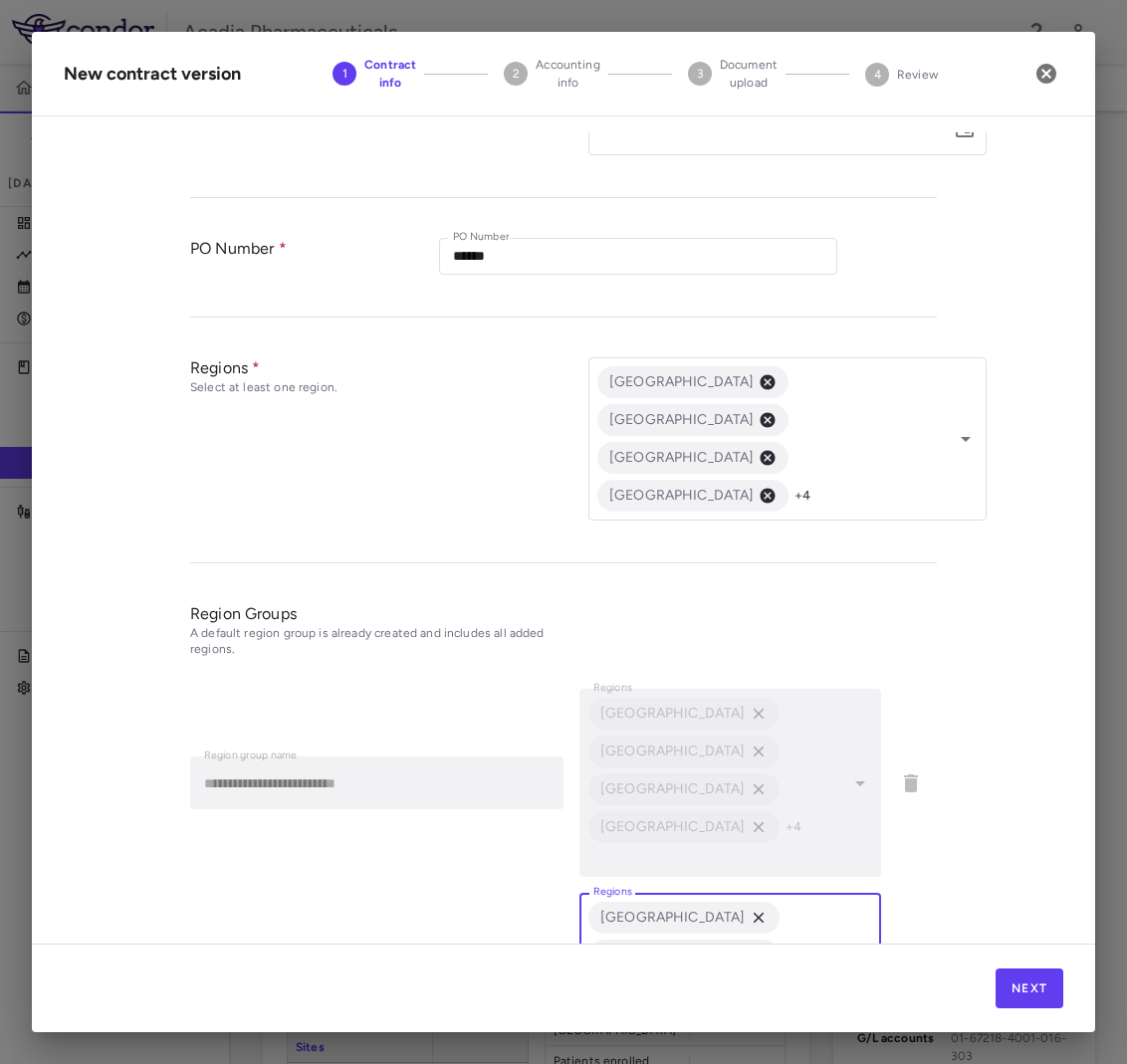 scroll, scrollTop: 625, scrollLeft: 0, axis: vertical 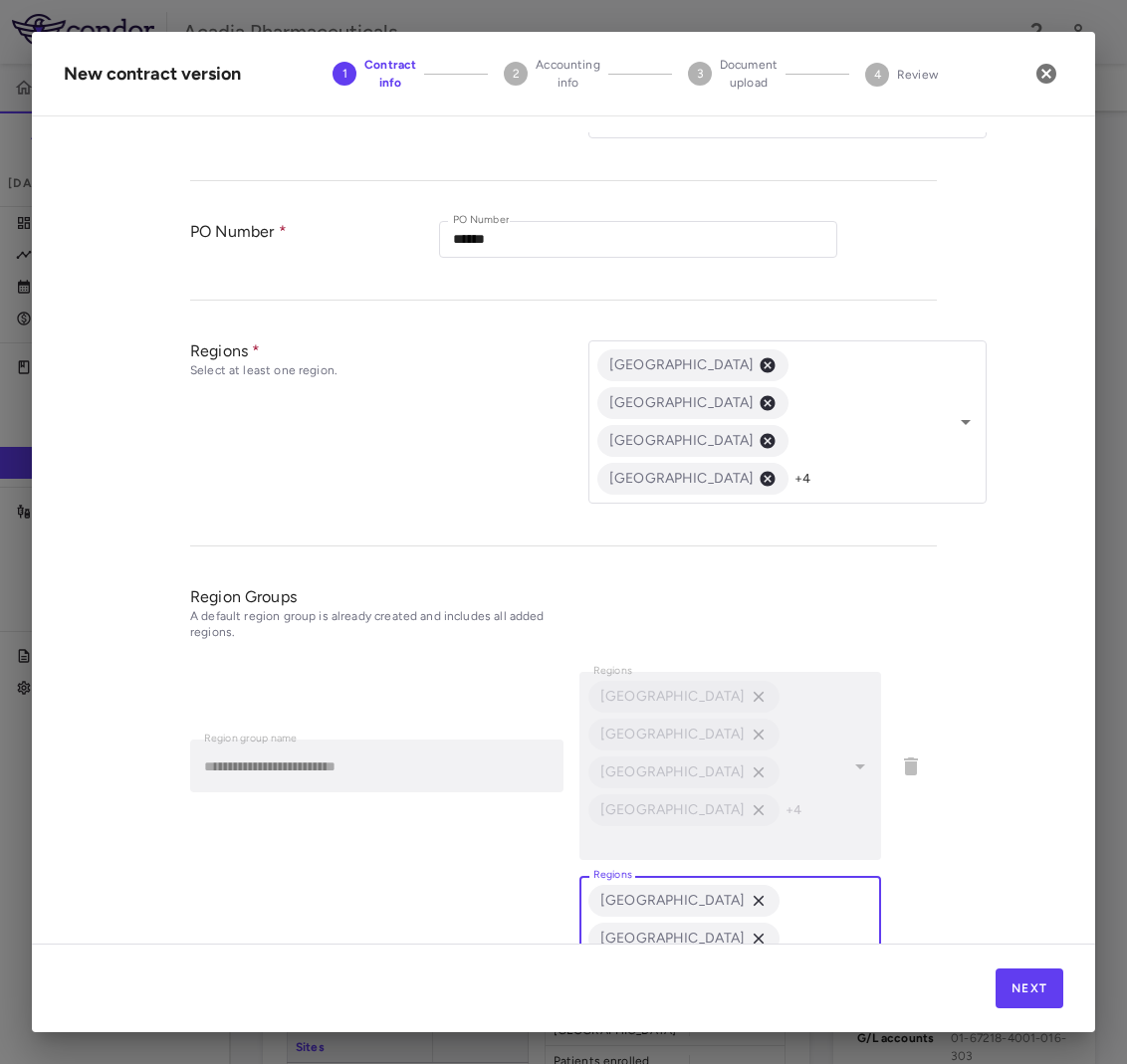 click on "Add Region Group" at bounding box center [267, 1171] 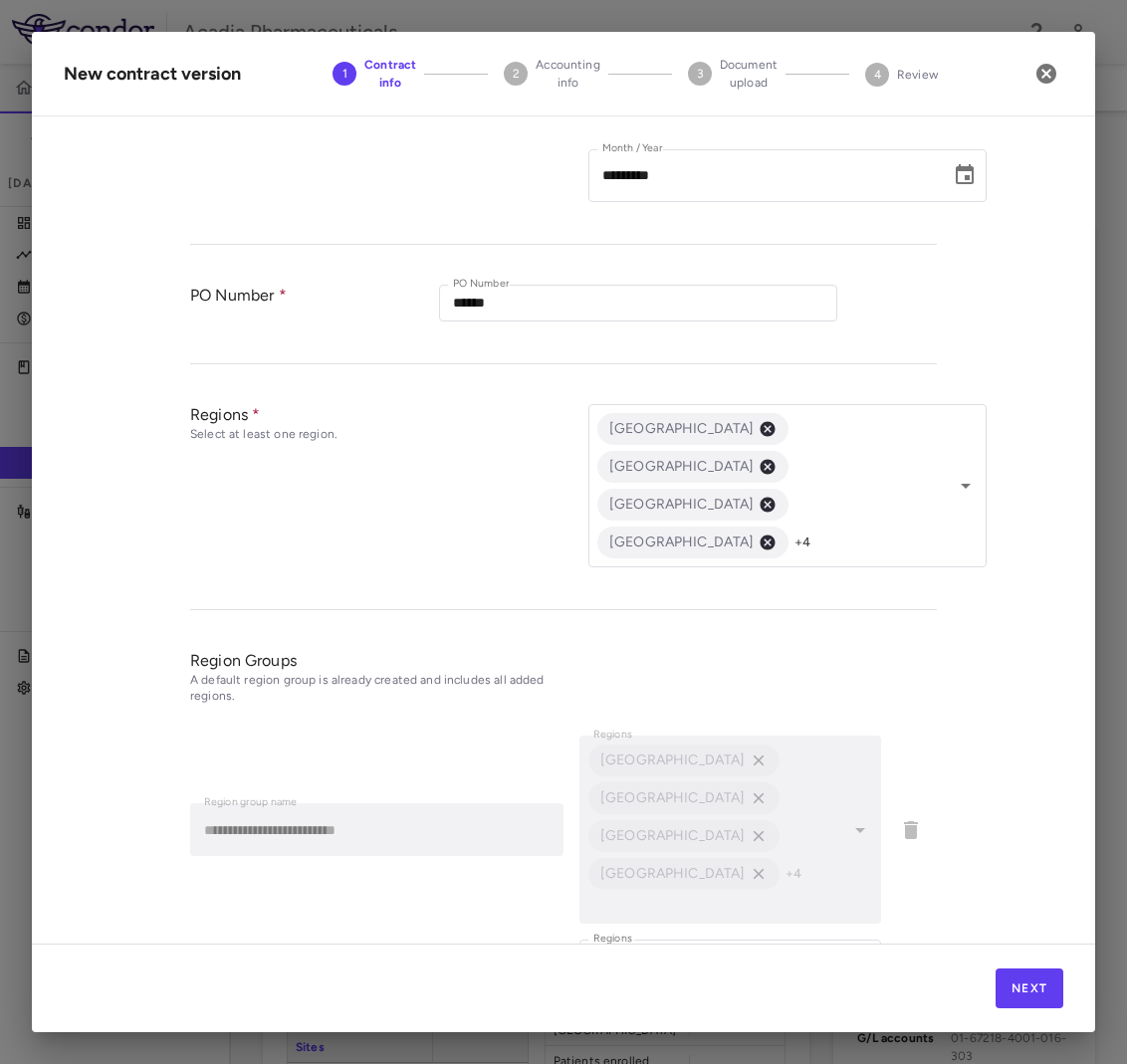 click on "Region group name" at bounding box center [376, 1145] 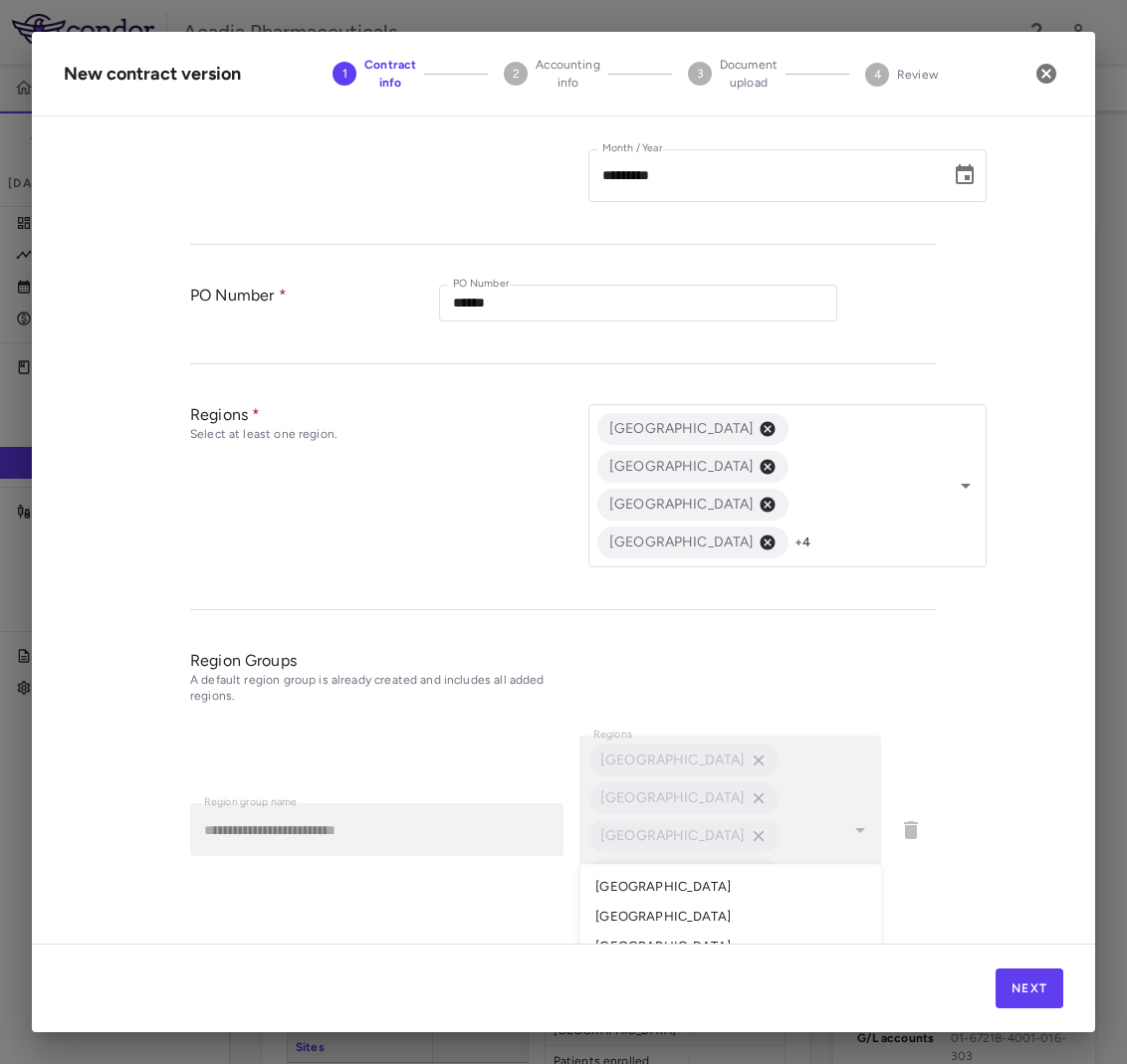 click on "[GEOGRAPHIC_DATA]" at bounding box center [730, 888] 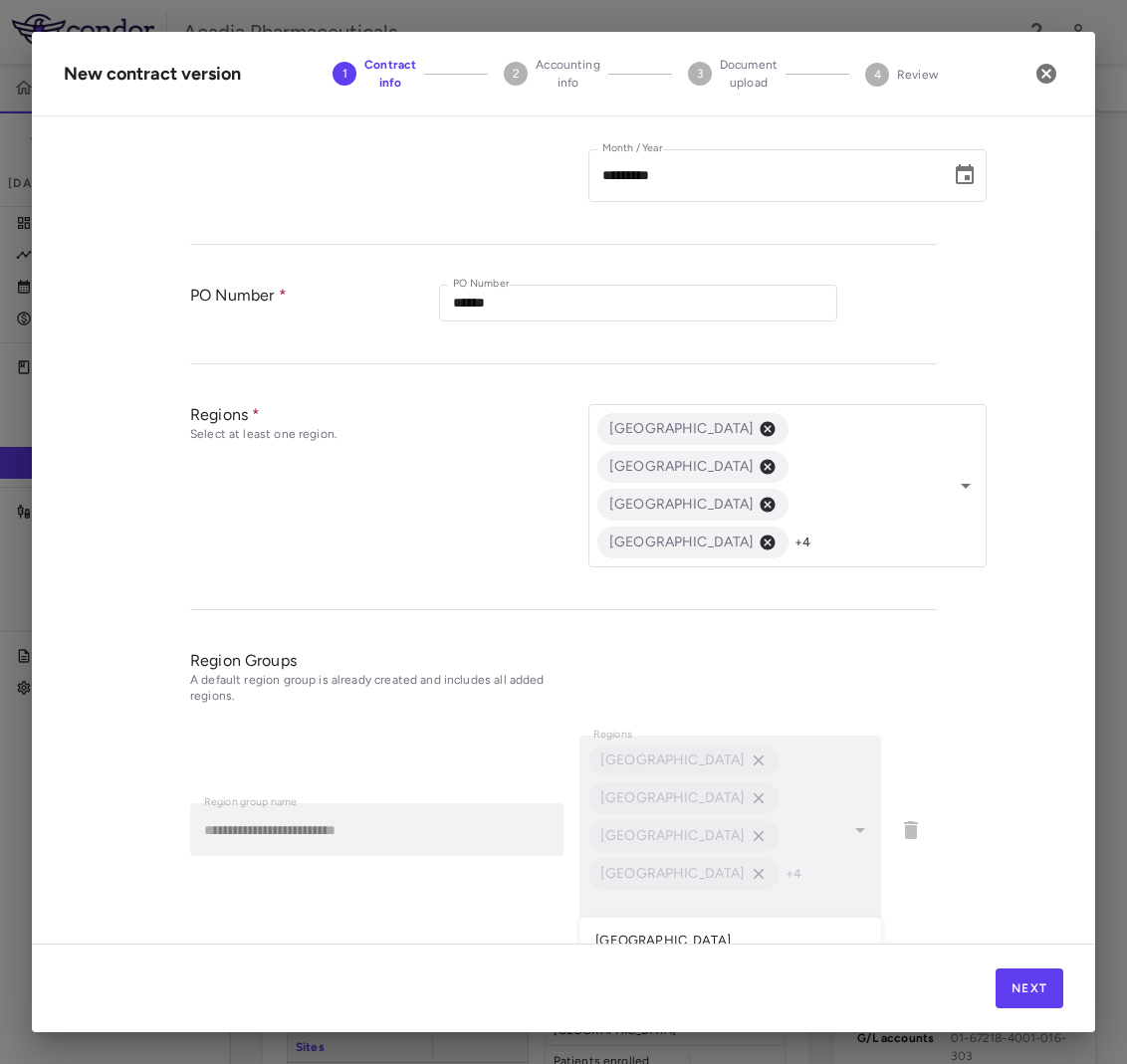 click on "[GEOGRAPHIC_DATA]" at bounding box center (730, 941) 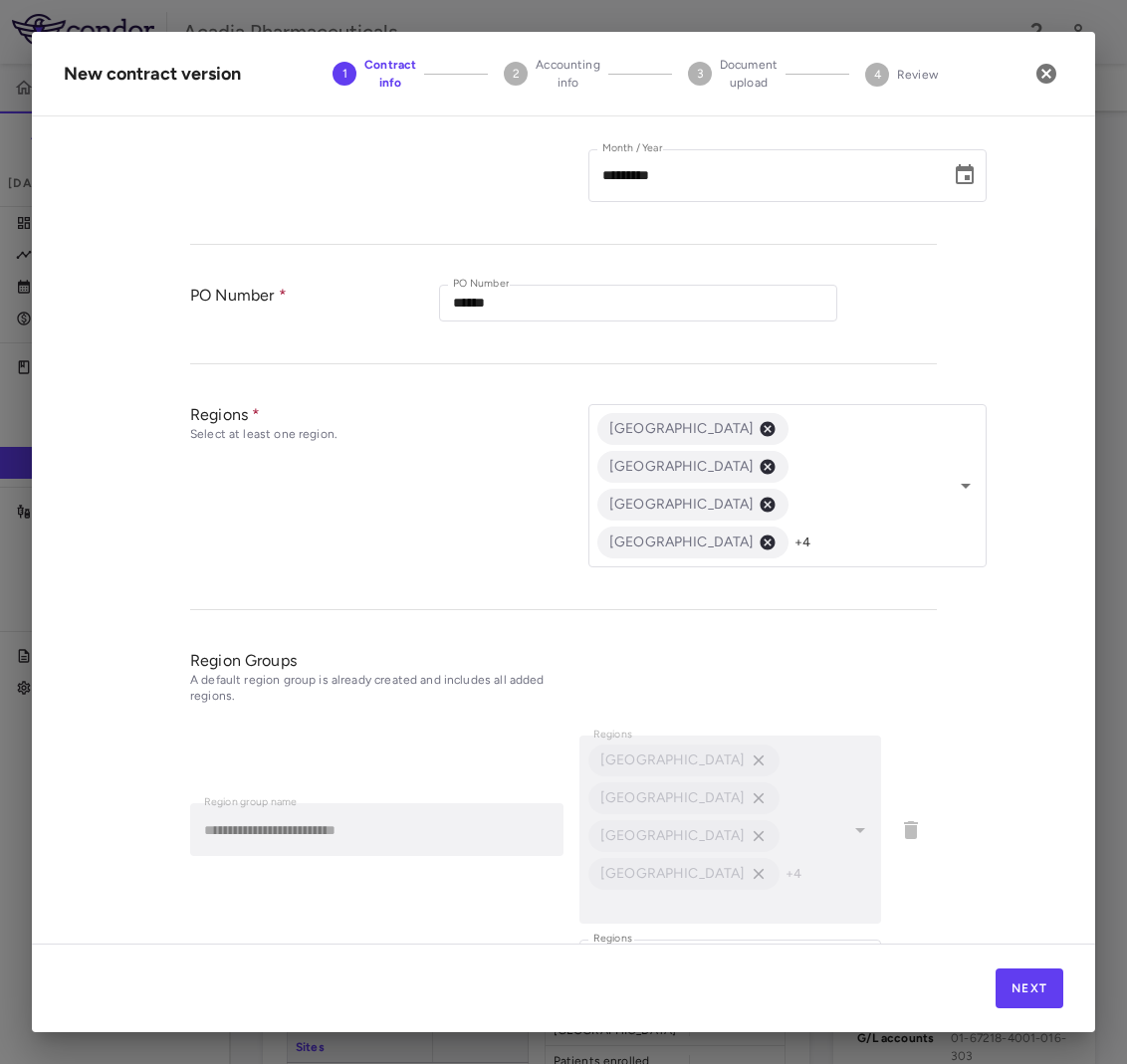 drag, startPoint x: 1037, startPoint y: 869, endPoint x: 1018, endPoint y: 905, distance: 40.706265 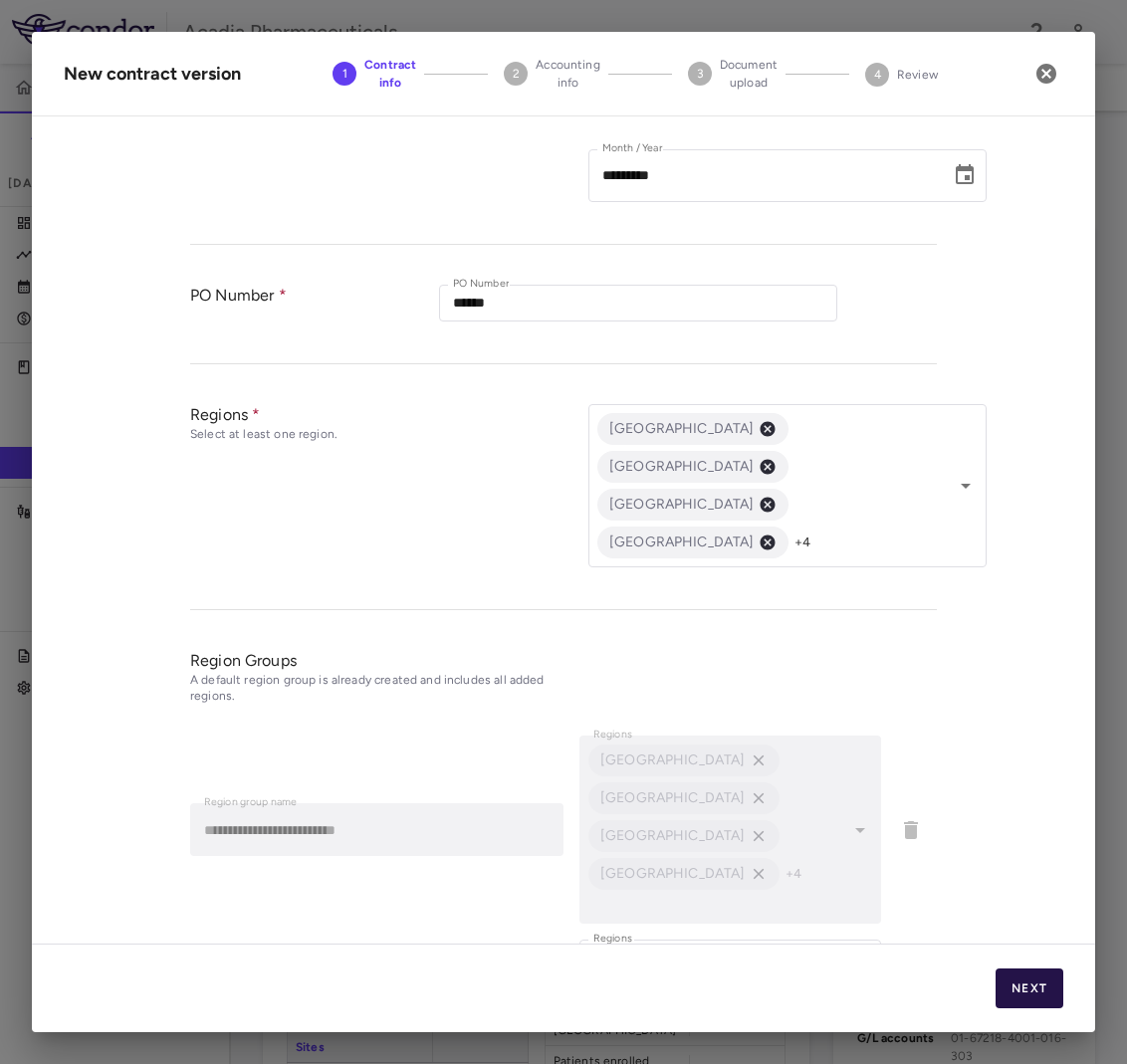 click on "Next" at bounding box center [1029, 988] 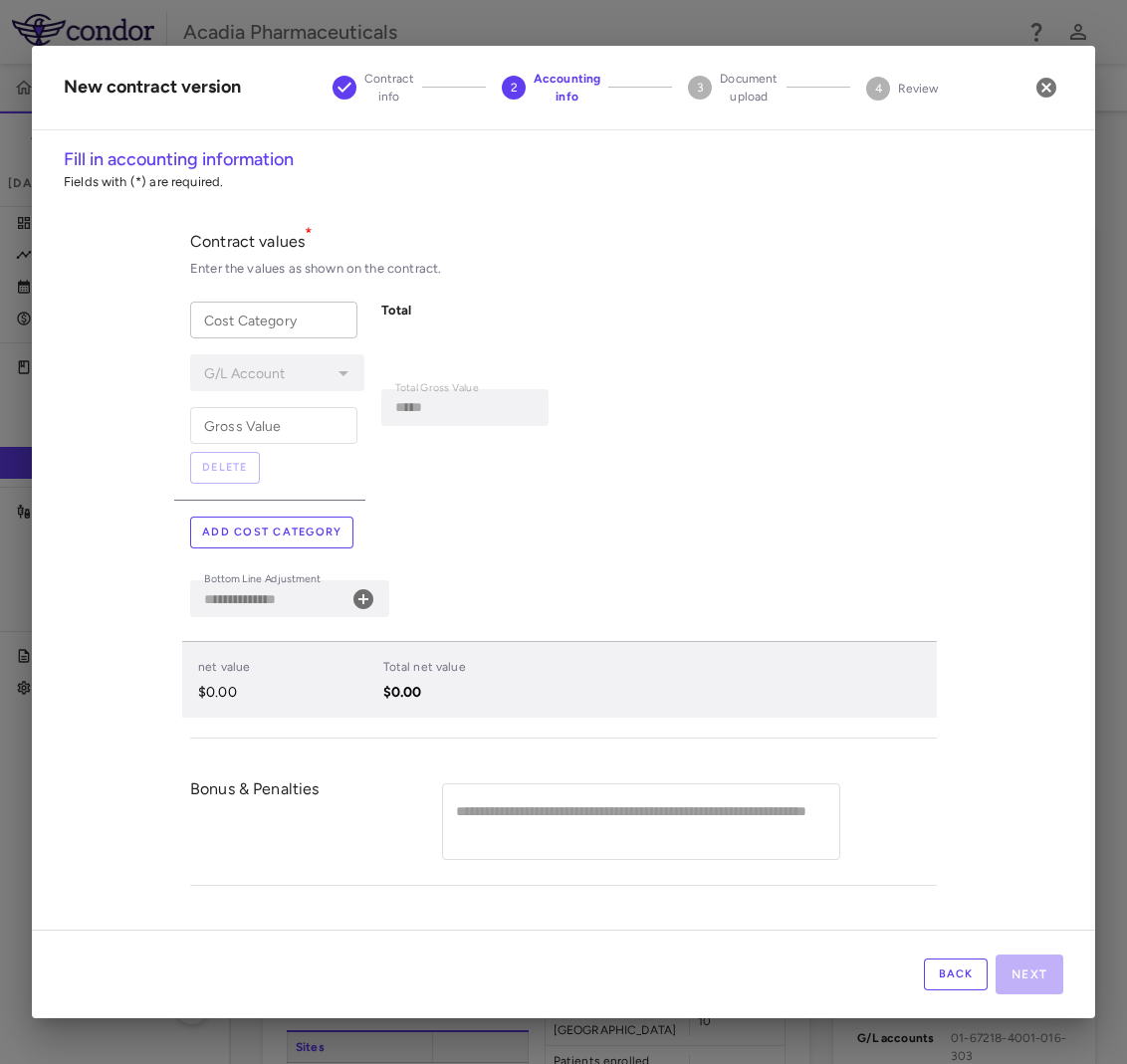 click on "Cost Category" at bounding box center [274, 319] 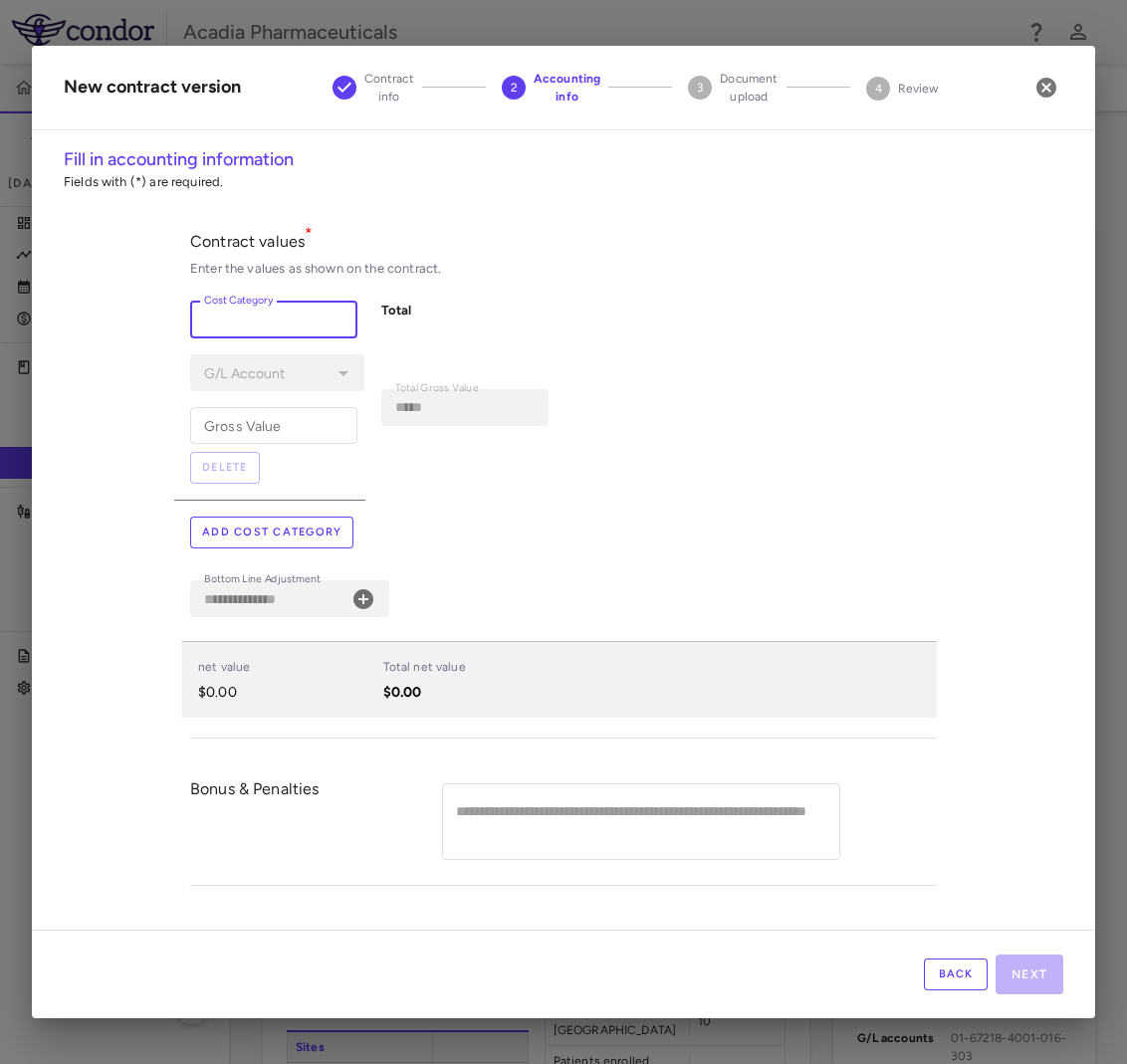 paste on "**********" 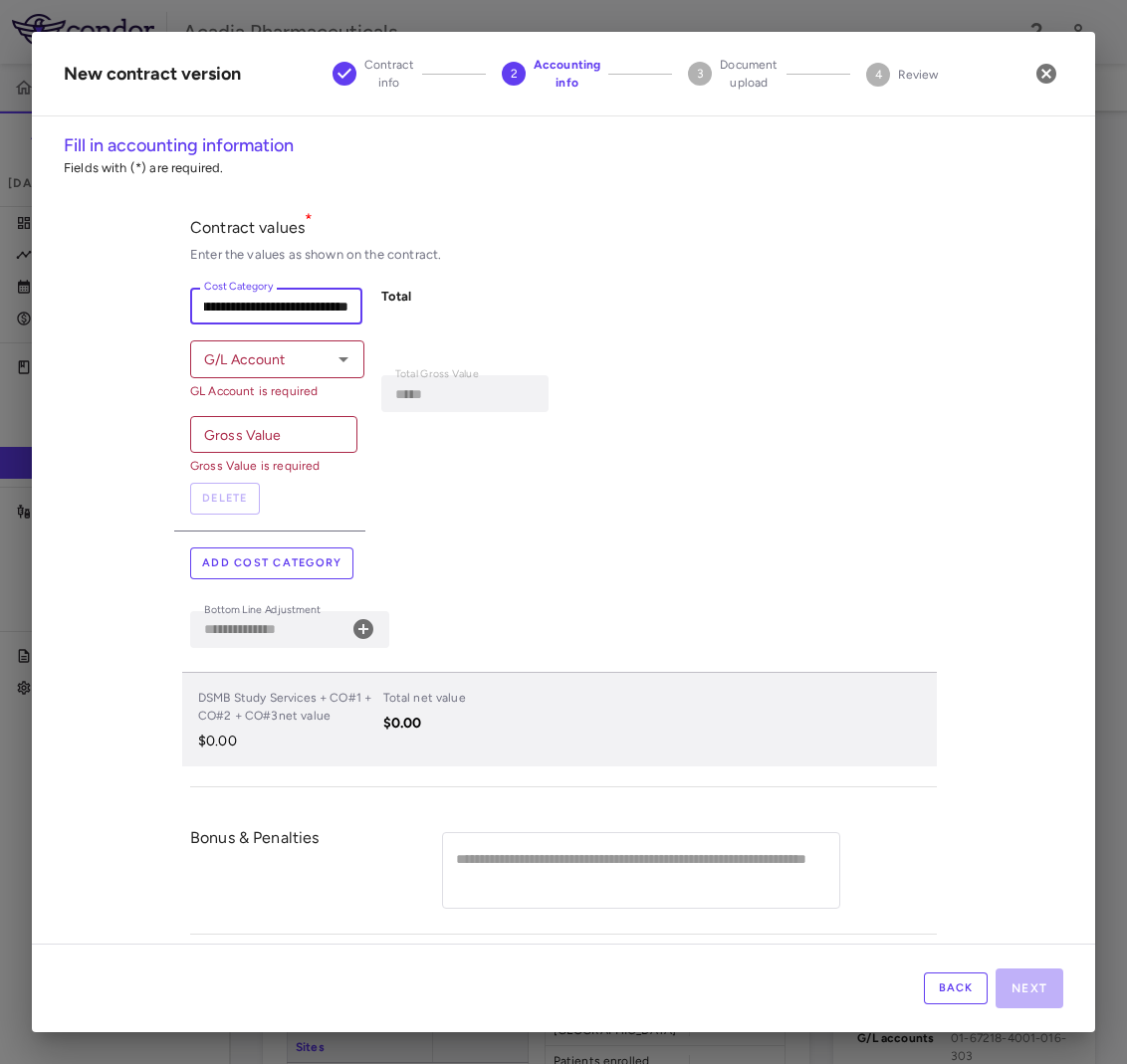 scroll, scrollTop: 0, scrollLeft: 153, axis: horizontal 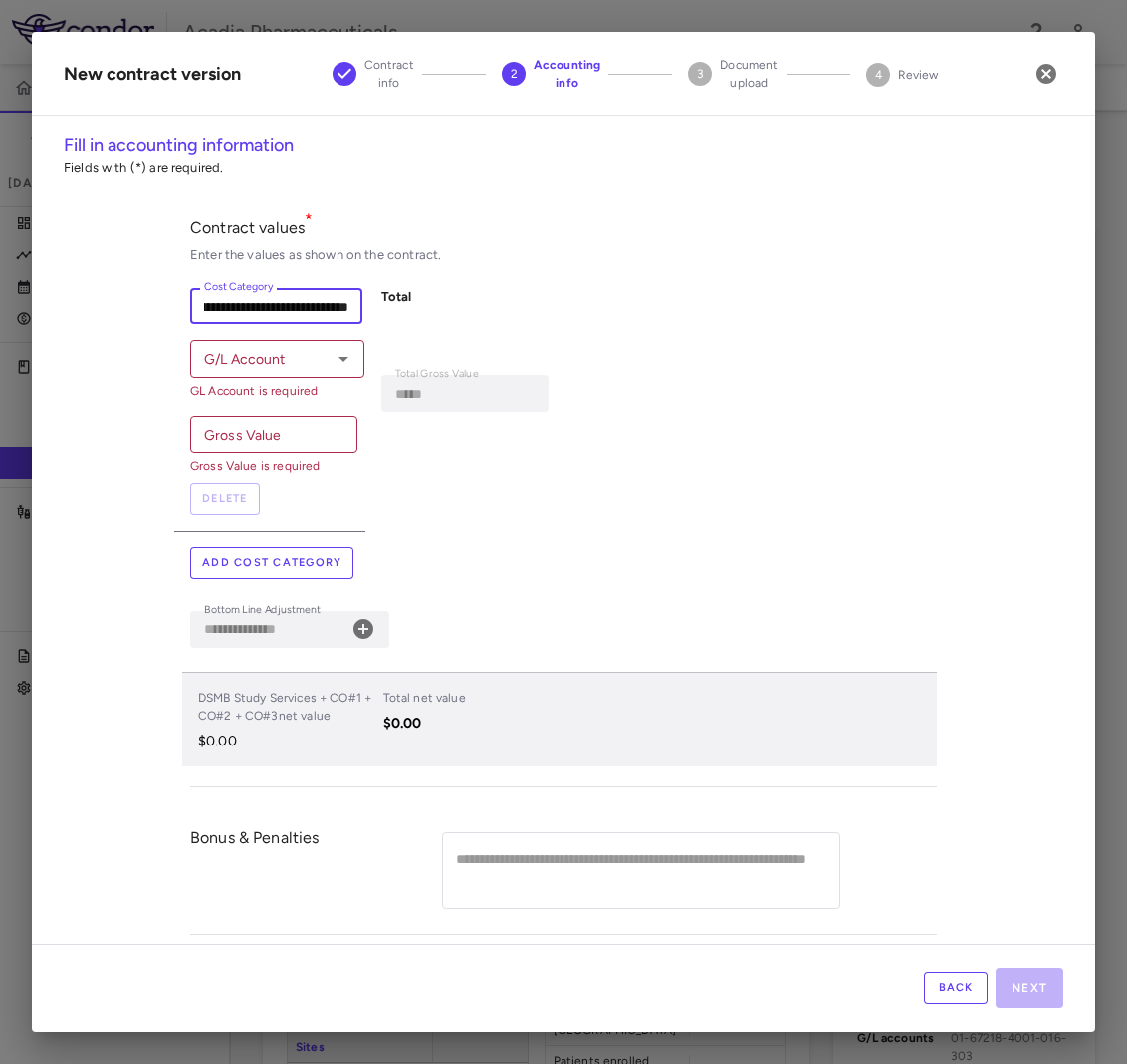 type on "**********" 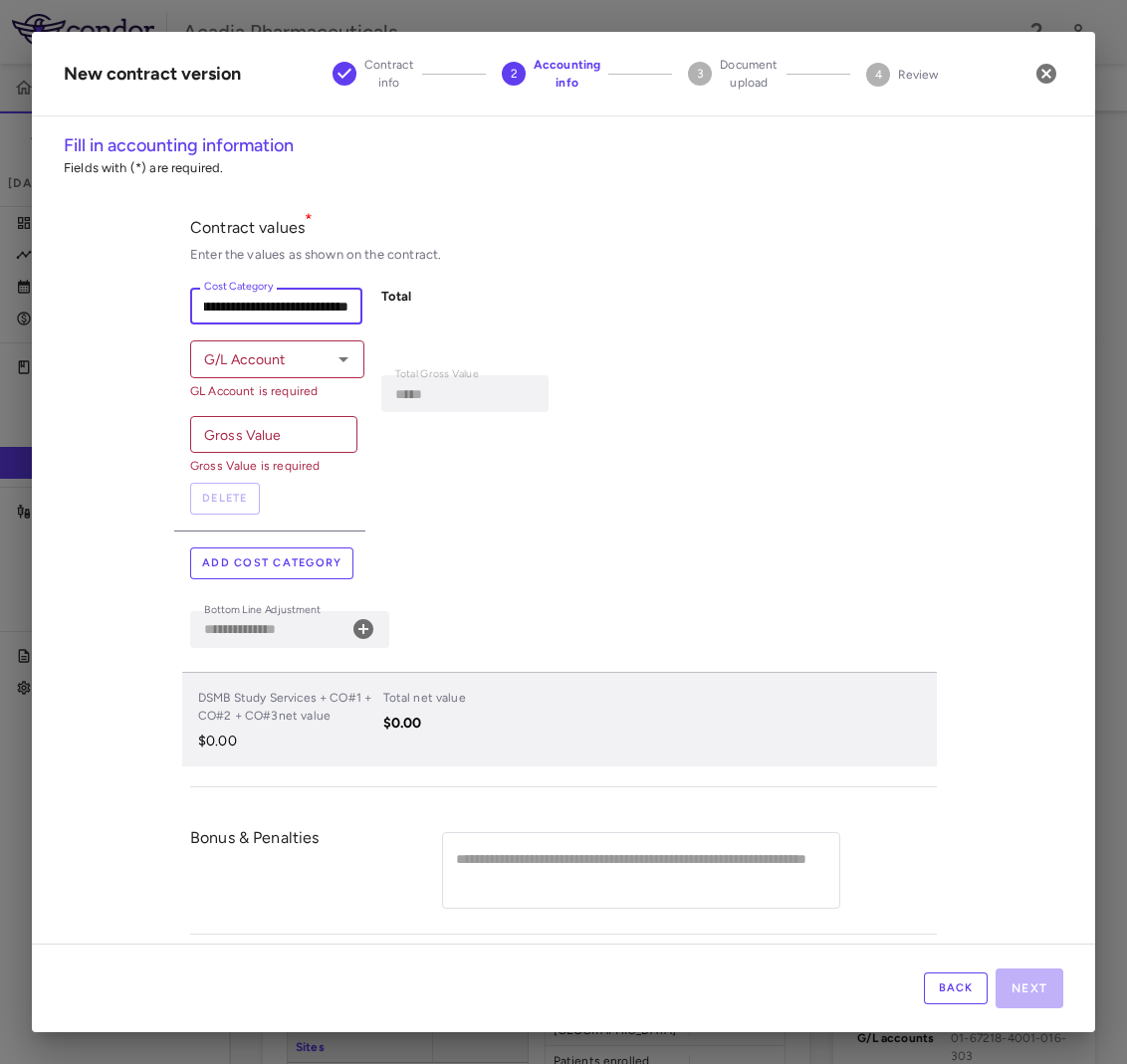 click on "G/L Account" at bounding box center (261, 358) 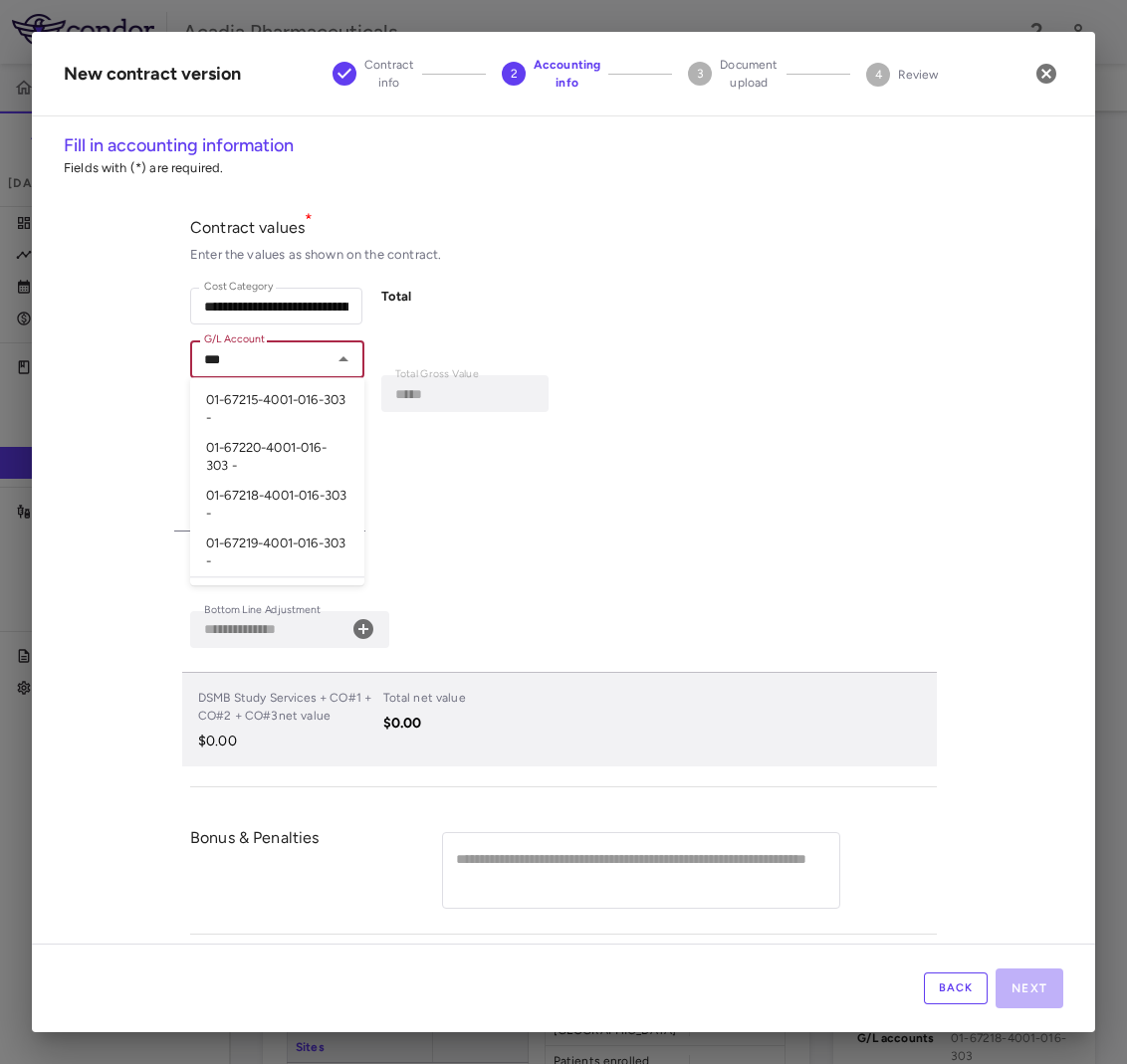 click on "01-67218-4001-016-303 -" at bounding box center (277, 506) 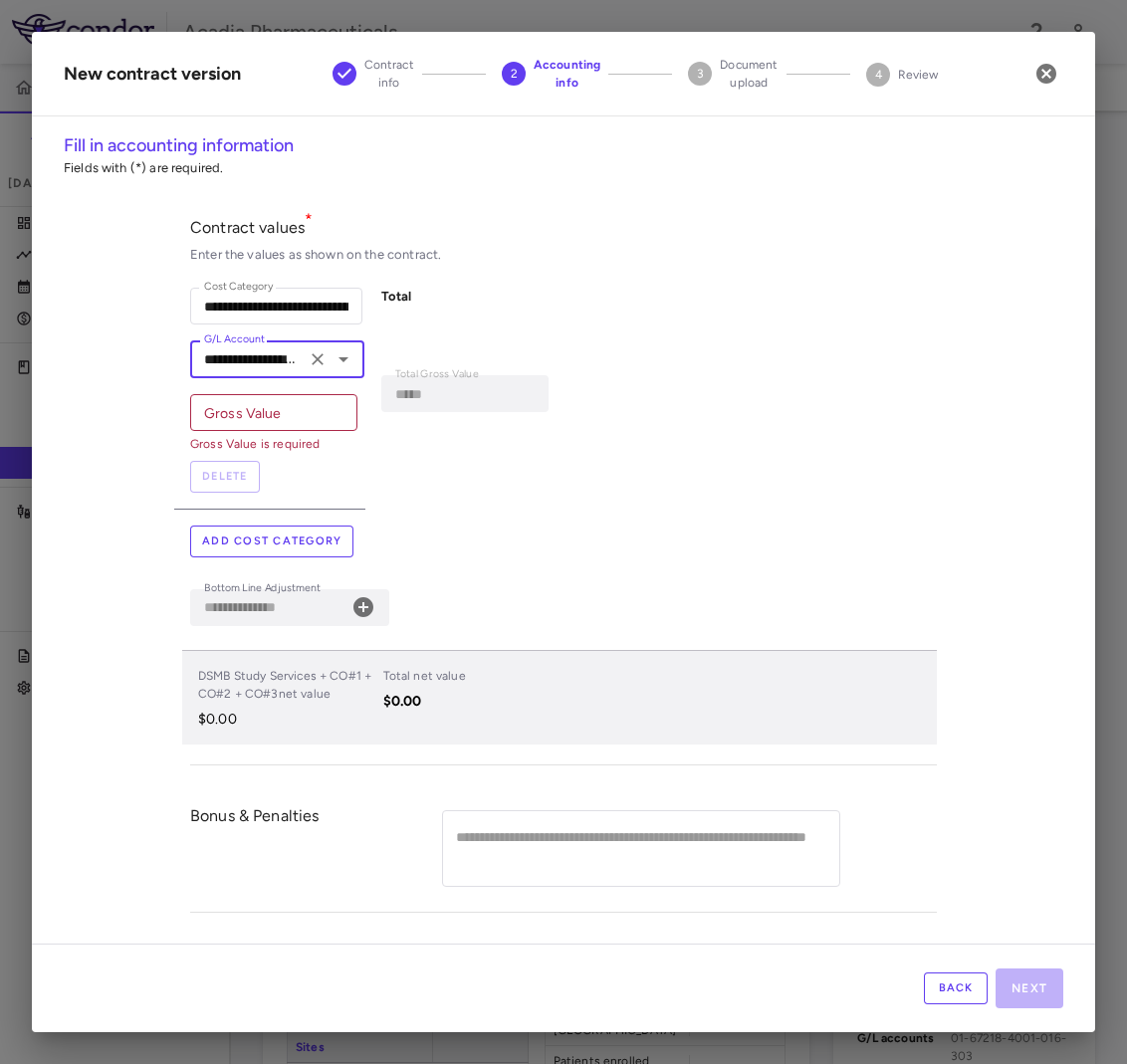 type on "**********" 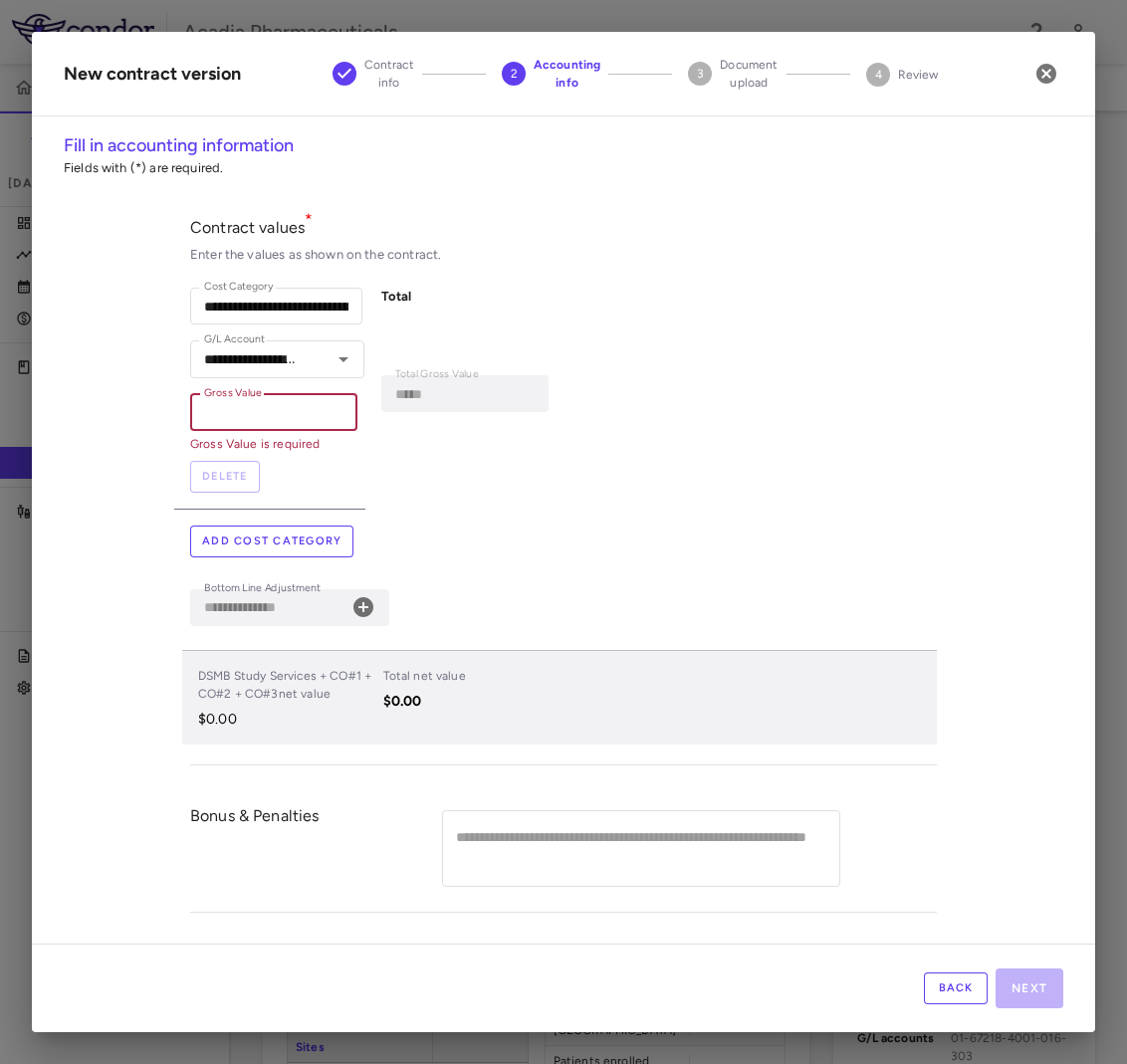 click on "Gross Value" at bounding box center (274, 412) 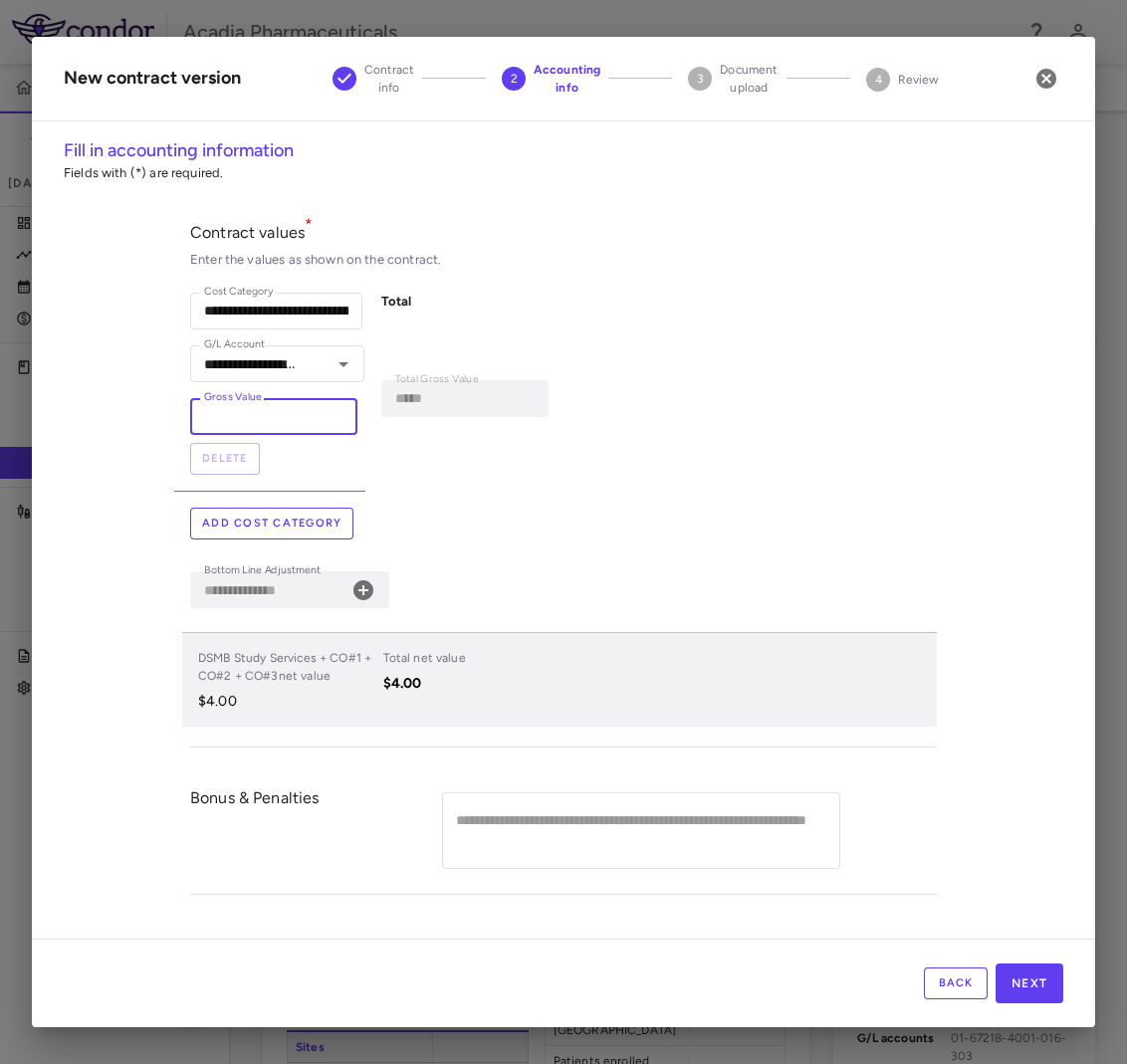 type on "**" 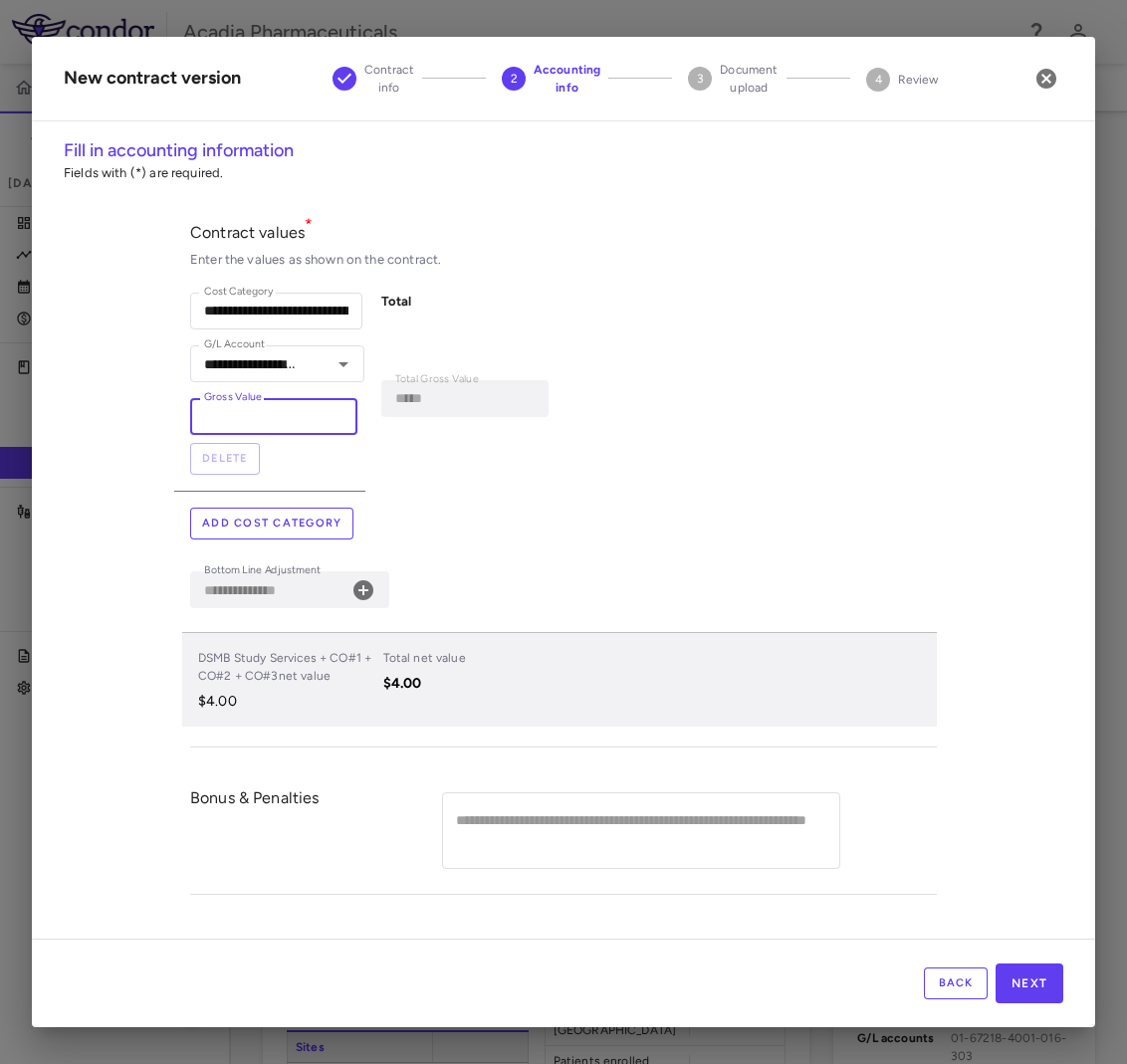 type on "******" 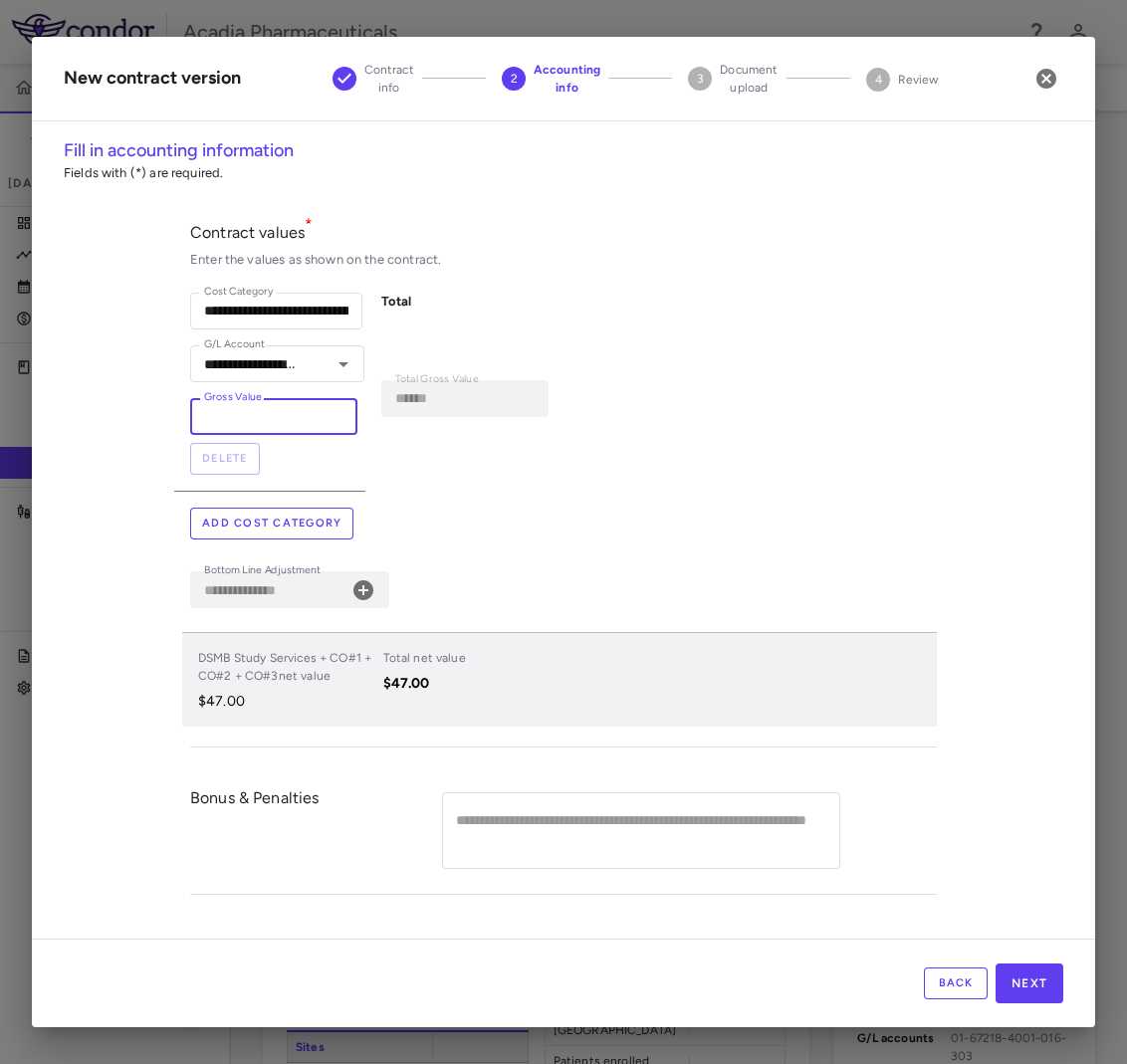 type on "***" 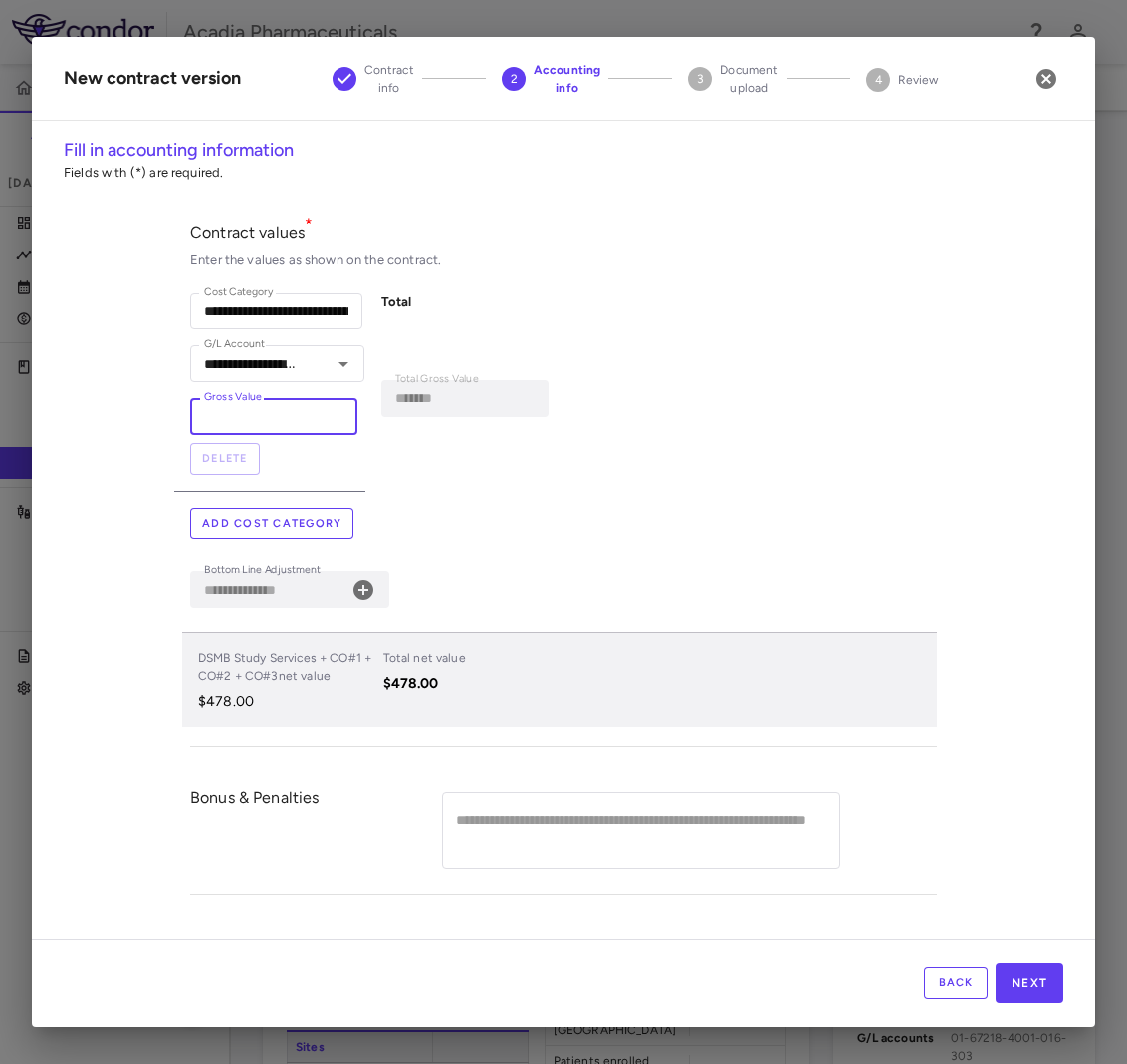 type on "****" 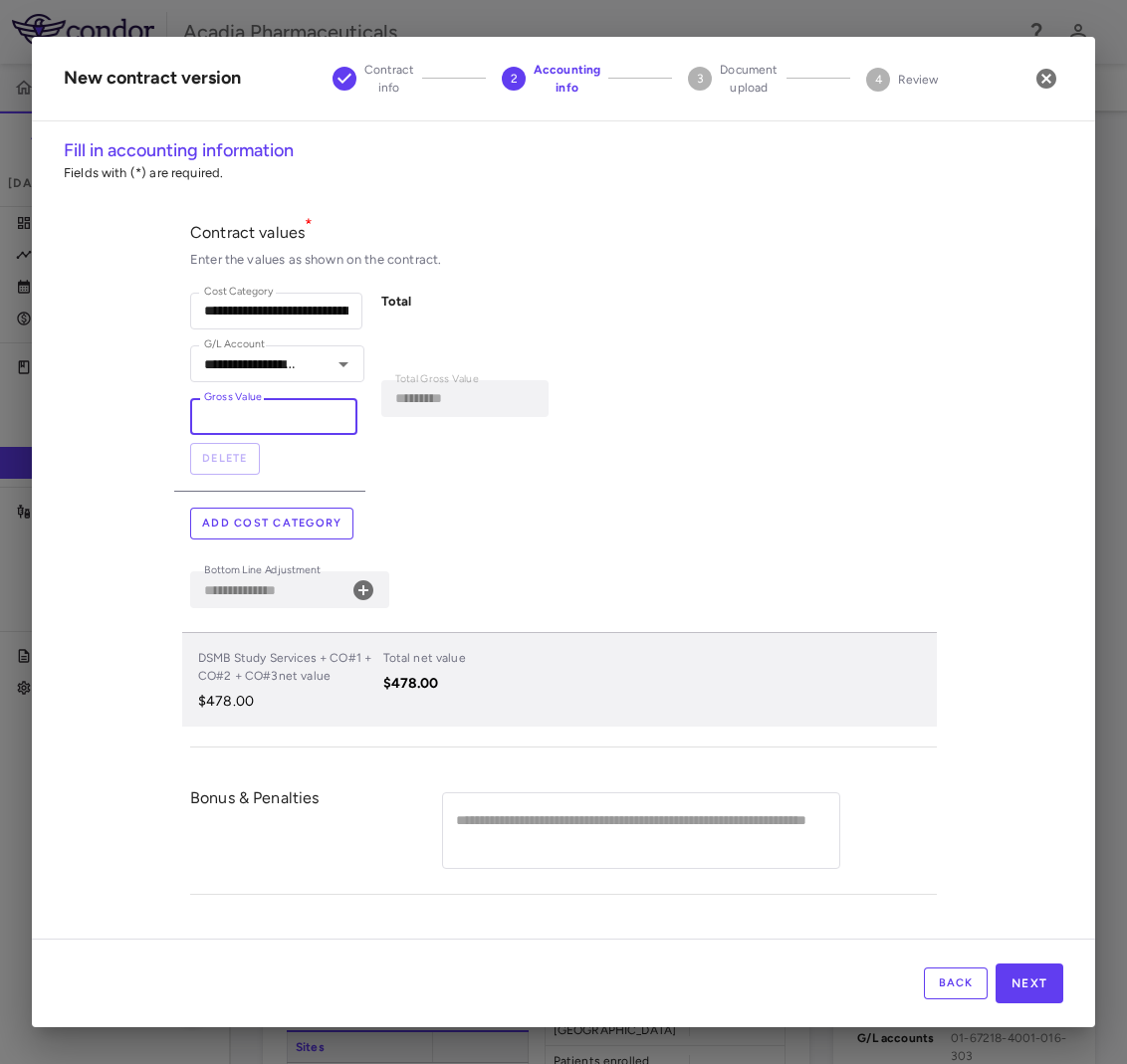 type on "*****" 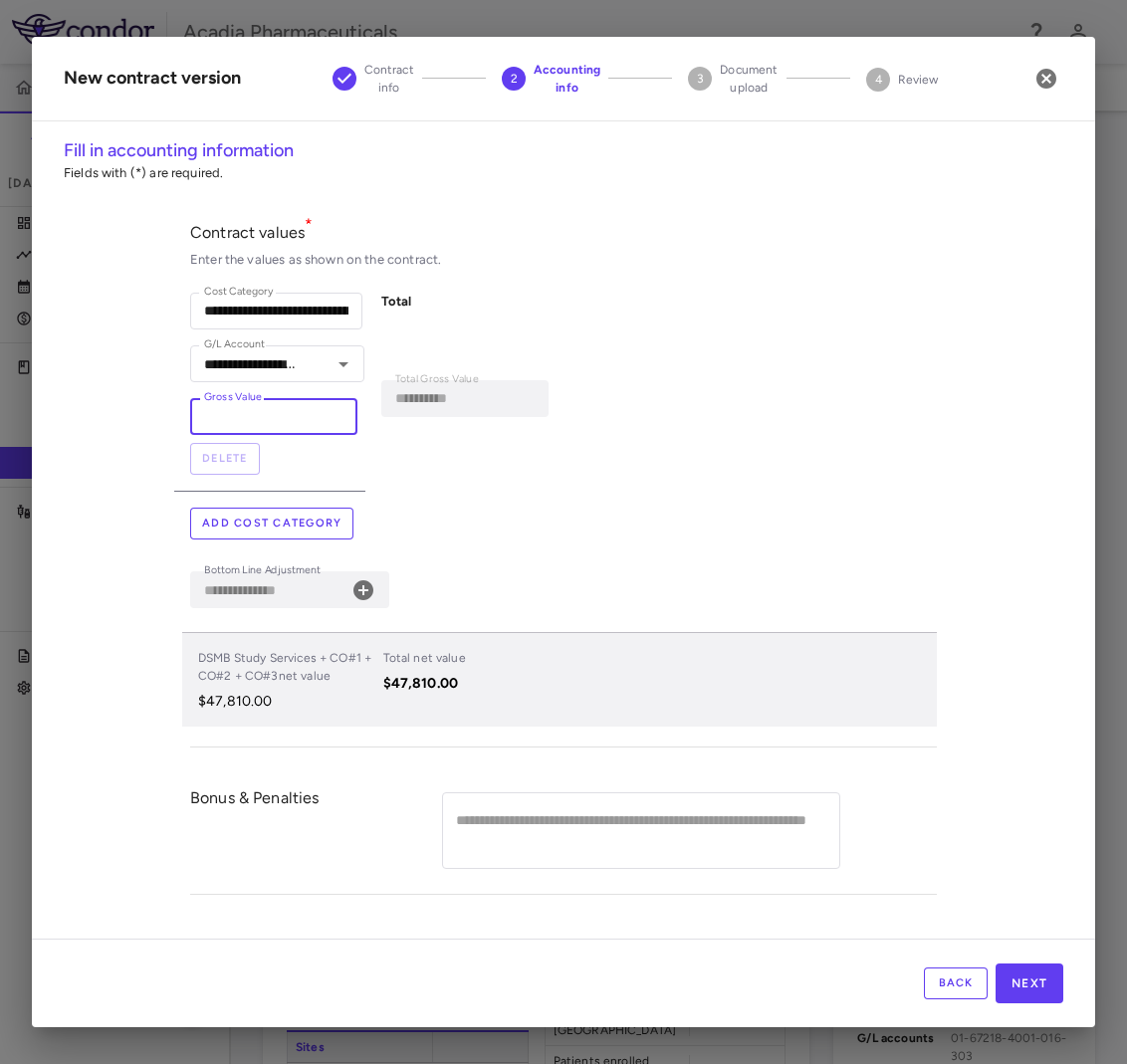 type on "******" 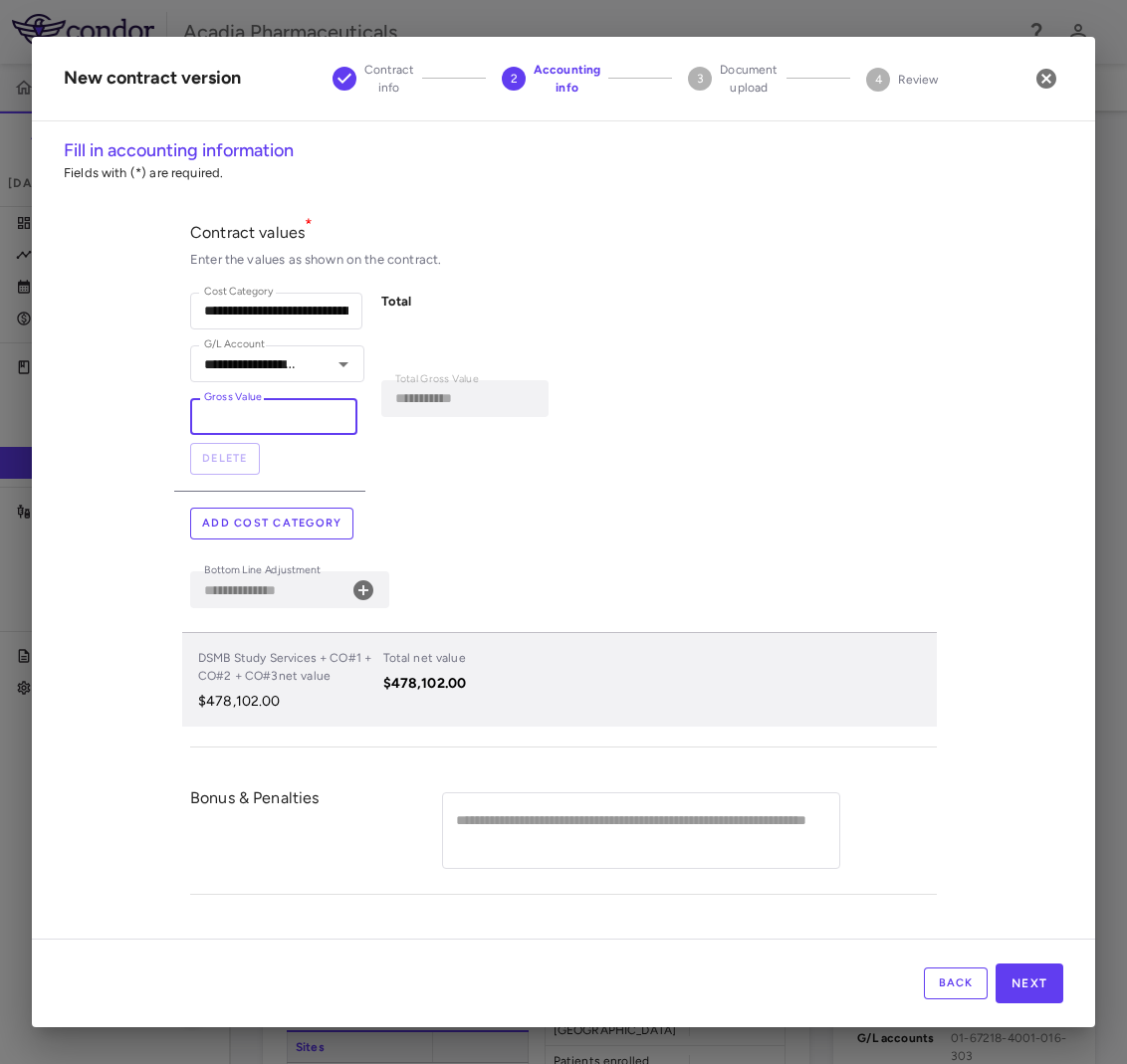 type on "*********" 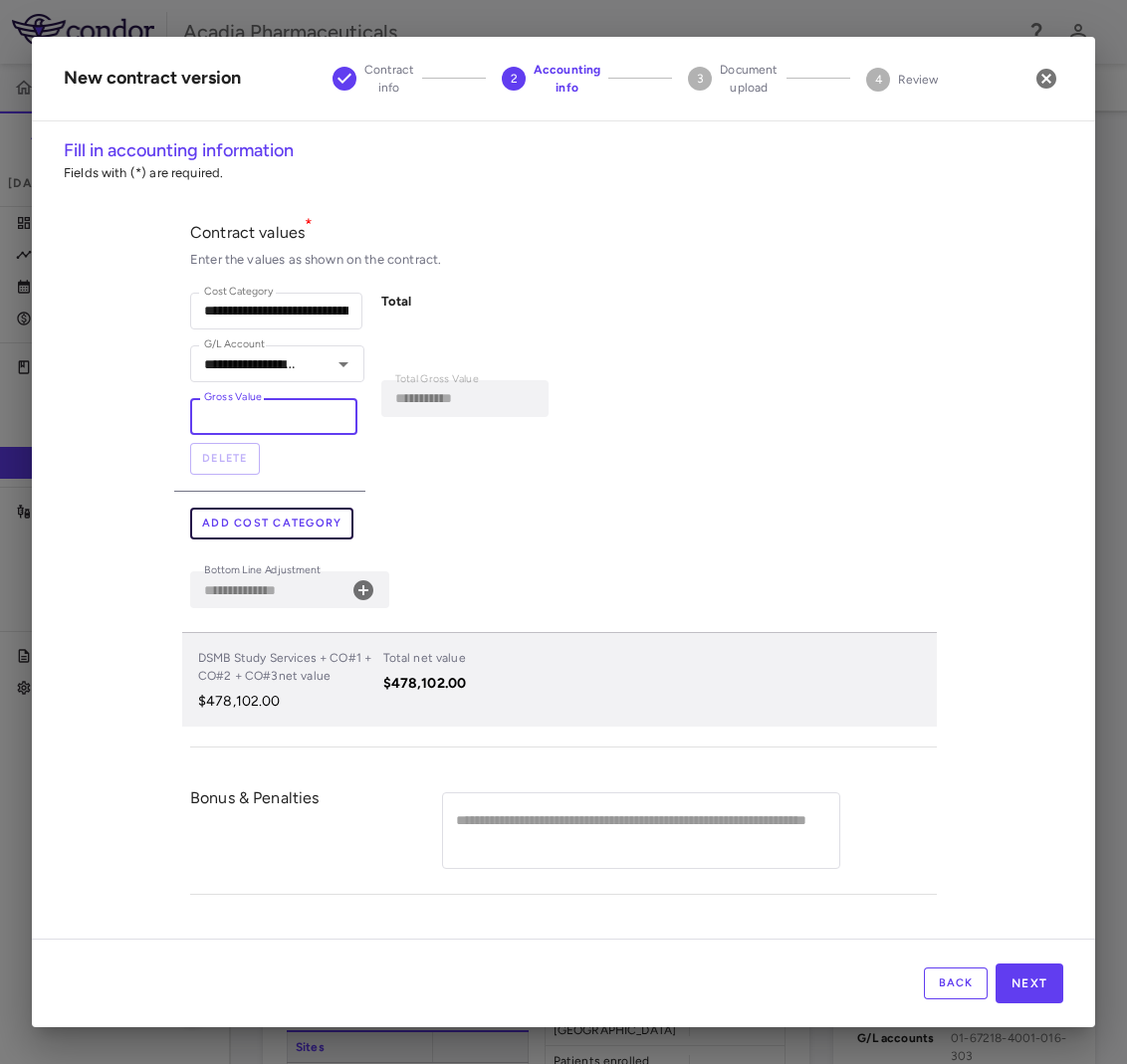 type 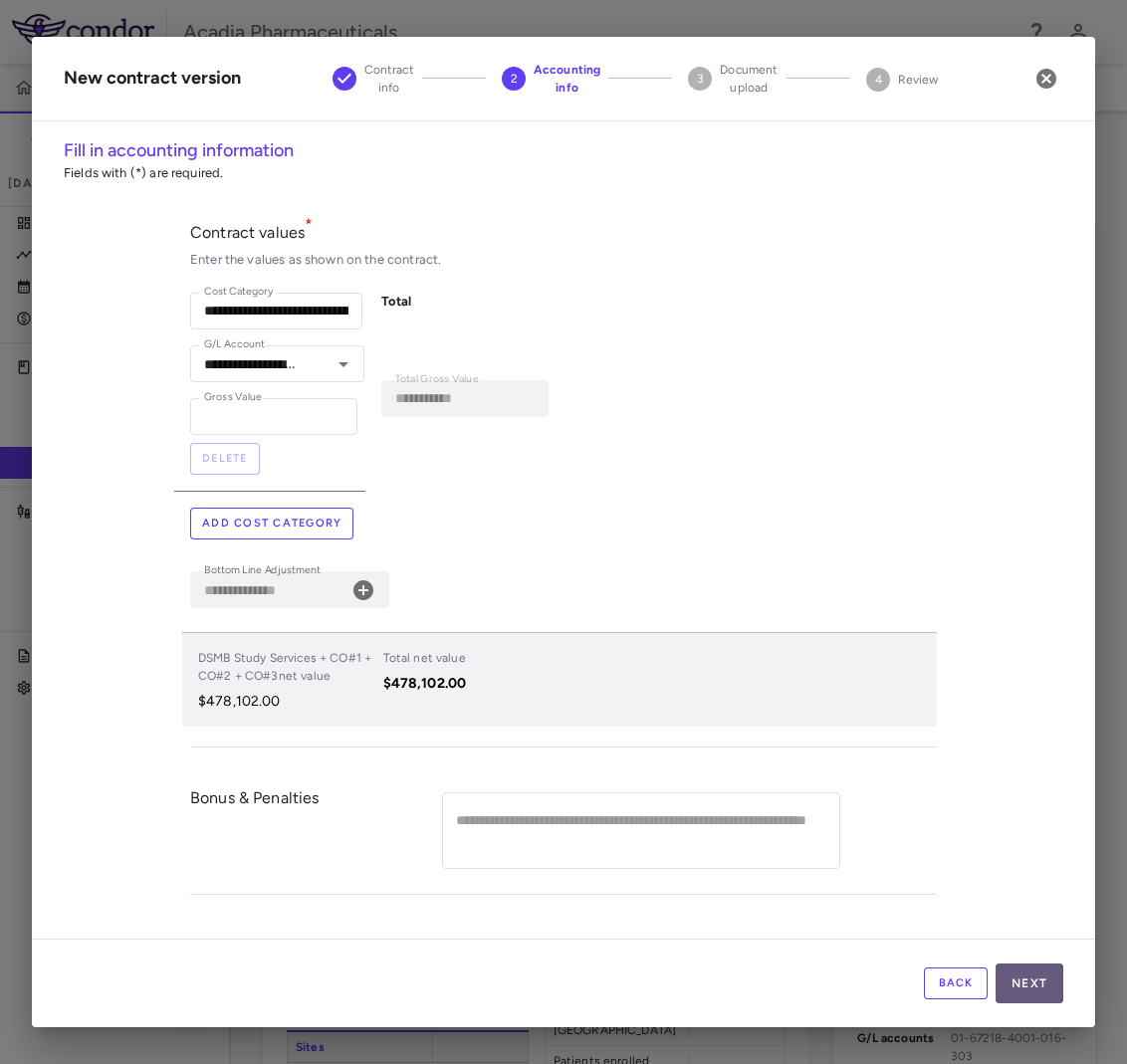 click on "Next" at bounding box center (1029, 983) 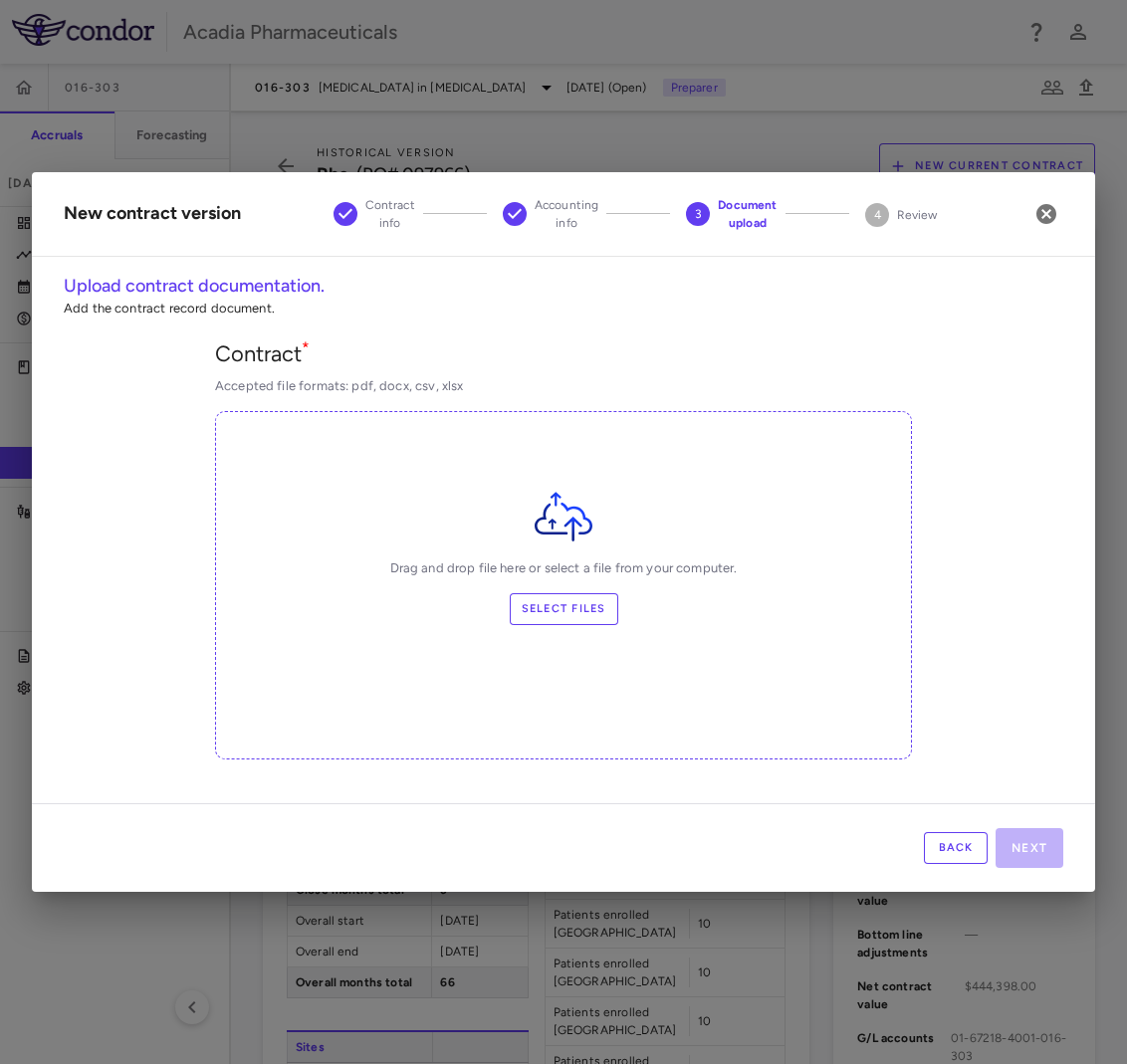 click on "Select files" at bounding box center (564, 609) 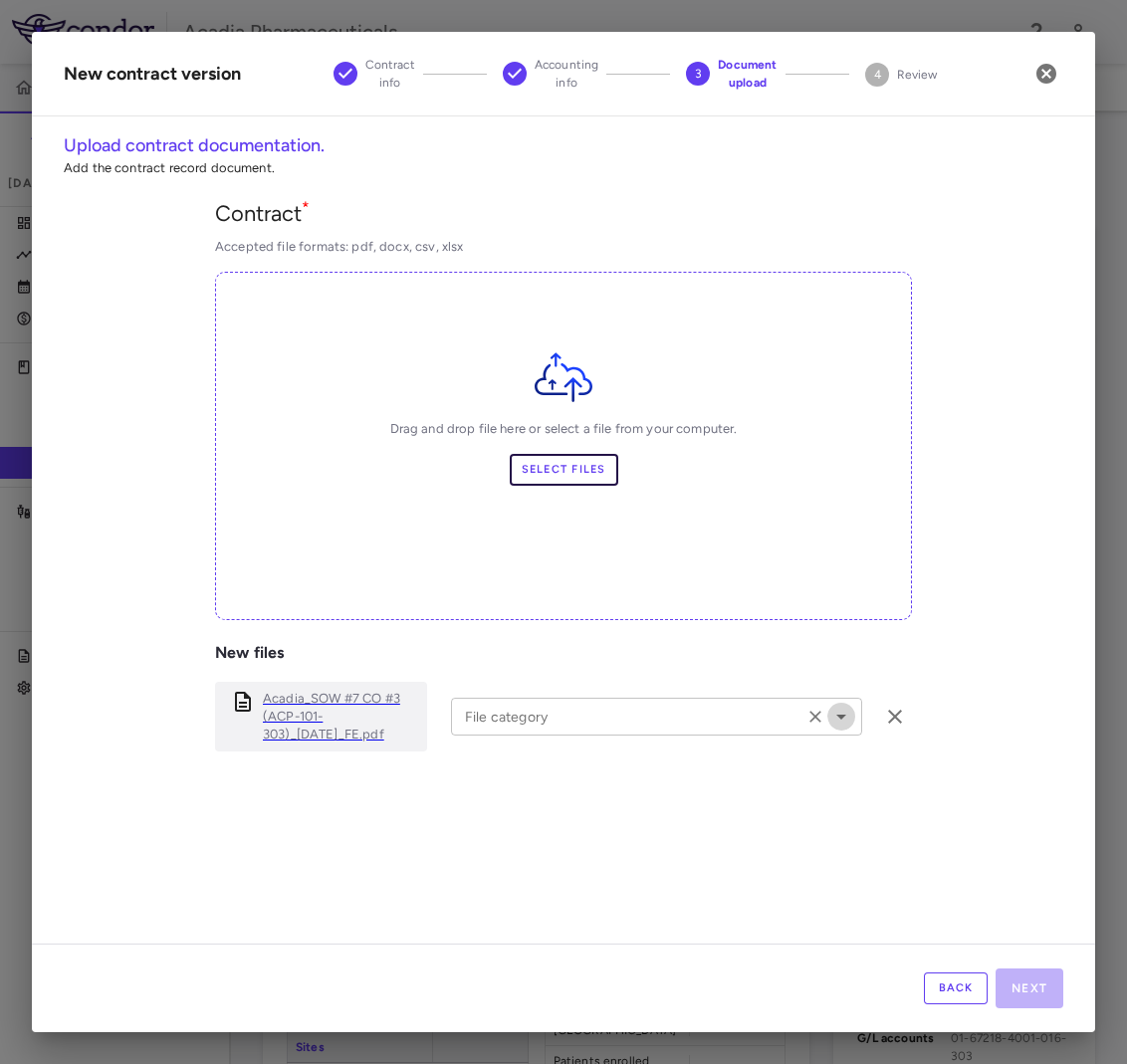 click 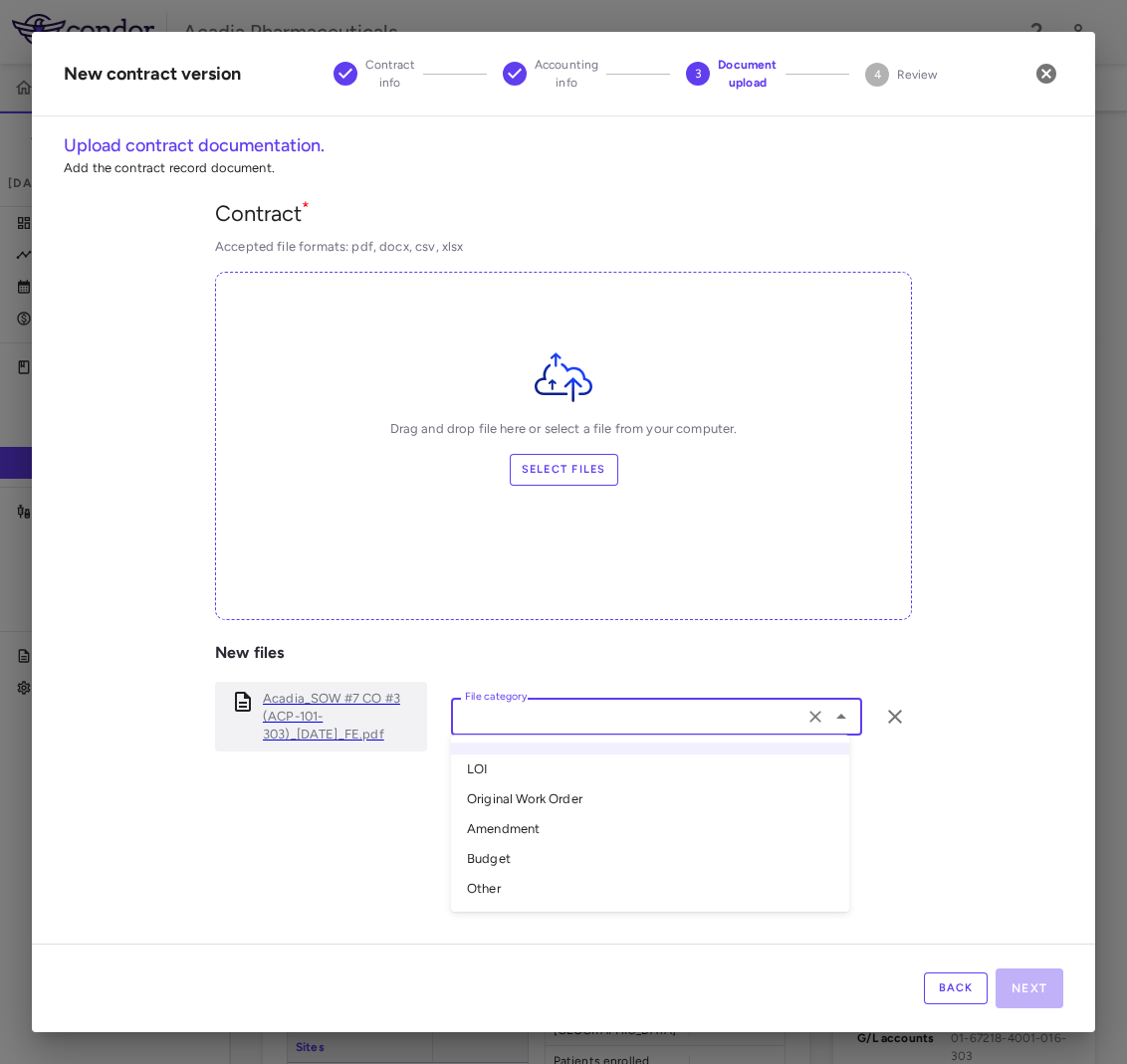 click on "Amendment" at bounding box center (650, 830) 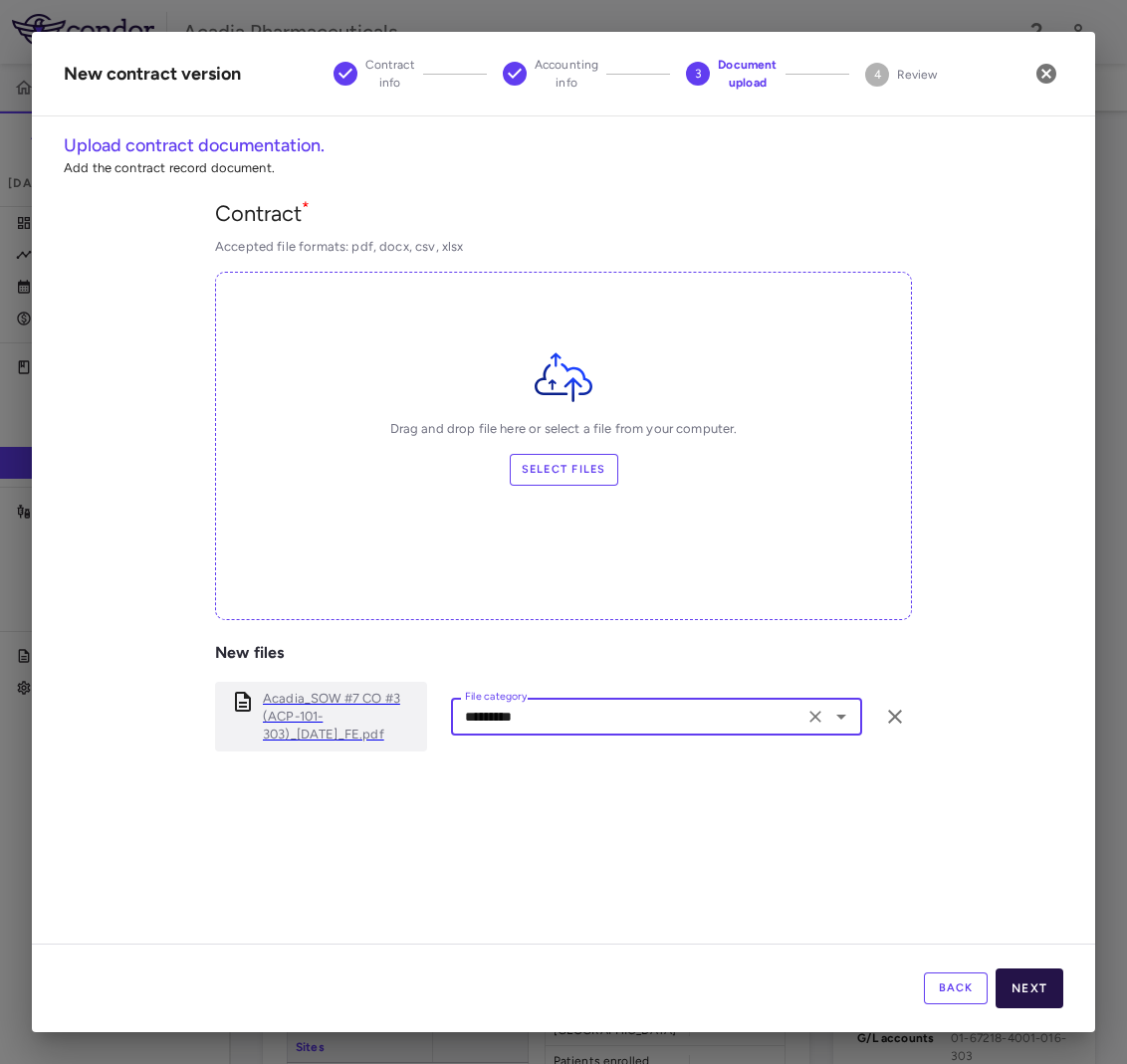 click on "Next" at bounding box center [1029, 988] 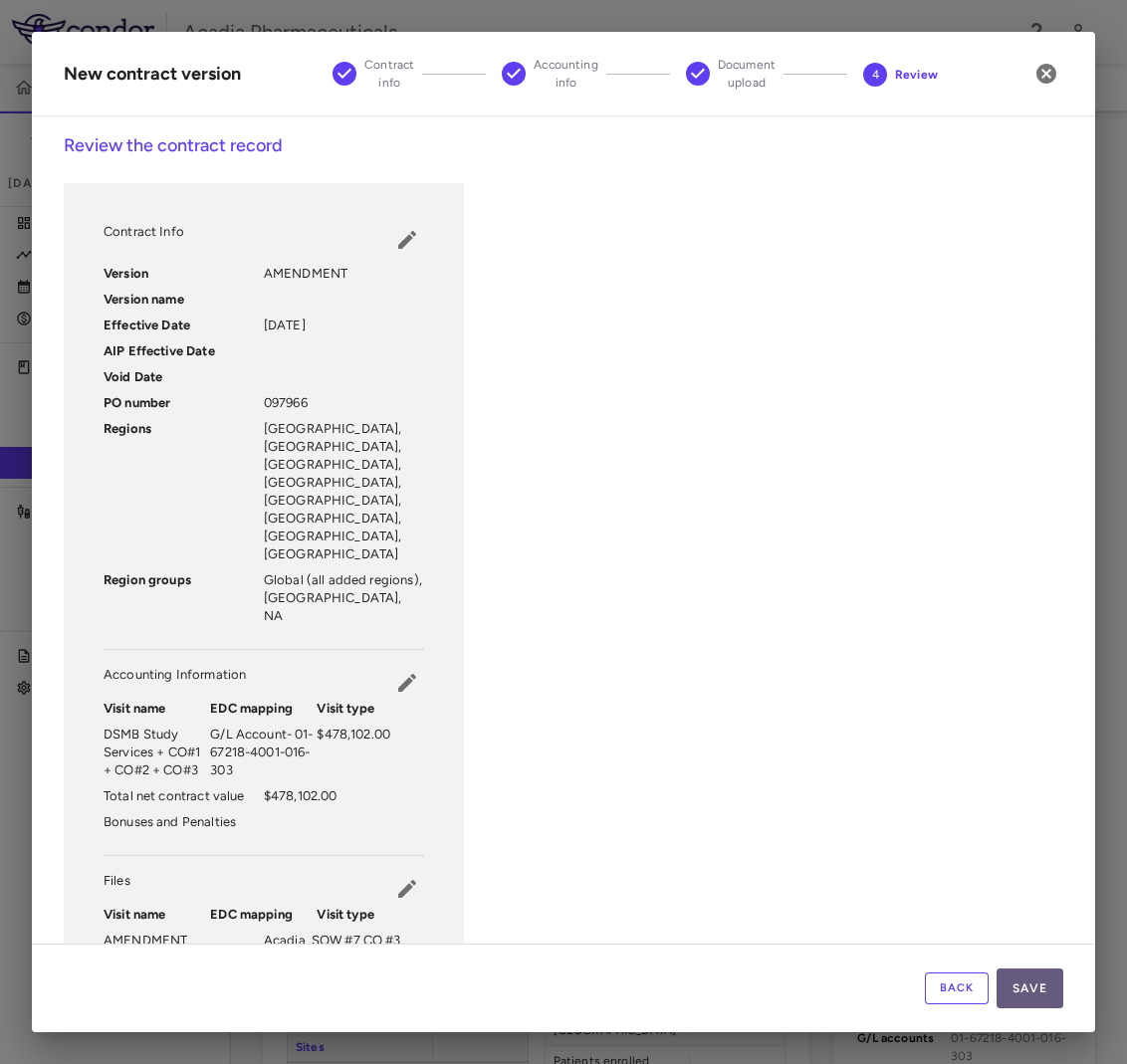click on "Save" at bounding box center (1029, 988) 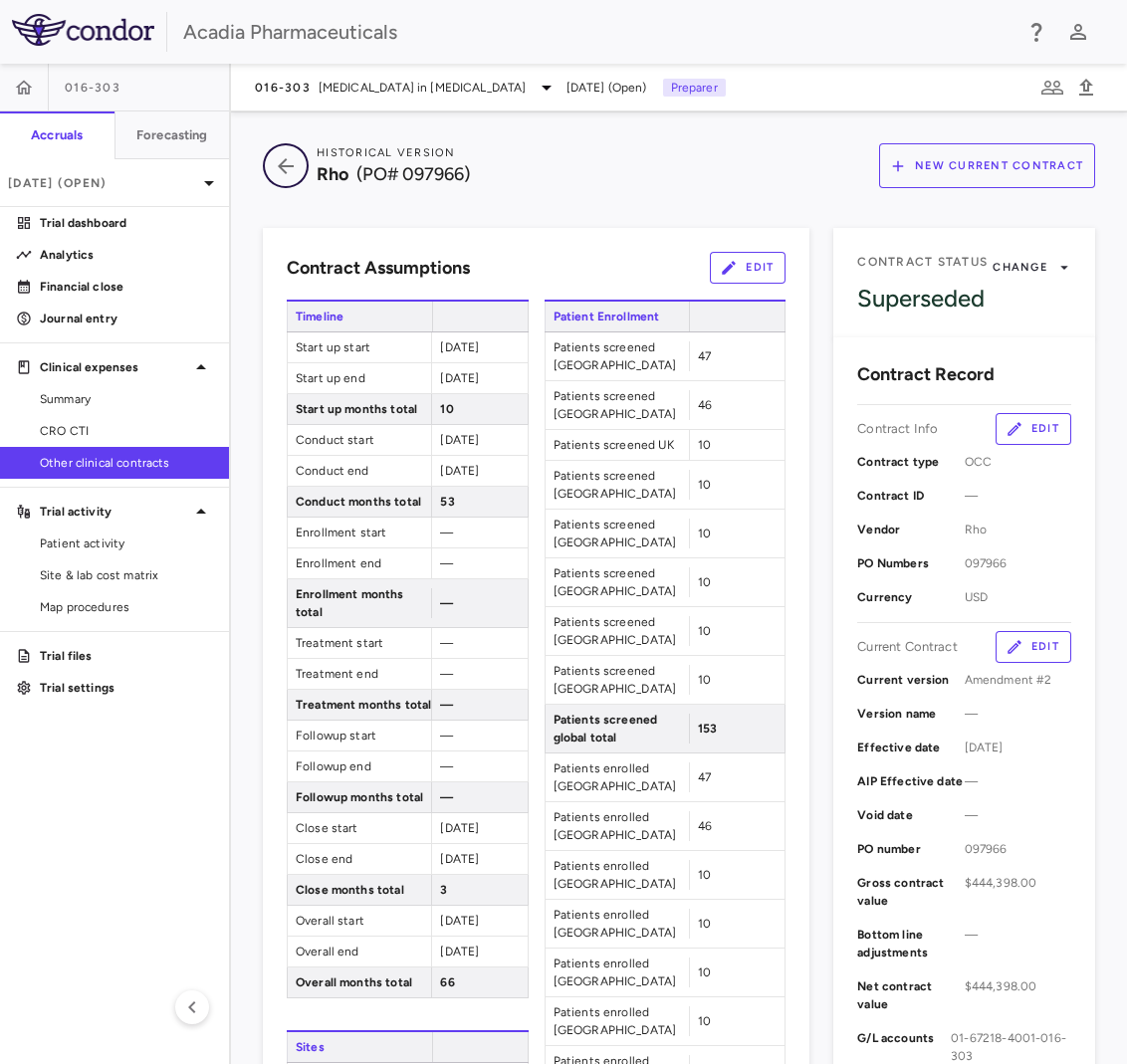 click 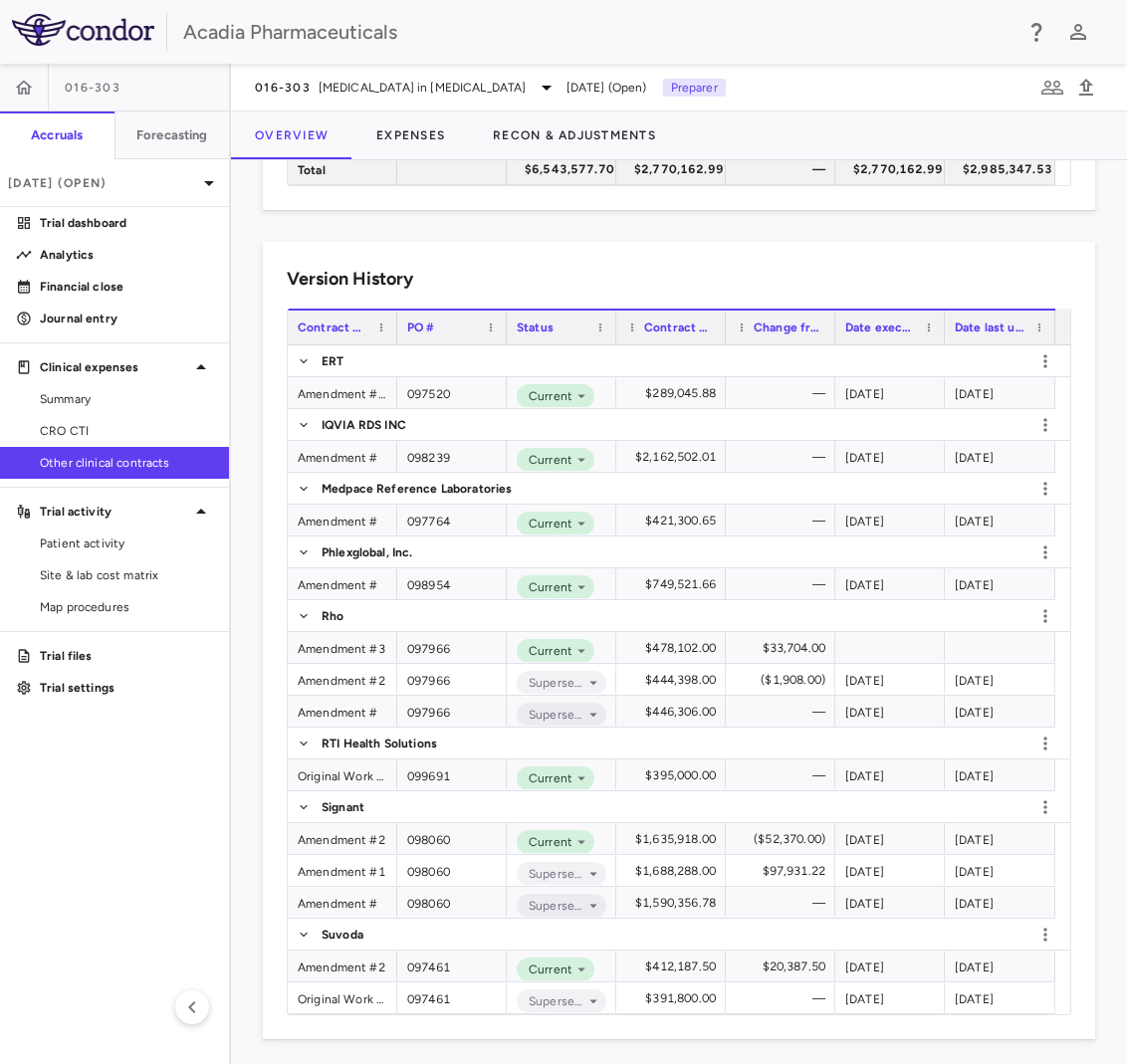 scroll, scrollTop: 409, scrollLeft: 0, axis: vertical 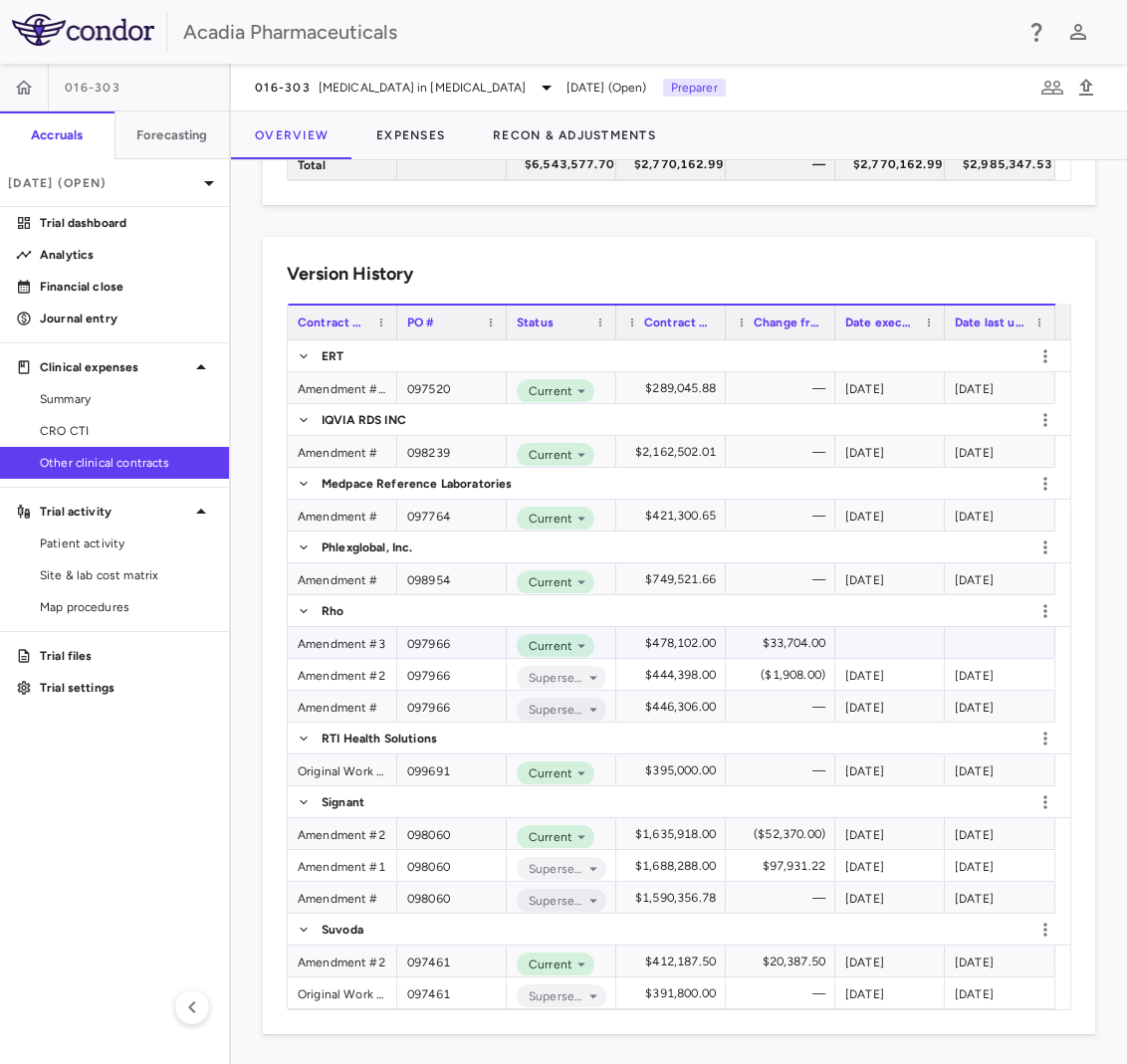 click on "Amendment #3" at bounding box center (342, 642) 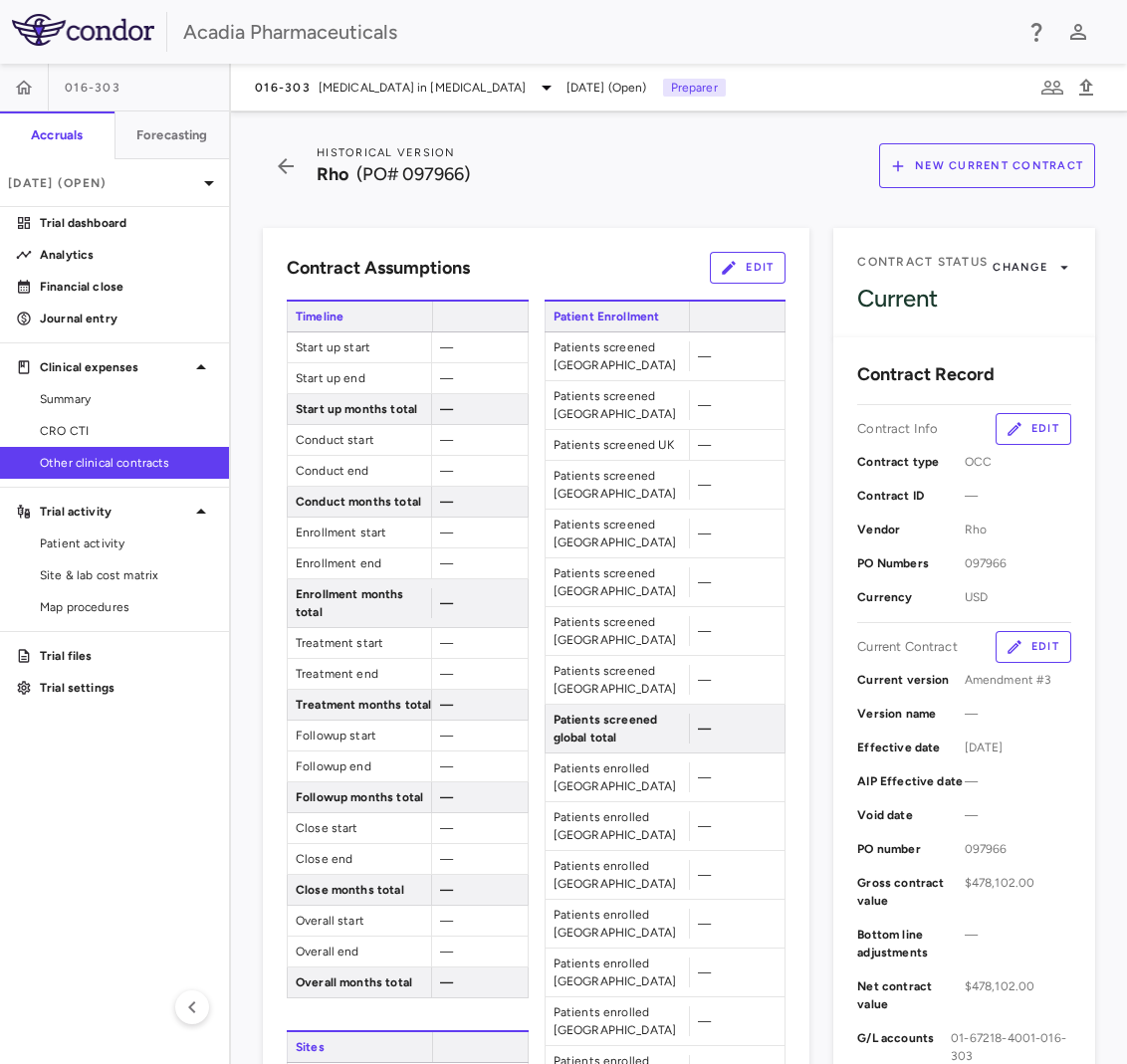 click on "Edit" at bounding box center (748, 268) 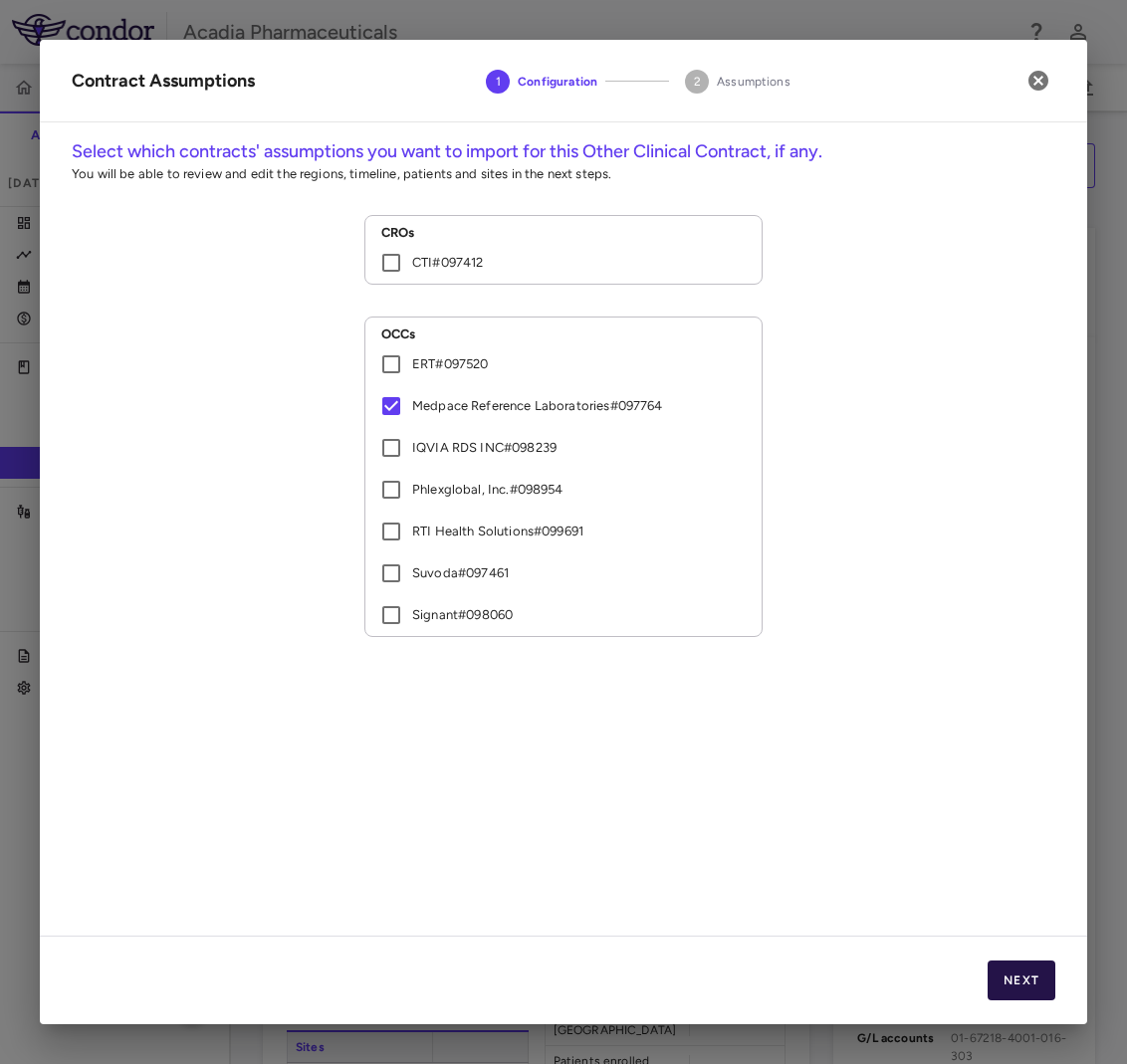 click on "Next" at bounding box center (1021, 980) 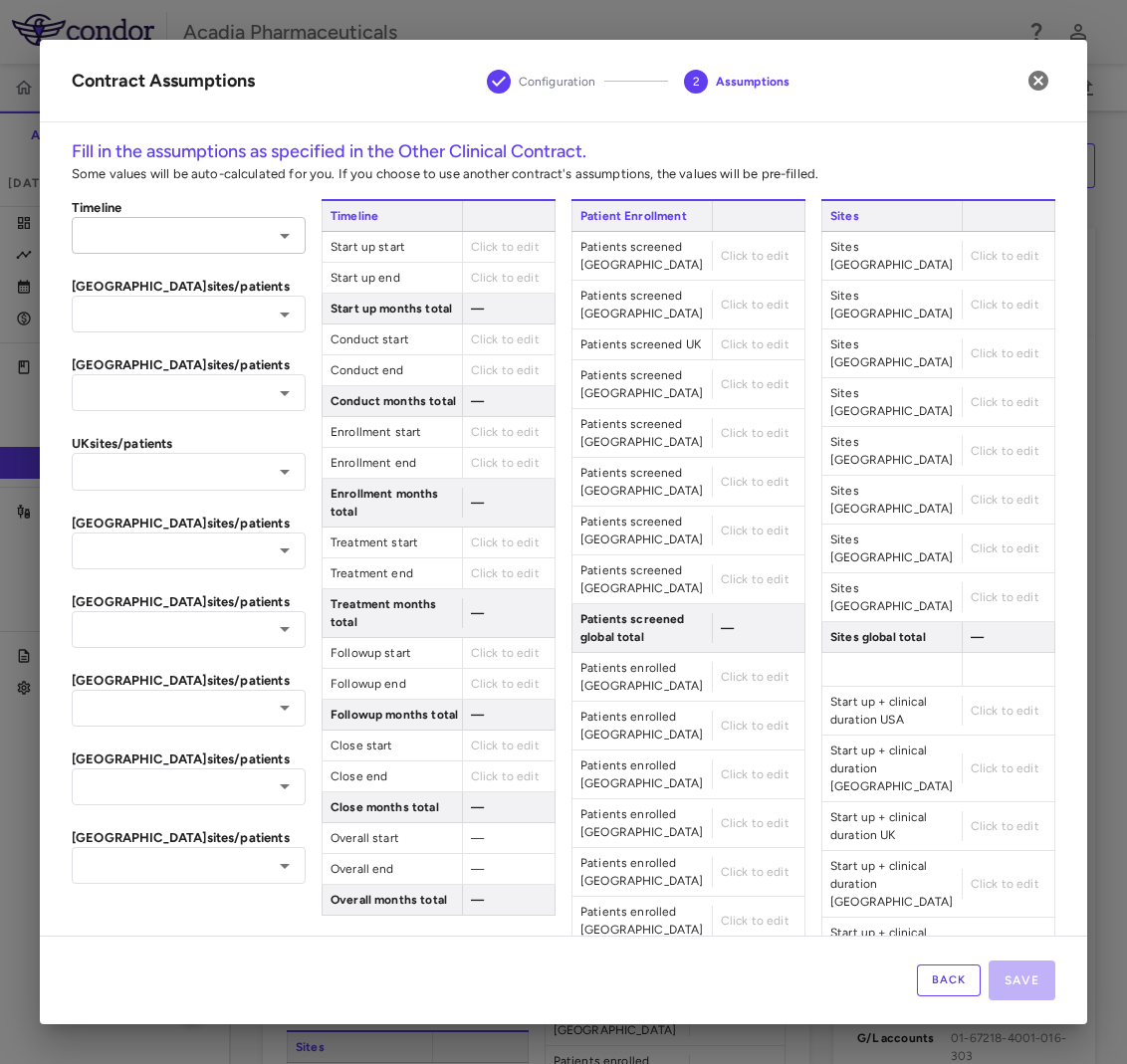 click 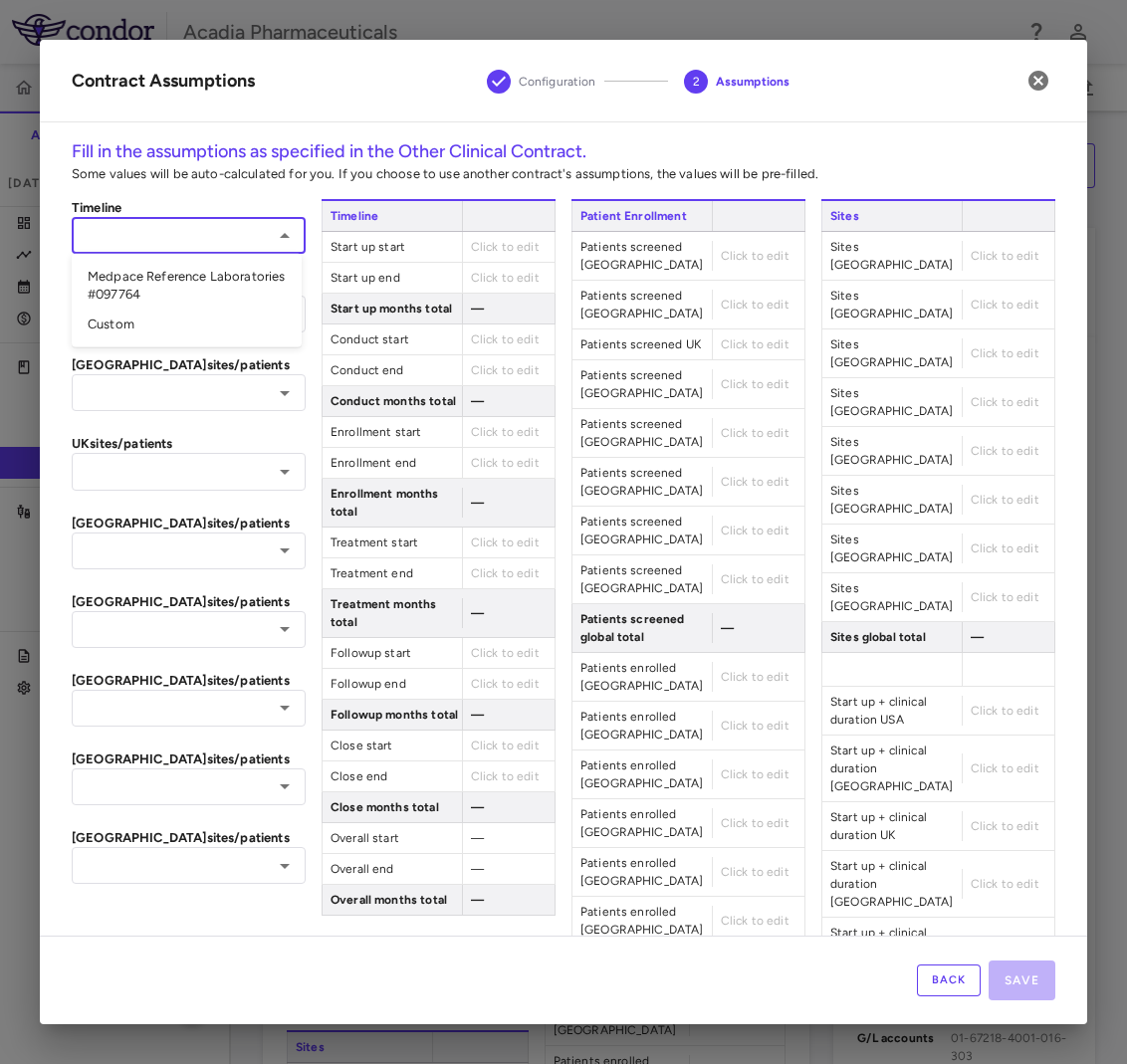 click on "Medpace Reference Laboratories #097764" at bounding box center [186, 286] 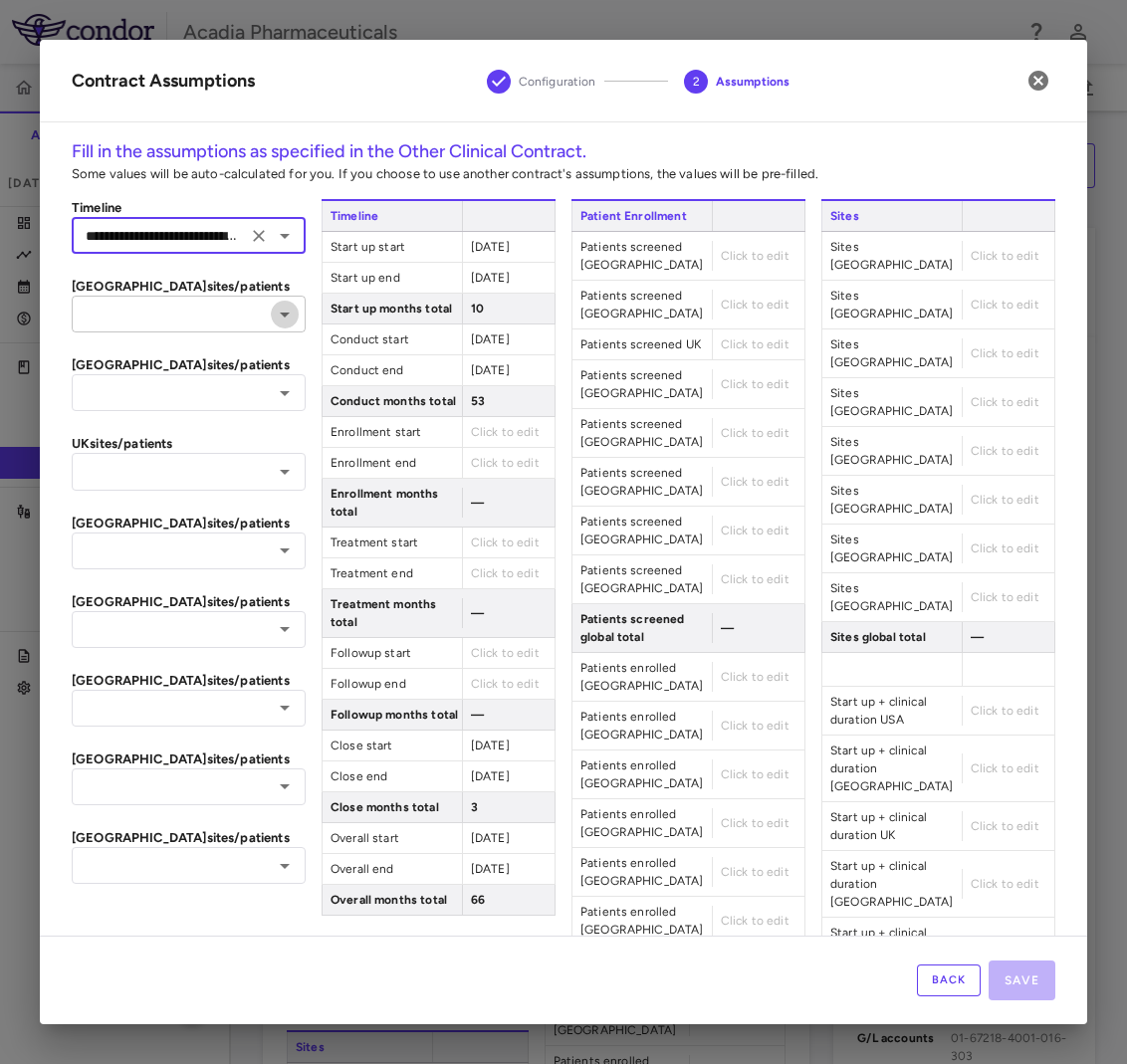 click 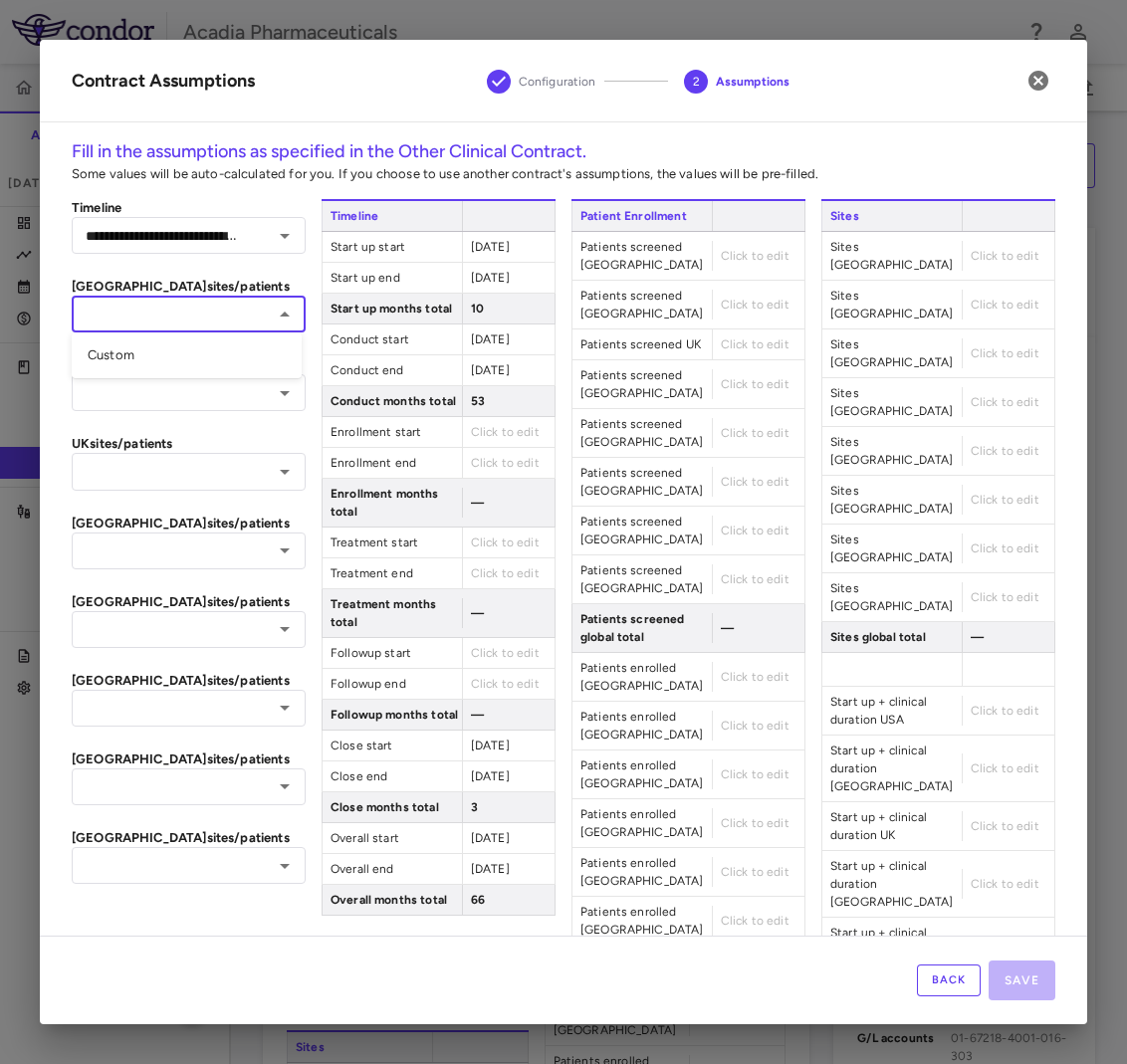 click on "Custom" at bounding box center (186, 355) 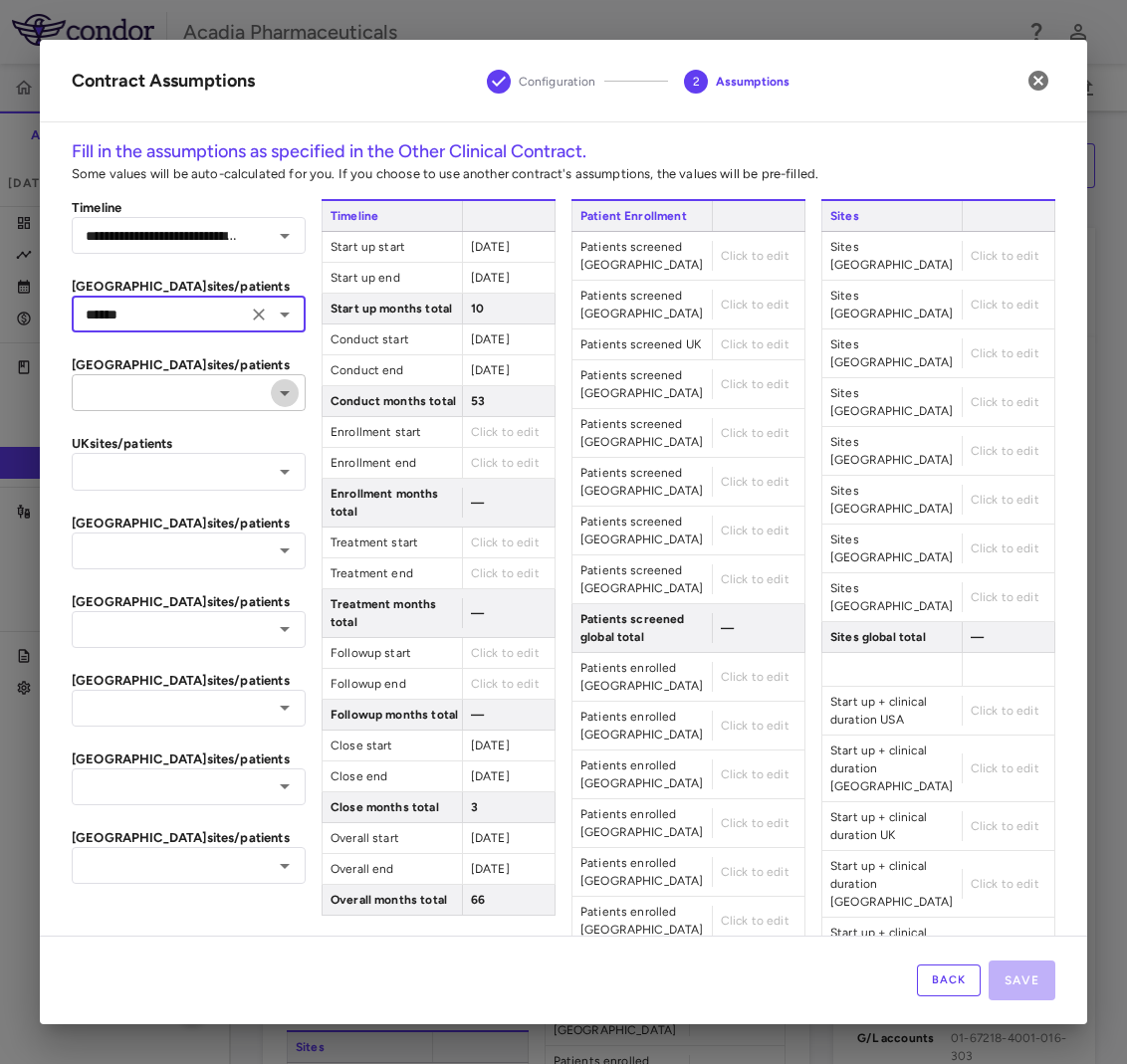 click 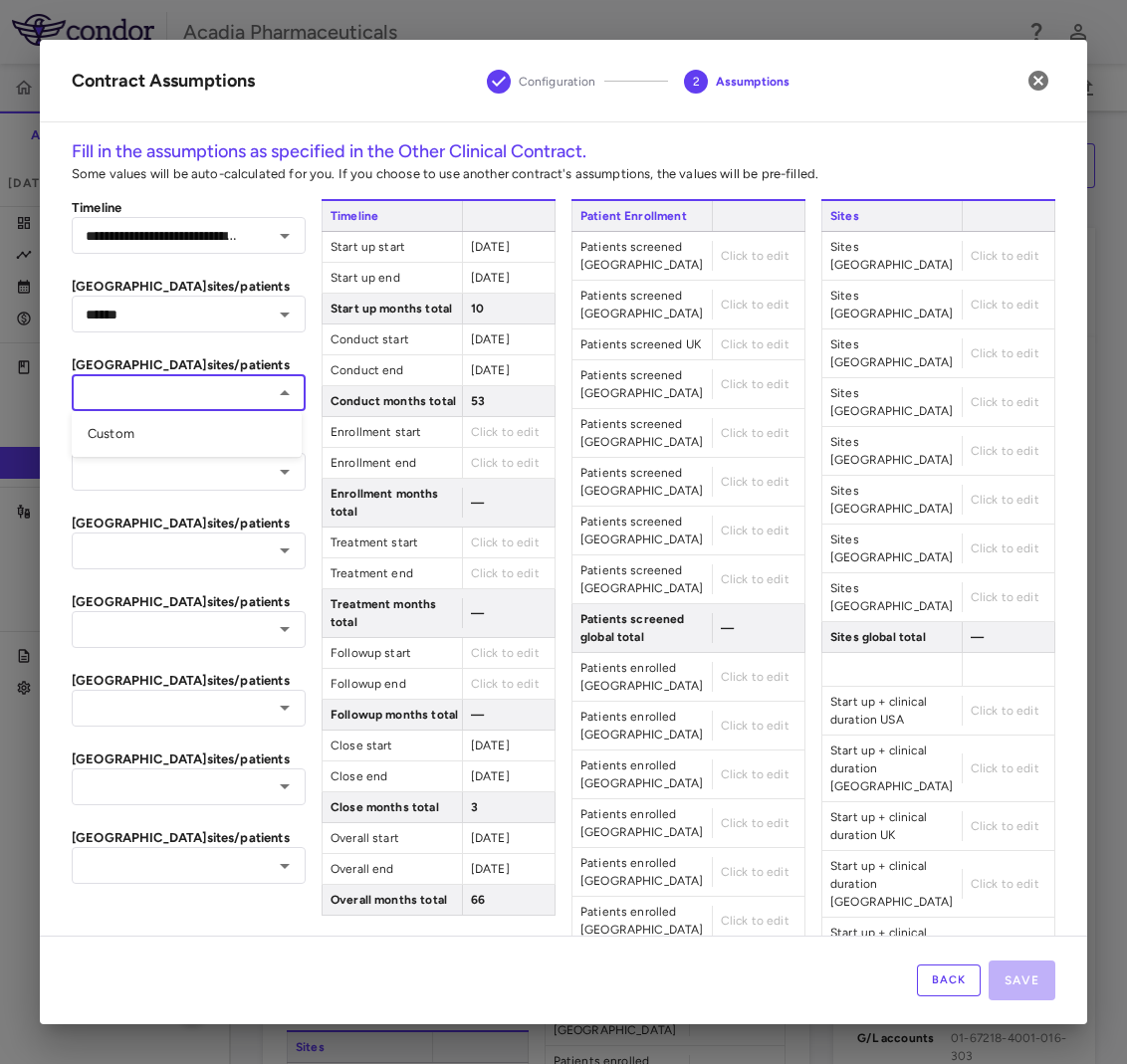 drag, startPoint x: 163, startPoint y: 433, endPoint x: 215, endPoint y: 461, distance: 59.05929 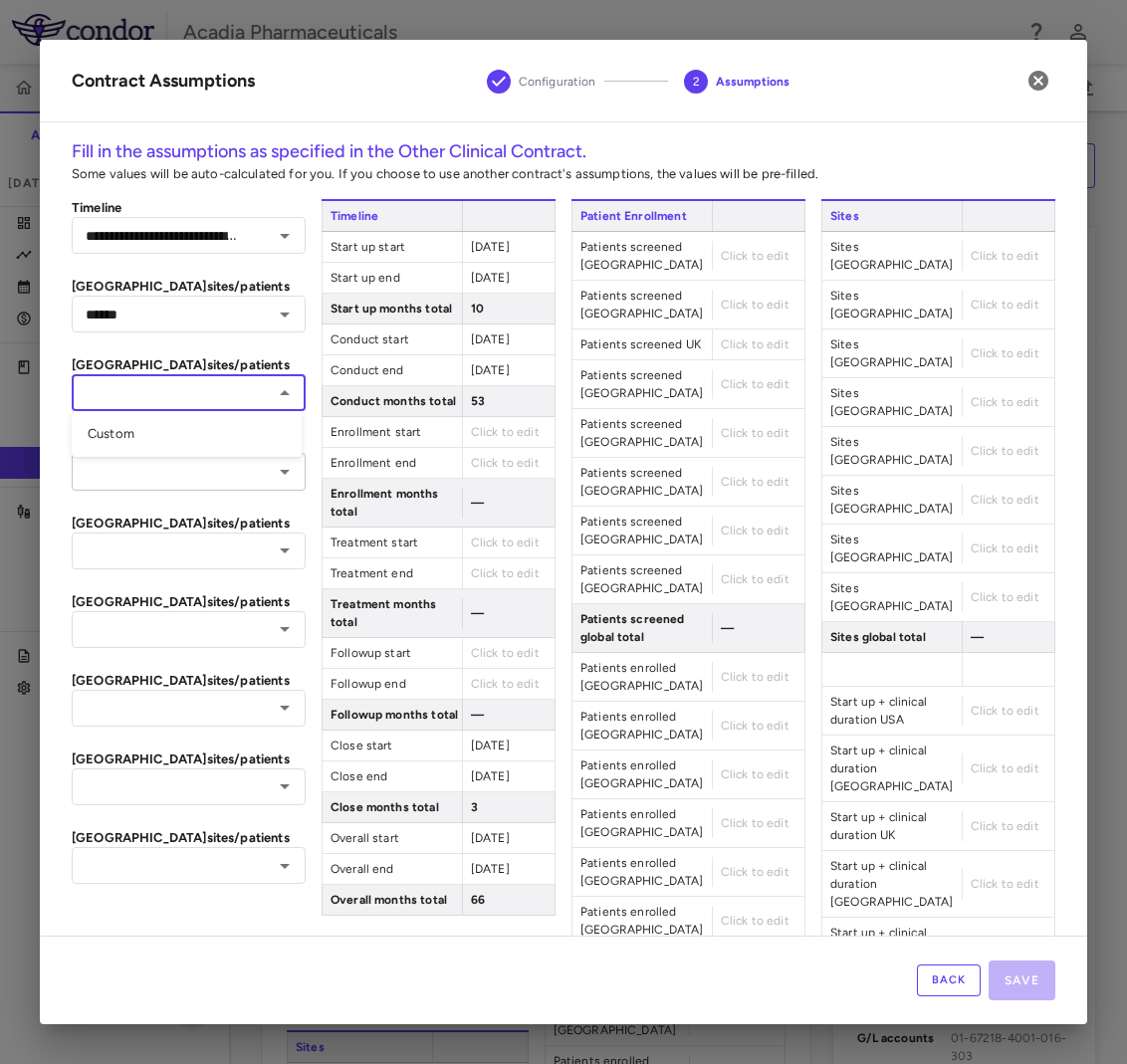 click on "Custom" at bounding box center [186, 434] 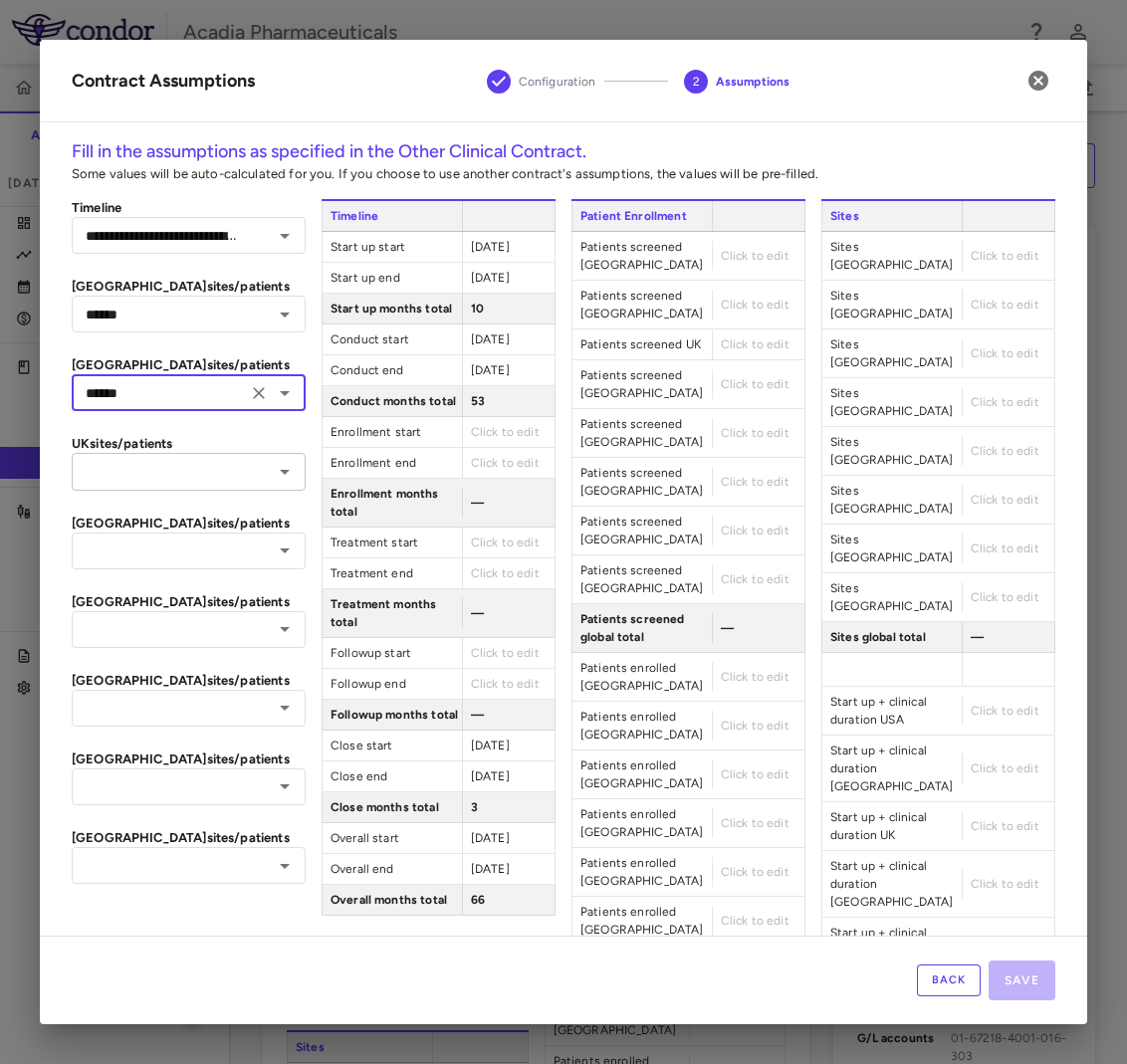 click 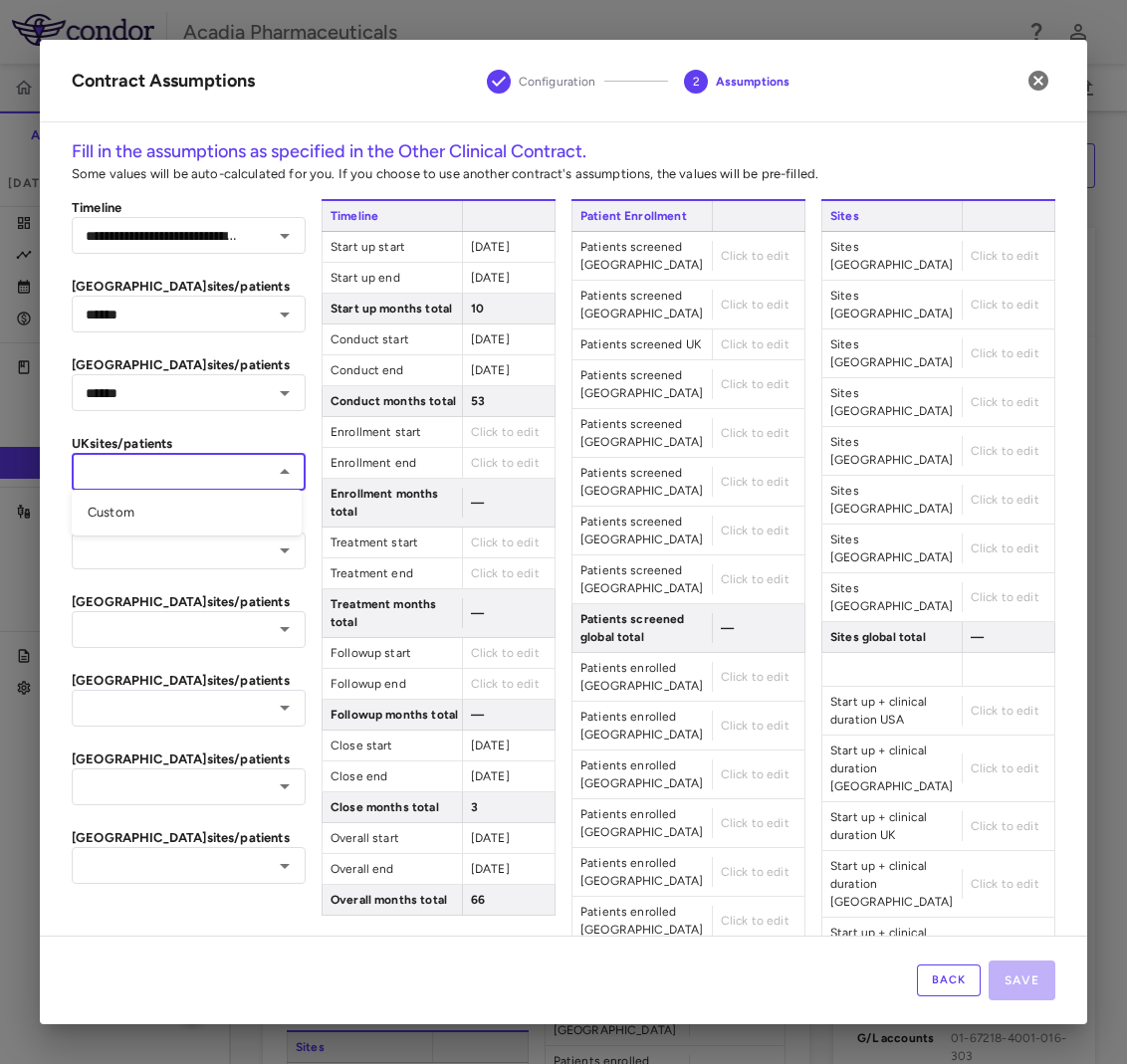click on "Custom" at bounding box center [186, 513] 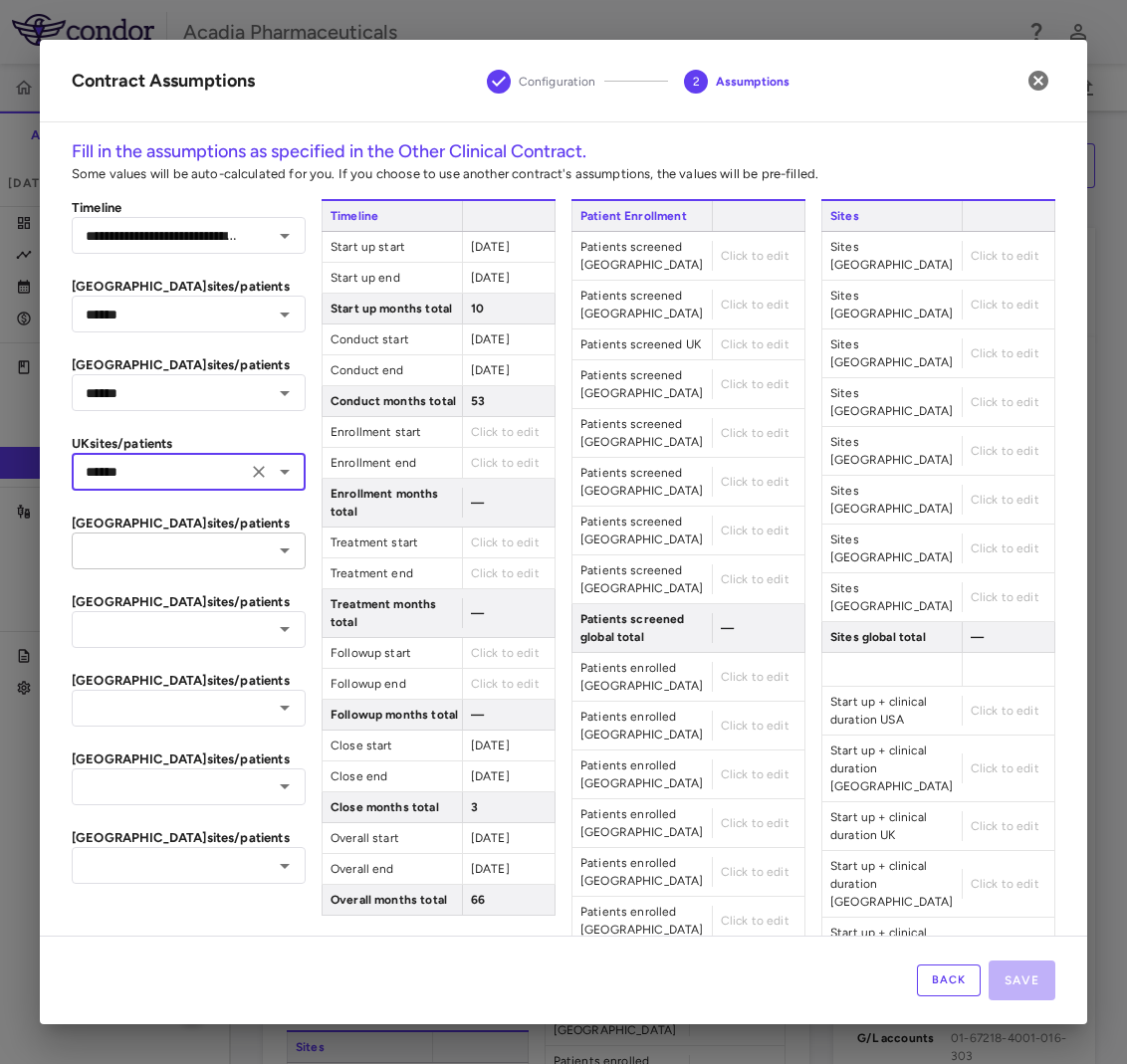 click 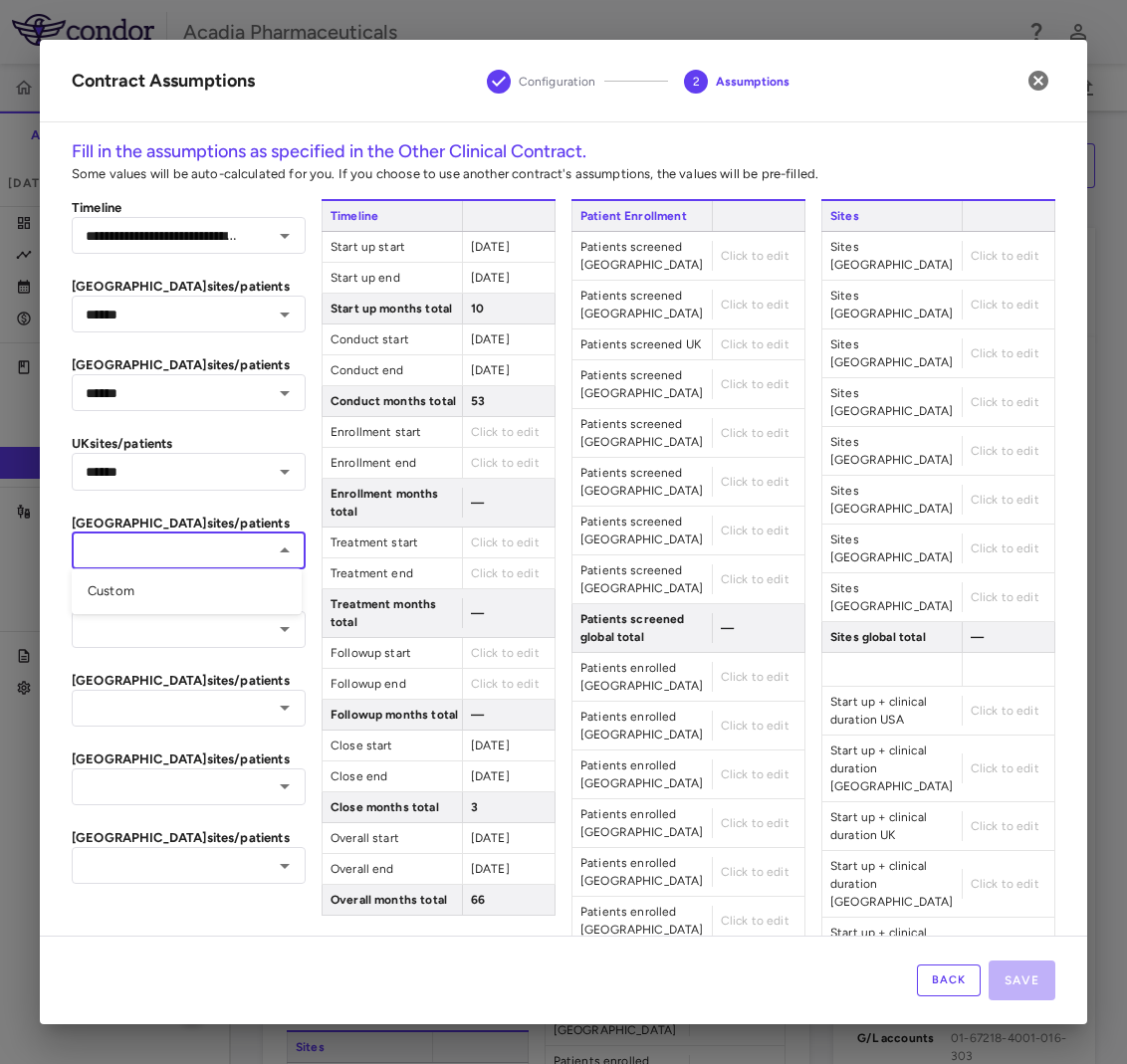 click on "Custom" at bounding box center (186, 591) 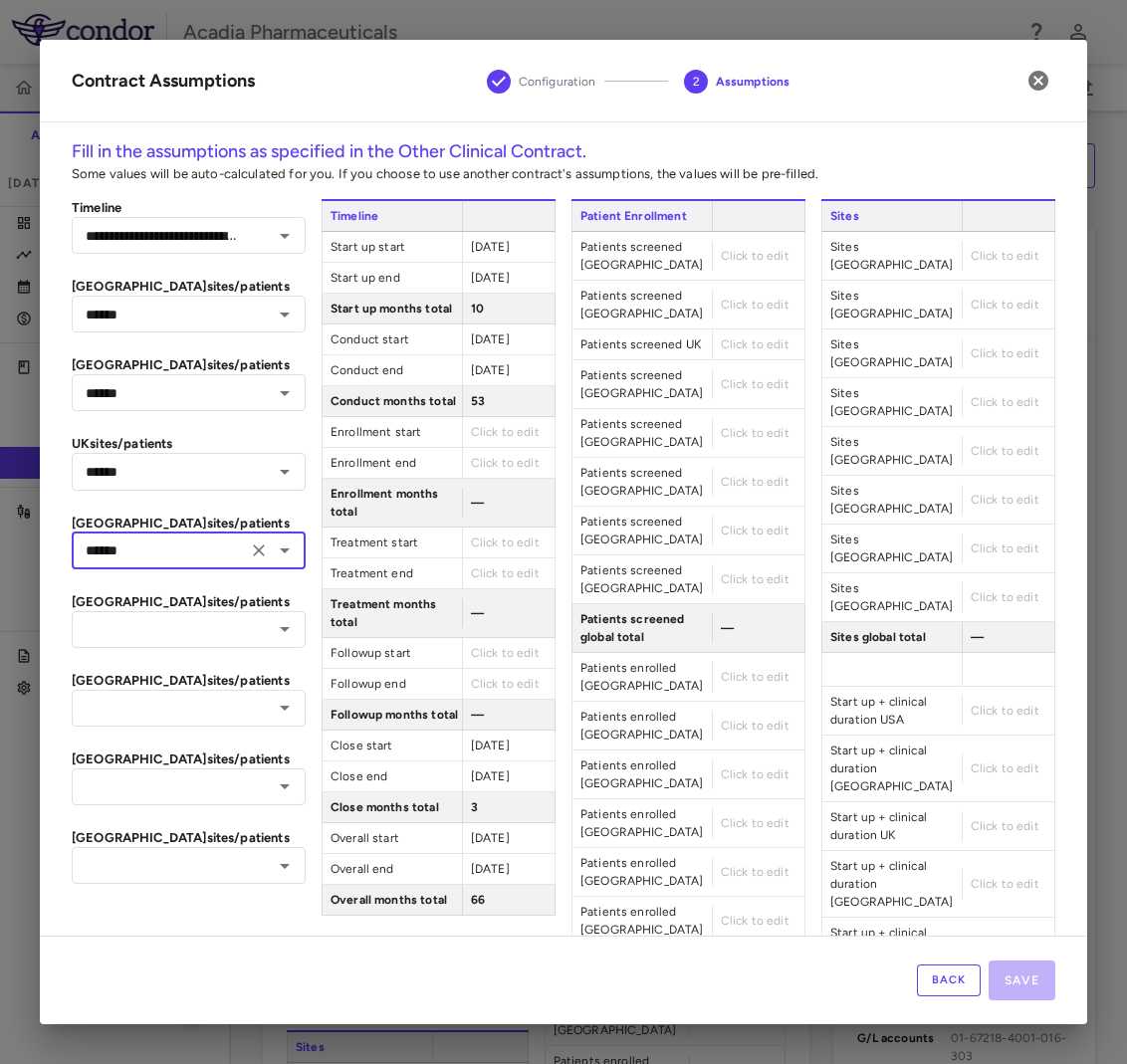 click on "Germany  sites/patients" at bounding box center (188, 602) 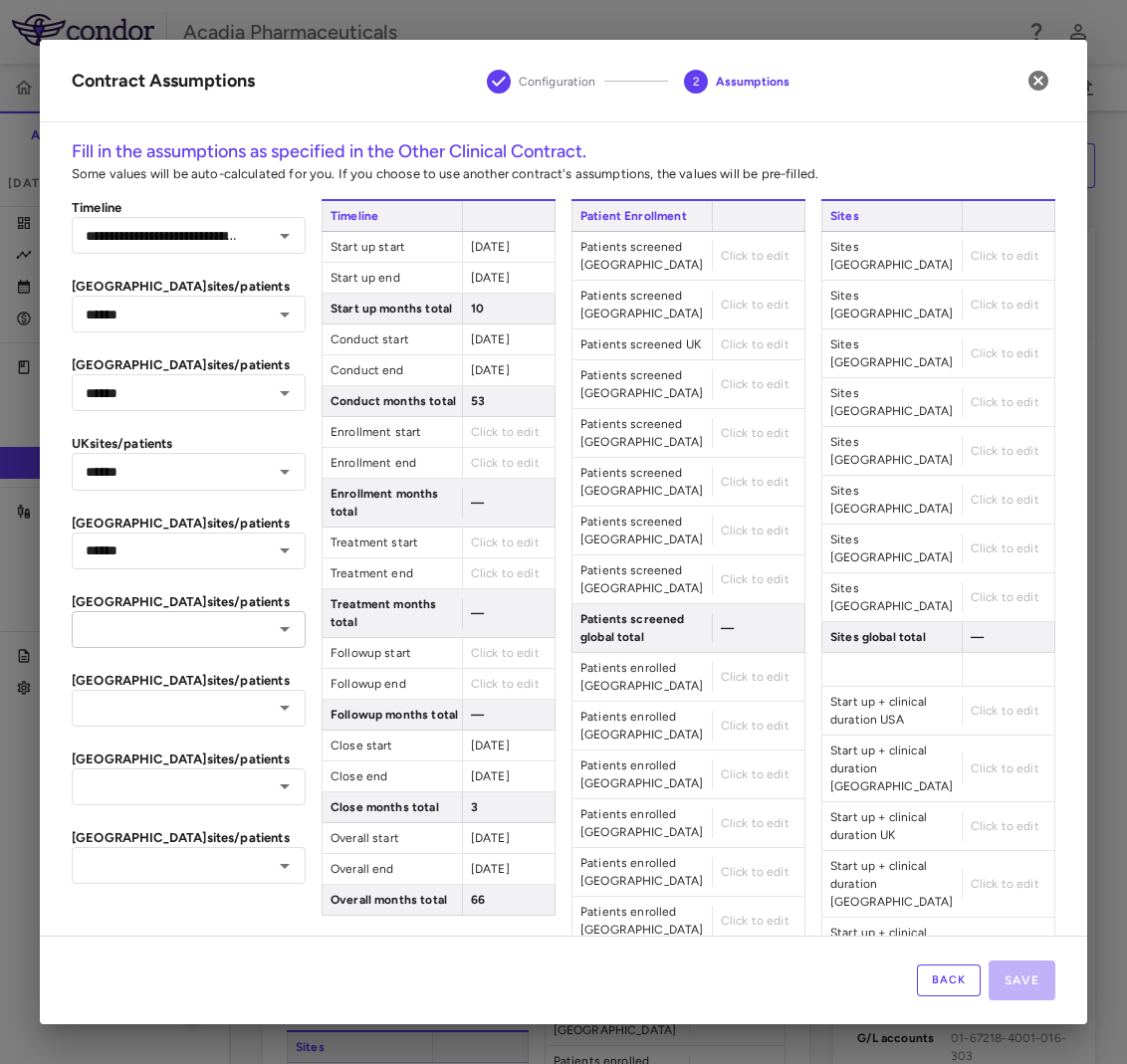 click at bounding box center [172, 629] 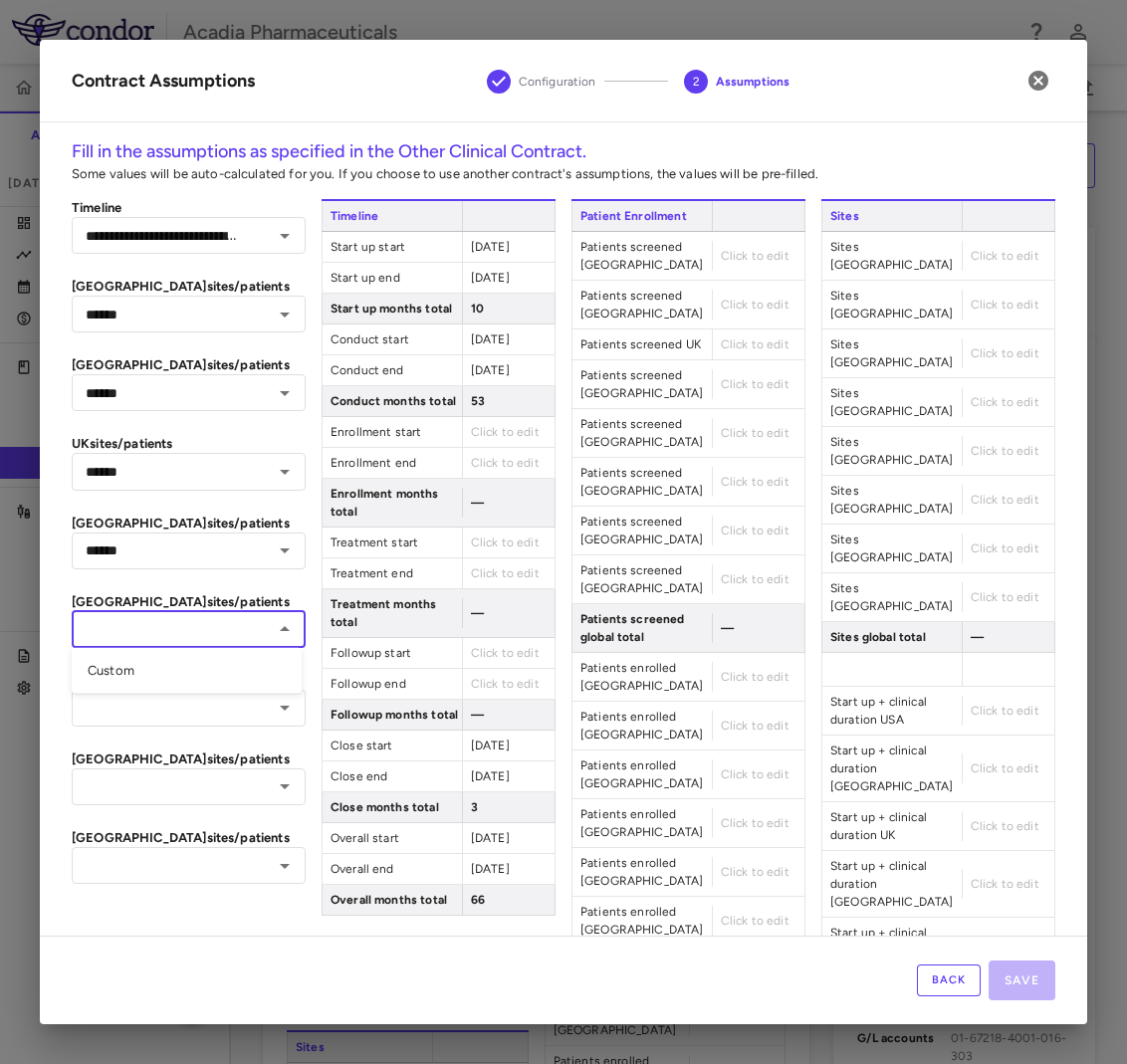click on "Custom" at bounding box center (186, 671) 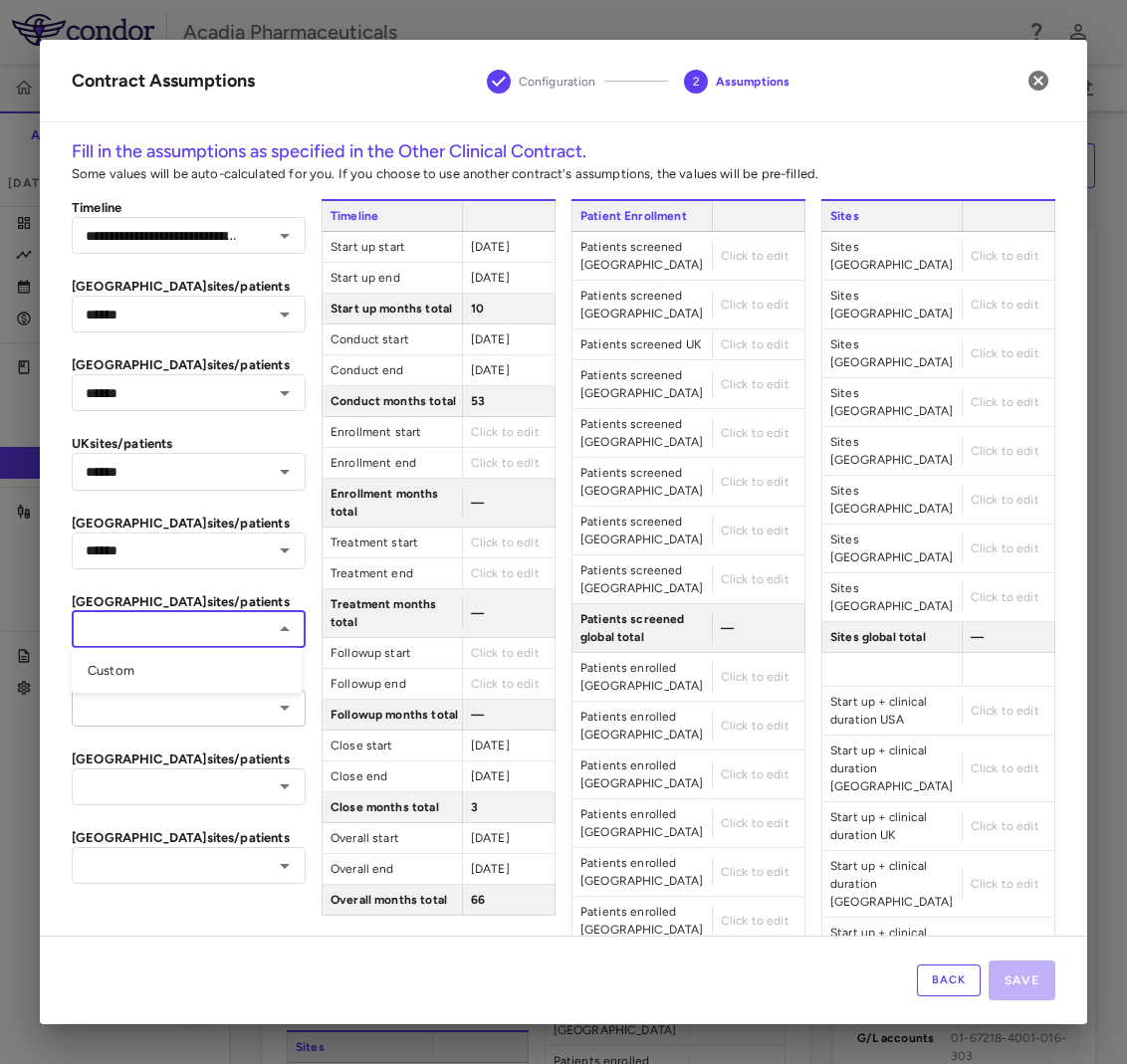 type on "******" 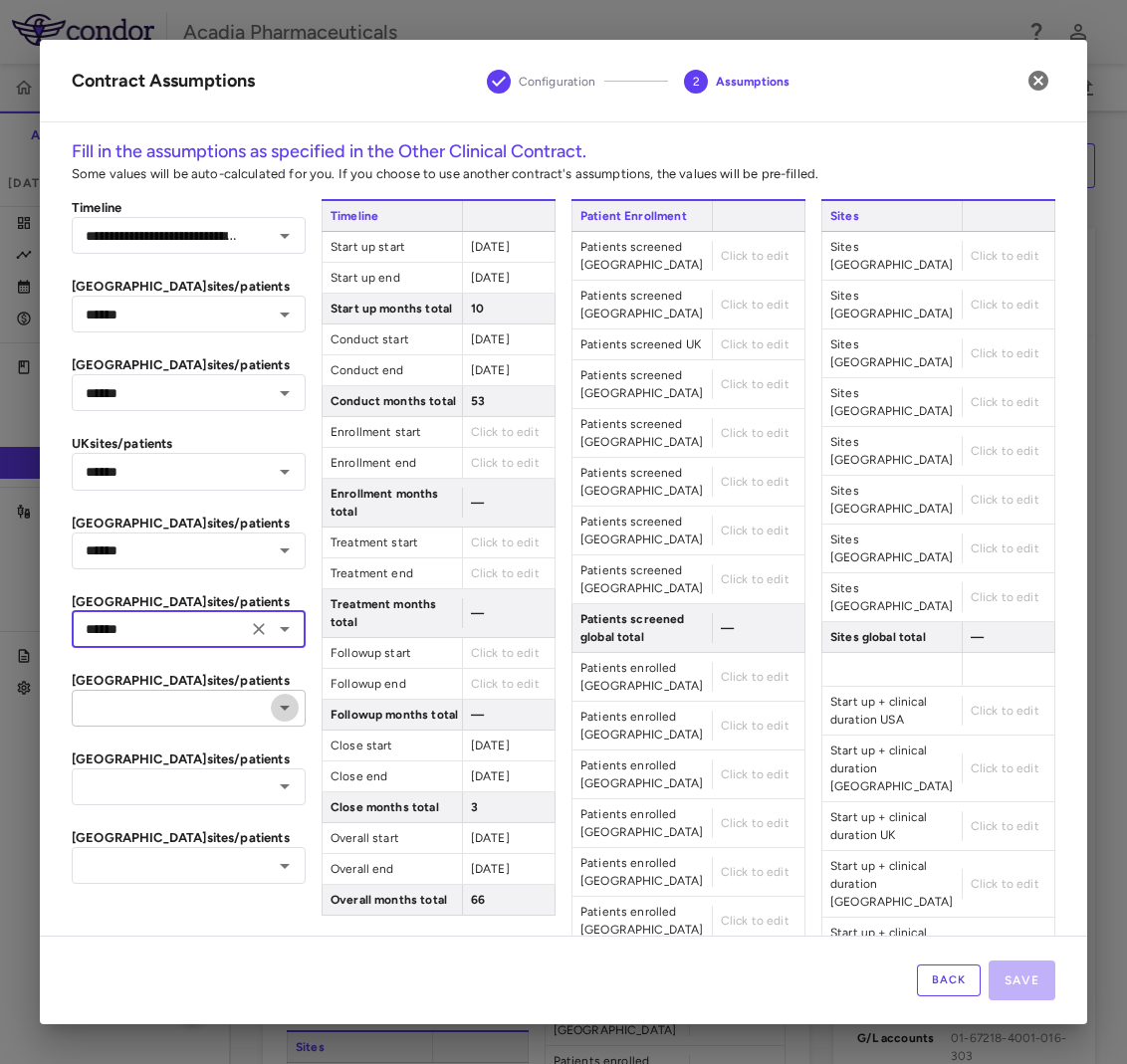 click 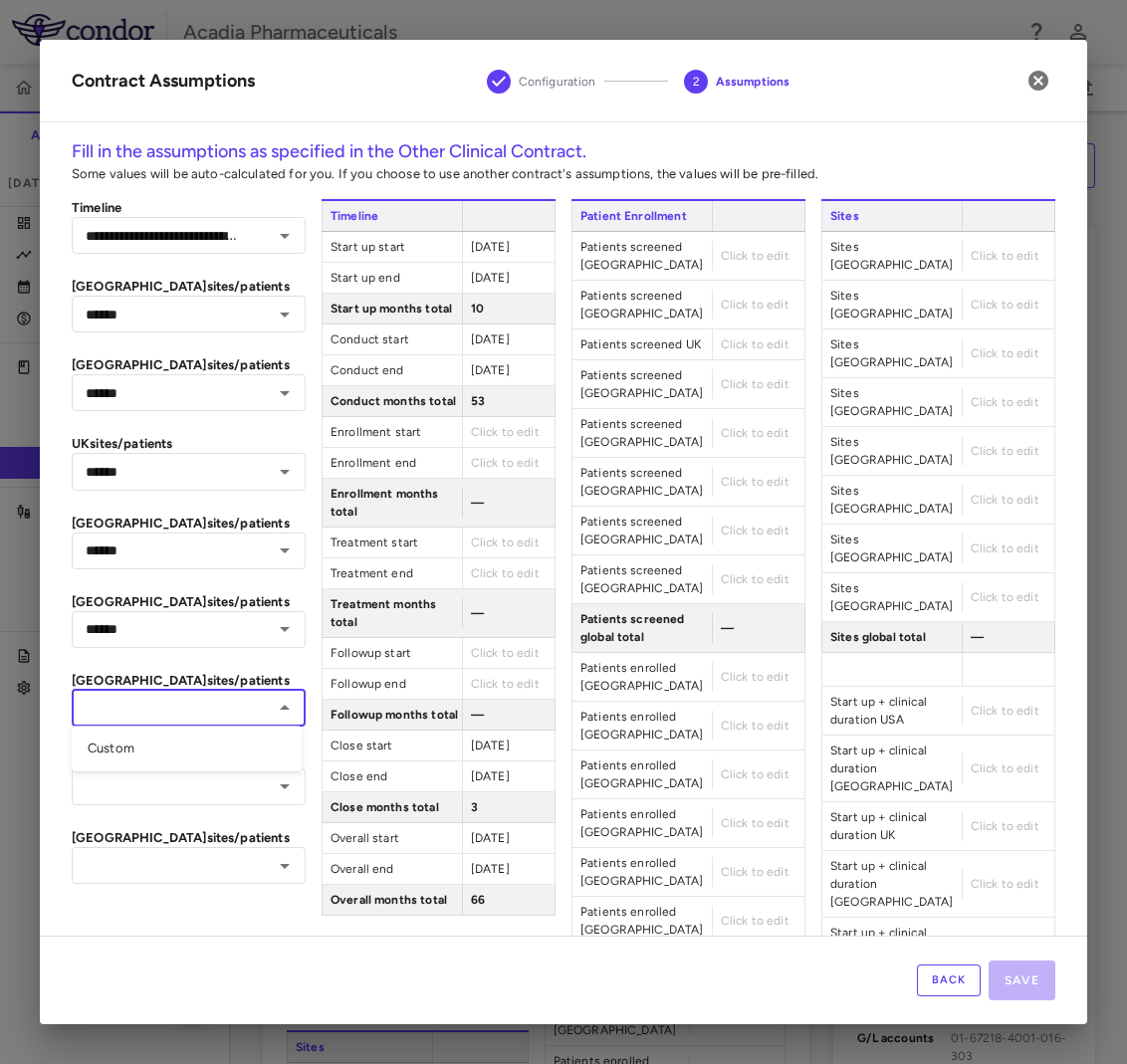 click on "Custom" at bounding box center (186, 748) 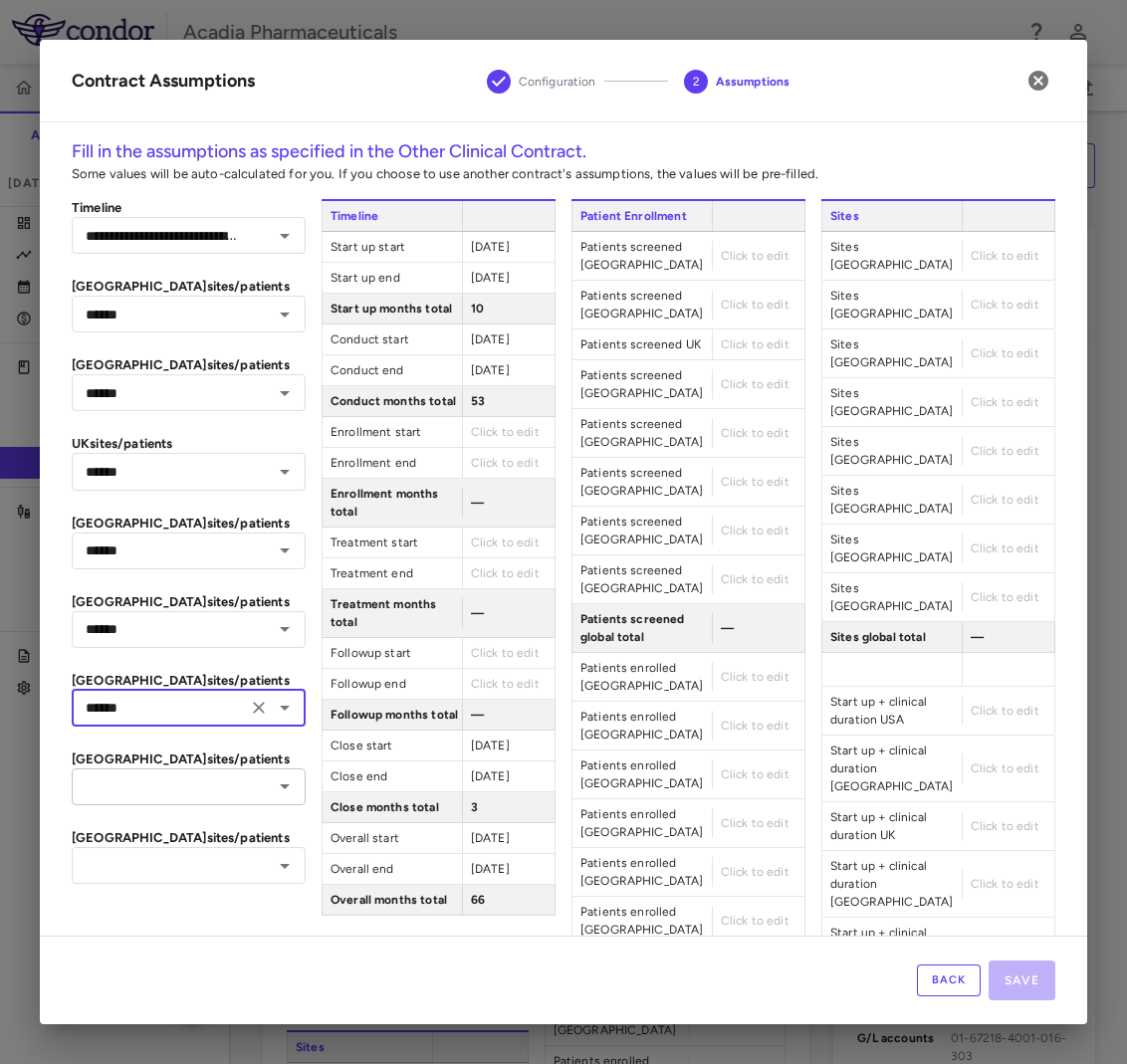 click 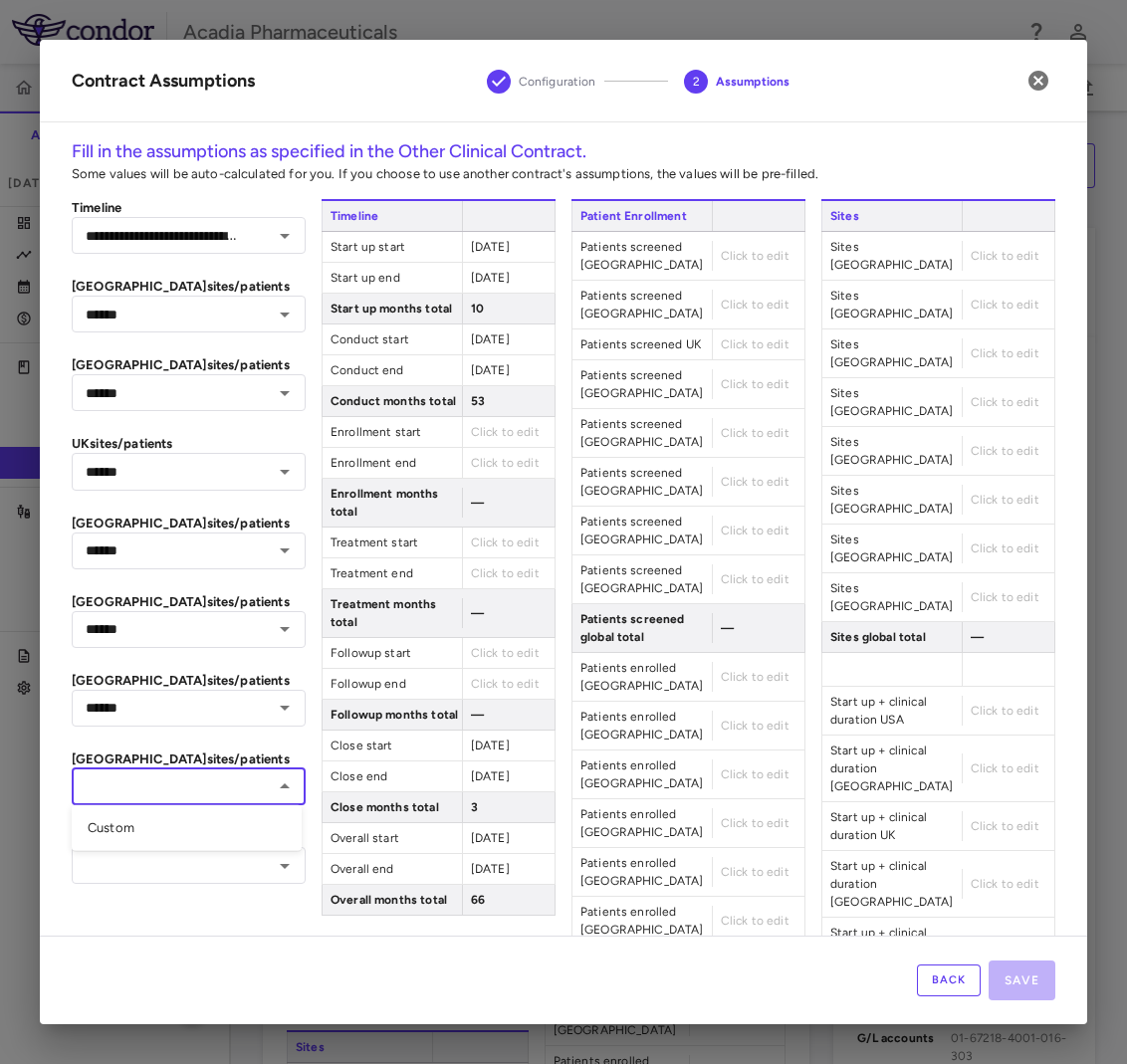click on "Custom" at bounding box center (186, 828) 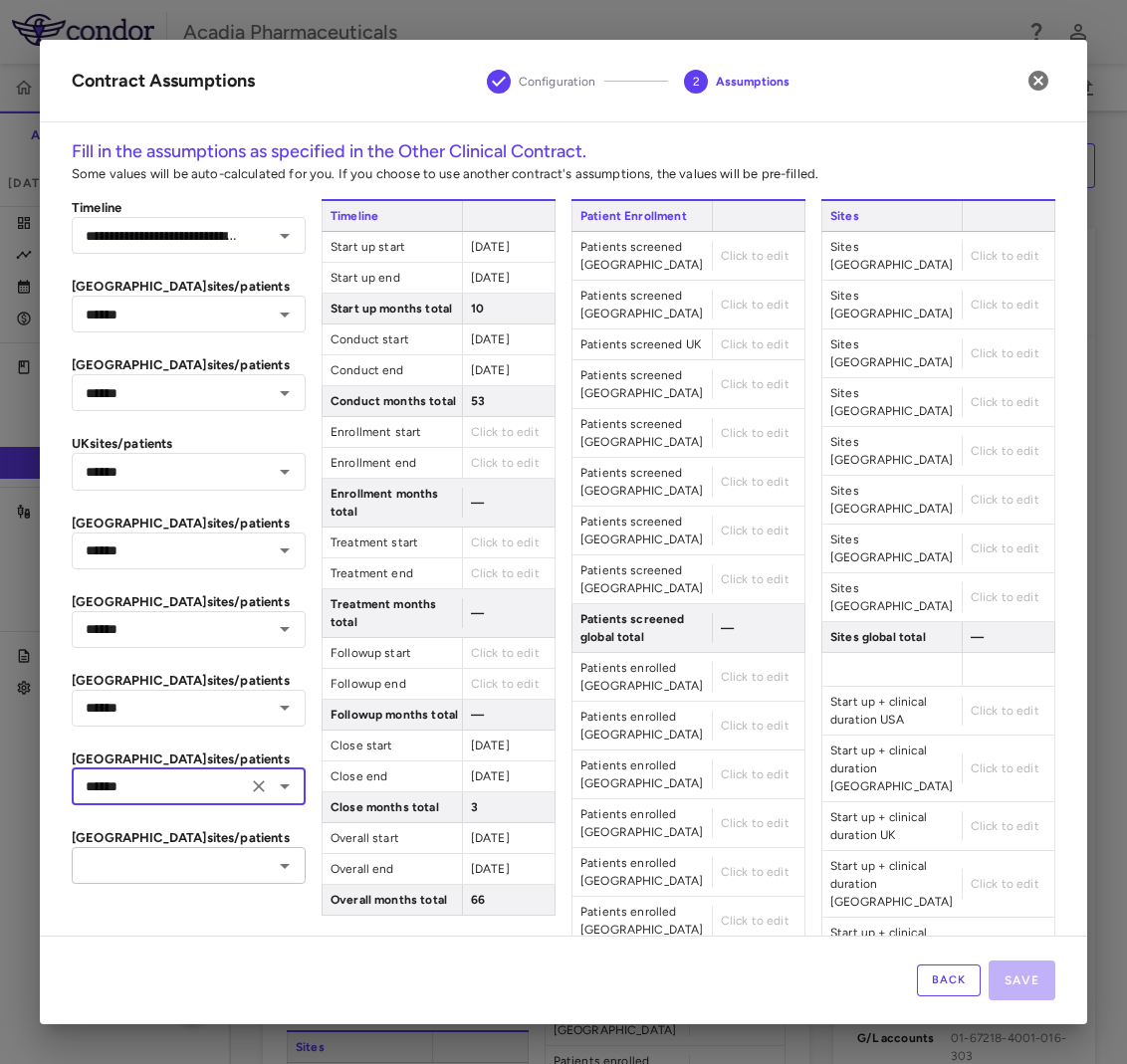click 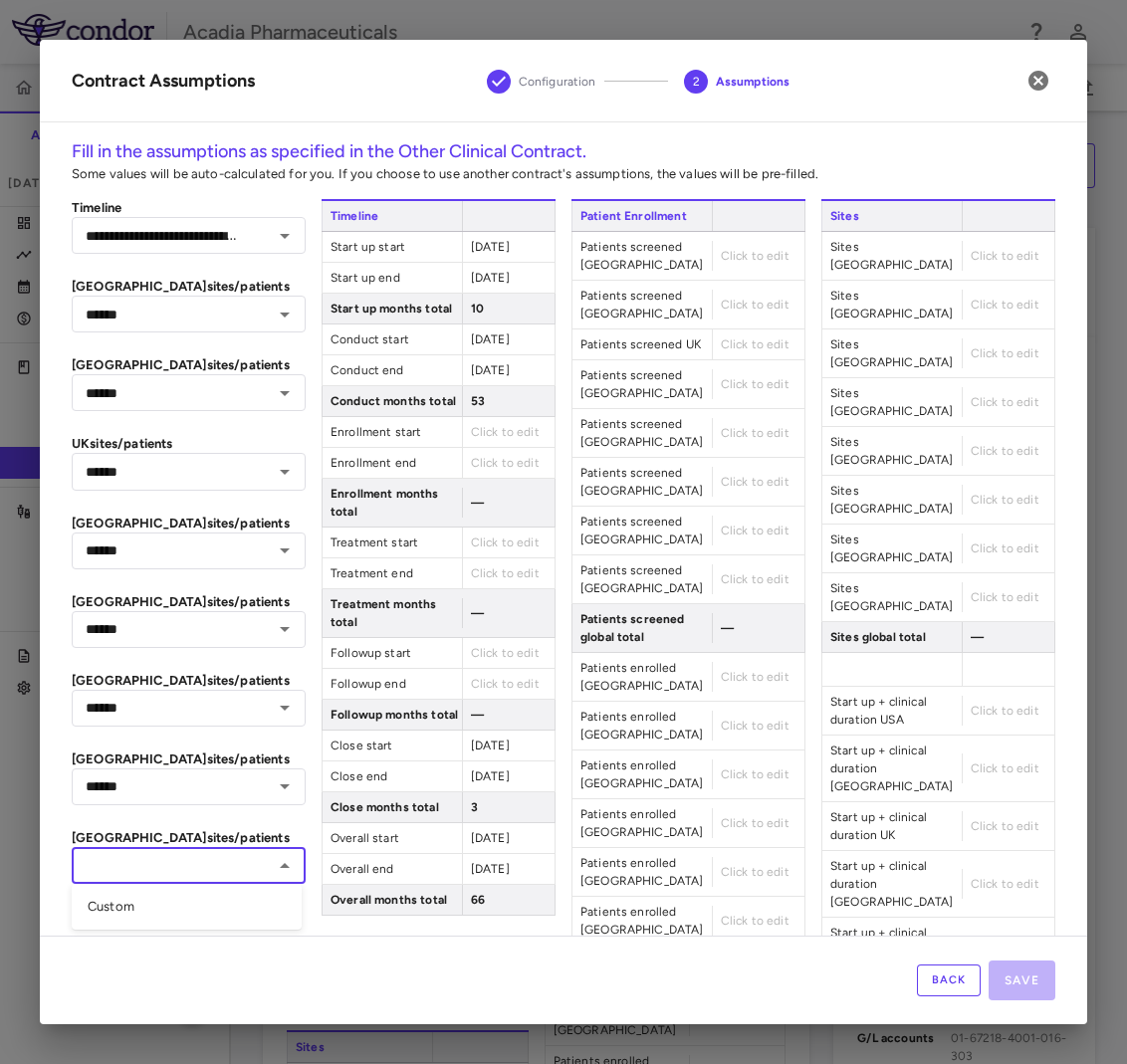drag, startPoint x: 172, startPoint y: 902, endPoint x: 292, endPoint y: 812, distance: 150 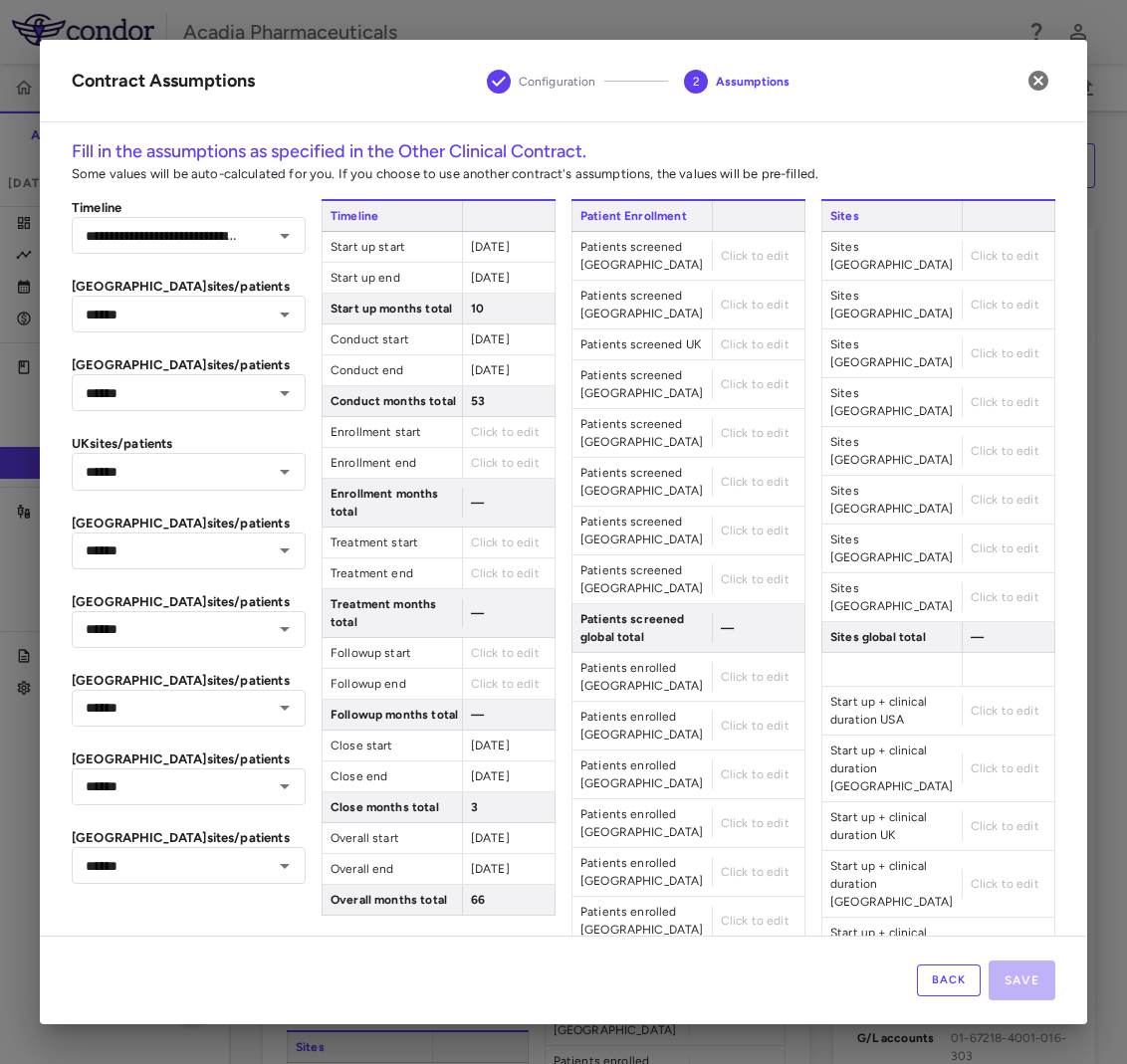 click on "Click to edit" at bounding box center [755, 256] 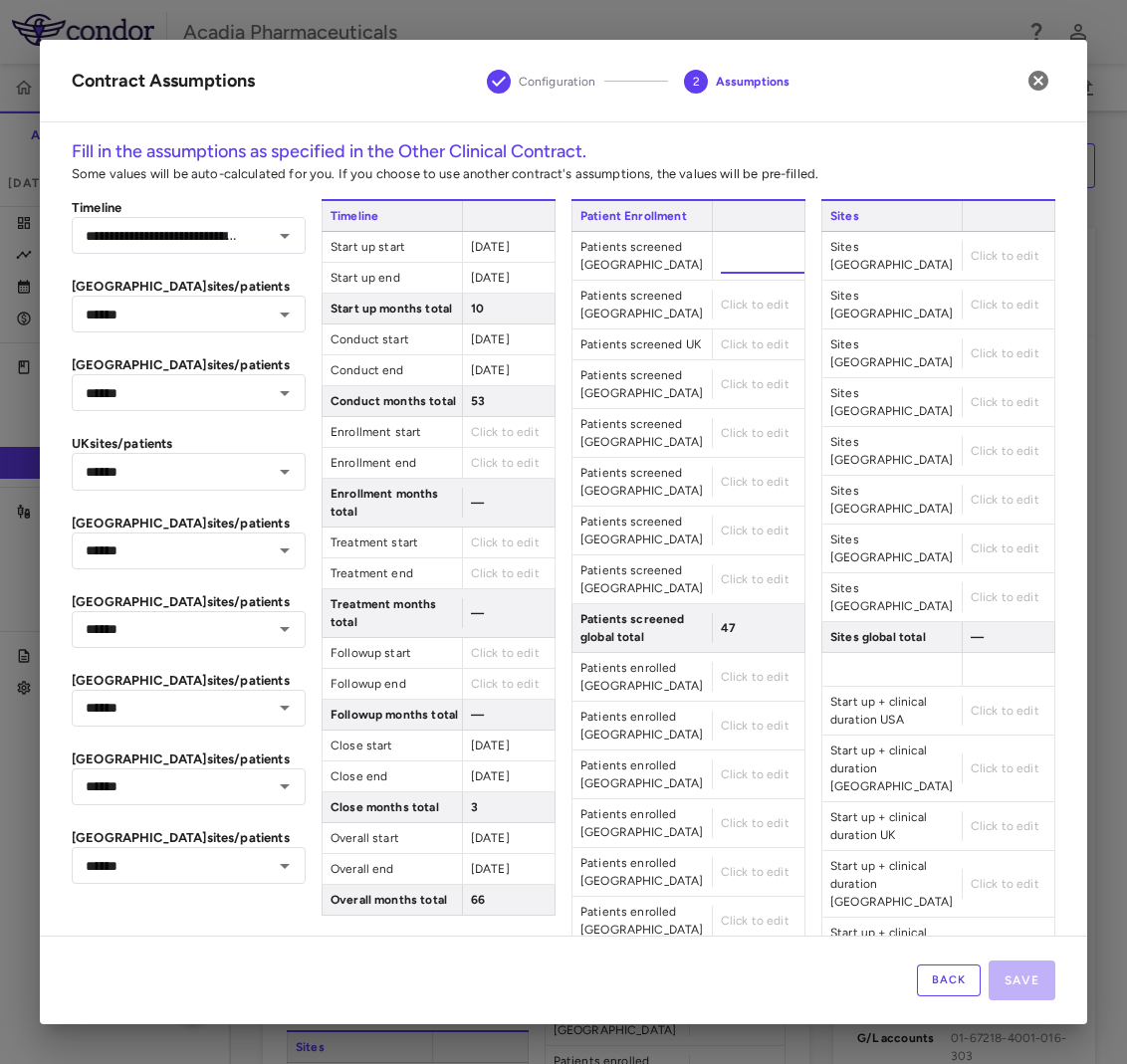 type on "**" 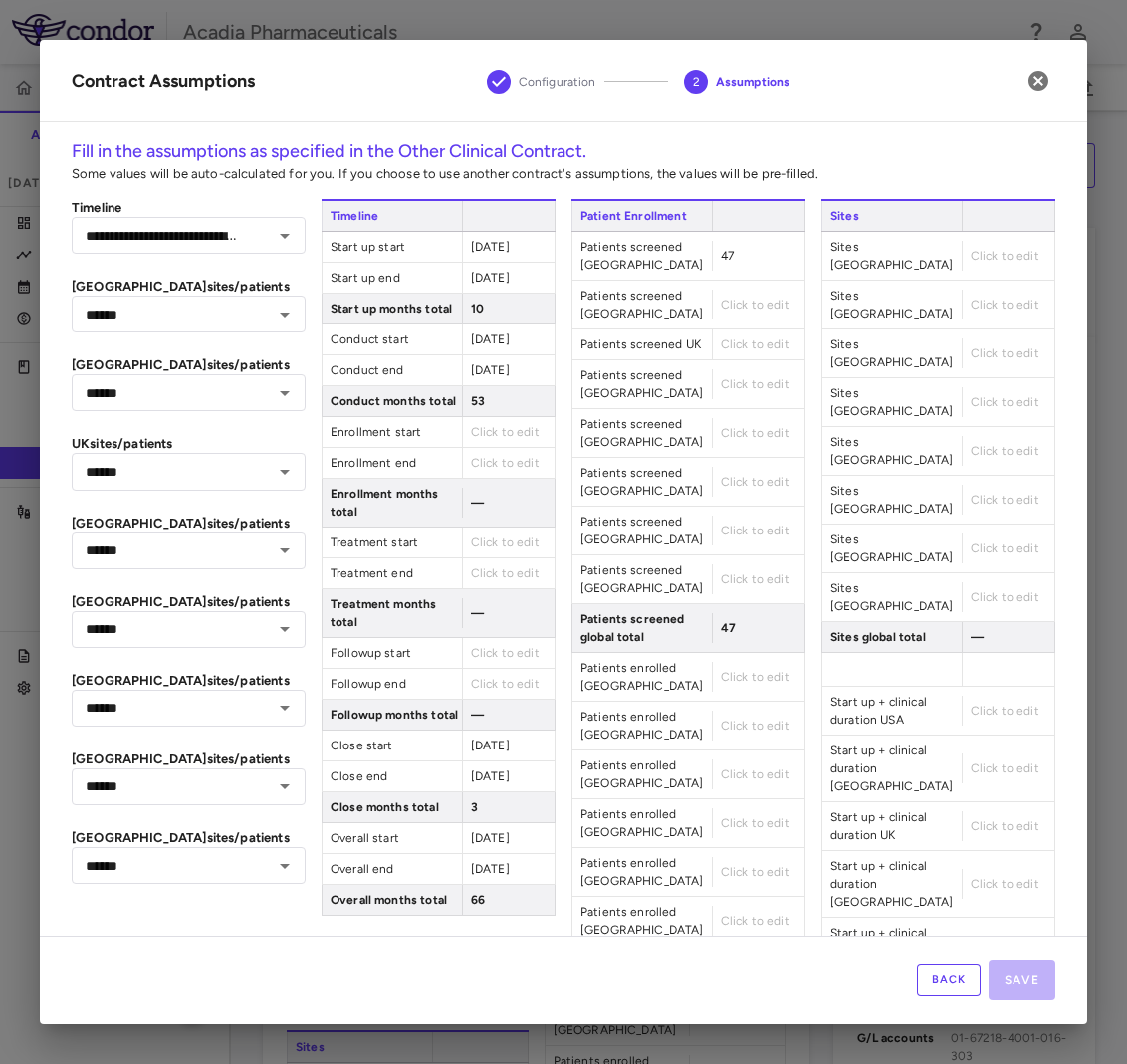 click on "Click to edit" at bounding box center (758, 305) 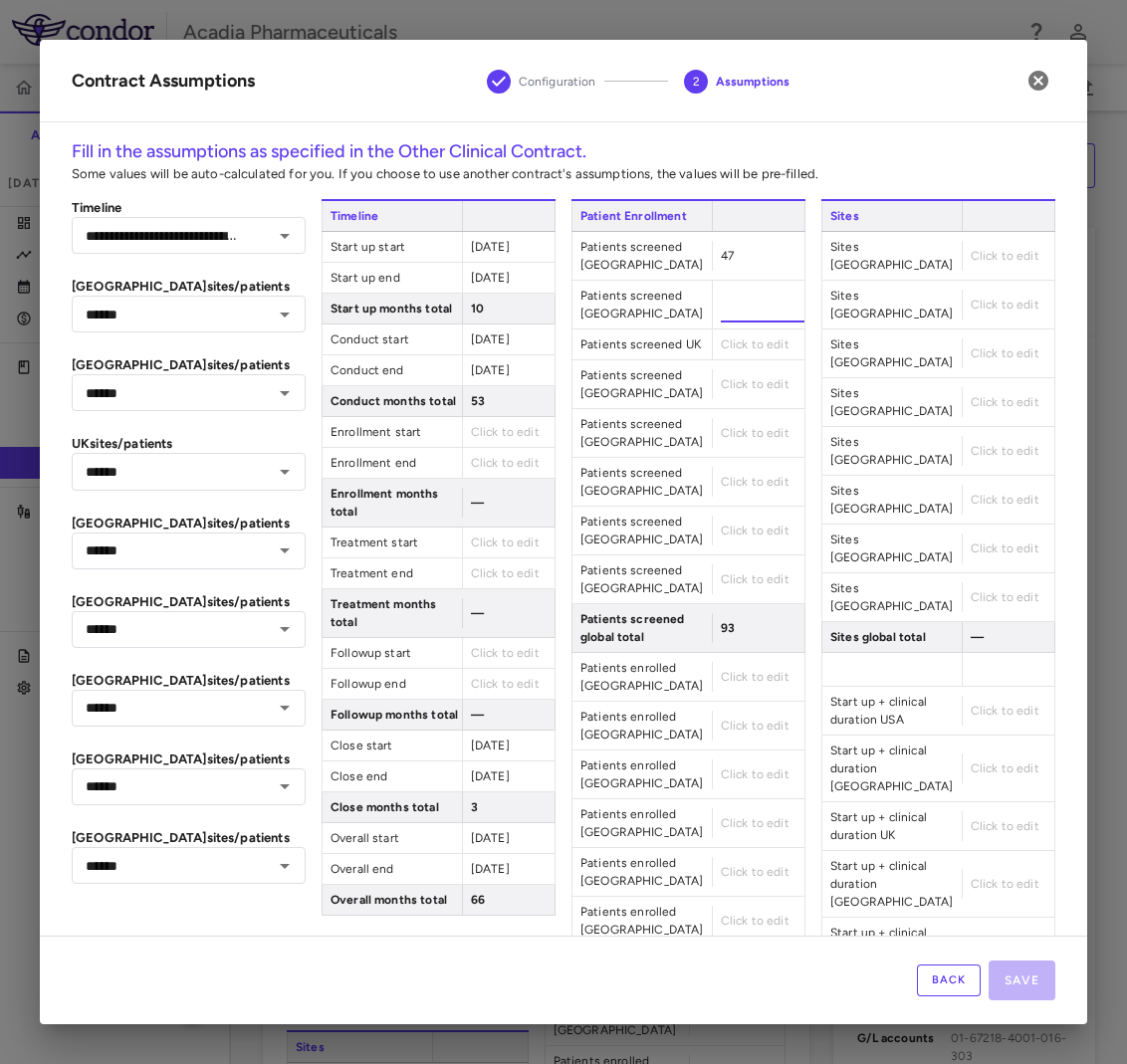 type on "**" 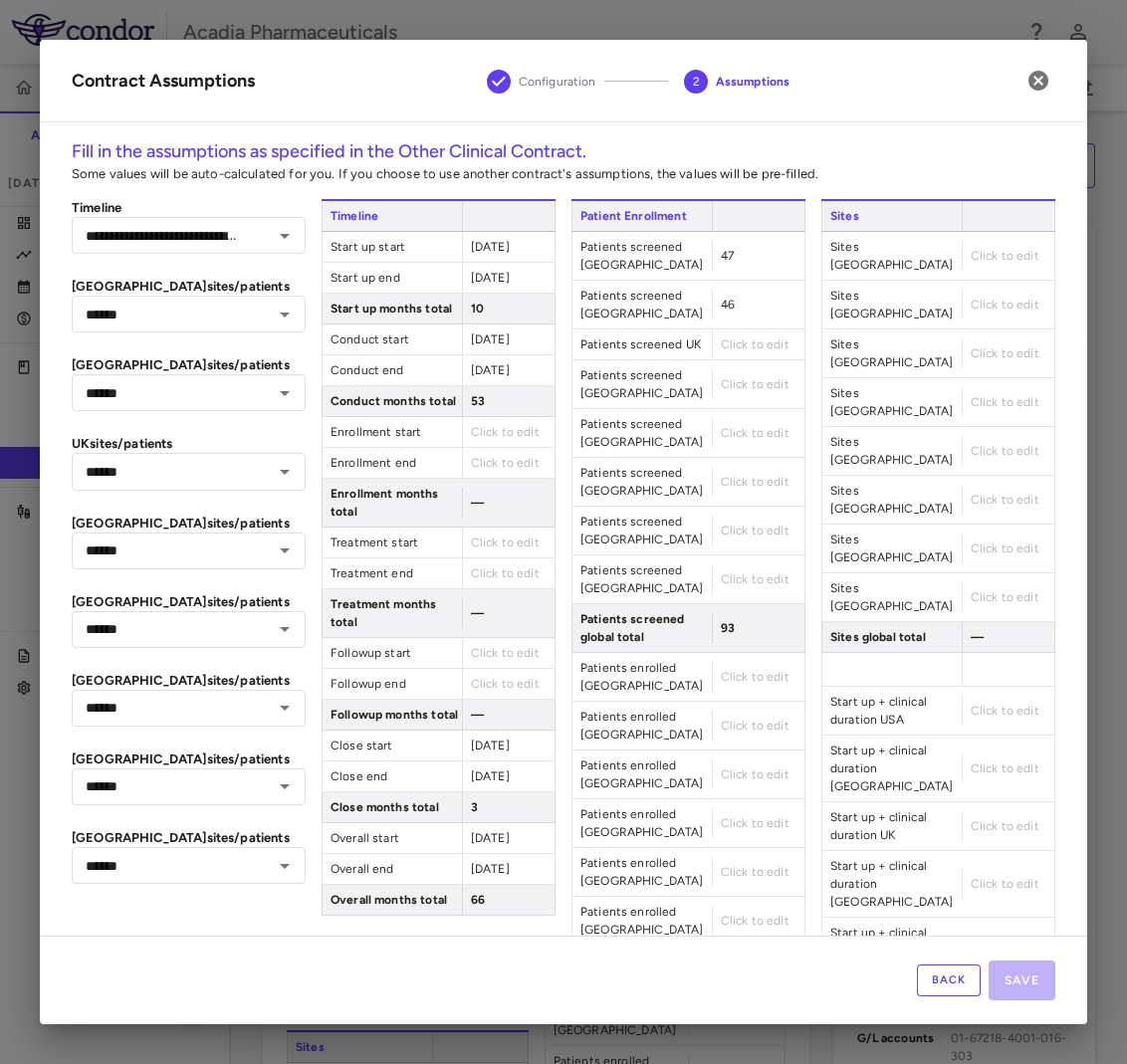 click on "Click to edit" at bounding box center (755, 344) 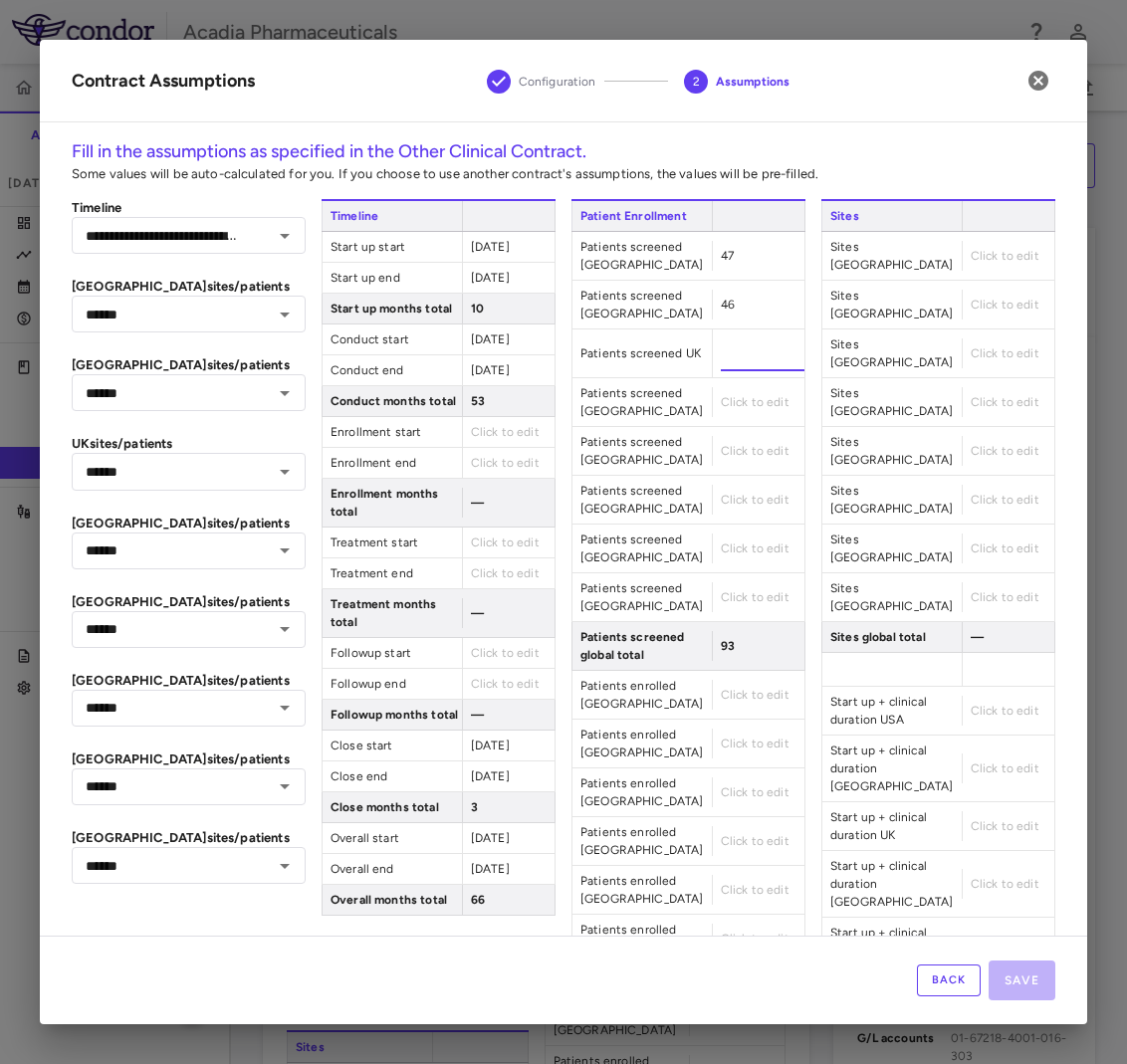 type on "**" 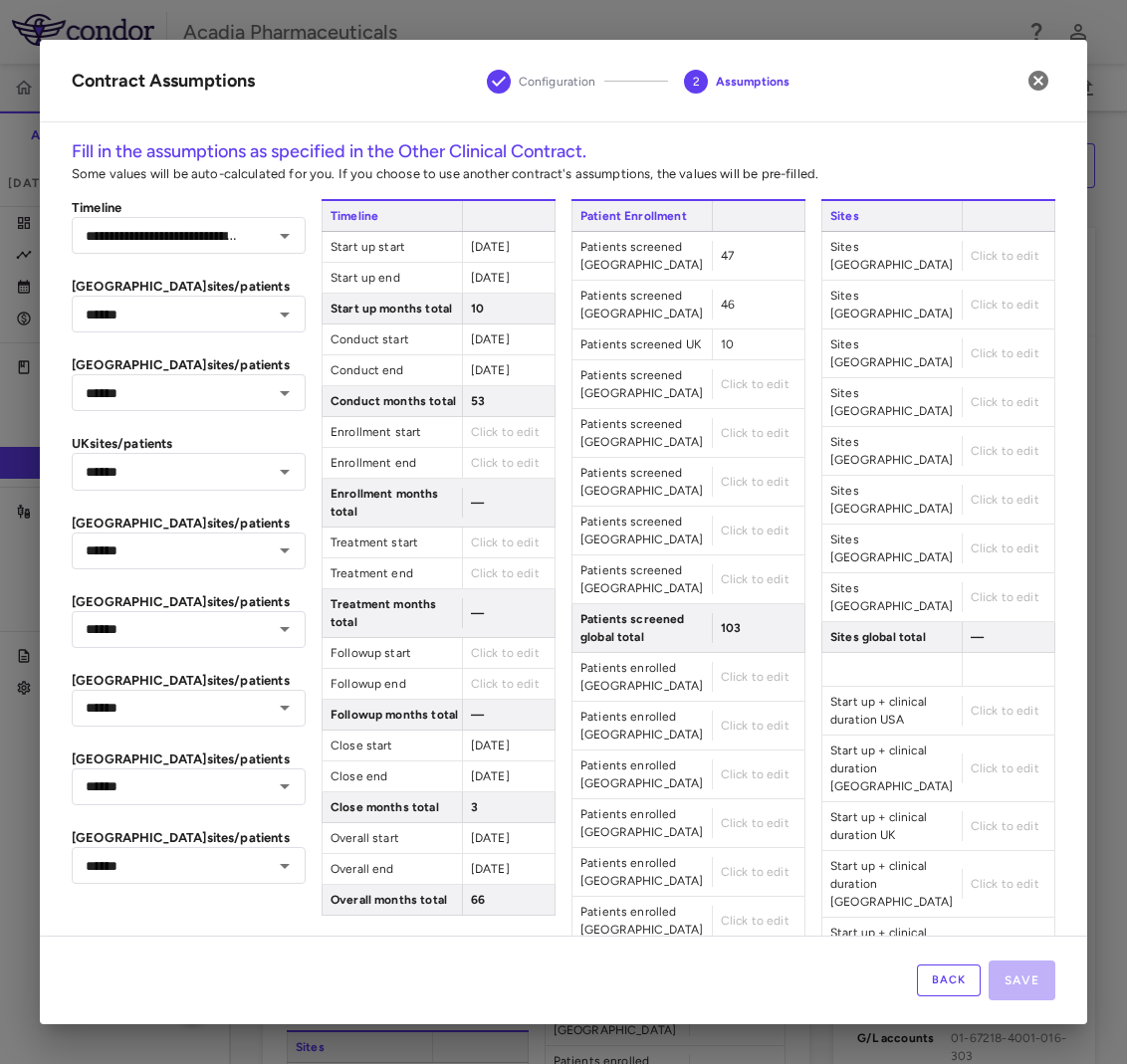 click on "Click to edit" at bounding box center [758, 384] 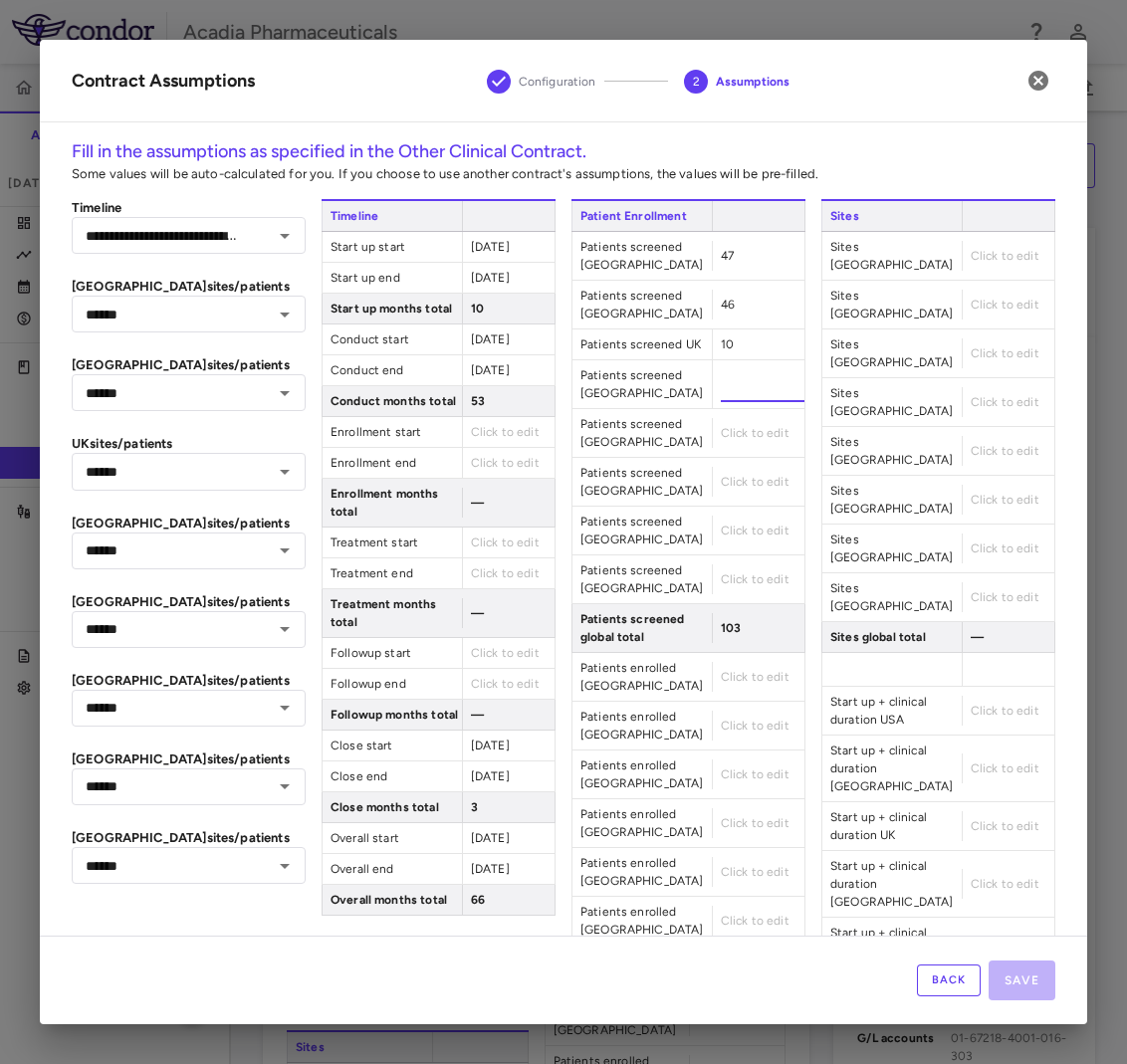 type on "**" 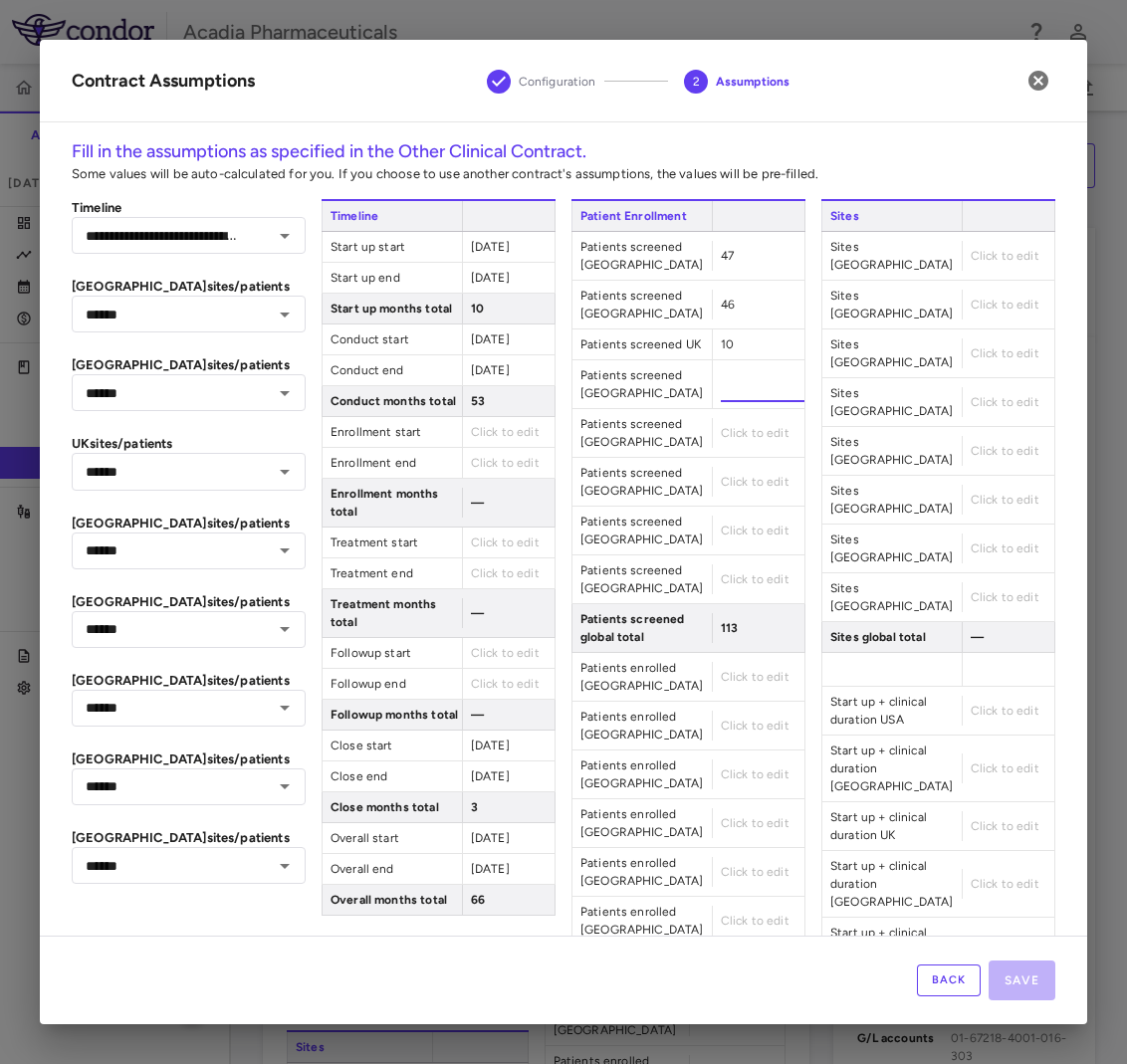 click on "Click to edit" at bounding box center (755, 433) 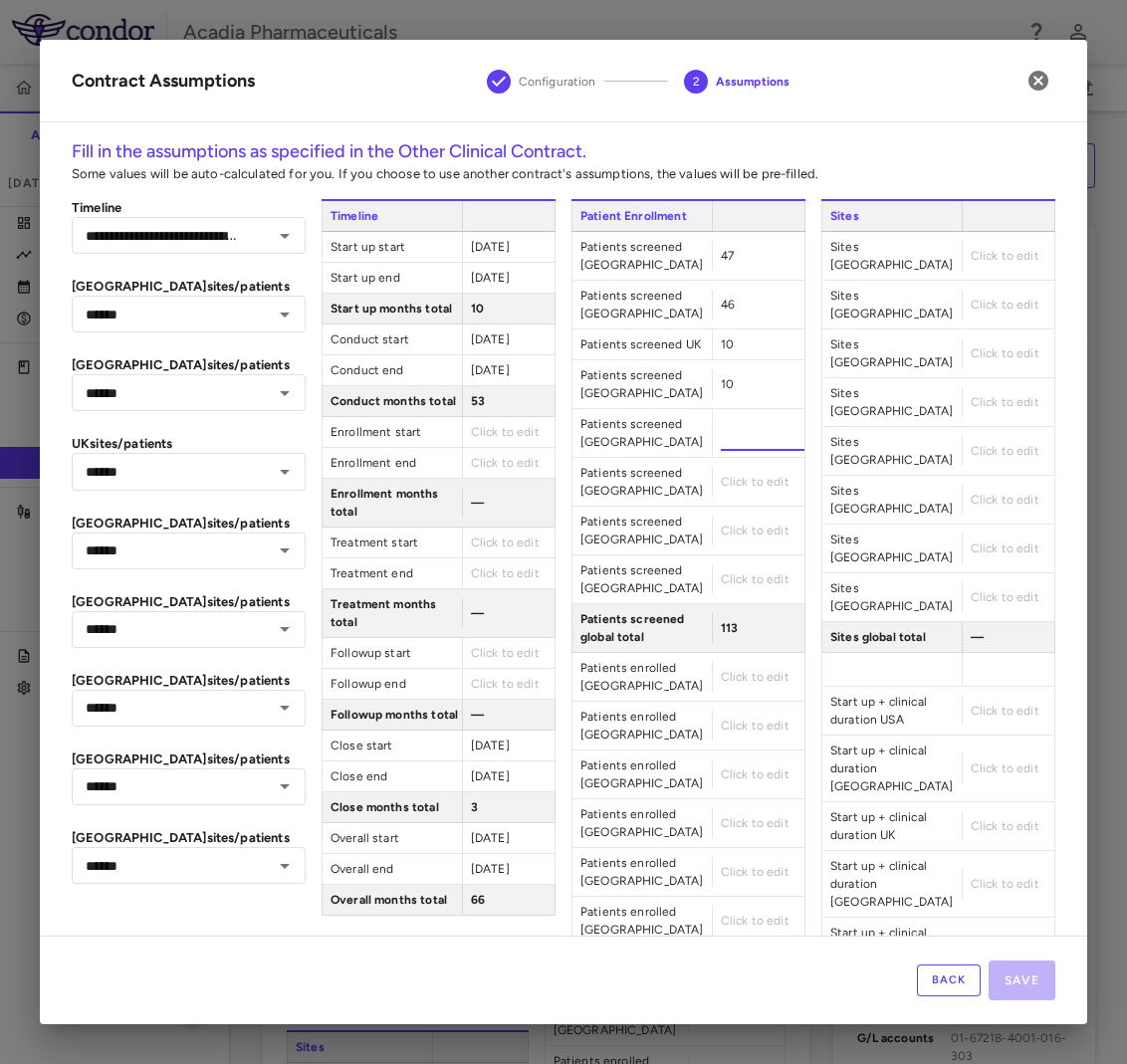 type on "**" 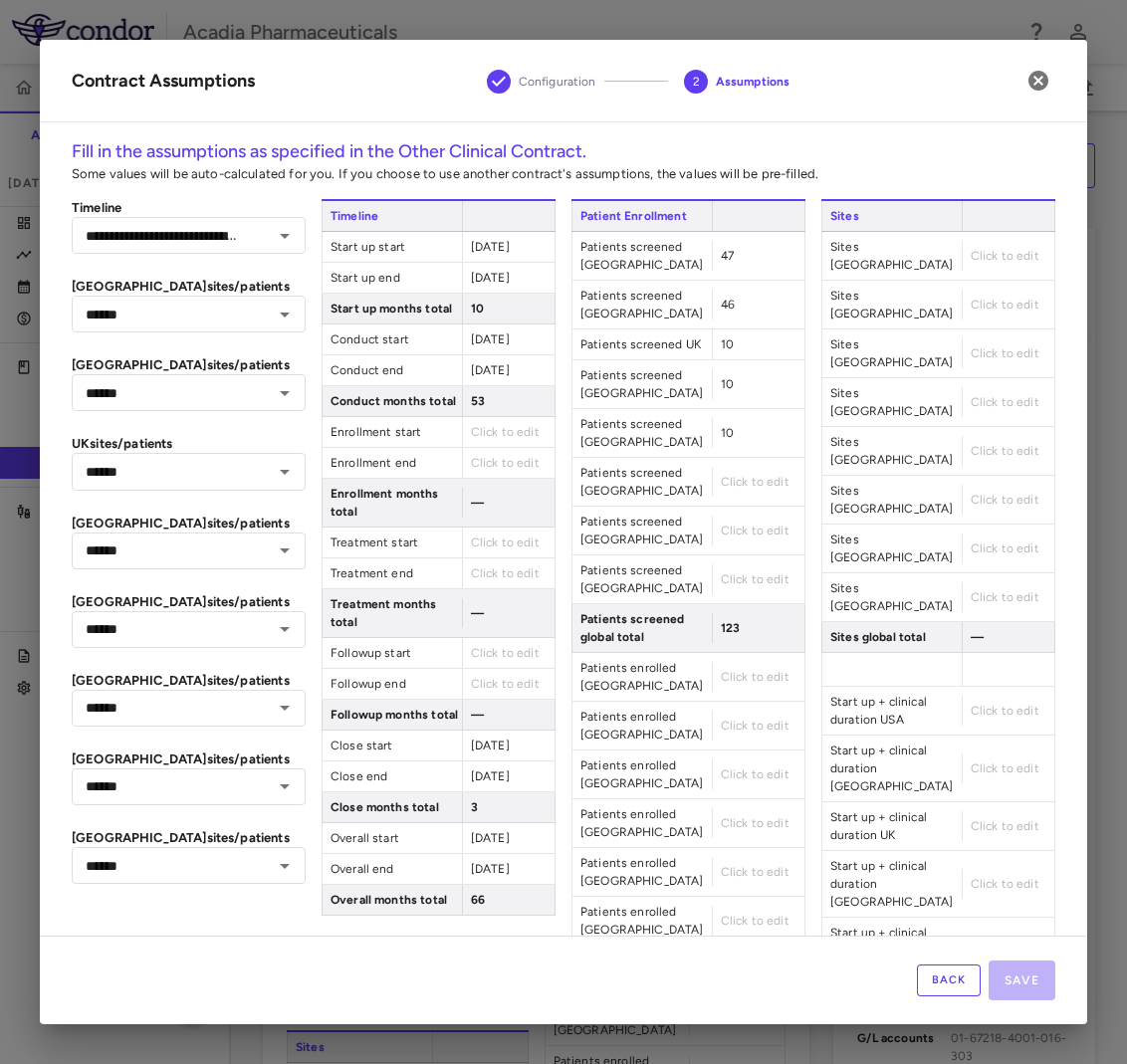 click on "Click to edit" at bounding box center (755, 482) 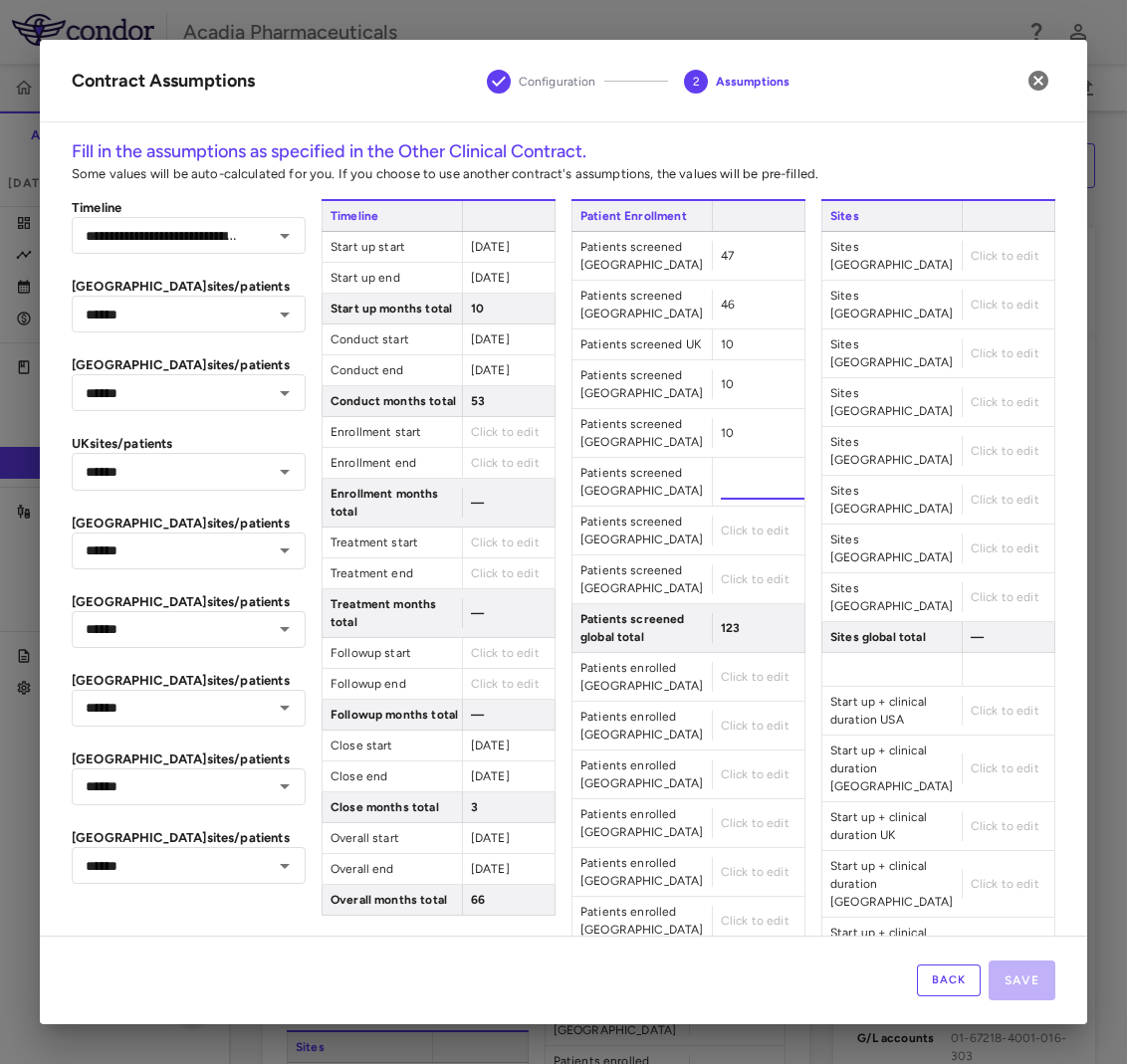 type on "**" 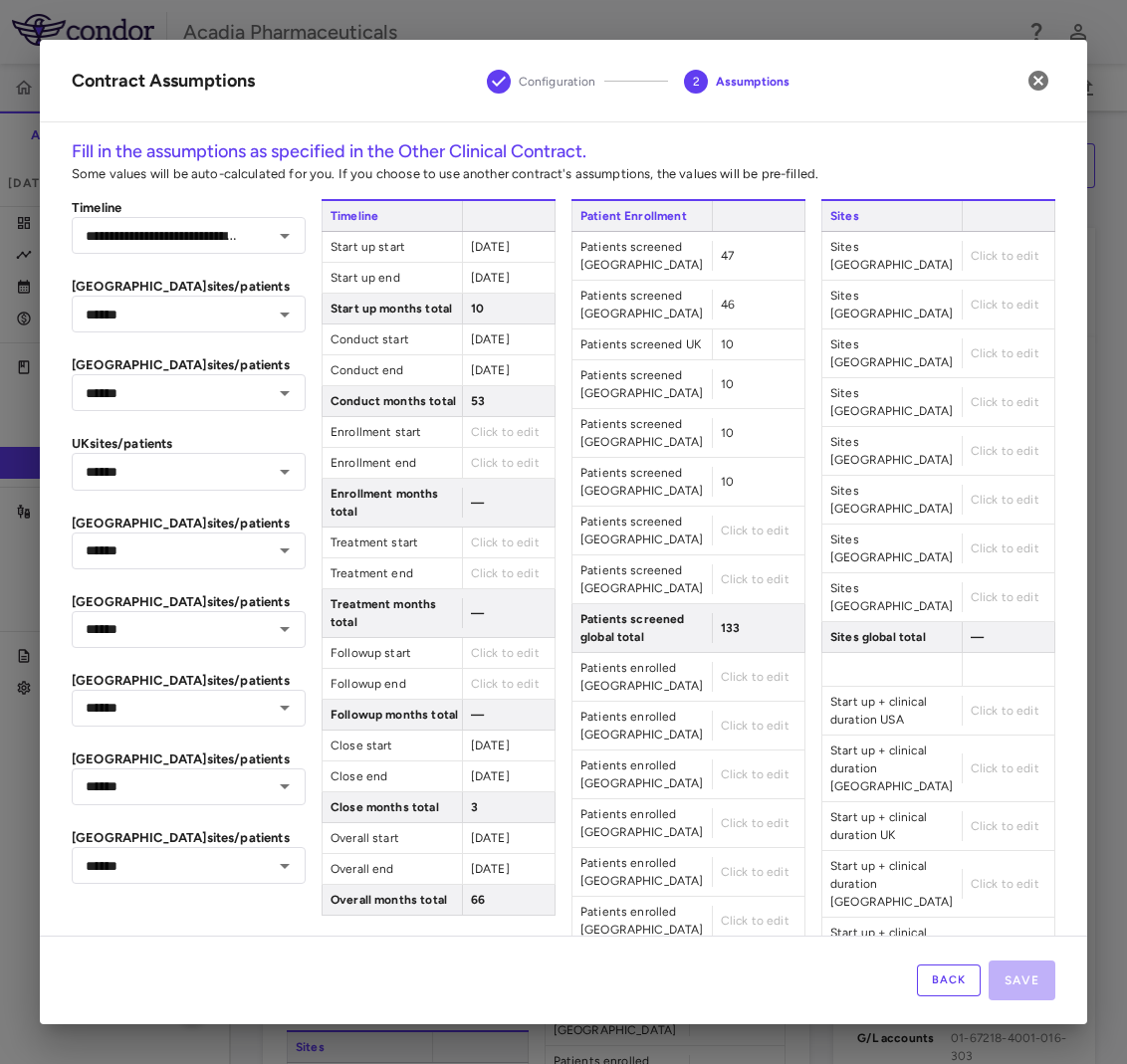 click on "Click to edit" at bounding box center [755, 531] 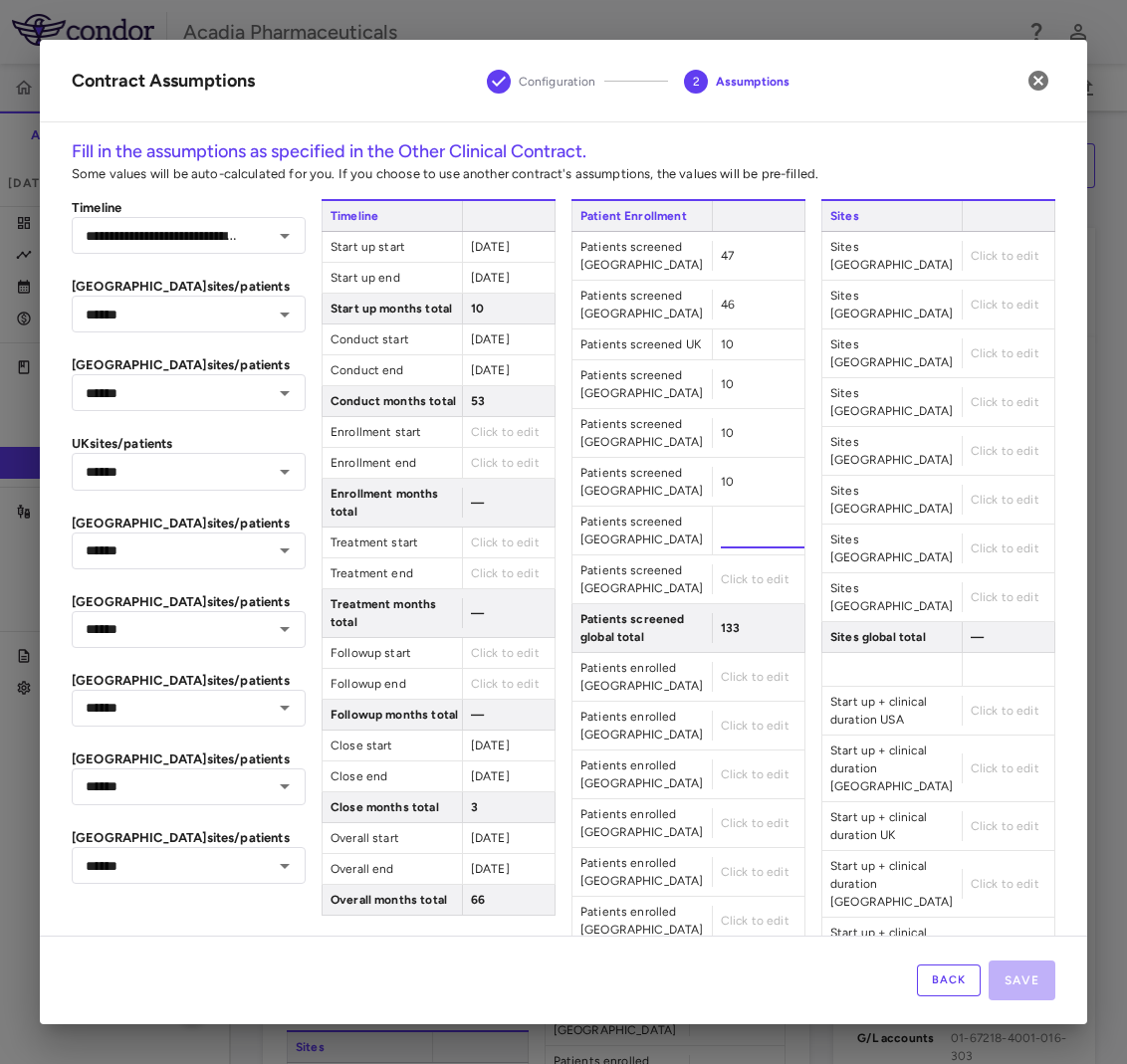 type on "**" 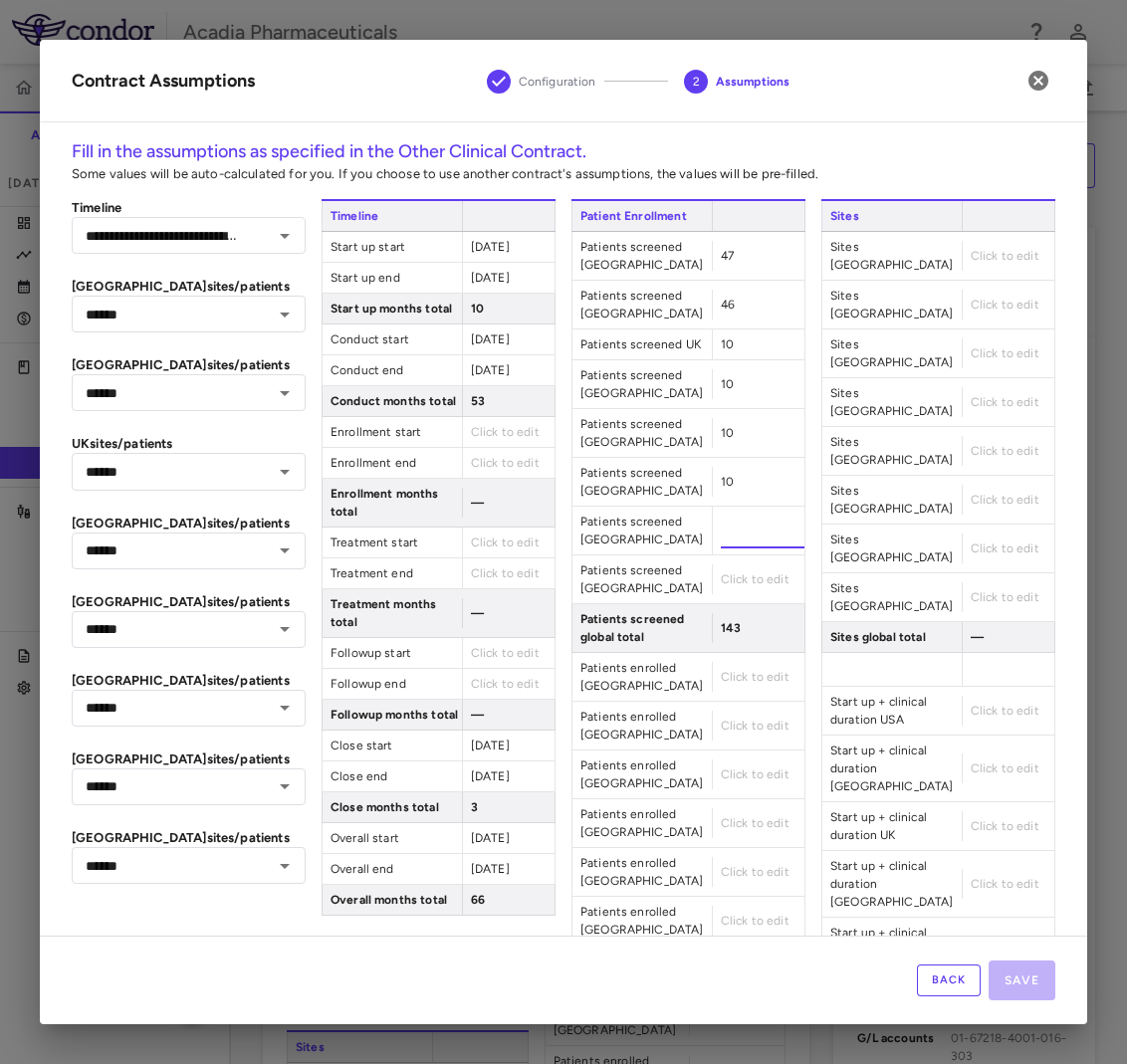 click on "Patients screened Spain Click to edit" at bounding box center [688, 579] 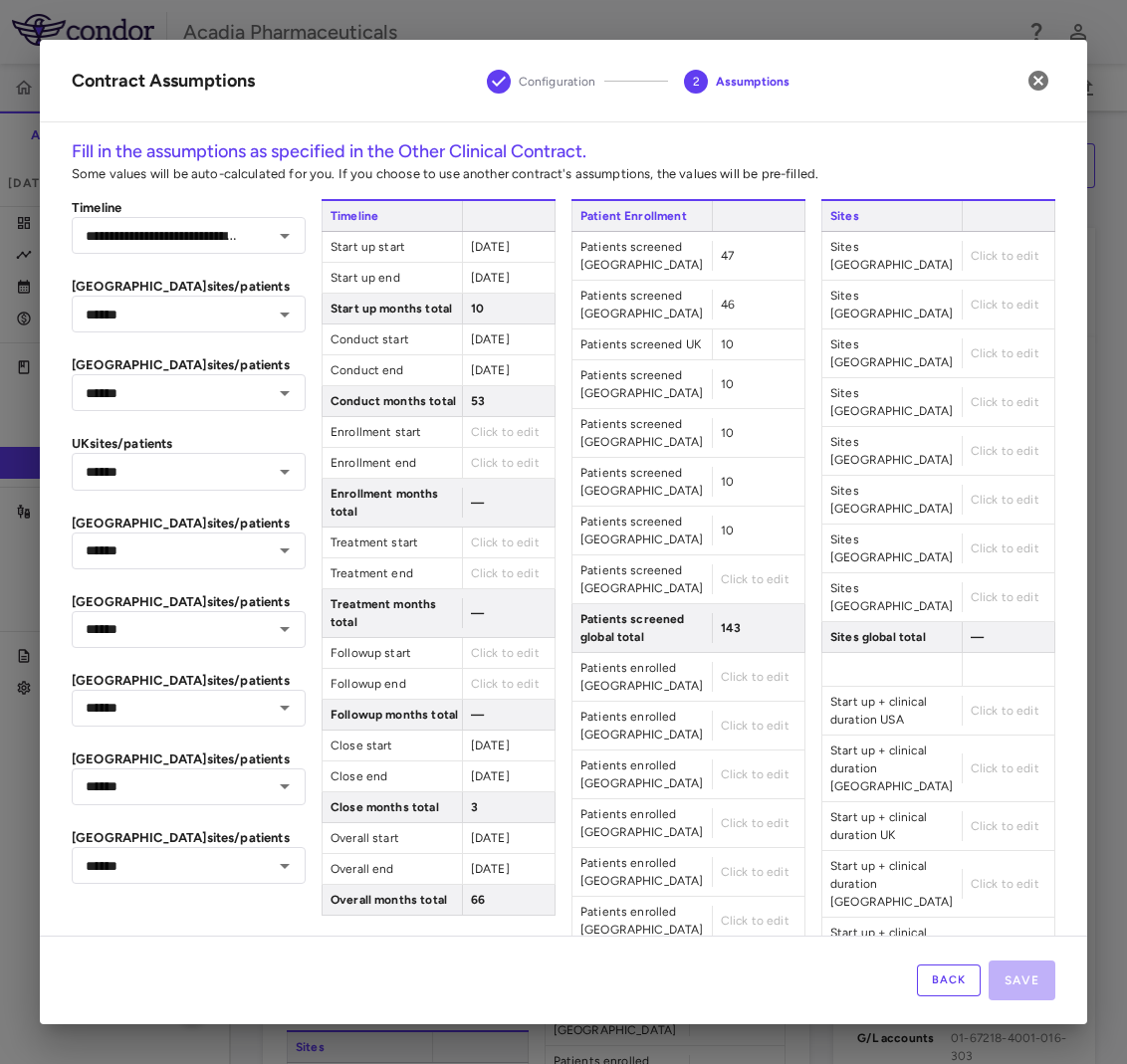 click on "Click to edit" at bounding box center [755, 579] 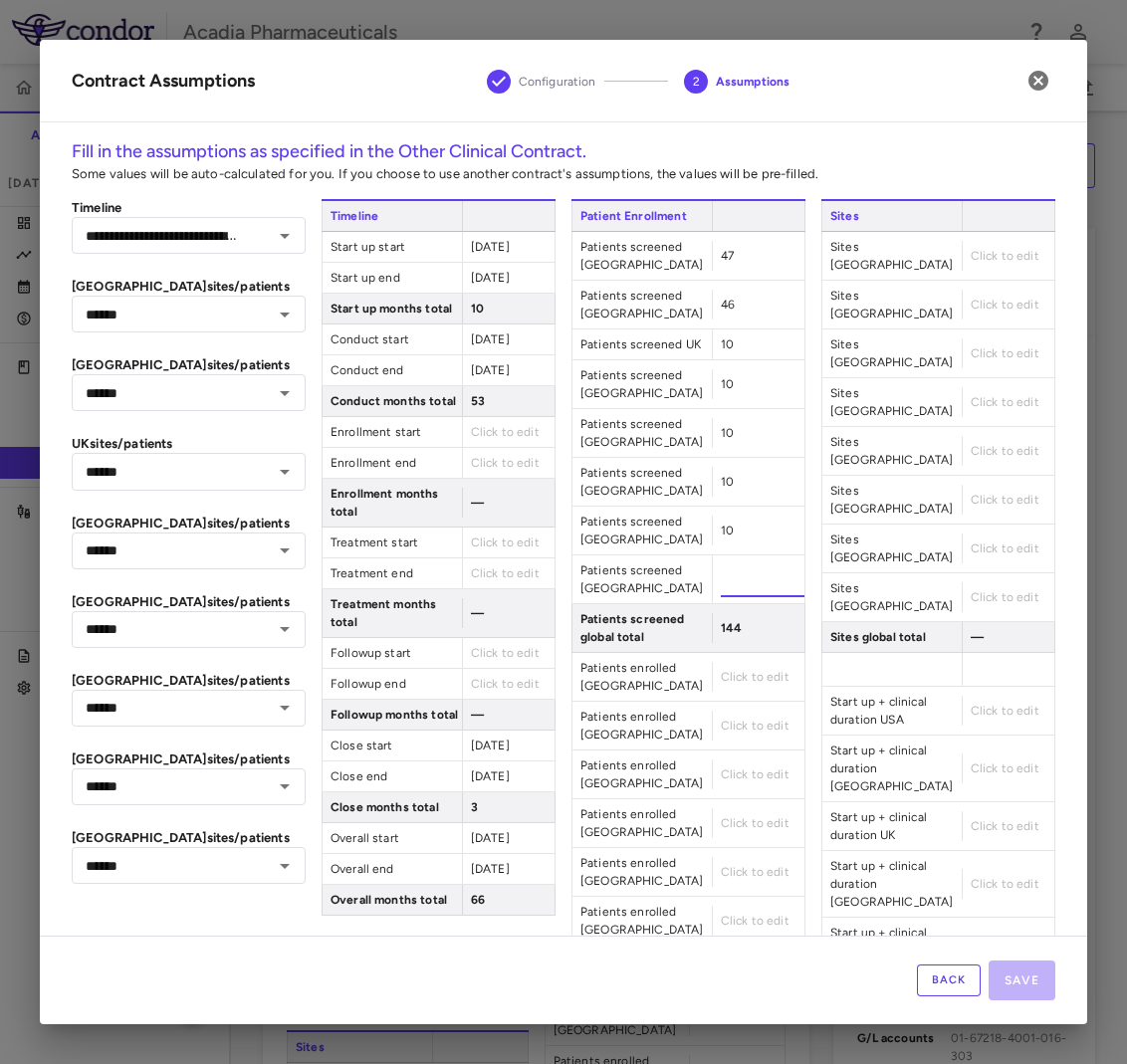 type on "**" 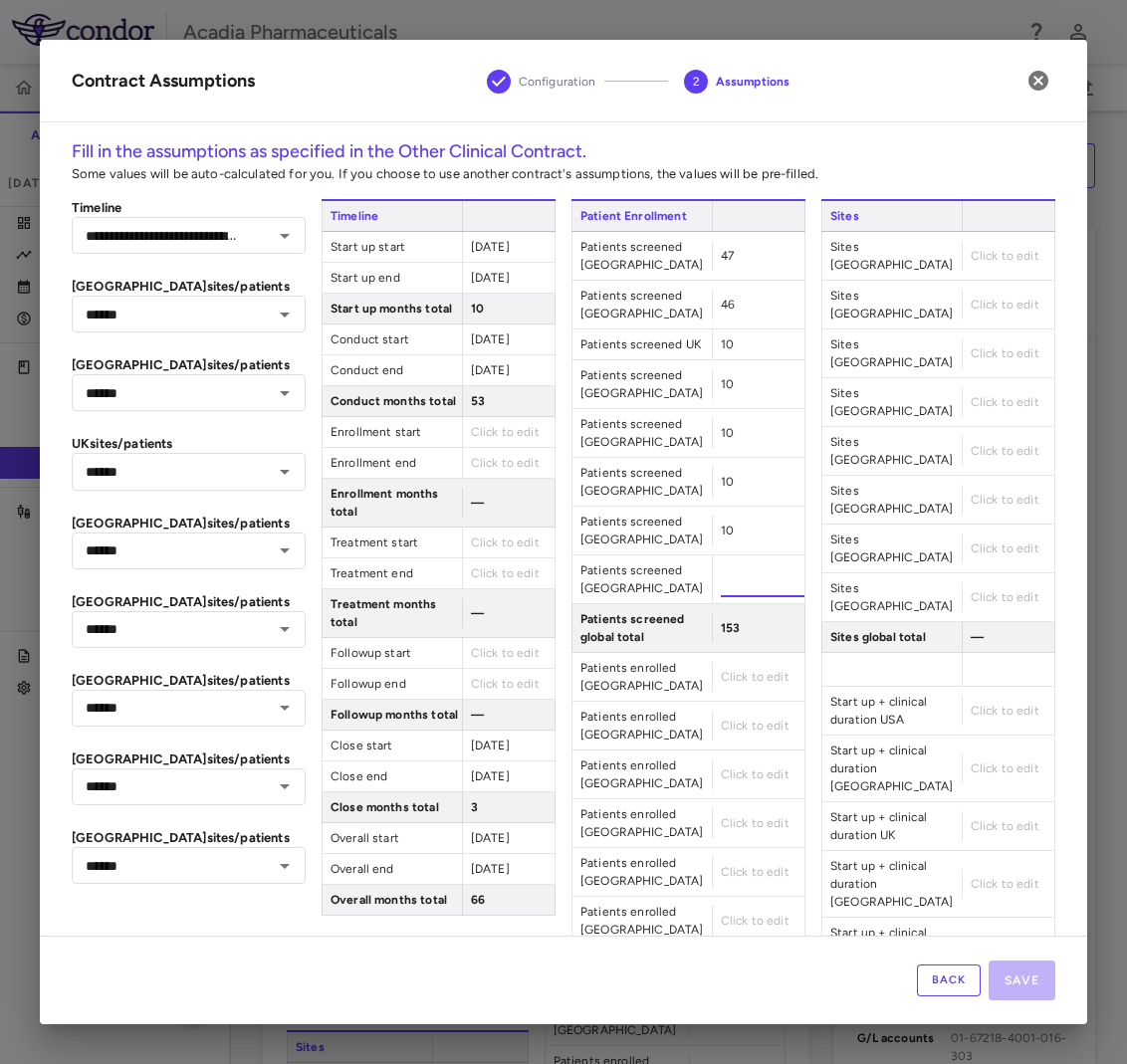 click on "Click to edit" at bounding box center (758, 677) 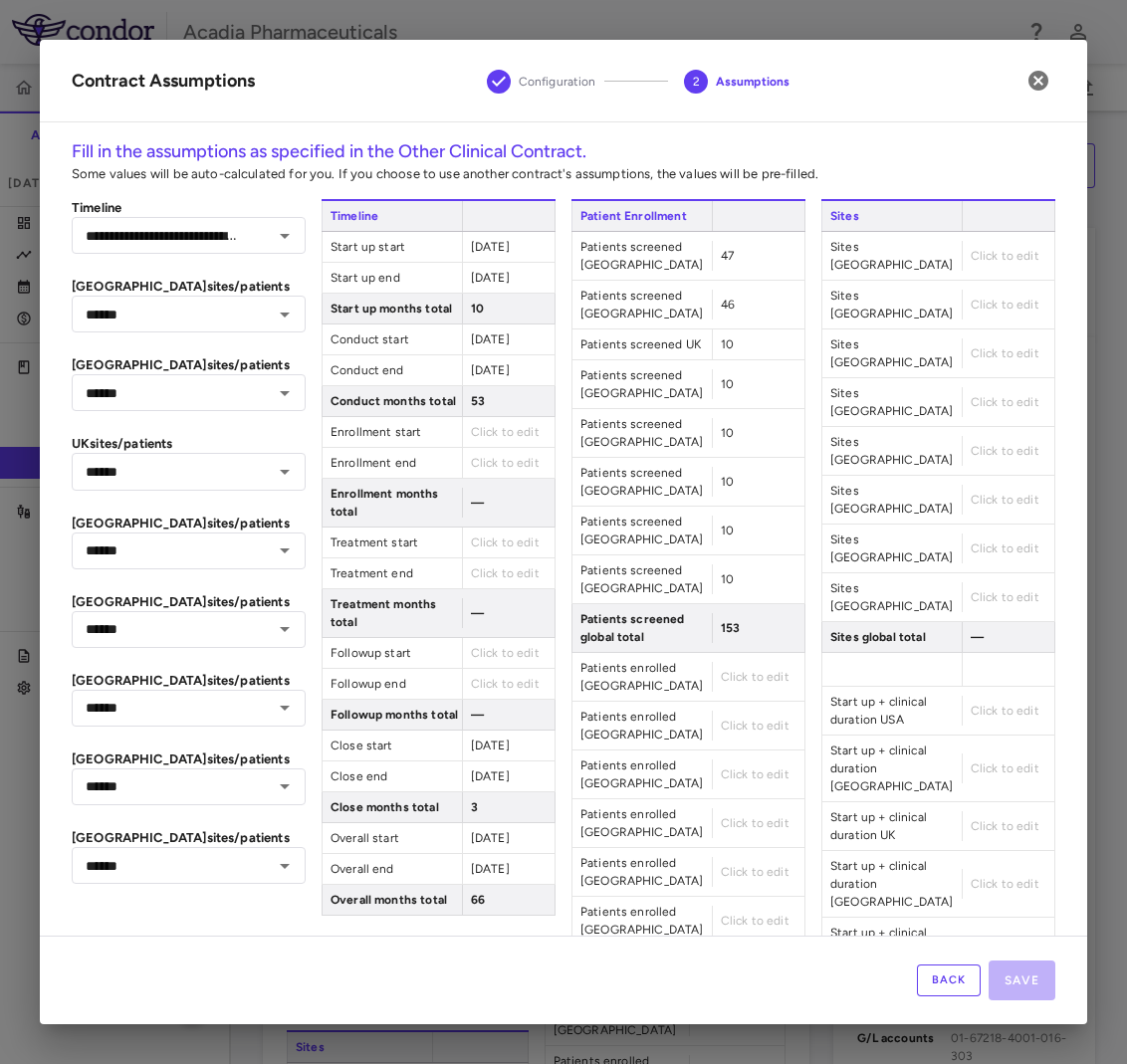 click on "Click to edit" at bounding box center [755, 677] 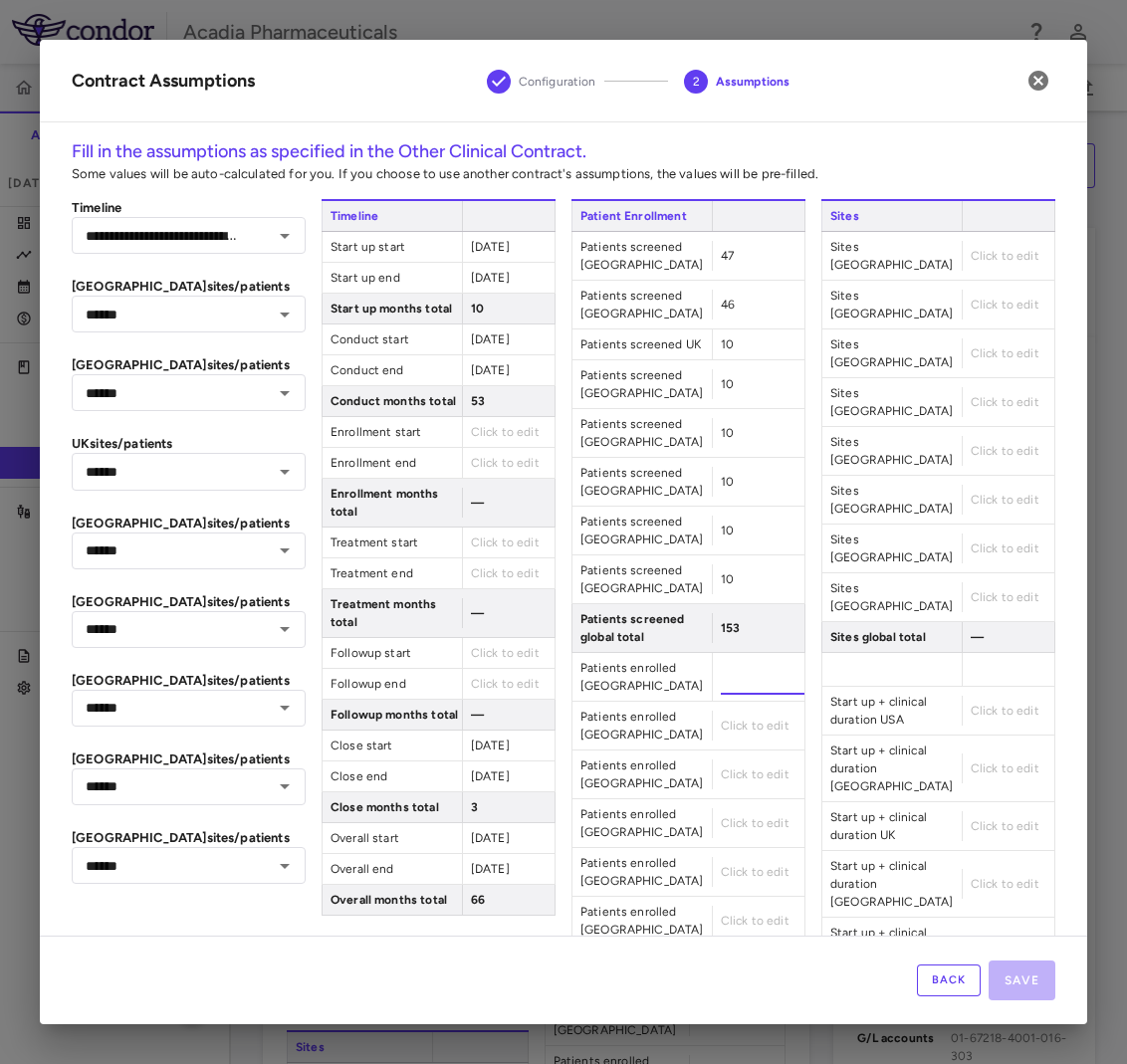 type on "**" 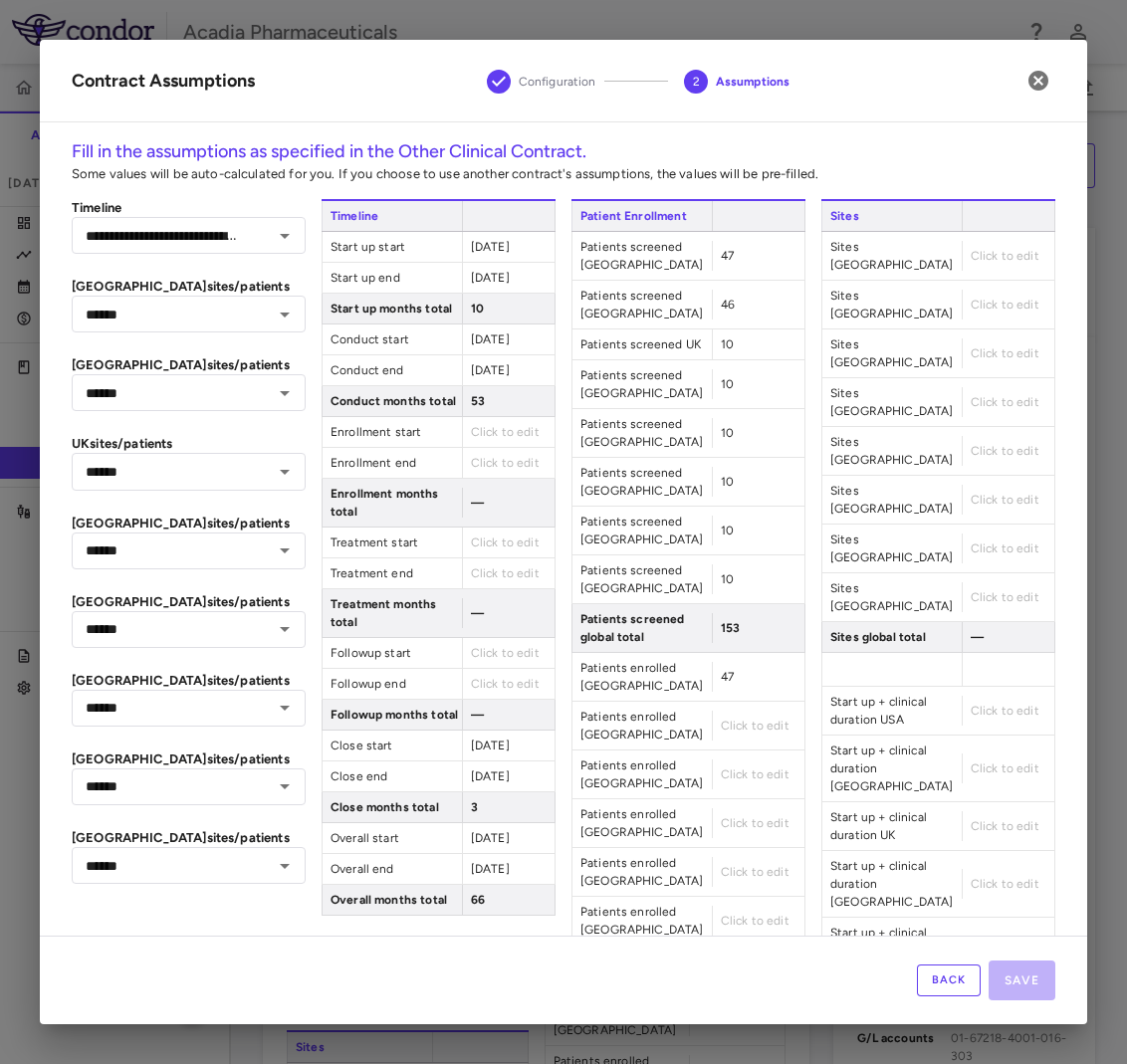 click on "Click to edit" at bounding box center [755, 726] 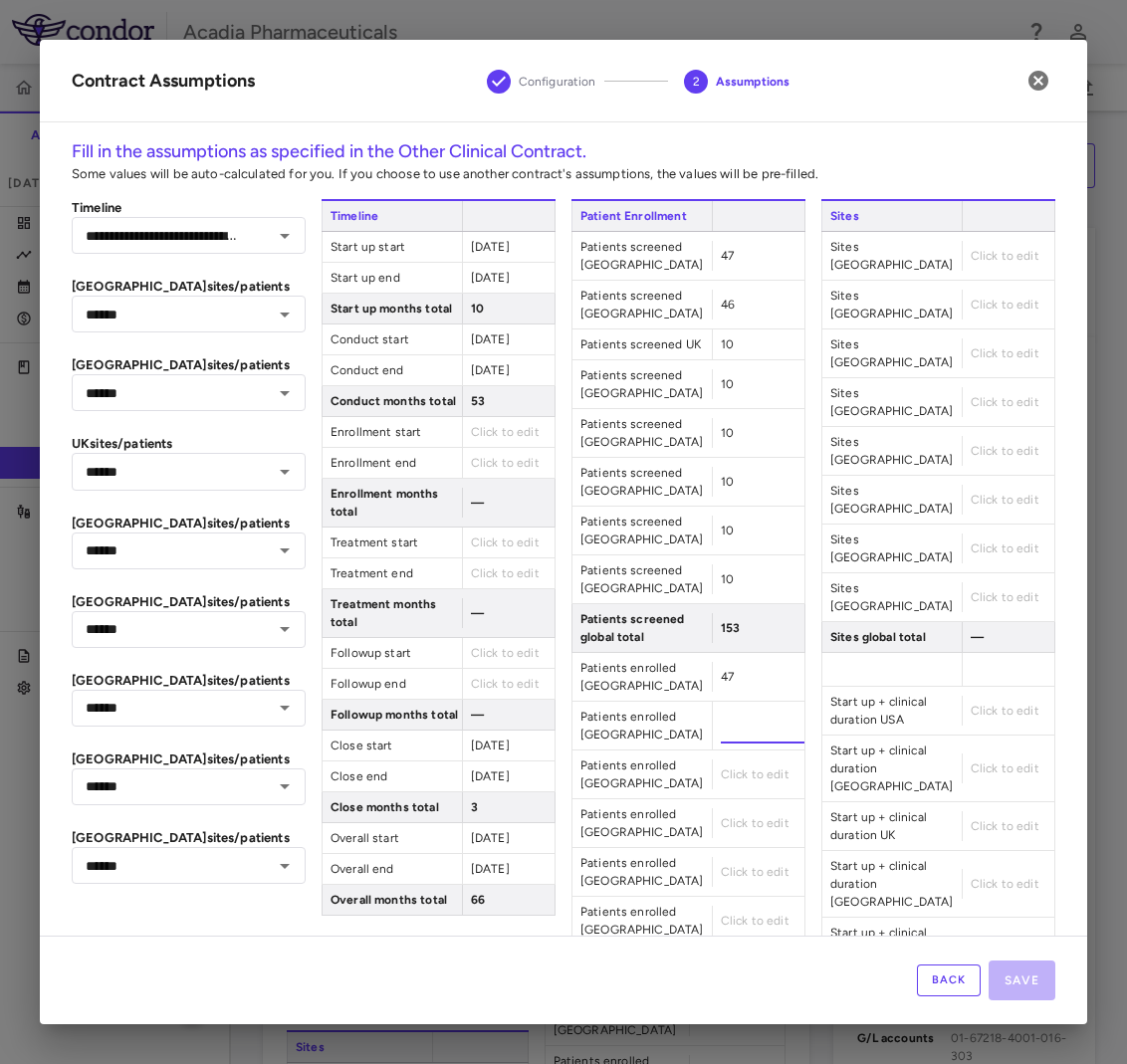 type on "**" 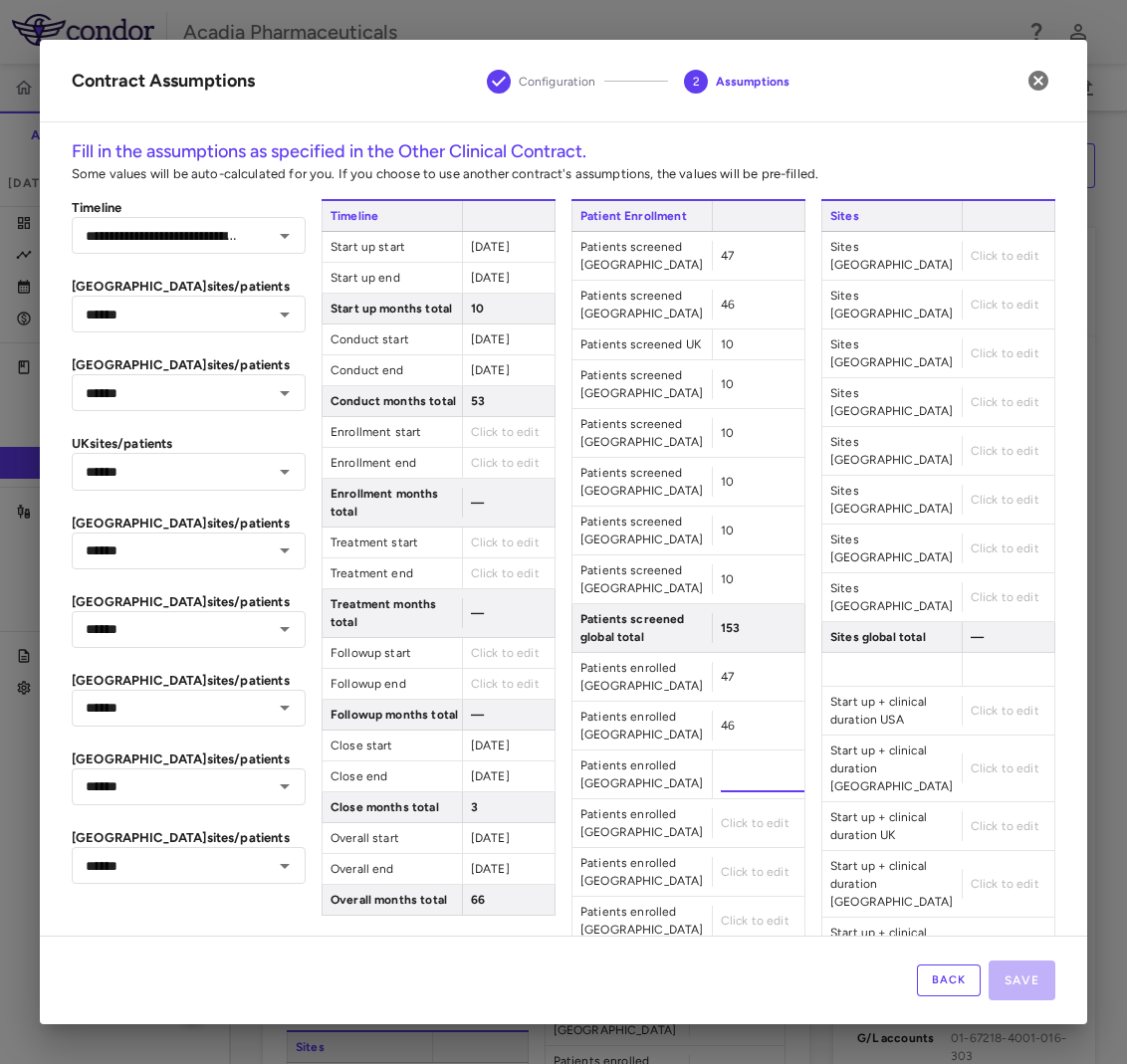 type on "**" 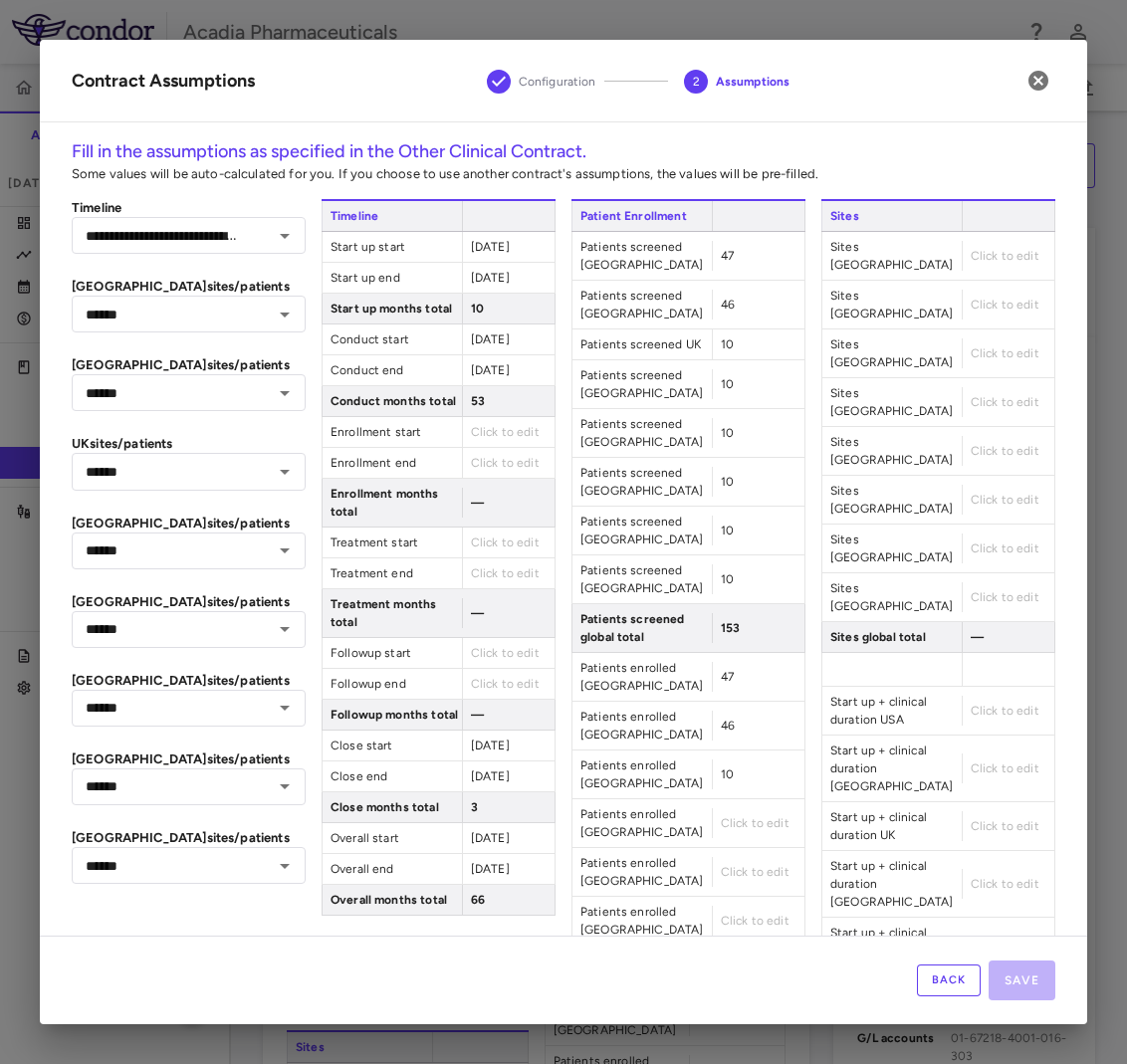 click on "Click to edit" at bounding box center [755, 823] 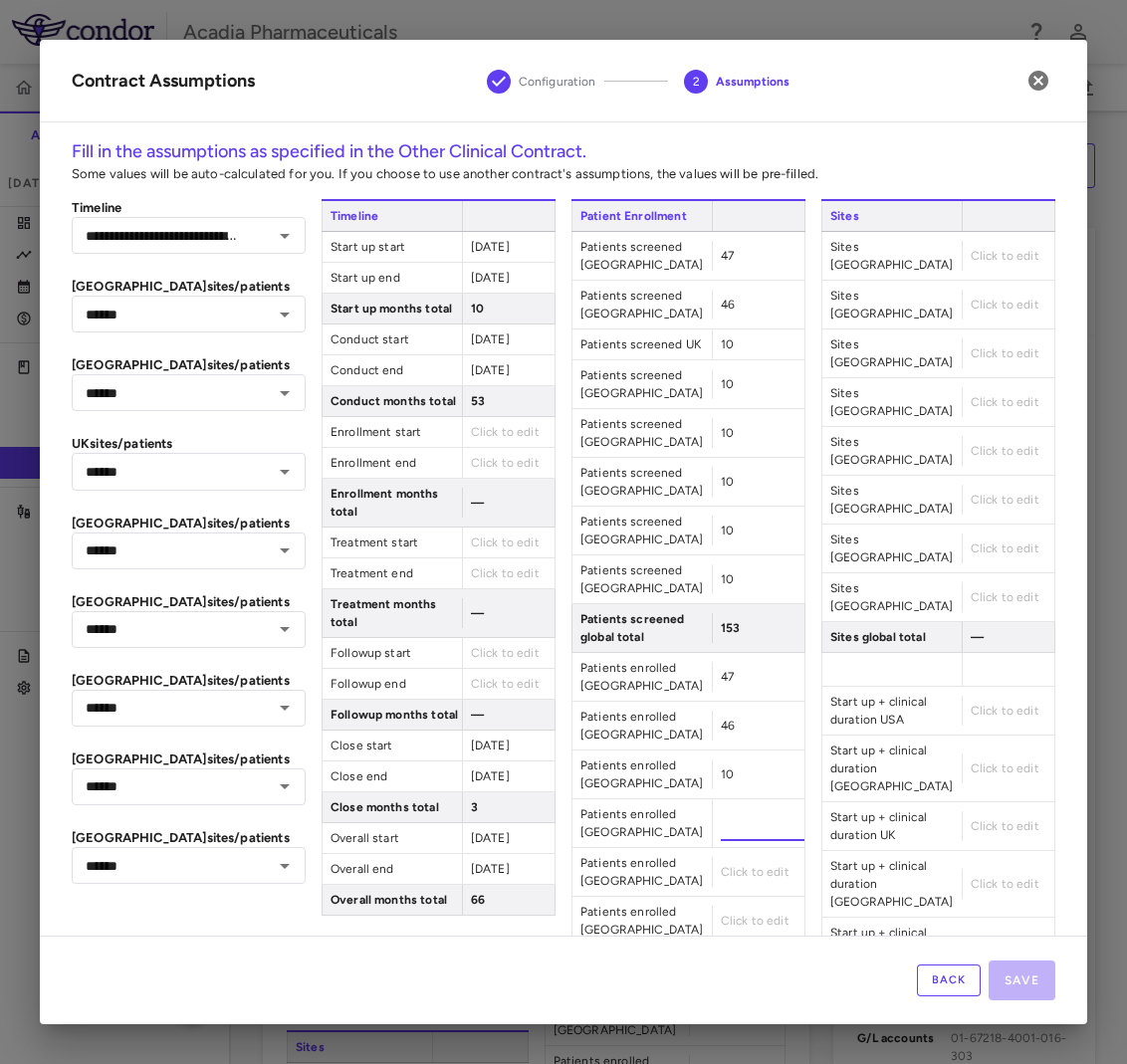 type on "*" 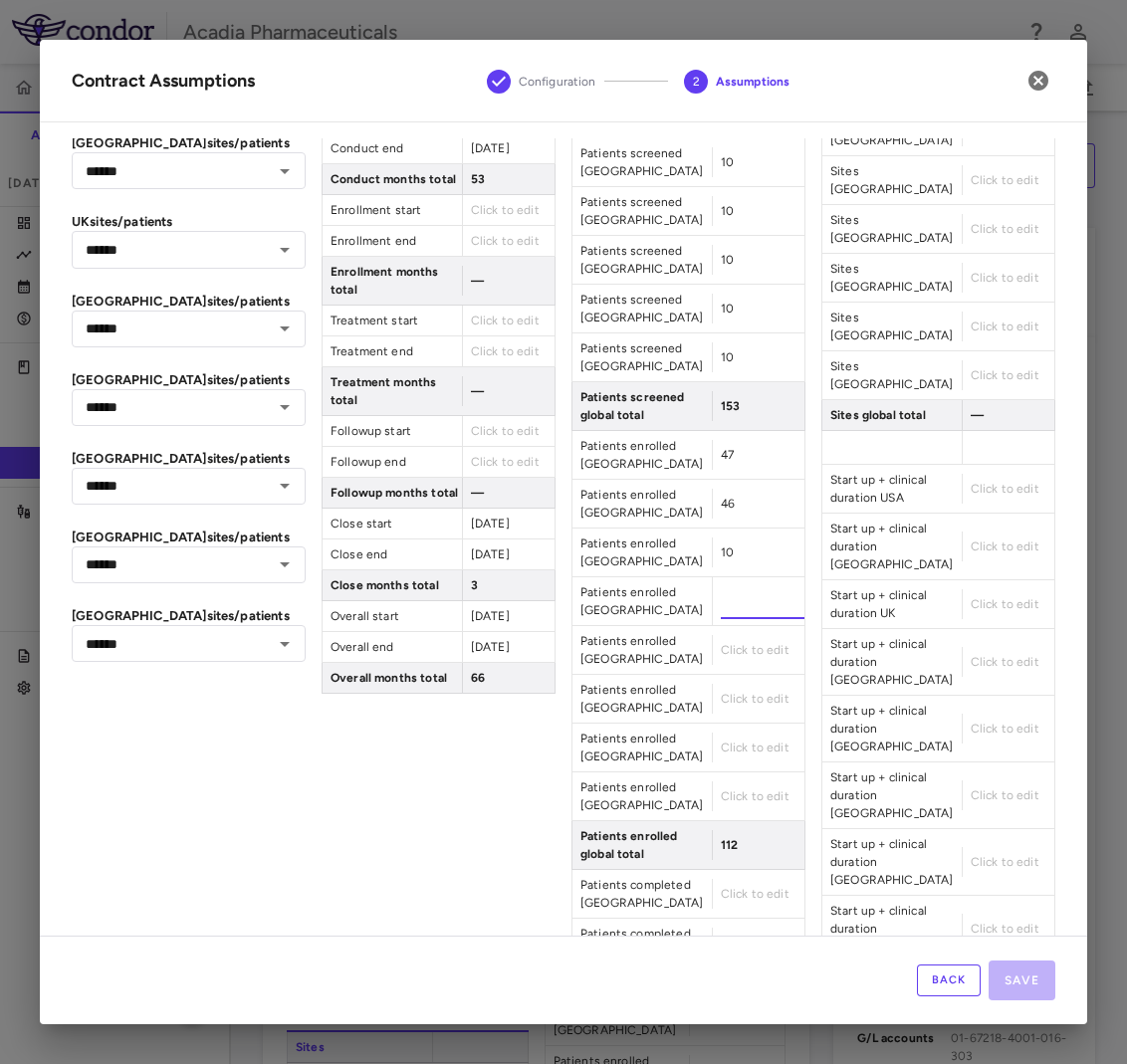 scroll, scrollTop: 331, scrollLeft: 0, axis: vertical 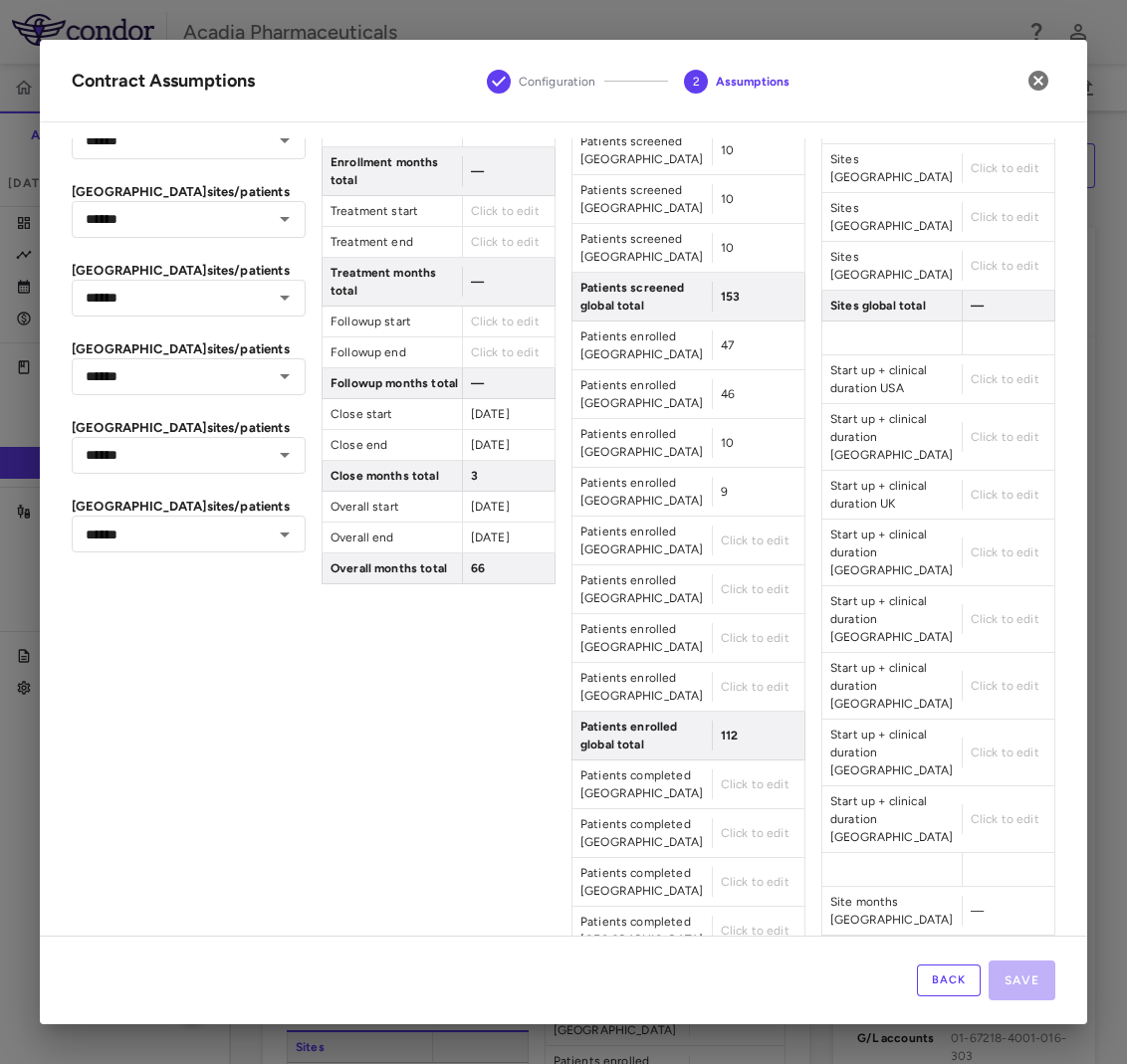 click on "Click to edit" at bounding box center [758, 540] 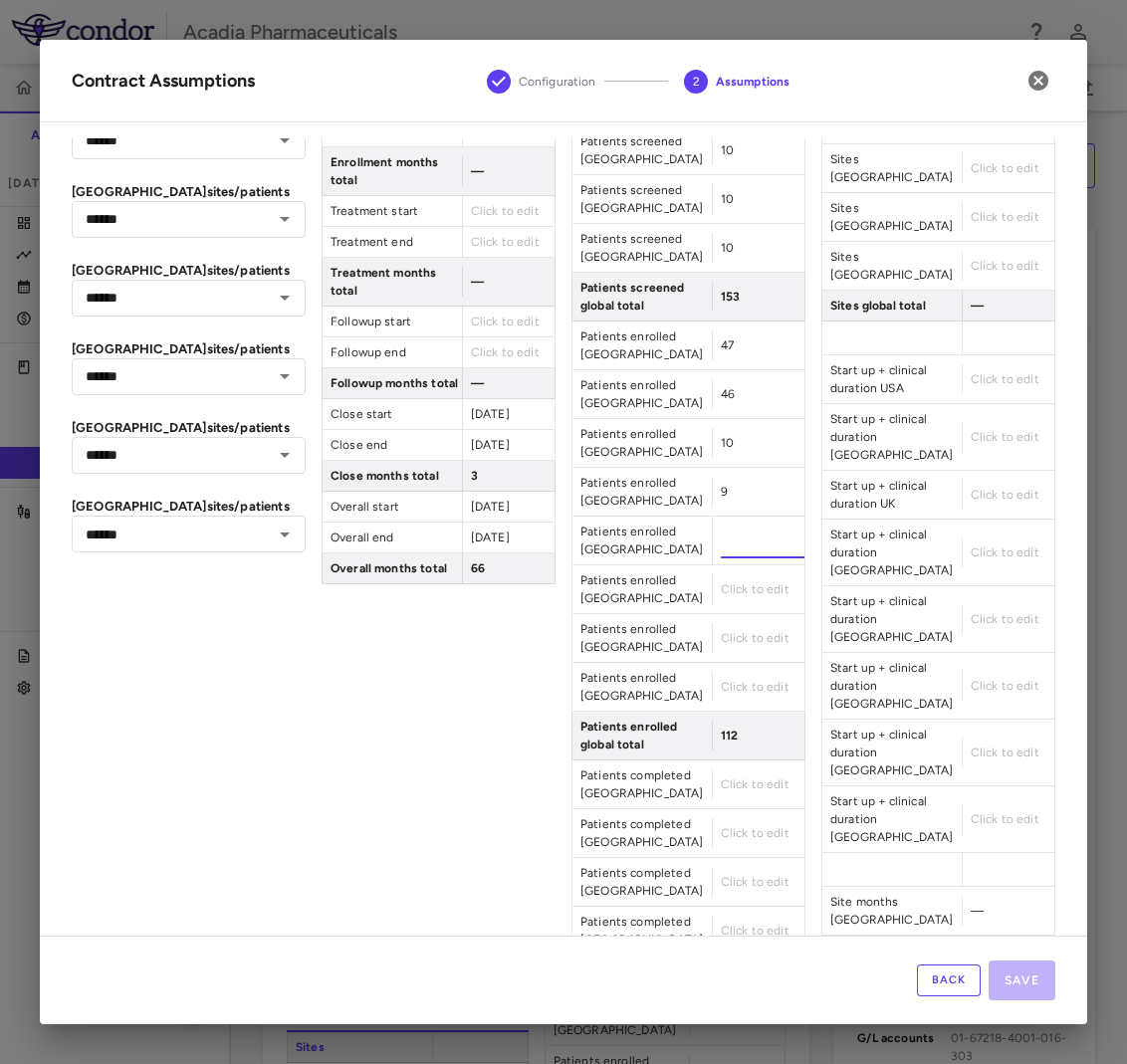 type on "**" 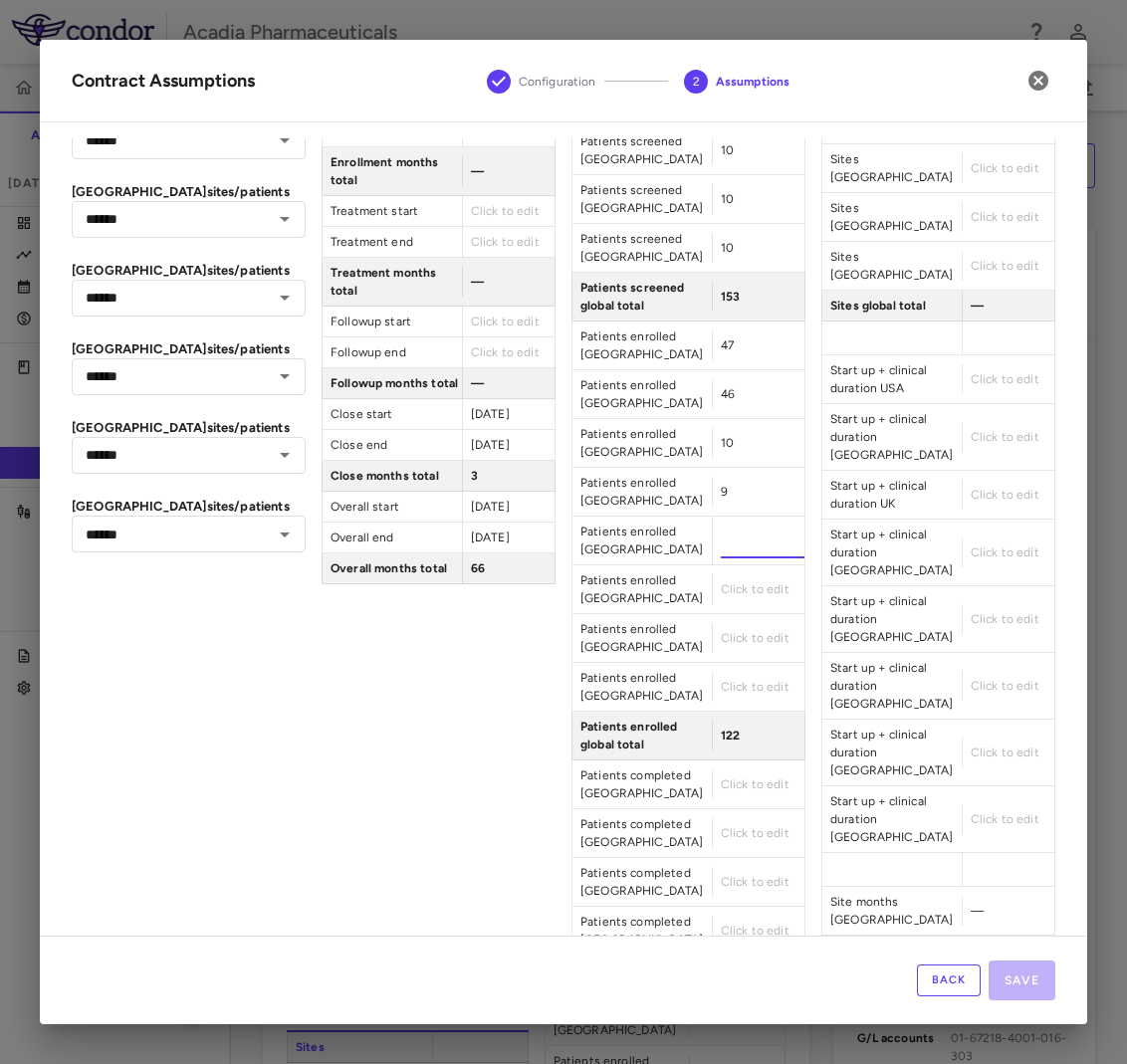 click on "Click to edit" at bounding box center (755, 589) 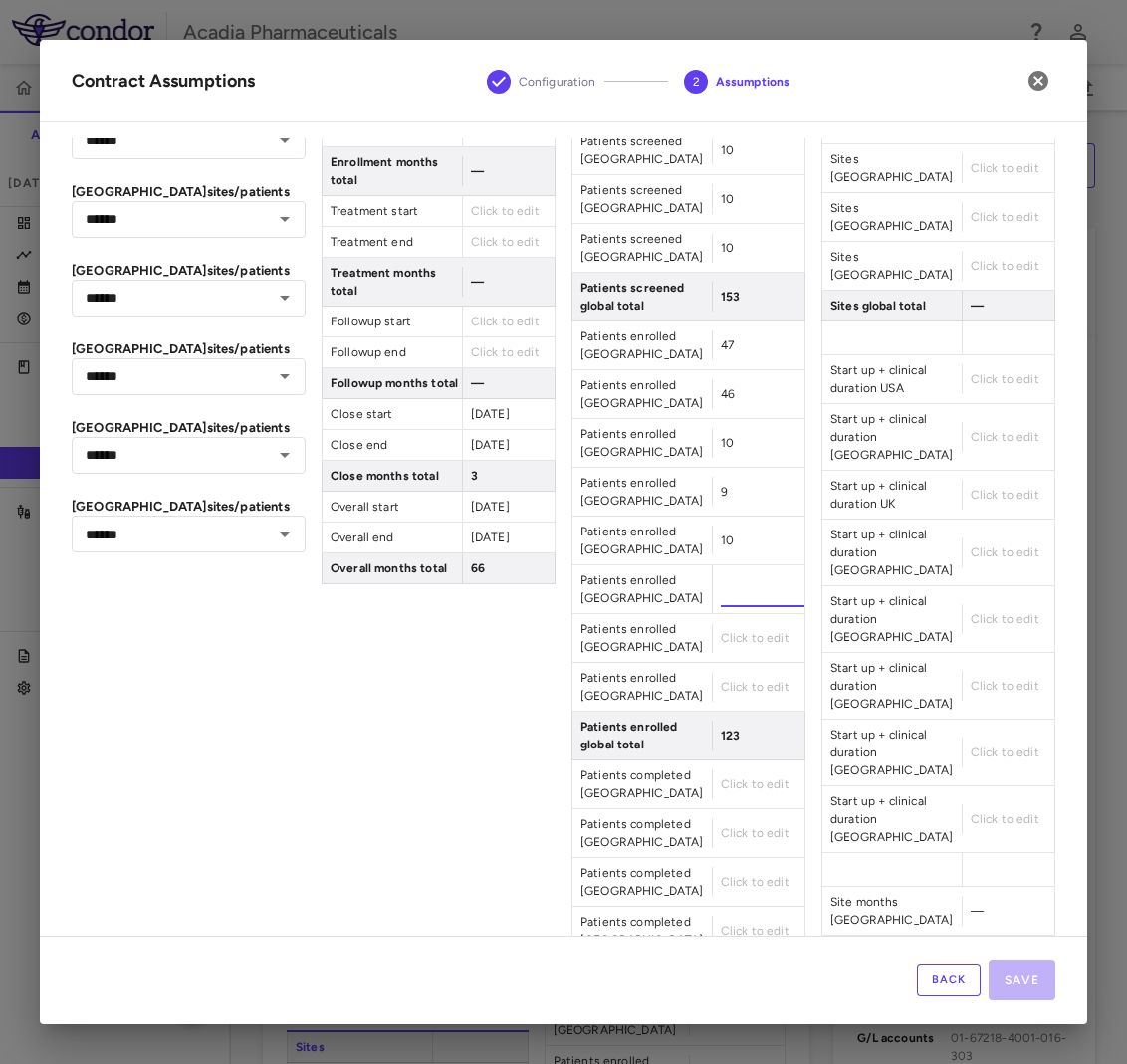 type on "**" 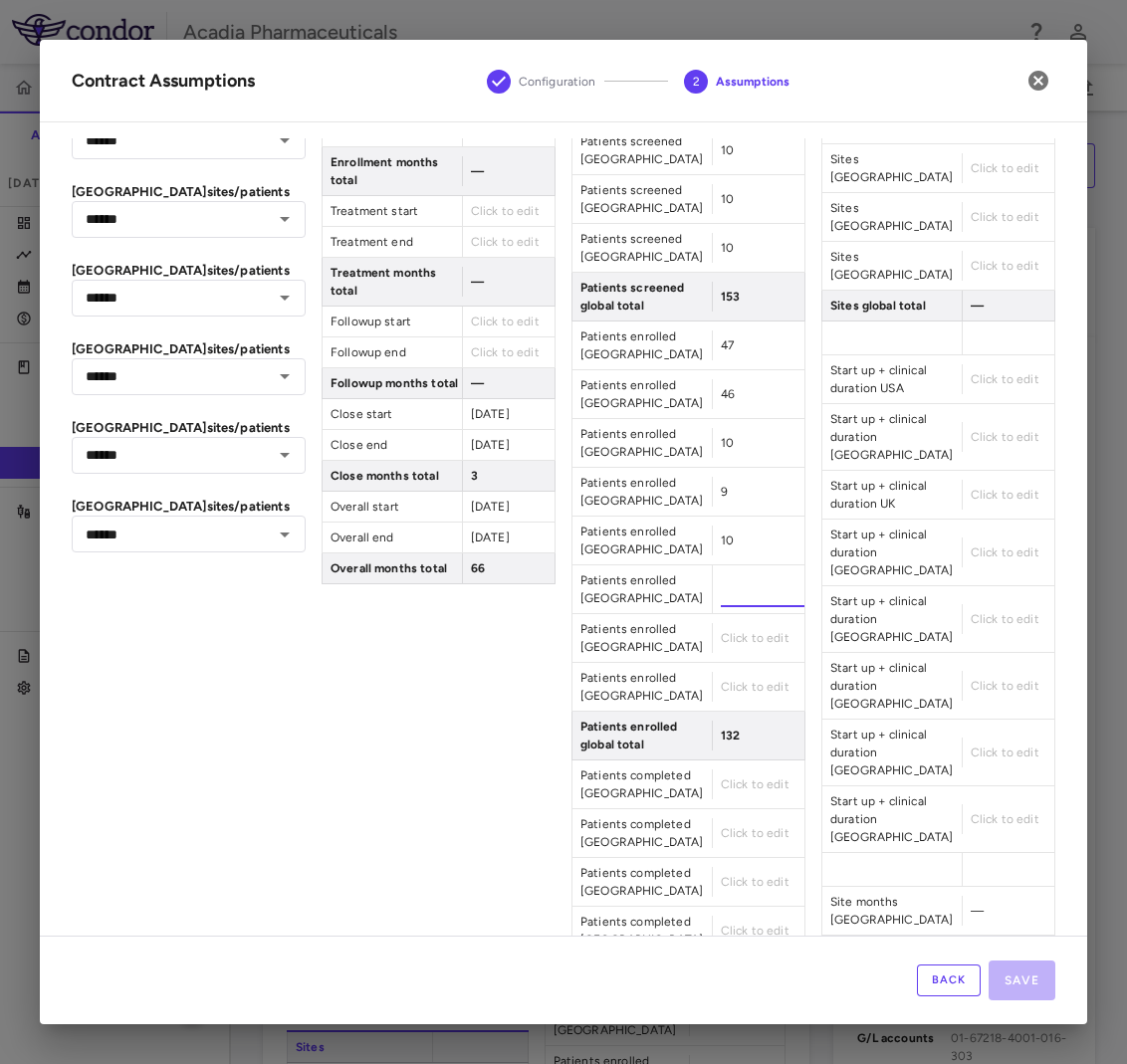click on "Click to edit" at bounding box center [755, 638] 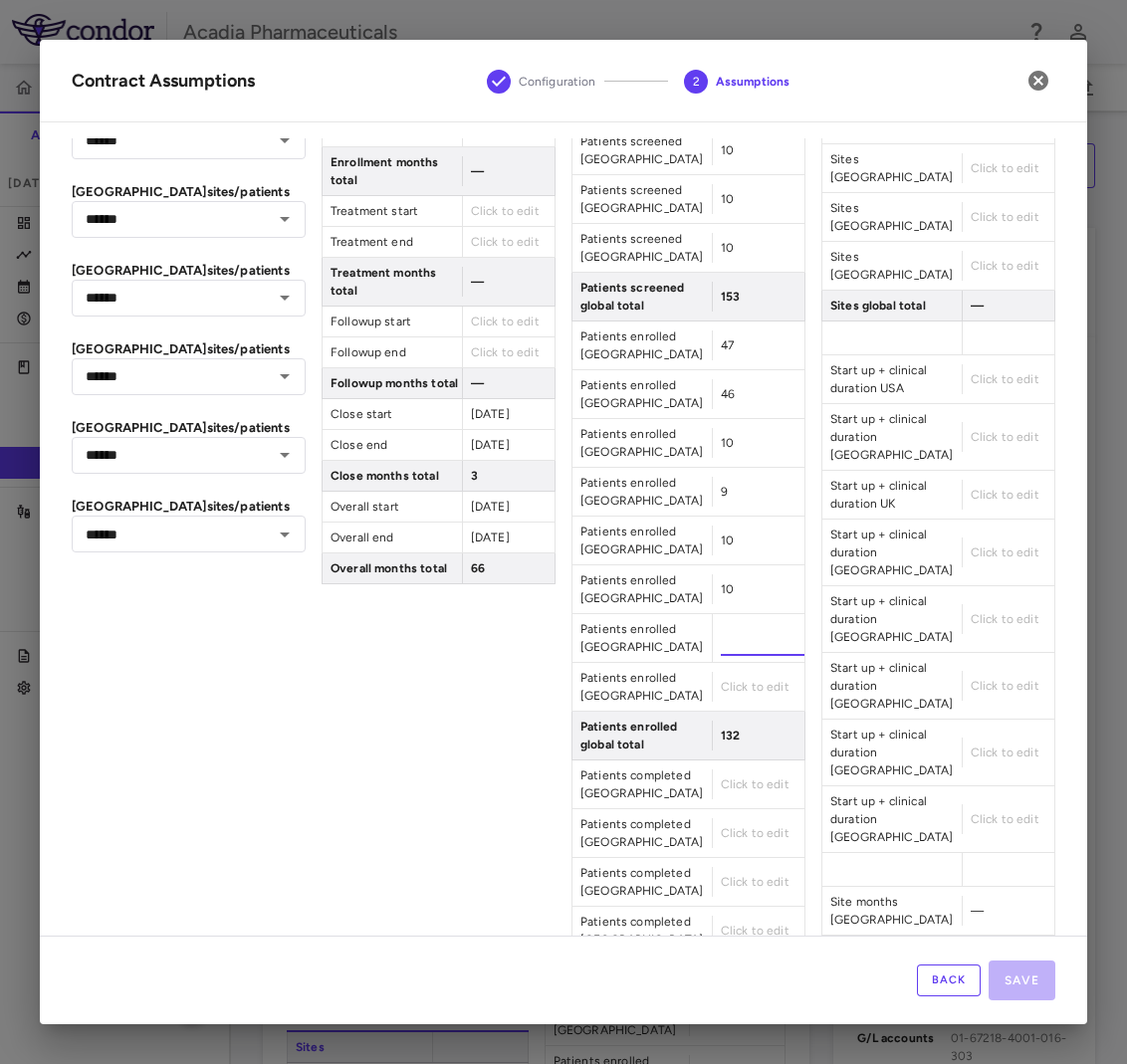 type on "**" 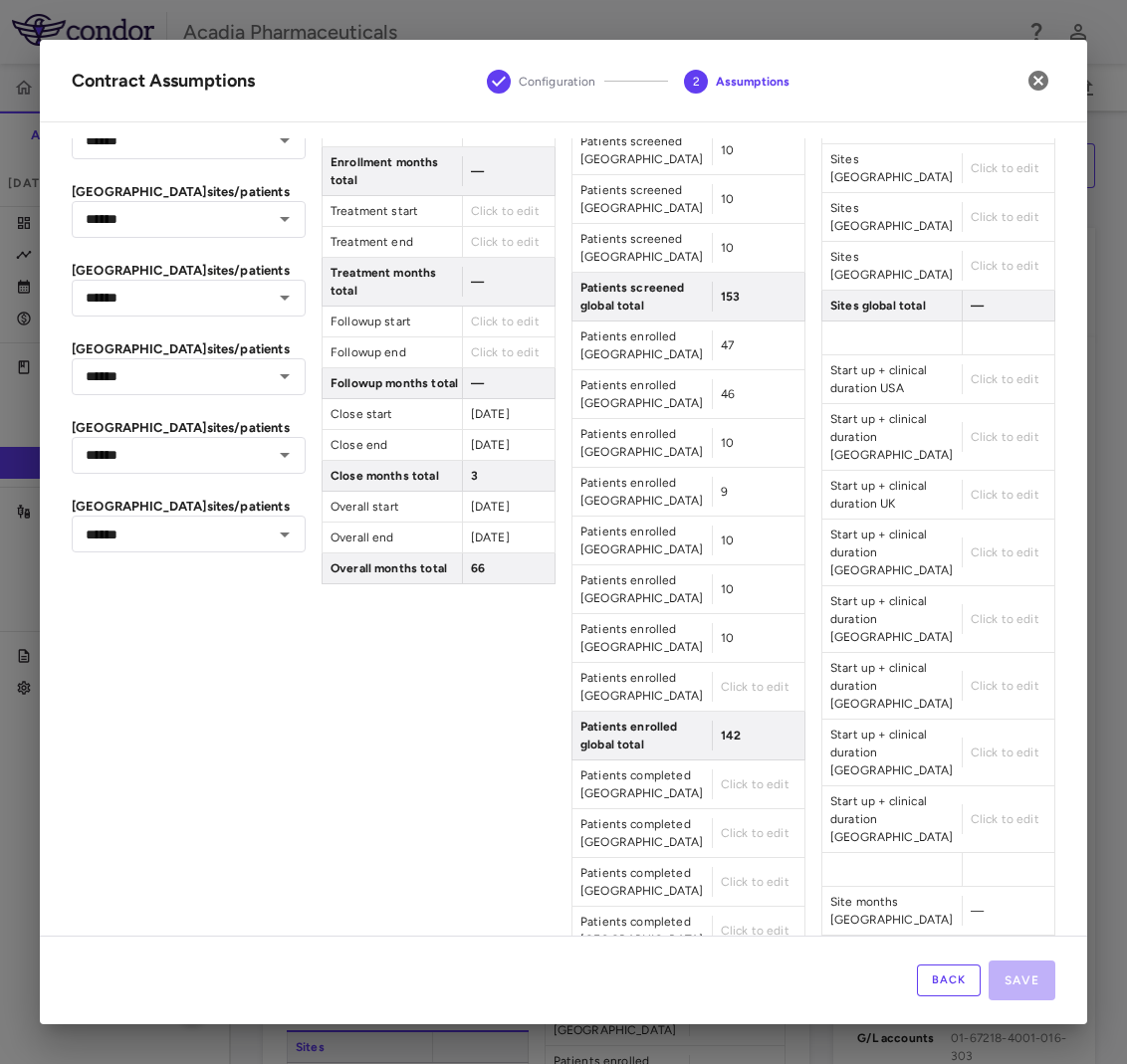 click on "Patient Enrollment Patients screened USA 47 Patients screened [GEOGRAPHIC_DATA] 46 Patients screened UK 10 Patients screened France 10 Patients screened [GEOGRAPHIC_DATA] 10 Patients screened [GEOGRAPHIC_DATA] 10 Patients screened [GEOGRAPHIC_DATA] 10 Patients screened [GEOGRAPHIC_DATA] 10 Patients screened global total 153 Patients enrolled [GEOGRAPHIC_DATA] 47 Patients enrolled [GEOGRAPHIC_DATA] 46 Patients enrolled UK 10 Patients enrolled [GEOGRAPHIC_DATA] 9 Patients enrolled [GEOGRAPHIC_DATA] 10 Patients enrolled [GEOGRAPHIC_DATA] 10 Patients enrolled [GEOGRAPHIC_DATA] 10 Patients enrolled [GEOGRAPHIC_DATA] Click to edit Patients enrolled global total 142 Patients completed [GEOGRAPHIC_DATA] Click to edit Patients completed Canada Click to edit Patients completed UK Click to edit Patients completed France Click to edit Patients completed [GEOGRAPHIC_DATA] Click to edit Patients completed Belgium Click to edit Patients completed Italy Click to edit Patients completed Spain Click to edit Patients completed global total —" at bounding box center [688, 533] 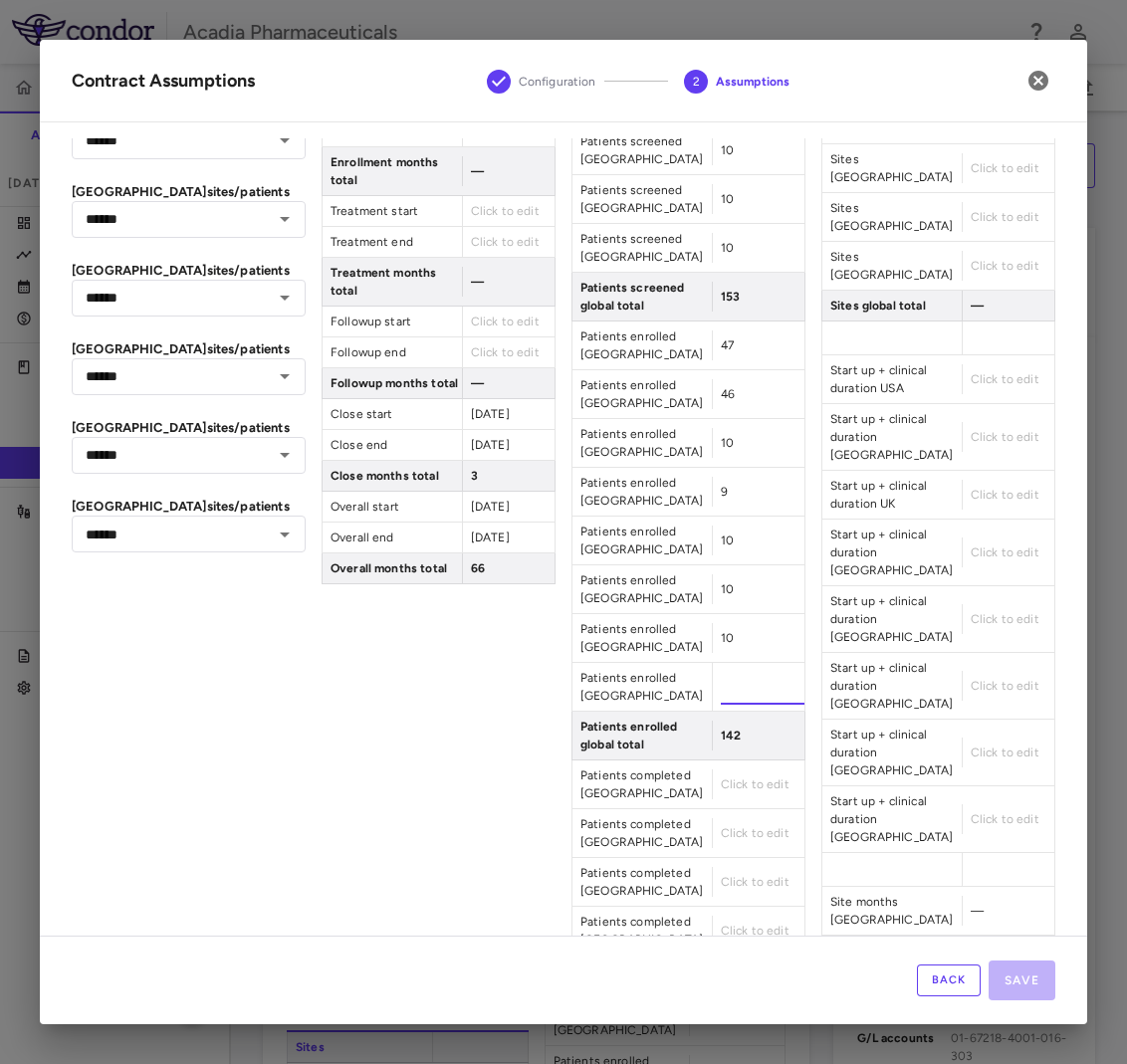 type on "**" 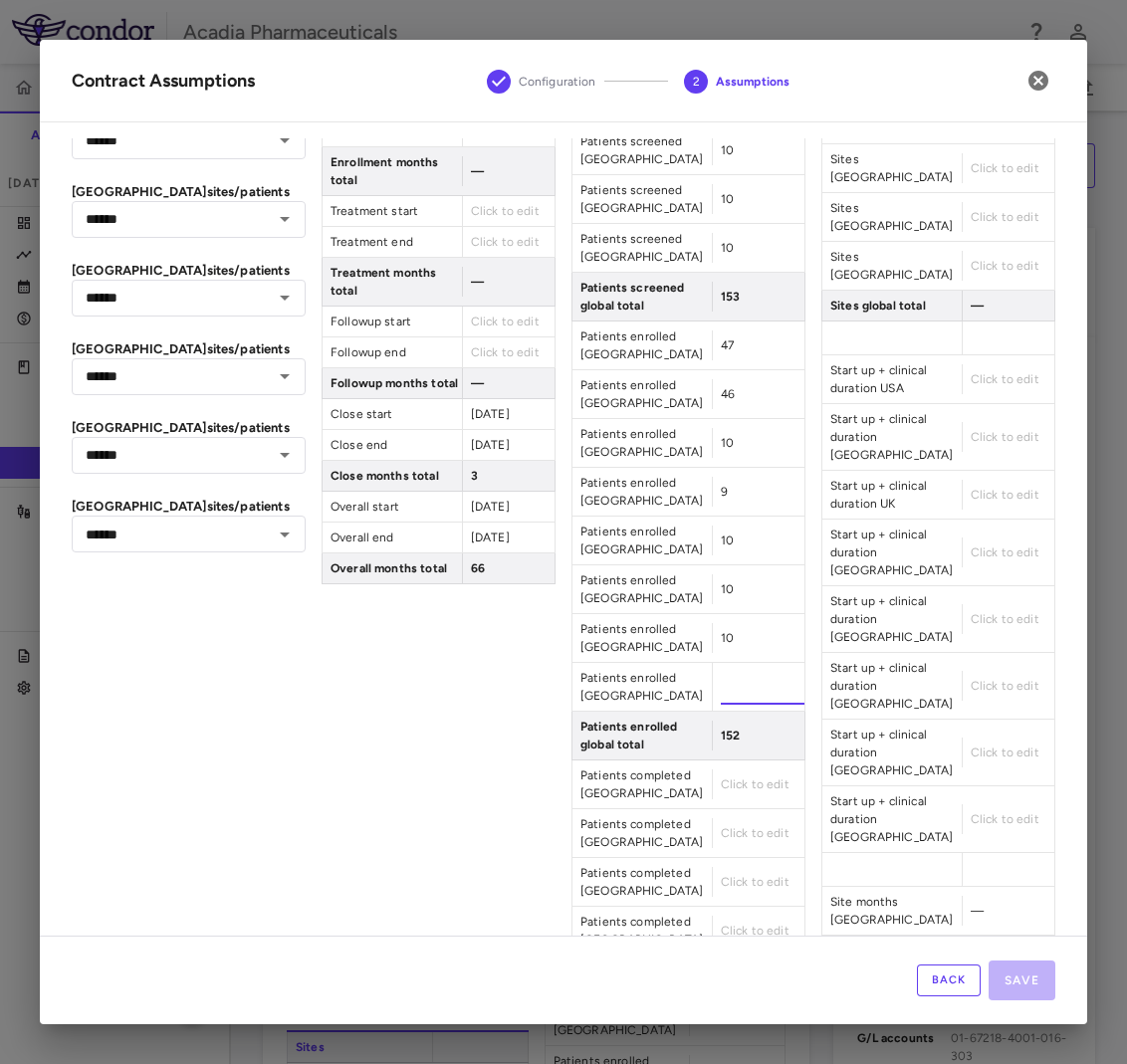 click on "Patients completed USA Click to edit" at bounding box center (688, 784) 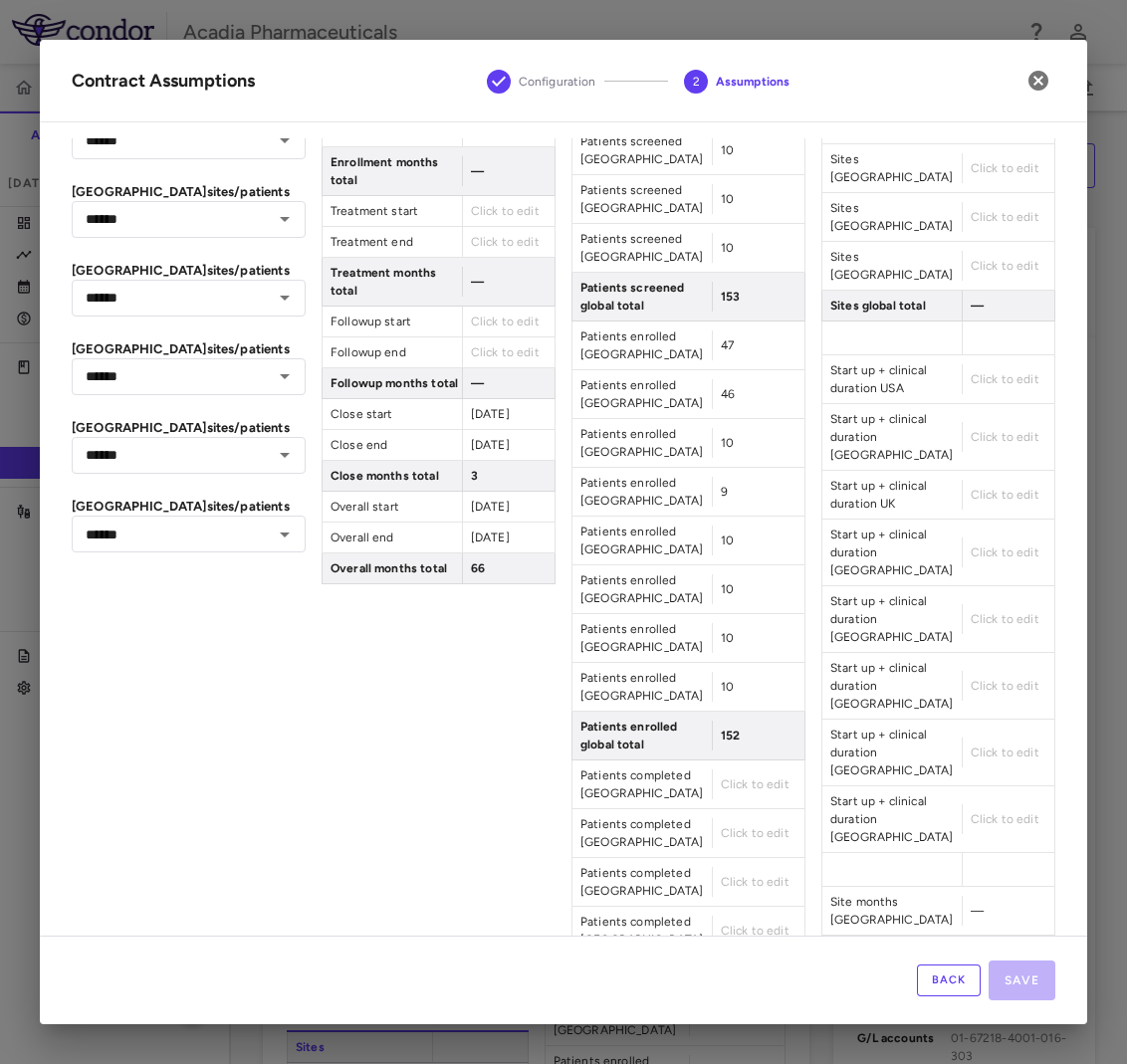 click on "Click to edit" at bounding box center (755, 784) 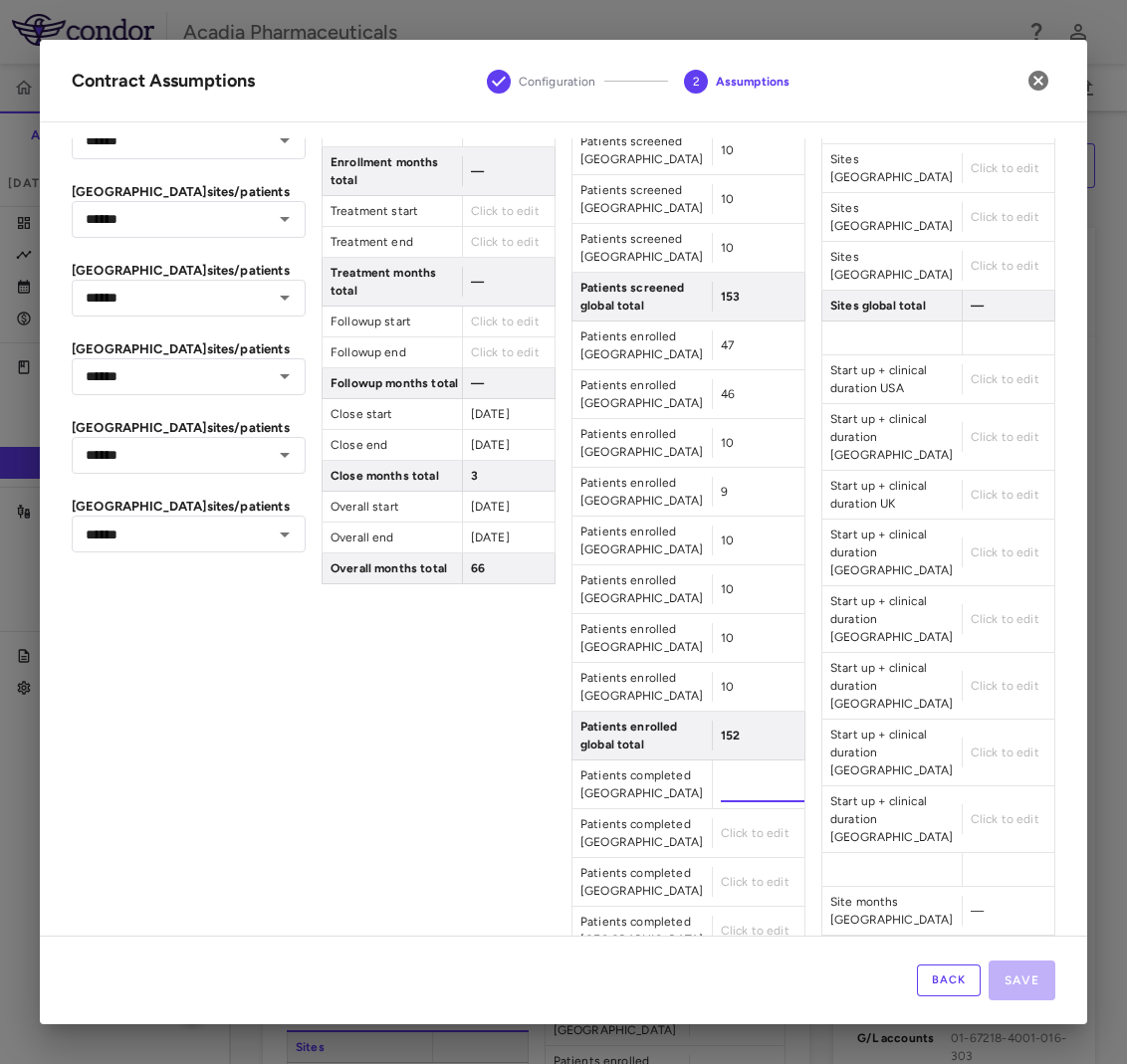 type on "**" 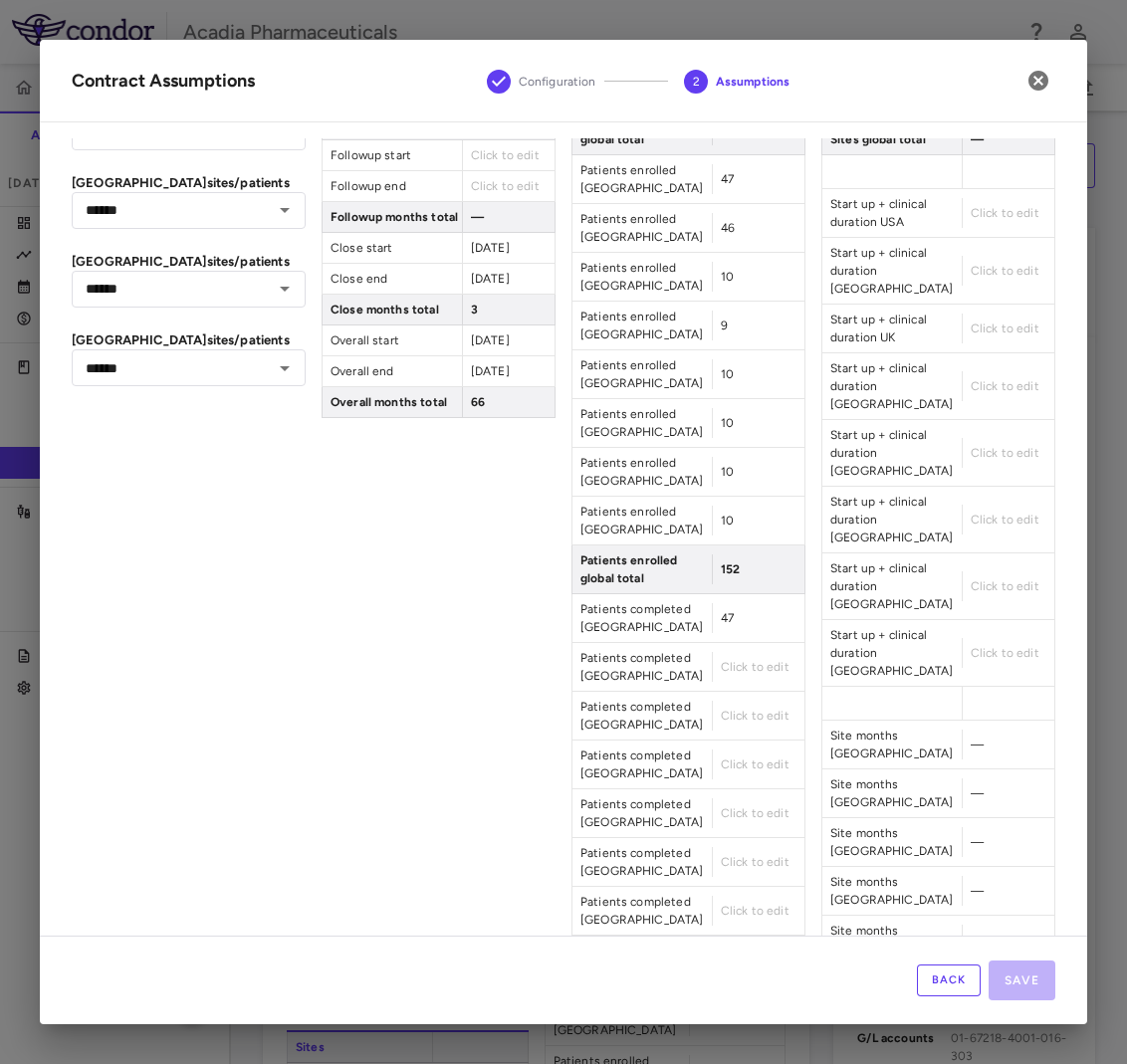 click on "Click to edit" at bounding box center [755, 667] 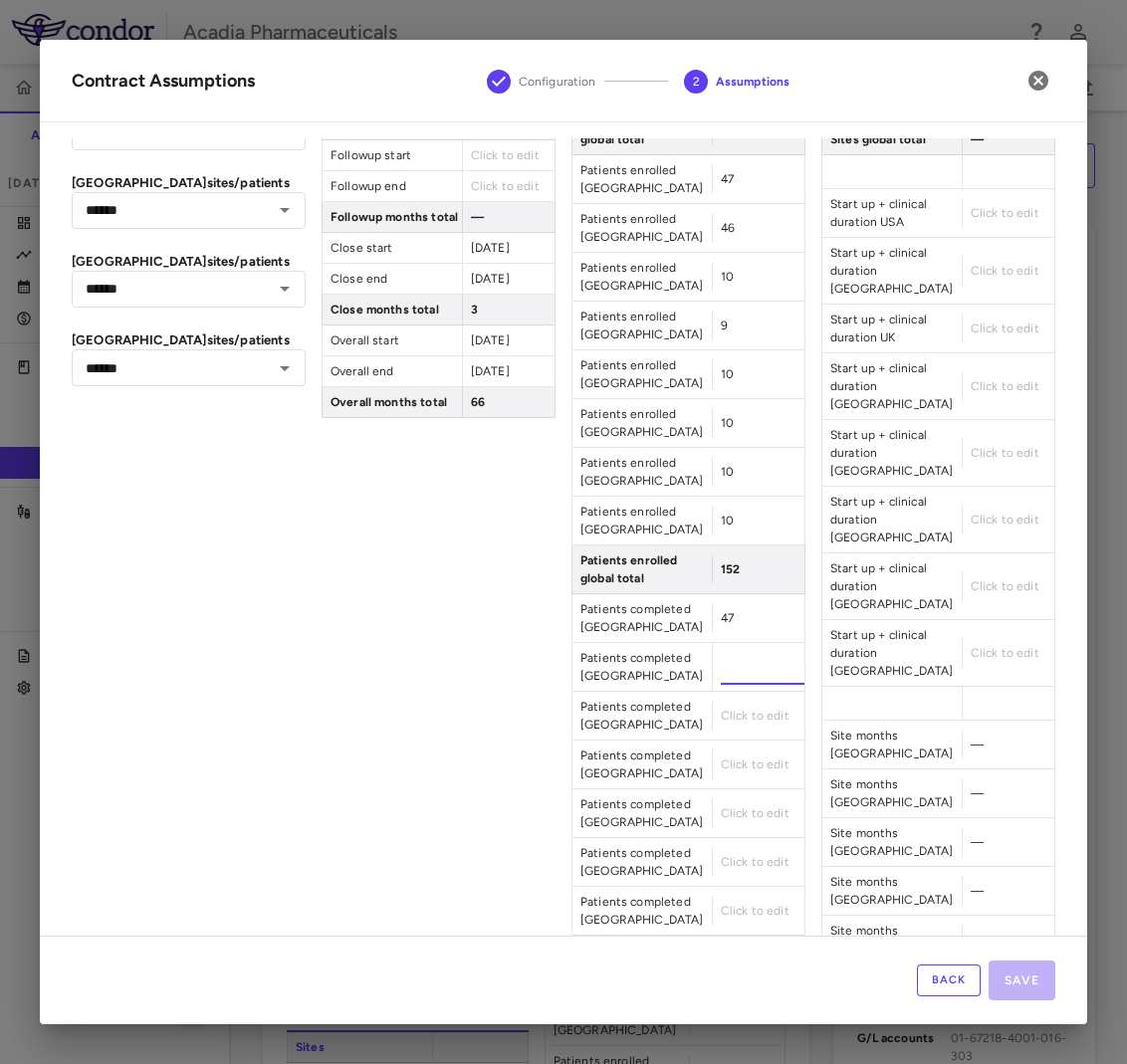 type on "**" 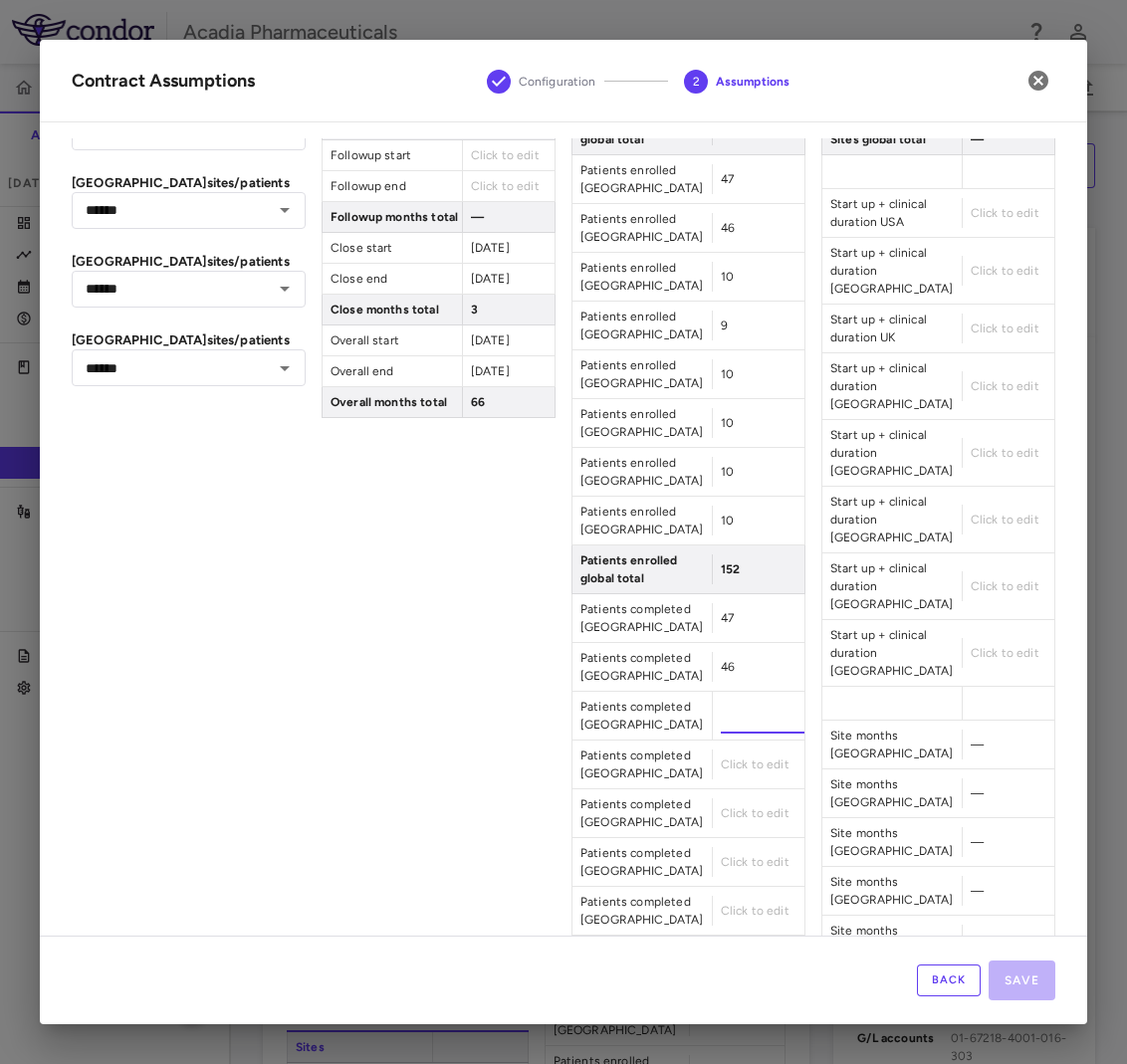 type on "**" 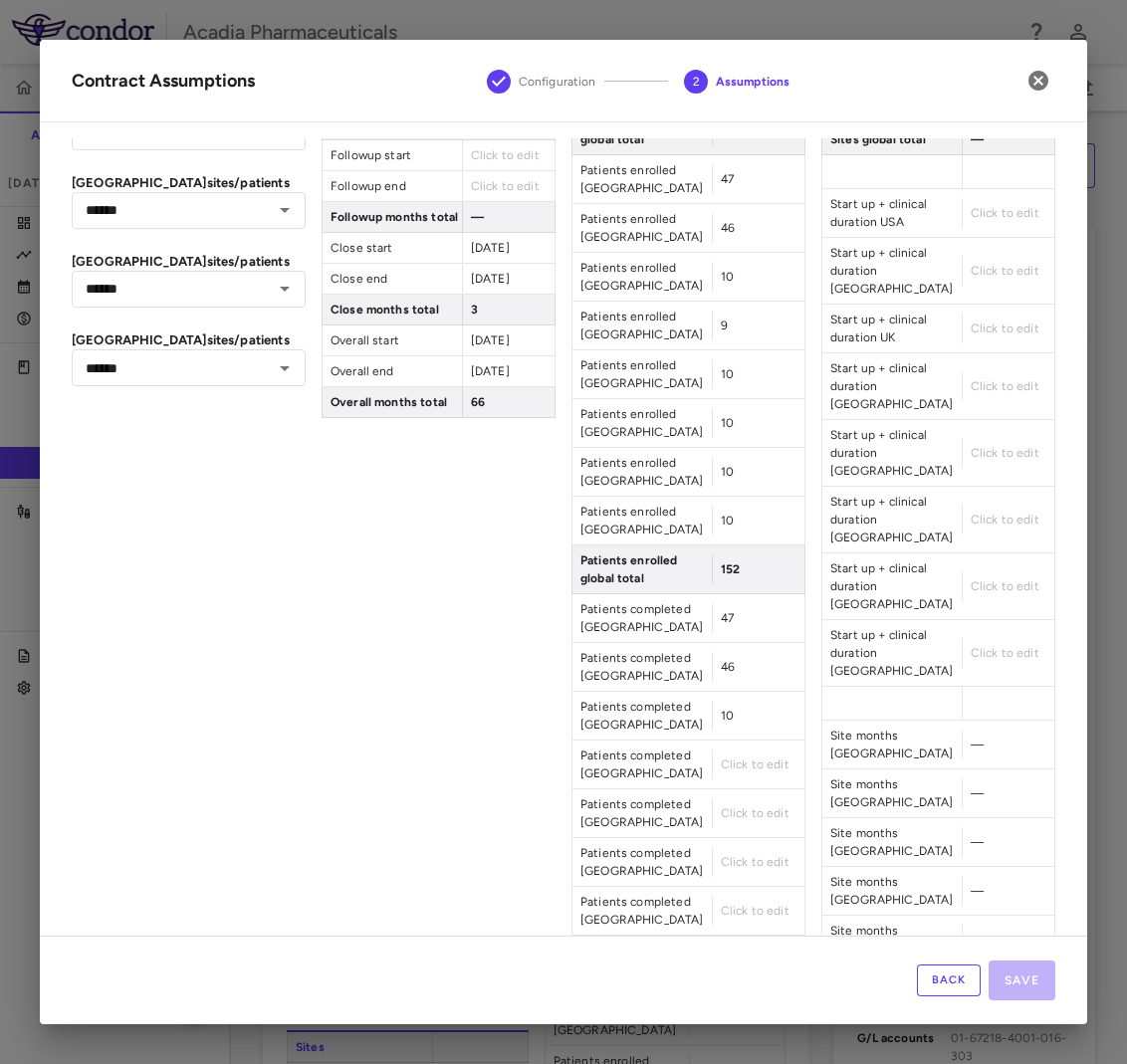 click on "Click to edit" at bounding box center [755, 764] 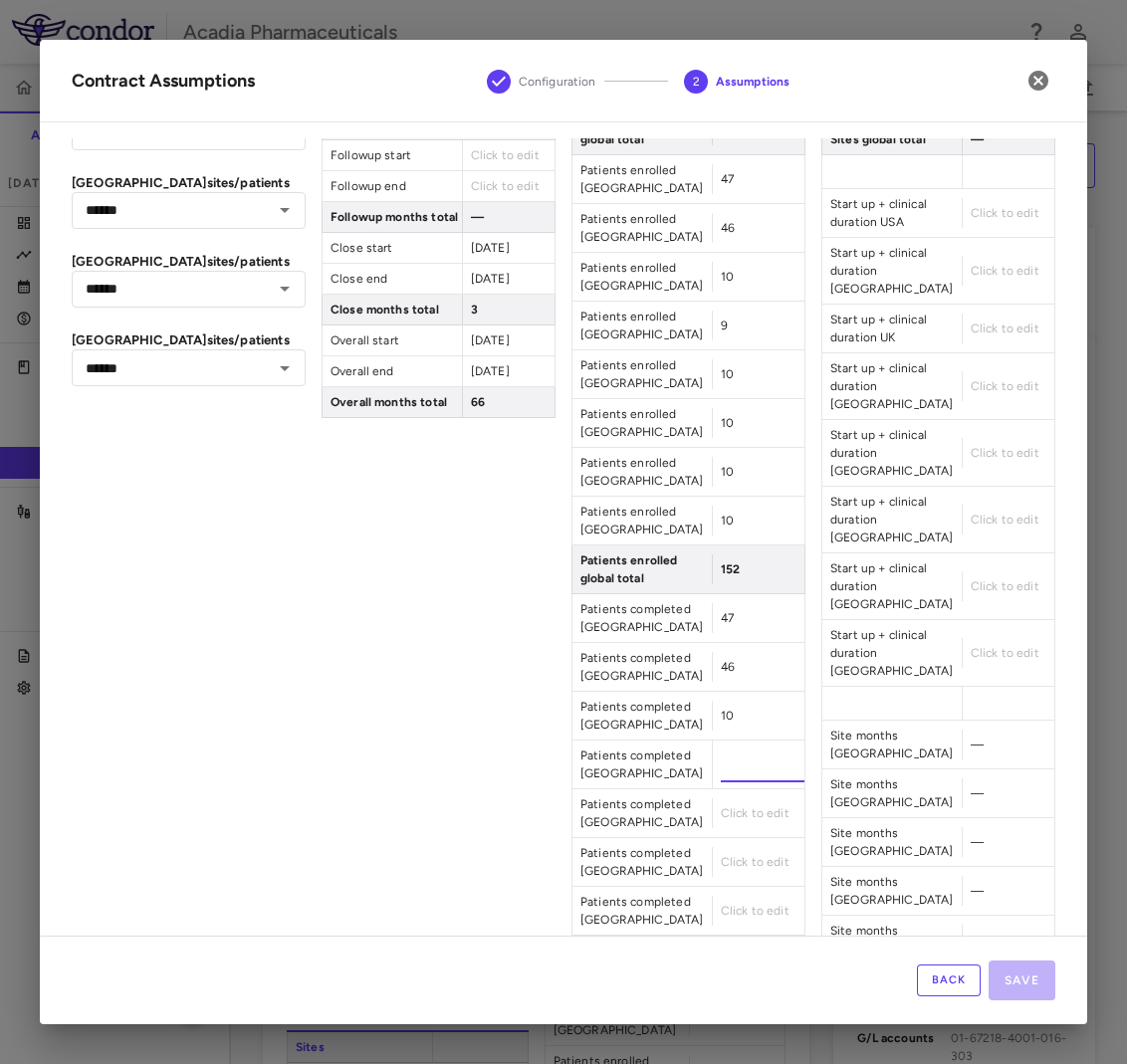 type on "**" 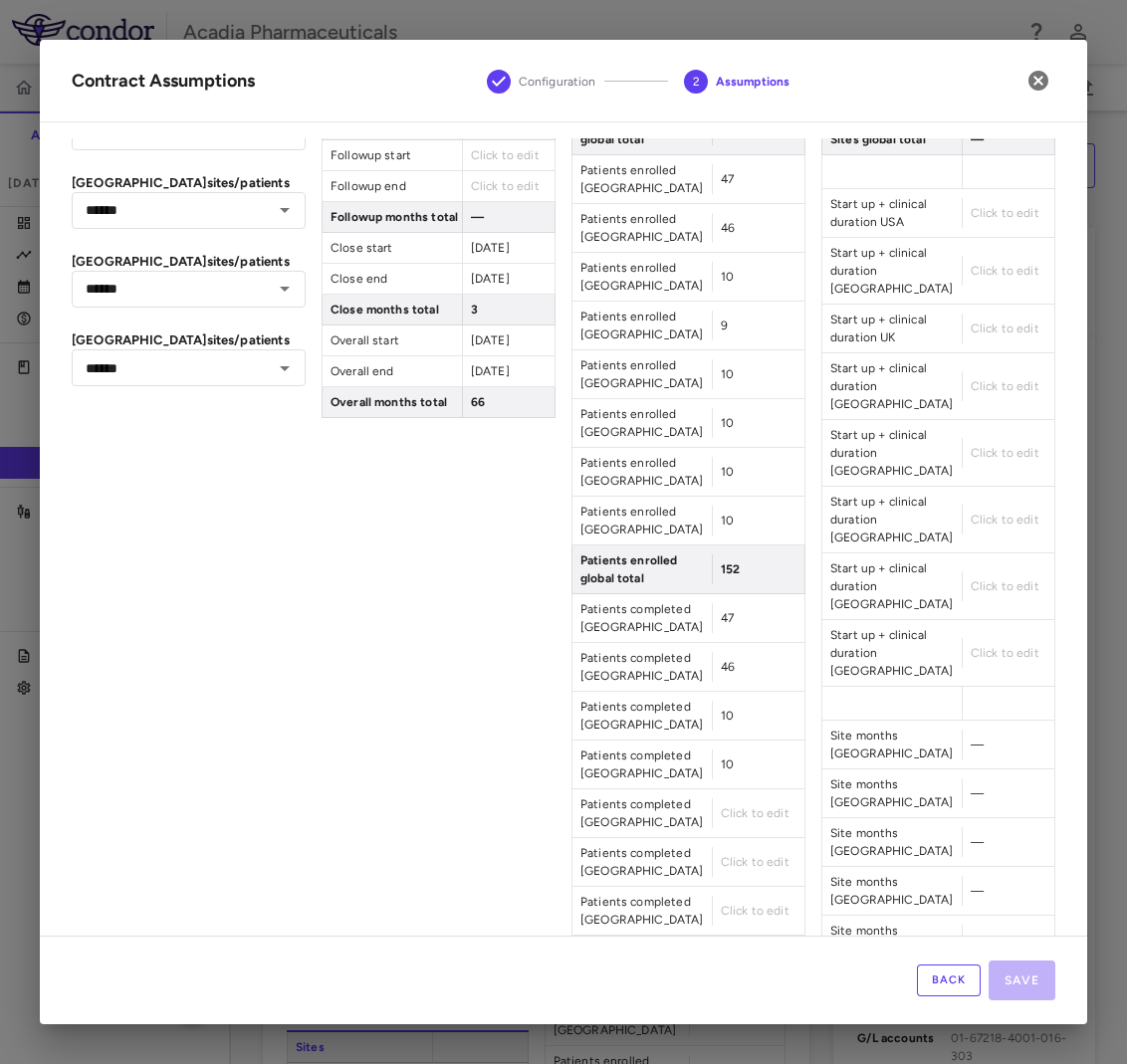 click on "Click to edit" at bounding box center (755, 813) 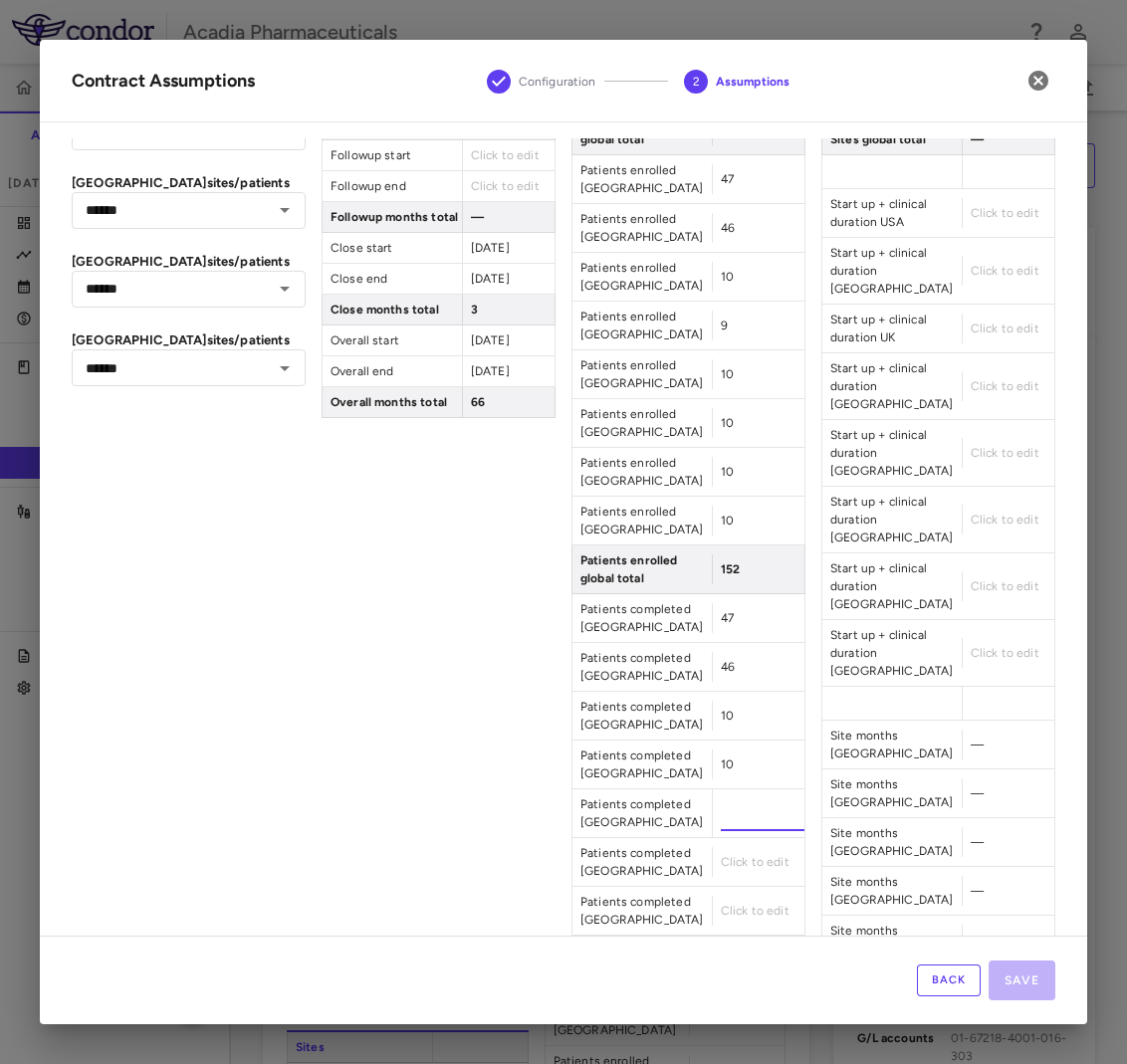 type on "**" 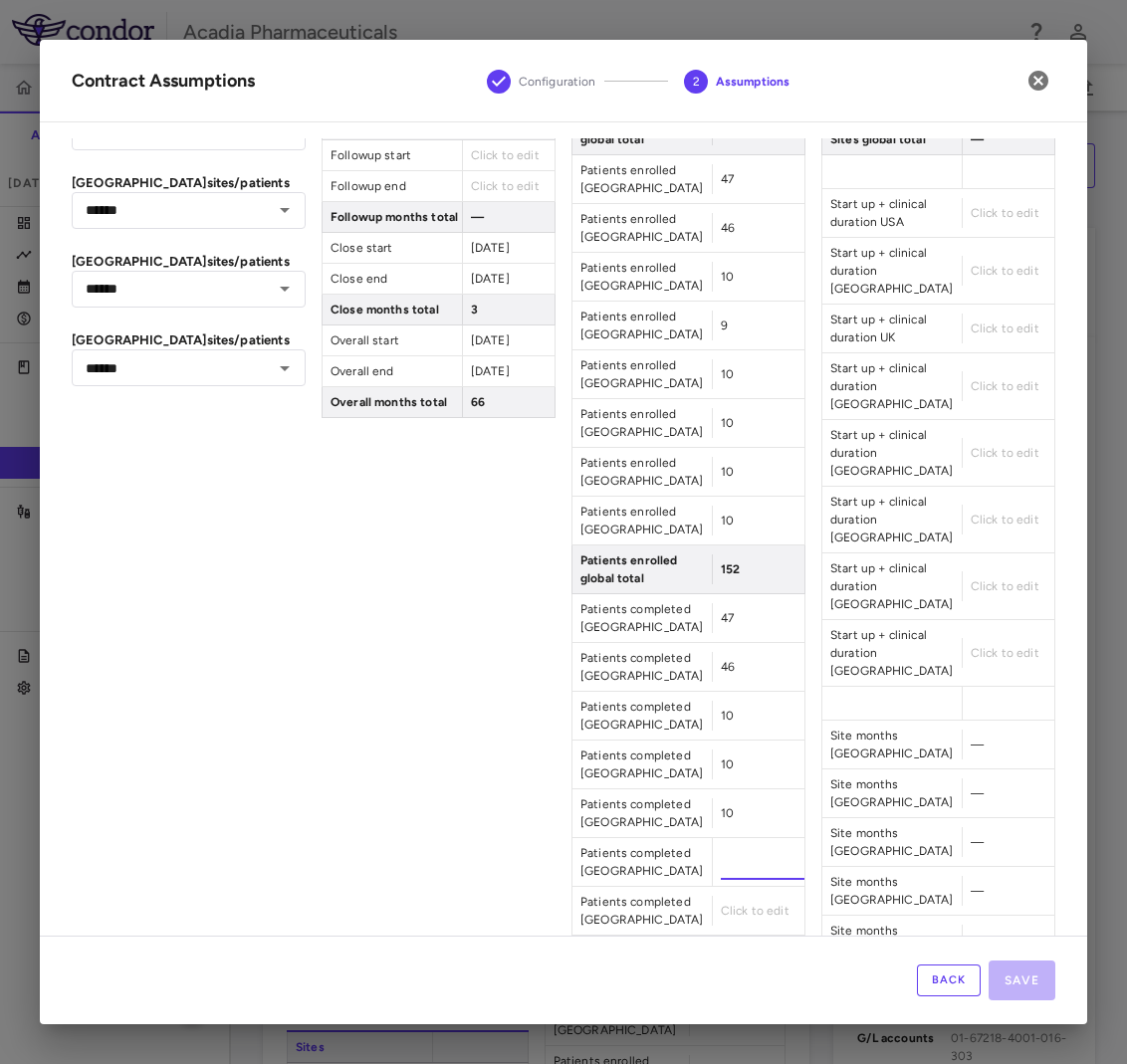 type on "**" 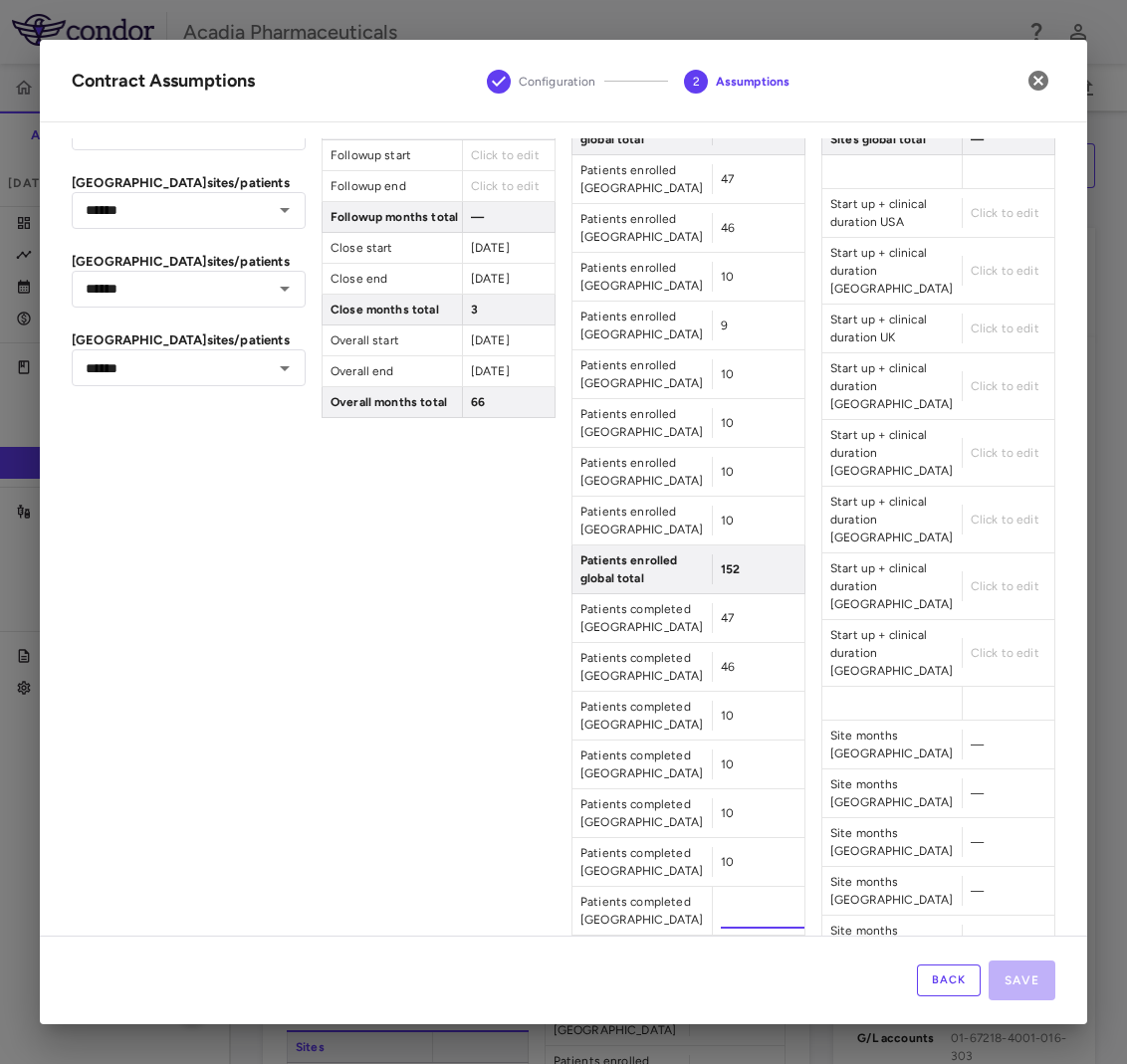 type on "**" 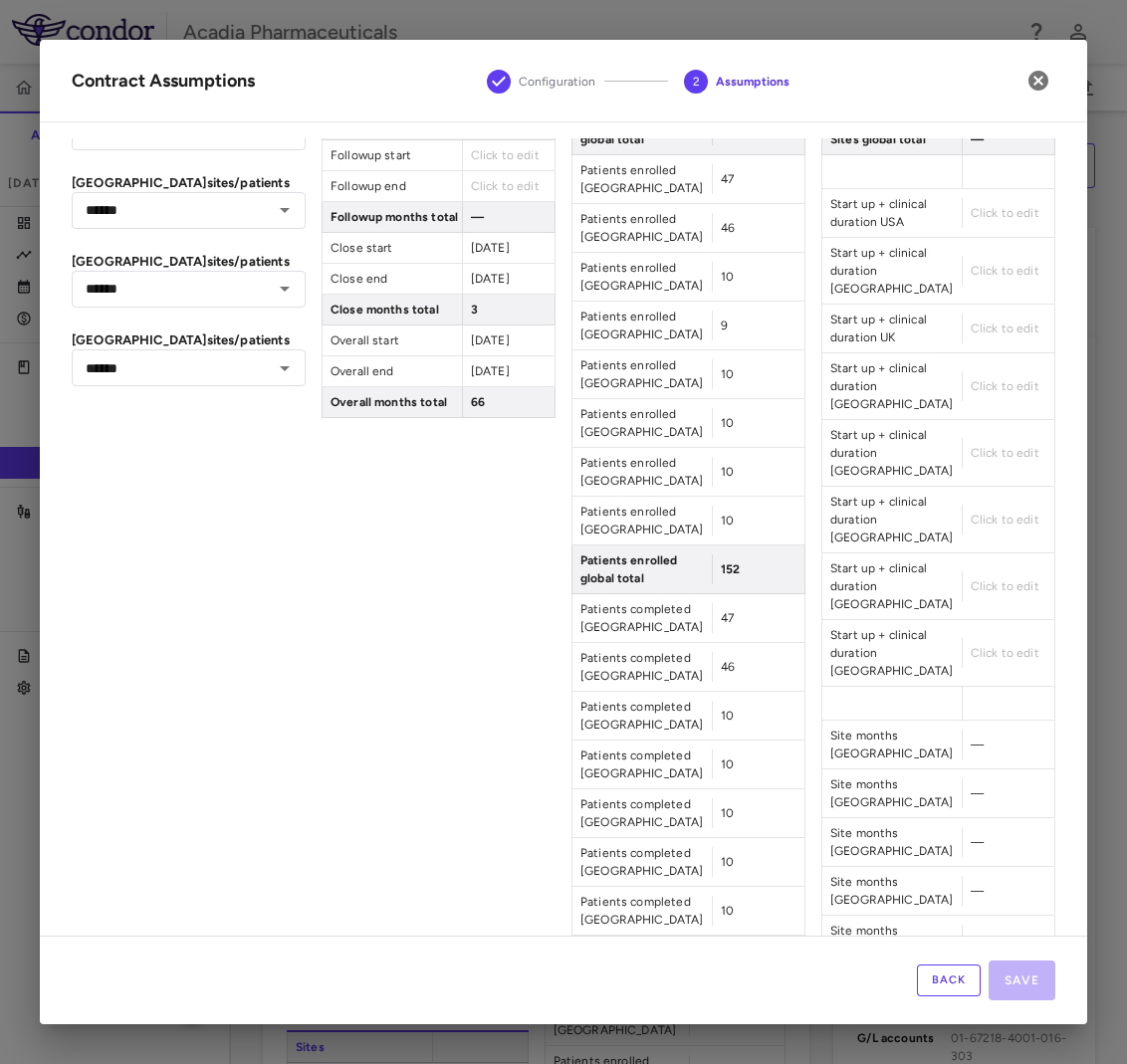 click on "Click to edit" at bounding box center (755, 959) 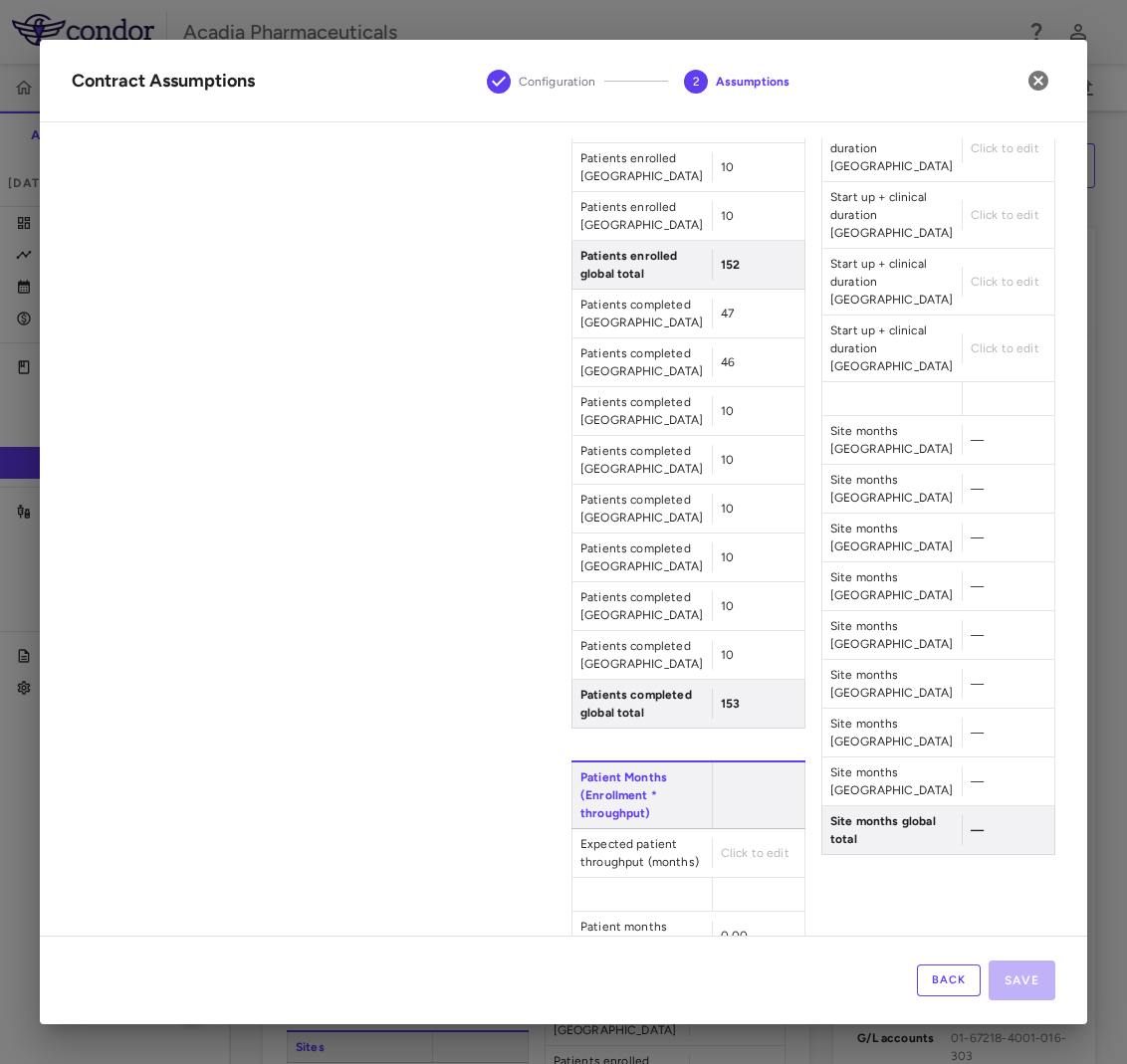 scroll, scrollTop: 829, scrollLeft: 0, axis: vertical 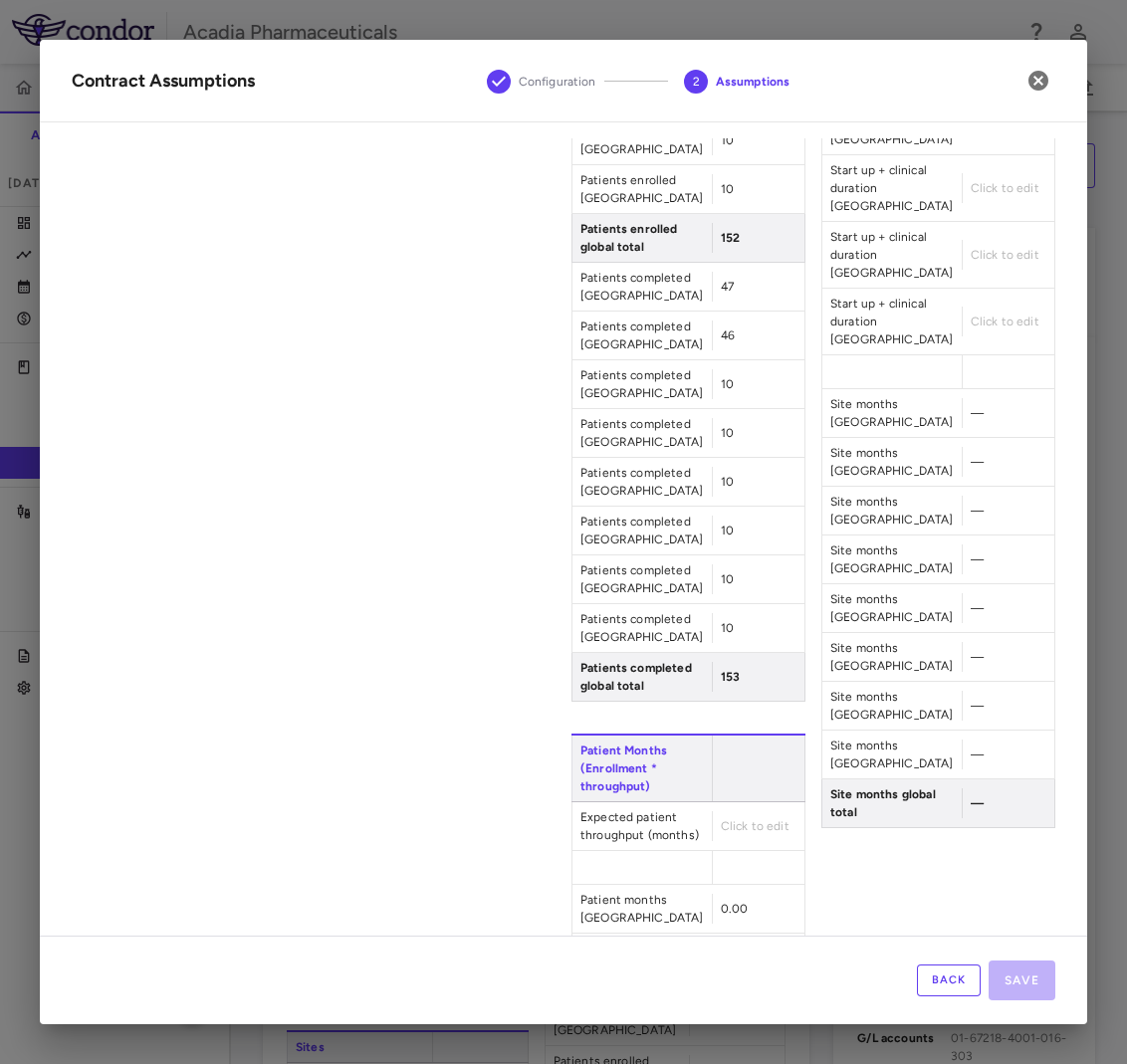 click on "Click to edit" at bounding box center (755, 826) 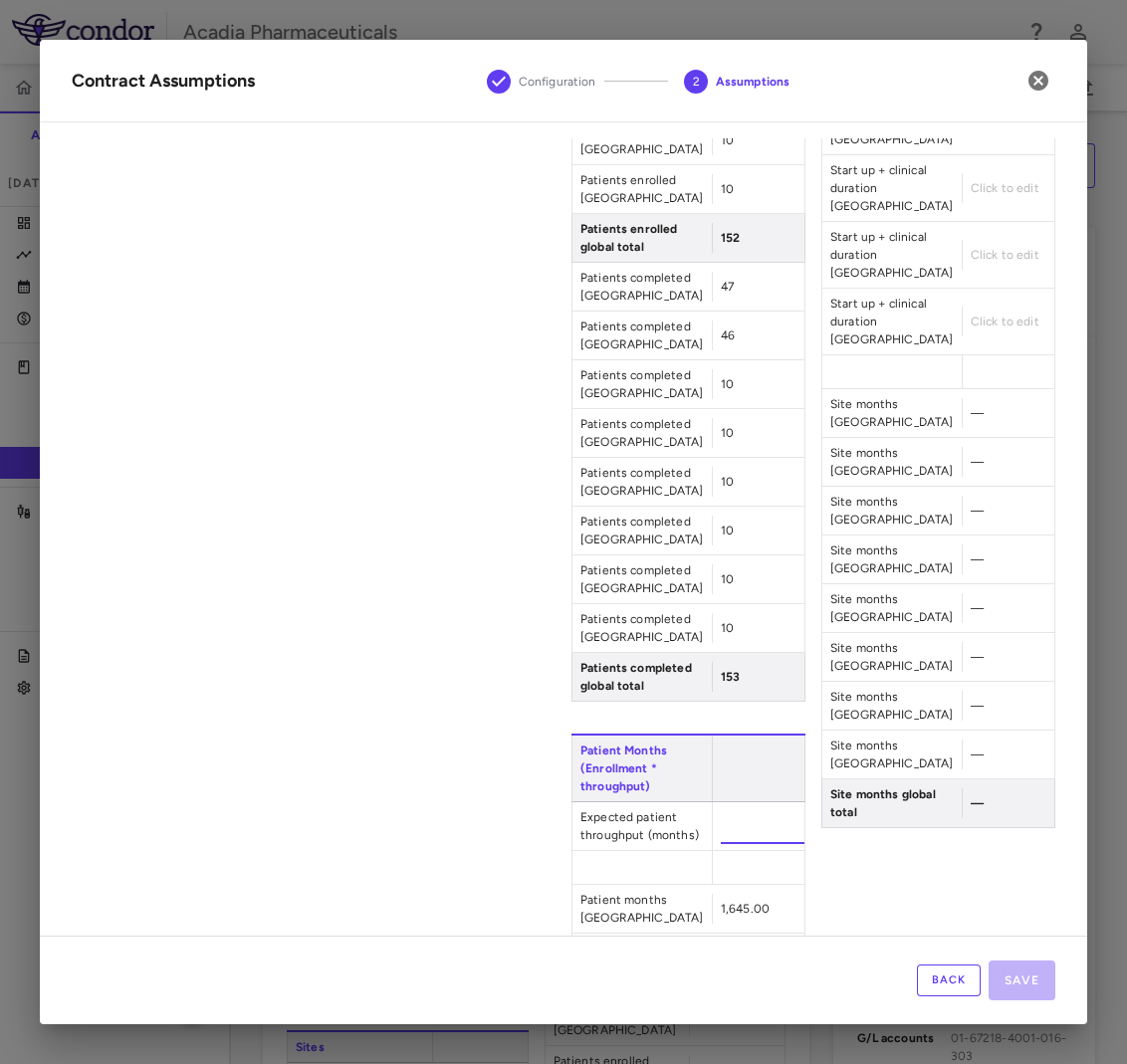 type on "*****" 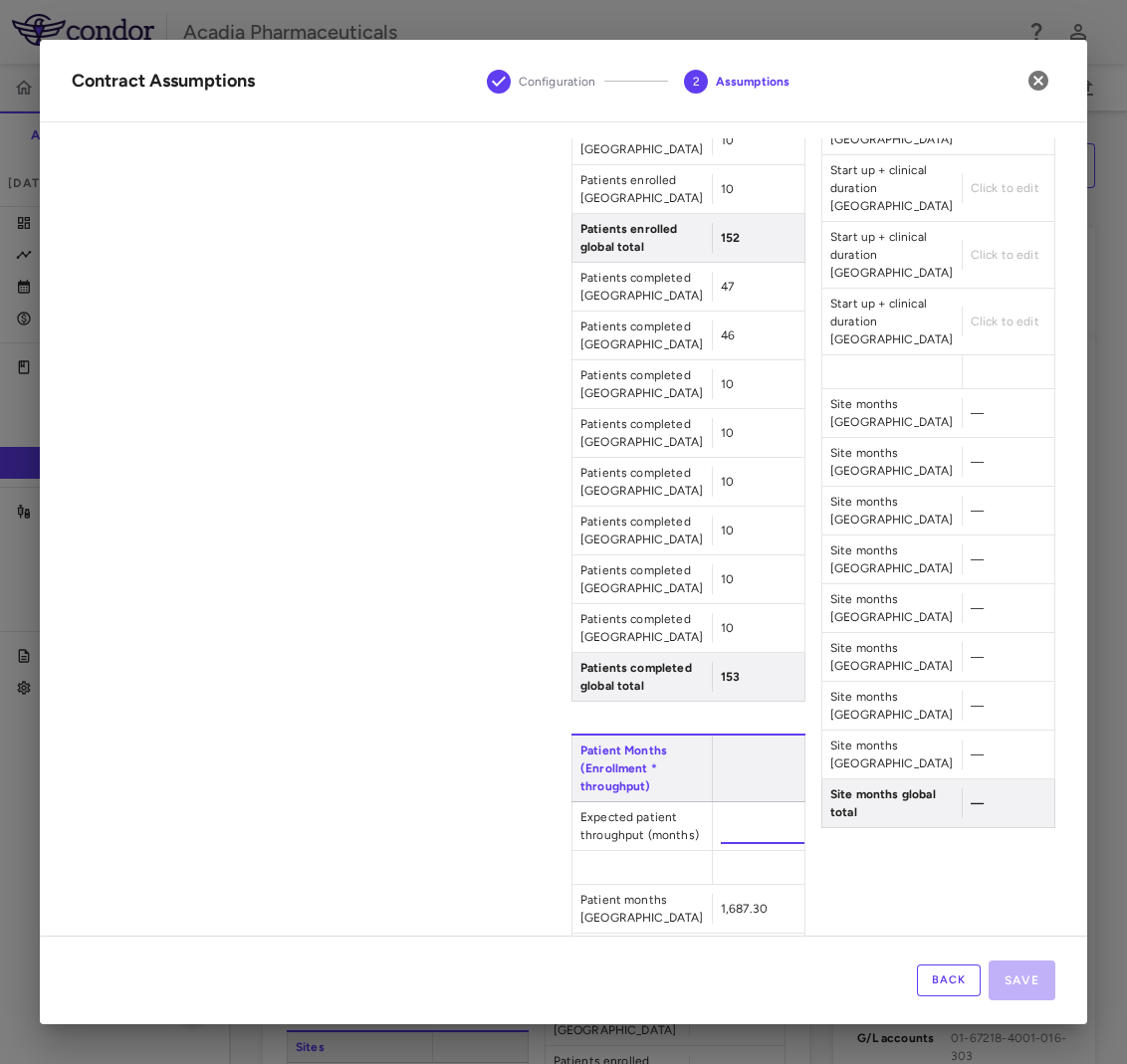 scroll, scrollTop: 994, scrollLeft: 0, axis: vertical 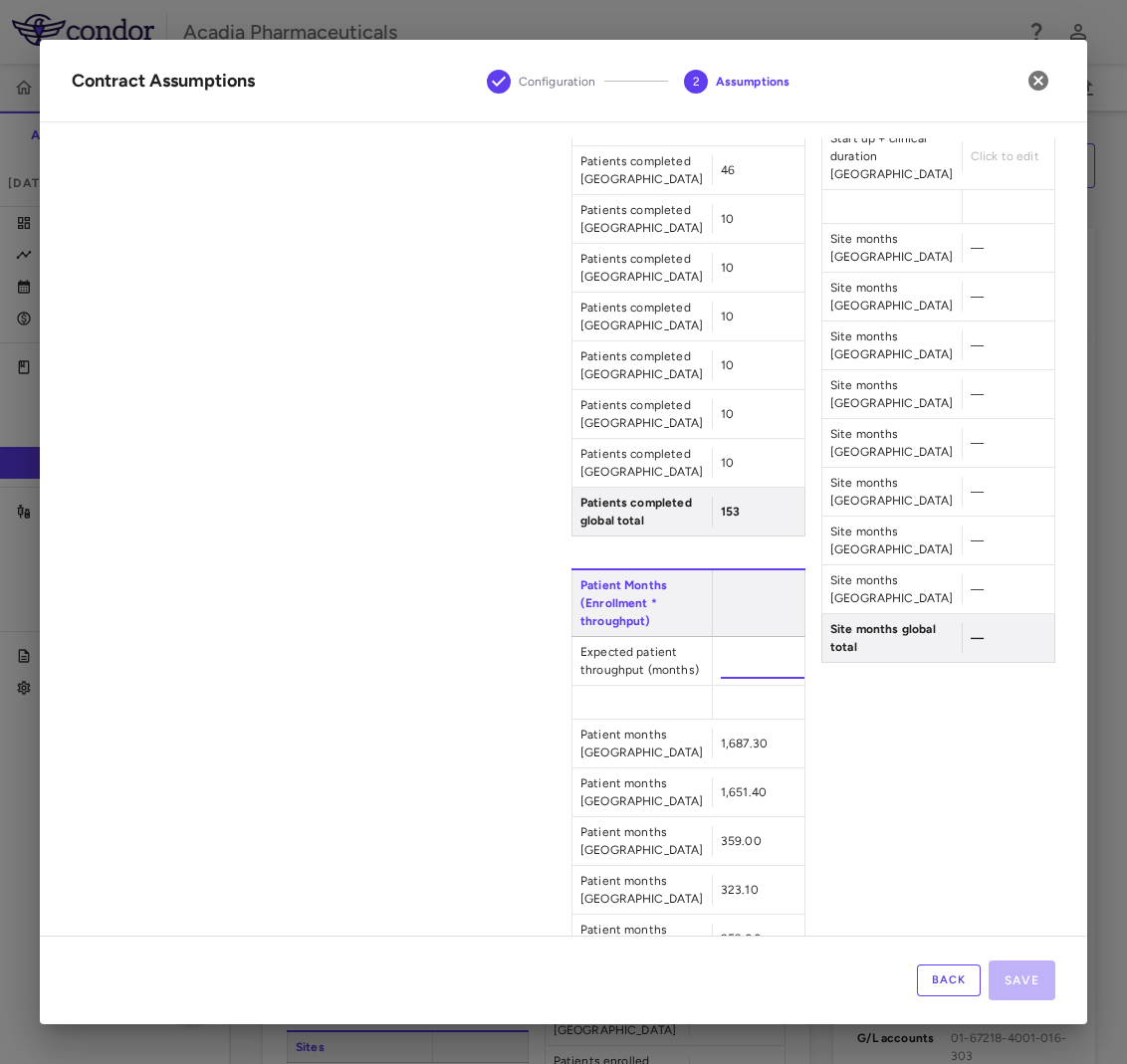 click on "Sites Sites [GEOGRAPHIC_DATA] Click to edit Sites [GEOGRAPHIC_DATA] Click to edit Sites UK Click to edit Sites [GEOGRAPHIC_DATA] Click to edit Sites [GEOGRAPHIC_DATA] Click to edit Sites [GEOGRAPHIC_DATA] Click to edit Sites [GEOGRAPHIC_DATA] Click to edit Sites [GEOGRAPHIC_DATA] Click to edit Sites global total —       Start up + clinical duration [GEOGRAPHIC_DATA] Click to edit Start up + clinical duration [GEOGRAPHIC_DATA] Click to edit Start up + clinical duration UK Click to edit Start up + clinical duration [GEOGRAPHIC_DATA] Click to edit Start up + clinical duration [GEOGRAPHIC_DATA] Click to edit Start up + clinical duration [GEOGRAPHIC_DATA] Click to edit Start up + clinical duration [GEOGRAPHIC_DATA] Click to edit Start up + clinical duration [GEOGRAPHIC_DATA] Click to edit       Site months [GEOGRAPHIC_DATA] — Site months [GEOGRAPHIC_DATA] — Site months [GEOGRAPHIC_DATA] — Site months [GEOGRAPHIC_DATA] — Site months [GEOGRAPHIC_DATA] — Site months [GEOGRAPHIC_DATA] — Site months [GEOGRAPHIC_DATA] — Site months [GEOGRAPHIC_DATA] — Site months global total —" at bounding box center [938, 181] 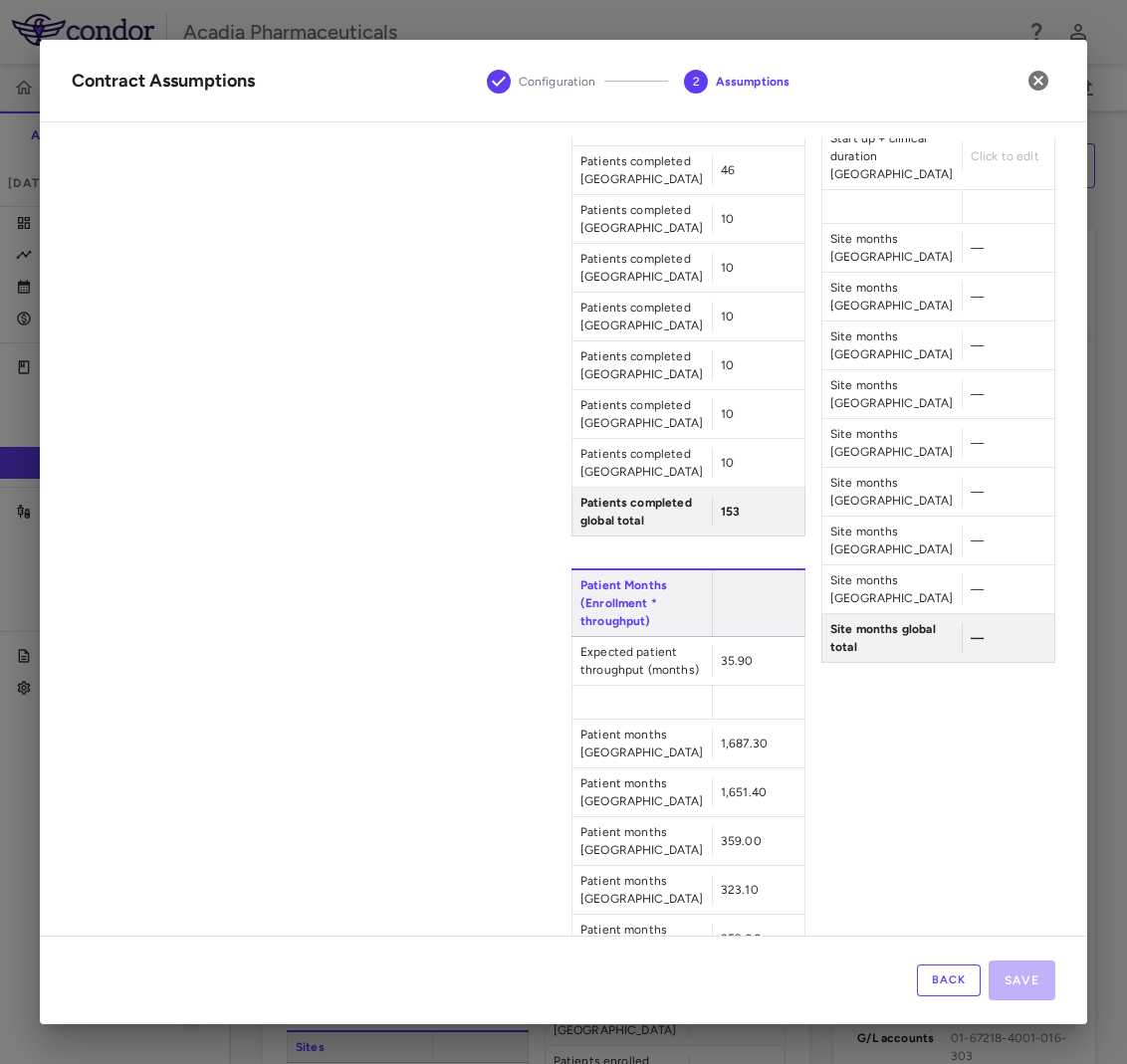 click on "323.10" at bounding box center [740, 890] 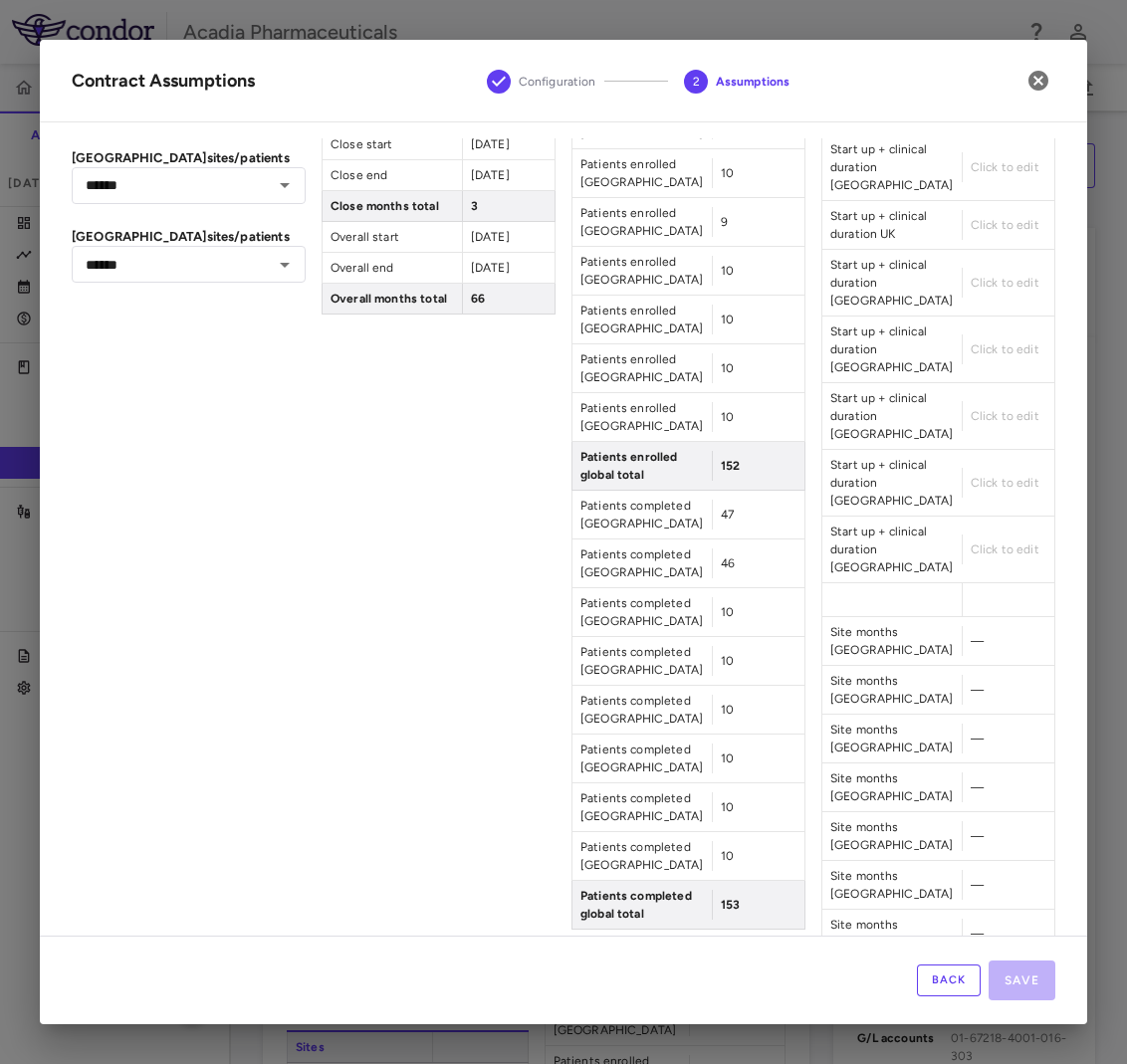 scroll, scrollTop: 330, scrollLeft: 0, axis: vertical 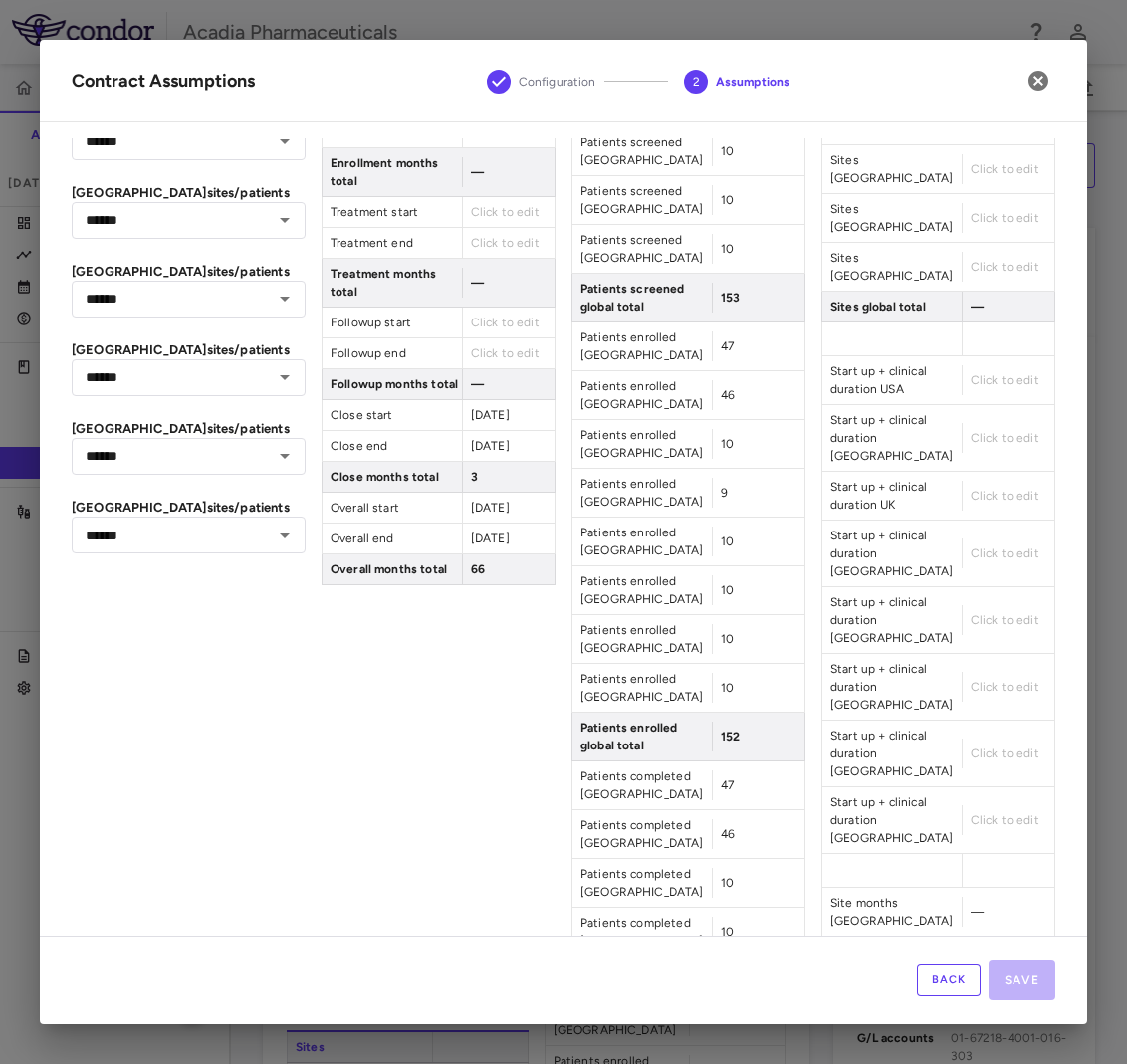 click on "9" at bounding box center (724, 493) 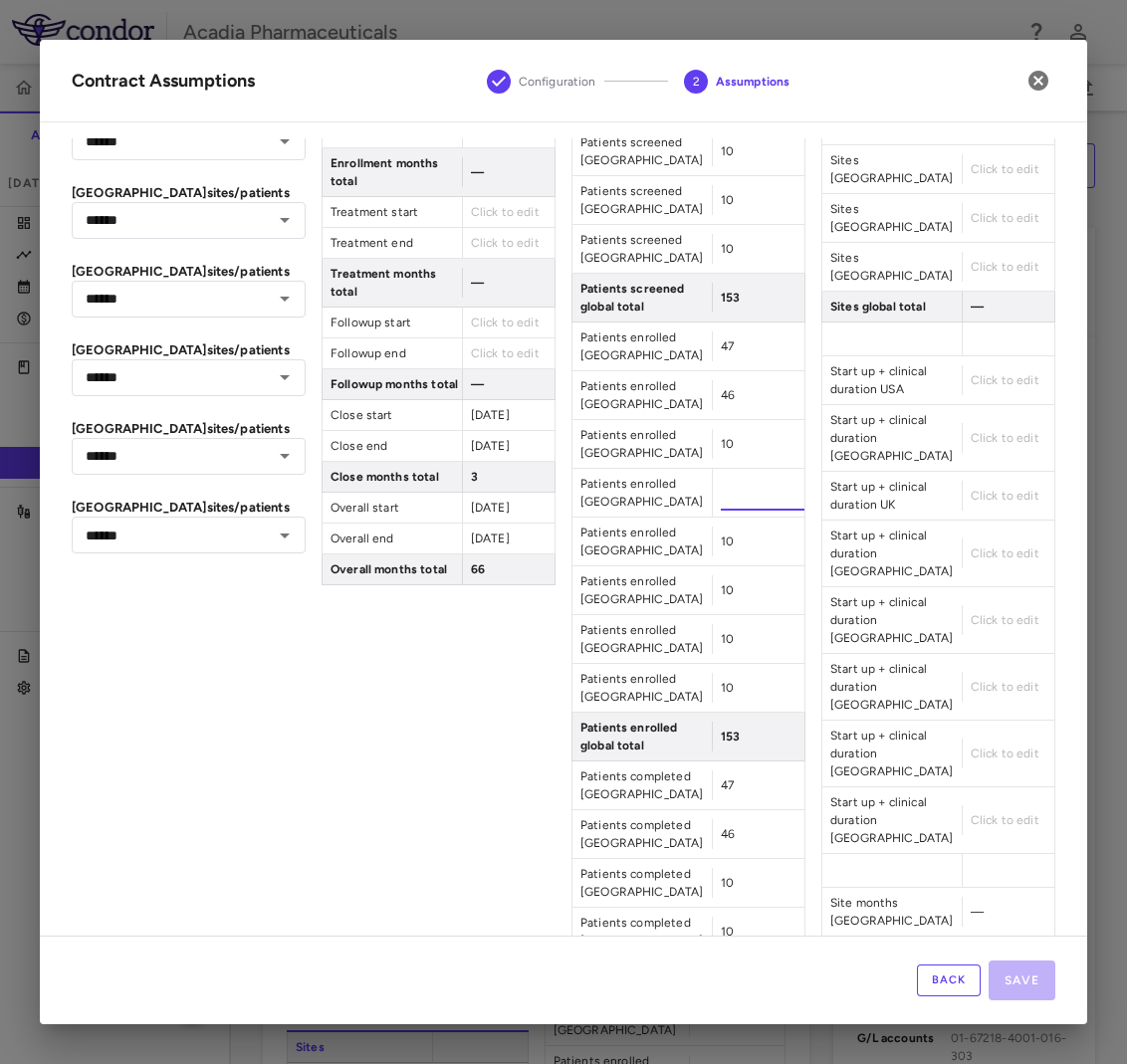 type on "**" 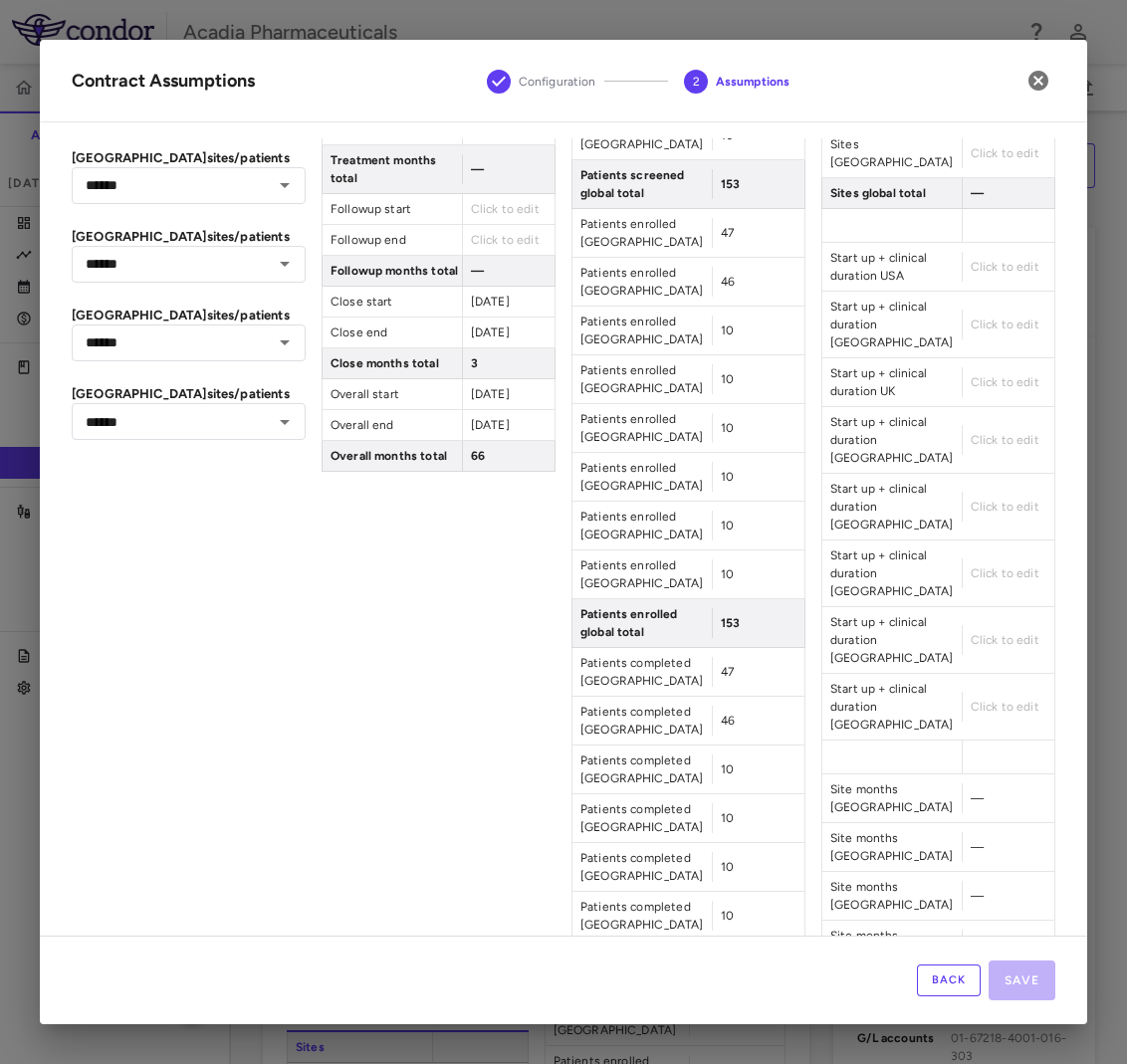 scroll, scrollTop: 330, scrollLeft: 0, axis: vertical 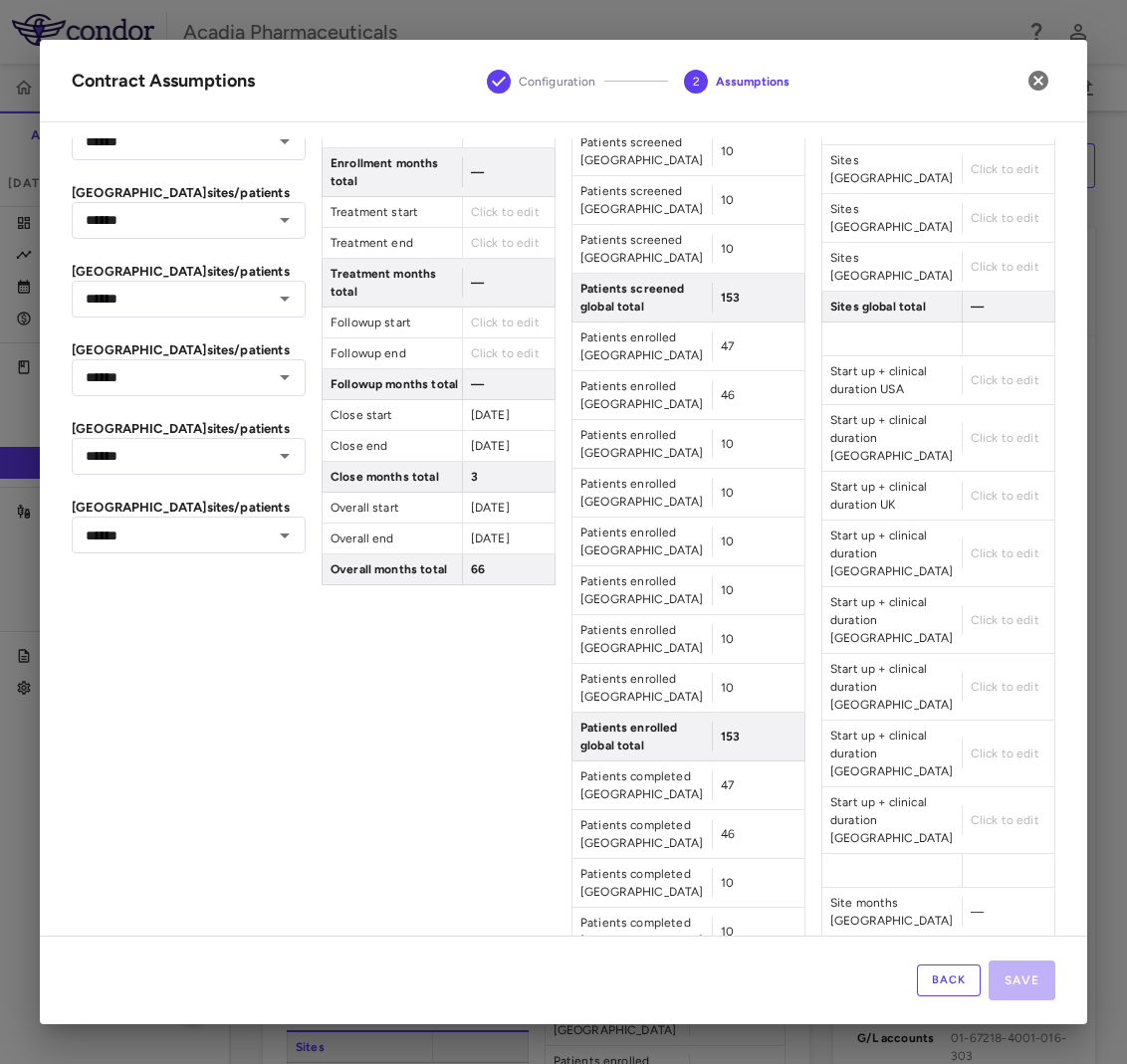 click on "Click to edit" at bounding box center (1005, 380) 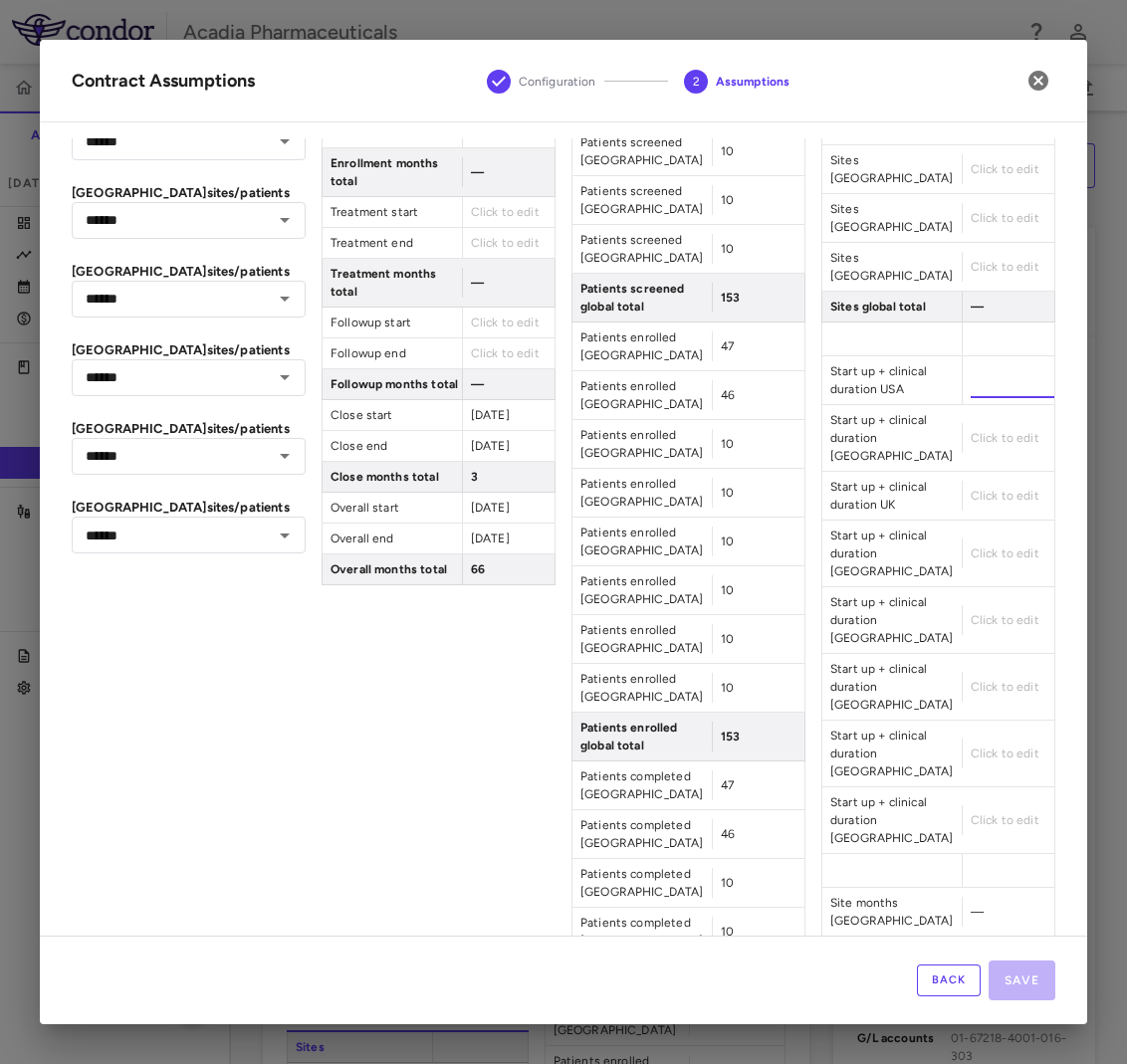 type on "**" 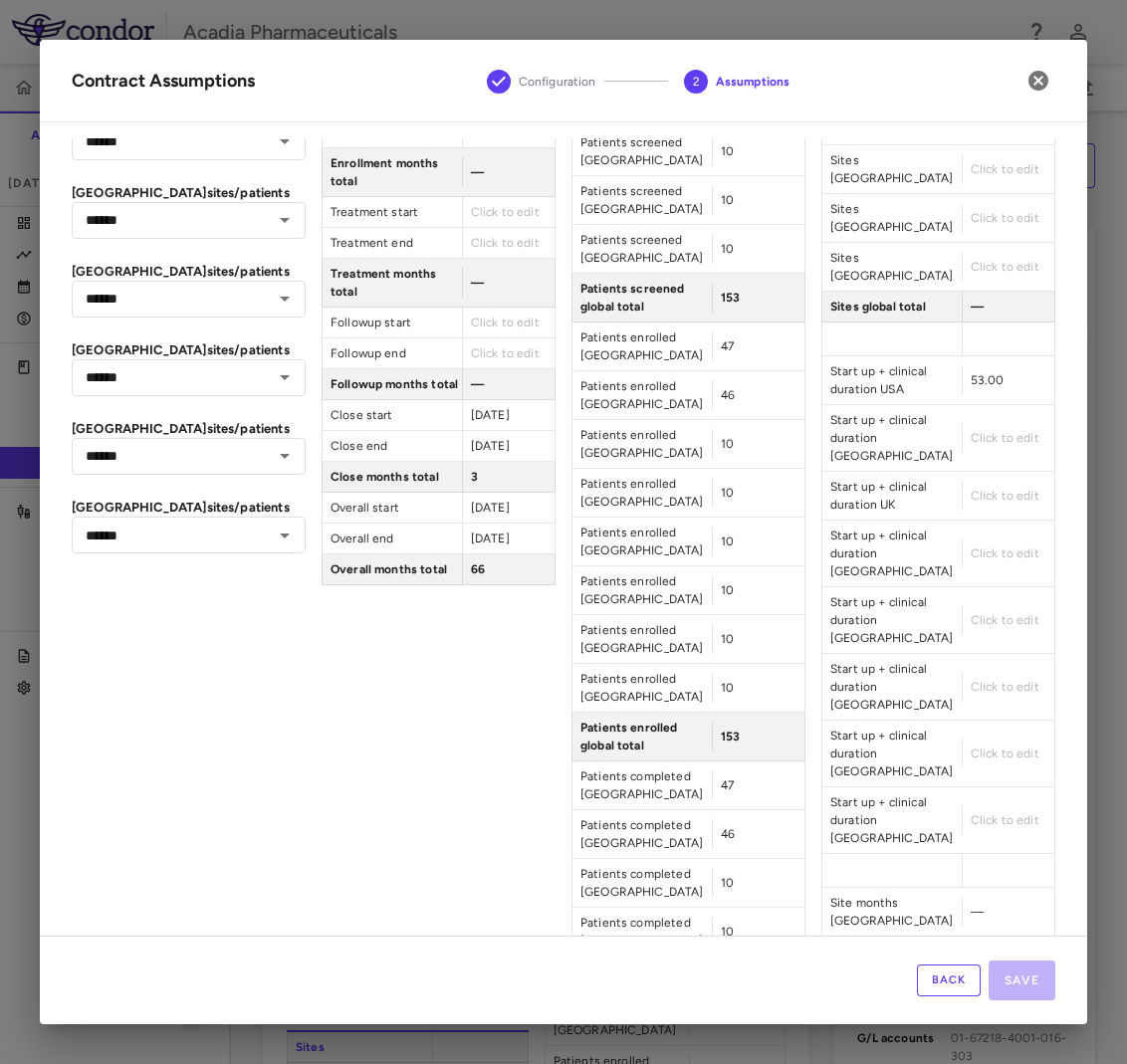 click on "Click to edit" at bounding box center [1005, 438] 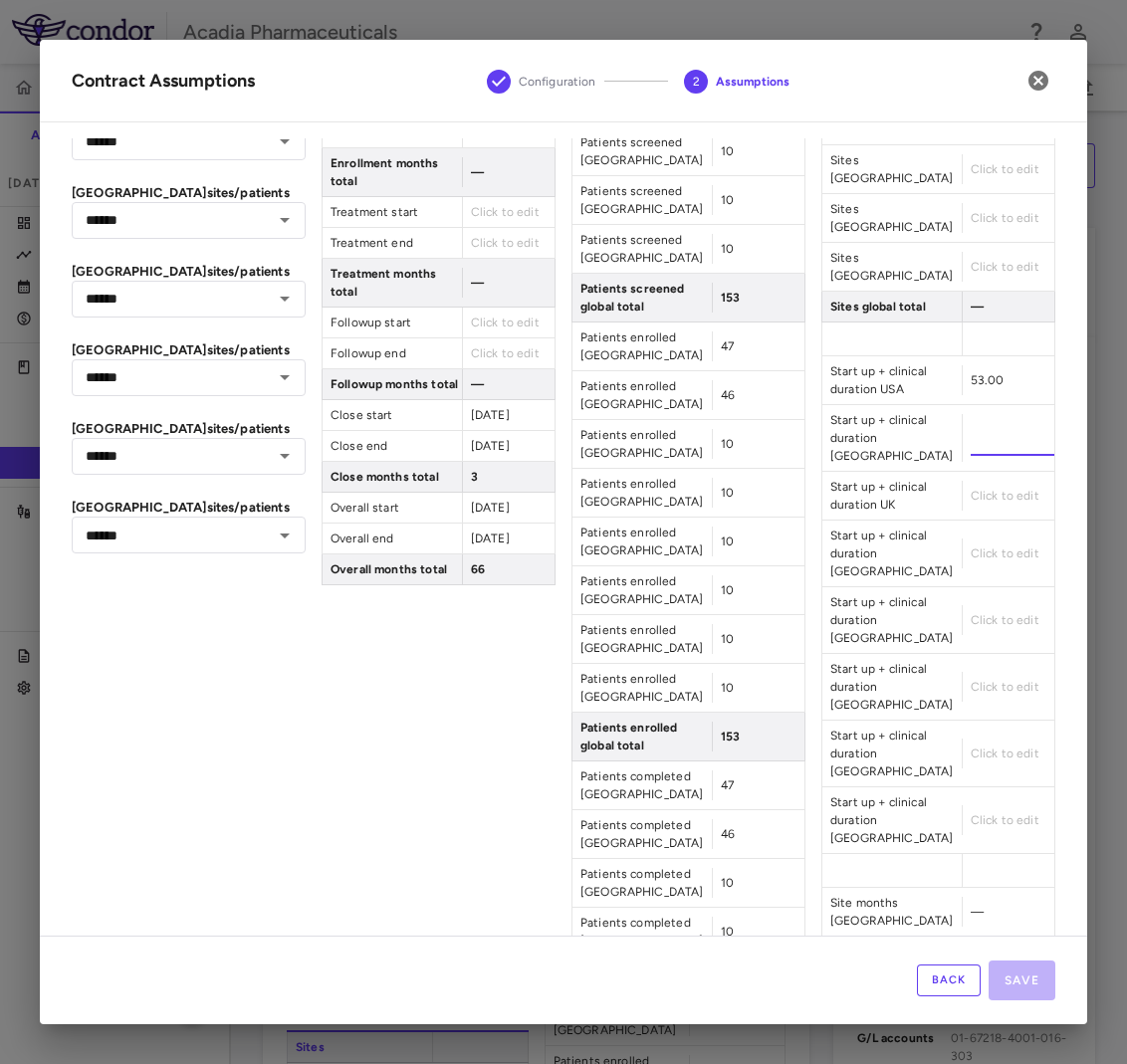 type on "**" 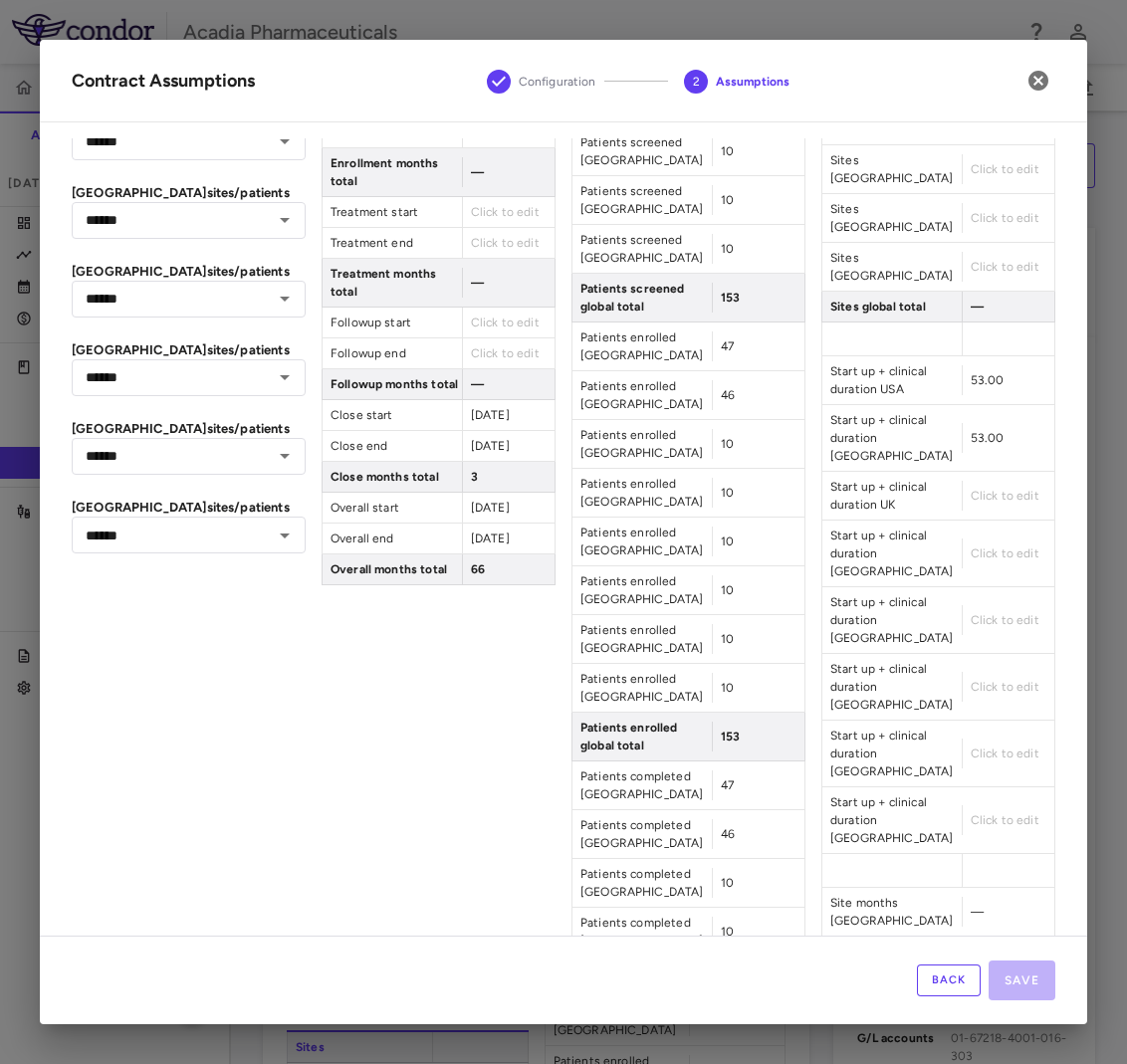 click on "Click to edit" at bounding box center (1005, 496) 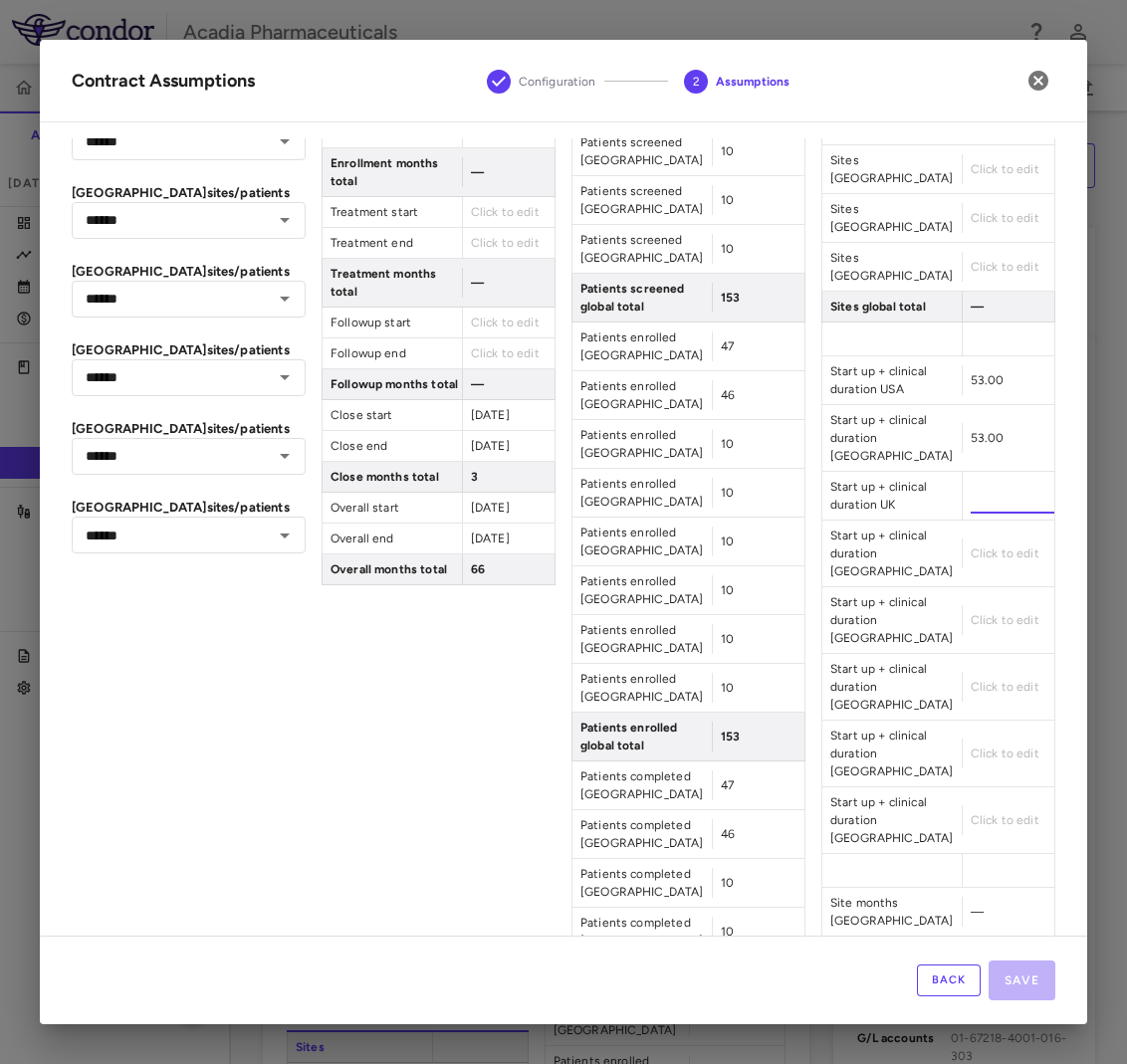 type on "**" 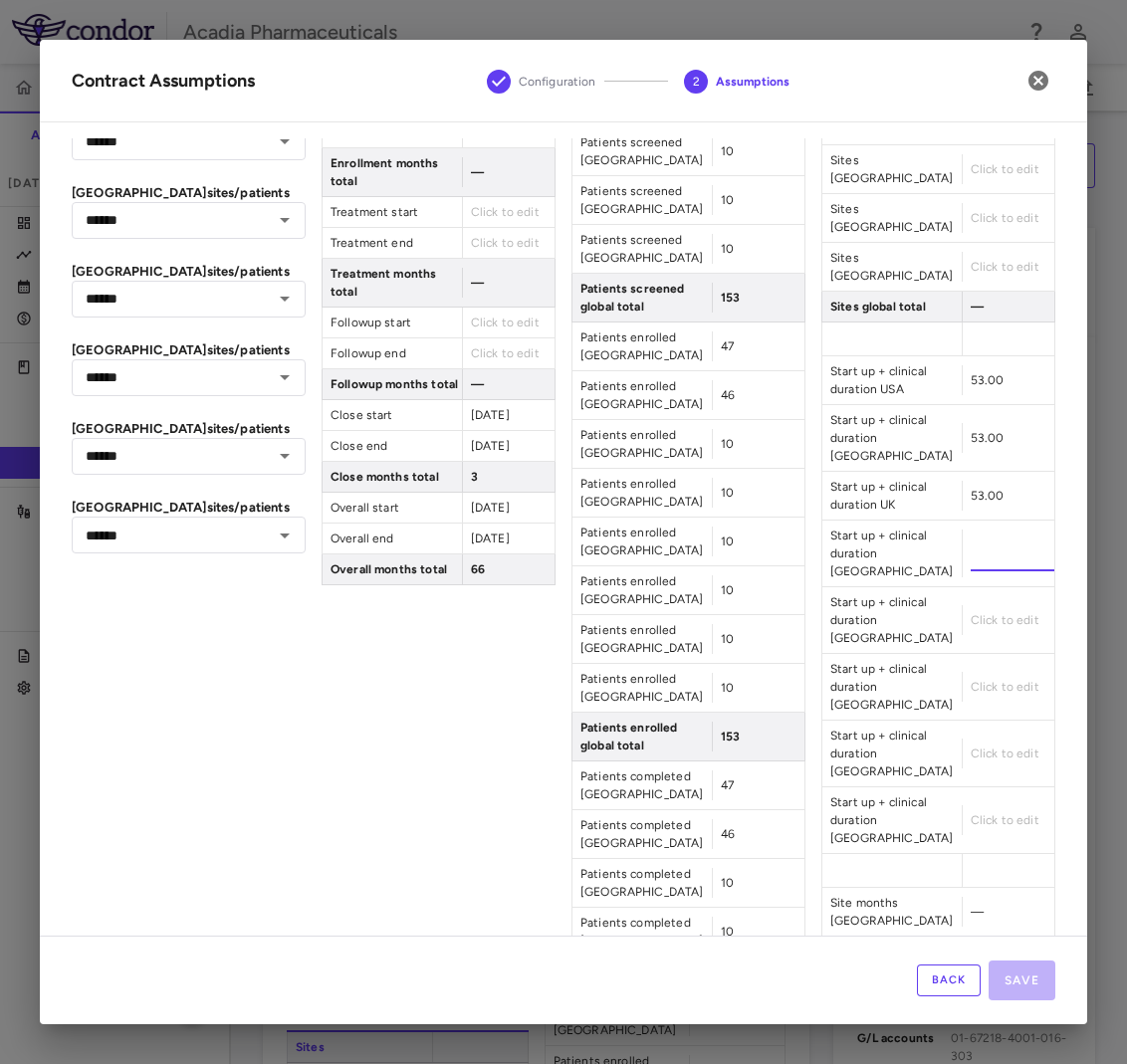 type on "**" 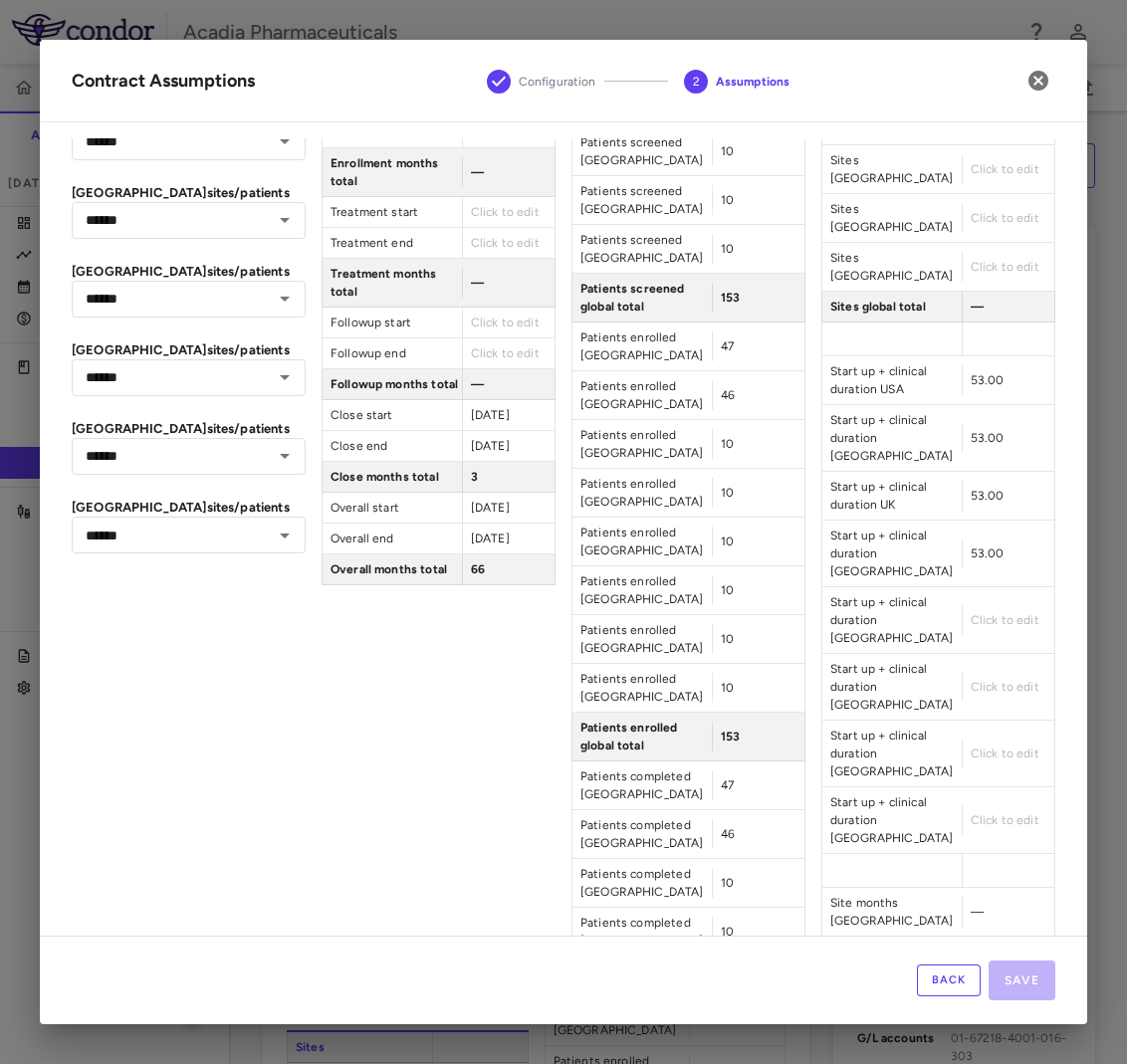 click on "Click to edit" at bounding box center (1008, 620) 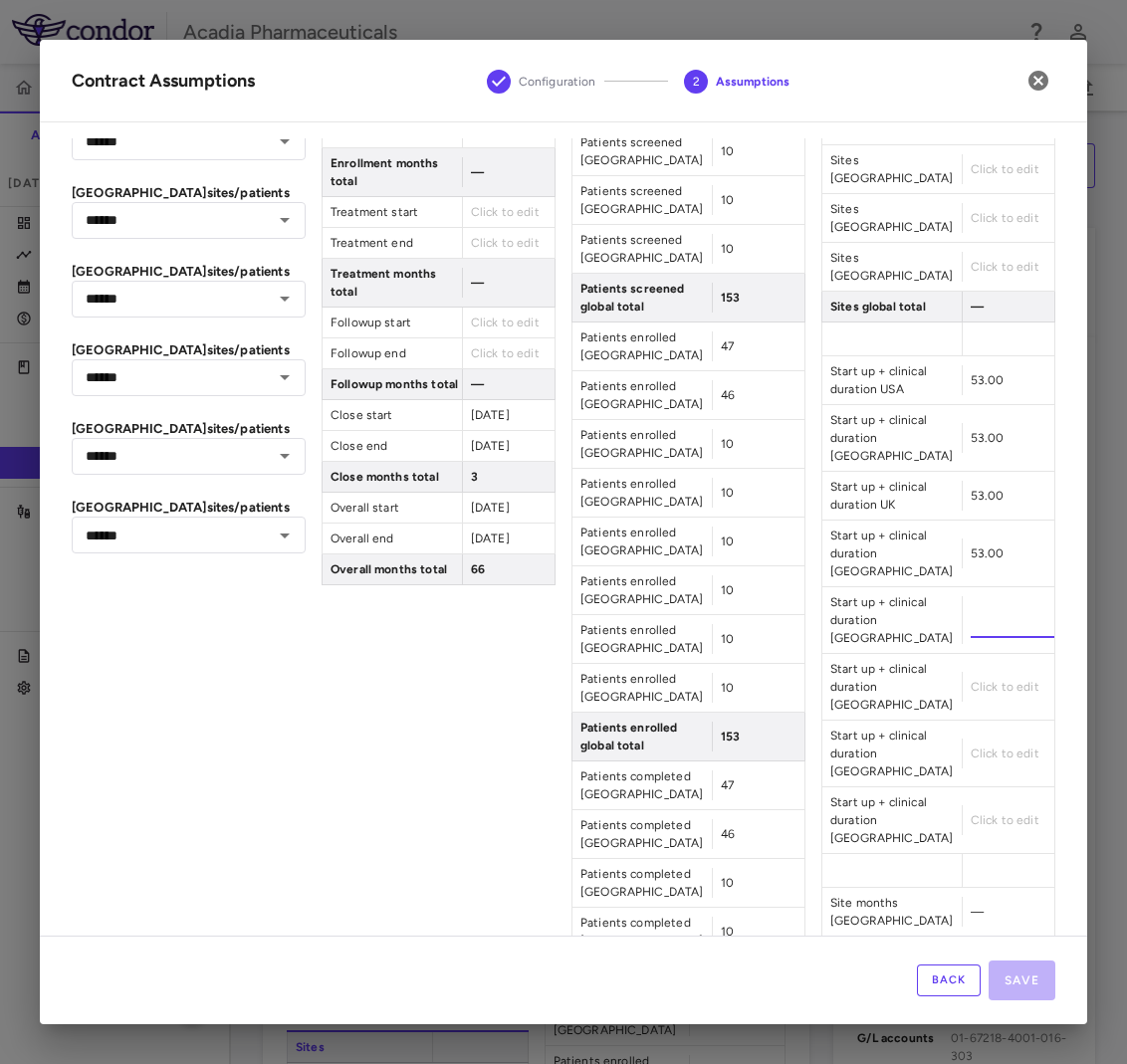 type on "**" 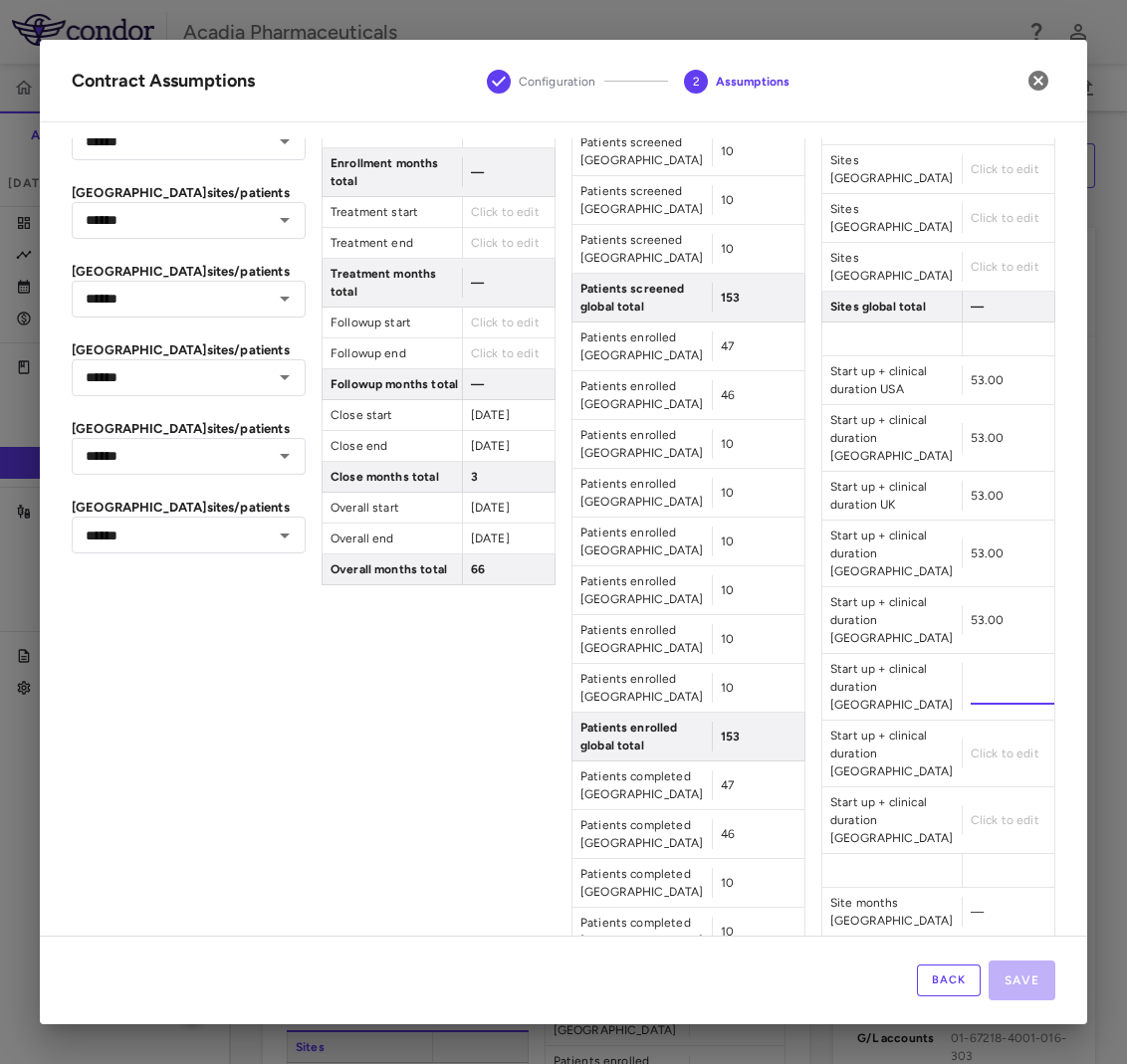 type on "**" 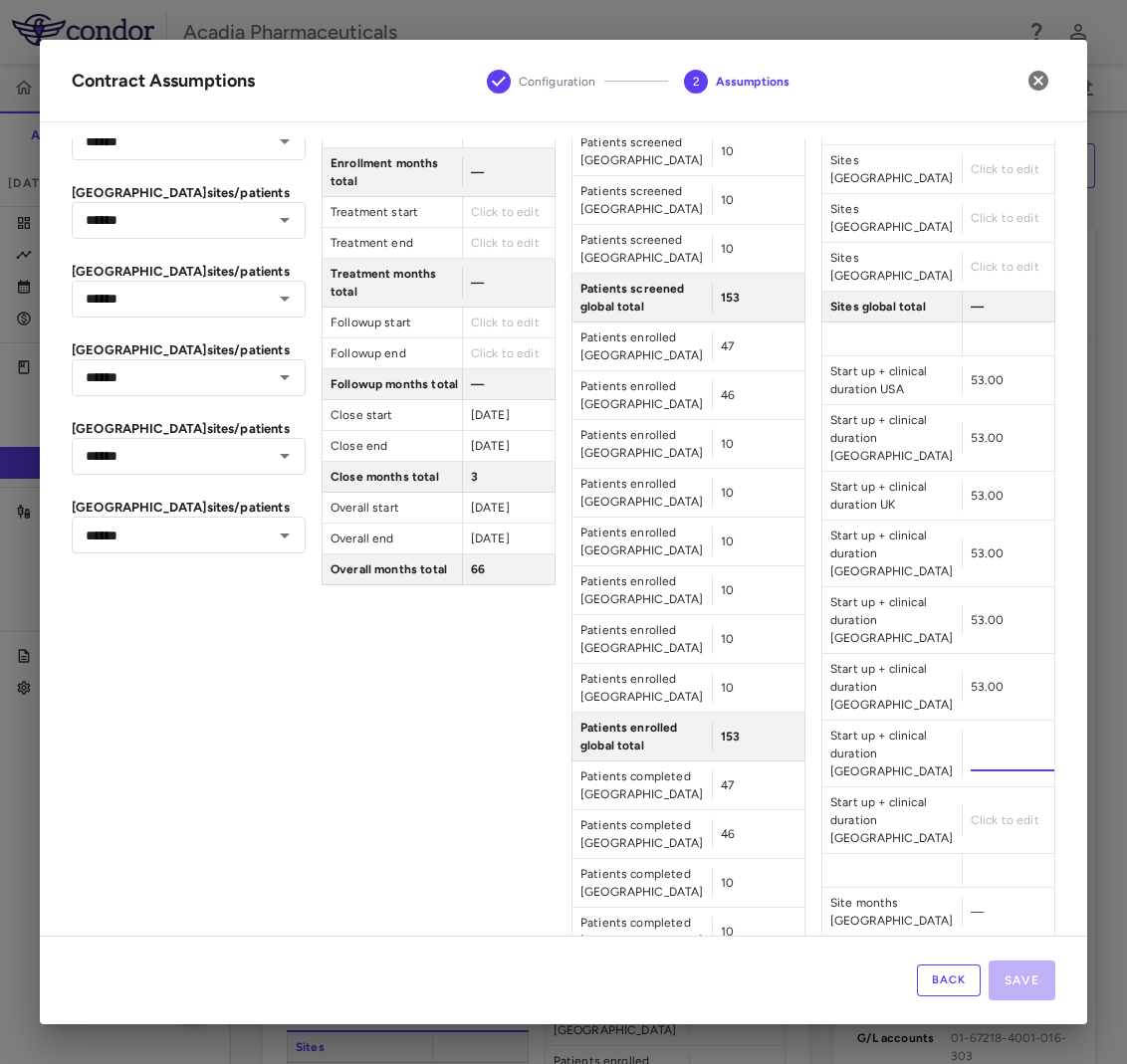 type on "**" 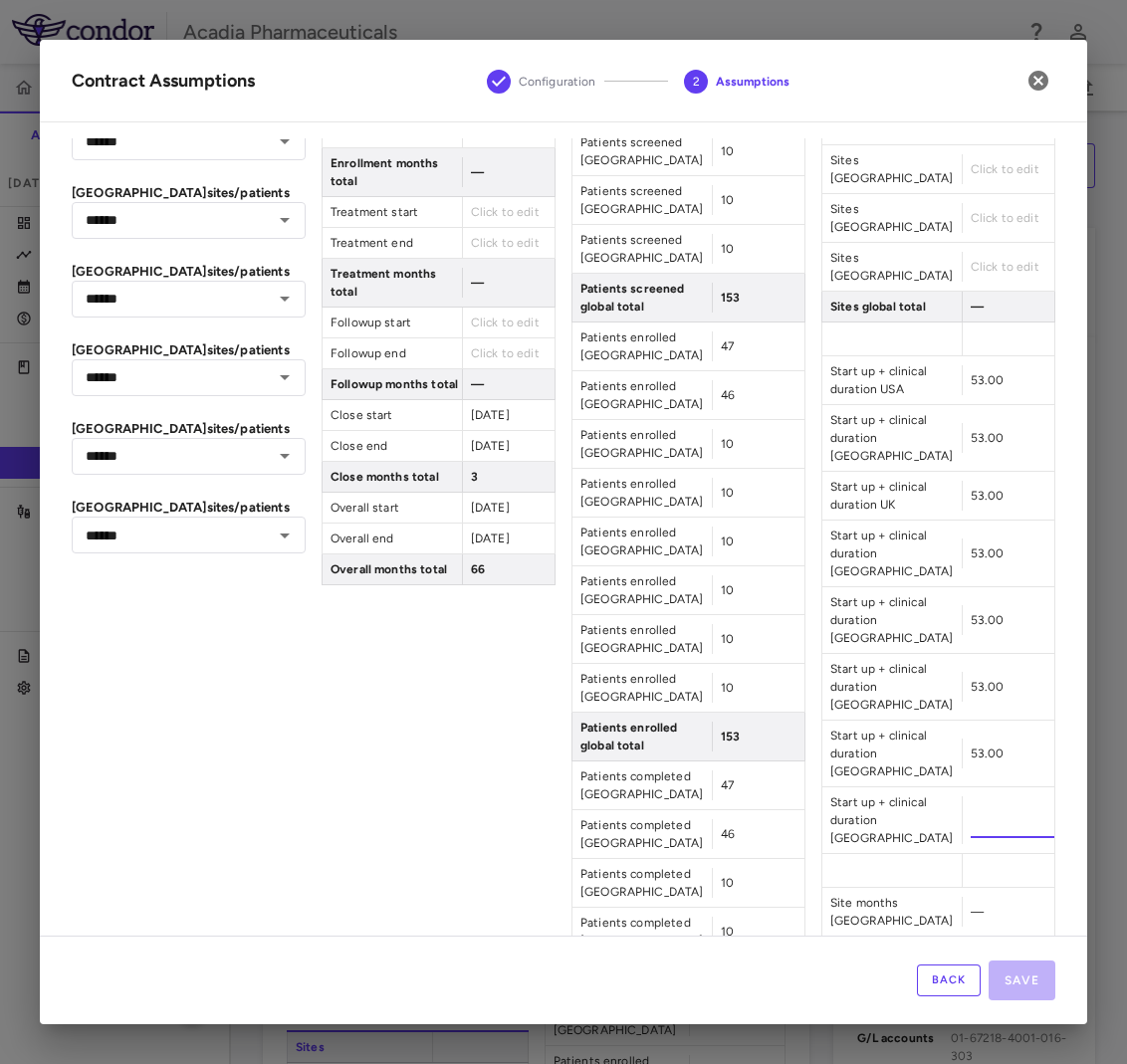 type on "**" 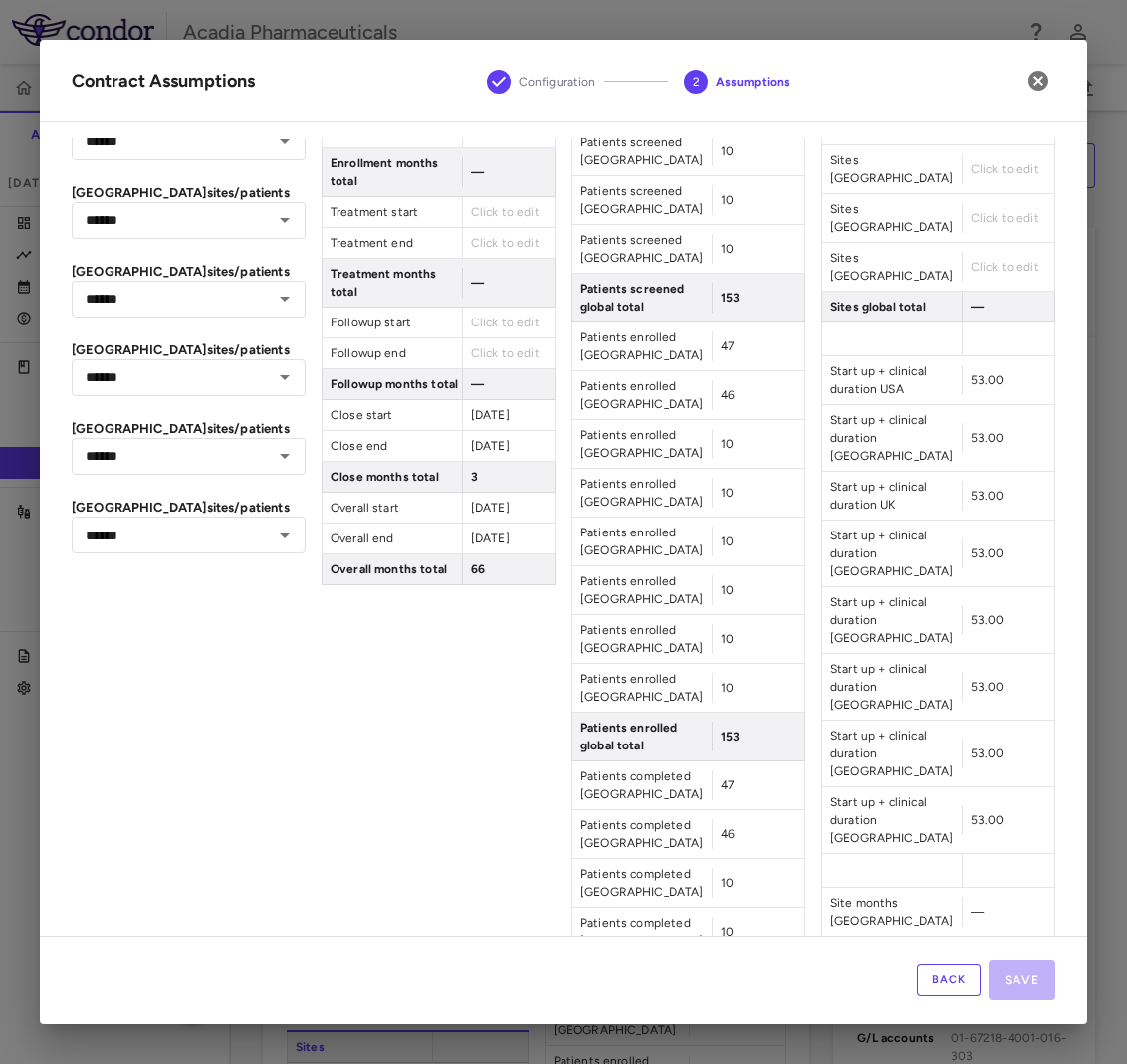 click on "—" at bounding box center (977, 912) 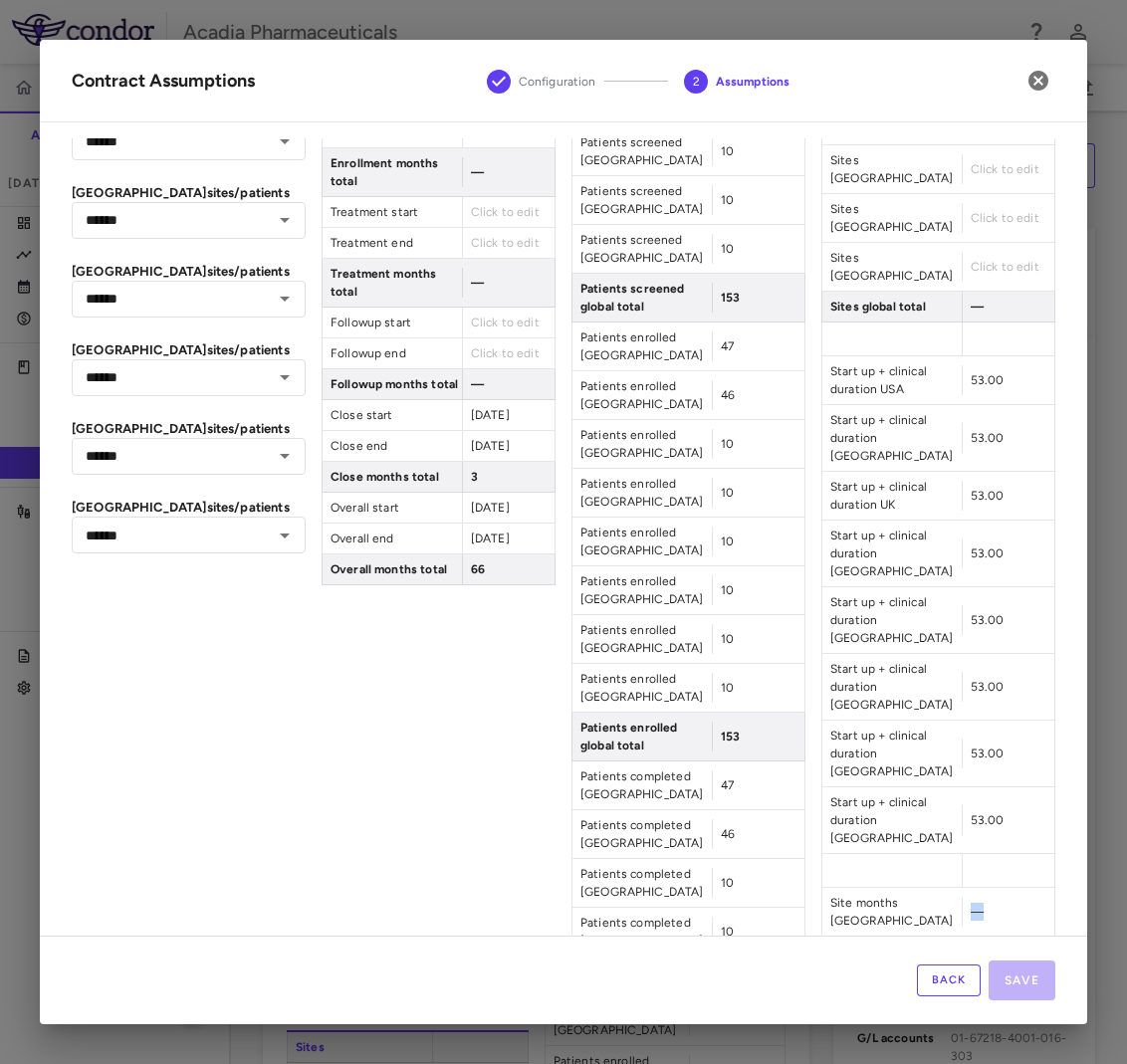 drag, startPoint x: 961, startPoint y: 644, endPoint x: 1013, endPoint y: 650, distance: 52.34501 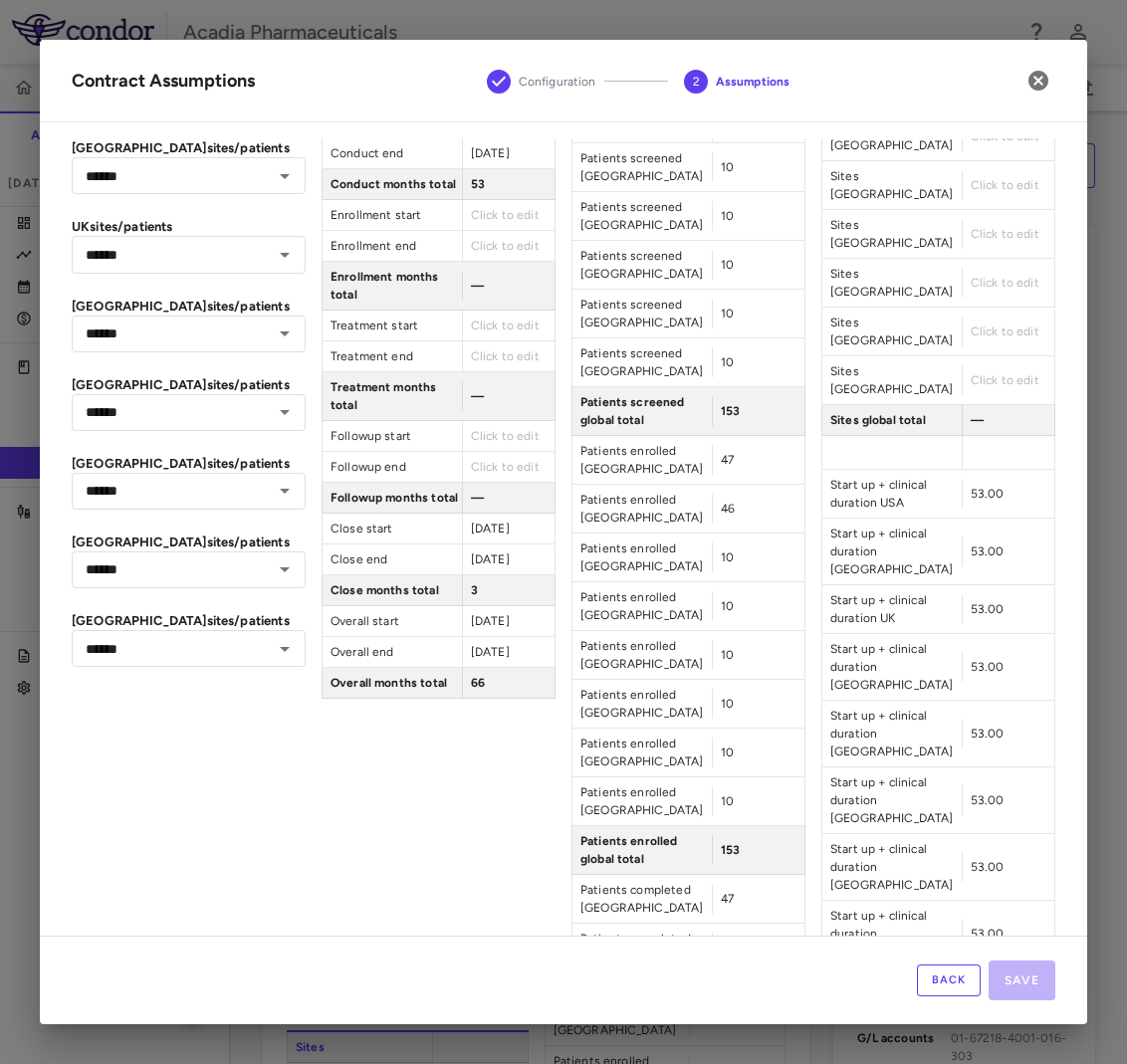 scroll, scrollTop: 0, scrollLeft: 0, axis: both 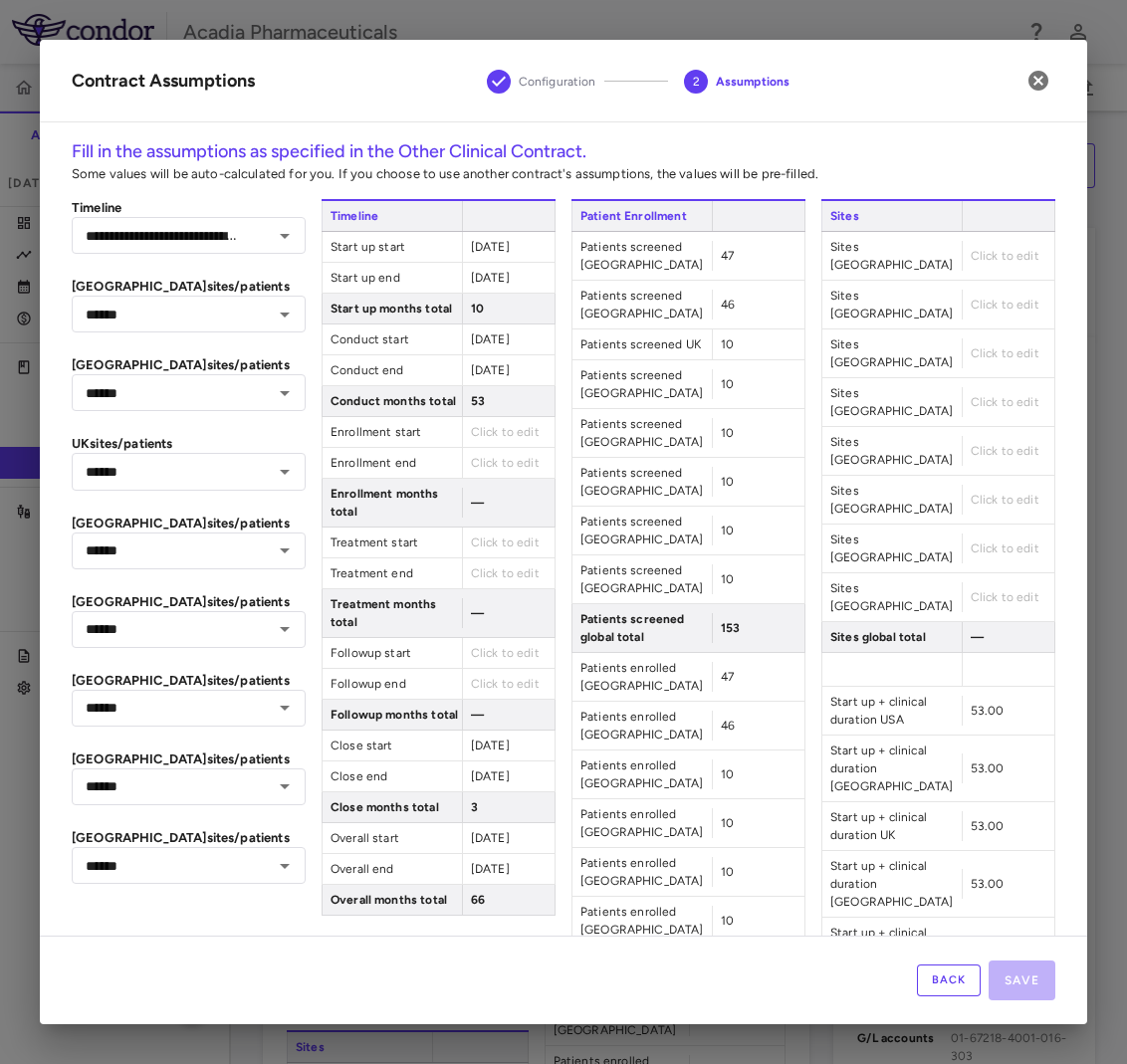 click on "Click to edit" at bounding box center (1005, 256) 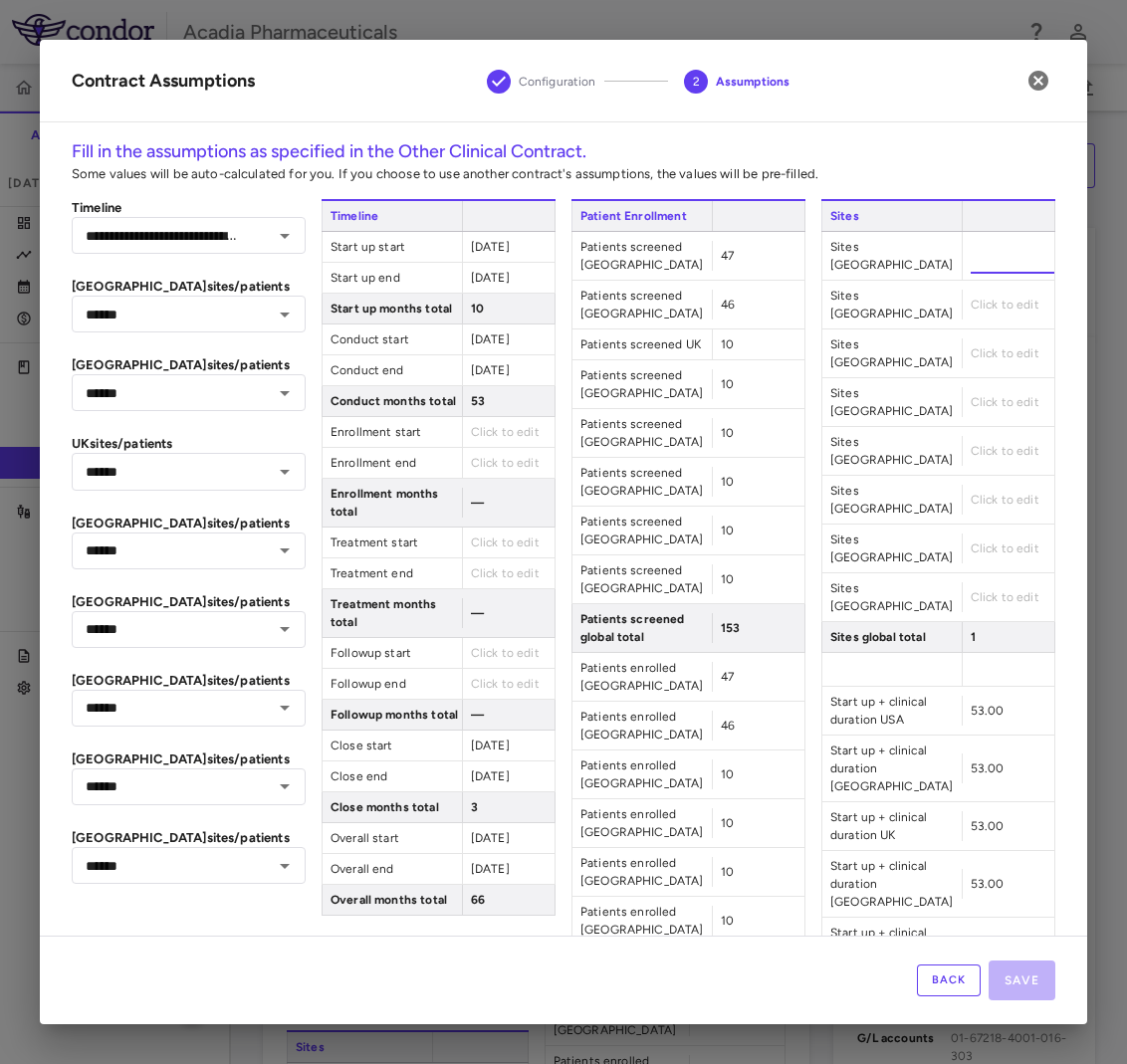 type on "**" 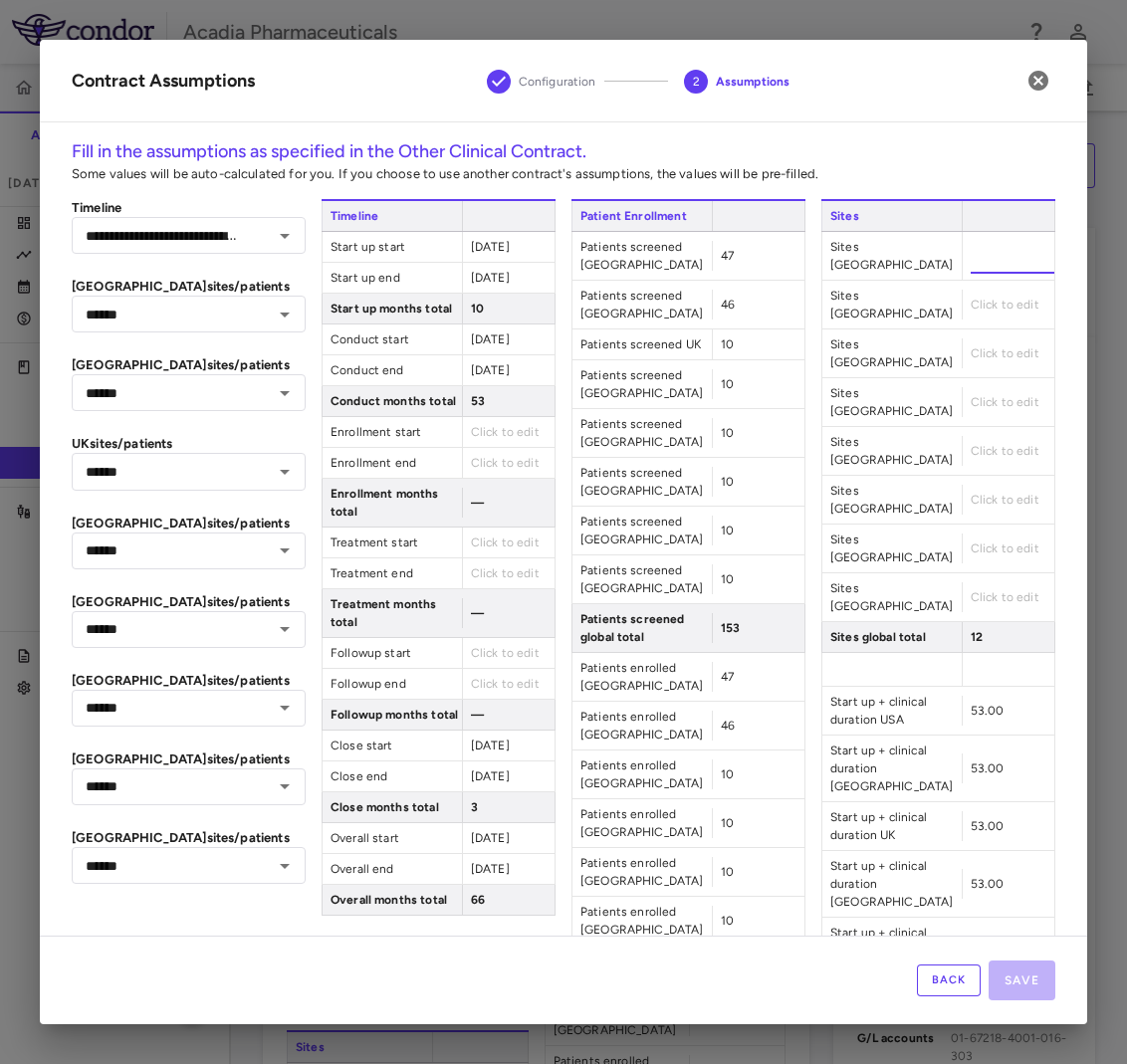 click on "Sites Sites [GEOGRAPHIC_DATA] ** Sites [GEOGRAPHIC_DATA] Click to edit Sites [GEOGRAPHIC_DATA] Click to edit Sites [GEOGRAPHIC_DATA] Click to edit Sites [GEOGRAPHIC_DATA] Click to edit Sites [GEOGRAPHIC_DATA] Click to edit Sites [GEOGRAPHIC_DATA] Click to edit Sites [GEOGRAPHIC_DATA] Click to edit Sites global total 12       Start up + clinical duration [GEOGRAPHIC_DATA] 53.00 Start up + clinical duration [GEOGRAPHIC_DATA] 53.00 Start up + clinical duration UK 53.00 Start up + clinical duration [GEOGRAPHIC_DATA] 53.00 Start up + clinical duration [GEOGRAPHIC_DATA] 53.00 Start up + clinical duration [GEOGRAPHIC_DATA] 53.00 Start up + clinical duration [GEOGRAPHIC_DATA] 53.00 Start up + clinical duration [GEOGRAPHIC_DATA] 53.00       Site months [GEOGRAPHIC_DATA] 636.00 Site months [GEOGRAPHIC_DATA] — Site months [GEOGRAPHIC_DATA] — Site months [GEOGRAPHIC_DATA] — Site months [GEOGRAPHIC_DATA] — Site months [GEOGRAPHIC_DATA] — Site months [GEOGRAPHIC_DATA] — Site months [GEOGRAPHIC_DATA] — Site months global total 636.00" at bounding box center [938, 1175] 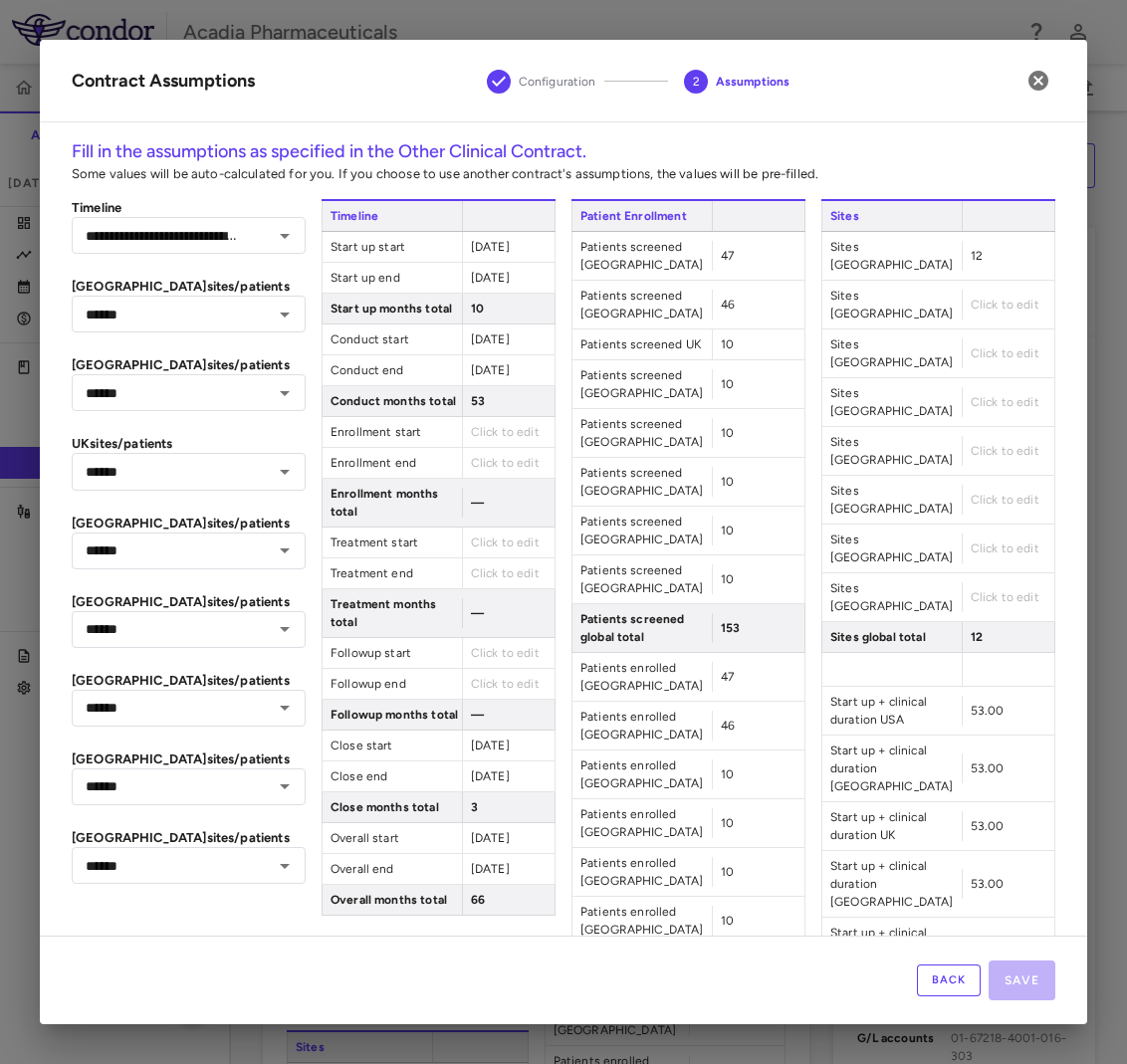 click on "Click to edit" at bounding box center (1005, 305) 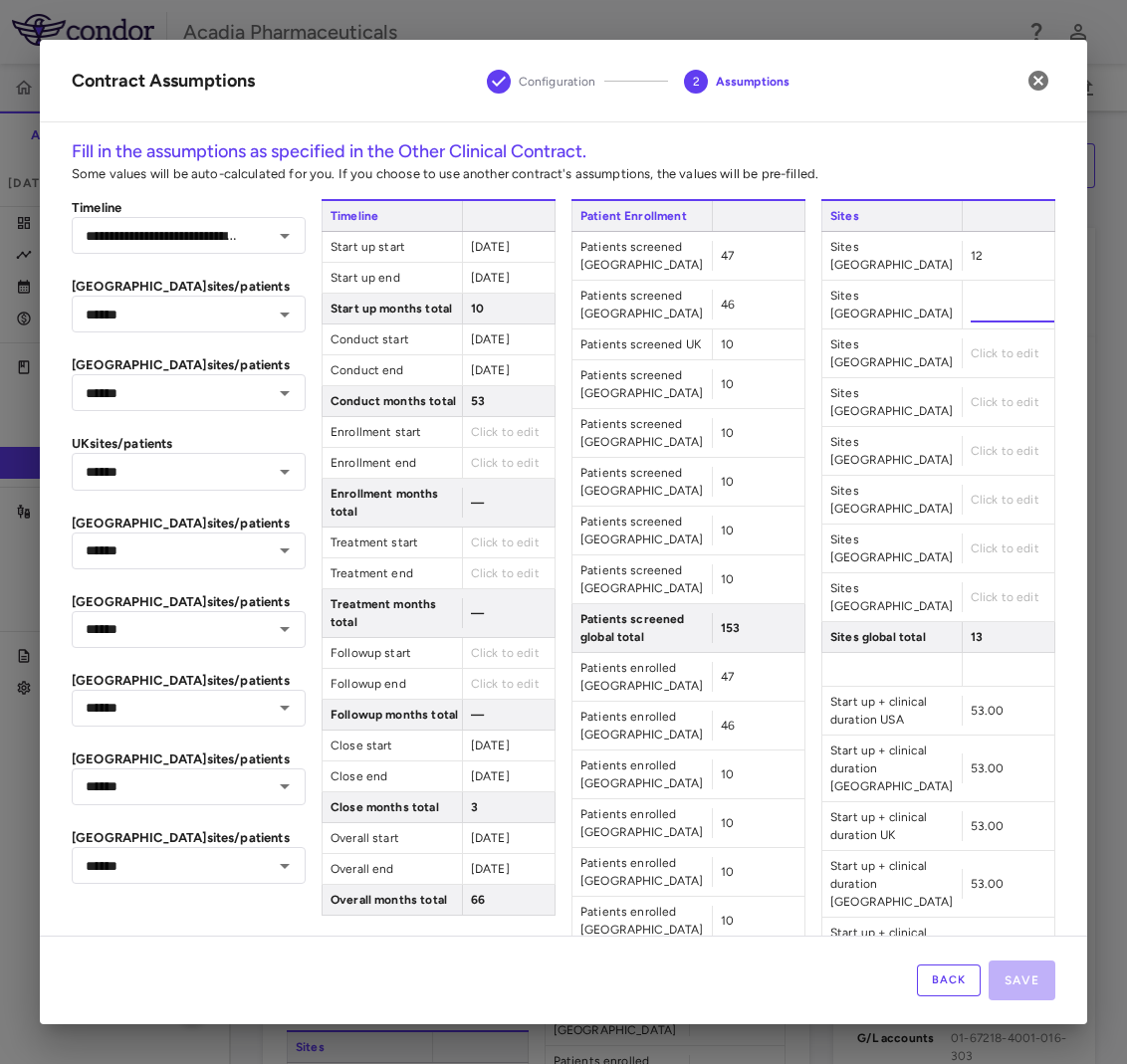 type on "**" 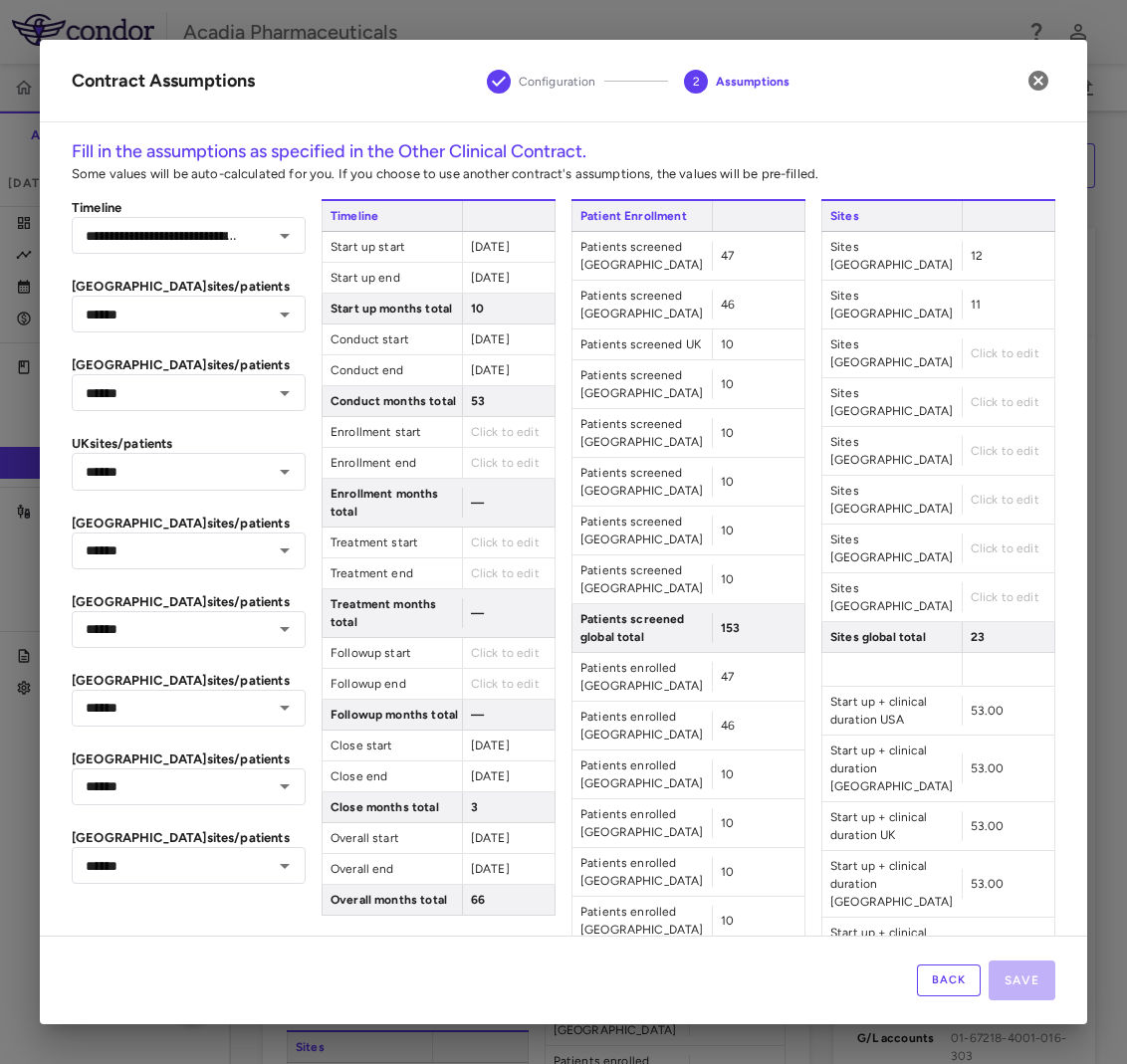 click on "Sites Sites [GEOGRAPHIC_DATA] 12 Sites [GEOGRAPHIC_DATA] 11 Sites [GEOGRAPHIC_DATA] Click to edit Sites [GEOGRAPHIC_DATA] Click to edit Sites [GEOGRAPHIC_DATA] Click to edit Sites [GEOGRAPHIC_DATA] Click to edit Sites [GEOGRAPHIC_DATA] Click to edit Sites [GEOGRAPHIC_DATA] Click to edit Sites global total 23       Start up + clinical duration [GEOGRAPHIC_DATA] 53.00 Start up + clinical duration [GEOGRAPHIC_DATA] 53.00 Start up + clinical duration UK 53.00 Start up + clinical duration [GEOGRAPHIC_DATA] 53.00 Start up + clinical duration [GEOGRAPHIC_DATA] 53.00 Start up + clinical duration [GEOGRAPHIC_DATA] 53.00 Start up + clinical duration [GEOGRAPHIC_DATA] 53.00 Start up + clinical duration [GEOGRAPHIC_DATA] 53.00       Site months [GEOGRAPHIC_DATA] 636.00 Site months [GEOGRAPHIC_DATA] 583.00 Site months [GEOGRAPHIC_DATA] — Site months [GEOGRAPHIC_DATA] — Site months [GEOGRAPHIC_DATA] — Site months [GEOGRAPHIC_DATA] — Site months [GEOGRAPHIC_DATA] — Site months [GEOGRAPHIC_DATA] — Site months global total 1,219.00" at bounding box center [938, 1175] 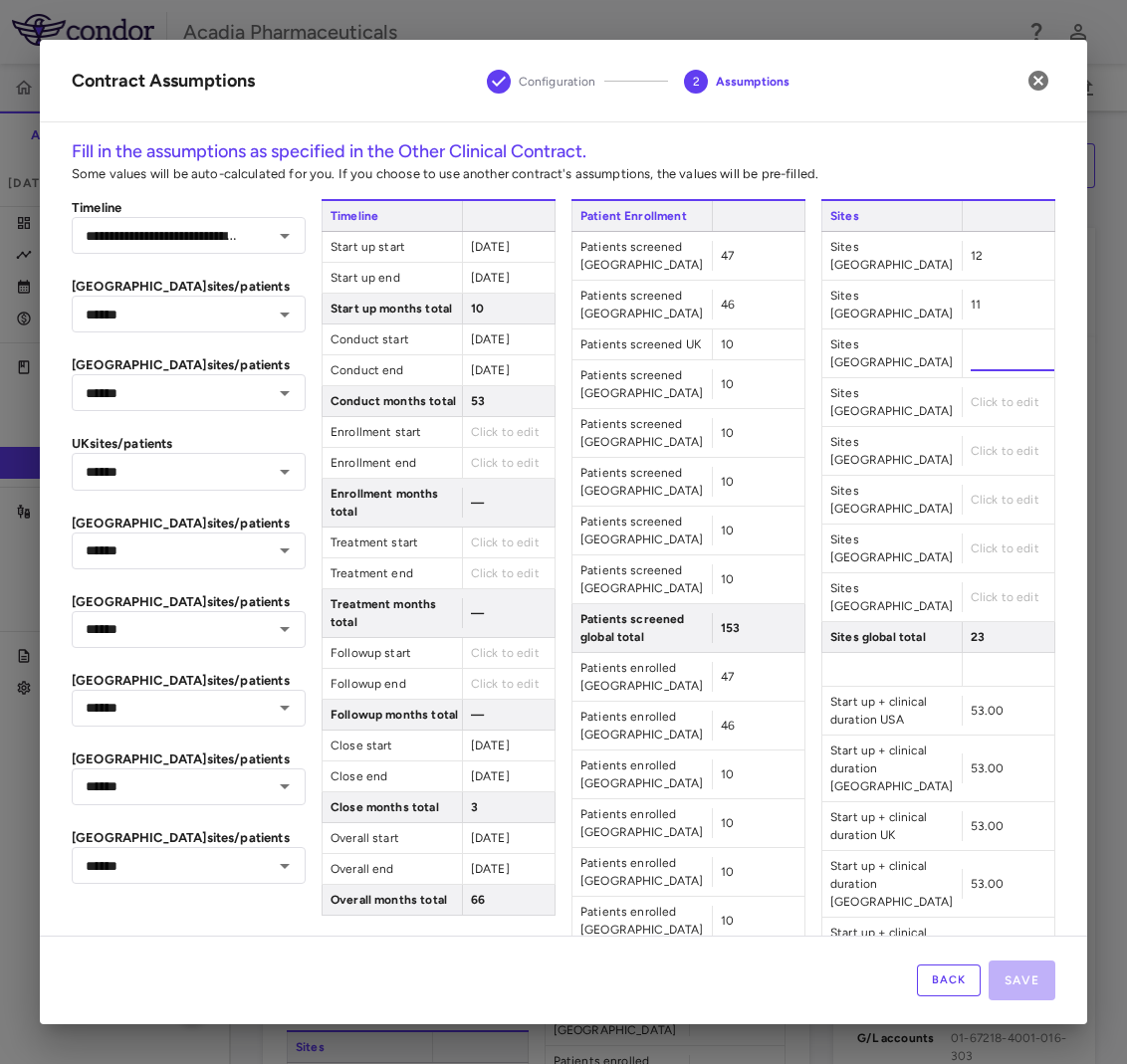type on "*" 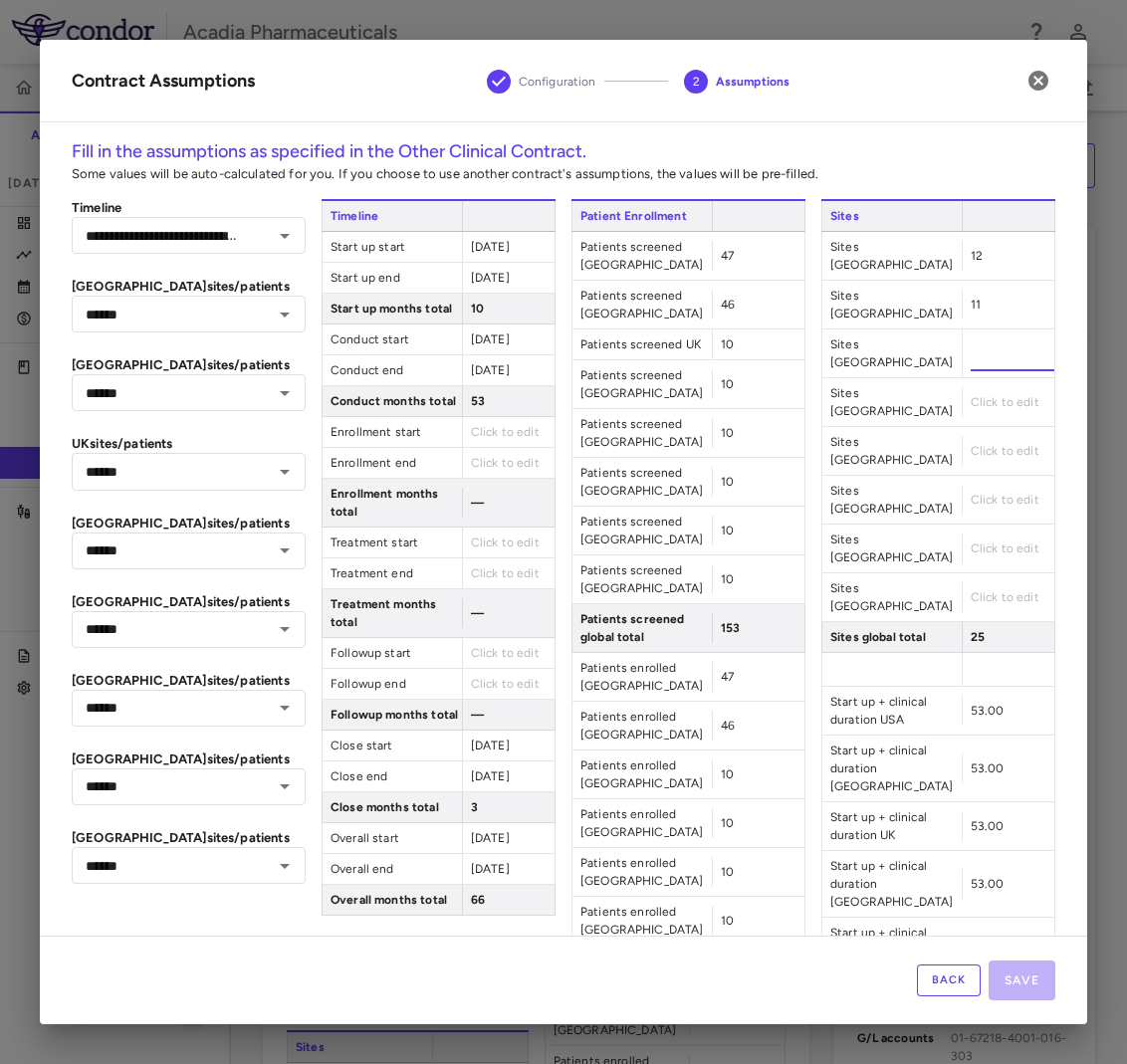 click on "Sites Sites [GEOGRAPHIC_DATA] 12 Sites [GEOGRAPHIC_DATA] 11 Sites UK * Sites [GEOGRAPHIC_DATA] Click to edit Sites [GEOGRAPHIC_DATA] Click to edit Sites [GEOGRAPHIC_DATA] Click to edit Sites [GEOGRAPHIC_DATA] Click to edit Sites [GEOGRAPHIC_DATA] Click to edit Sites global total 25       Start up + clinical duration [GEOGRAPHIC_DATA] 53.00 Start up + clinical duration [GEOGRAPHIC_DATA] 53.00 Start up + clinical duration [GEOGRAPHIC_DATA] 53.00 Start up + clinical duration [GEOGRAPHIC_DATA] 53.00 Start up + clinical duration [GEOGRAPHIC_DATA] 53.00 Start up + clinical duration [GEOGRAPHIC_DATA] 53.00 Start up + clinical duration [GEOGRAPHIC_DATA] 53.00 Start up + clinical duration [GEOGRAPHIC_DATA] 53.00       Site months [GEOGRAPHIC_DATA] 636.00 Site months [GEOGRAPHIC_DATA] 583.00 Site months UK 106.00 Site months [GEOGRAPHIC_DATA] — Site months [GEOGRAPHIC_DATA] — Site months [GEOGRAPHIC_DATA] — Site months [GEOGRAPHIC_DATA] — Site months [GEOGRAPHIC_DATA] — Site months global total 1,325.00" at bounding box center [938, 1175] 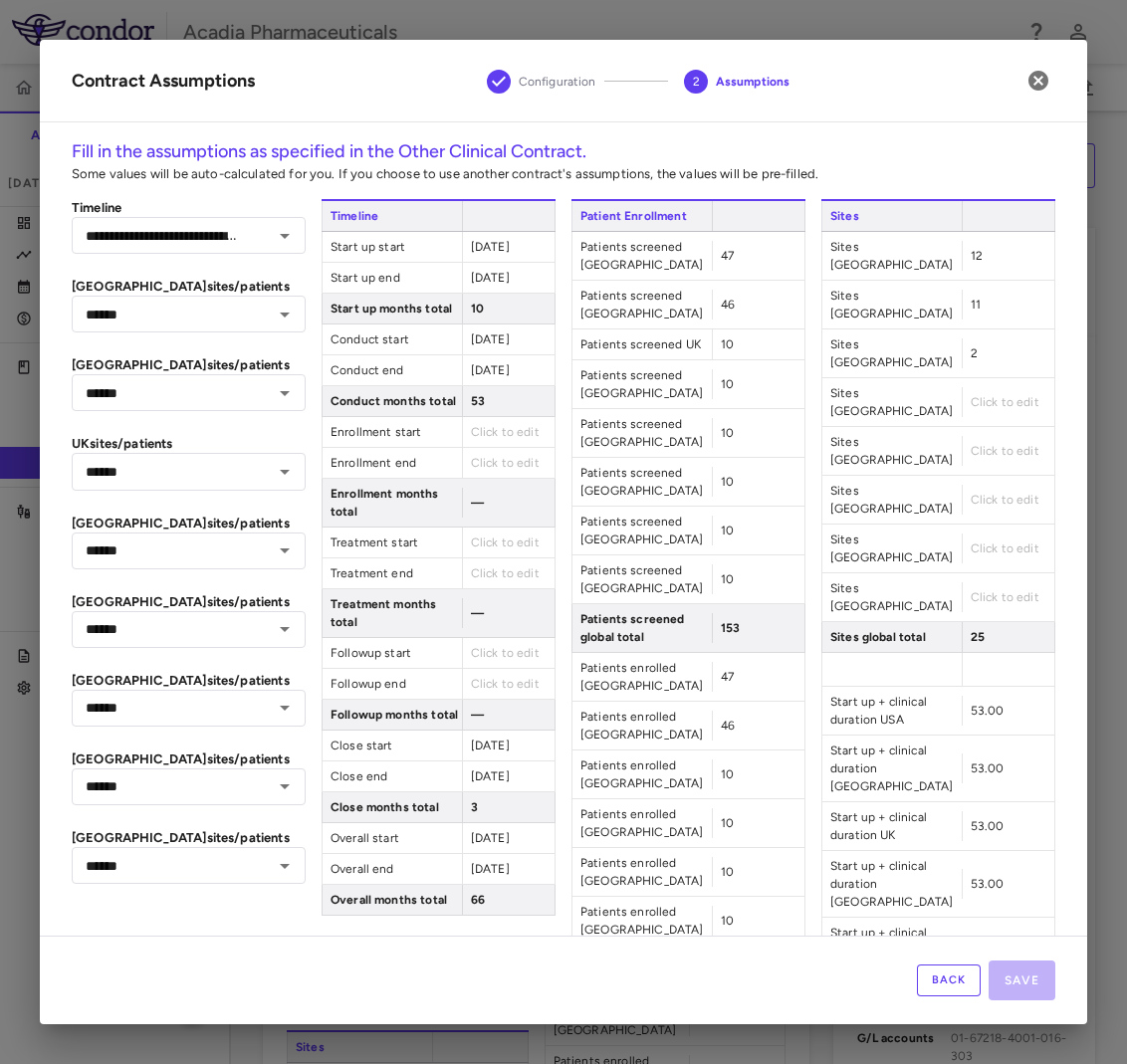 click on "Click to edit" at bounding box center (1005, 402) 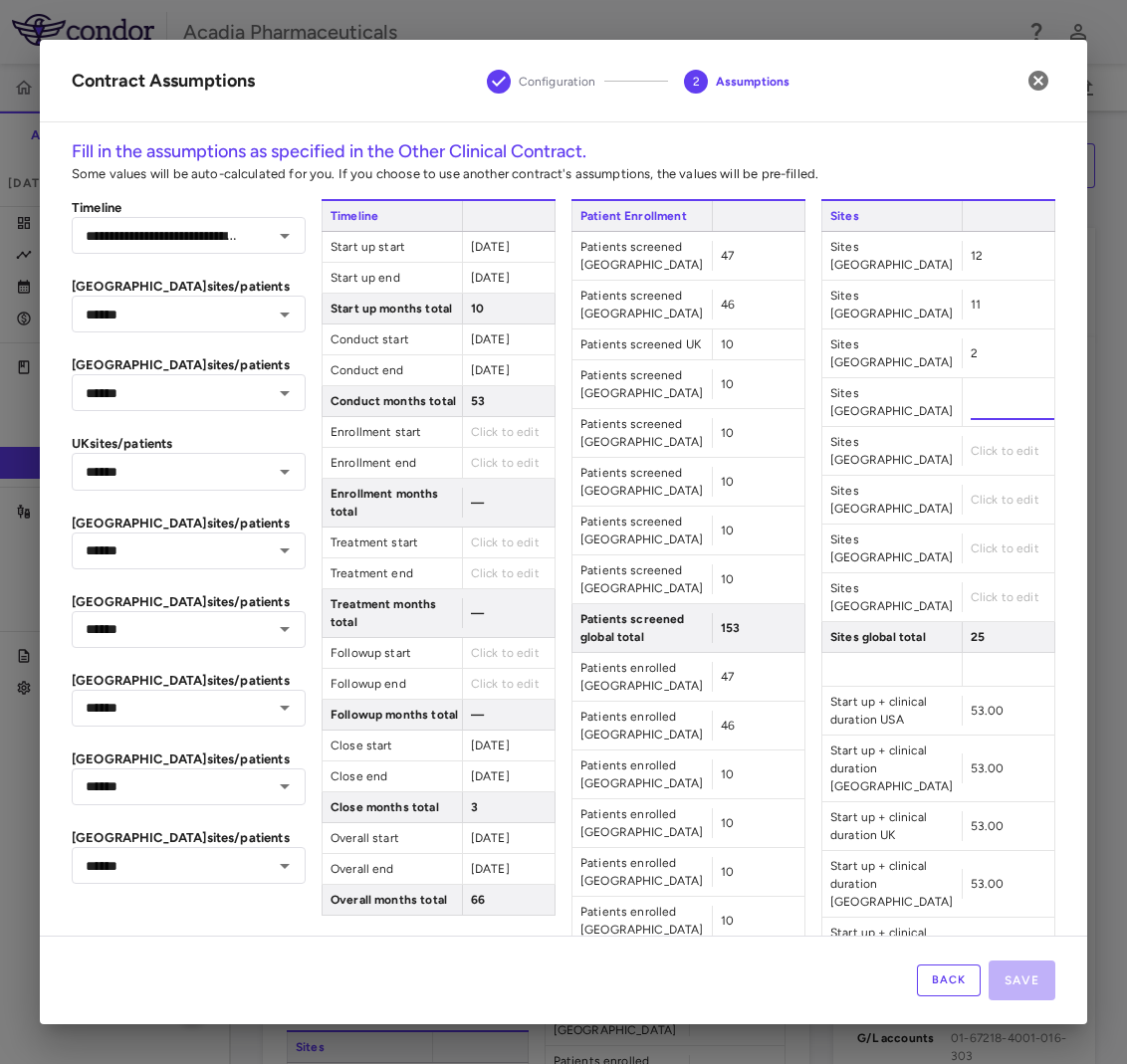 type on "*" 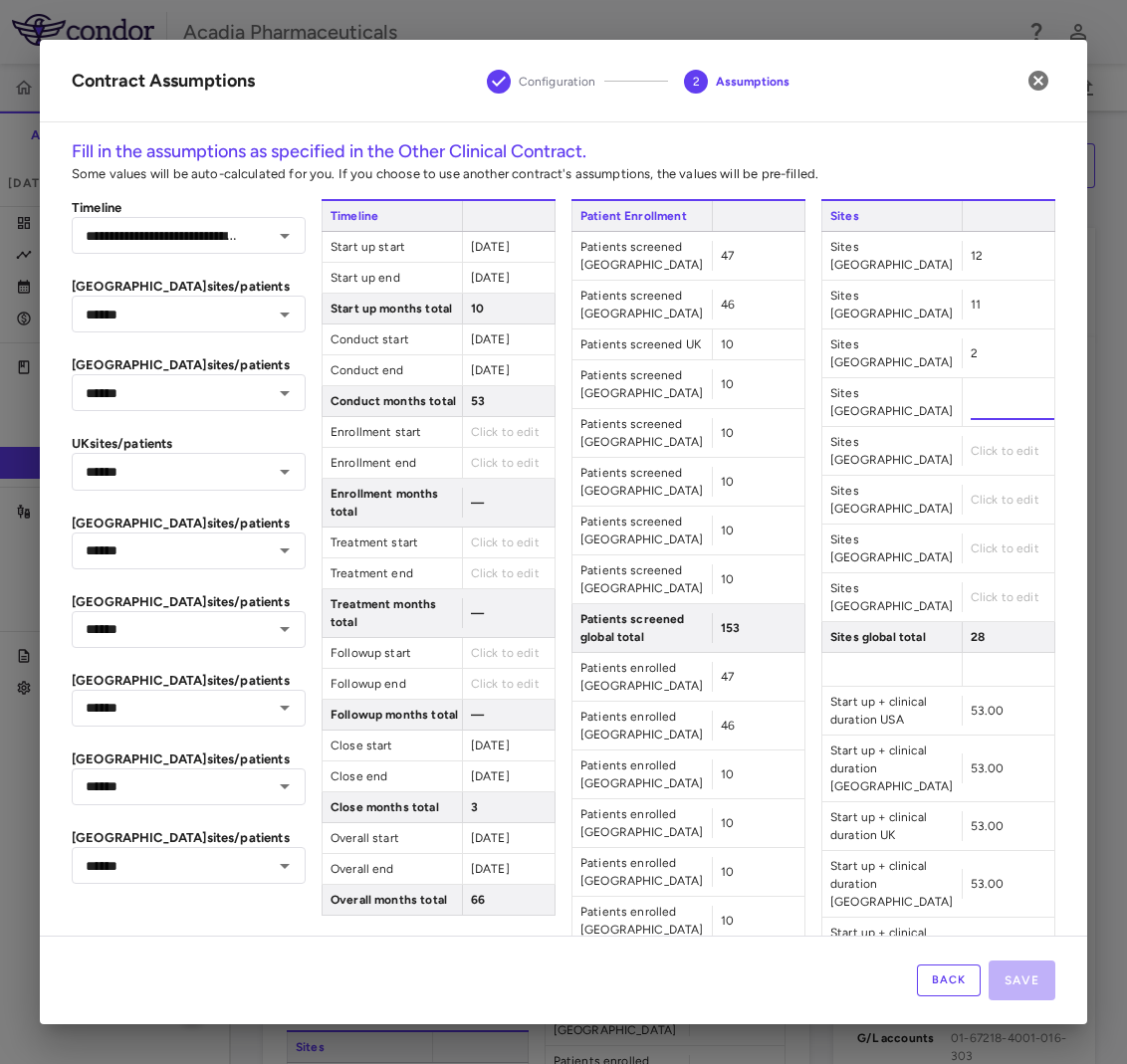 type on "*" 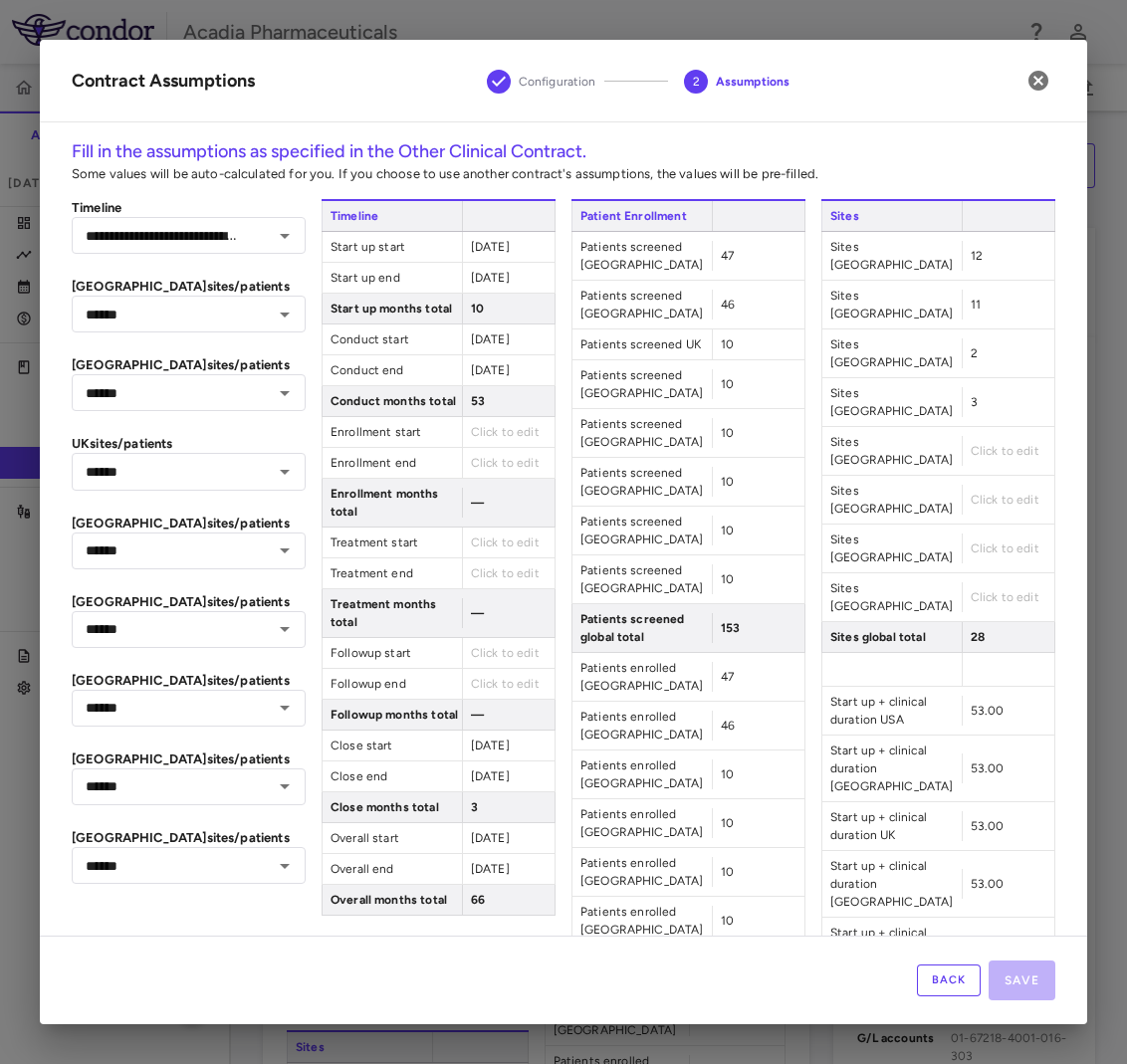 click on "Click to edit" at bounding box center (1005, 451) 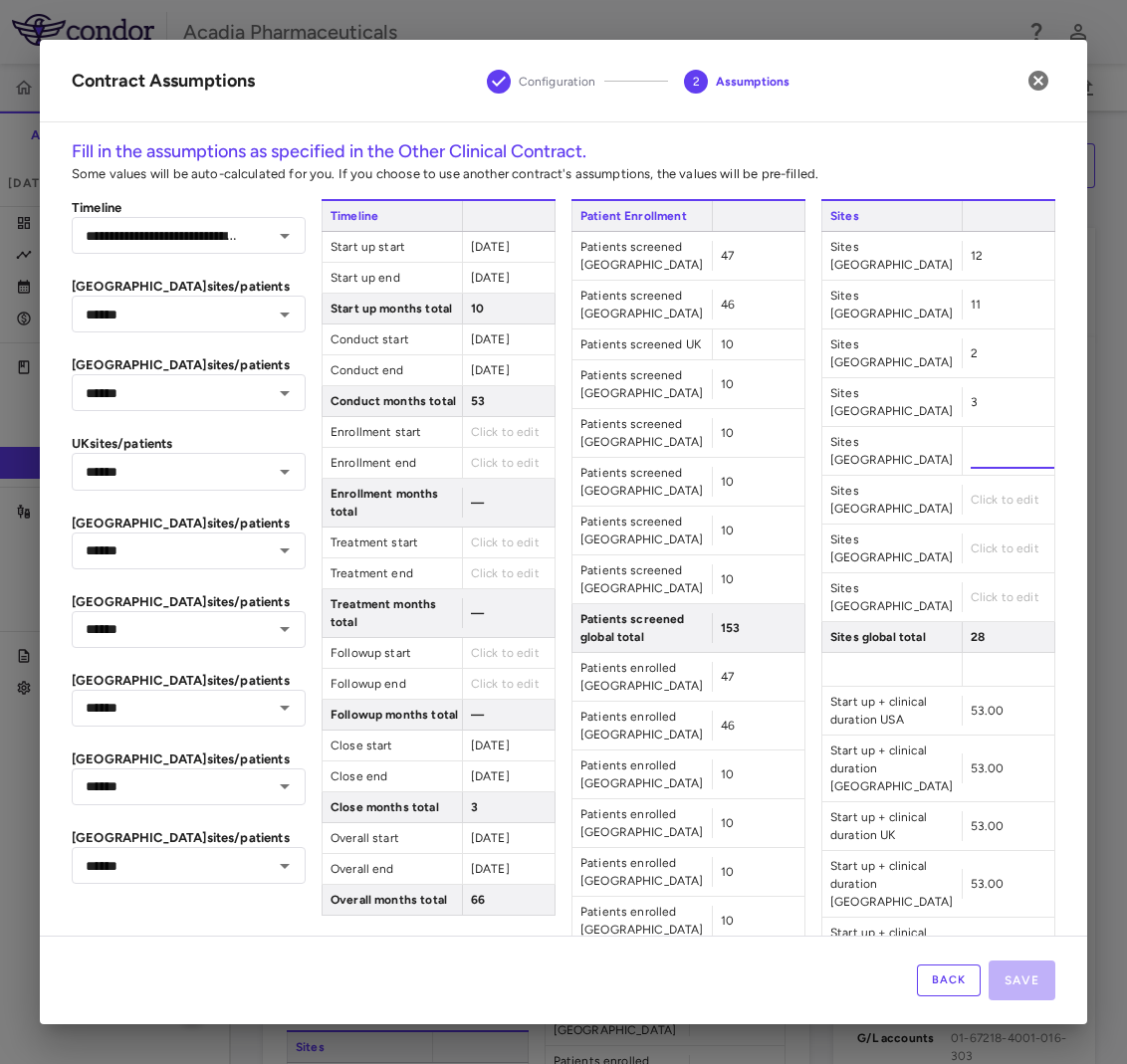 type on "*" 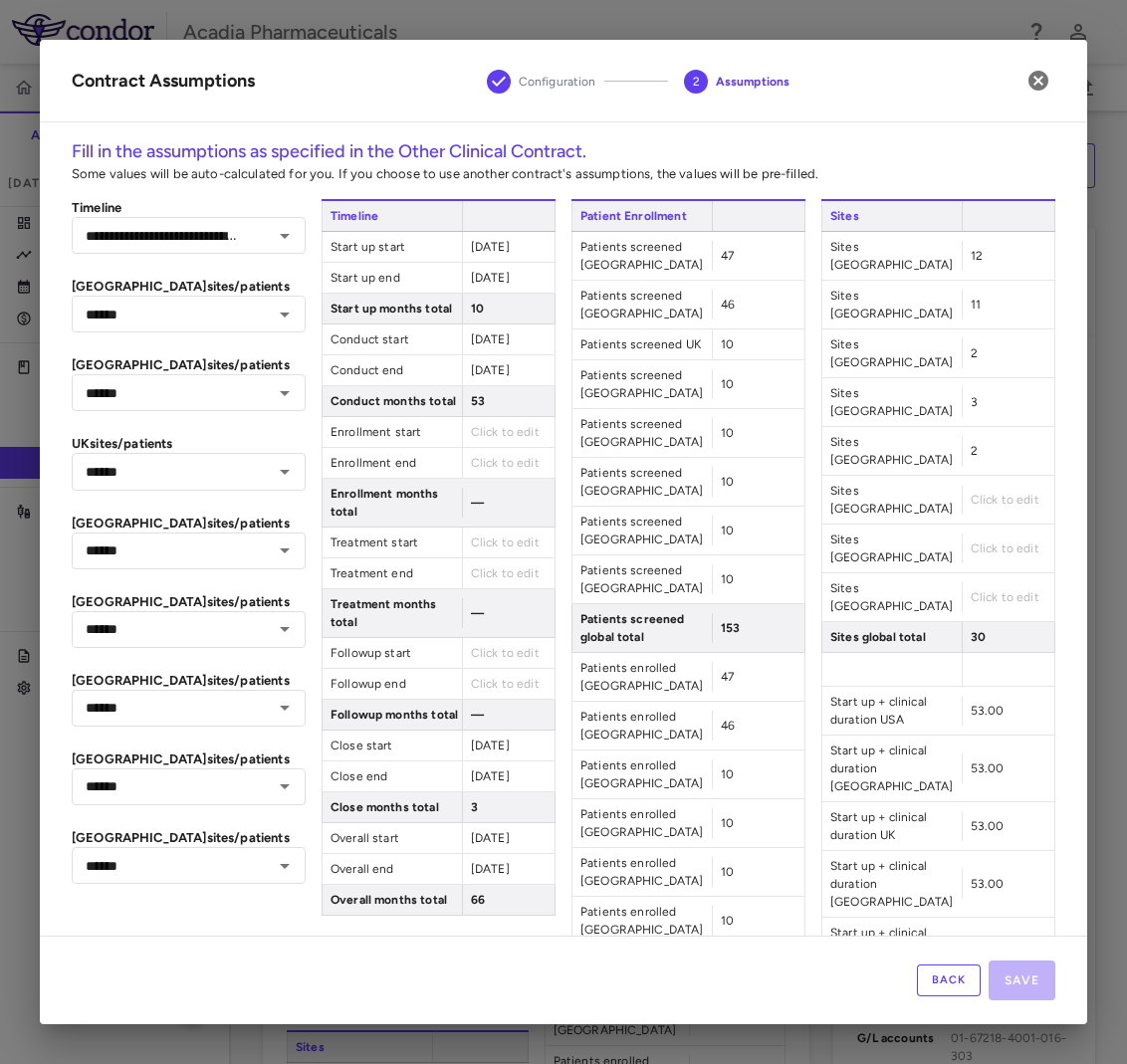 click on "Click to edit" at bounding box center [1005, 500] 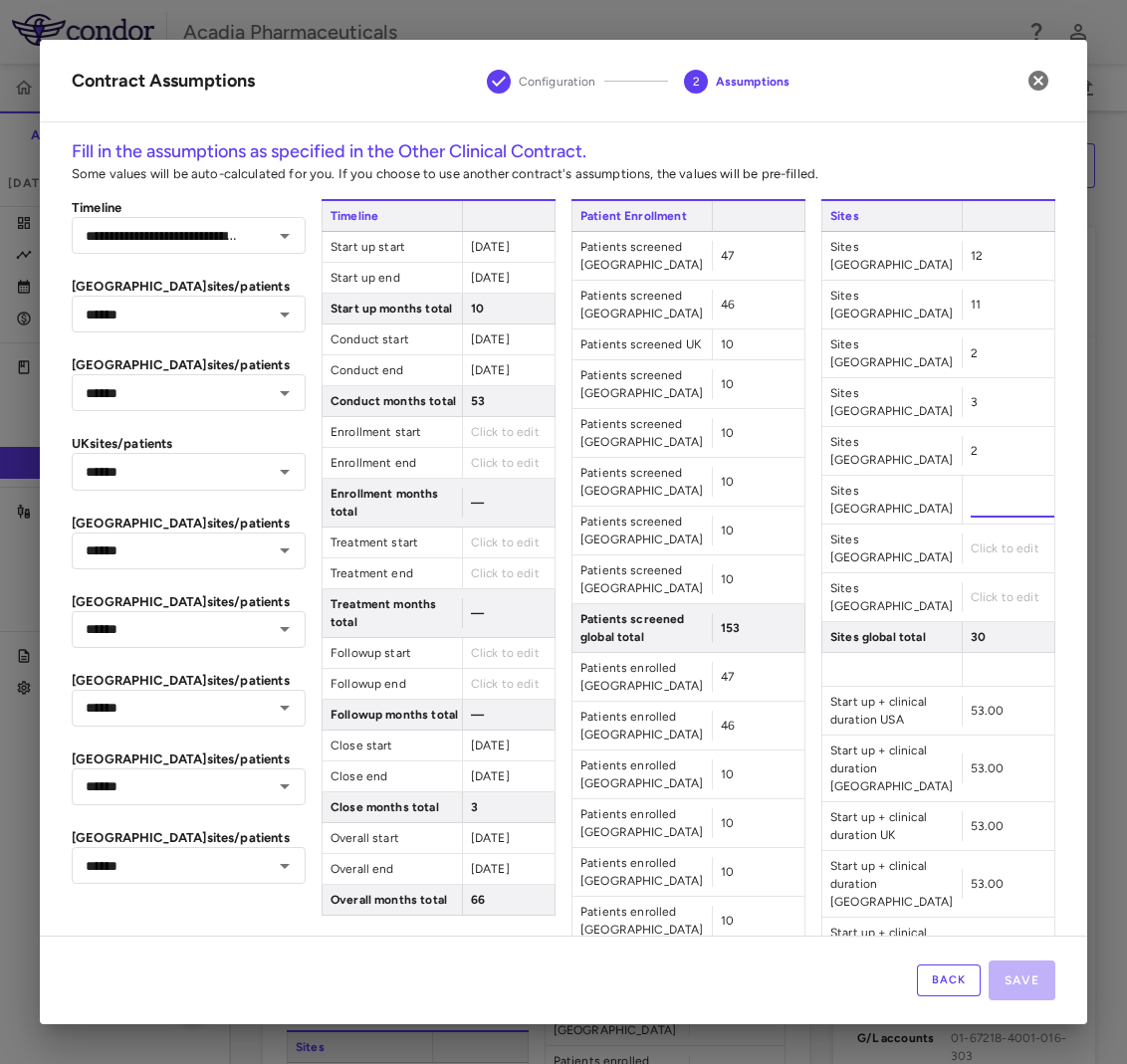 type on "*" 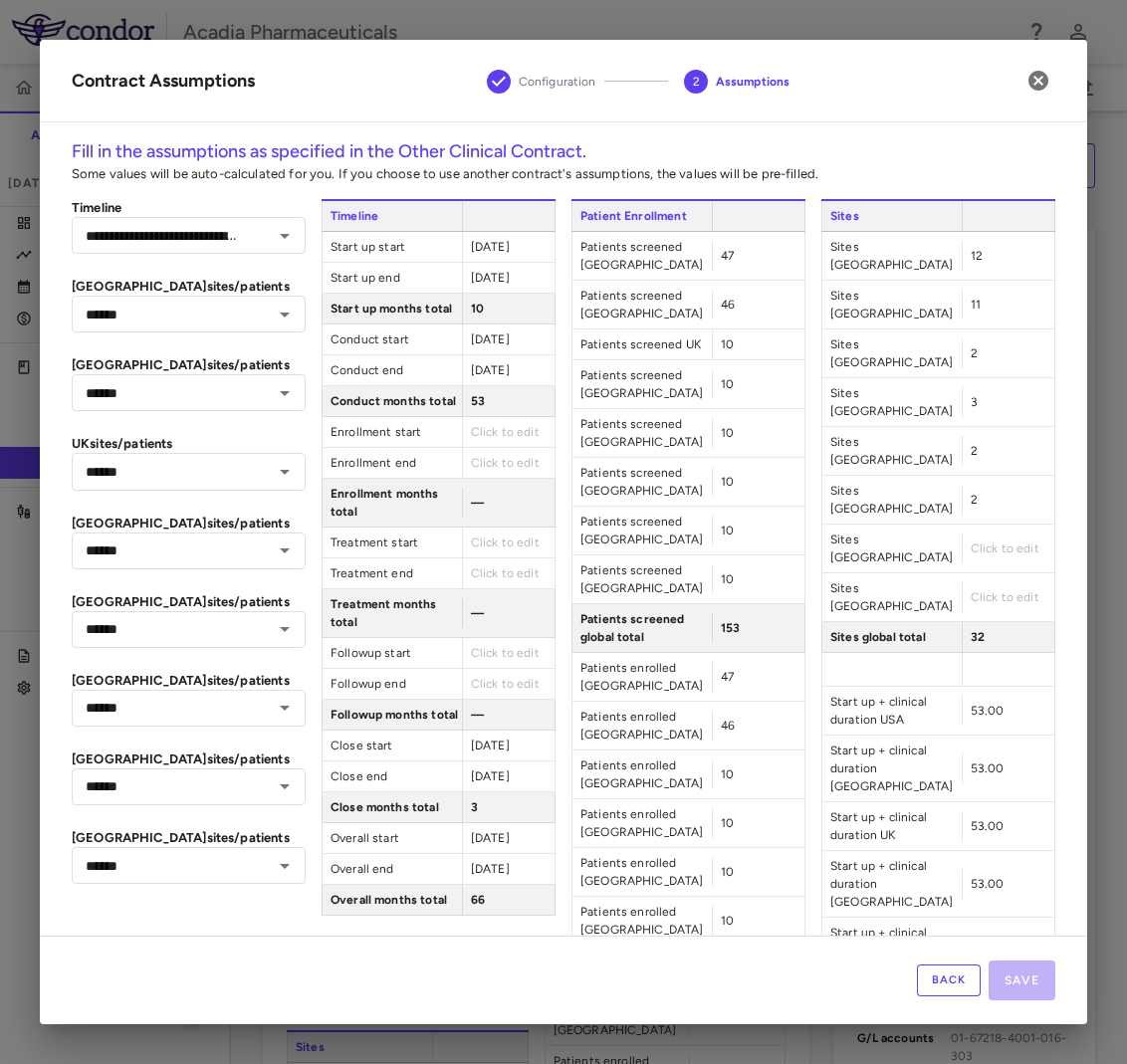 click on "Click to edit" at bounding box center (1005, 548) 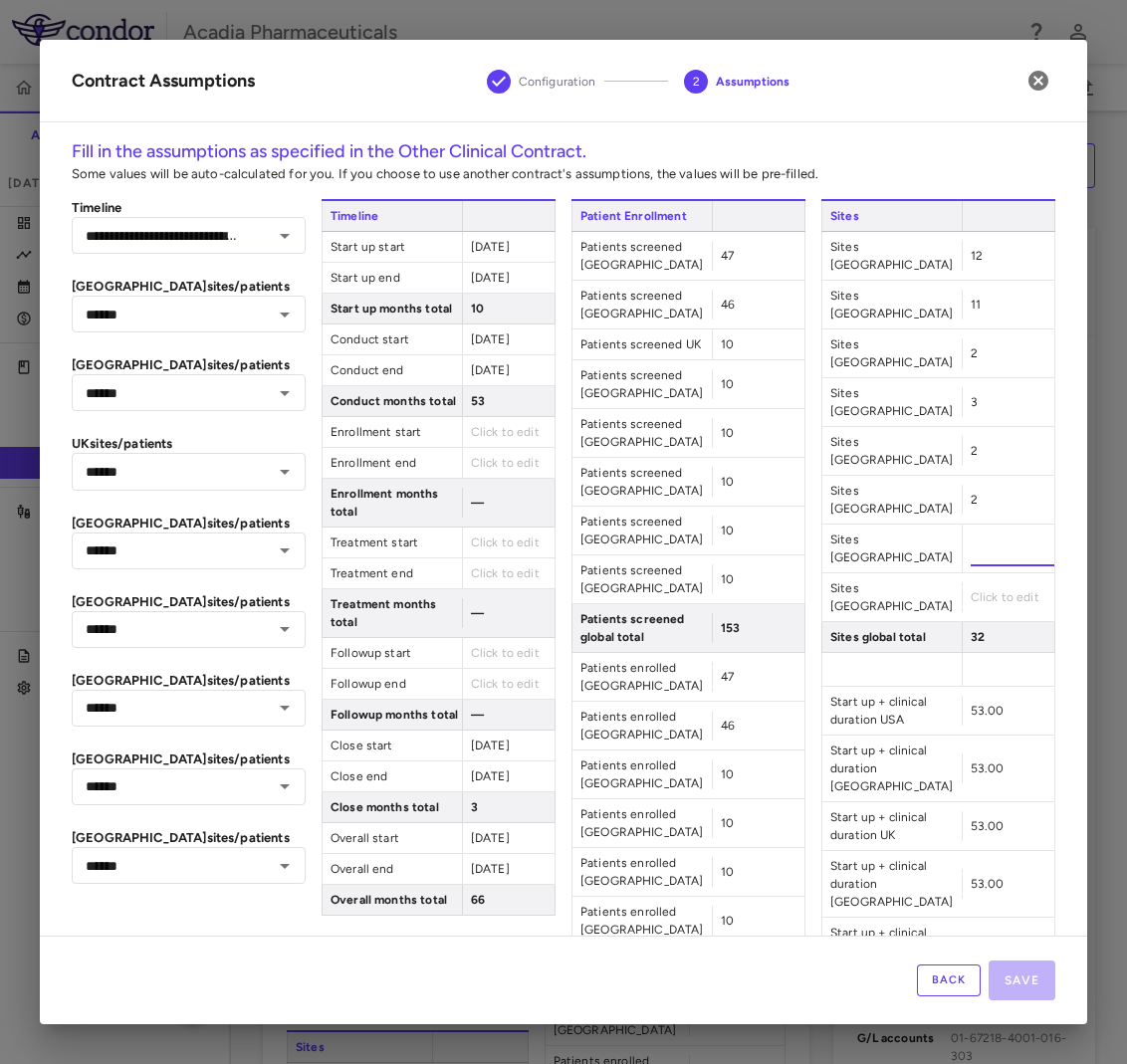 type on "*" 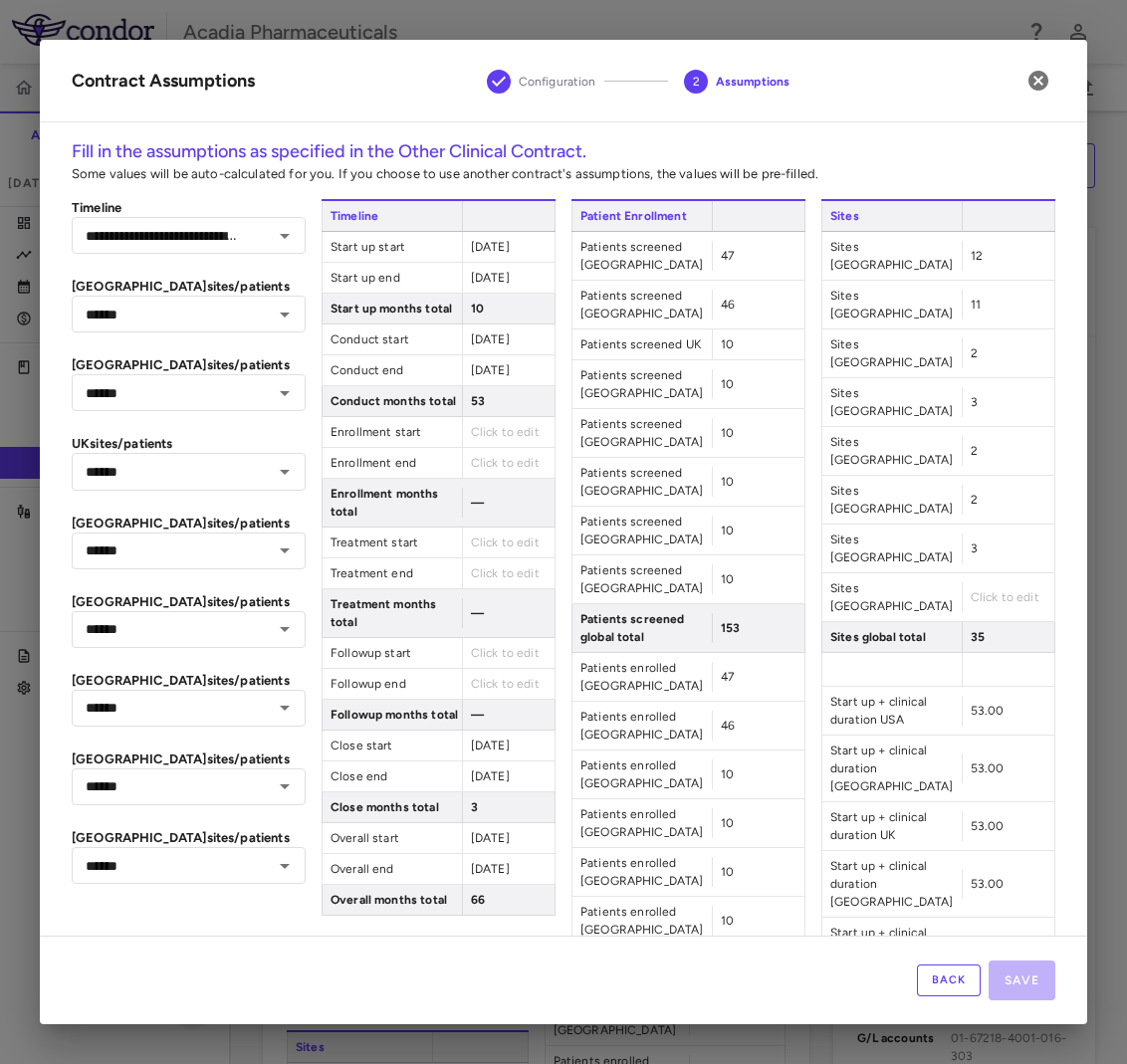 click on "Click to edit" at bounding box center [1005, 597] 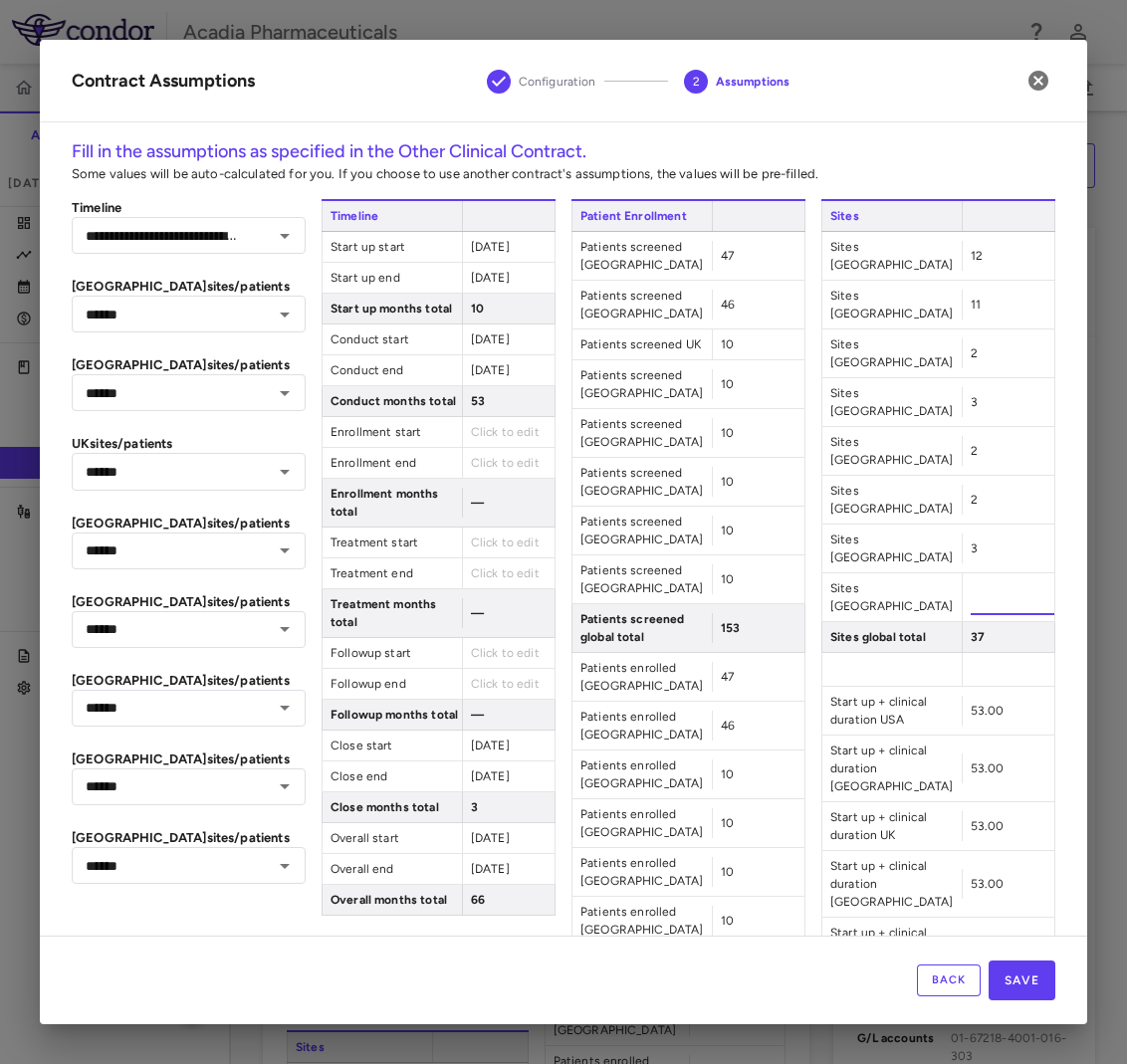 type on "*" 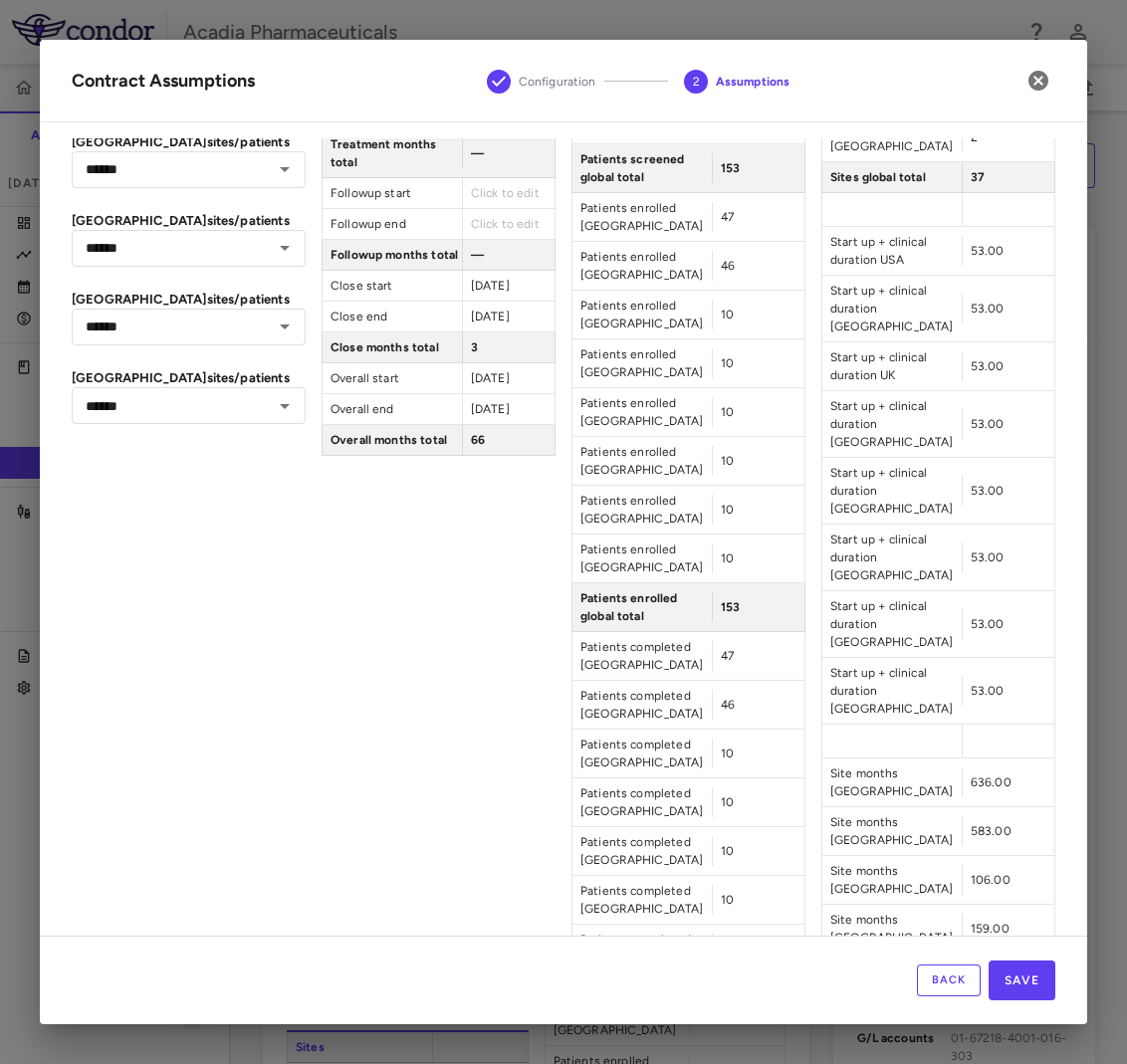 scroll, scrollTop: 498, scrollLeft: 0, axis: vertical 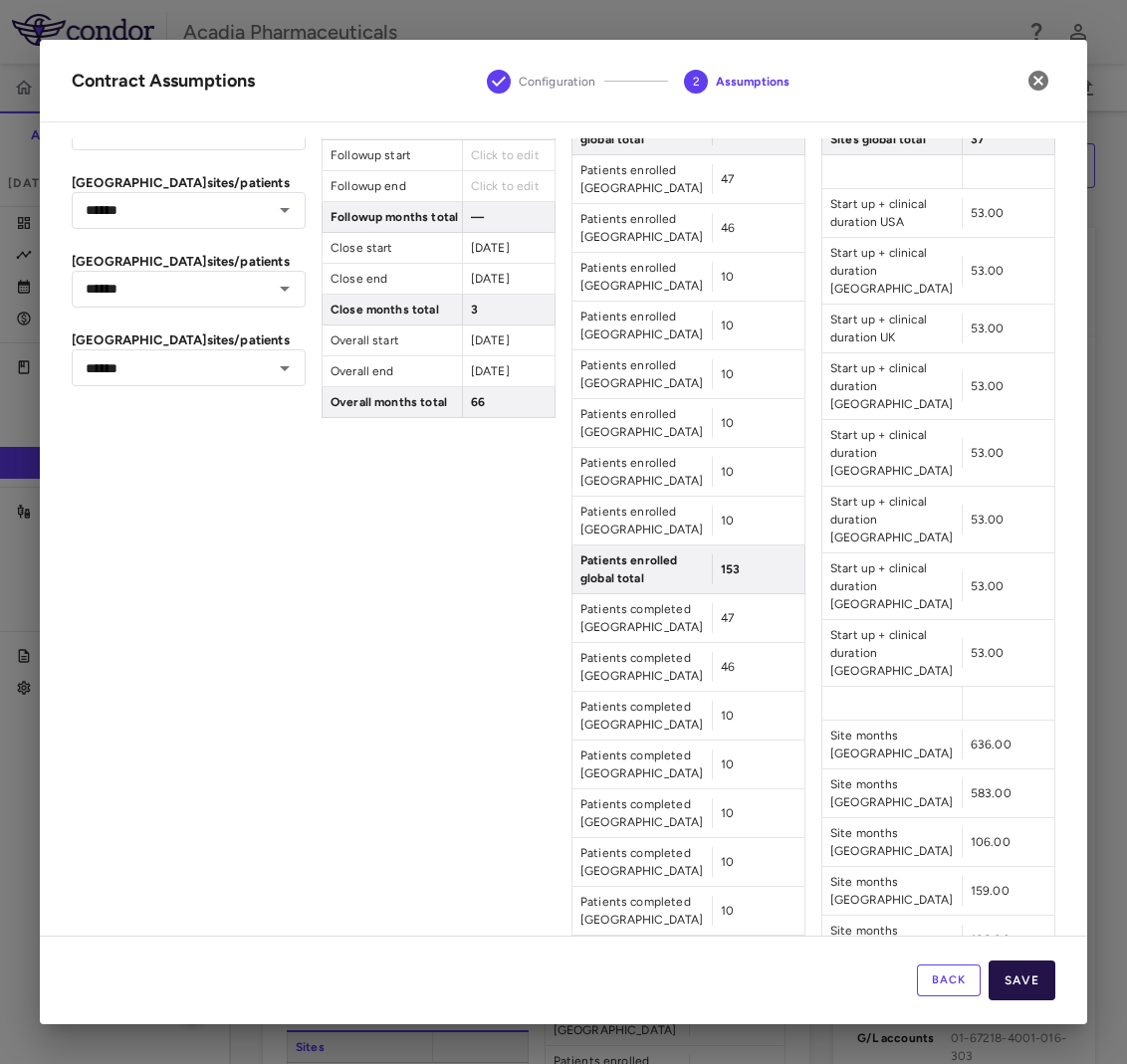 click on "Save" at bounding box center [1021, 980] 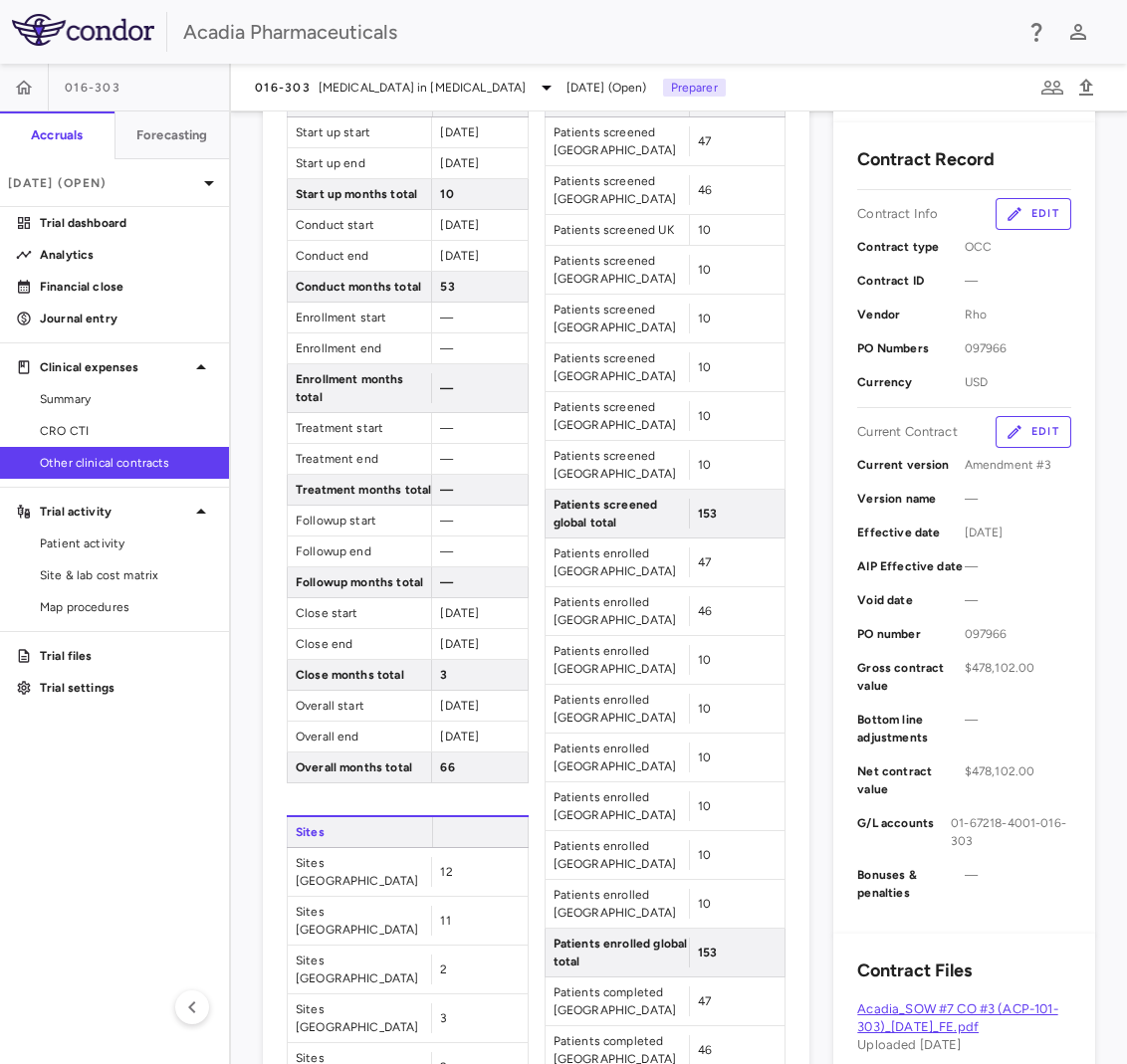 scroll, scrollTop: 0, scrollLeft: 0, axis: both 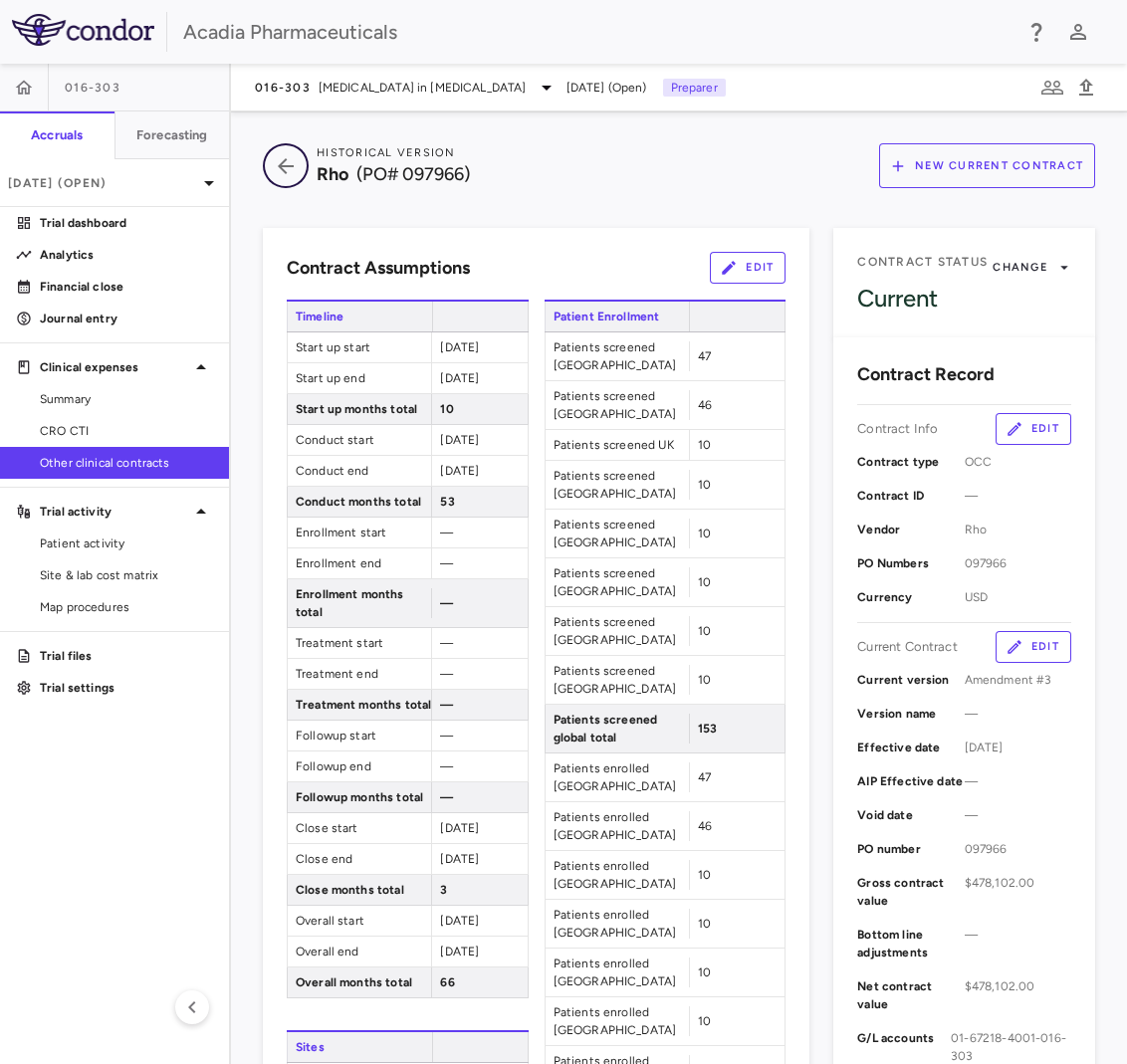 click 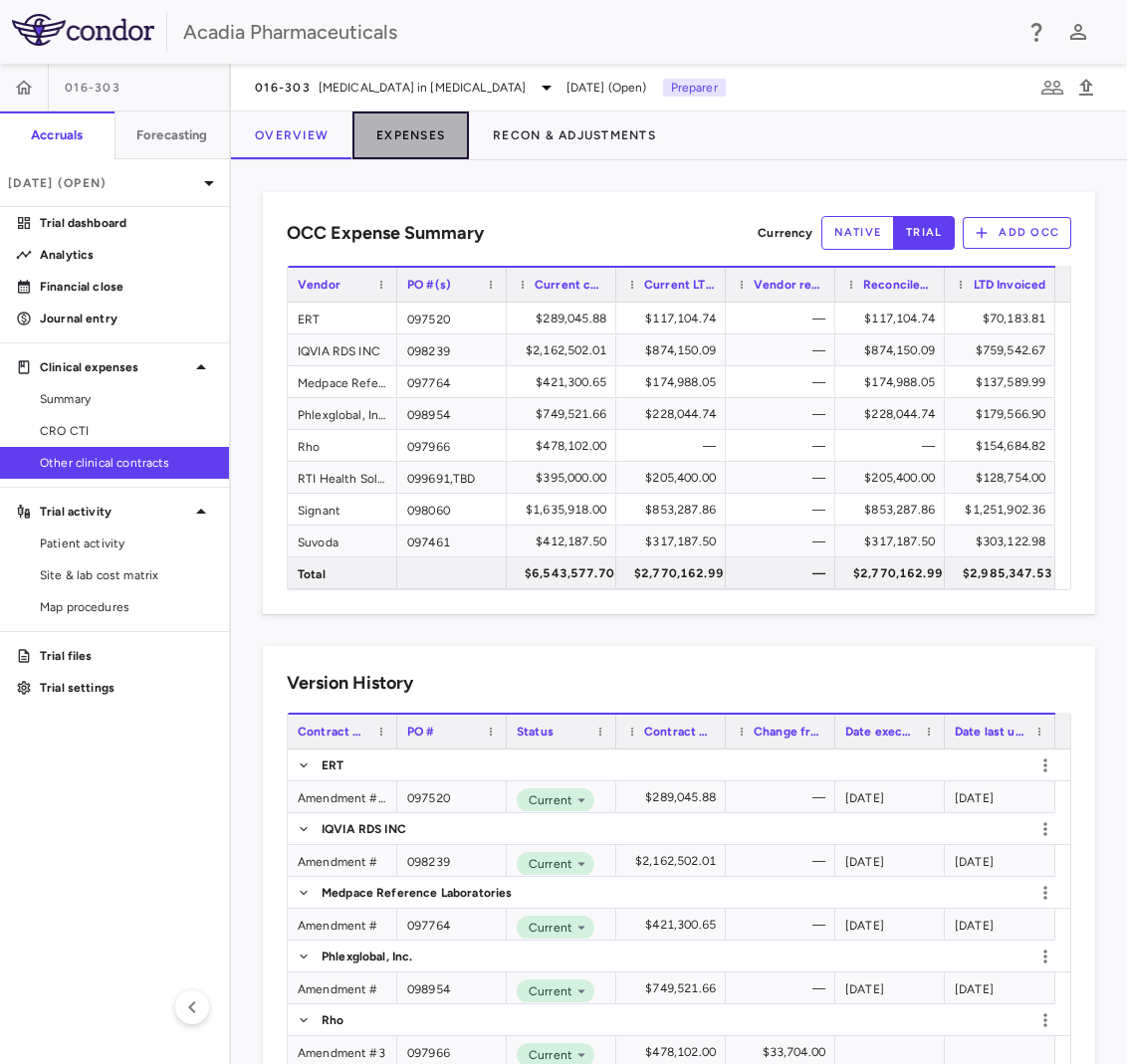 click on "Expenses" at bounding box center (410, 135) 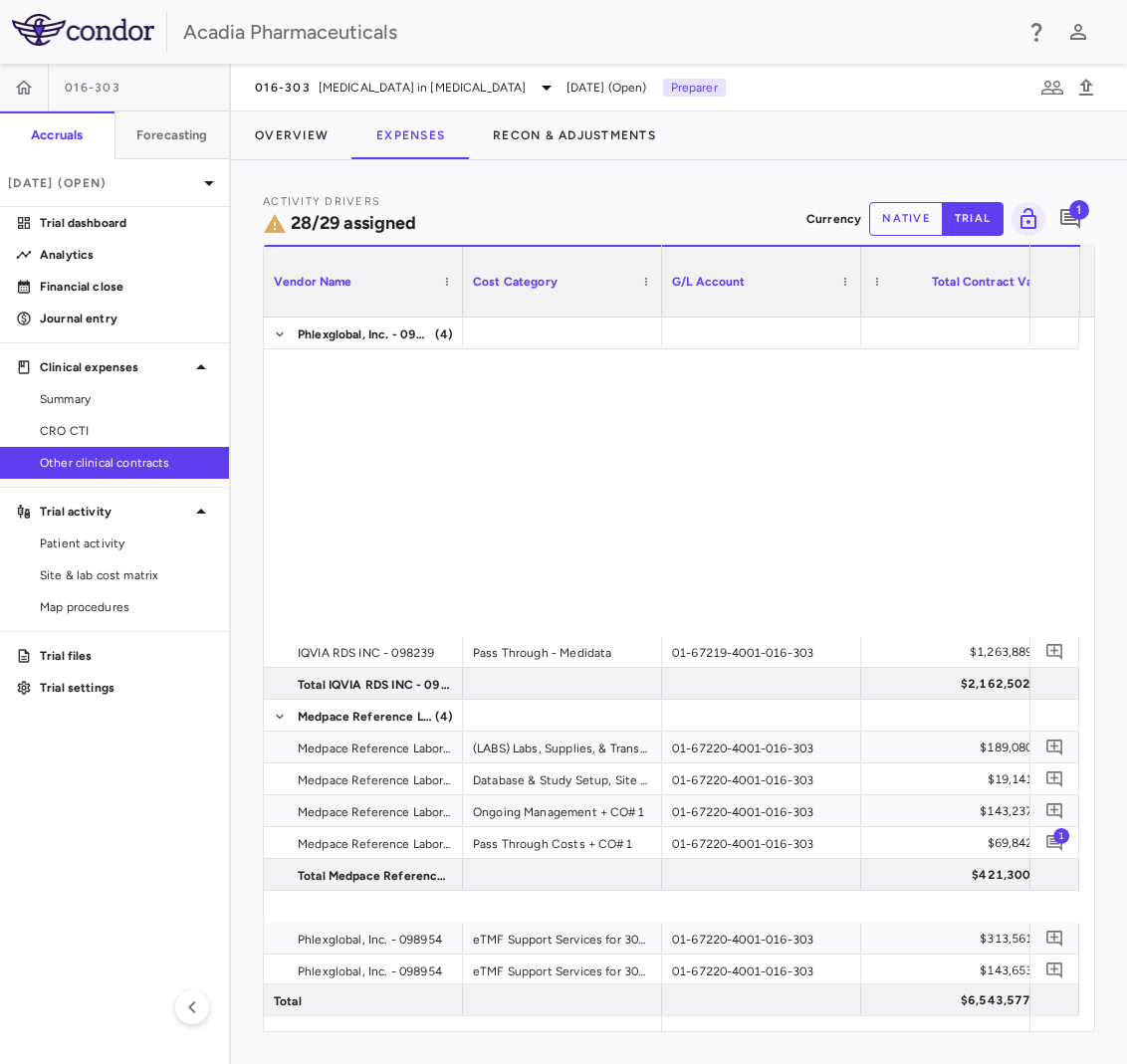 scroll, scrollTop: 764, scrollLeft: 0, axis: vertical 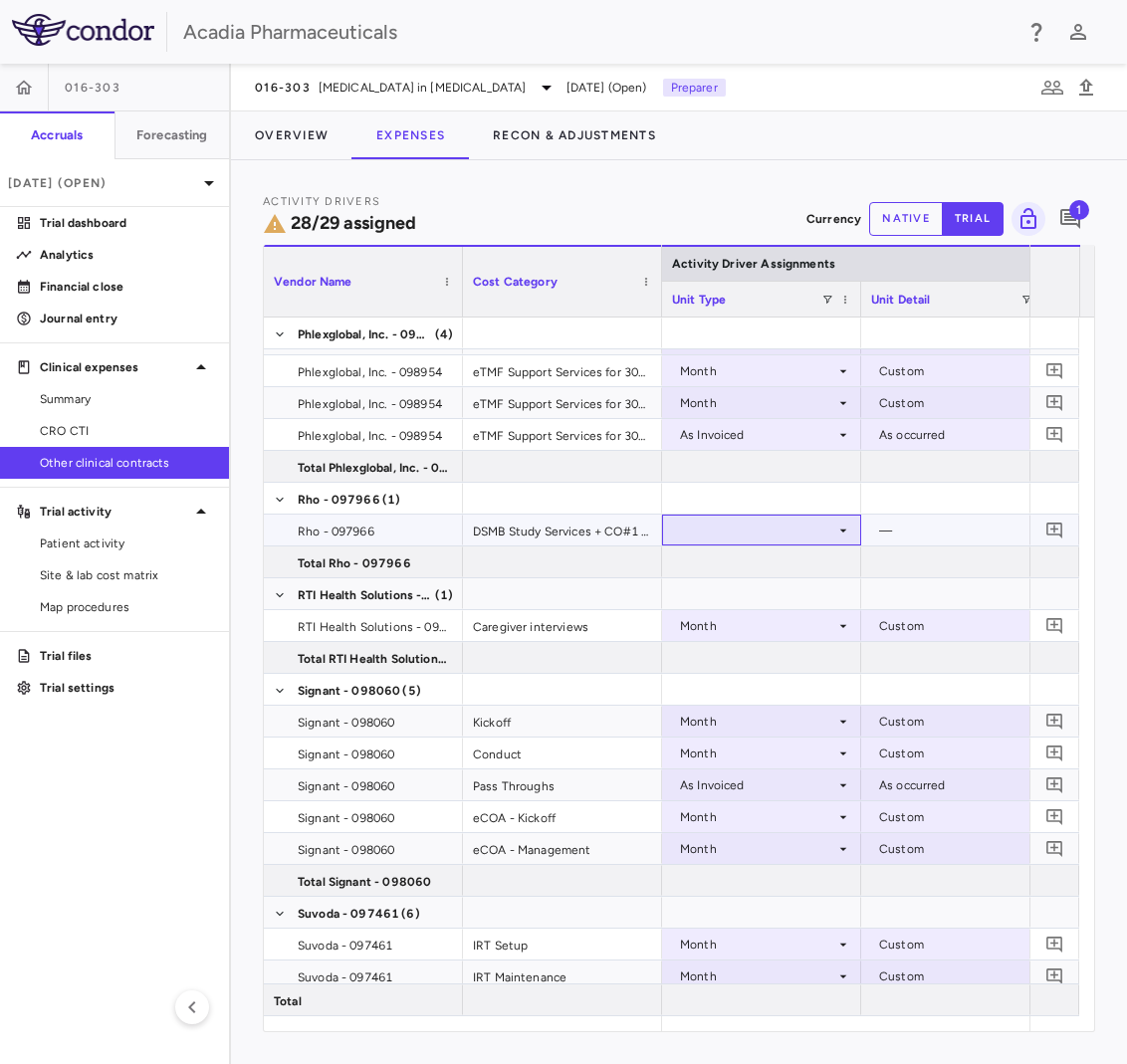click 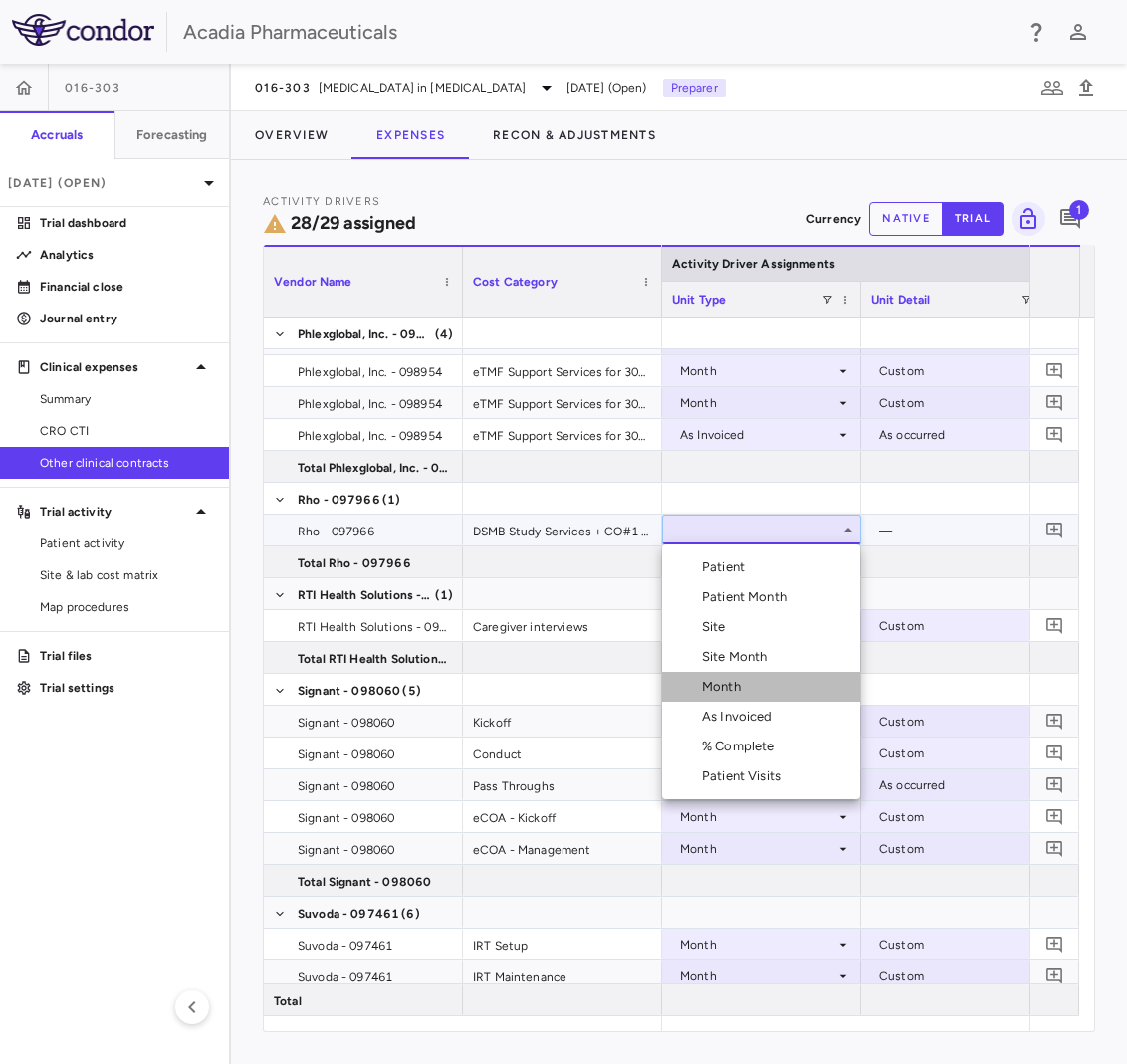 click on "Month" at bounding box center [725, 687] 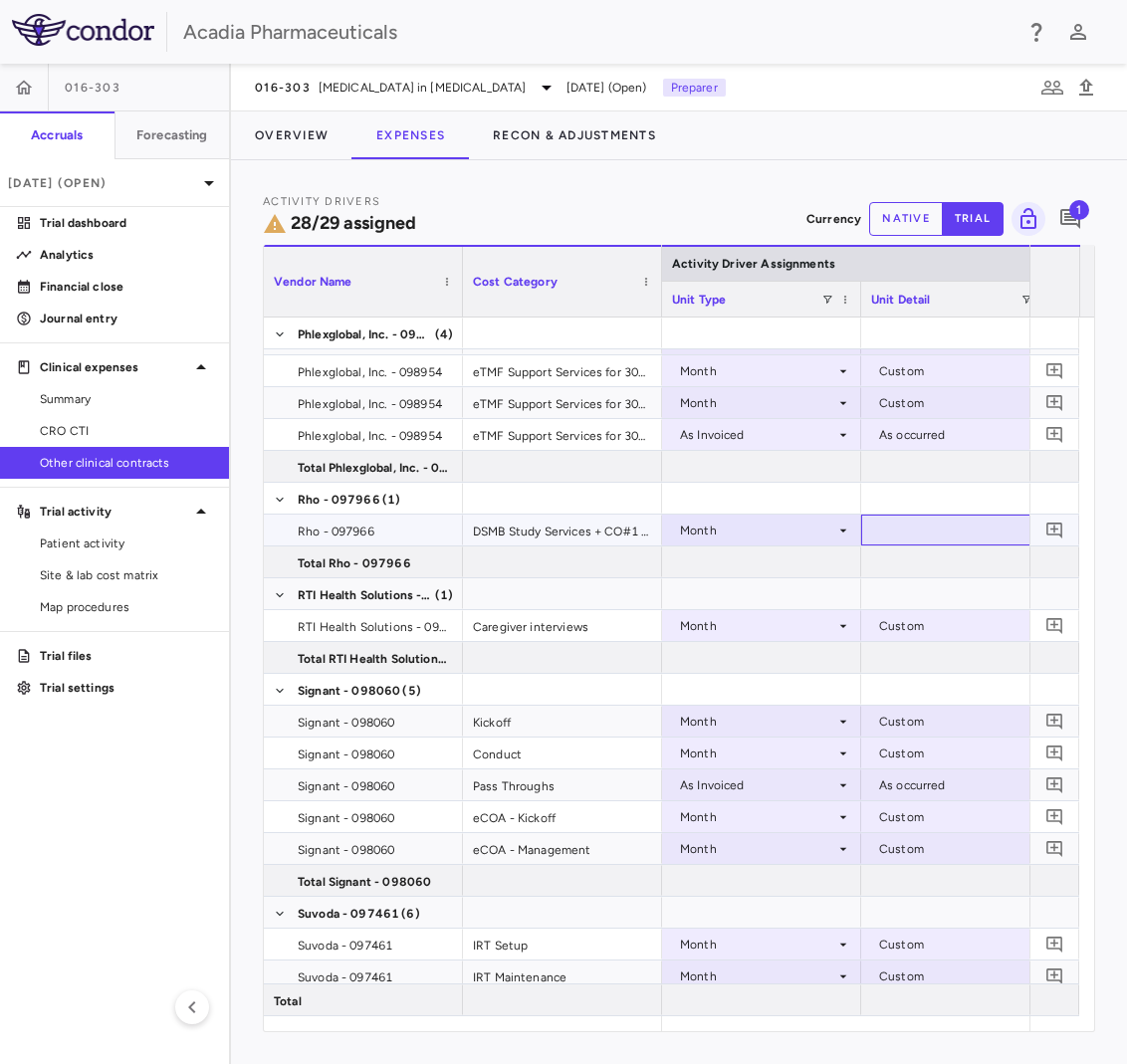 click at bounding box center [961, 530] 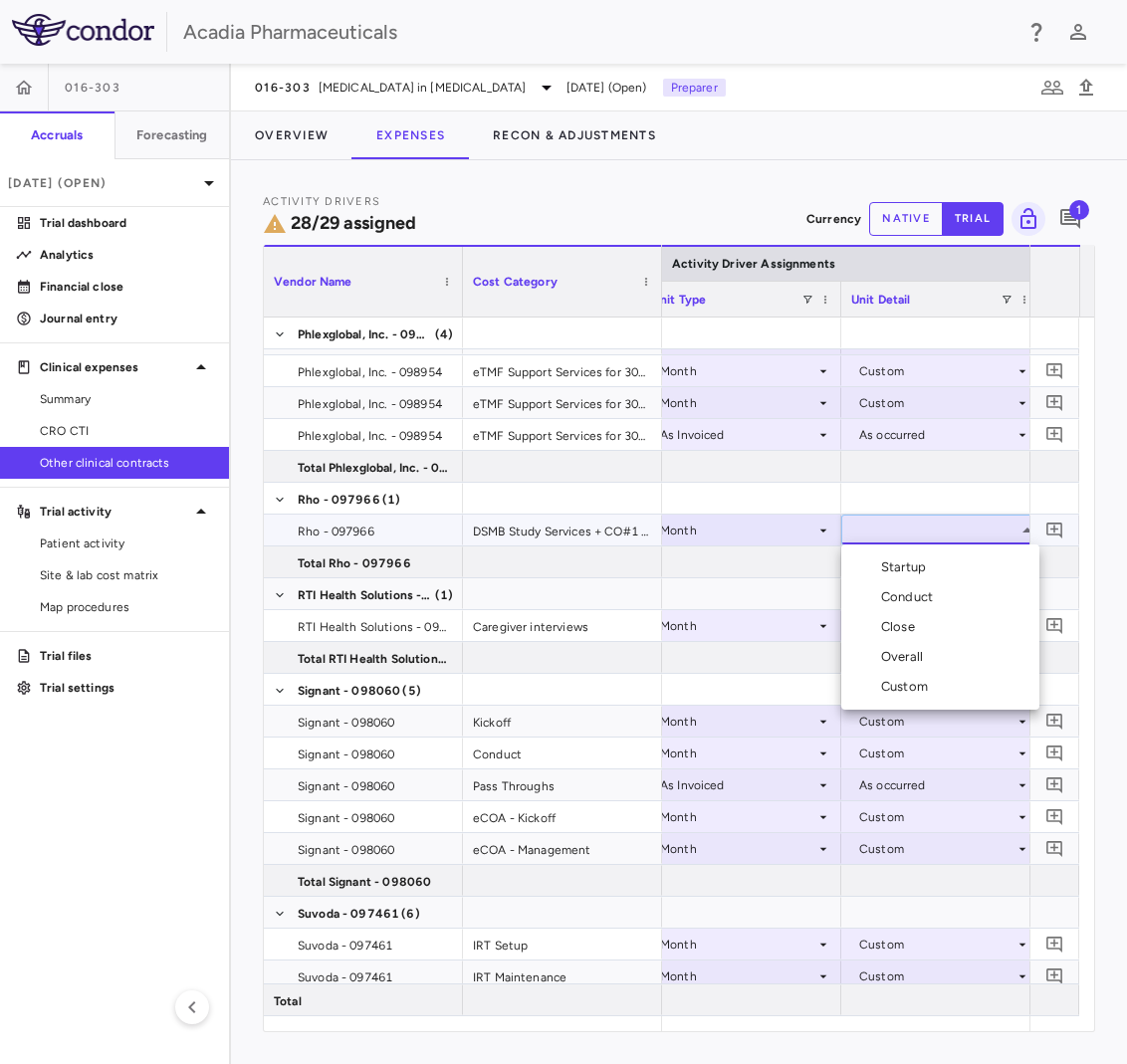 click on "Custom" at bounding box center (908, 687) 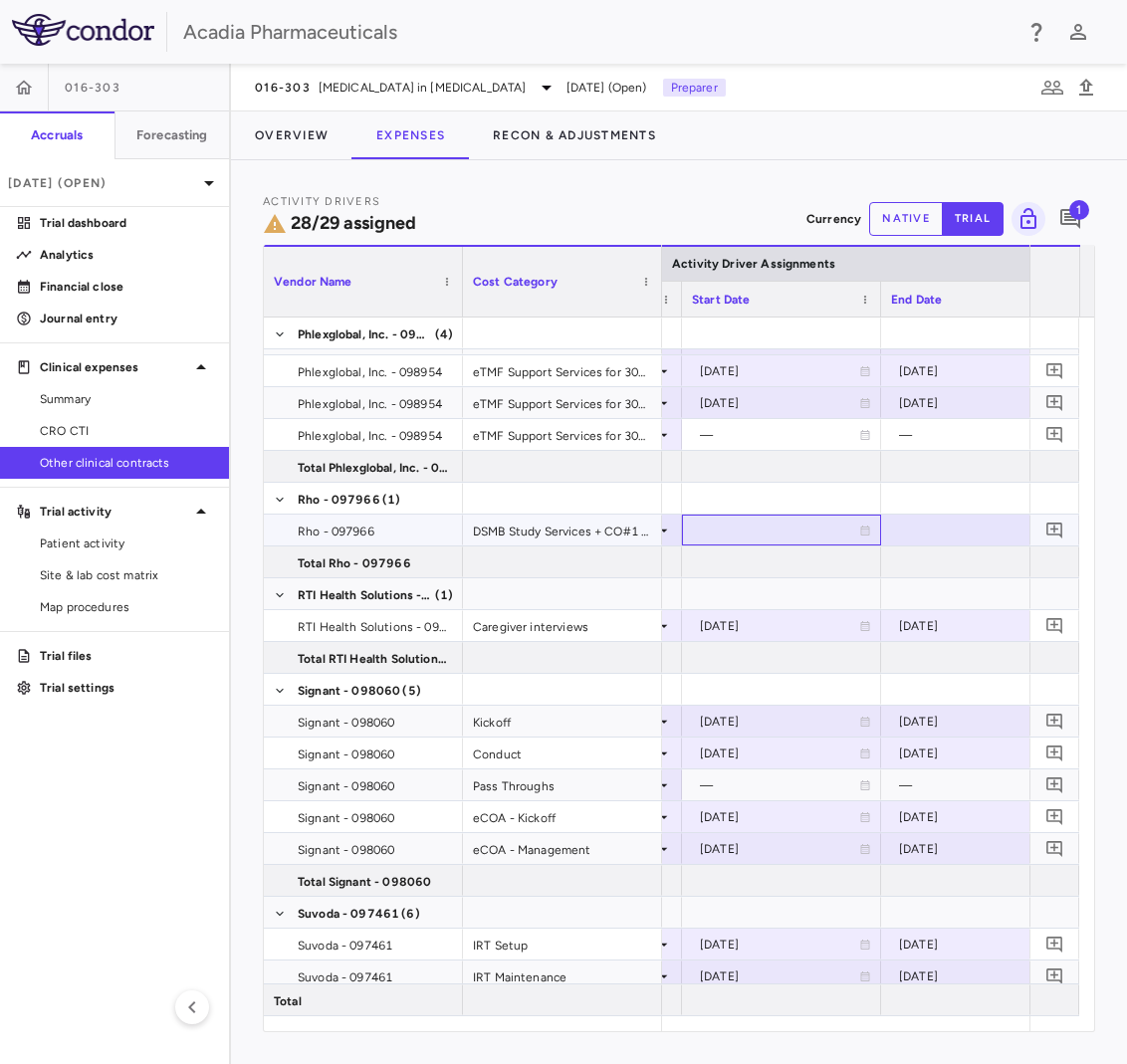 click at bounding box center (782, 530) 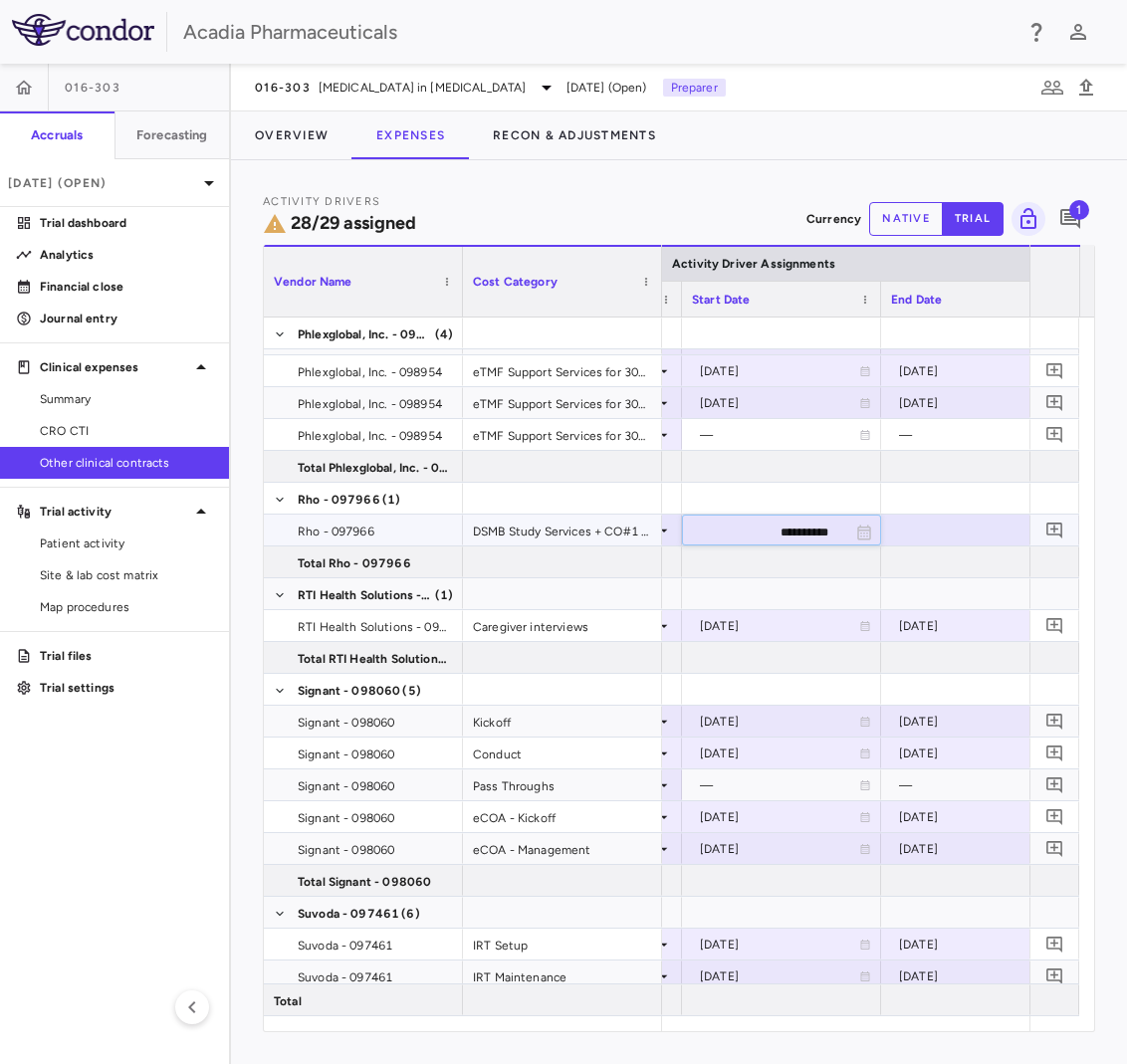 click on "**********" at bounding box center [764, 532] 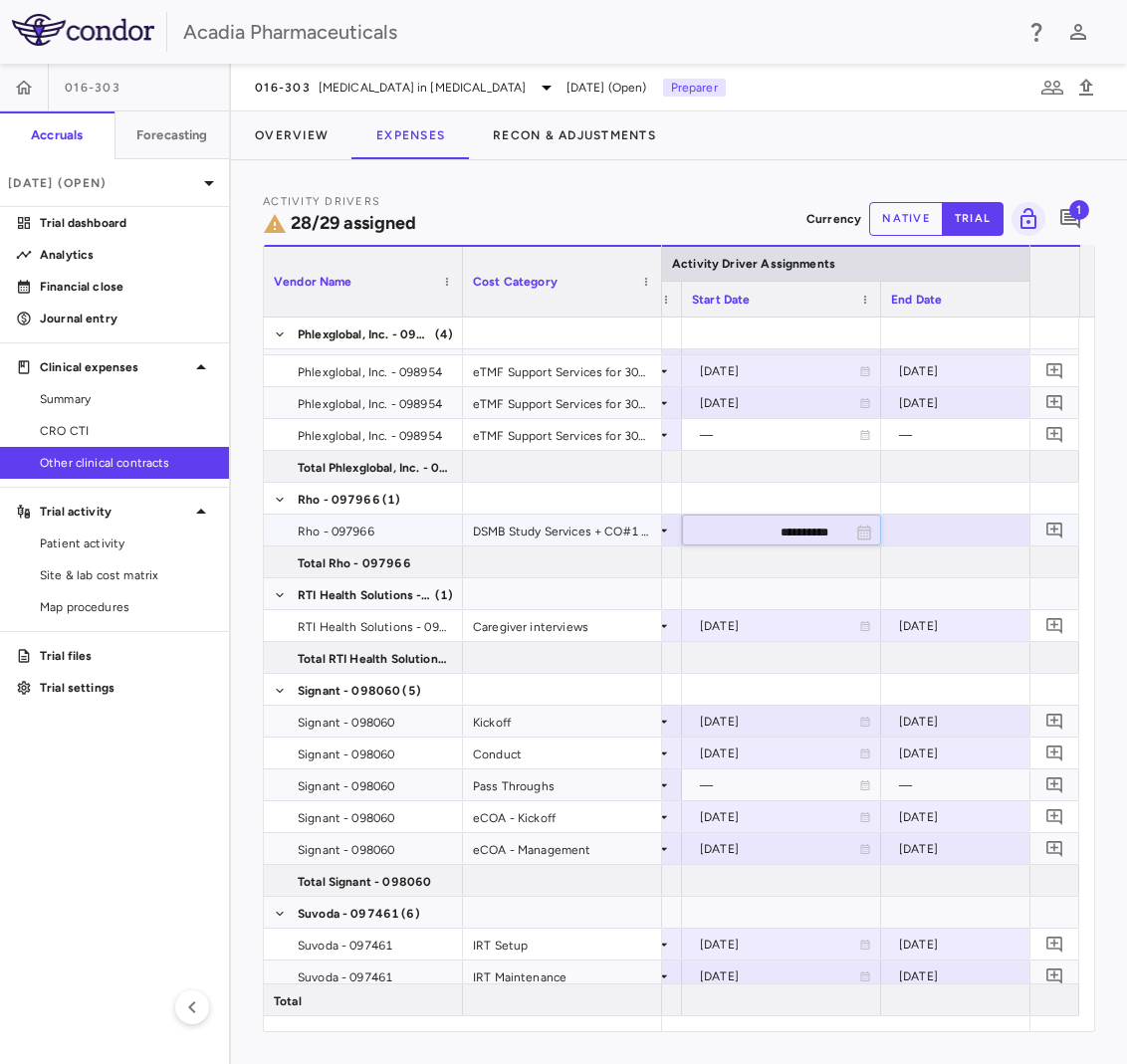 type on "**********" 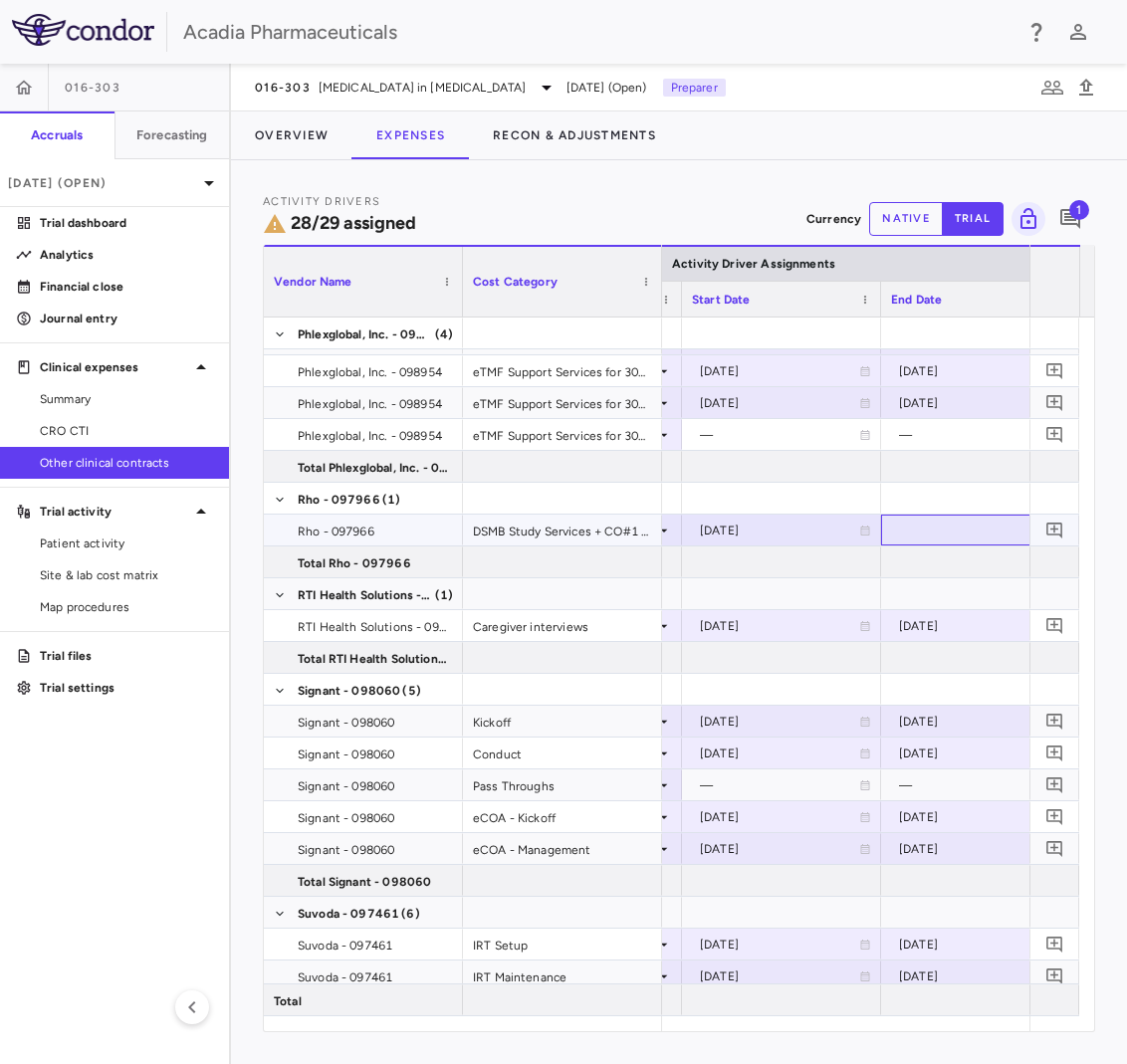 click at bounding box center (981, 530) 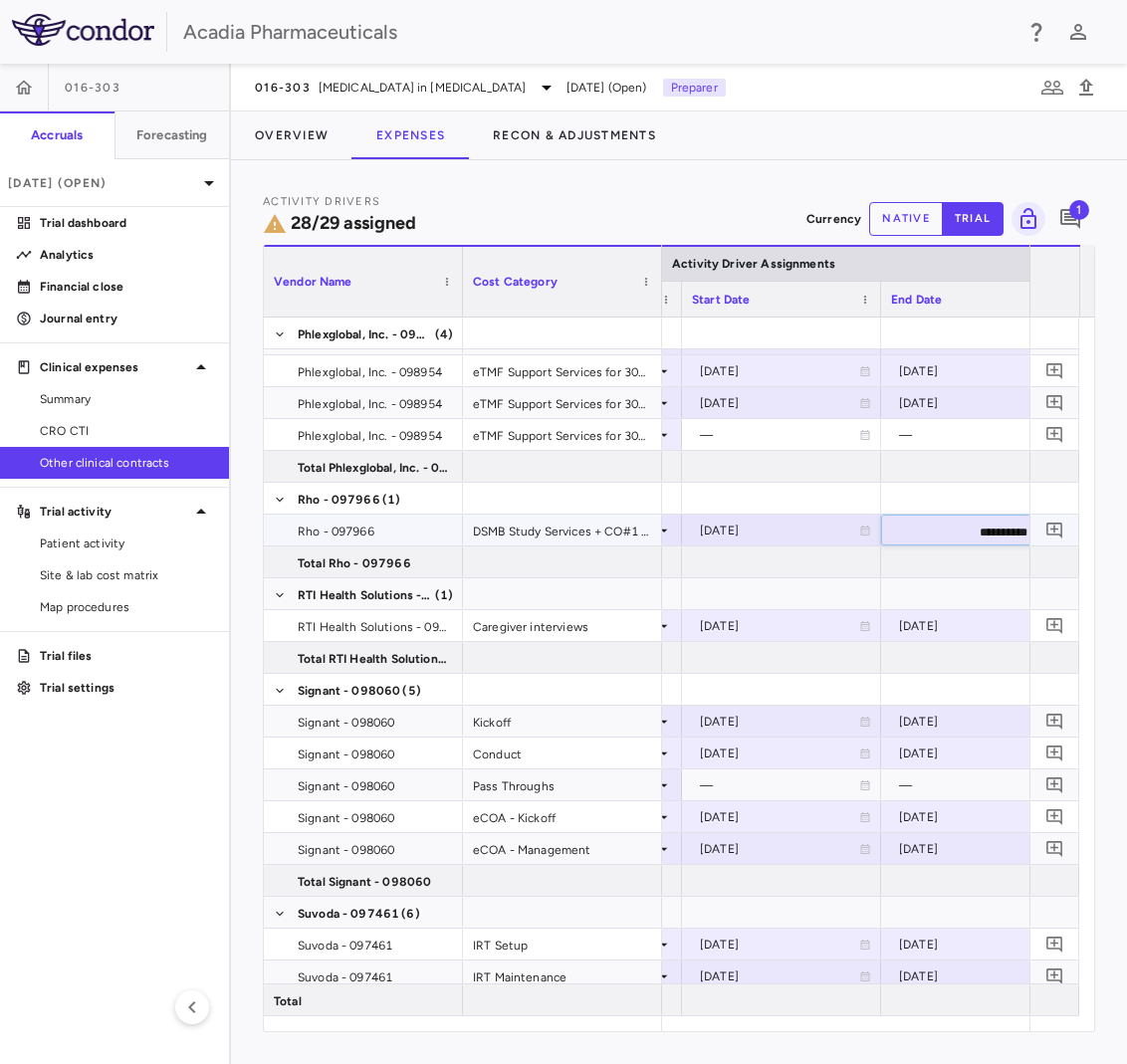 click on "**********" at bounding box center (963, 532) 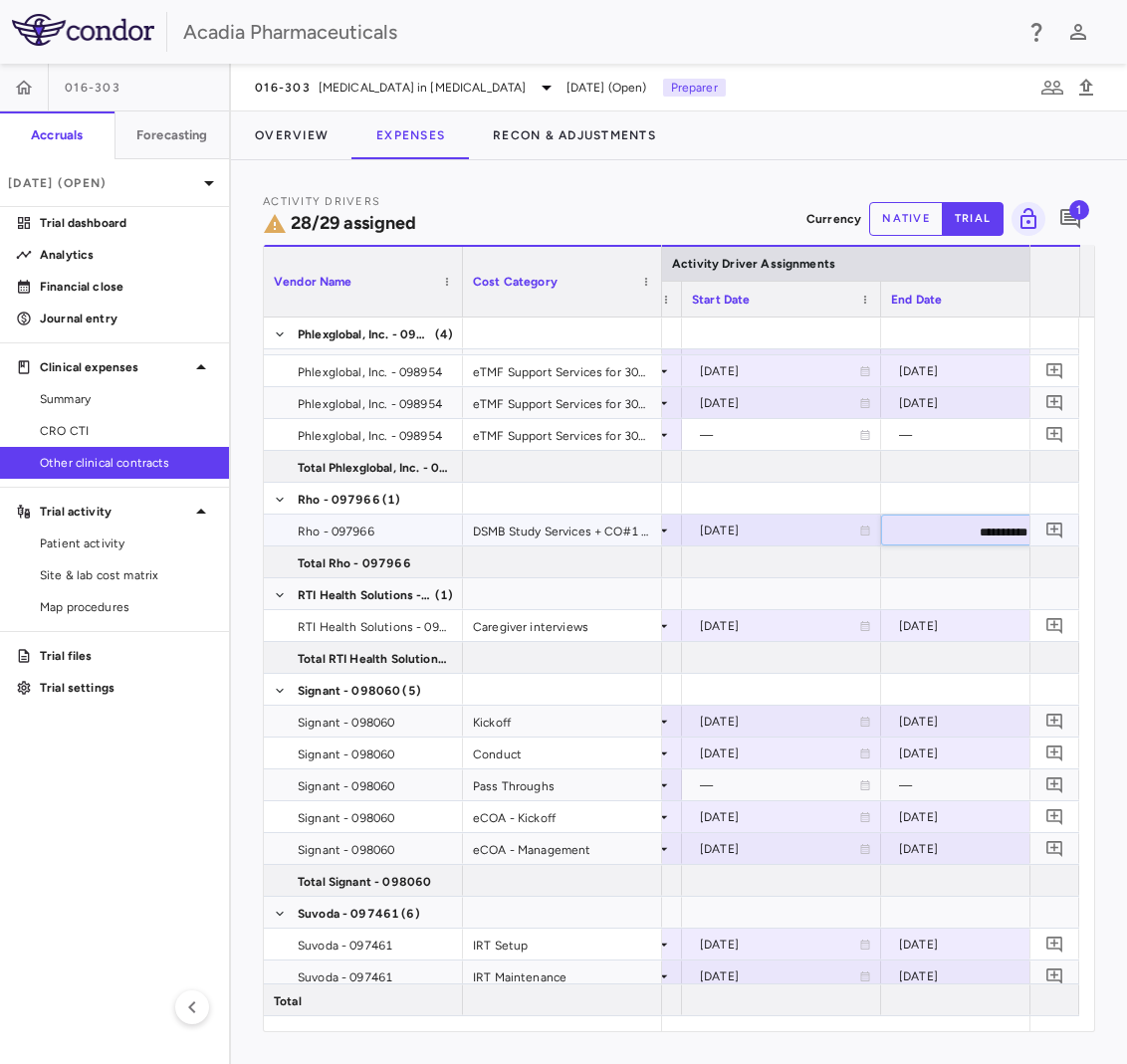 type on "**********" 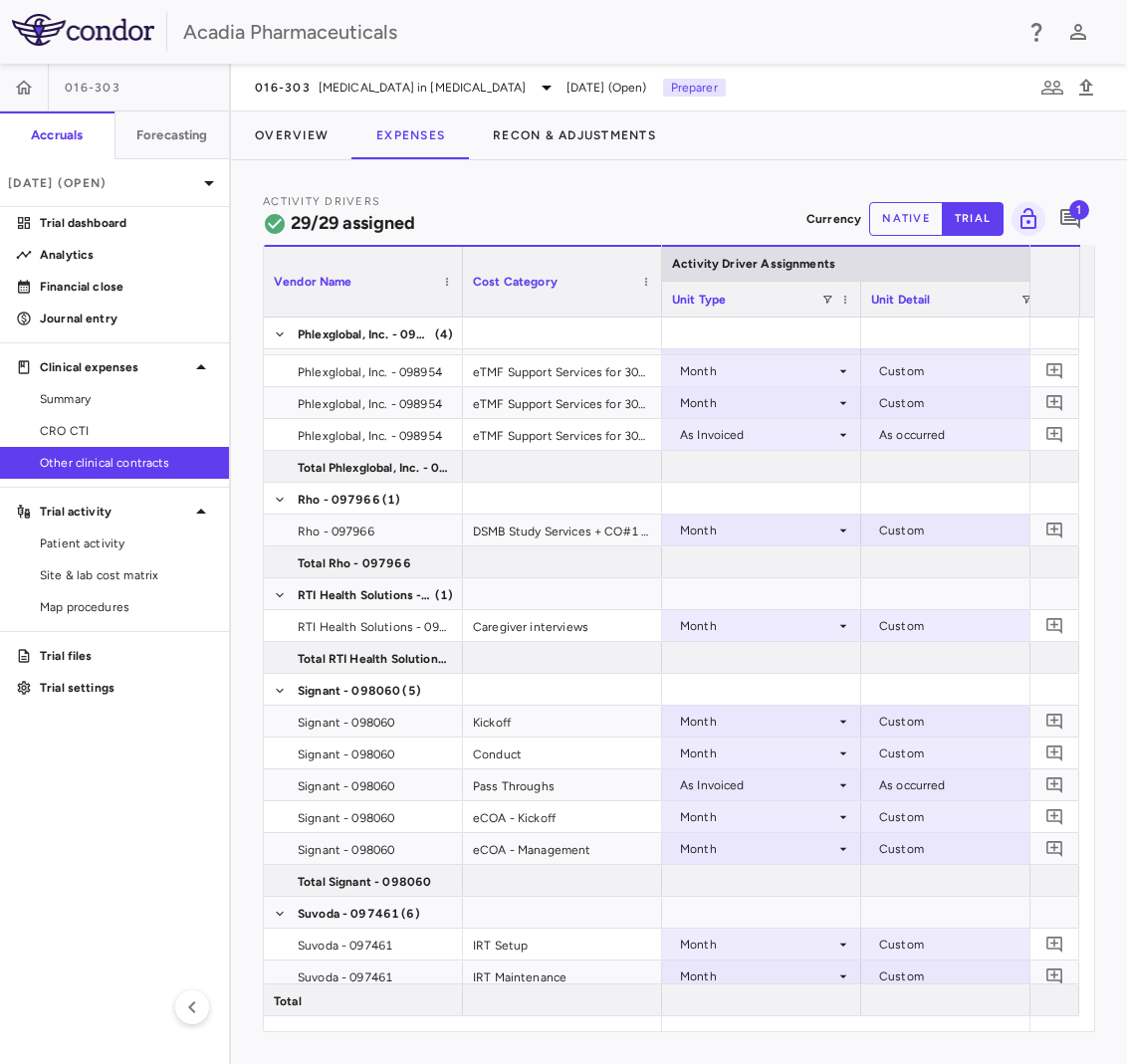 click on "Activity Drivers 29/29 assigned Currency native trial 1" at bounding box center [679, 218] 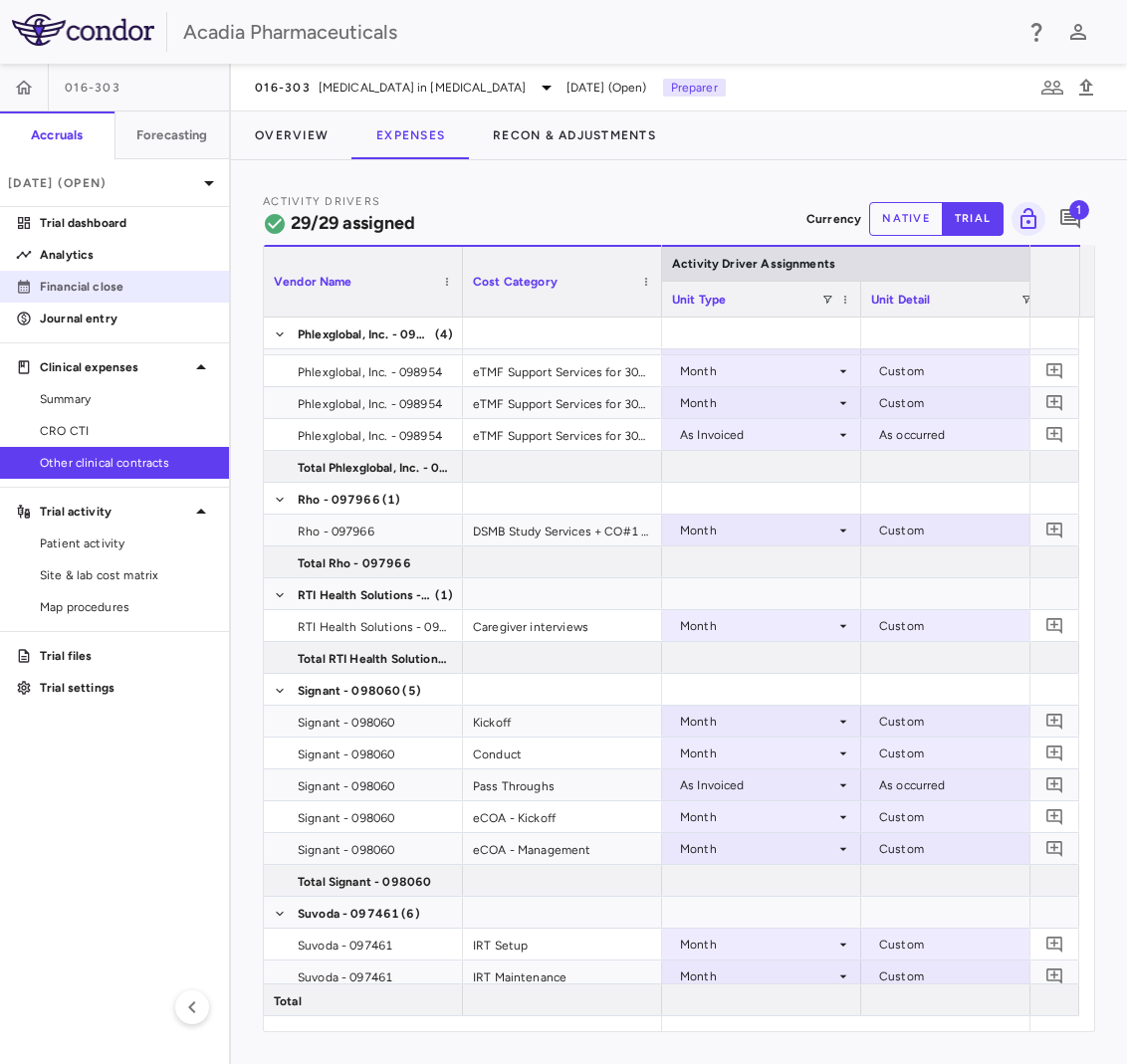 click on "Financial close" at bounding box center (126, 287) 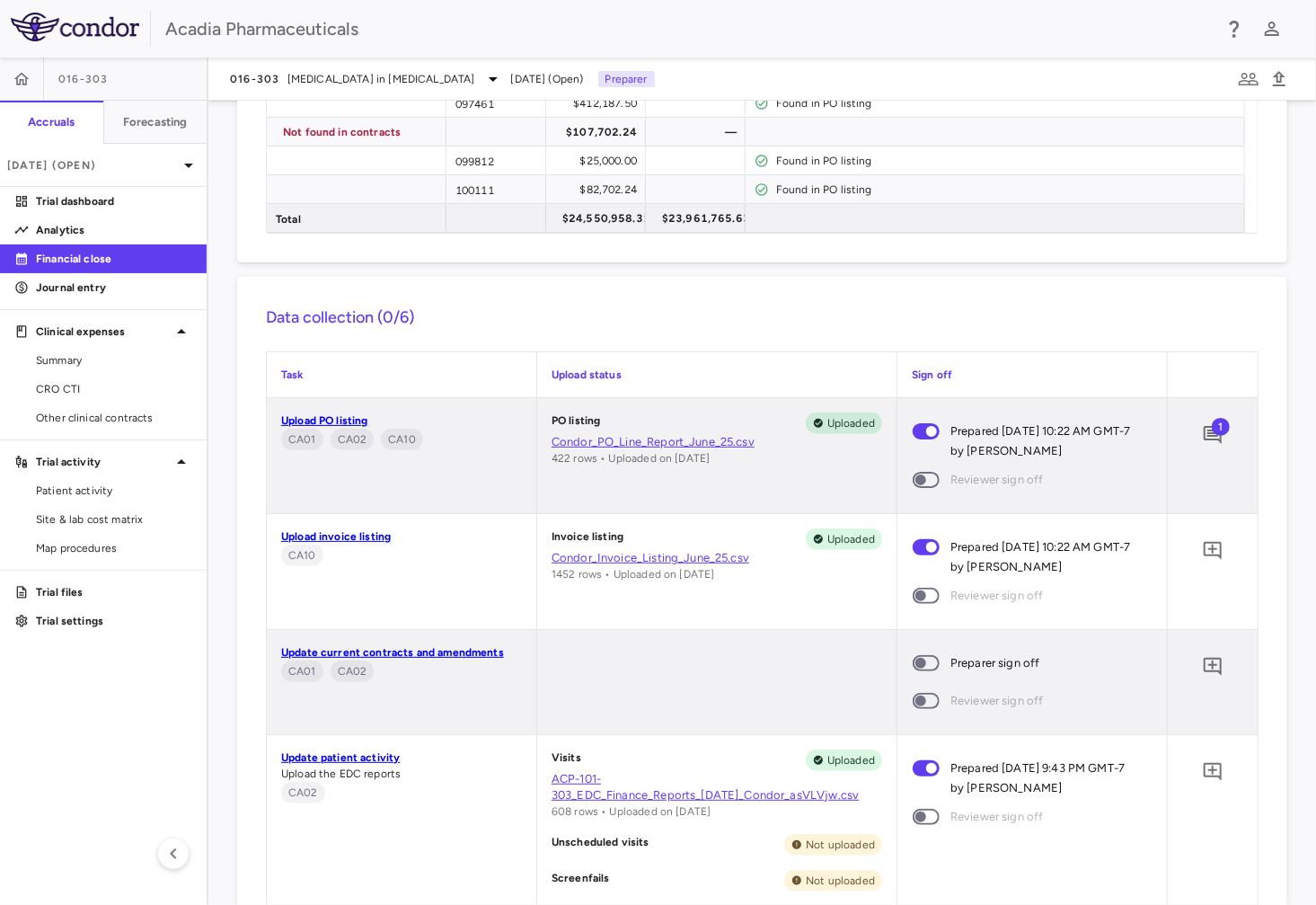 scroll, scrollTop: 749, scrollLeft: 0, axis: vertical 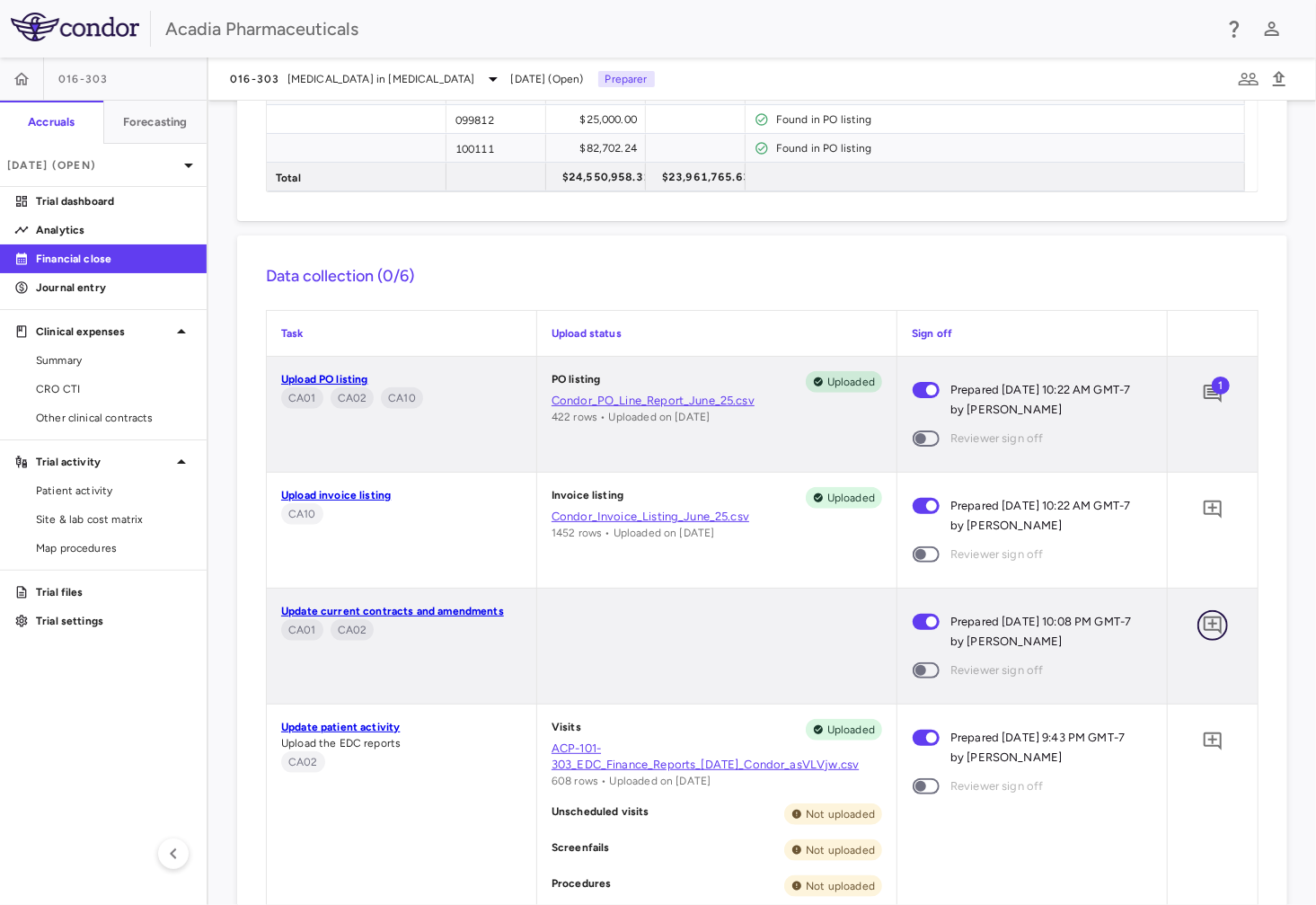 click 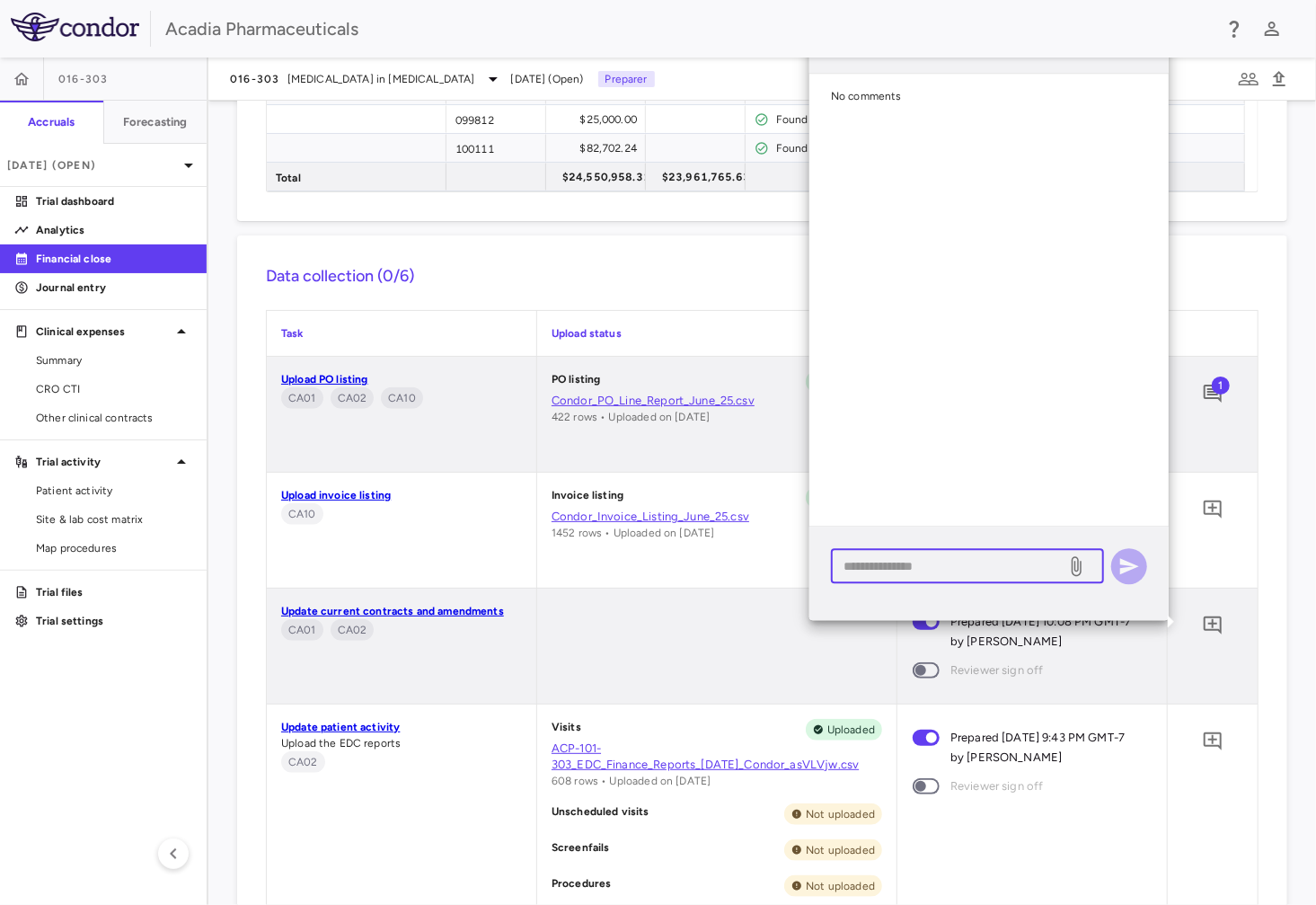click at bounding box center (949, 566) 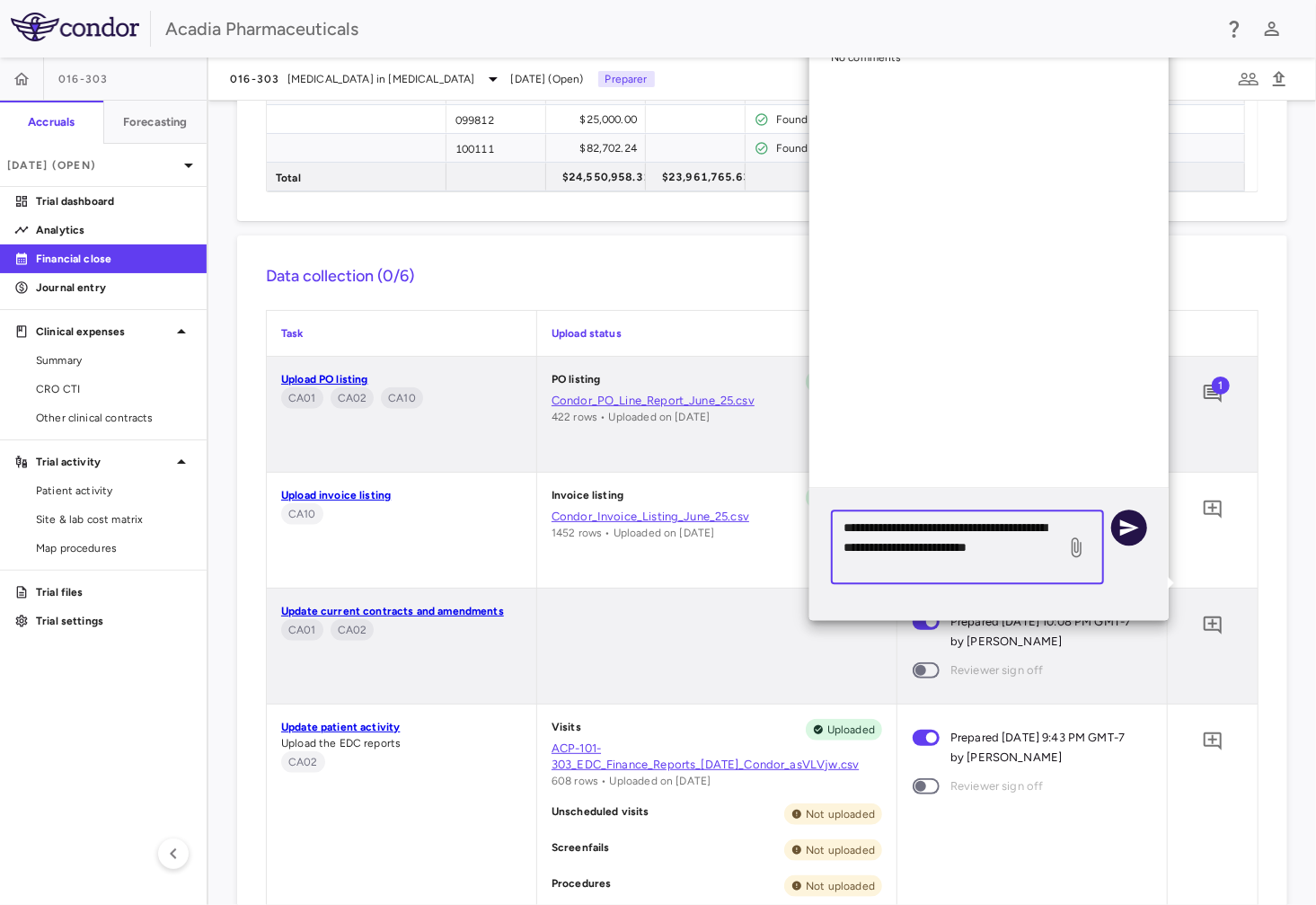 type on "**********" 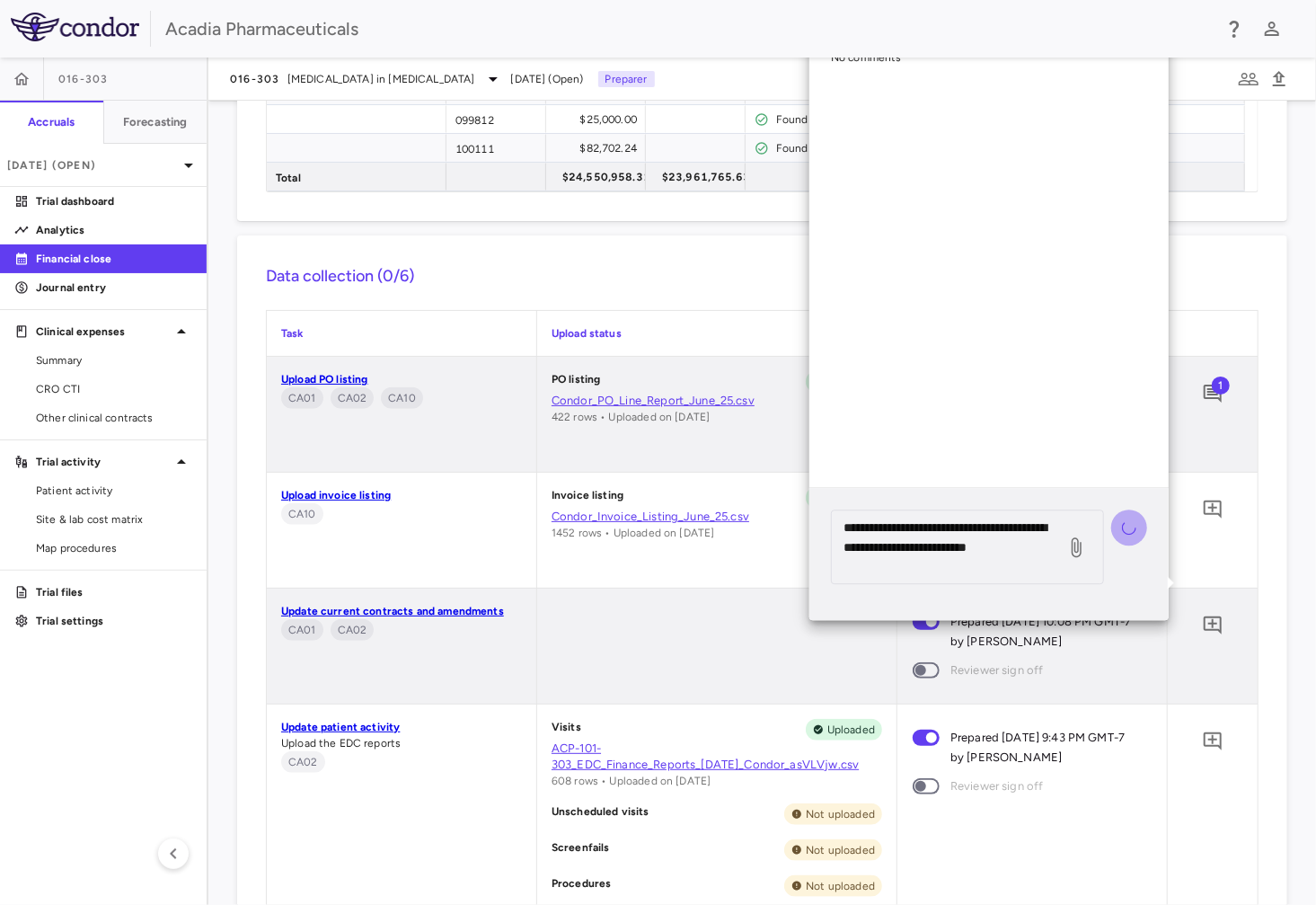 type 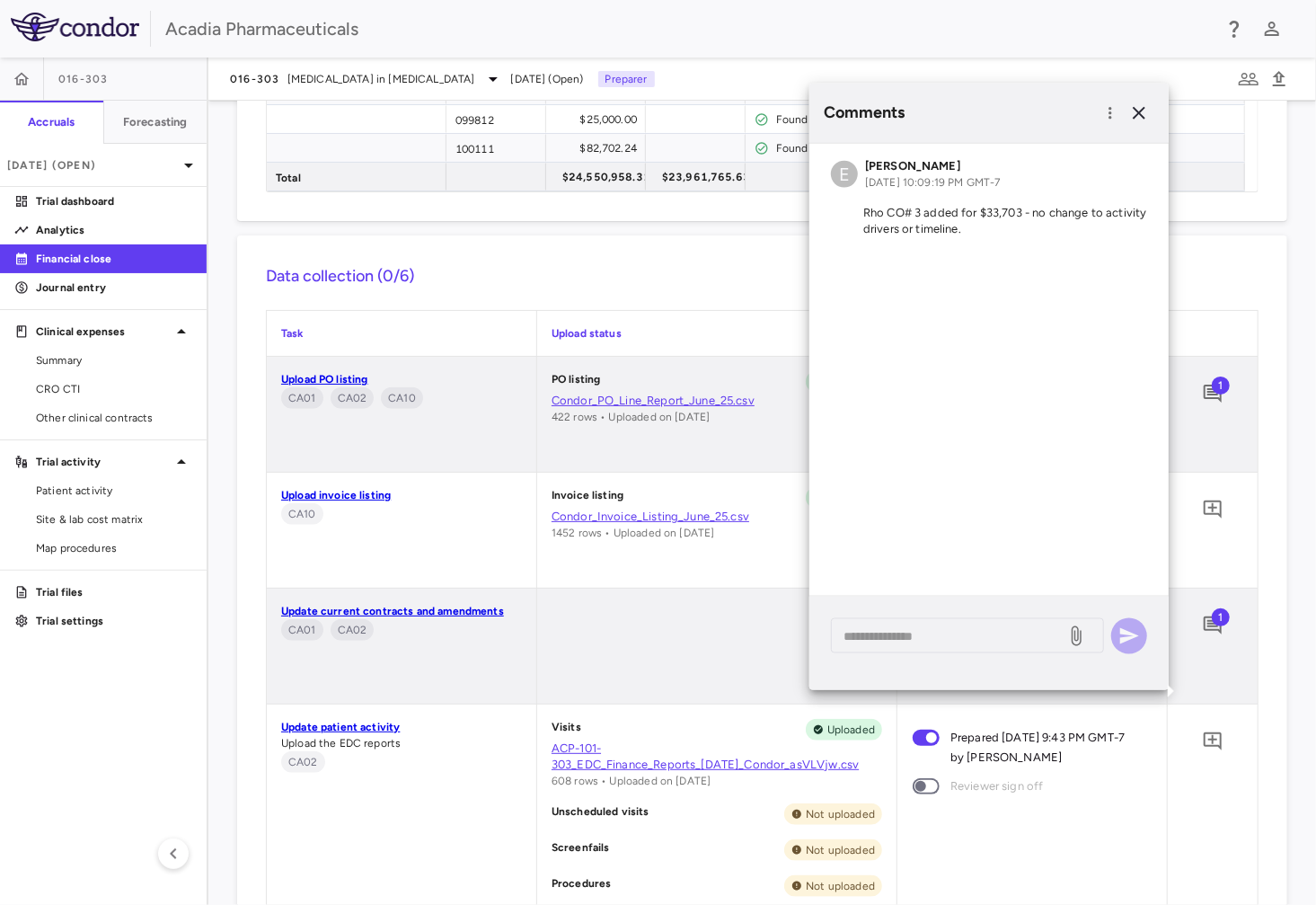 scroll, scrollTop: 449, scrollLeft: 0, axis: vertical 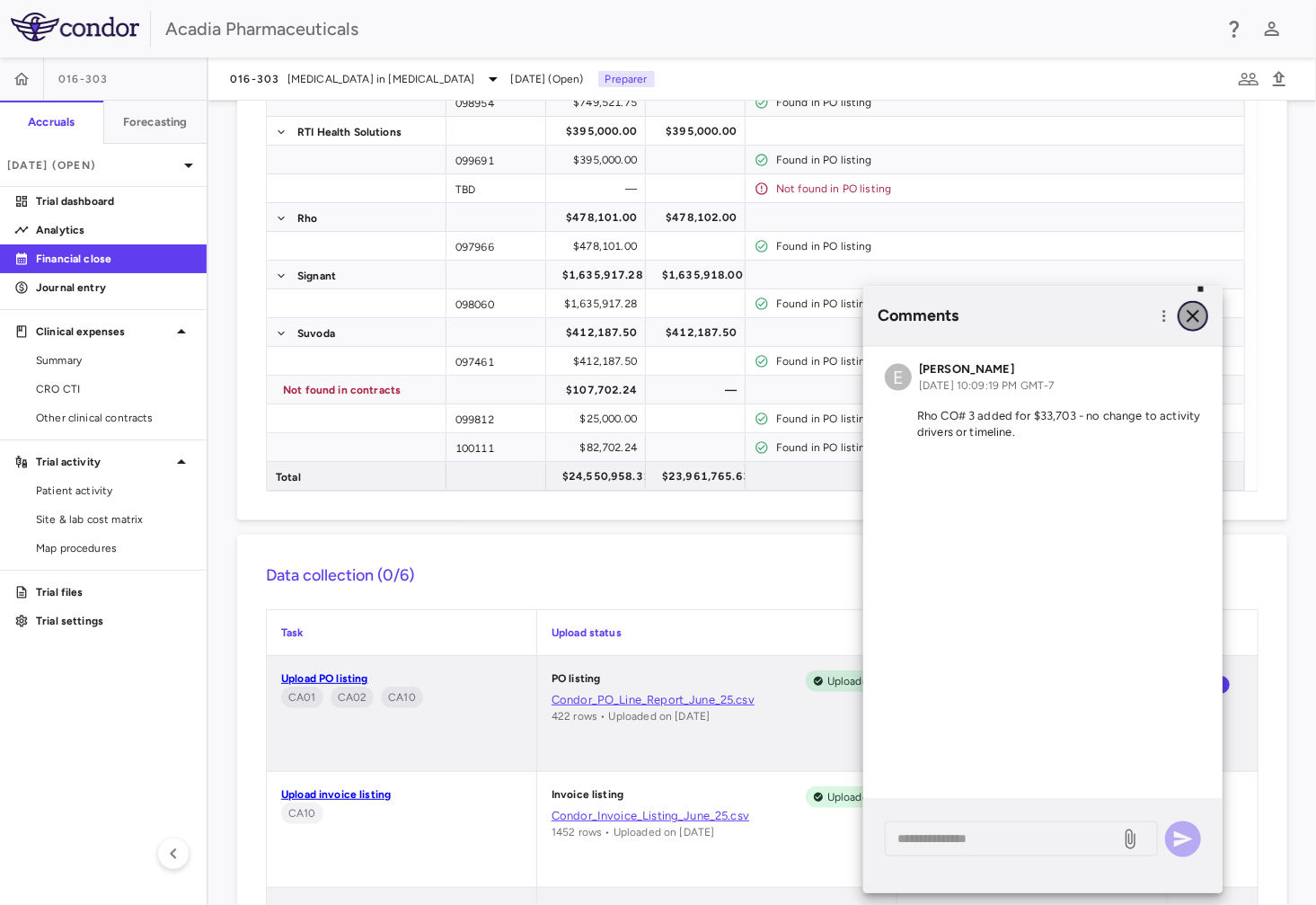 click 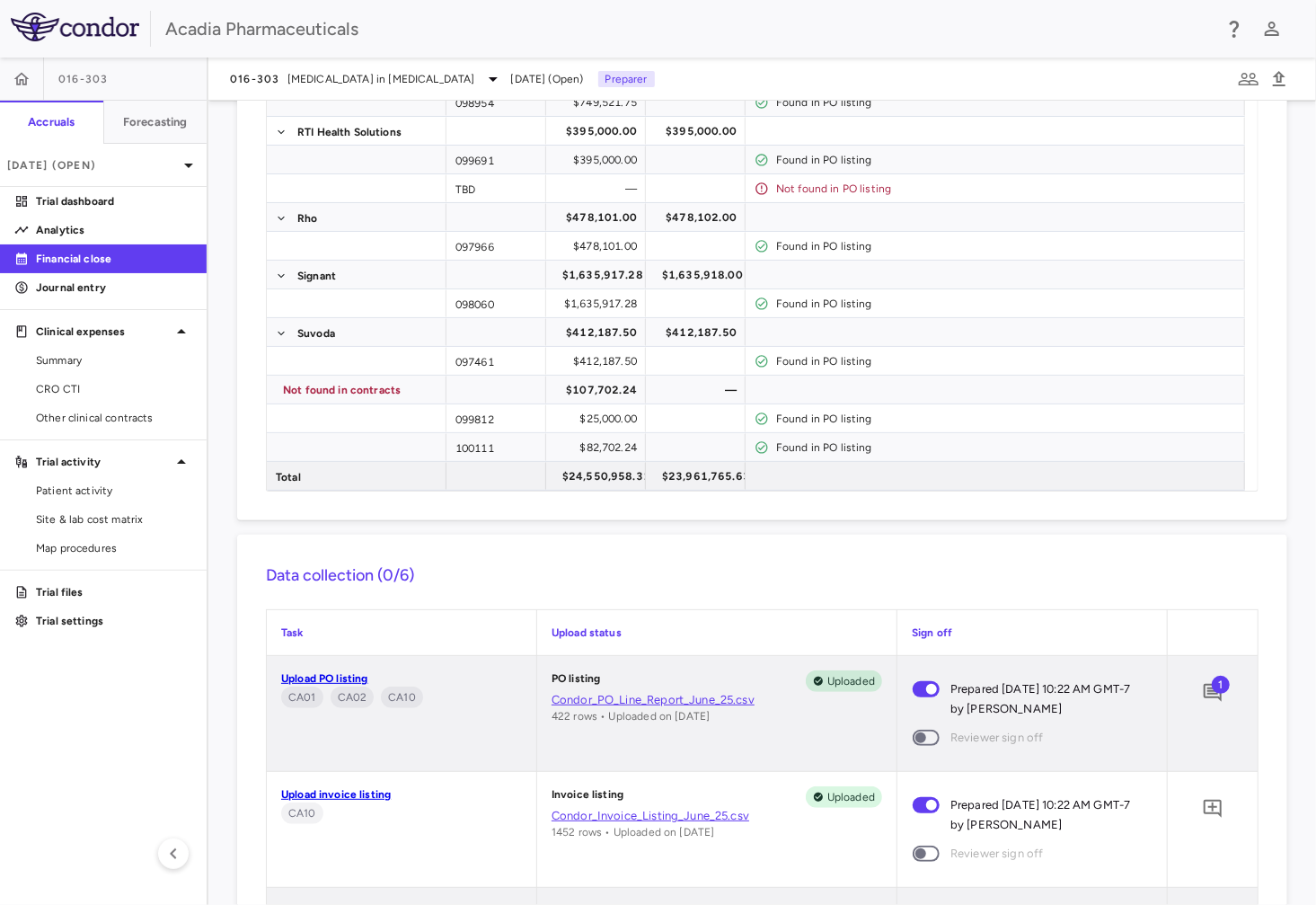 click on "Data collection (0/6) Task Upload status Sign off Upload [GEOGRAPHIC_DATA] PO listing Uploaded Condor_PO_Line_Report_June_25.csv 422 rows • Uploaded on [DATE] Prepared [DATE] 10:22 AM GMT-7 by [PERSON_NAME] Reviewer sign off 1 Upload invoice listing CA10 Invoice listing Uploaded Condor_Invoice_Listing_June_25.csv 1452 rows • Uploaded on [DATE] Prepared [DATE] 10:22 AM GMT-7 by [PERSON_NAME] Reviewer sign off 0 Update current contracts and amendments CA01 CA02 Prepared [DATE] 10:08 PM GMT-7 by [PERSON_NAME] Reviewer sign off 1 Update patient activity Upload the EDC reports CA02 Visits Uploaded ACP-101-303_EDC_Finance_Reports_[DATE]_Condor_asVLVjw.csv 608 rows • Uploaded on [DATE] Unscheduled visits Not uploaded Screenfails Not uploaded Procedures Not uploaded Prepared [DATE] 9:43 PM GMT-7 by [PERSON_NAME] Reviewer sign off 0 Update sites & labs Add sites, add labs, and update pricing CA02 Site listing Uploaded 101-303_Finance_Report_for_June_[DATE]_Condor.csv 3 CA02 0" at bounding box center [762, 1010] 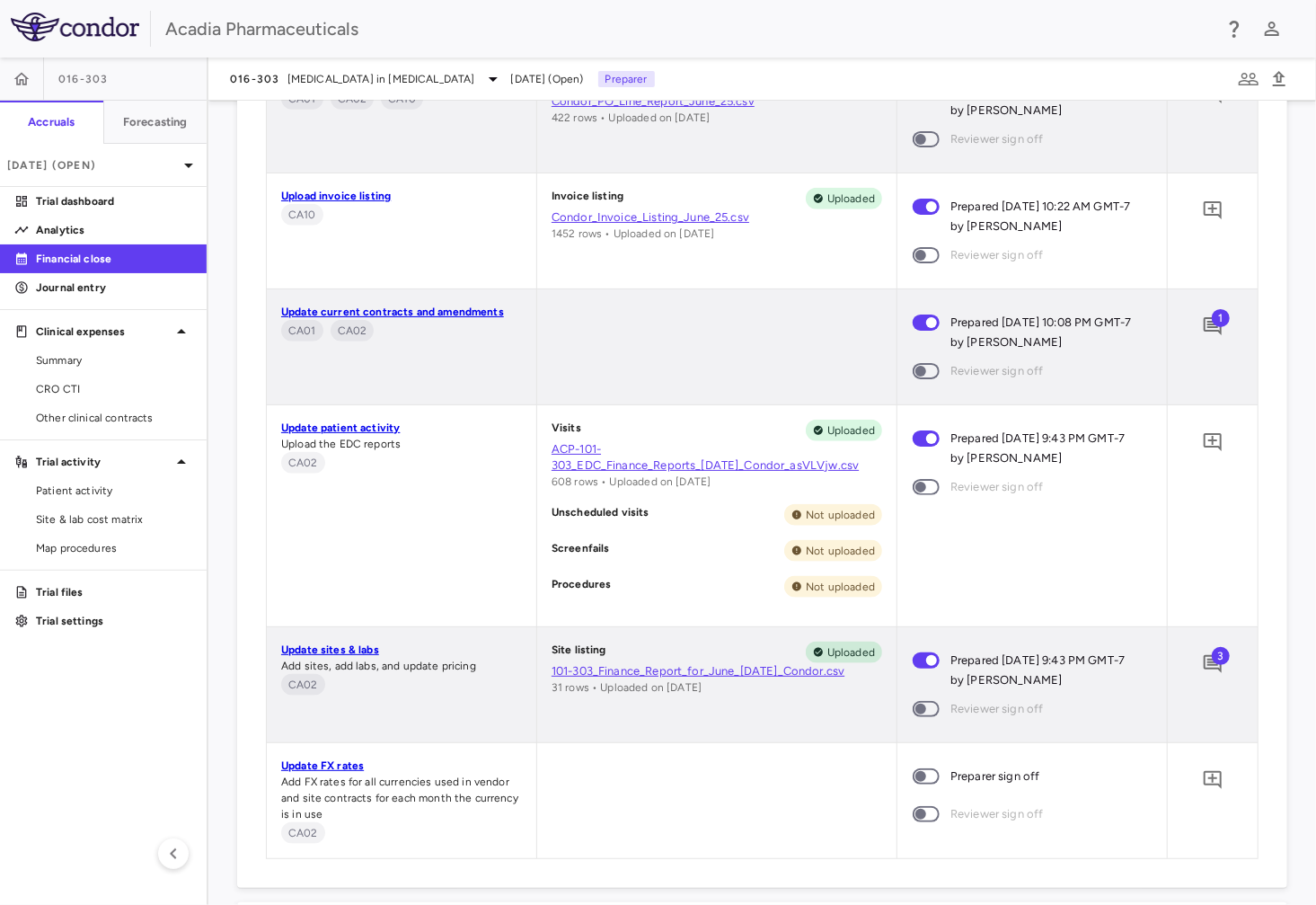 scroll, scrollTop: 1198, scrollLeft: 0, axis: vertical 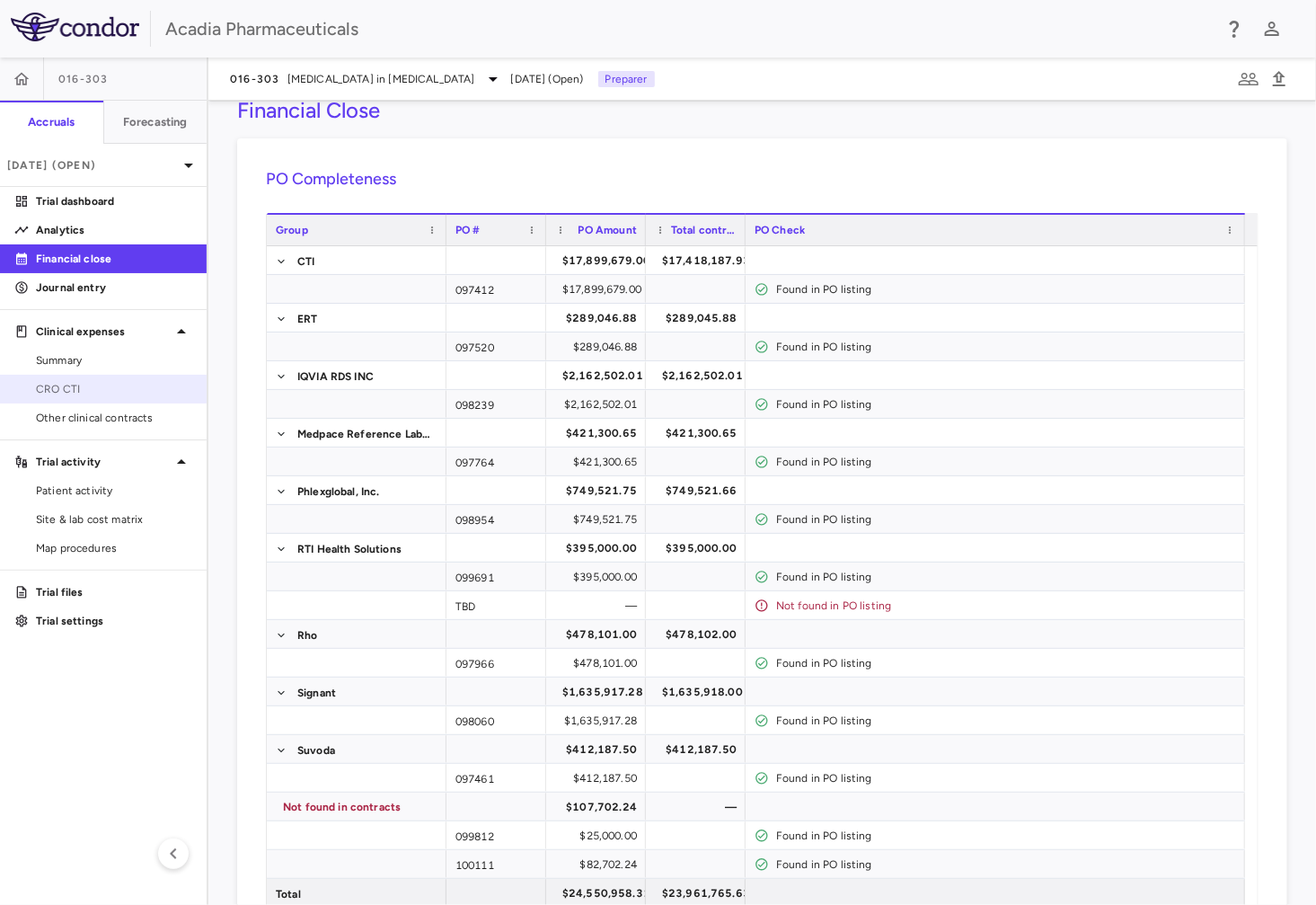click on "CRO CTI" at bounding box center (114, 389) 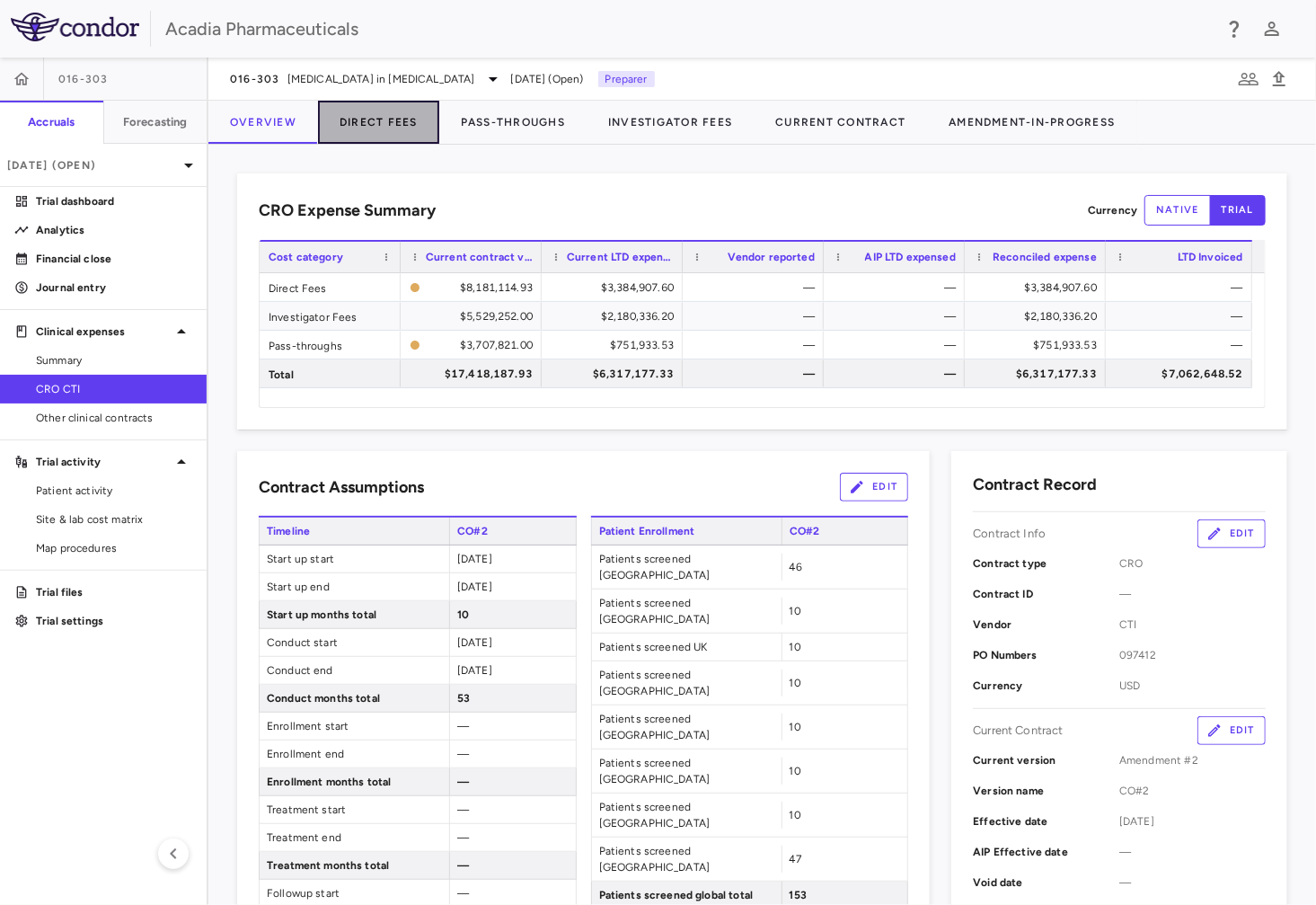 click on "Direct Fees" at bounding box center [378, 122] 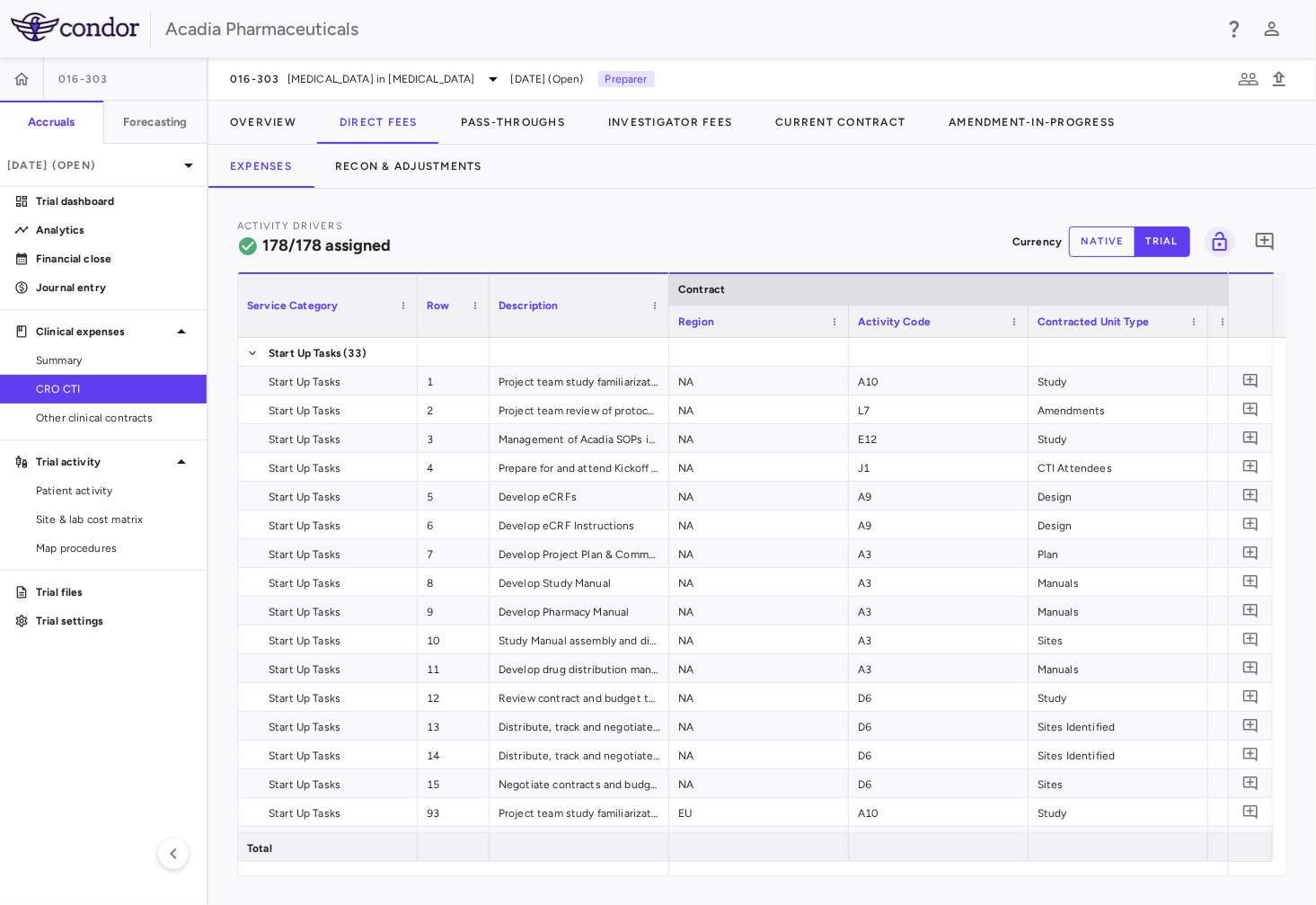 click on "Expenses Recon & Adjustments" at bounding box center [762, 166] 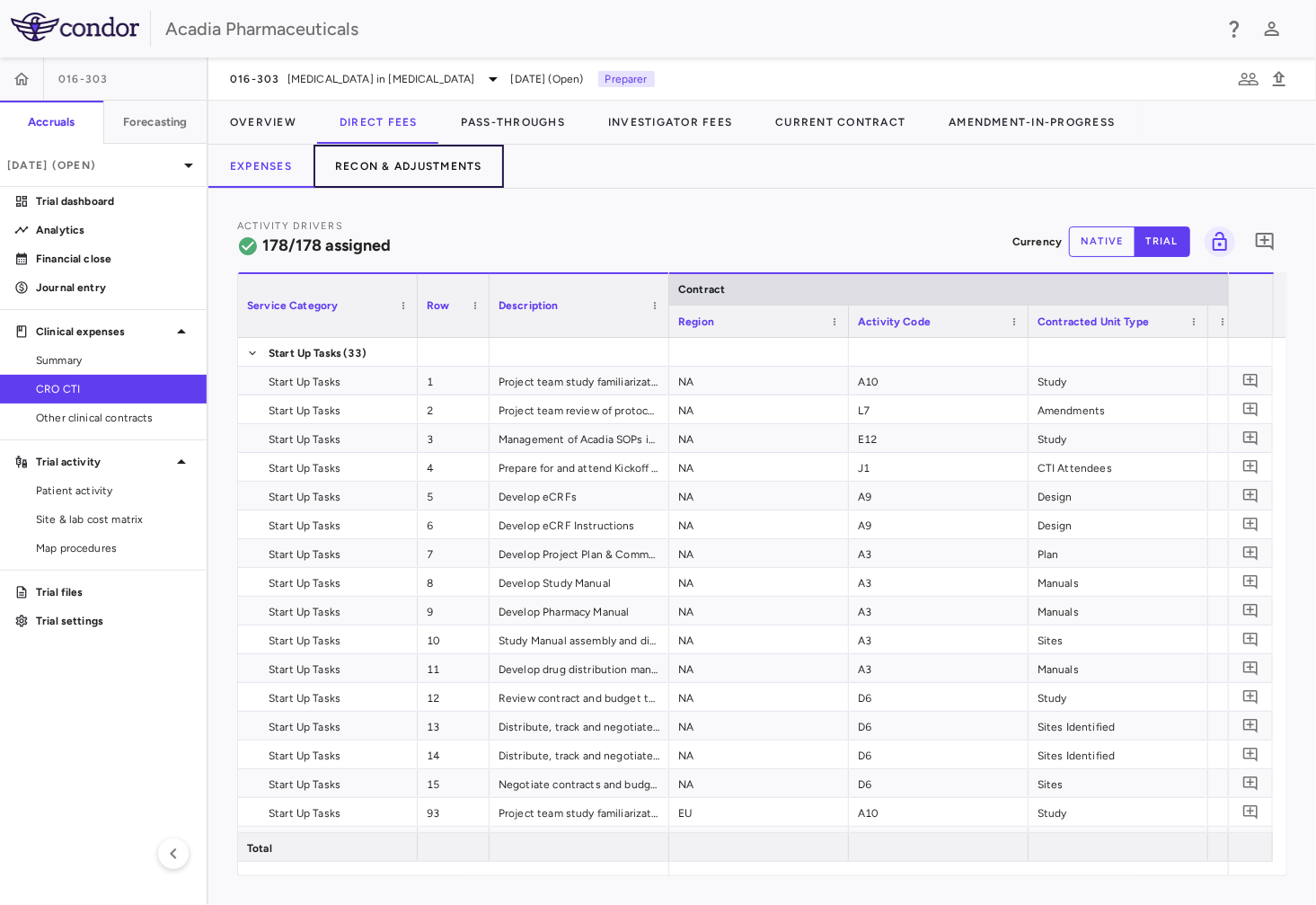 click on "Recon & Adjustments" at bounding box center [409, 166] 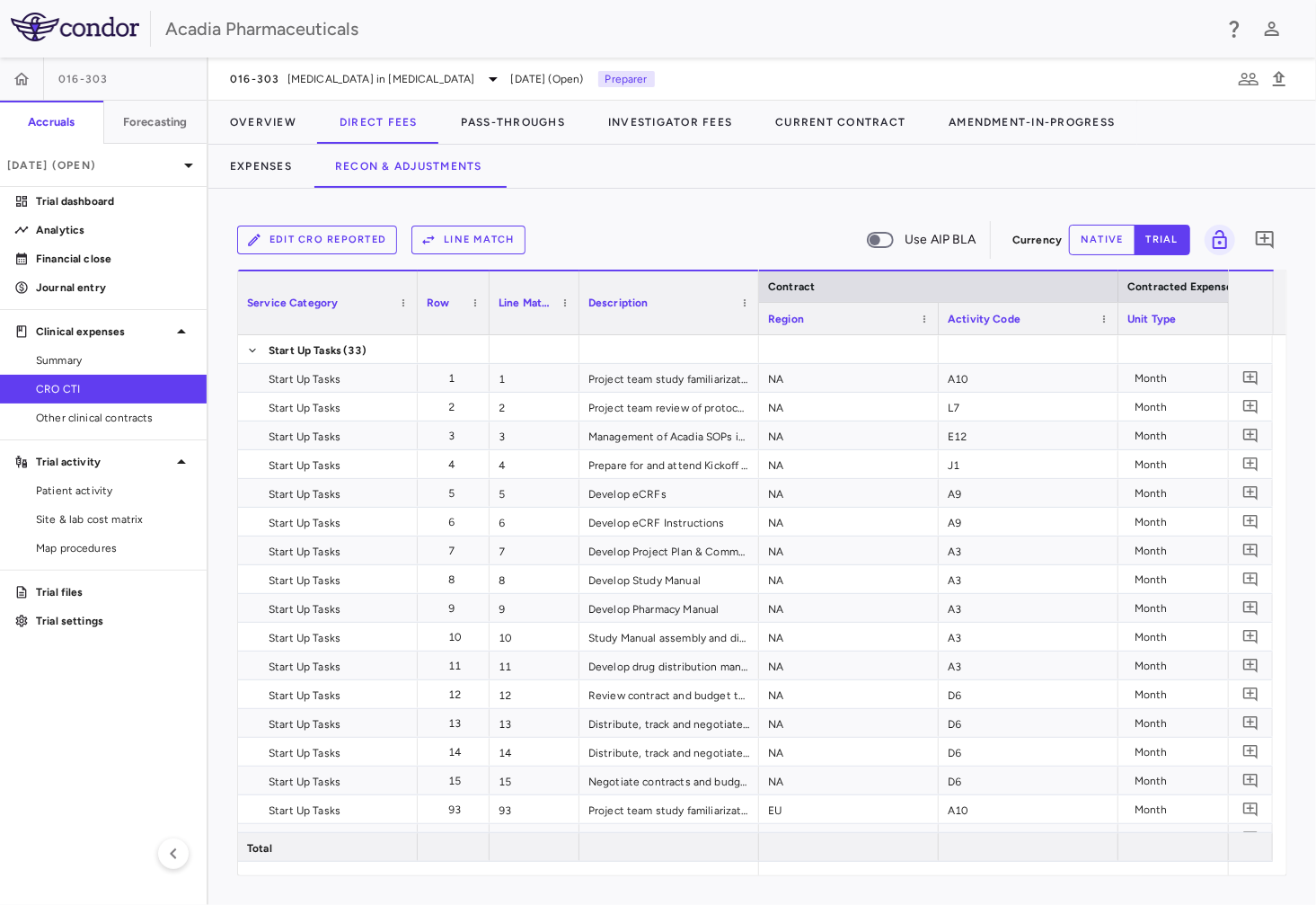 click on "Edit CRO reported" at bounding box center (317, 240) 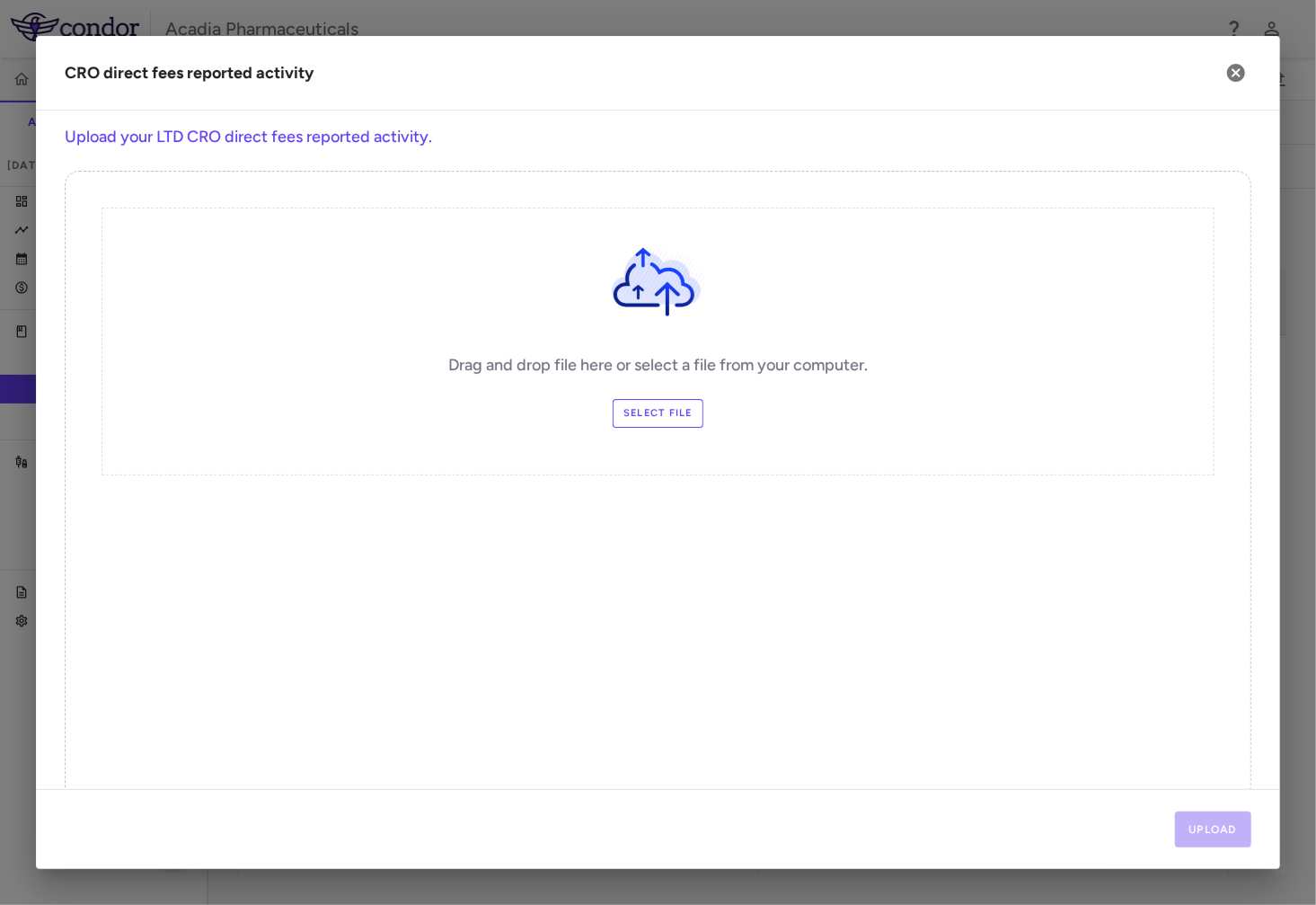 click on "Select file" at bounding box center [658, 413] 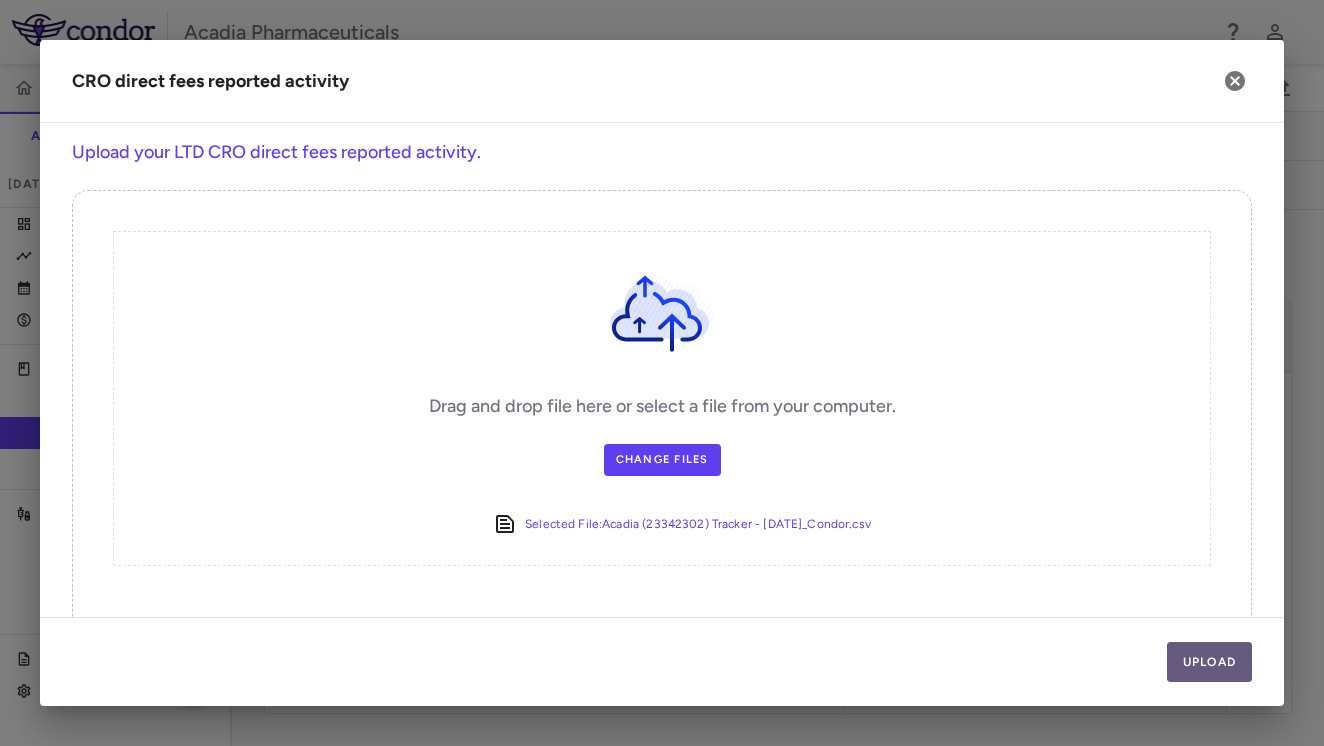 click on "Upload" at bounding box center [1210, 662] 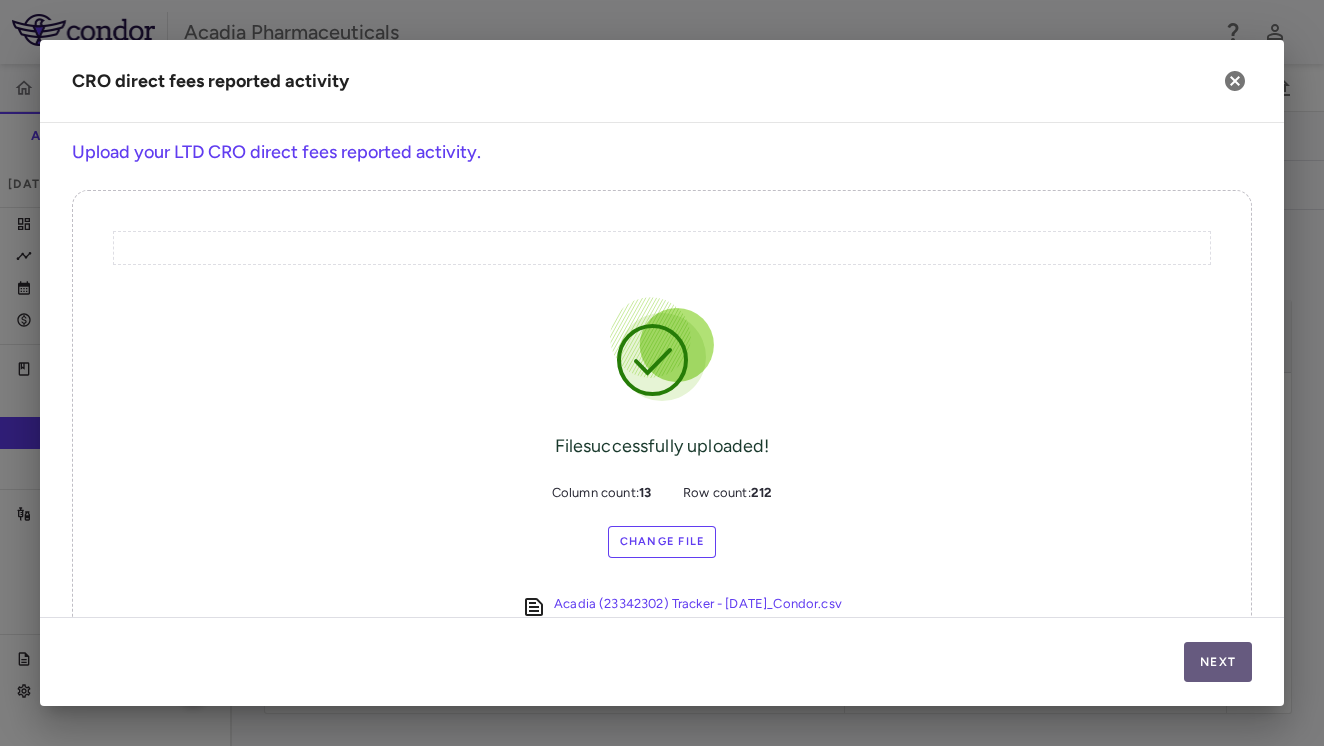 click on "Next" at bounding box center (1218, 662) 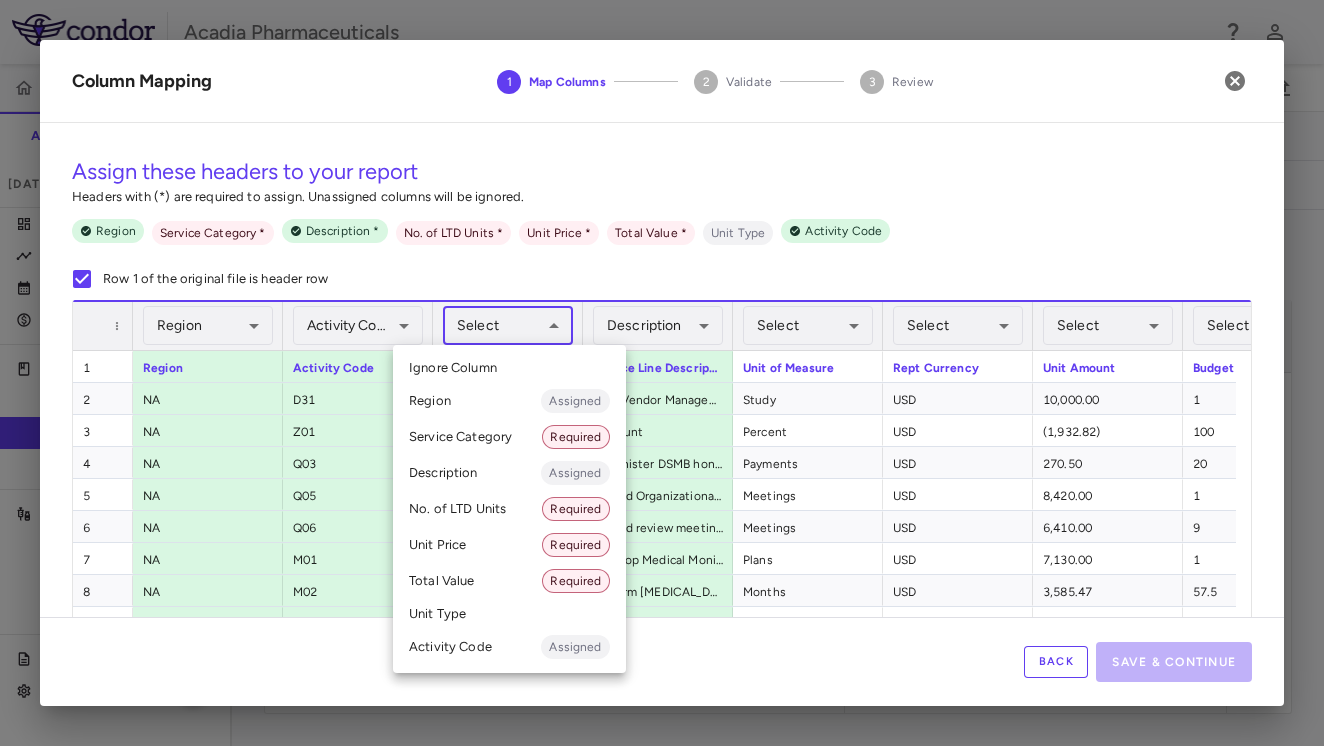 click on "Skip to sidebar Skip to main content Acadia Pharmaceuticals 016-303 Accruals Forecasting [DATE] (Open) Trial dashboard Analytics Financial close Journal entry Clinical expenses Summary CRO CTI Other clinical contracts Trial activity Patient activity Site & lab cost matrix Map procedures Trial files Trial settings 016-303 [MEDICAL_DATA] in [MEDICAL_DATA] [DATE] (Open) Preparer Overview Direct Fees Pass-Throughs Investigator Fees Current Contract Amendment-In-Progress Expenses Recon & Adjustments Edit CRO reported Line Match Use AIP BLA Currency native trial 0
Service Category
Drag here to set column labels
1" at bounding box center [662, 373] 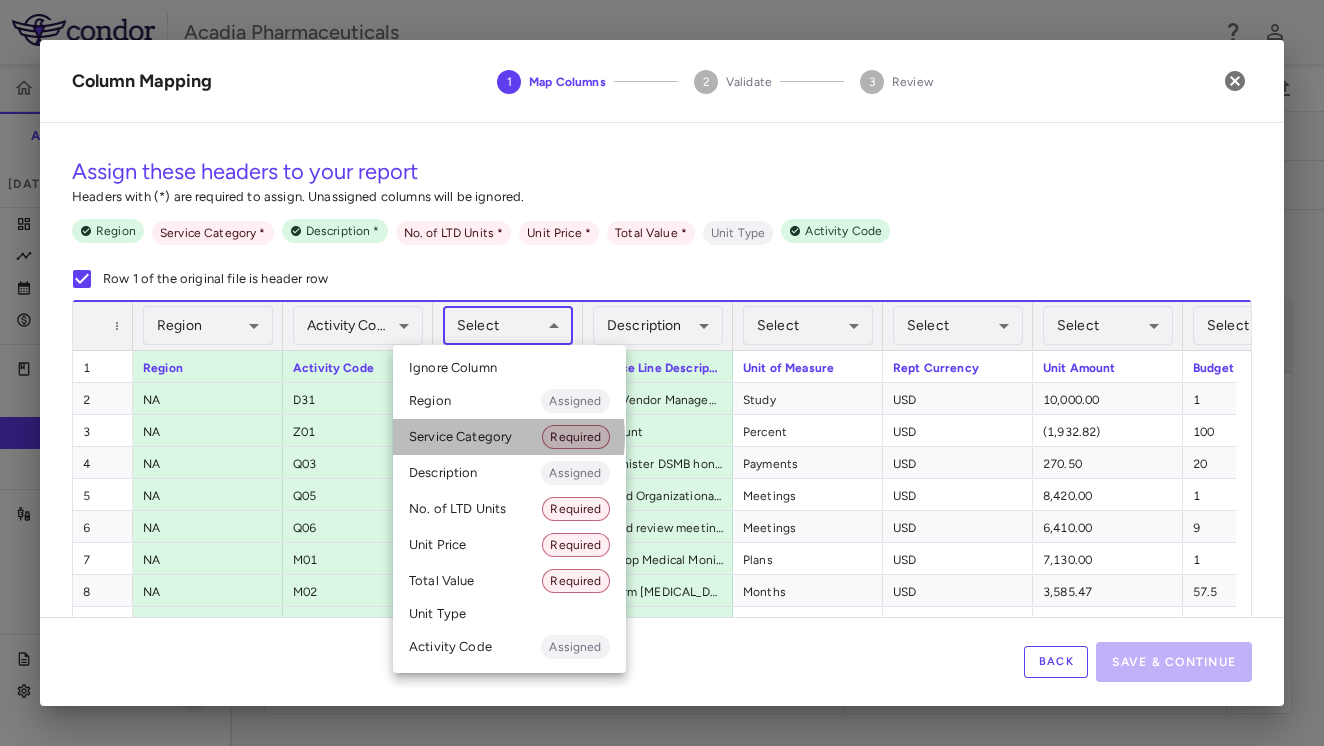 click on "Service Category Required" at bounding box center [509, 437] 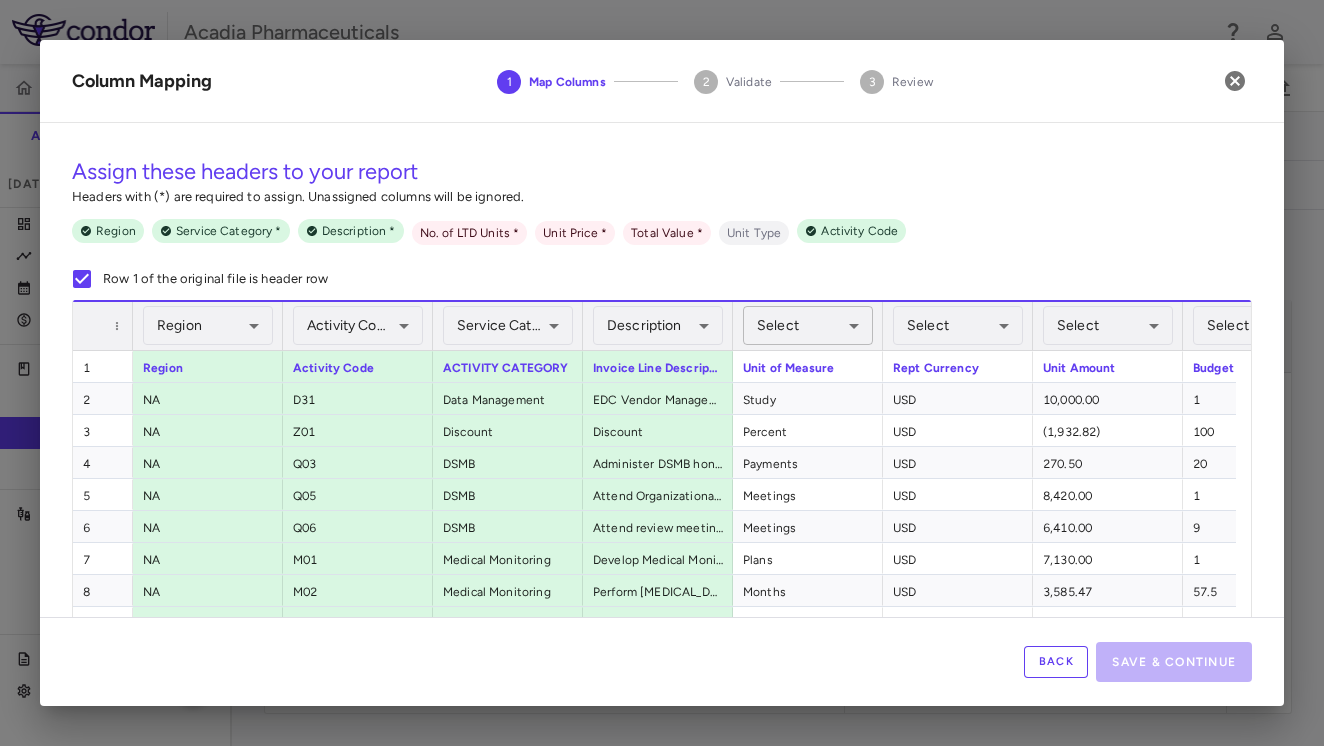 click on "Skip to sidebar Skip to main content Acadia Pharmaceuticals 016-303 Accruals Forecasting [DATE] (Open) Trial dashboard Analytics Financial close Journal entry Clinical expenses Summary CRO CTI Other clinical contracts Trial activity Patient activity Site & lab cost matrix Map procedures Trial files Trial settings 016-303 [MEDICAL_DATA] in [MEDICAL_DATA] [DATE] (Open) Preparer Overview Direct Fees Pass-Throughs Investigator Fees Current Contract Amendment-In-Progress Expenses Recon & Adjustments Edit CRO reported Line Match Use AIP BLA Currency native trial 0
Service Category
Drag here to set column labels
1" at bounding box center [662, 373] 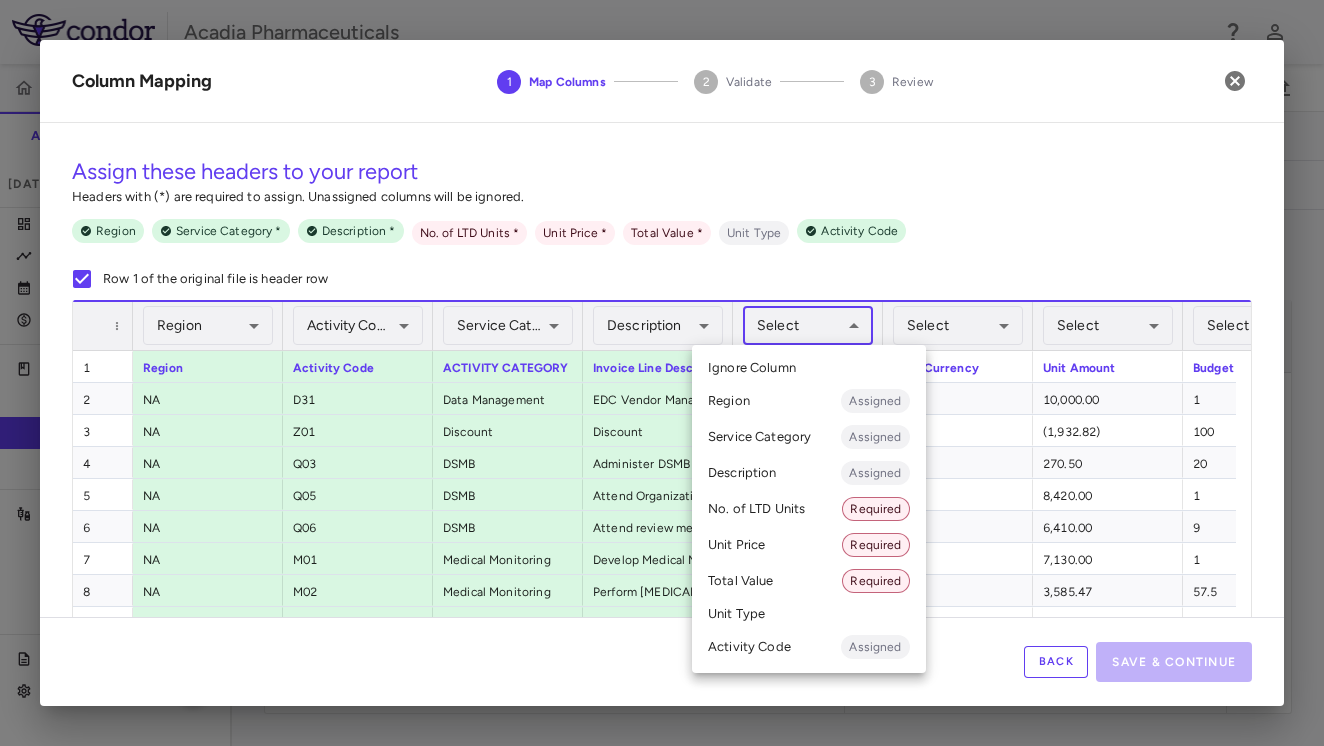 click on "Unit Type" at bounding box center (809, 614) 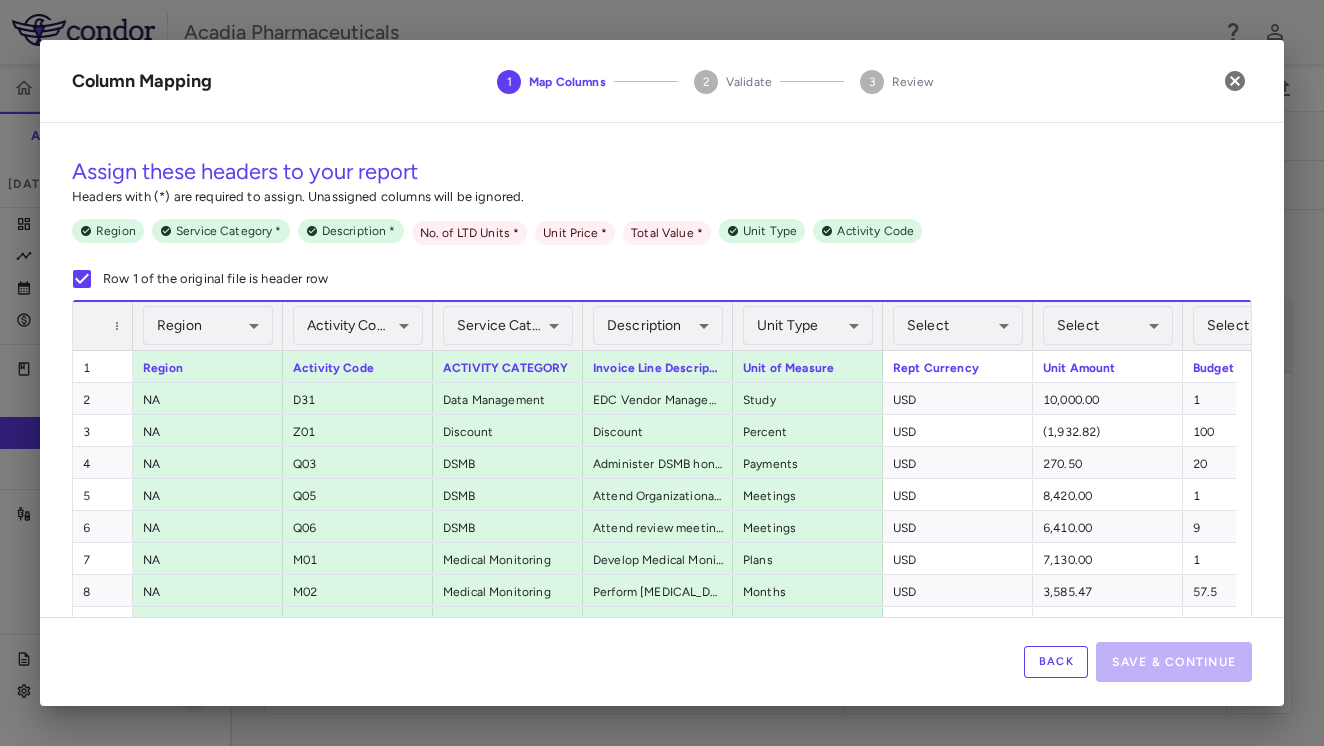 scroll, scrollTop: 106, scrollLeft: 0, axis: vertical 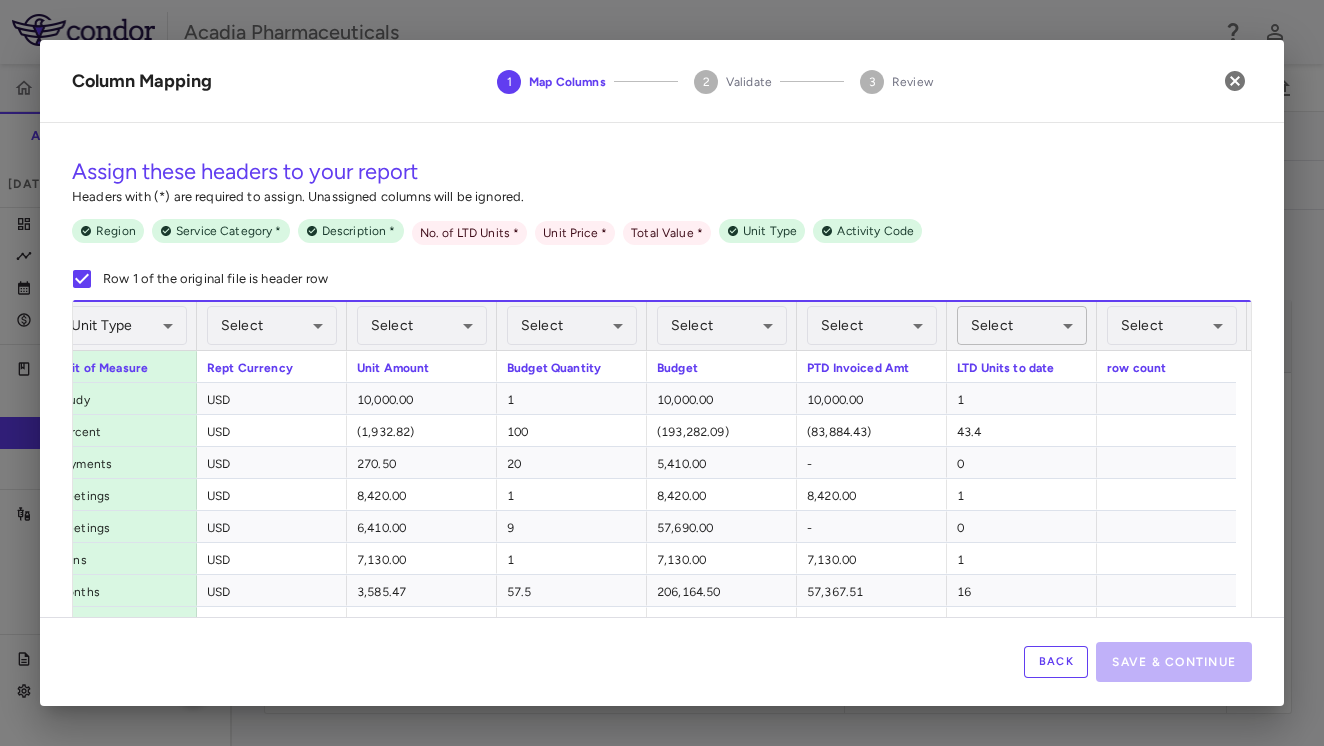 click on "Skip to sidebar Skip to main content Acadia Pharmaceuticals 016-303 Accruals Forecasting [DATE] (Open) Trial dashboard Analytics Financial close Journal entry Clinical expenses Summary CRO CTI Other clinical contracts Trial activity Patient activity Site & lab cost matrix Map procedures Trial files Trial settings 016-303 [MEDICAL_DATA] in [MEDICAL_DATA] [DATE] (Open) Preparer Overview Direct Fees Pass-Throughs Investigator Fees Current Contract Amendment-In-Progress Expenses Recon & Adjustments Edit CRO reported Line Match Use AIP BLA Currency native trial 0
Service Category
Drag here to set column labels
1" at bounding box center [662, 373] 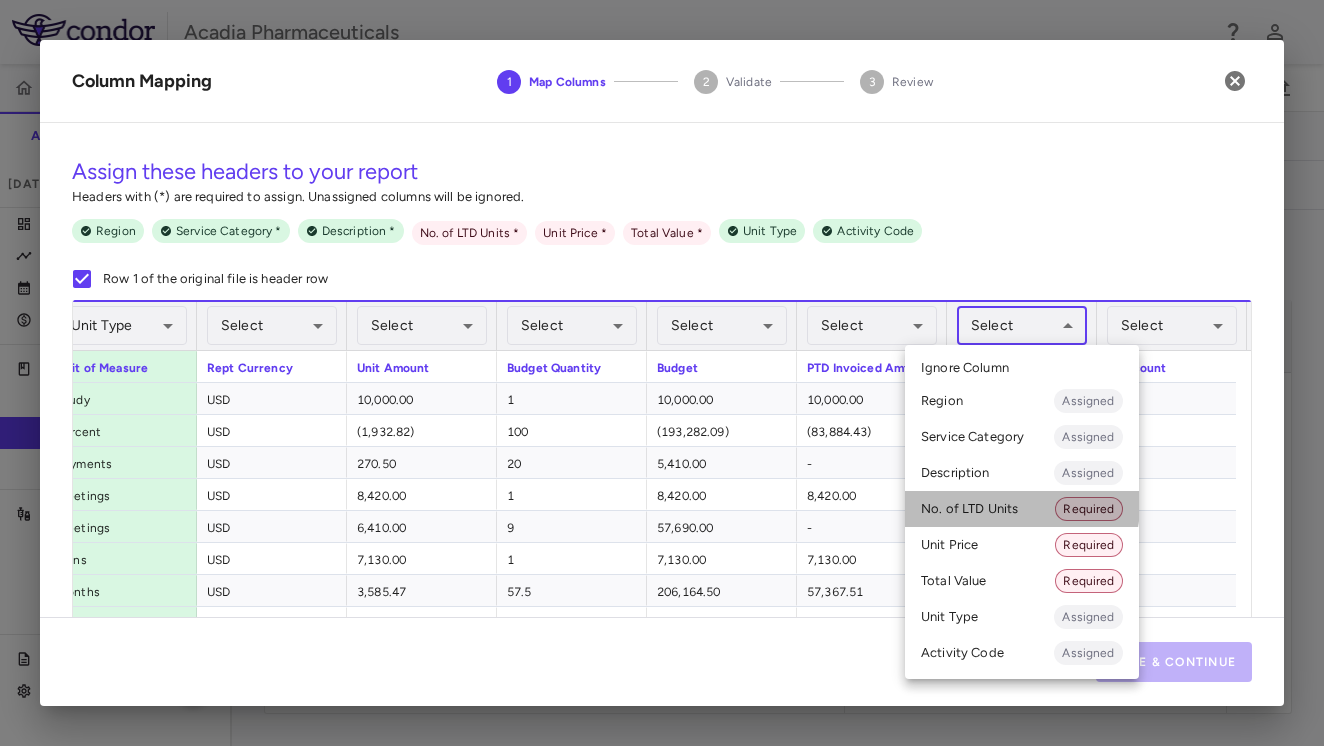 click on "No. of LTD Units Required" at bounding box center (1022, 509) 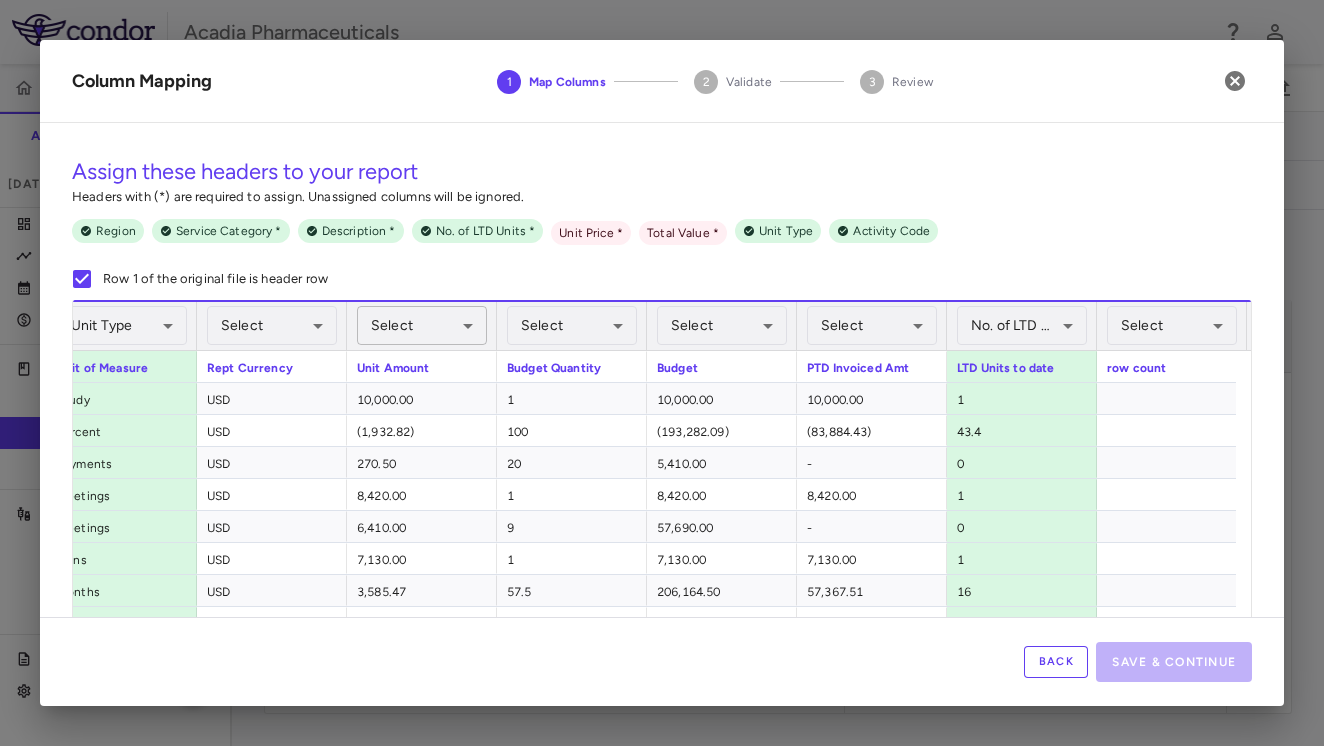 click on "Skip to sidebar Skip to main content Acadia Pharmaceuticals 016-303 Accruals Forecasting [DATE] (Open) Trial dashboard Analytics Financial close Journal entry Clinical expenses Summary CRO CTI Other clinical contracts Trial activity Patient activity Site & lab cost matrix Map procedures Trial files Trial settings 016-303 [MEDICAL_DATA] in [MEDICAL_DATA] [DATE] (Open) Preparer Overview Direct Fees Pass-Throughs Investigator Fees Current Contract Amendment-In-Progress Expenses Recon & Adjustments Edit CRO reported Line Match Use AIP BLA Currency native trial 0
Service Category
Drag here to set column labels
1" at bounding box center (662, 373) 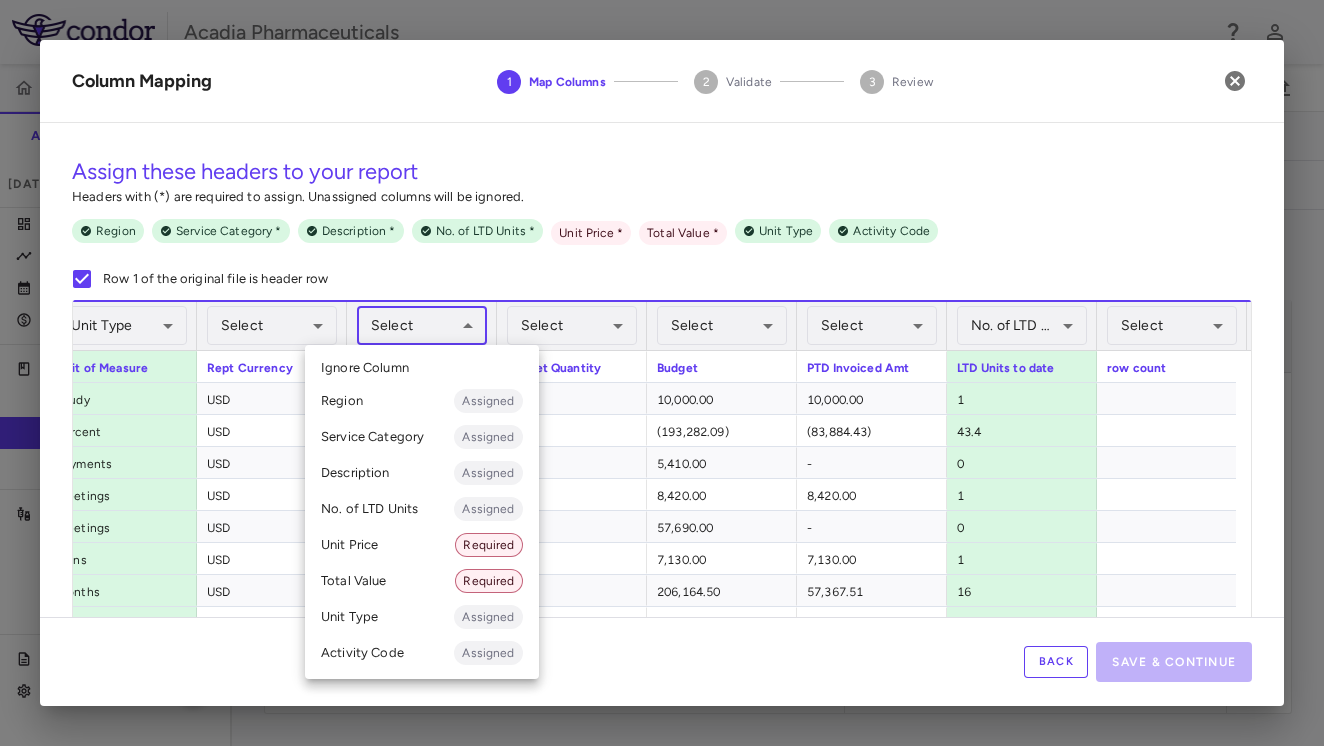 click on "Unit Price Required" at bounding box center (422, 545) 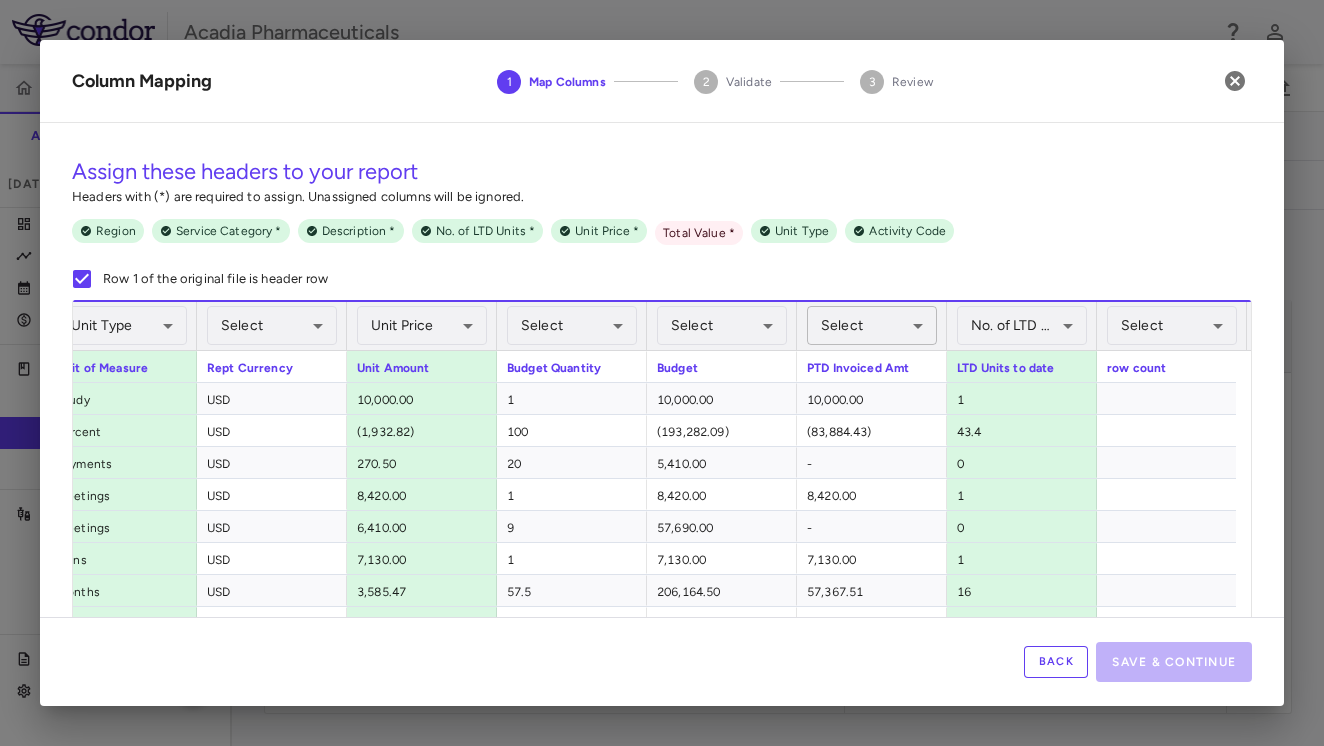 click on "Skip to sidebar Skip to main content Acadia Pharmaceuticals 016-303 Accruals Forecasting [DATE] (Open) Trial dashboard Analytics Financial close Journal entry Clinical expenses Summary CRO CTI Other clinical contracts Trial activity Patient activity Site & lab cost matrix Map procedures Trial files Trial settings 016-303 [MEDICAL_DATA] in [MEDICAL_DATA] [DATE] (Open) Preparer Overview Direct Fees Pass-Throughs Investigator Fees Current Contract Amendment-In-Progress Expenses Recon & Adjustments Edit CRO reported Line Match Use AIP BLA Currency native trial 0
Service Category
Drag here to set column labels
1" at bounding box center (662, 373) 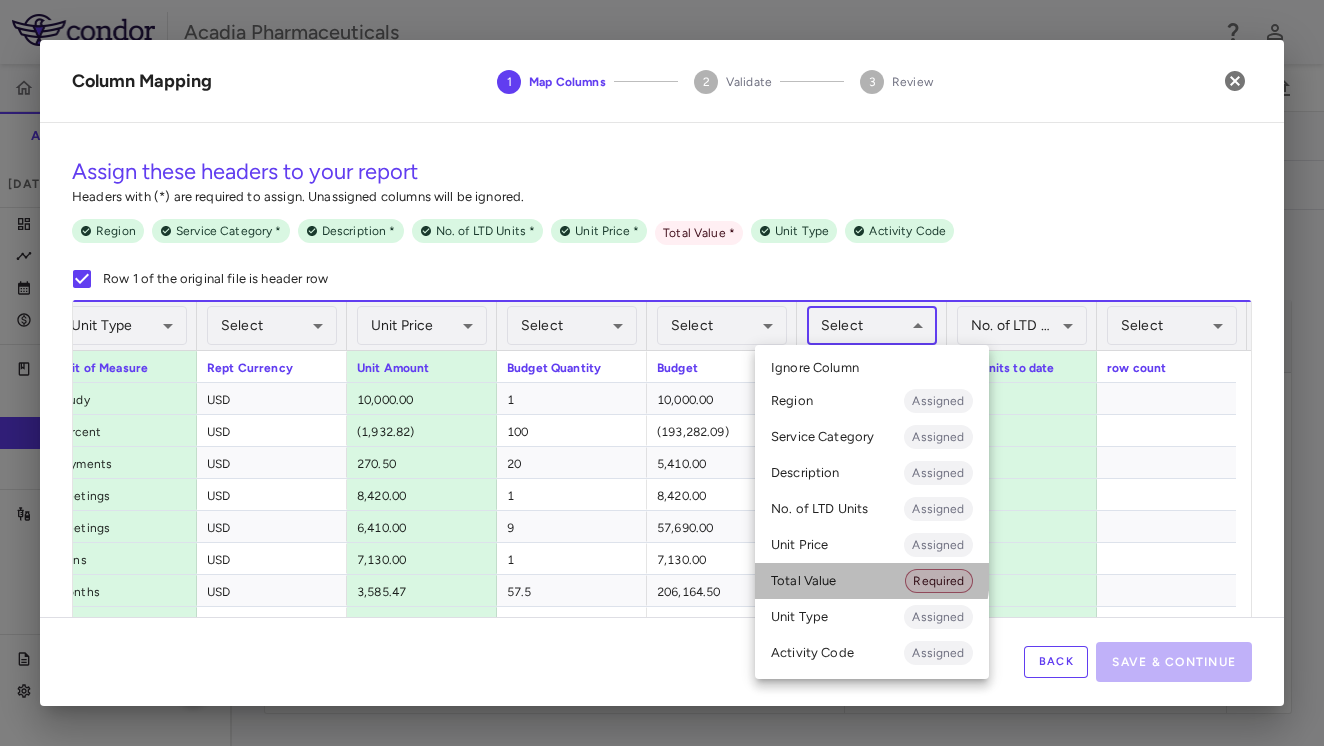 click on "Total Value Required" at bounding box center (872, 581) 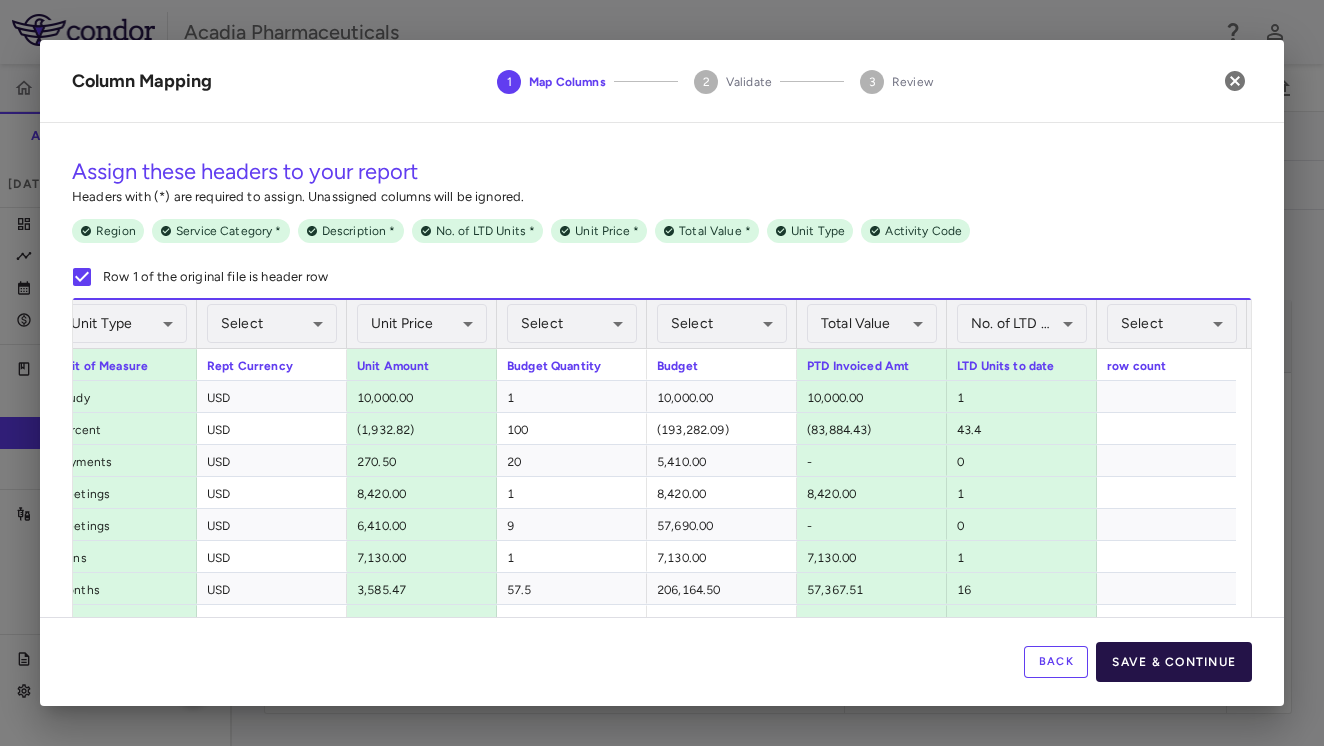 click on "Save & Continue" at bounding box center [1174, 662] 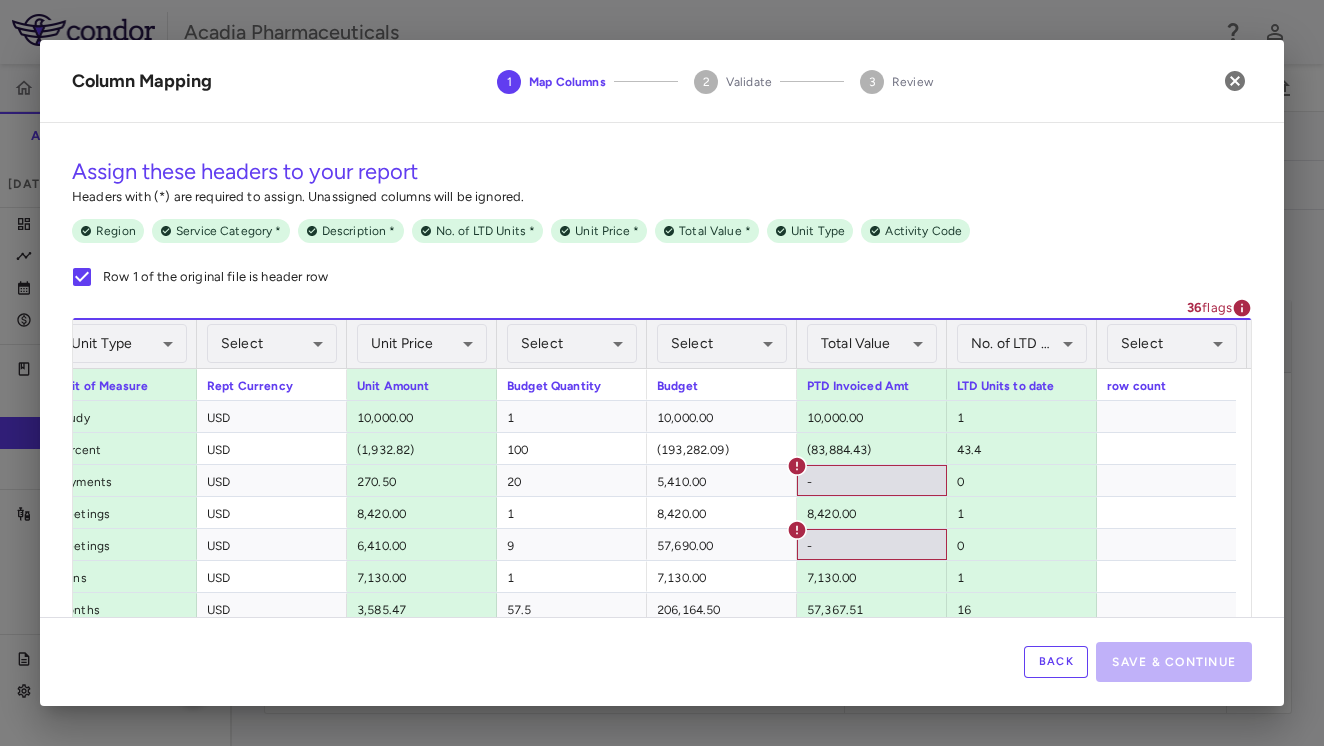 click on "Column Mapping 1 Map Columns 2 Validate 3 Review" at bounding box center (662, 81) 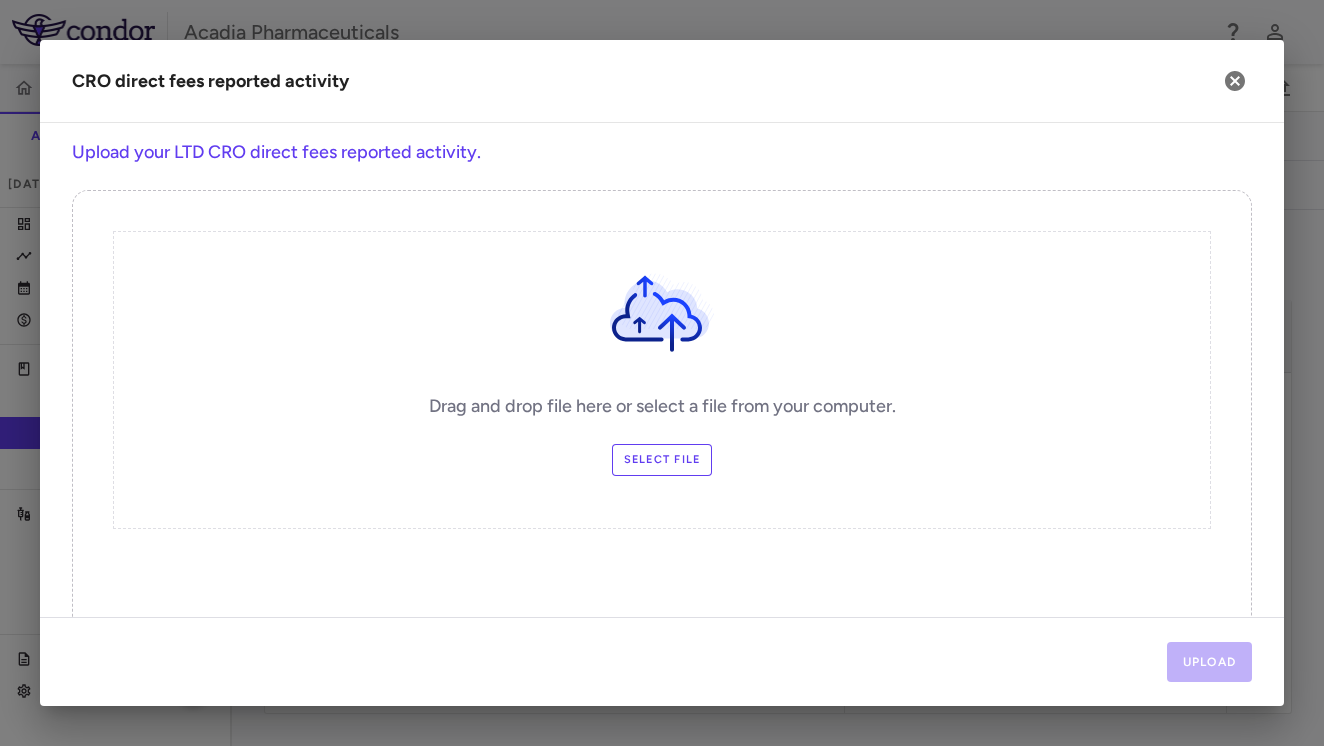 click on "Select file" at bounding box center [662, 460] 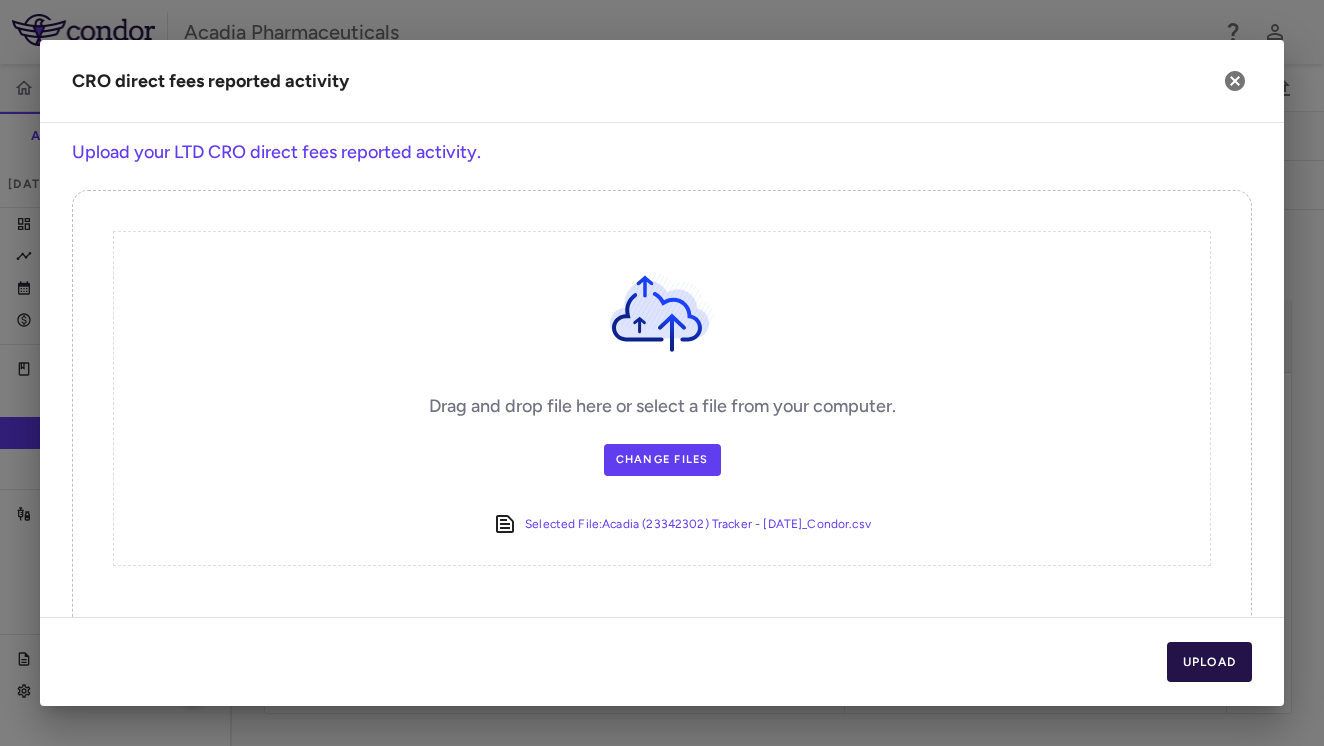 click on "Upload" at bounding box center (1210, 662) 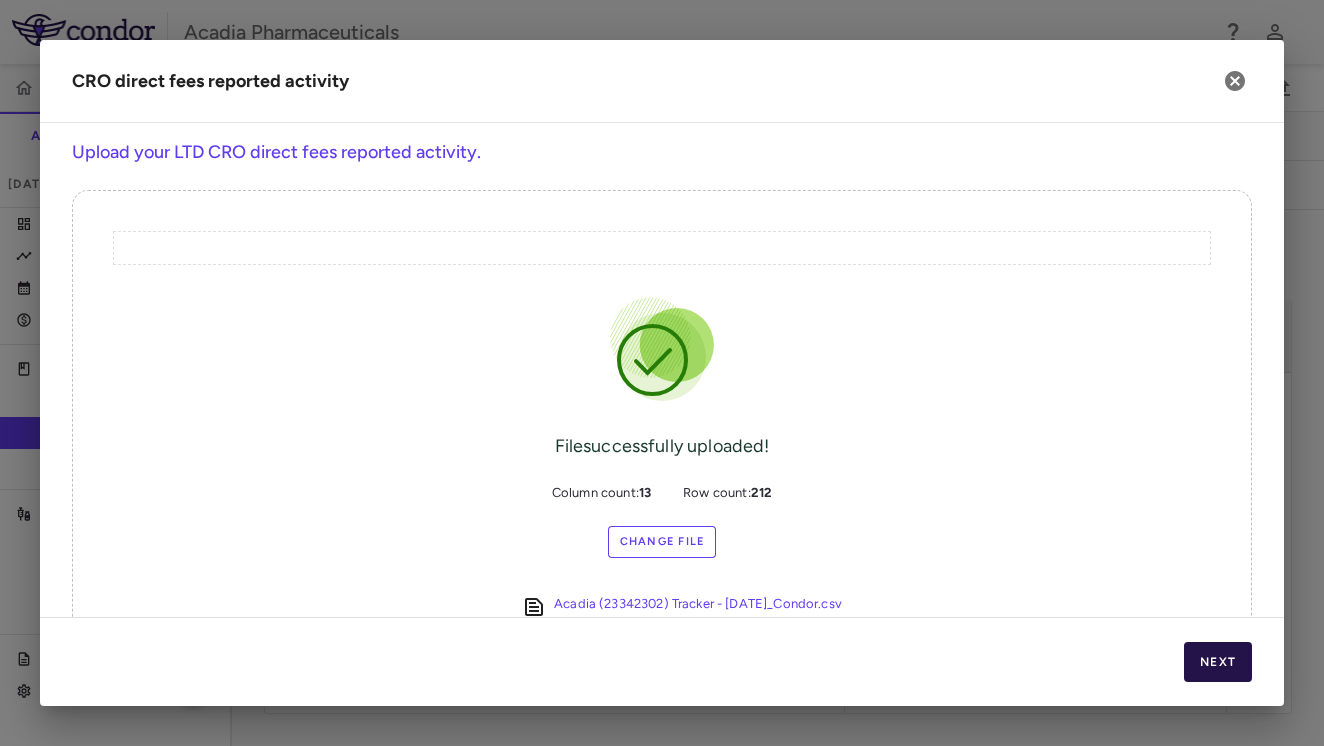 click on "Next" at bounding box center (1218, 662) 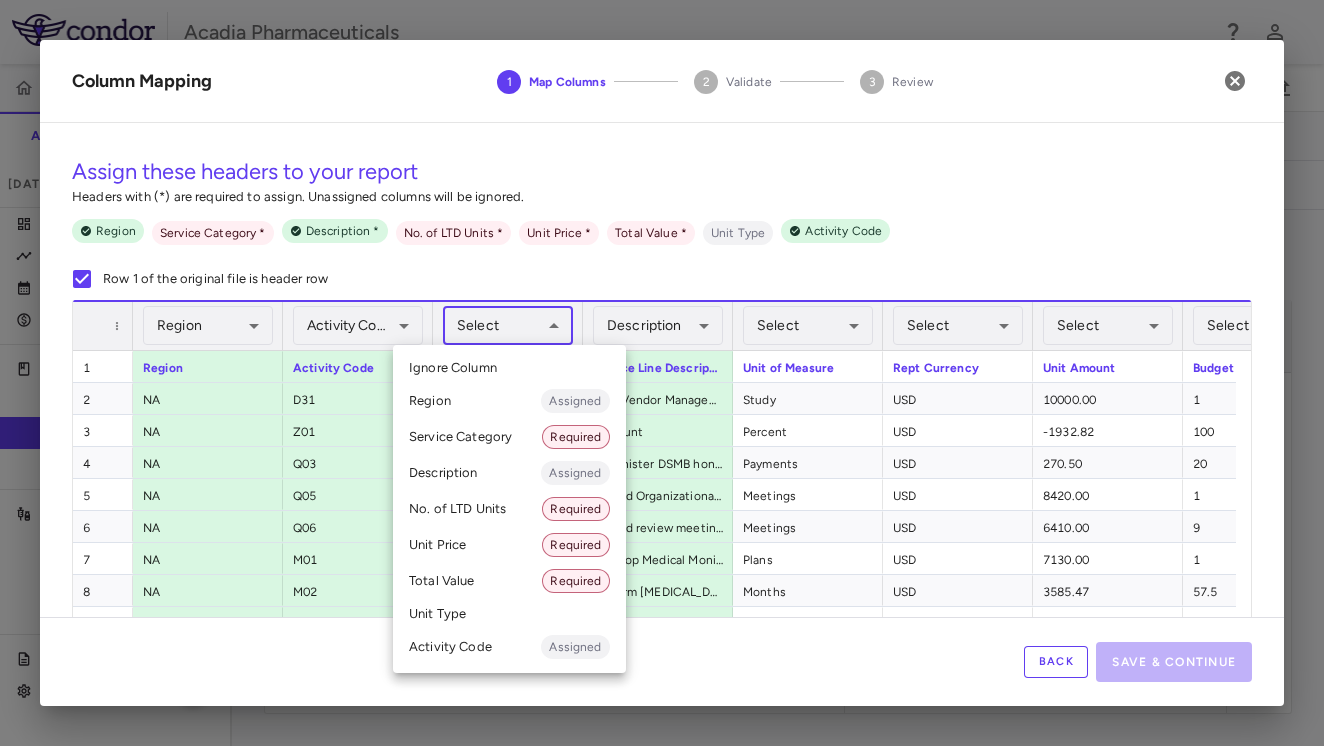 click on "Skip to sidebar Skip to main content Acadia Pharmaceuticals 016-303 Accruals Forecasting [DATE] (Open) Trial dashboard Analytics Financial close Journal entry Clinical expenses Summary CRO CTI Other clinical contracts Trial activity Patient activity Site & lab cost matrix Map procedures Trial files Trial settings 016-303 [MEDICAL_DATA] in [MEDICAL_DATA] [DATE] (Open) Preparer Overview Direct Fees Pass-Throughs Investigator Fees Current Contract Amendment-In-Progress Expenses Recon & Adjustments Edit CRO reported Line Match Use AIP BLA Currency native trial 0
Service Category
Drag here to set column labels
1" at bounding box center (662, 373) 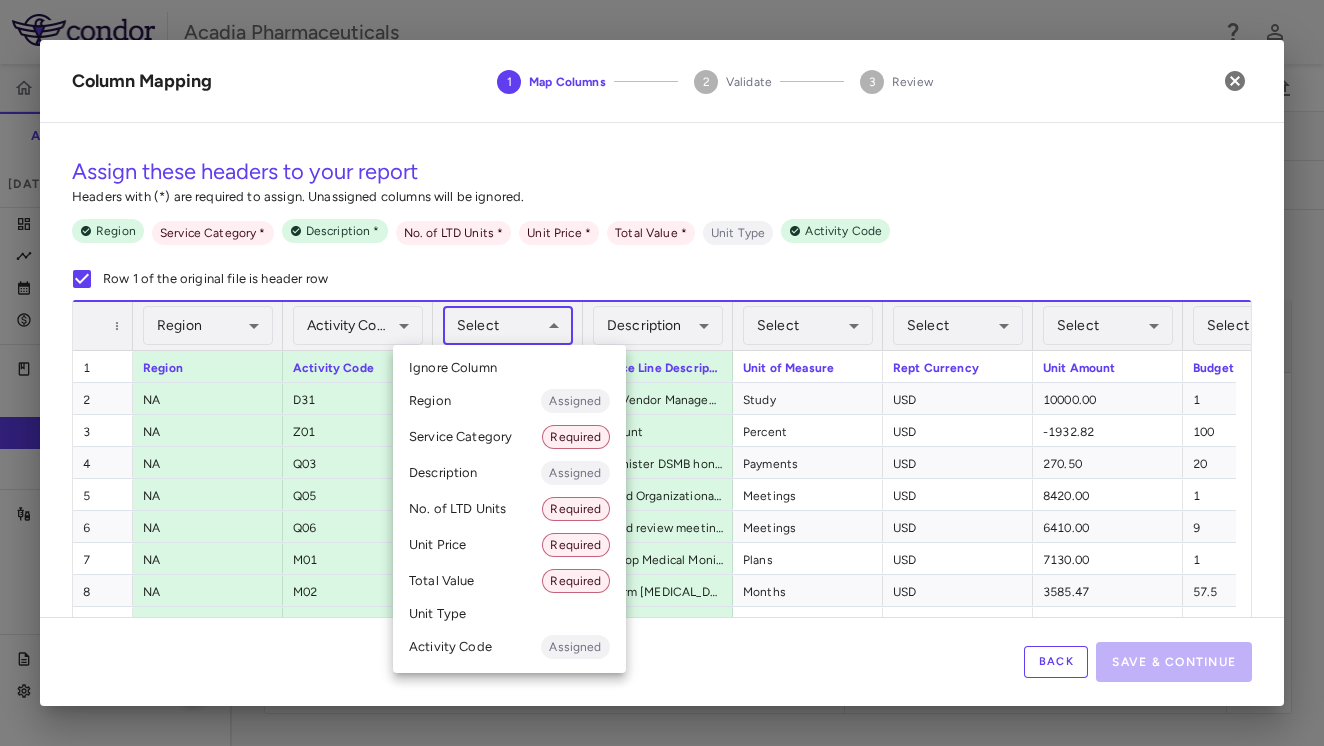click on "Service Category Required" at bounding box center [509, 437] 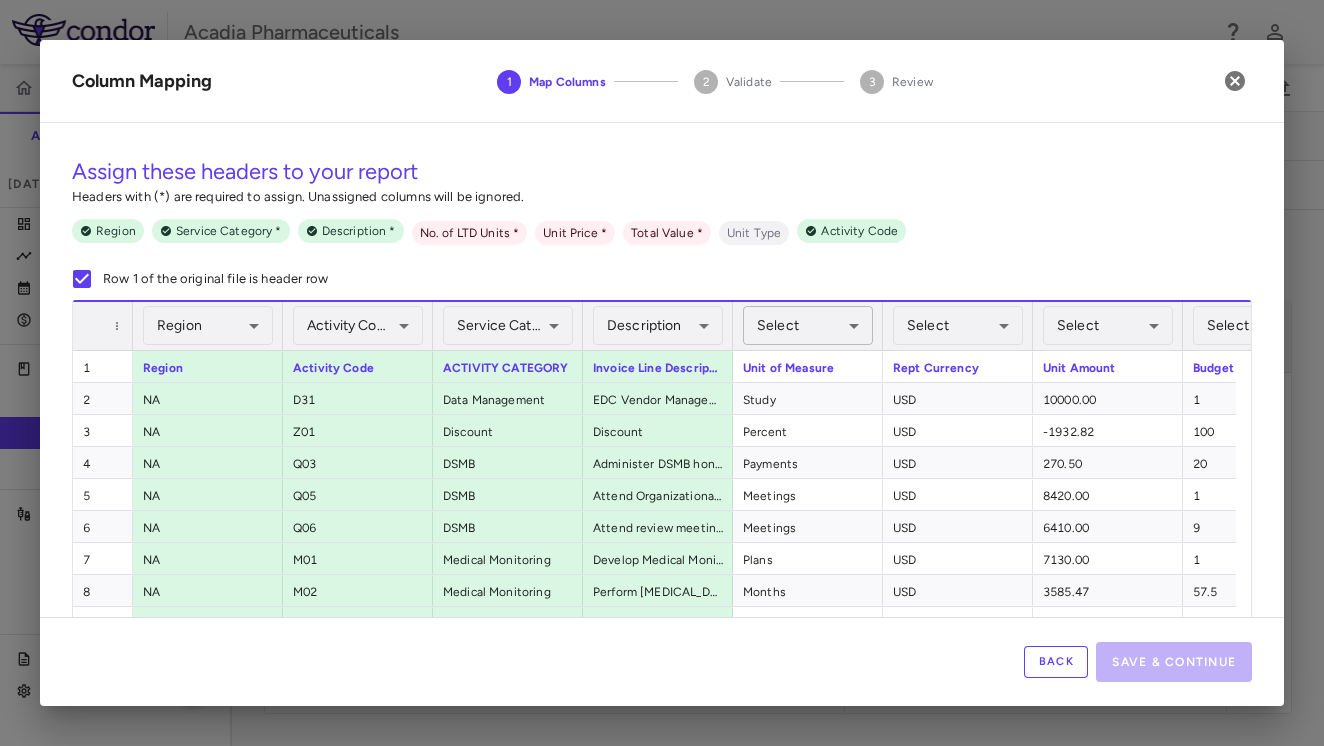 click on "Skip to sidebar Skip to main content Acadia Pharmaceuticals 016-303 Accruals Forecasting [DATE] (Open) Trial dashboard Analytics Financial close Journal entry Clinical expenses Summary CRO CTI Other clinical contracts Trial activity Patient activity Site & lab cost matrix Map procedures Trial files Trial settings 016-303 [MEDICAL_DATA] in [MEDICAL_DATA] [DATE] (Open) Preparer Overview Direct Fees Pass-Throughs Investigator Fees Current Contract Amendment-In-Progress Expenses Recon & Adjustments Edit CRO reported Line Match Use AIP BLA Currency native trial 0
Service Category
Drag here to set column labels
1" at bounding box center (662, 373) 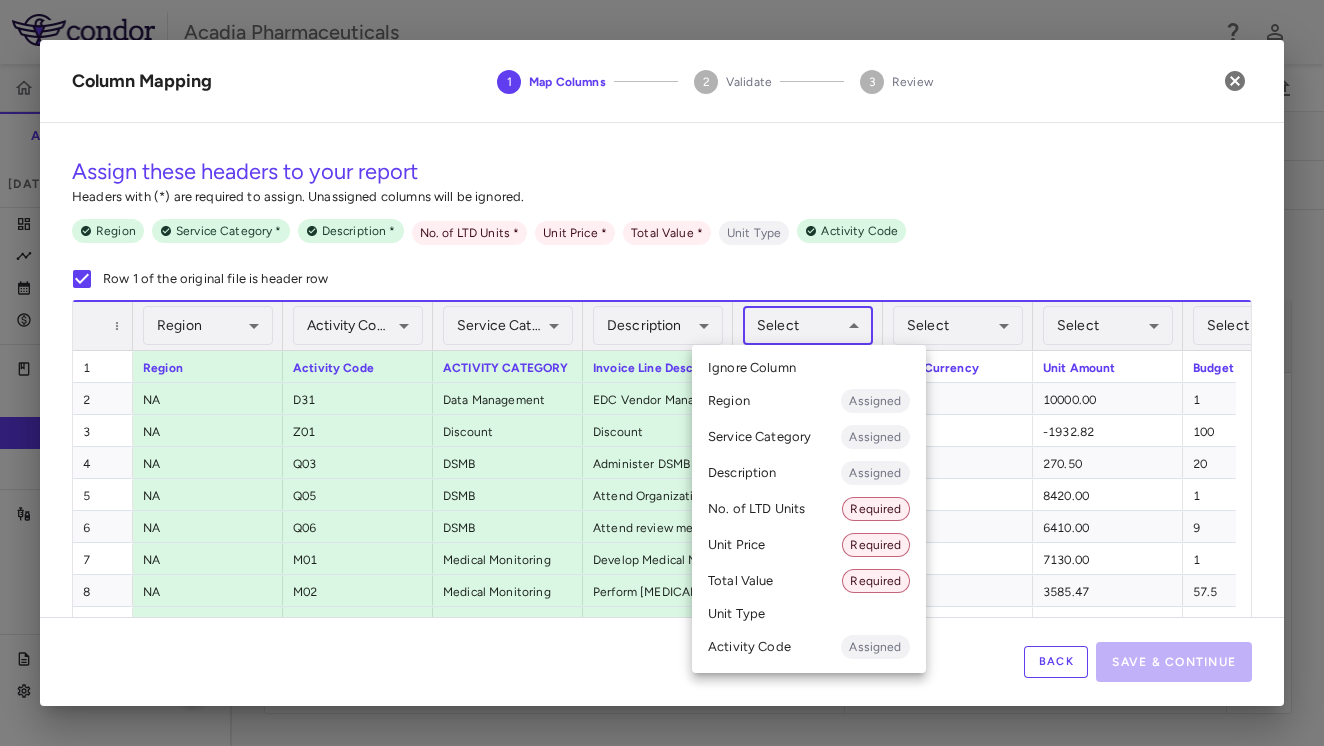 click on "Unit Type" at bounding box center [809, 614] 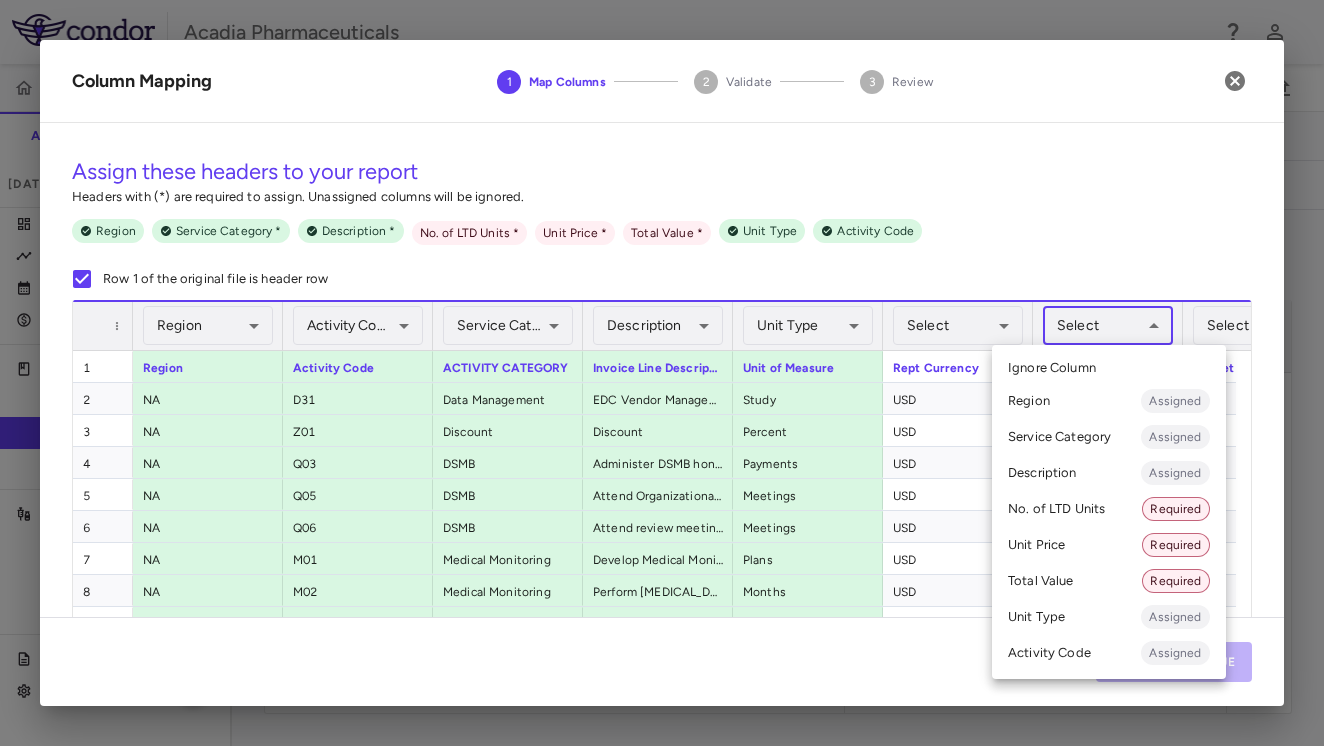 click on "Skip to sidebar Skip to main content Acadia Pharmaceuticals 016-303 Accruals Forecasting [DATE] (Open) Trial dashboard Analytics Financial close Journal entry Clinical expenses Summary CRO CTI Other clinical contracts Trial activity Patient activity Site & lab cost matrix Map procedures Trial files Trial settings 016-303 [MEDICAL_DATA] in [MEDICAL_DATA] [DATE] (Open) Preparer Overview Direct Fees Pass-Throughs Investigator Fees Current Contract Amendment-In-Progress Expenses Recon & Adjustments Edit CRO reported Line Match Use AIP BLA Currency native trial 0
Service Category
Drag here to set column labels
1" at bounding box center (662, 373) 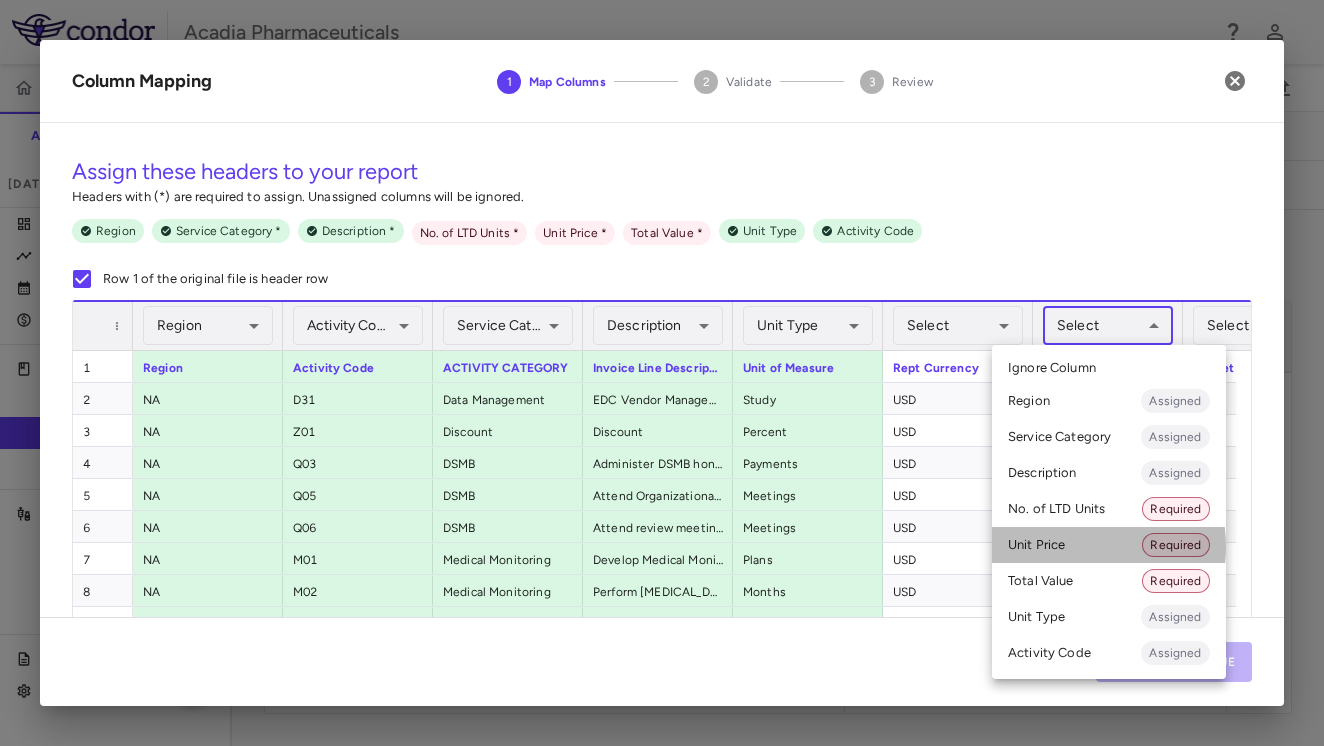 click on "Unit Price Required" at bounding box center (1109, 545) 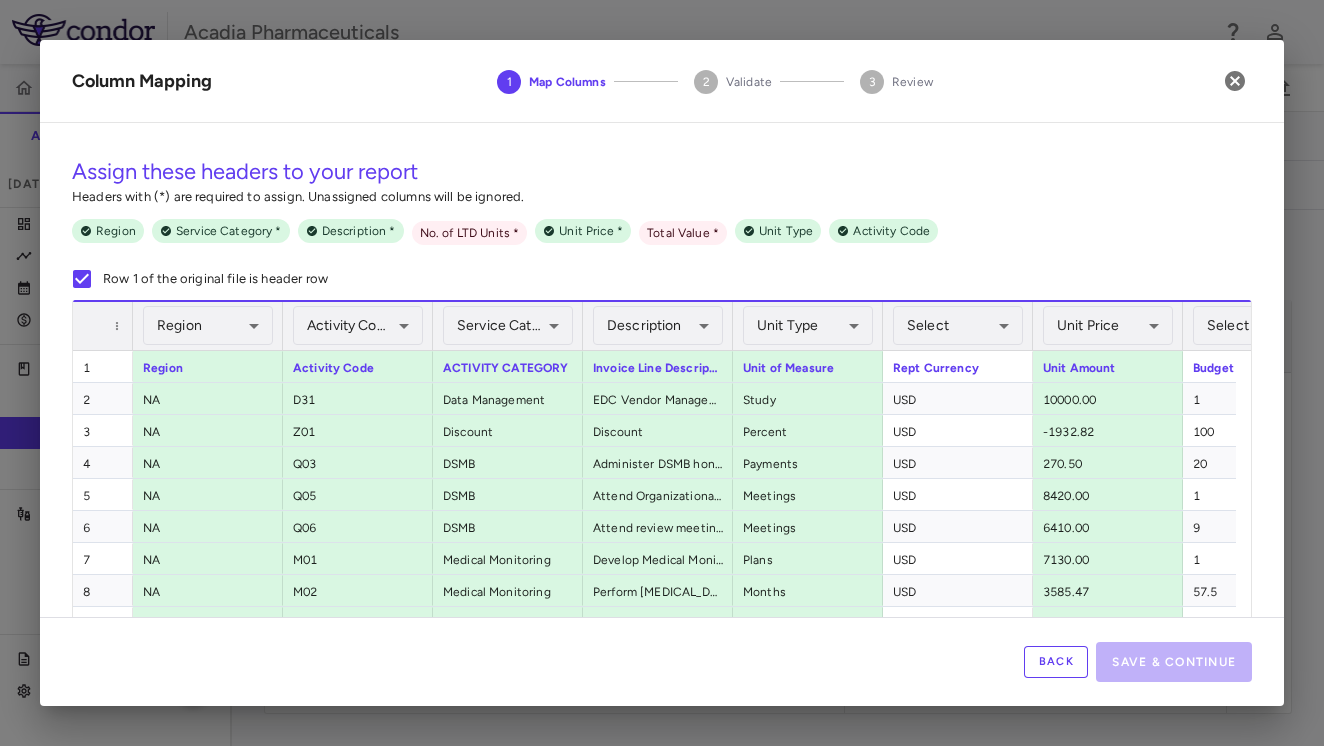 scroll, scrollTop: 106, scrollLeft: 0, axis: vertical 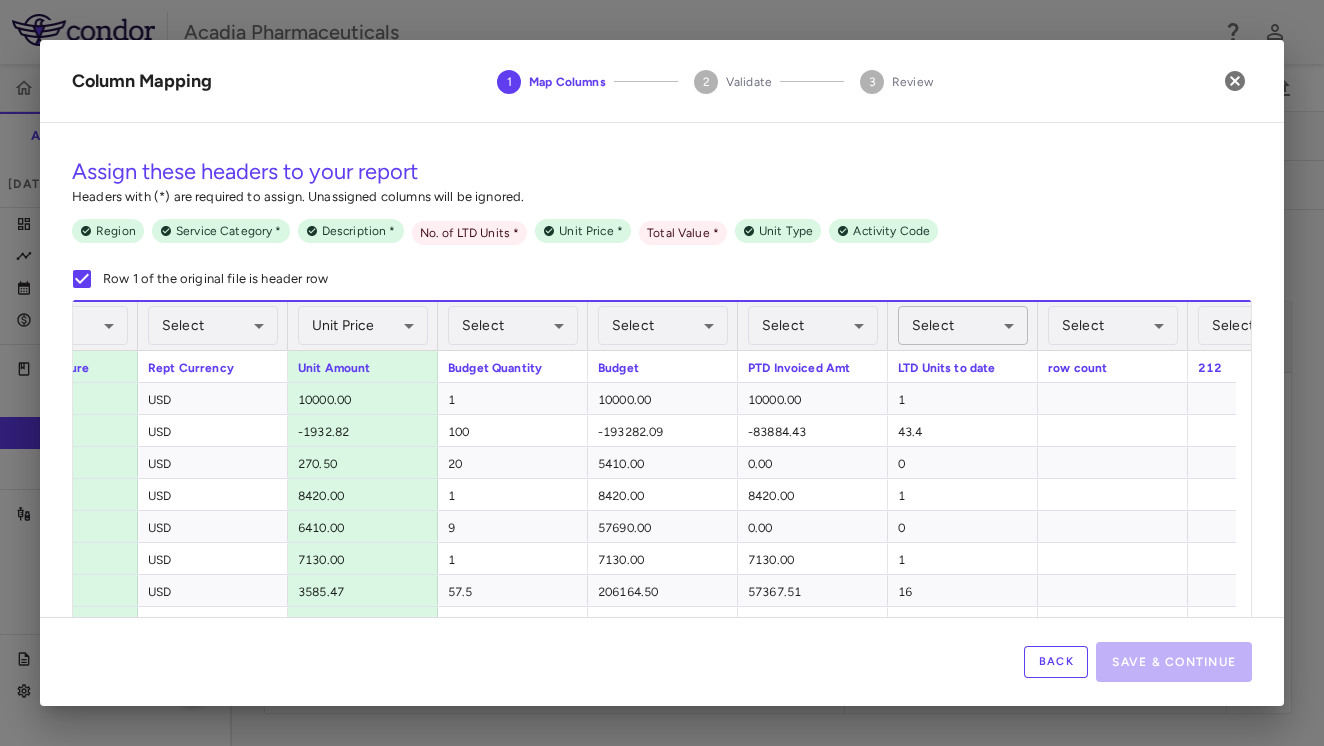 click on "Skip to sidebar Skip to main content Acadia Pharmaceuticals 016-303 Accruals Forecasting [DATE] (Open) Trial dashboard Analytics Financial close Journal entry Clinical expenses Summary CRO CTI Other clinical contracts Trial activity Patient activity Site & lab cost matrix Map procedures Trial files Trial settings 016-303 [MEDICAL_DATA] in [MEDICAL_DATA] [DATE] (Open) Preparer Overview Direct Fees Pass-Throughs Investigator Fees Current Contract Amendment-In-Progress Expenses Recon & Adjustments Edit CRO reported Line Match Use AIP BLA Currency native trial 0
Service Category
Drag here to set column labels
1" at bounding box center [662, 373] 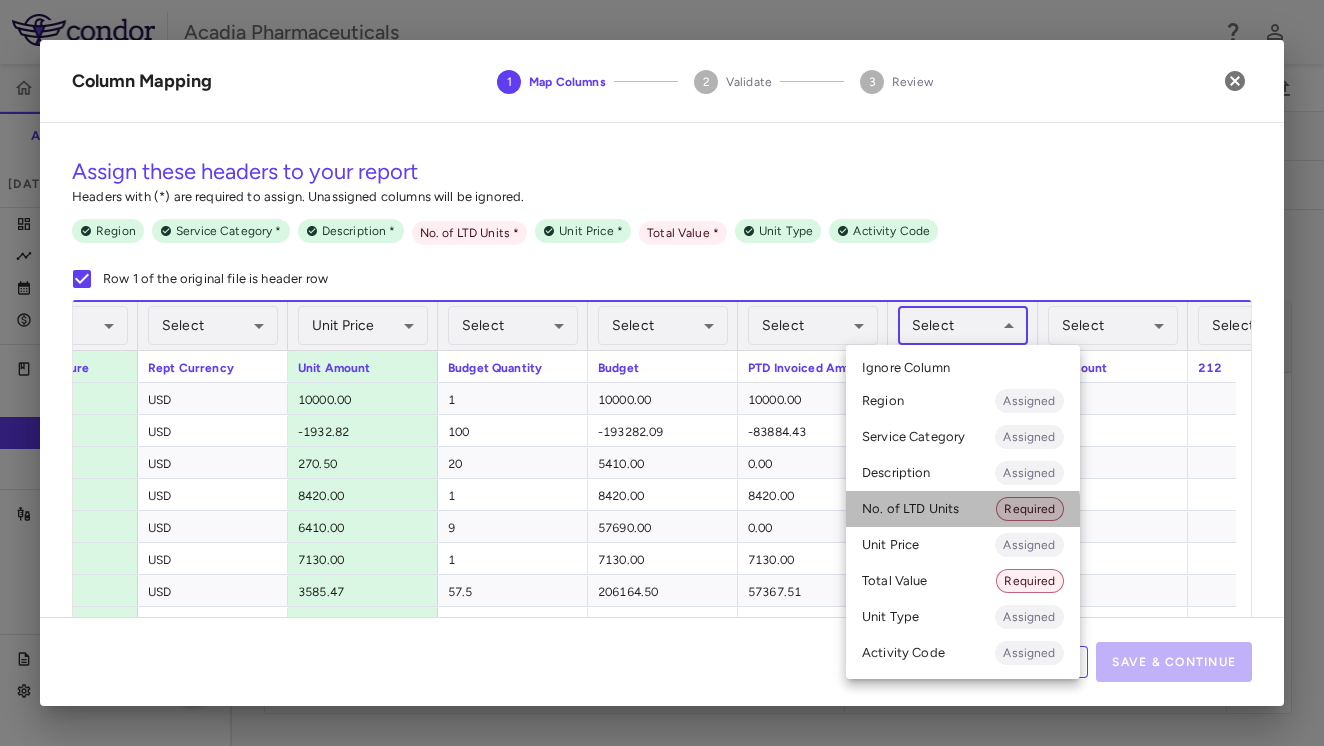 click on "No. of LTD Units Required" at bounding box center (963, 509) 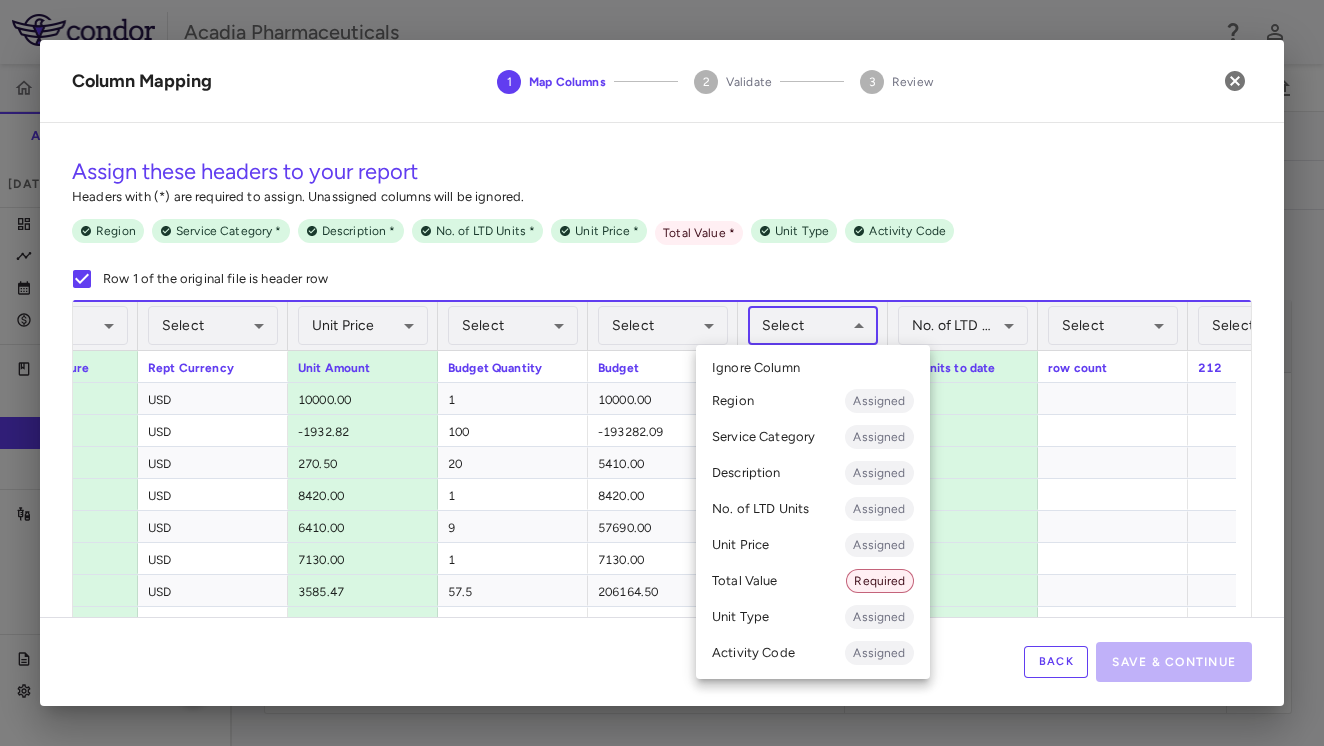 click on "Skip to sidebar Skip to main content Acadia Pharmaceuticals 016-303 Accruals Forecasting [DATE] (Open) Trial dashboard Analytics Financial close Journal entry Clinical expenses Summary CRO CTI Other clinical contracts Trial activity Patient activity Site & lab cost matrix Map procedures Trial files Trial settings 016-303 [MEDICAL_DATA] in [MEDICAL_DATA] [DATE] (Open) Preparer Overview Direct Fees Pass-Throughs Investigator Fees Current Contract Amendment-In-Progress Expenses Recon & Adjustments Edit CRO reported Line Match Use AIP BLA Currency native trial 0
Service Category
Drag here to set column labels
1" at bounding box center [662, 373] 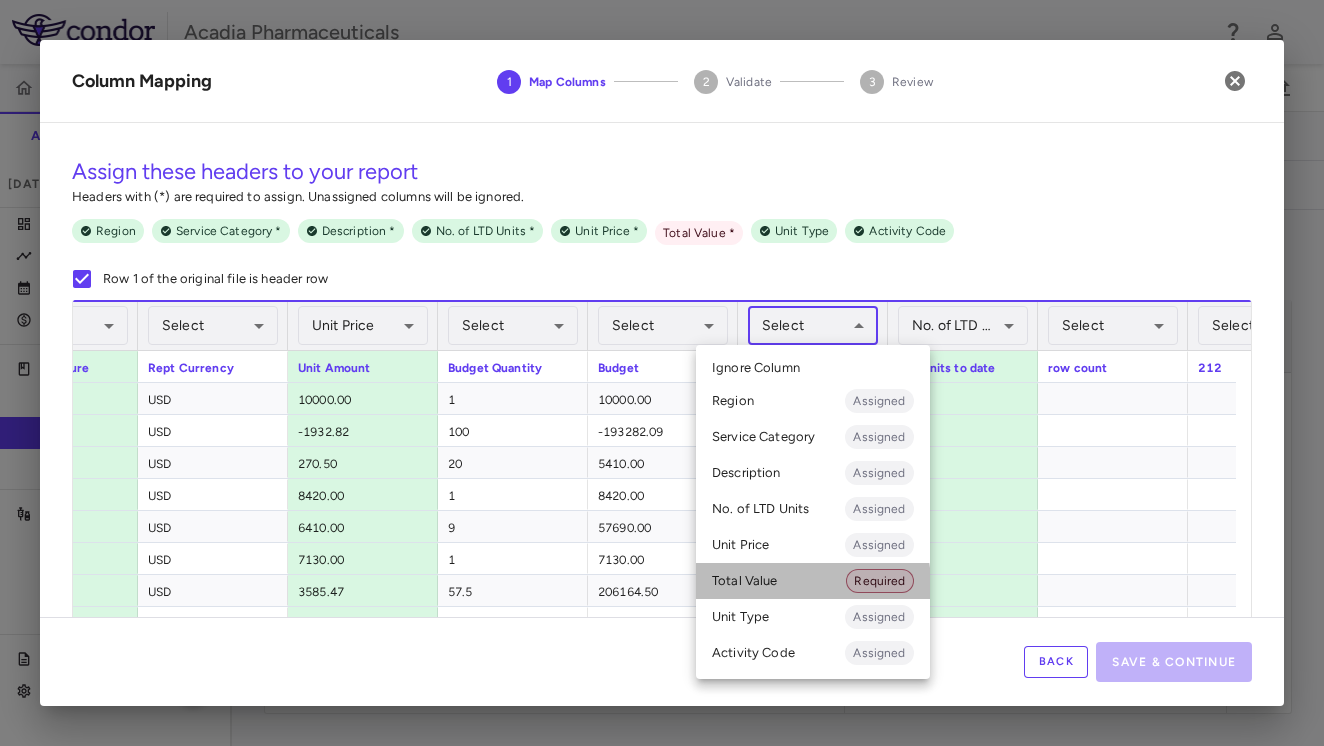 click on "Total Value Required" at bounding box center [813, 581] 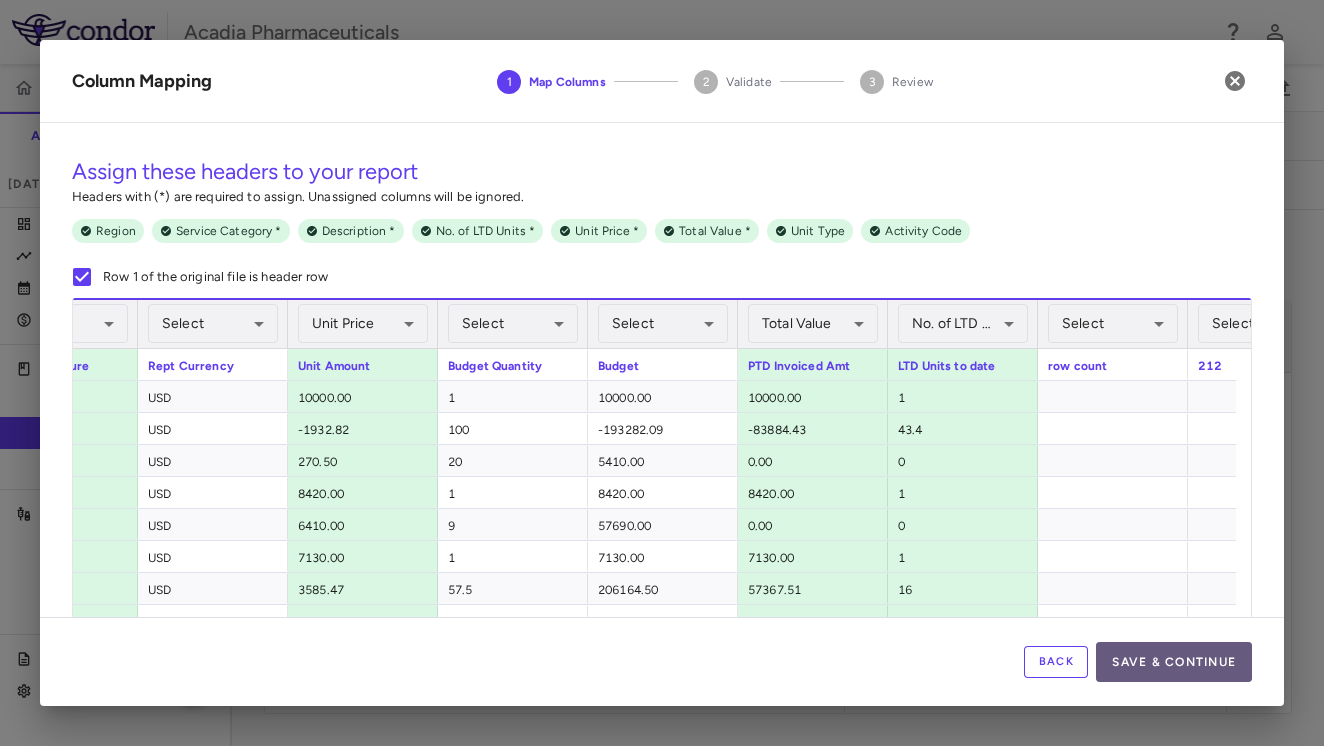 click on "Save & Continue" at bounding box center [1174, 662] 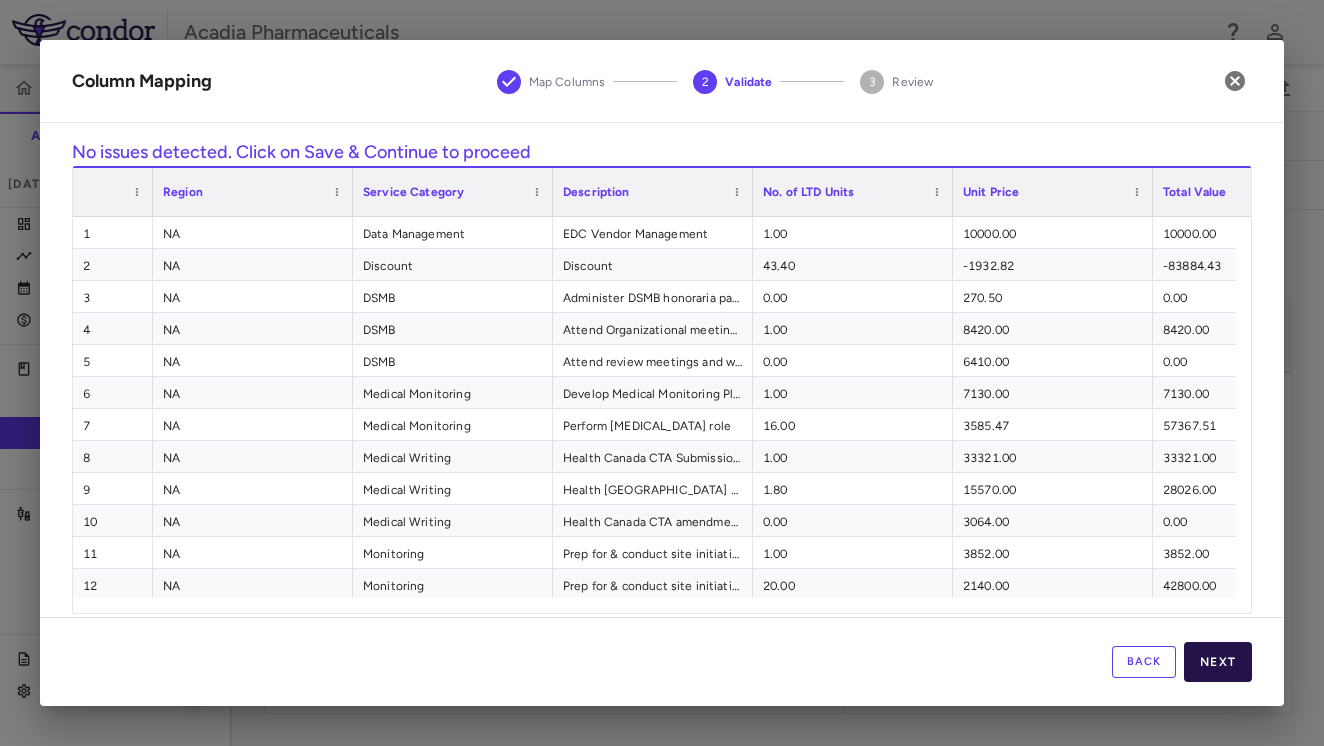 click on "Next" at bounding box center (1218, 662) 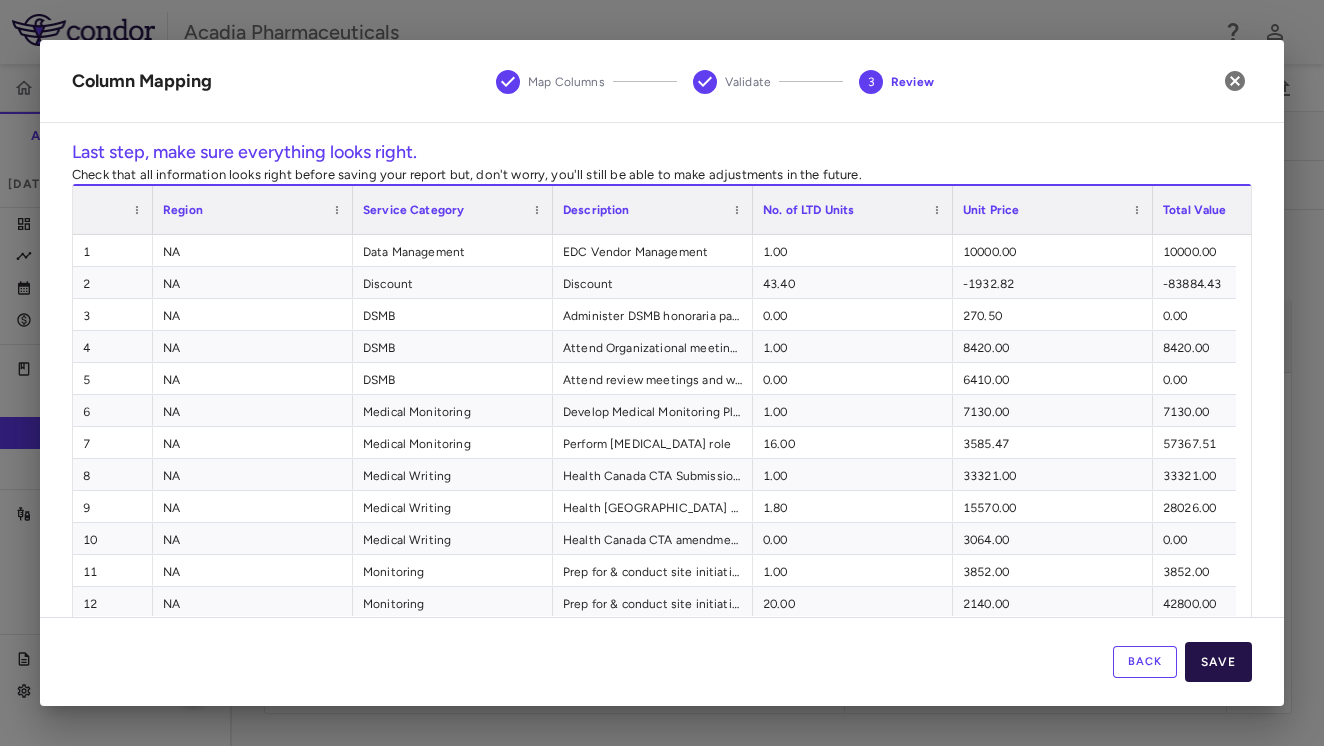 click on "Save" at bounding box center [1218, 662] 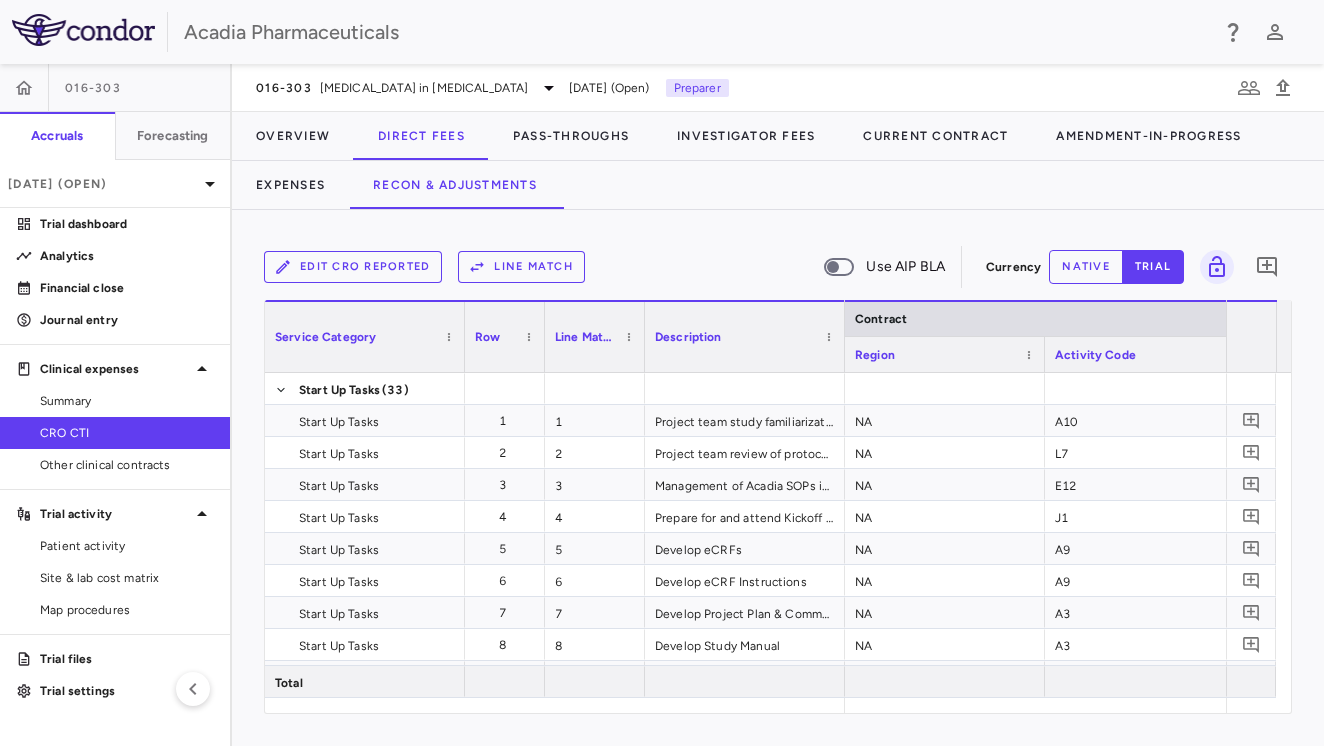click on "Line Match" at bounding box center (521, 267) 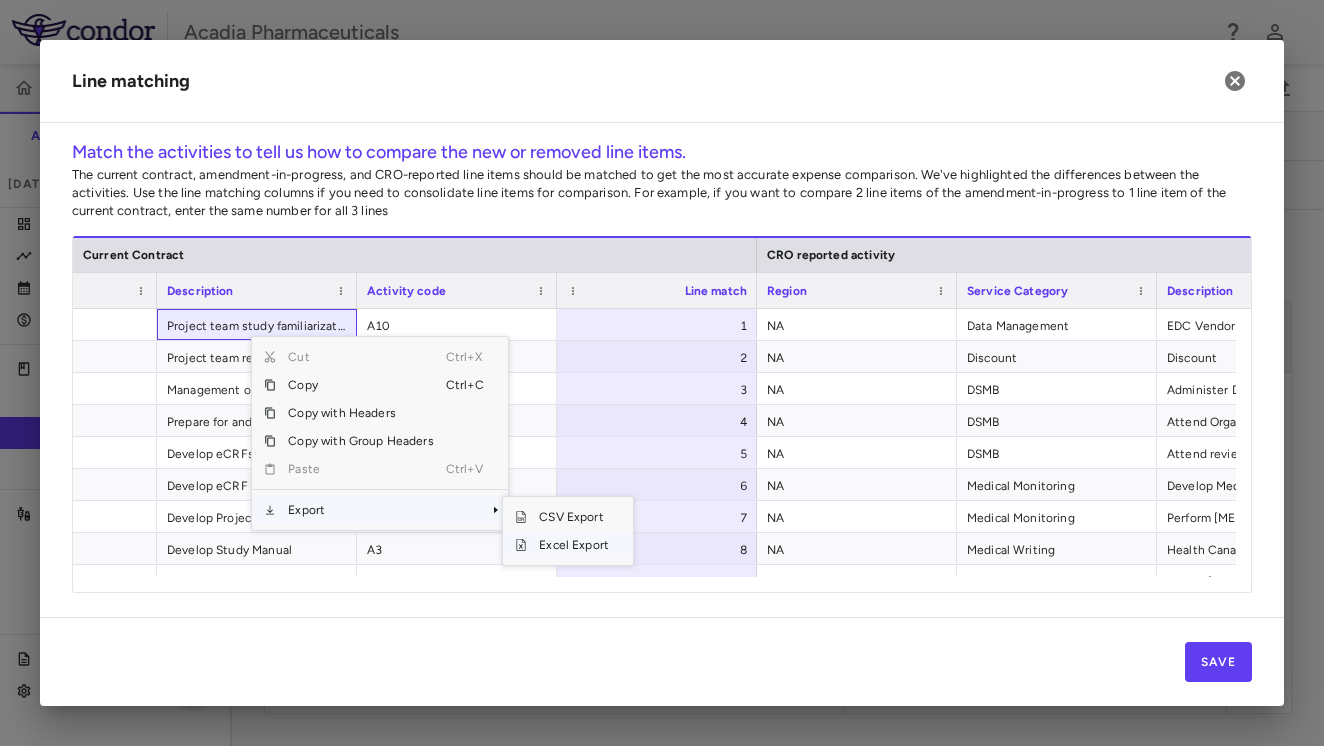 click on "Excel Export" at bounding box center (574, 545) 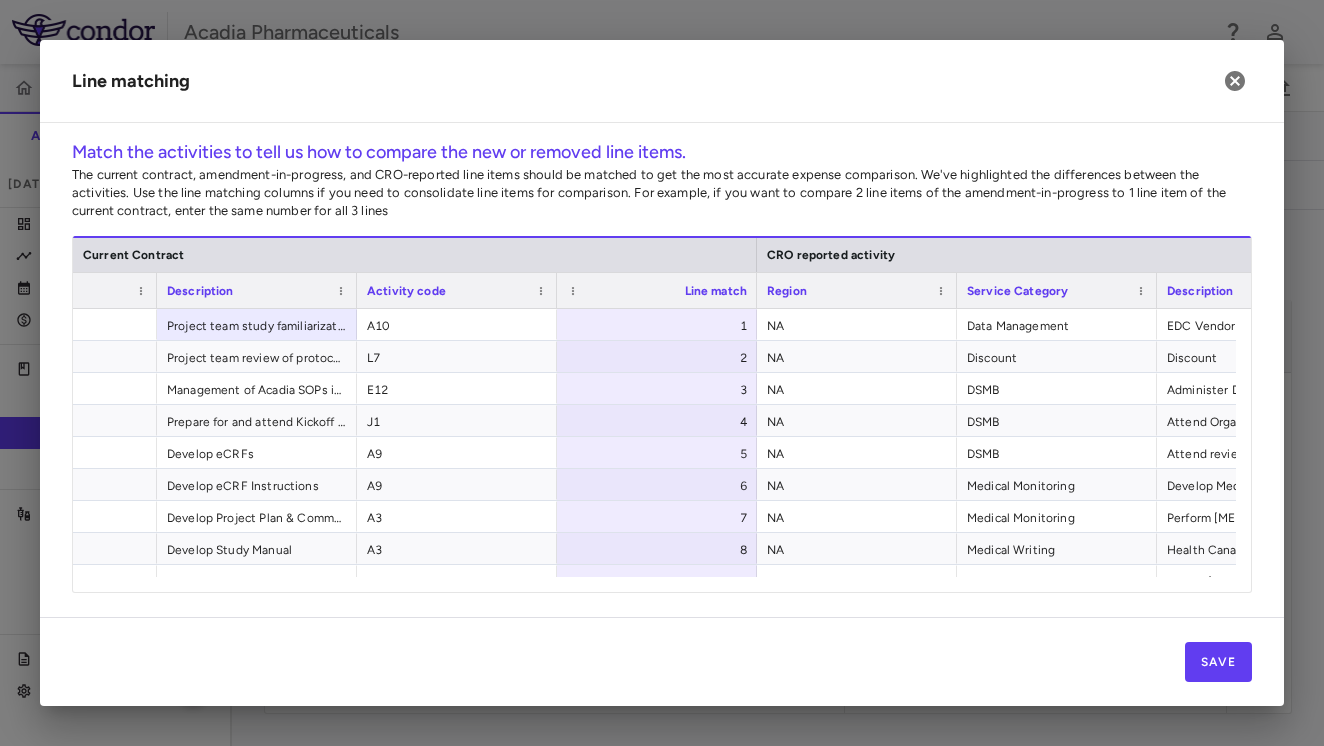 drag, startPoint x: 306, startPoint y: 75, endPoint x: 378, endPoint y: 78, distance: 72.06247 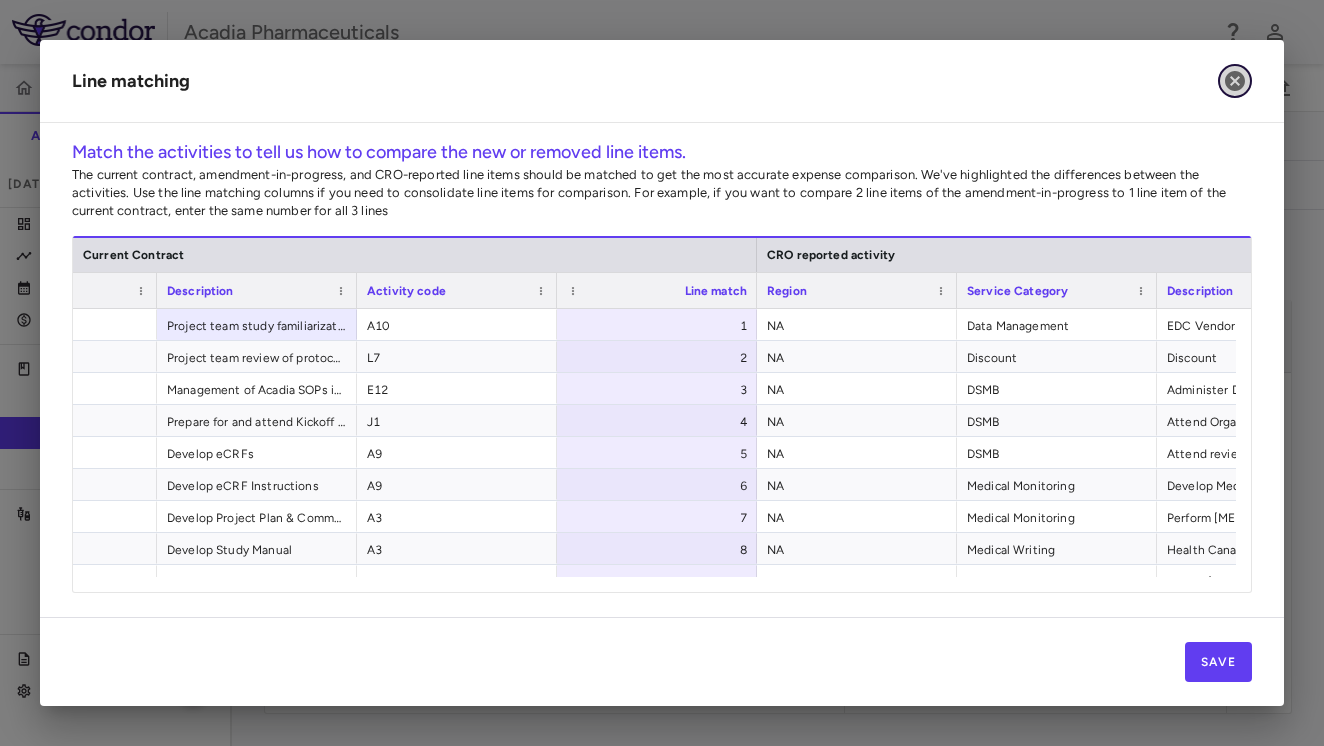 click 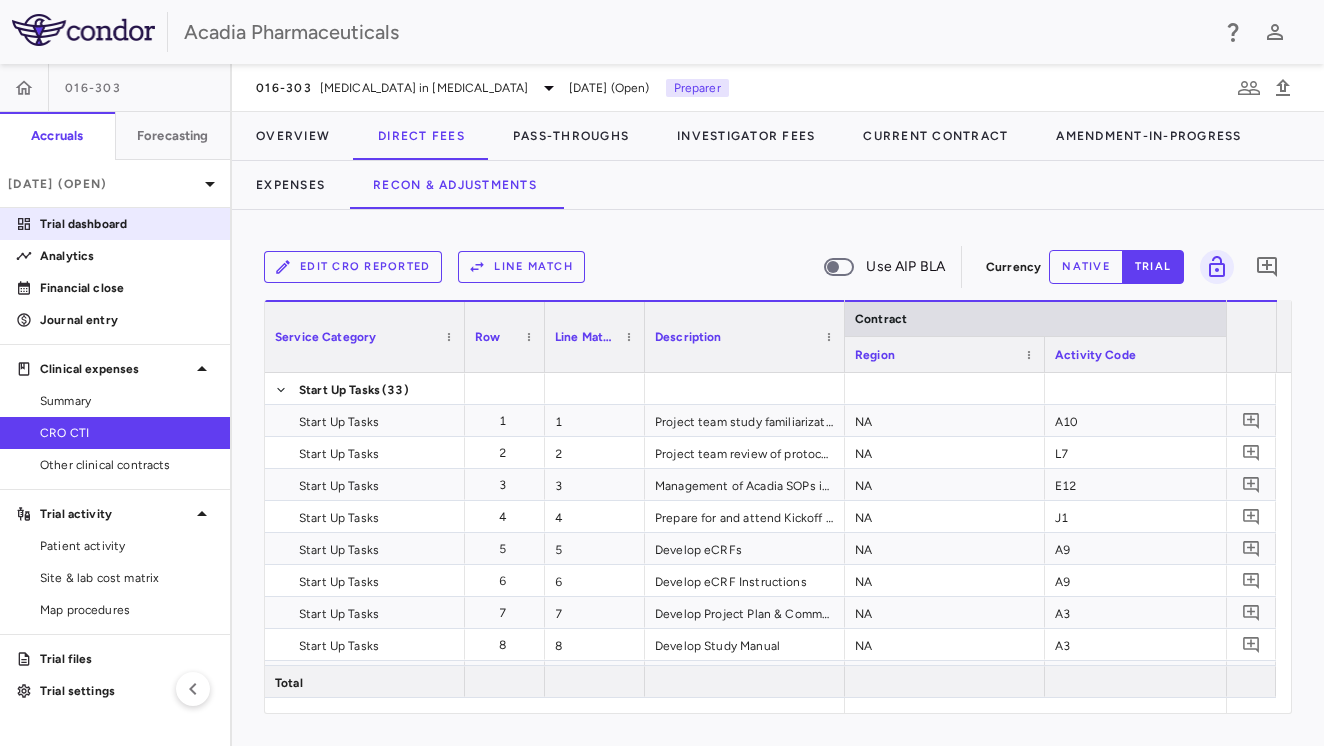 click on "Trial dashboard" at bounding box center [127, 224] 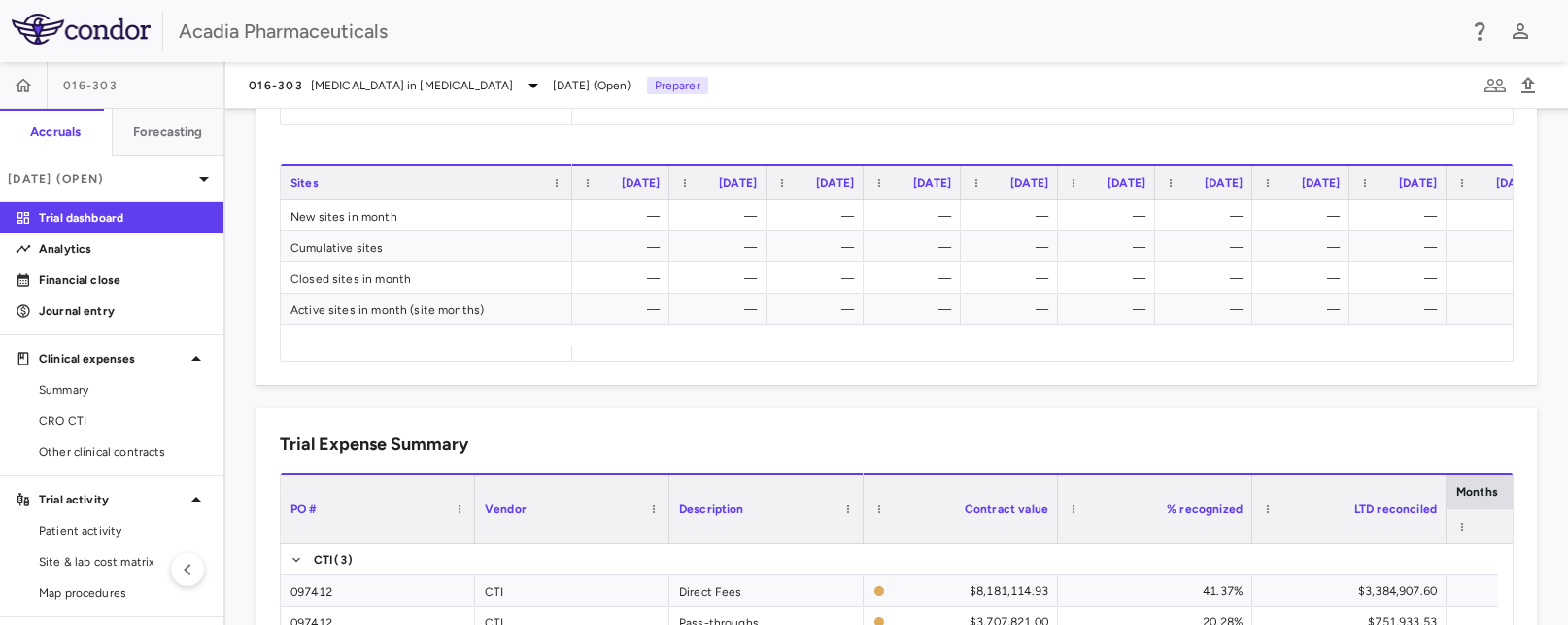 scroll, scrollTop: 1133, scrollLeft: 0, axis: vertical 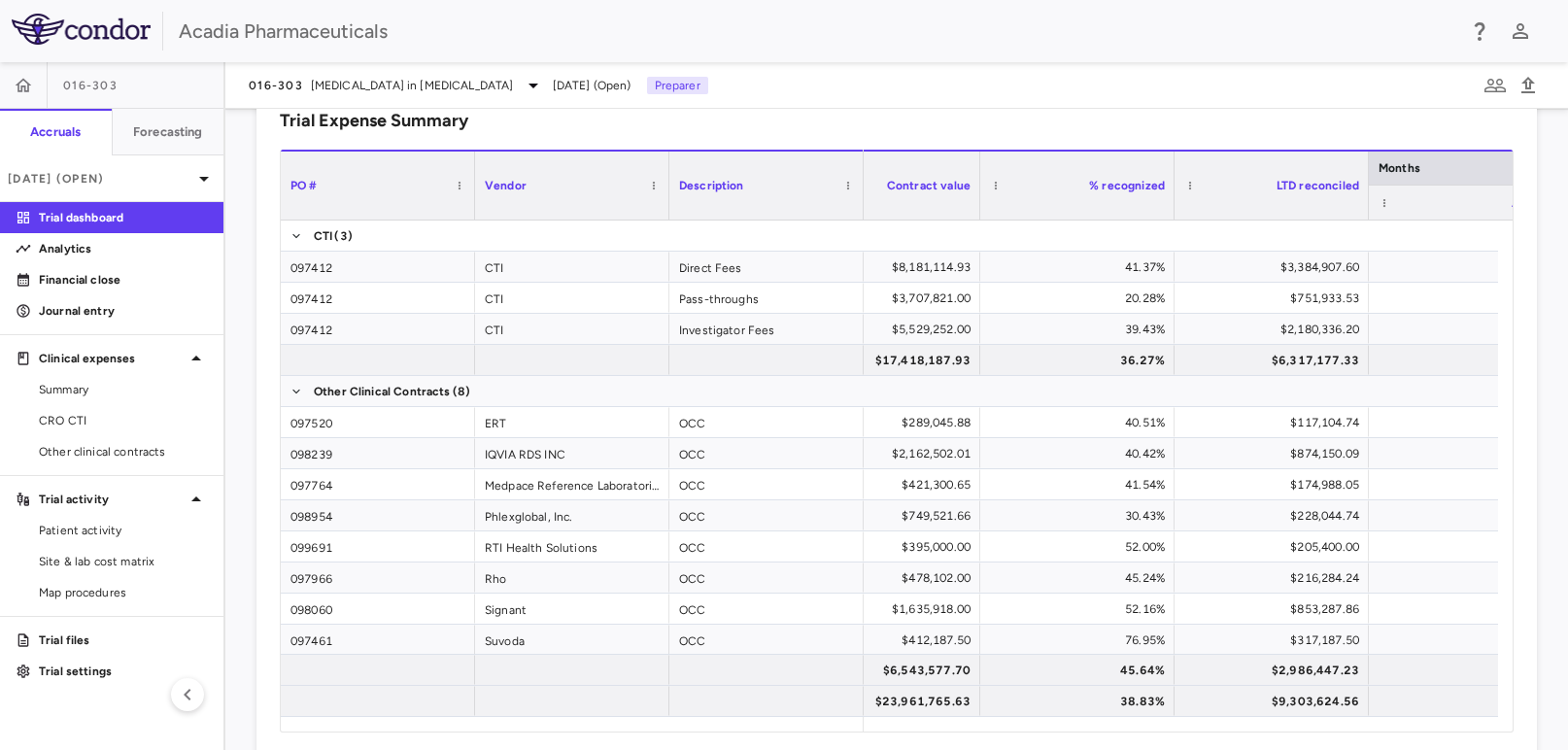 click on "Trial Expense Summary
Drag here to set column labels
PO #
Vendor
Description" at bounding box center [897, 420] 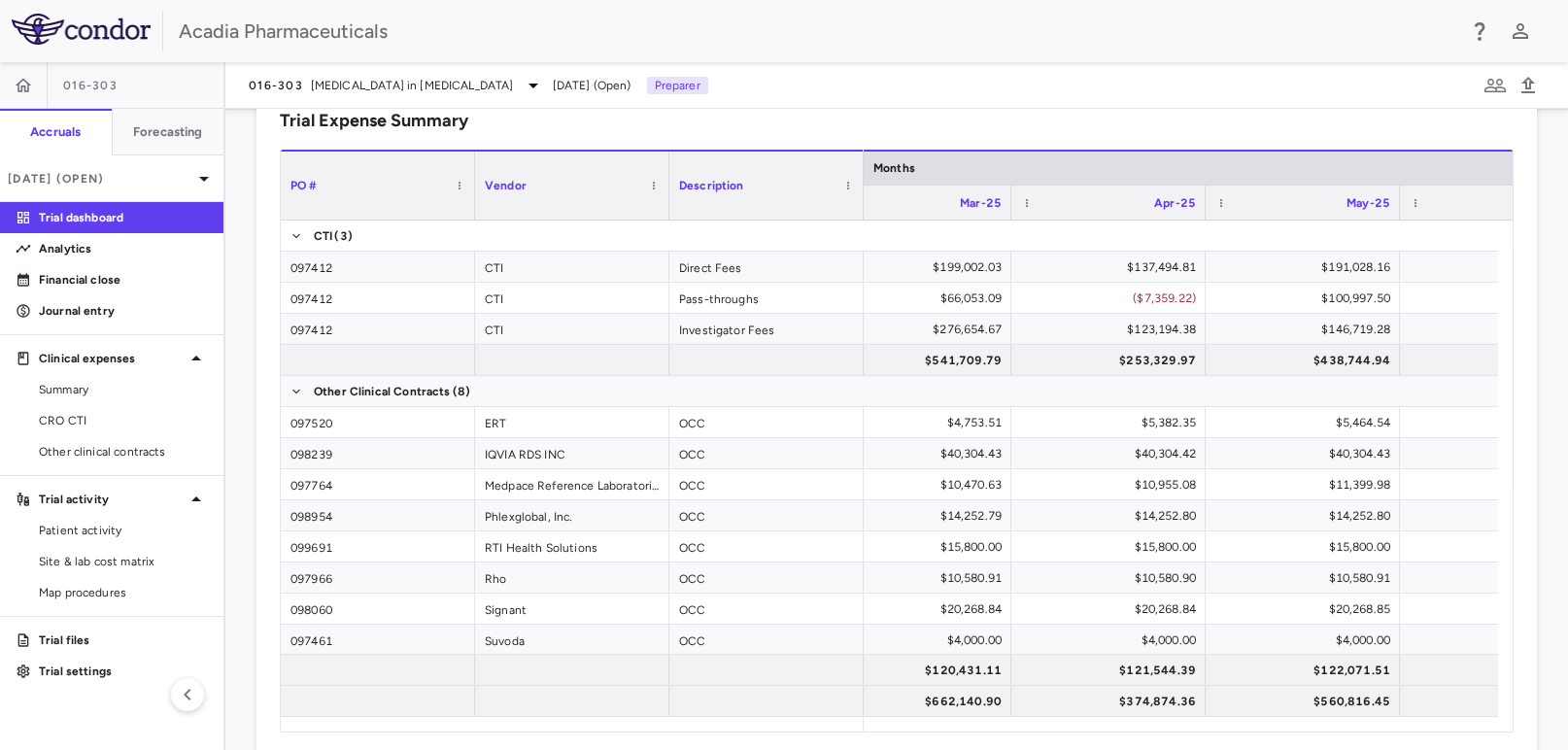 click on "Trial Expense Summary
Drag here to set column labels
PO #
Vendor
Description" at bounding box center (897, 420) 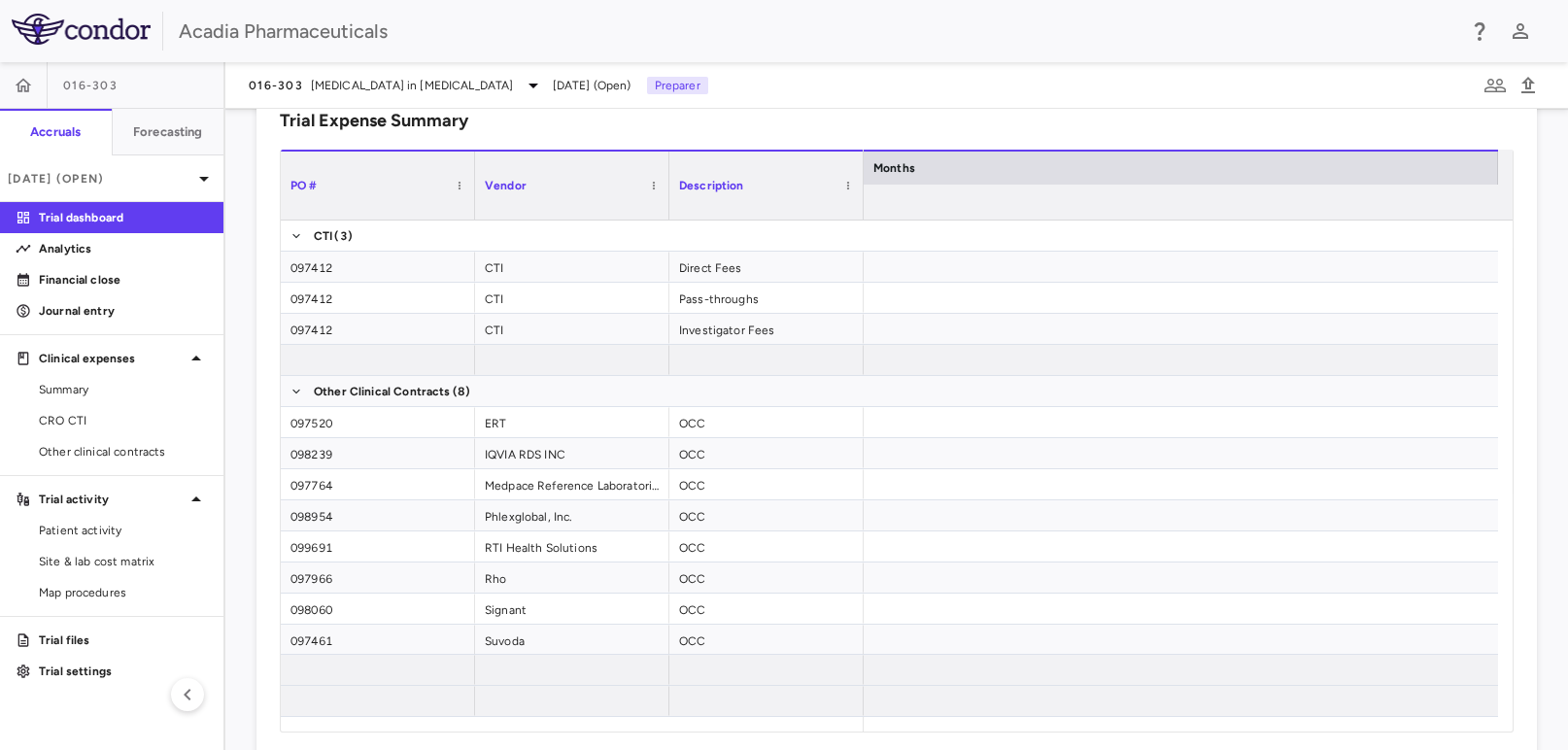 scroll, scrollTop: 0, scrollLeft: 760, axis: horizontal 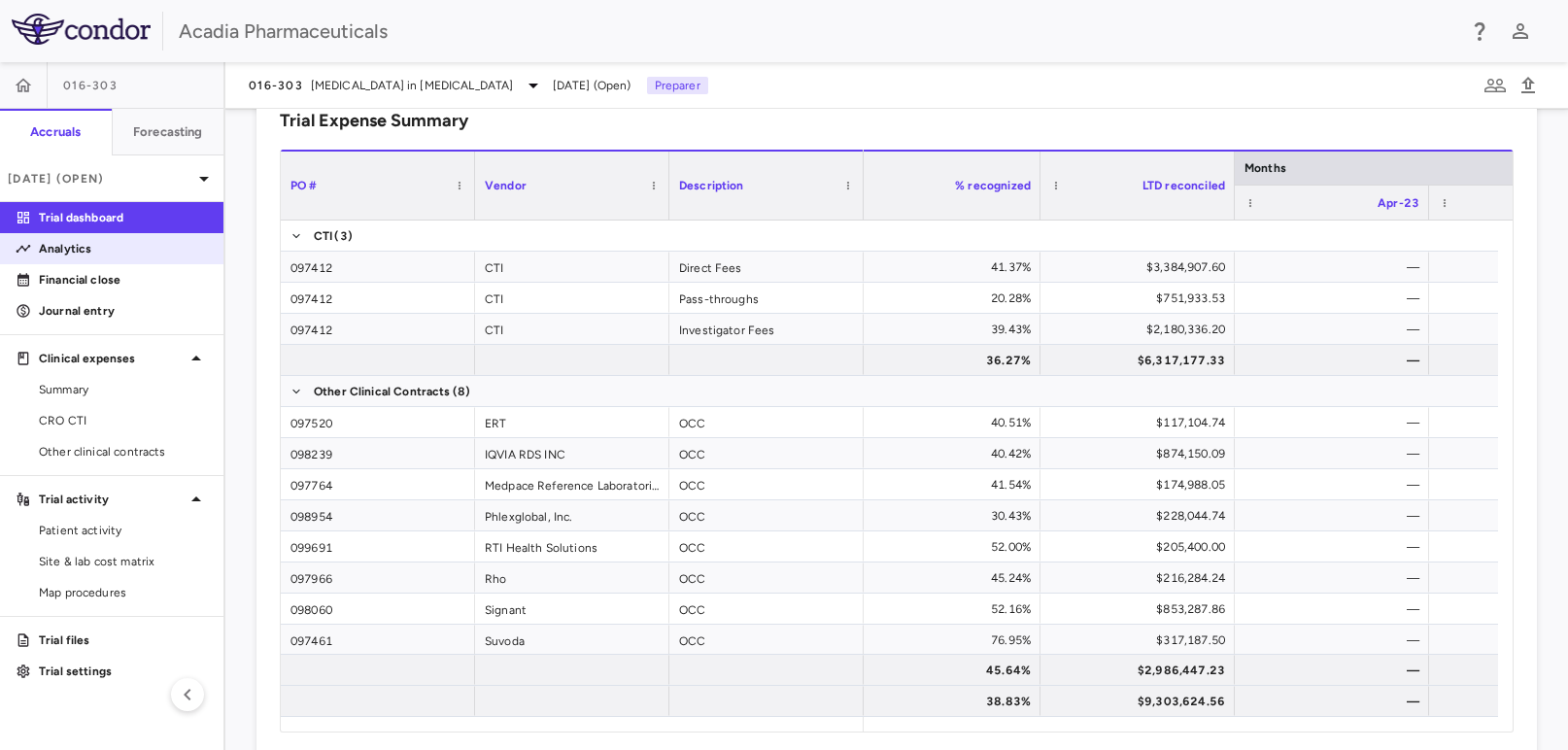 click on "Analytics" at bounding box center (112, 249) 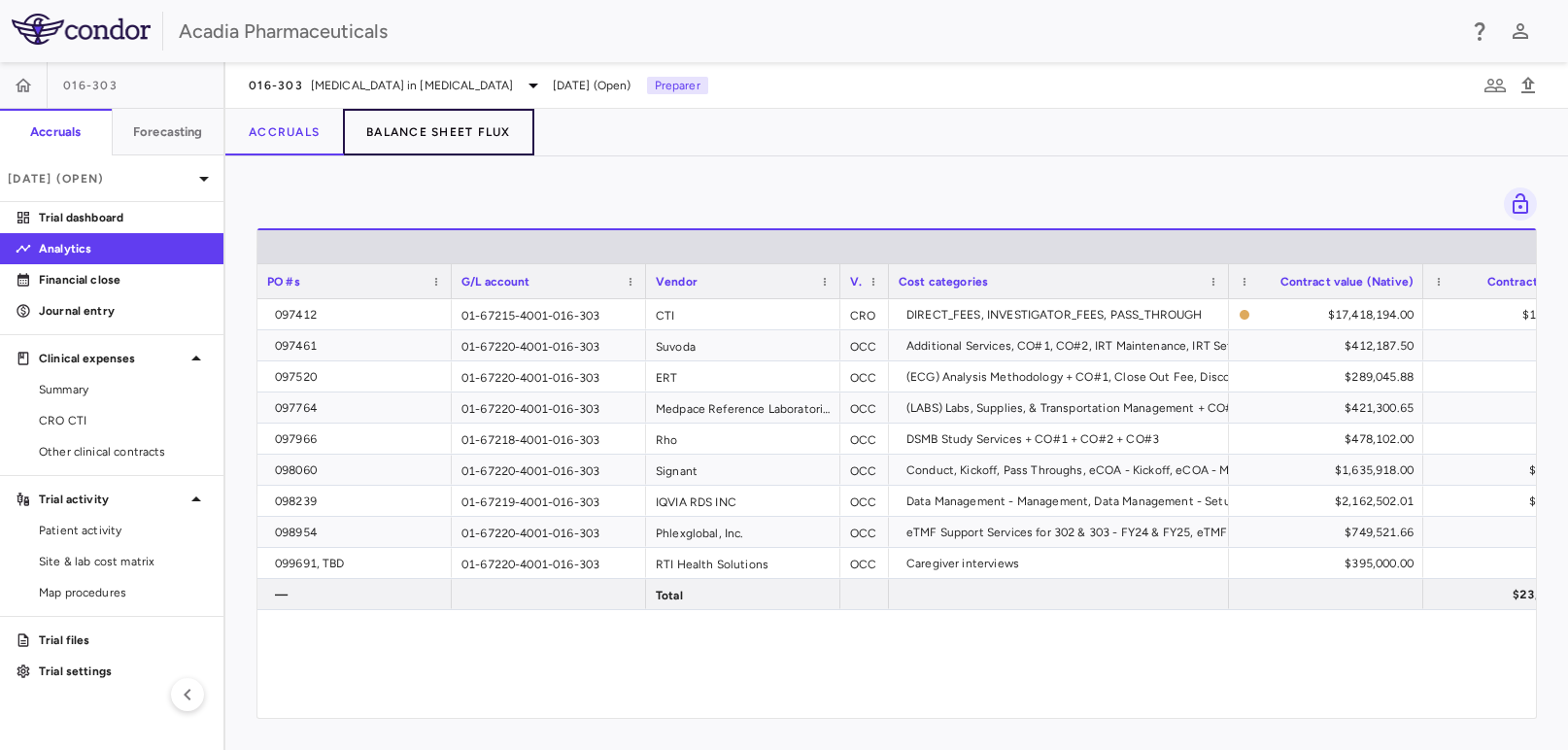 click on "Balance Sheet Flux" at bounding box center (438, 132) 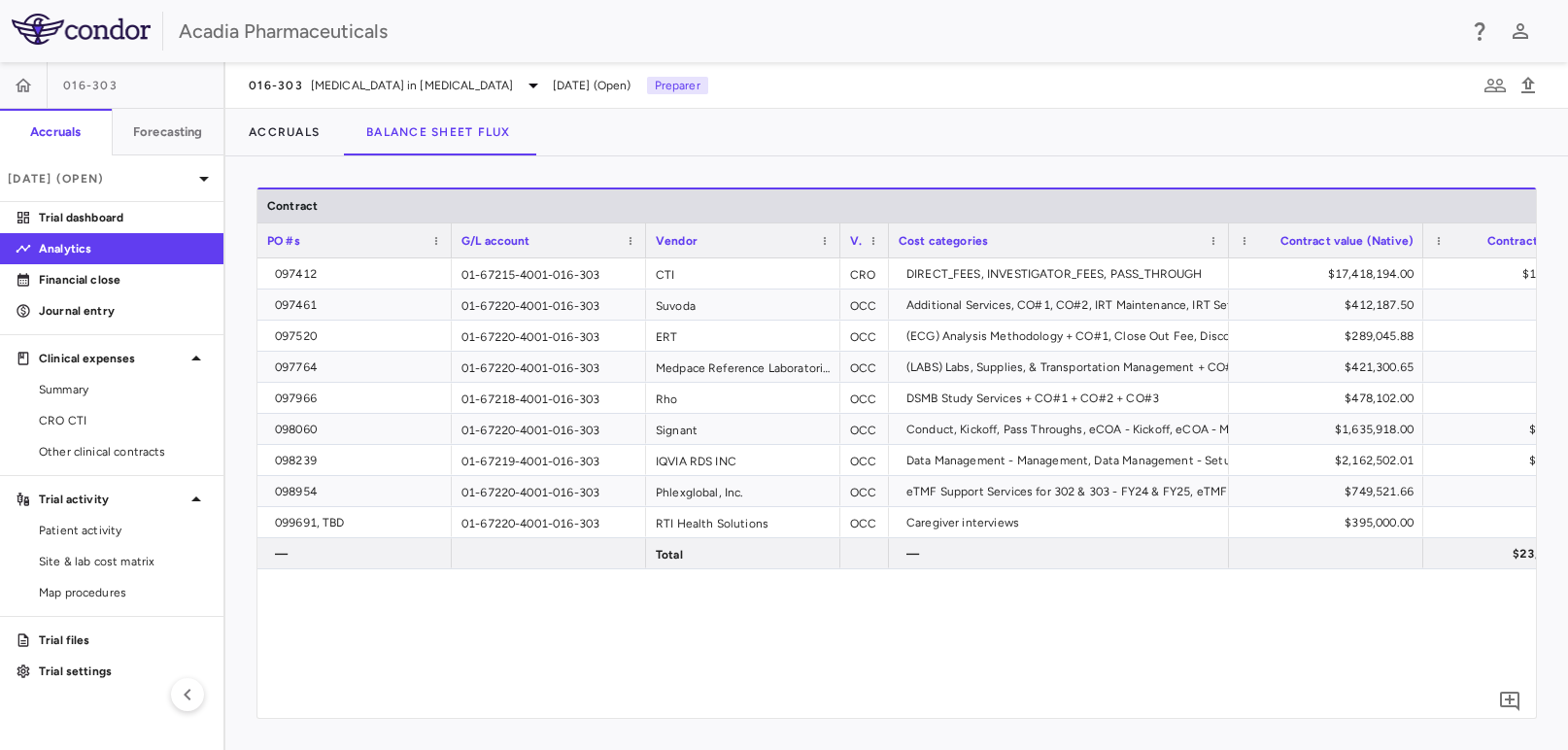 click on "Accruals Balance Sheet Flux" at bounding box center (897, 132) 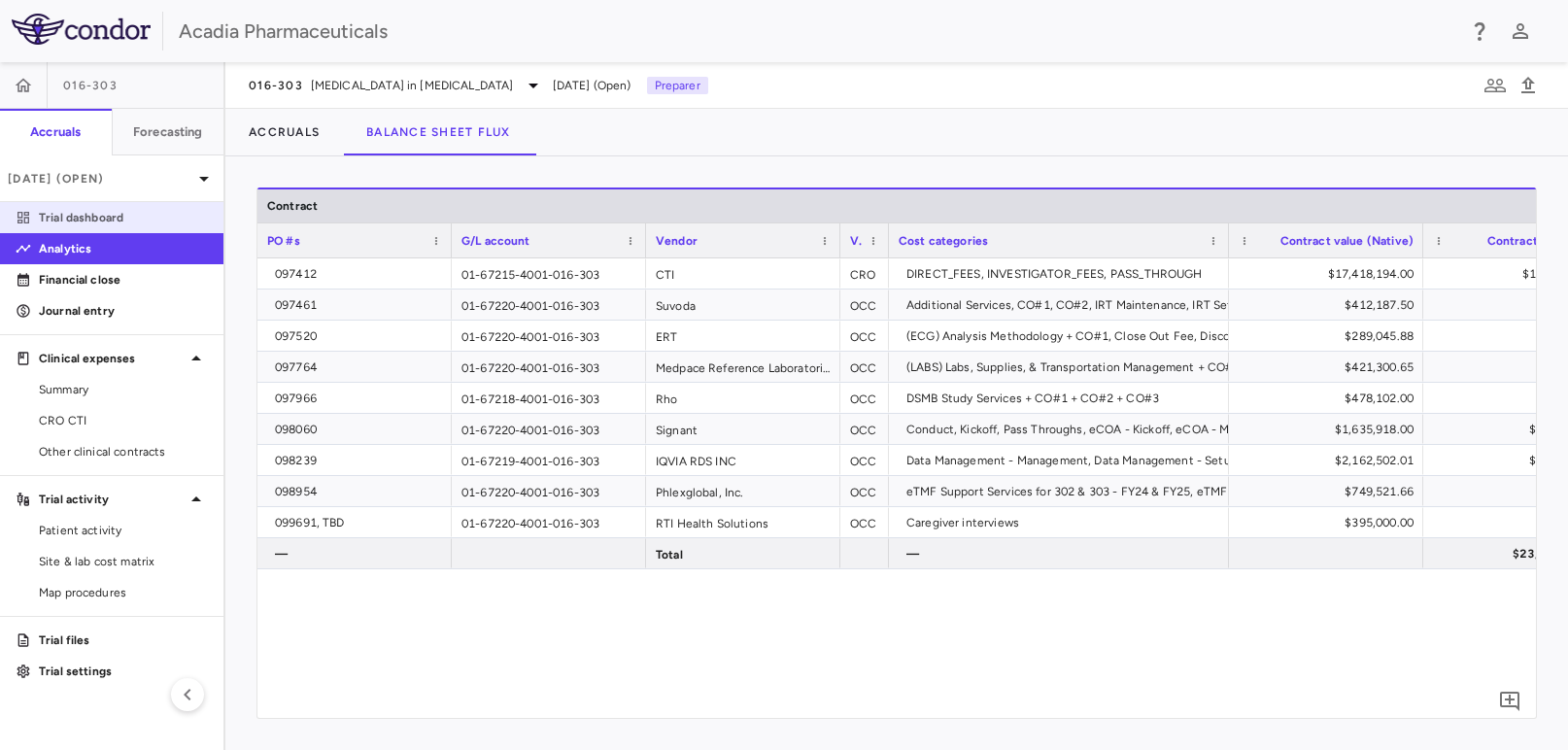 click on "Trial dashboard" at bounding box center [123, 218] 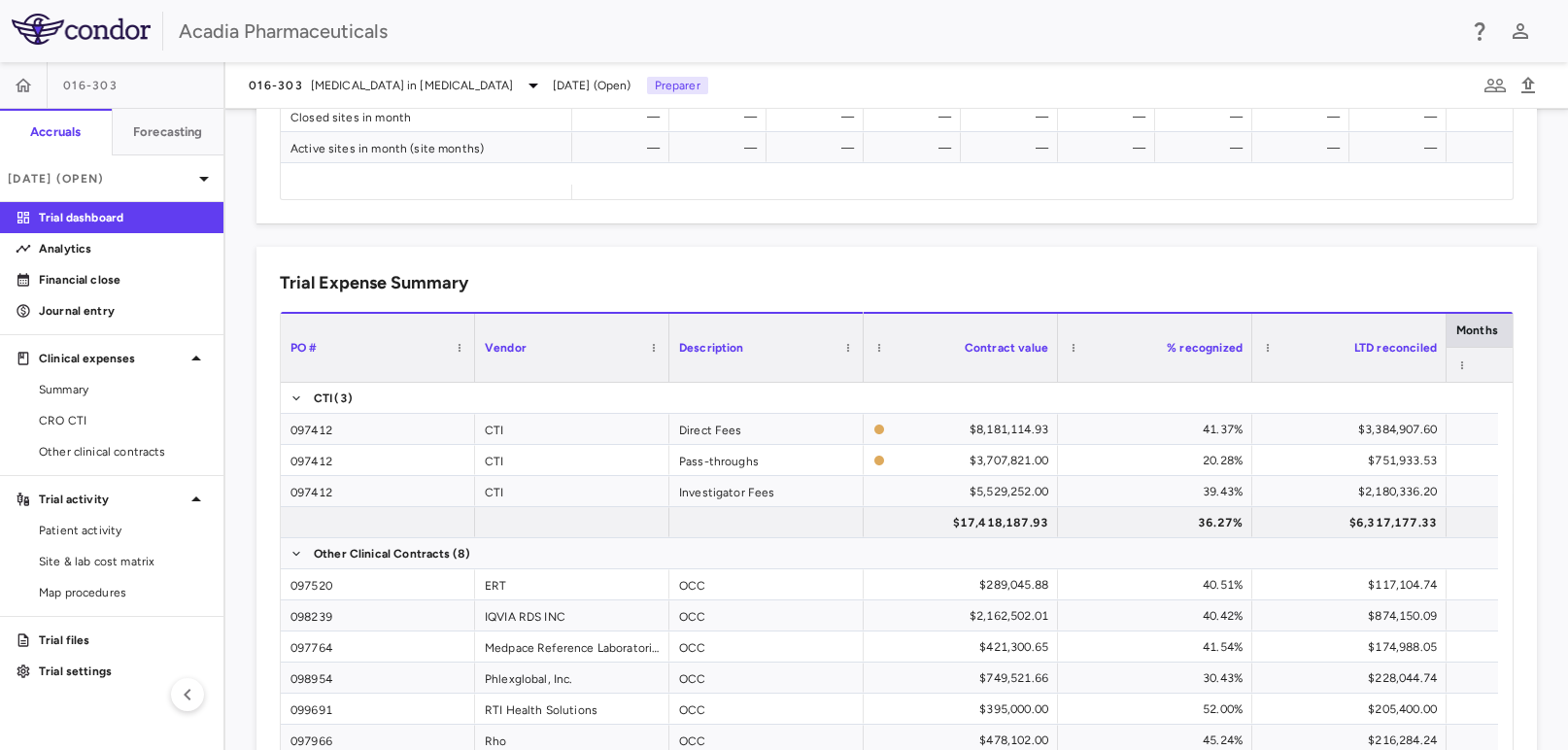 scroll, scrollTop: 1295, scrollLeft: 0, axis: vertical 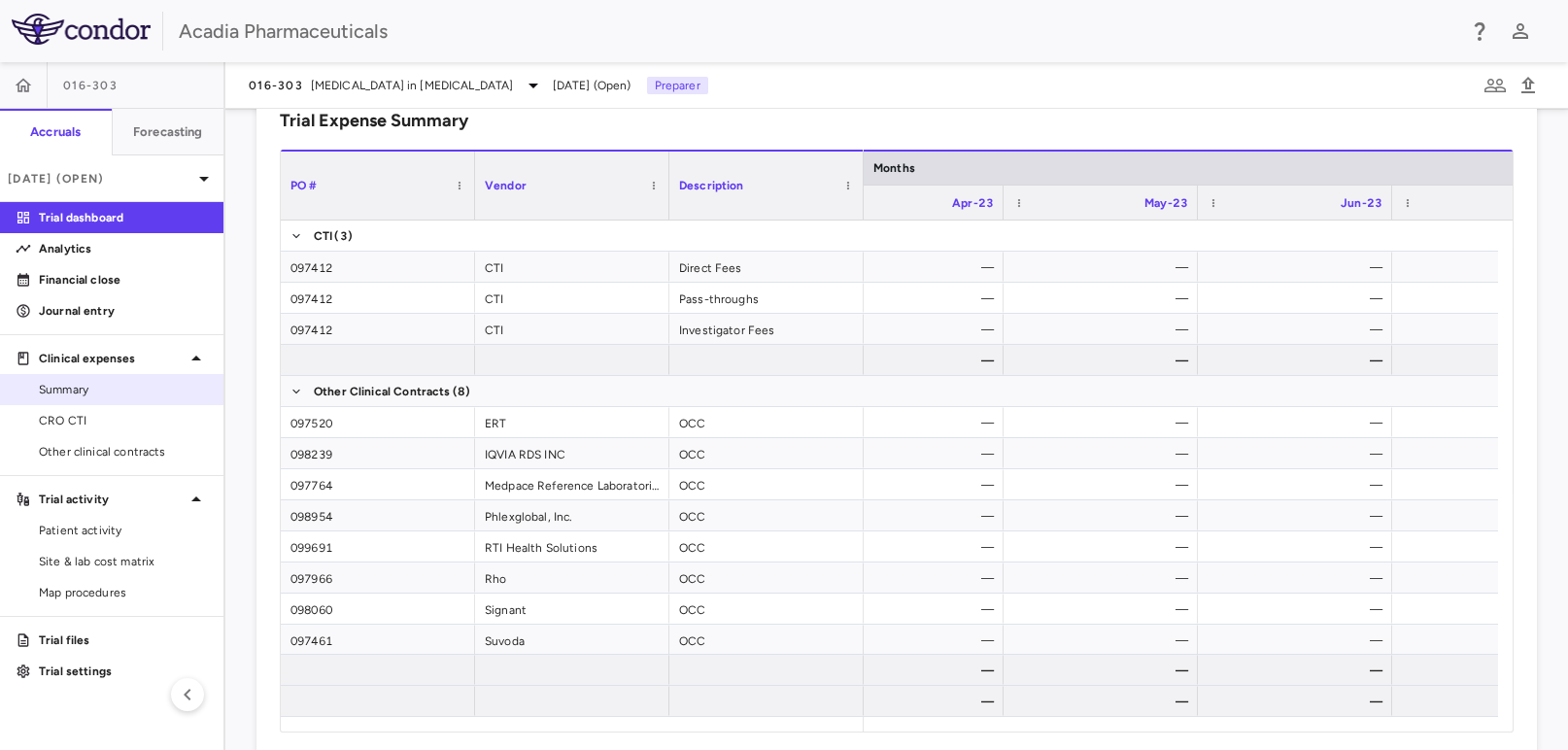 click on "Summary" at bounding box center (112, 390) 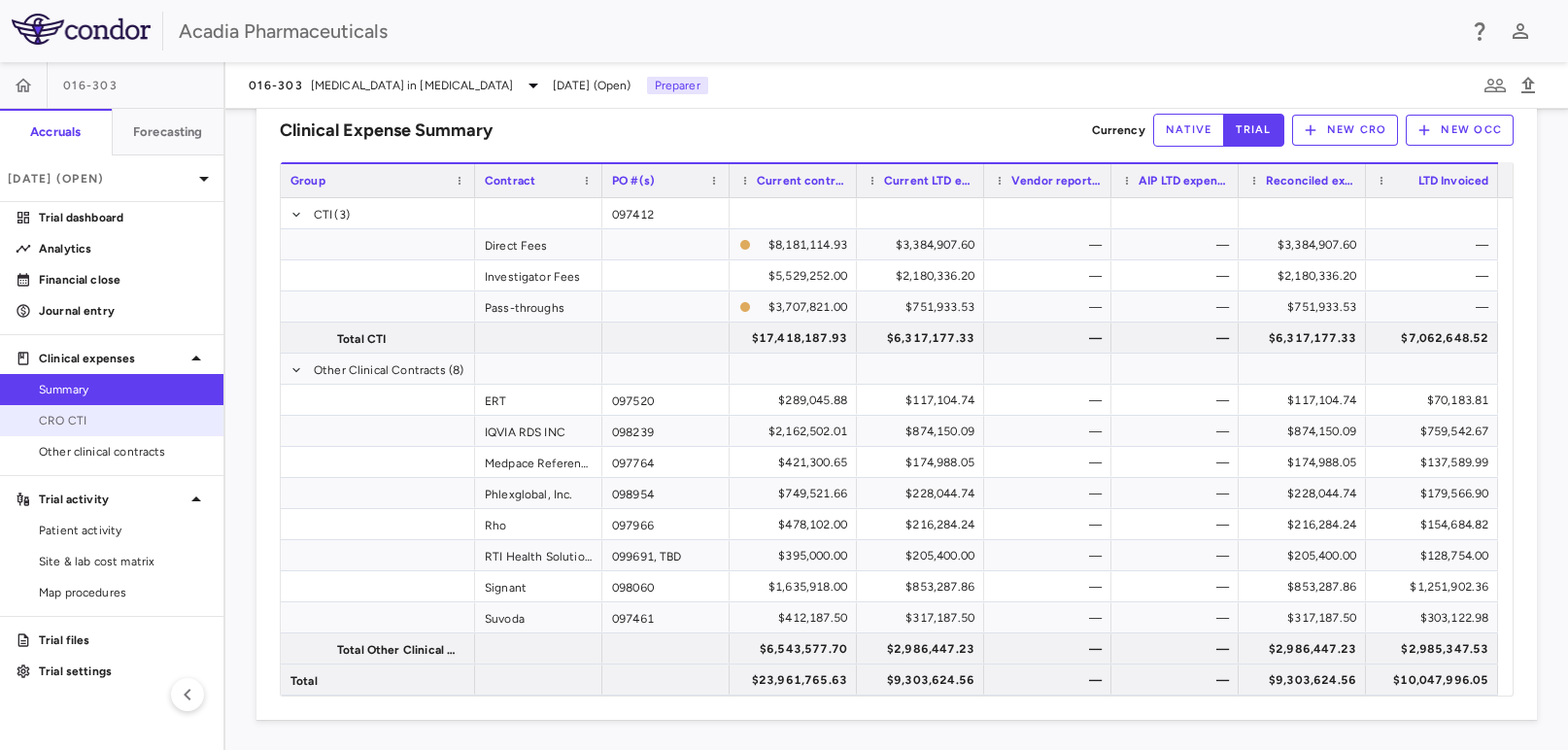 click on "CRO CTI" at bounding box center [123, 421] 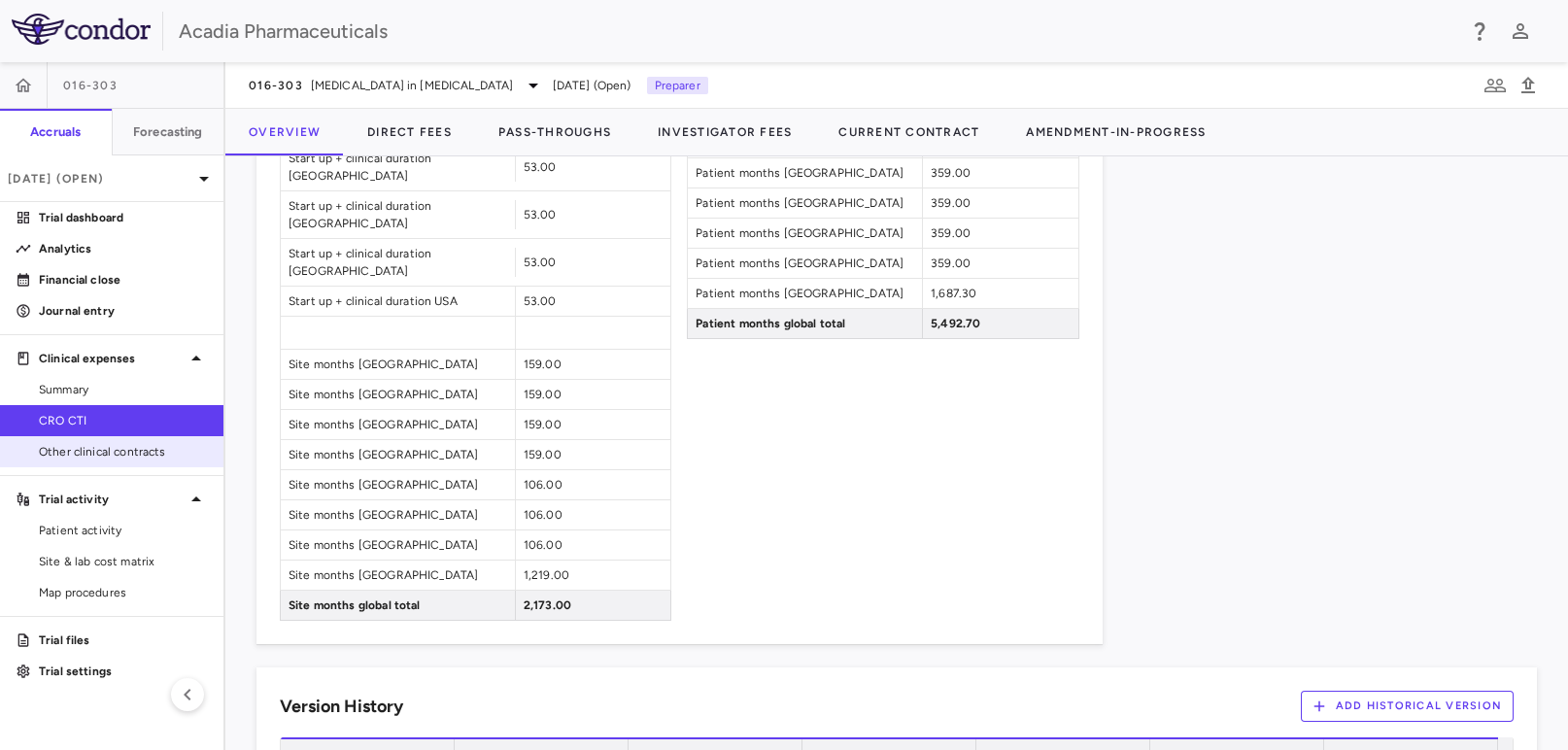 click on "Other clinical contracts" at bounding box center [123, 452] 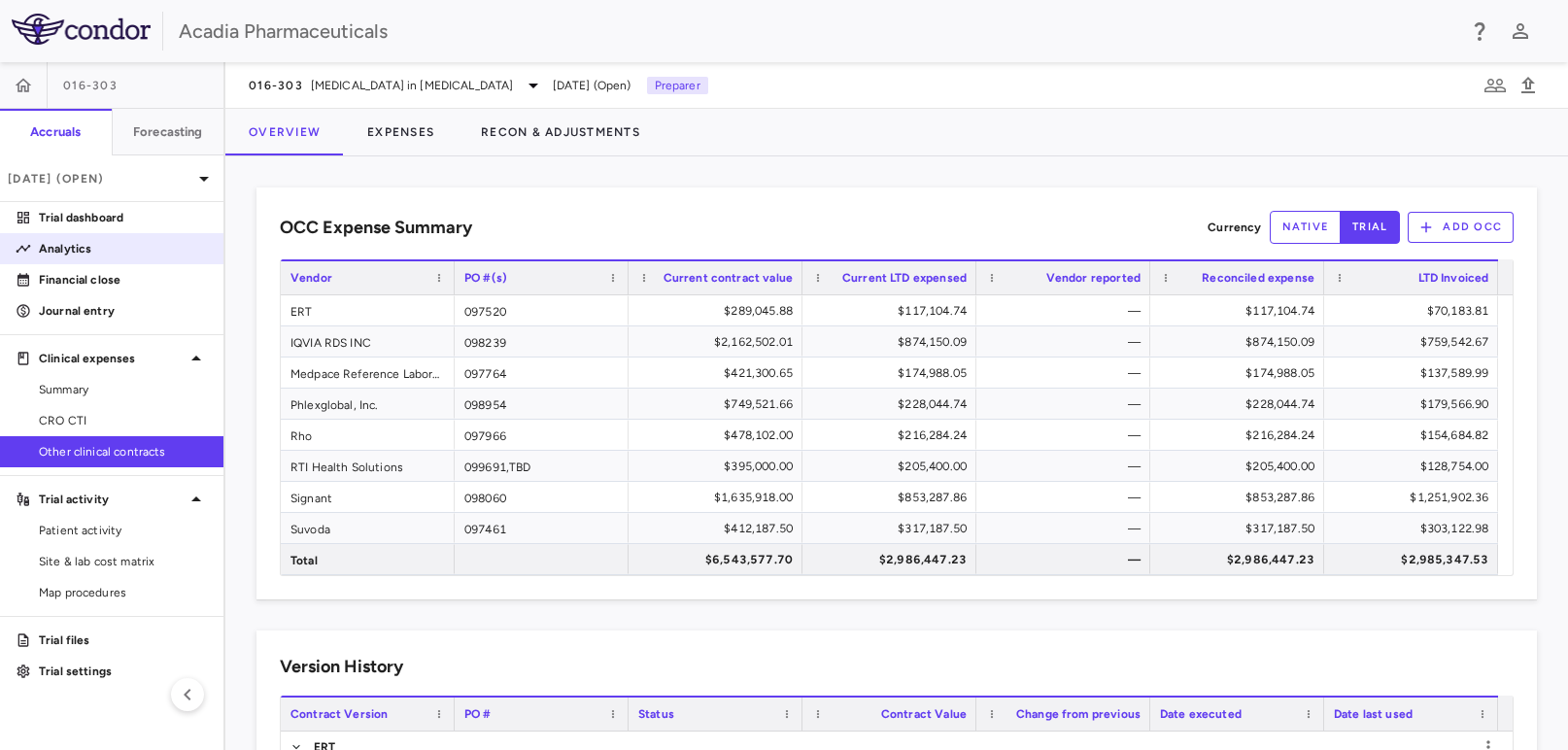 click on "Analytics" at bounding box center [123, 249] 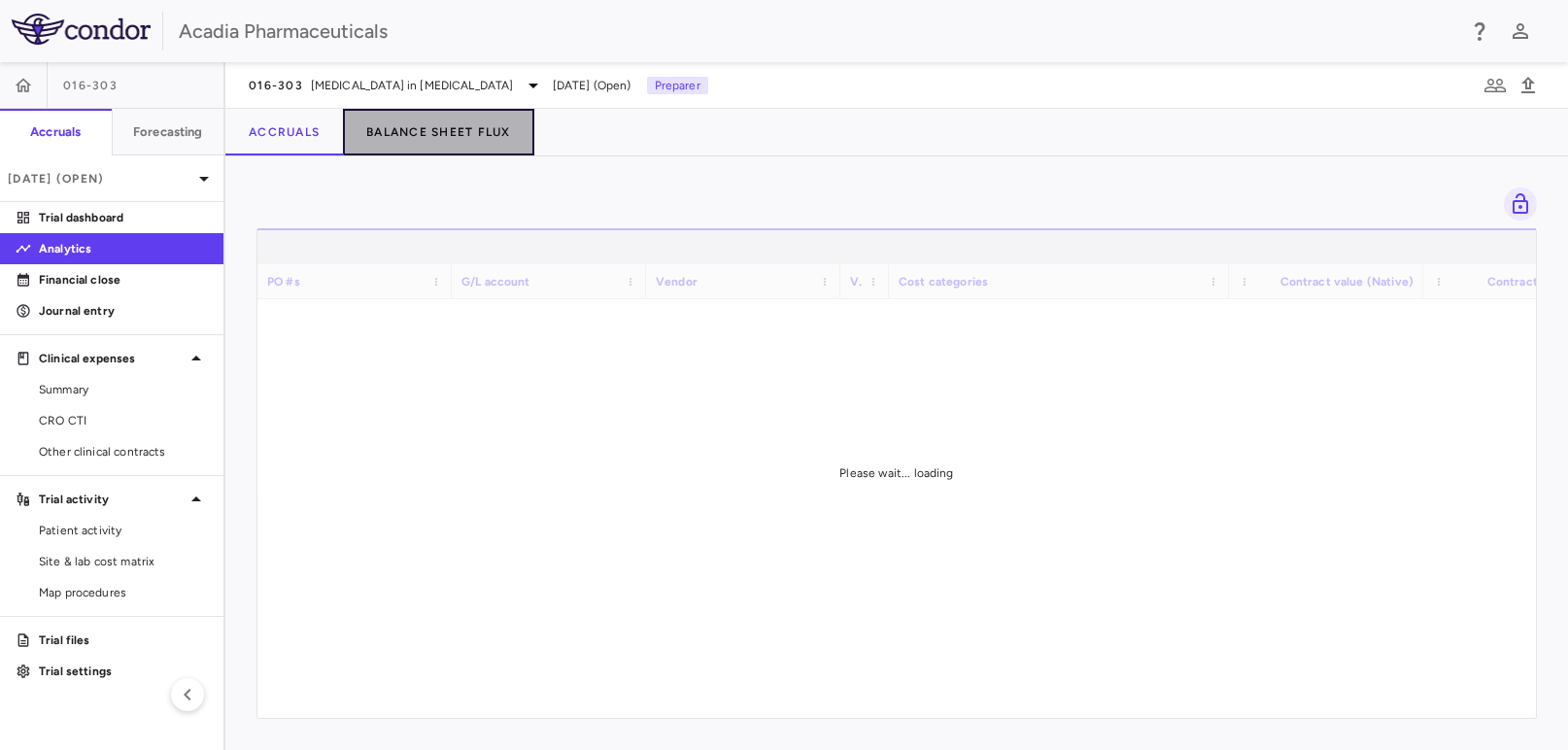 click on "Balance Sheet Flux" at bounding box center (438, 132) 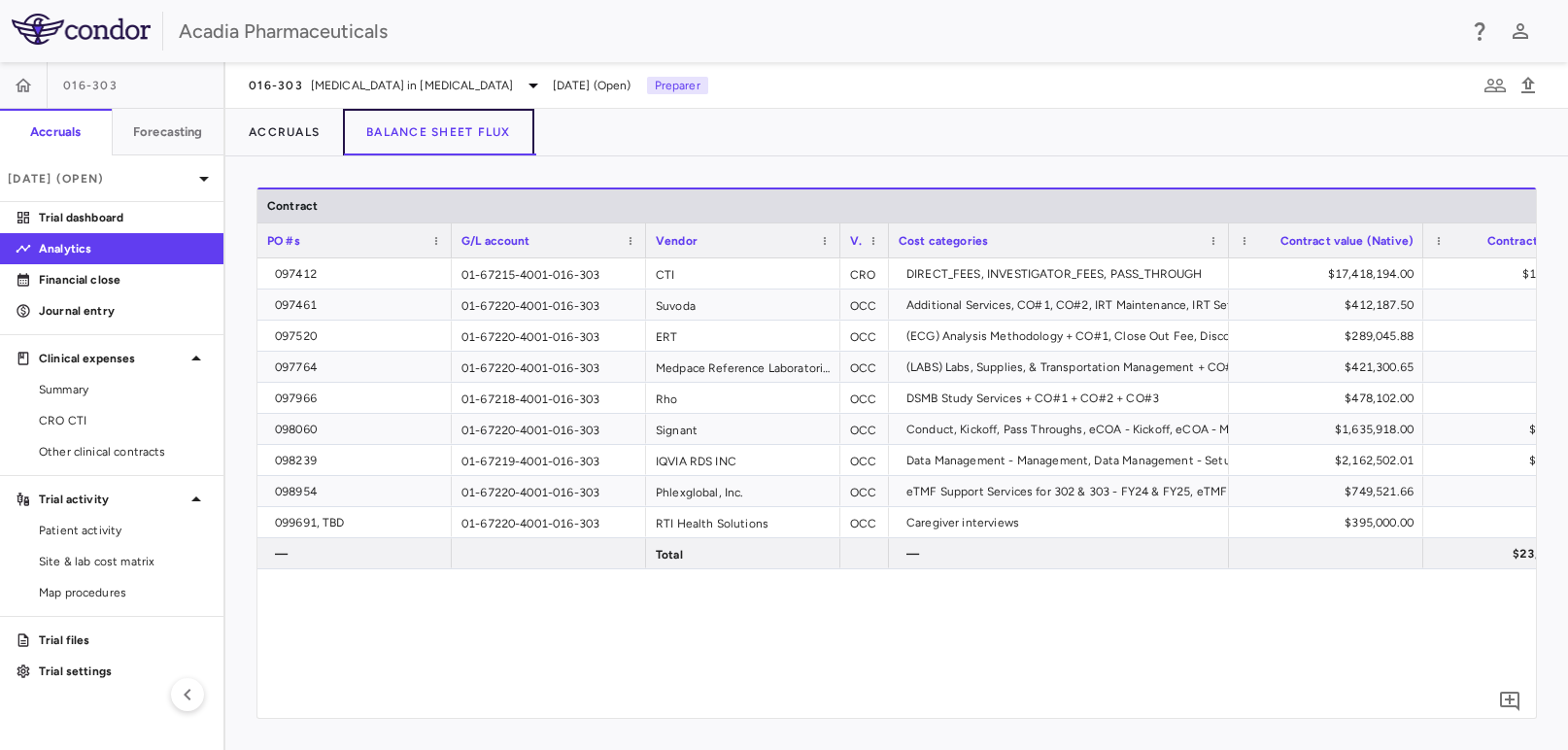 scroll, scrollTop: 0, scrollLeft: 41, axis: horizontal 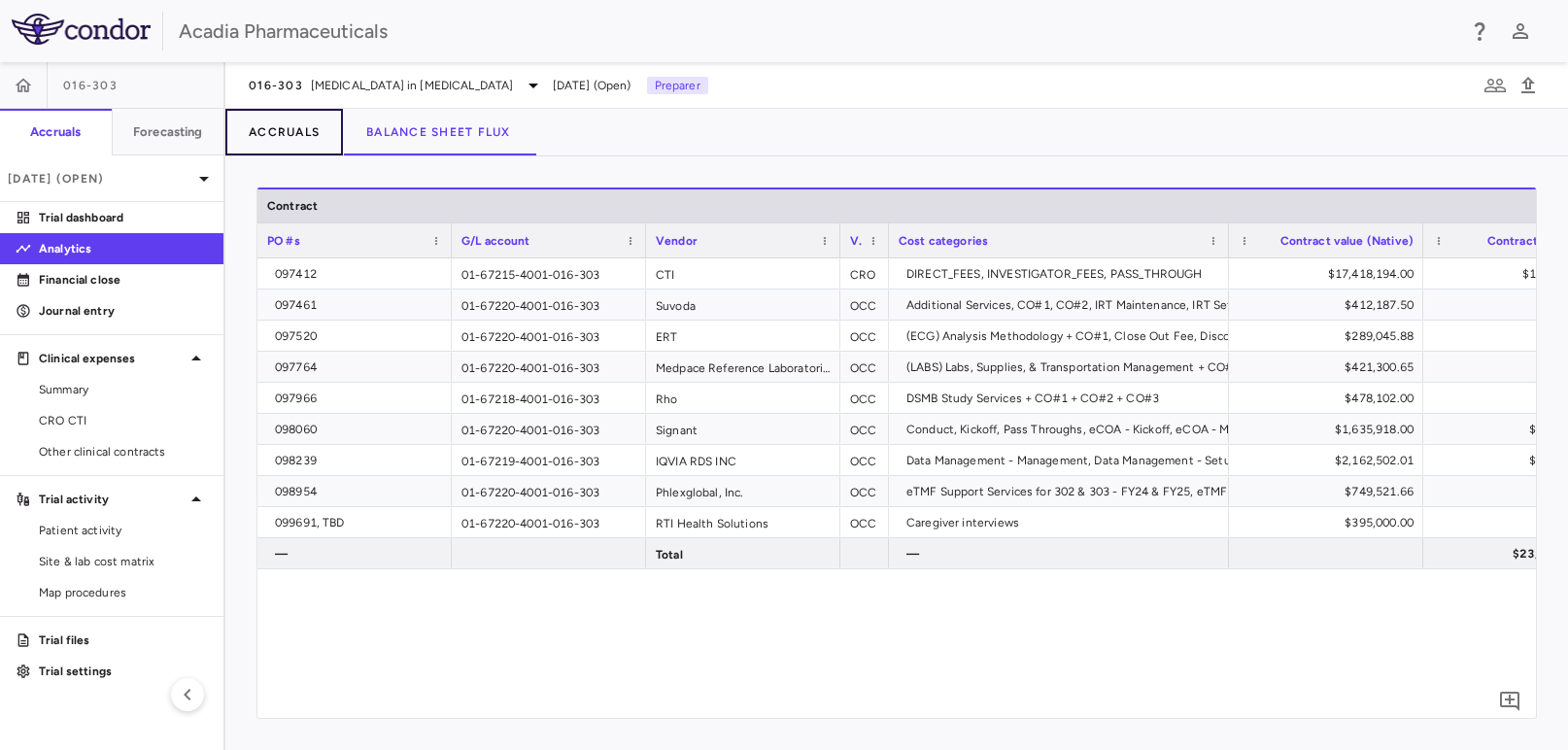 click on "Accruals" at bounding box center [284, 132] 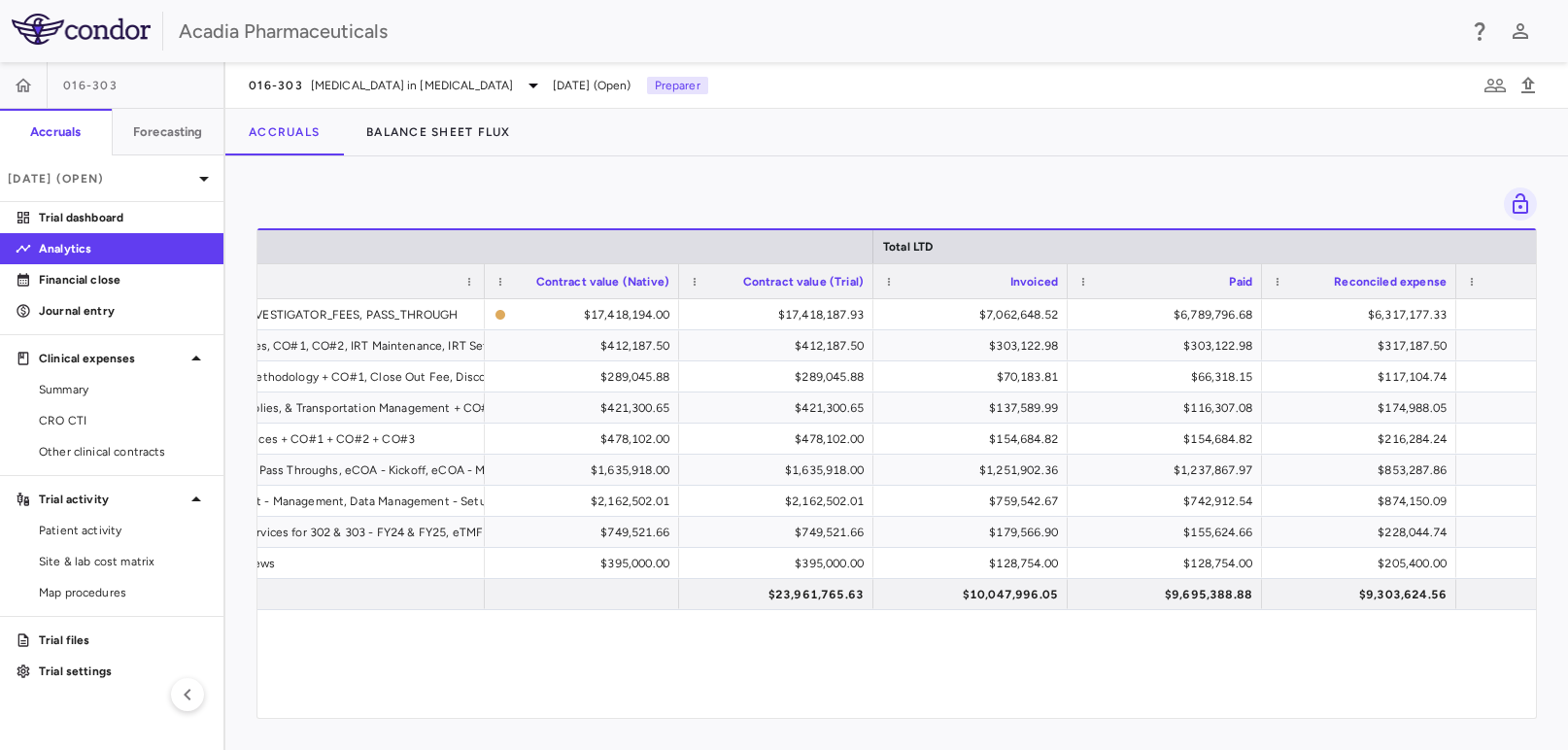click on "Drag here to set row groups Drag here to set column labels
Total LTD
As of period end
Vendor
Vendor type
Cost categories" at bounding box center (897, 453) 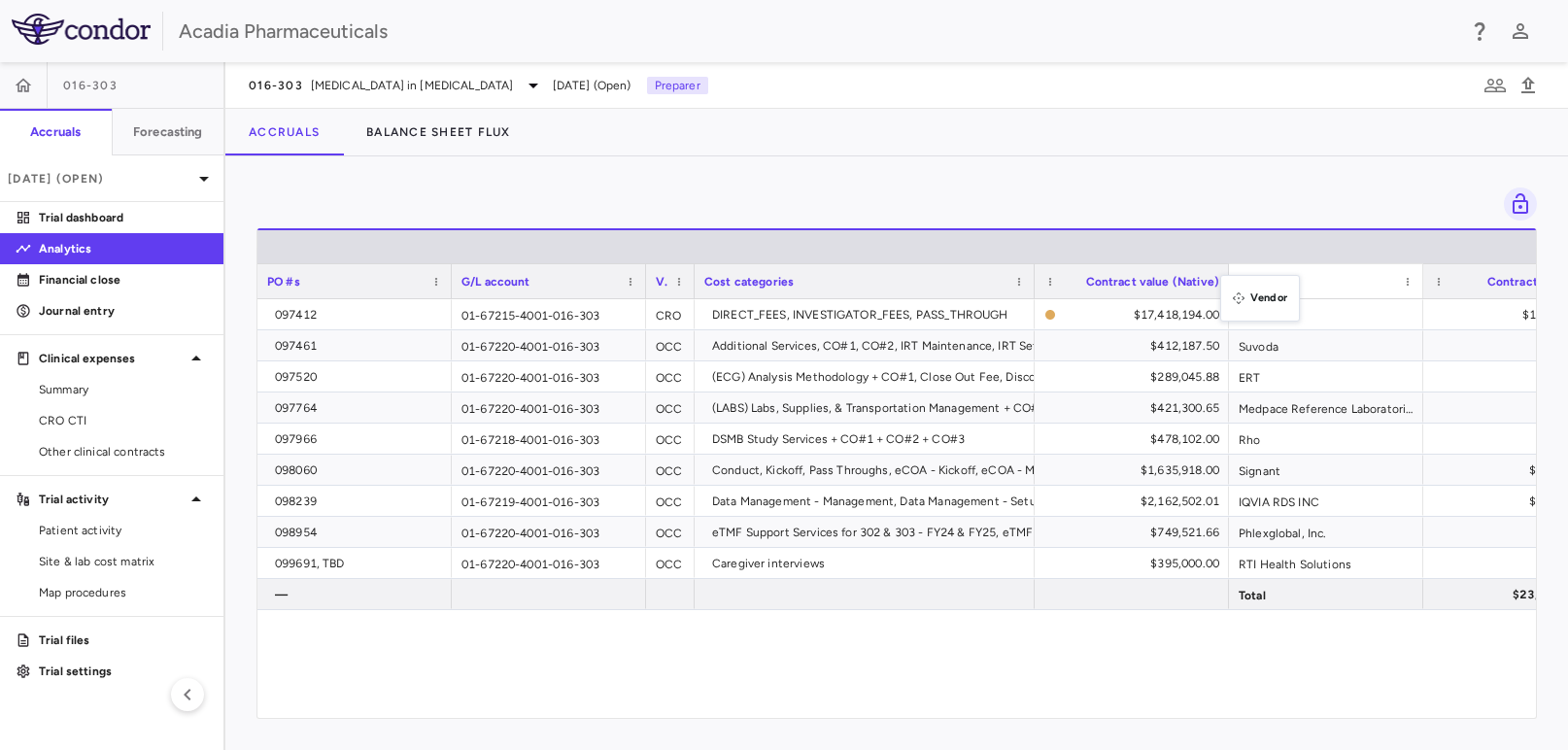 drag, startPoint x: 707, startPoint y: 280, endPoint x: 1230, endPoint y: 287, distance: 523.04684 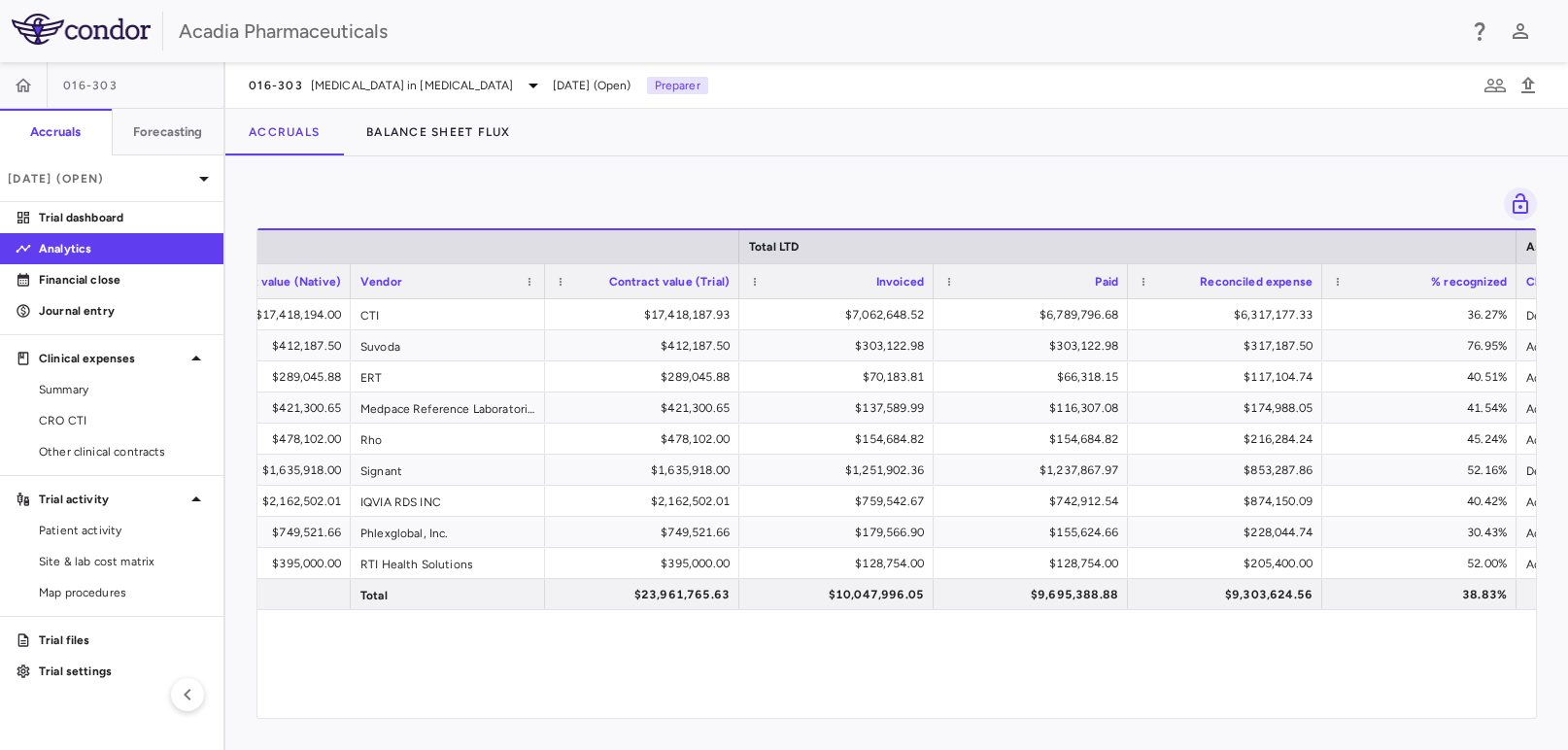 click at bounding box center [897, 204] 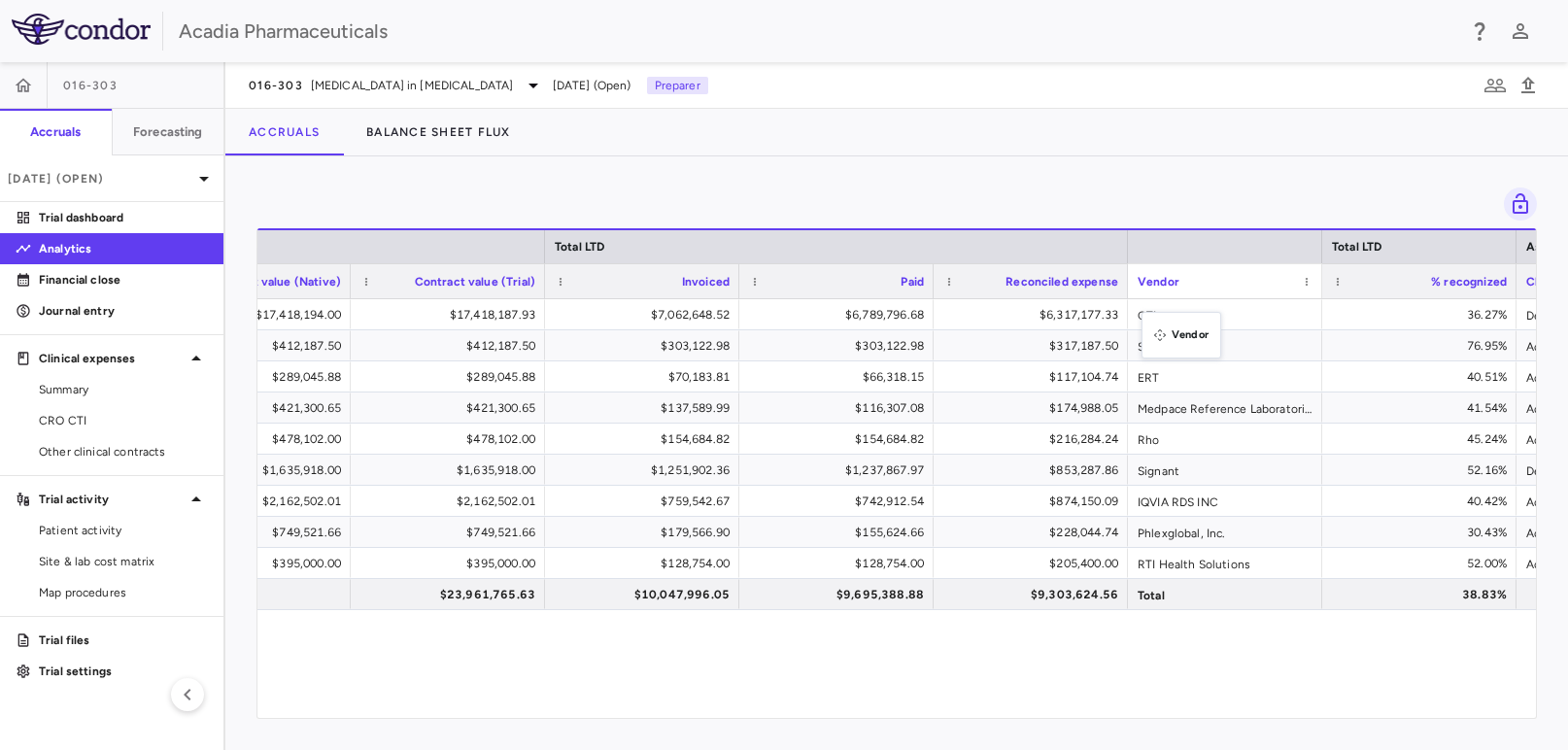 drag, startPoint x: 433, startPoint y: 287, endPoint x: 1151, endPoint y: 324, distance: 718.9527 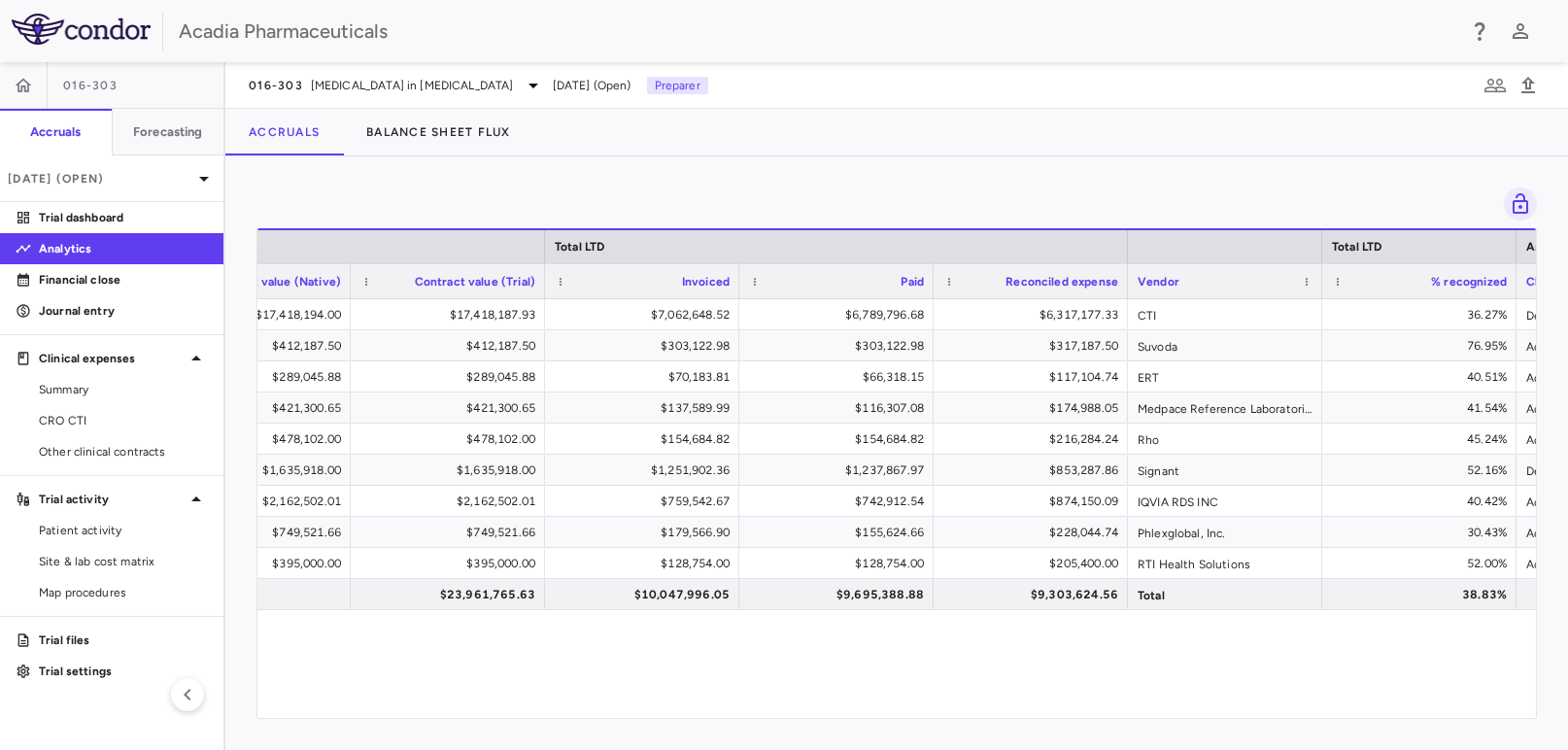 scroll, scrollTop: 0, scrollLeft: 953, axis: horizontal 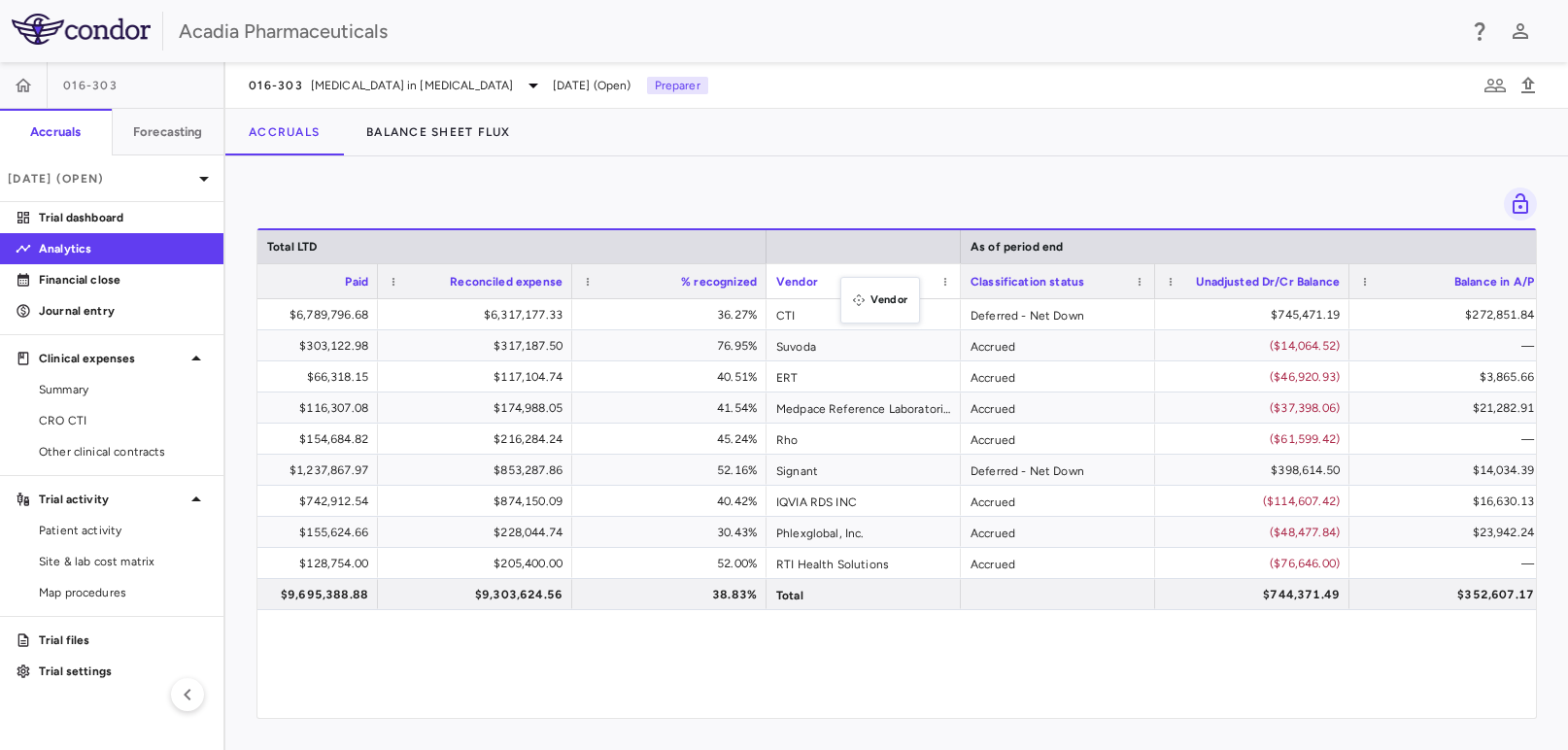drag, startPoint x: 668, startPoint y: 290, endPoint x: 851, endPoint y: 292, distance: 183.01093 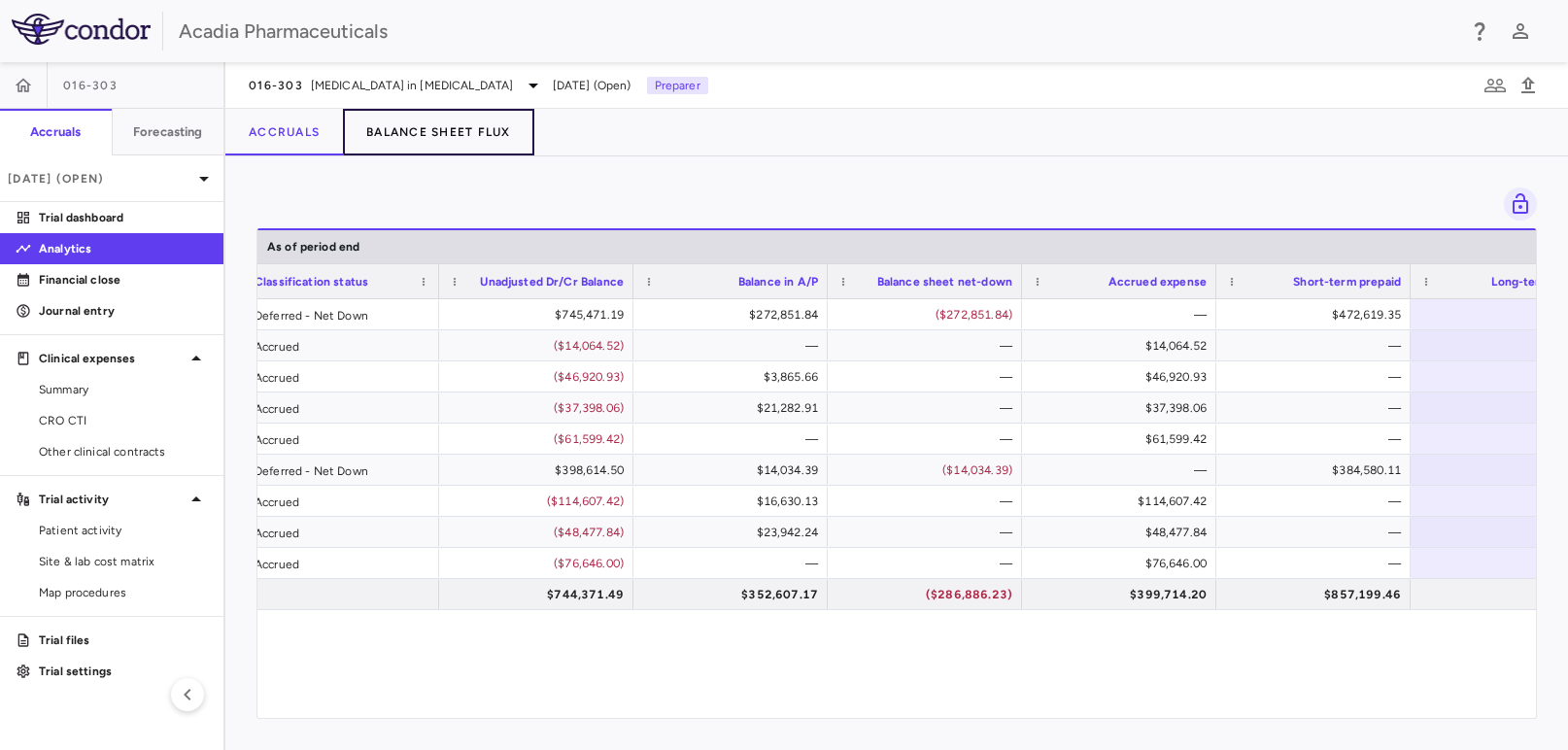 click on "Balance Sheet Flux" at bounding box center (438, 132) 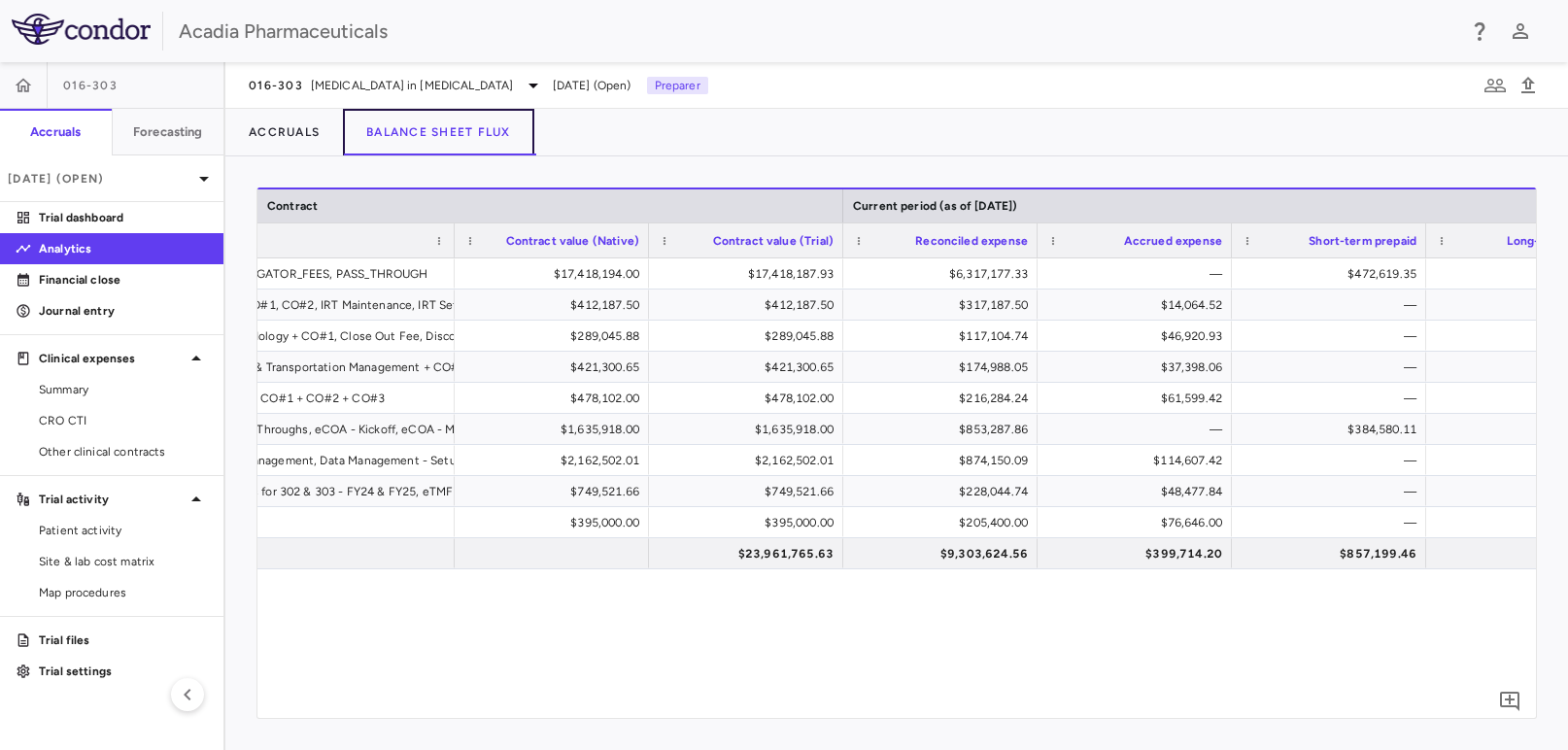 scroll, scrollTop: 0, scrollLeft: 0, axis: both 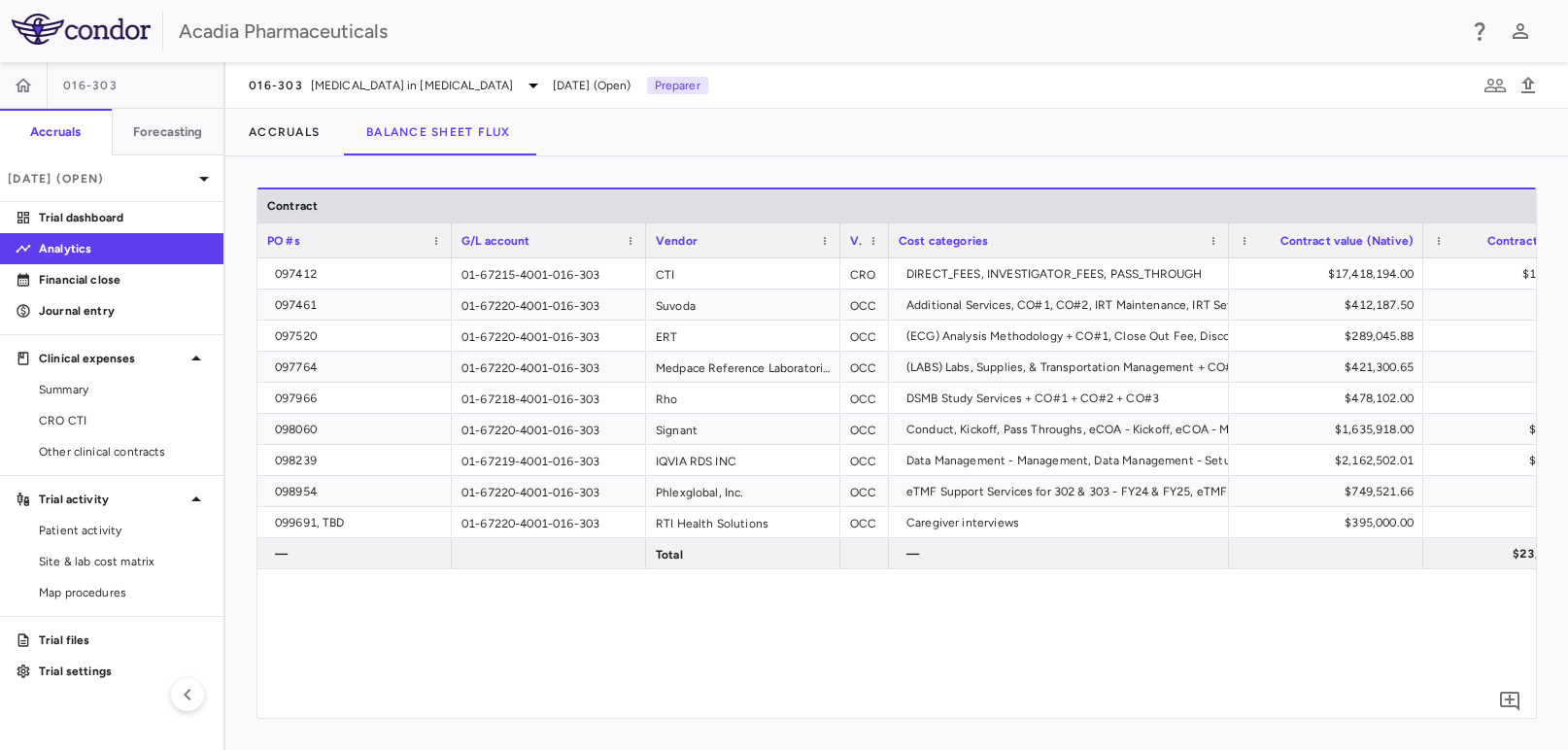 click on "097412 01-67215-4001-016-303 CTI CRO DIRECT_FEES, INVESTIGATOR_FEES, PASS_THROUGH $17,418,194.00 $17,418,187.93 $6,317,177.33 097461 01-67220-4001-016-303 Suvoda OCC Additional Services, CO#1, CO#2, IRT Maintenance, IRT Setup, Pass Through Expenses $412,187.50 $412,187.50 $317,187.50 097520 01-67220-4001-016-303 ERT OCC (ECG) Analysis Methodology + CO#1, Close Out Fee, Discount + CO#1 + CO#2, Fixed Monthly Fee -  Equipment & Supplies, Site Mgmt, Study Conduct Services, Trial Oversight Solution, and Add'l Services + CO#1 + CO#2, Start Up Fee $289,045.88 $289,045.88 $117,104.74 097764 01-67220-4001-016-303 Medpace Reference Laboratories OCC (LABS) Labs, Supplies, & Transportation Management + CO#1, Database & Study Setup, Site Setup + CO#1, Ongoing Management + CO#1, Pass Through Costs + CO#1 $421,300.65 $421,300.65 $174,988.05 097966 01-67218-4001-016-303 Rho OCC DSMB Study Services + CO#1 + CO#2 + CO#3 $478,102.00 $478,102.00 $216,284.24 098060 01-67220-4001-016-303 Signant OCC $1,635,918.00 $1,635,918.00 OCC" at bounding box center [897, 481] 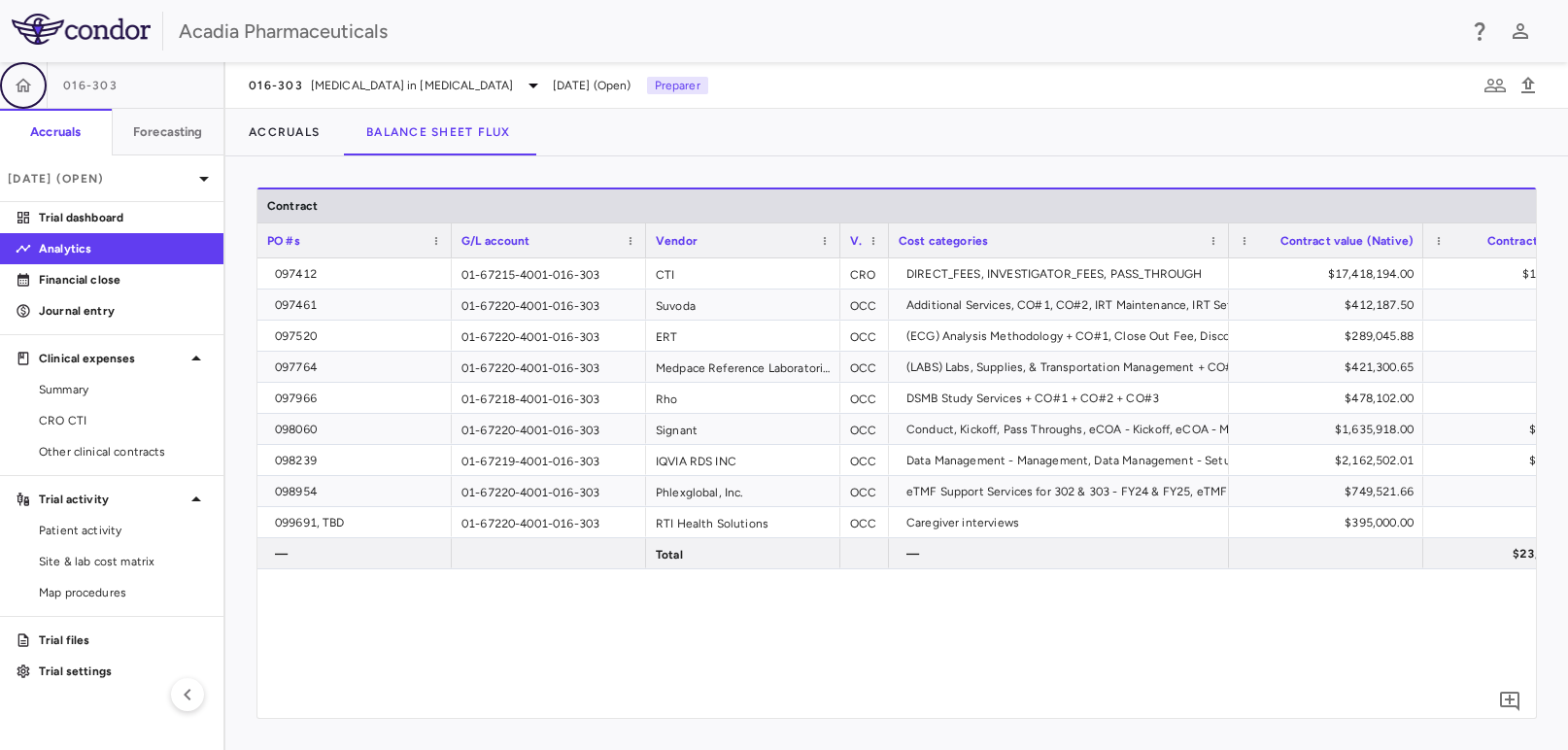 click 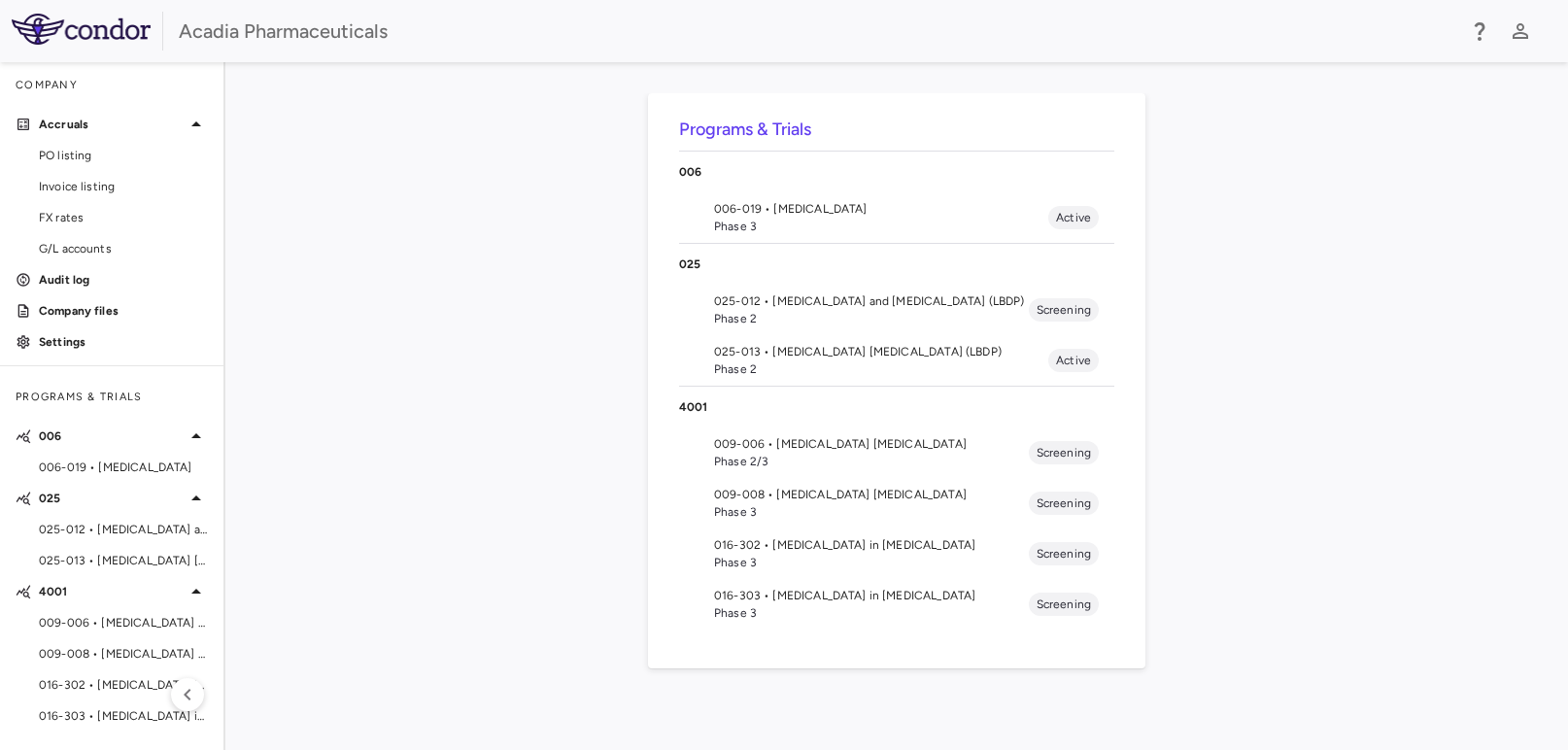 click on "016-302 • [MEDICAL_DATA] in [MEDICAL_DATA]" at bounding box center [871, 545] 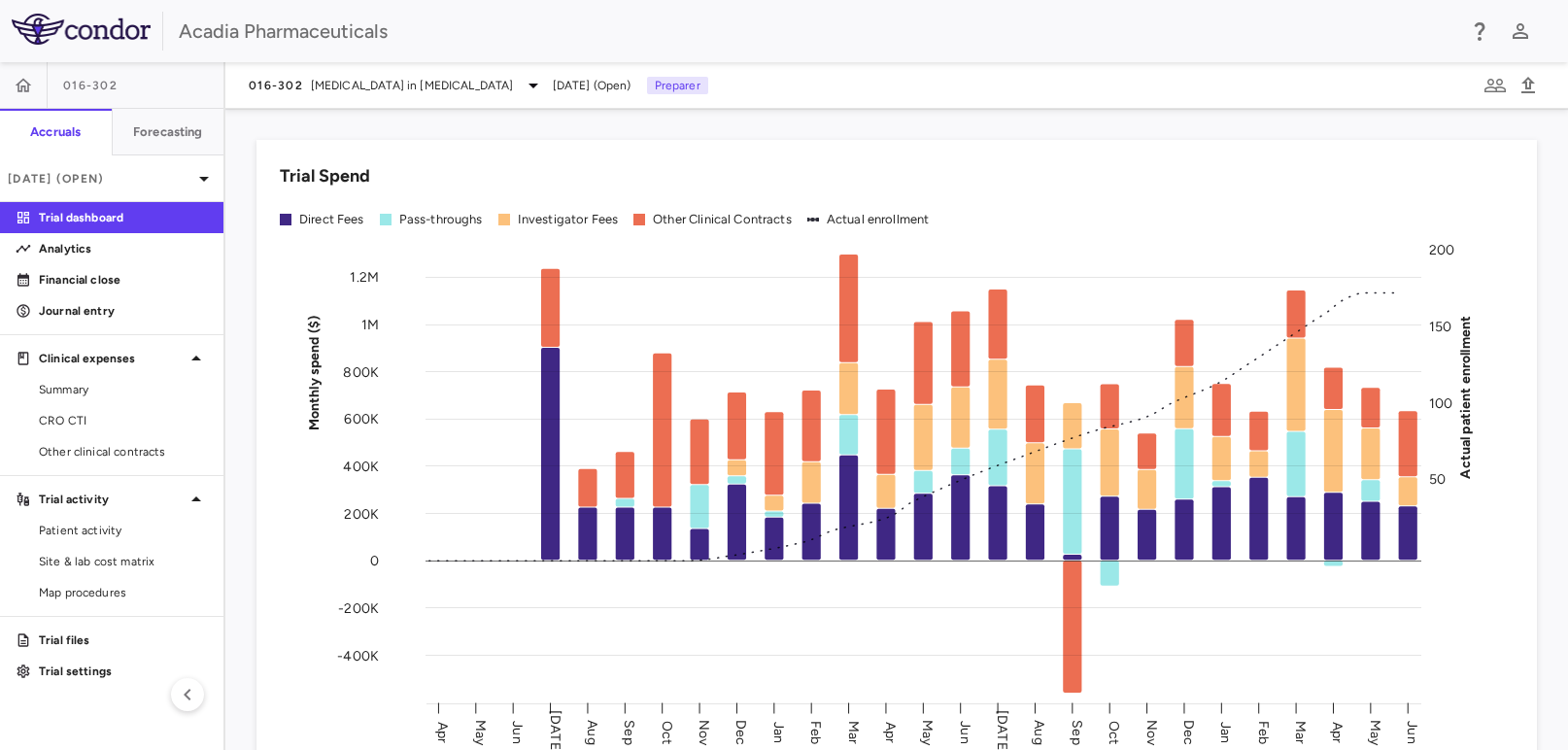 drag, startPoint x: 812, startPoint y: 119, endPoint x: 602, endPoint y: 161, distance: 214.15882 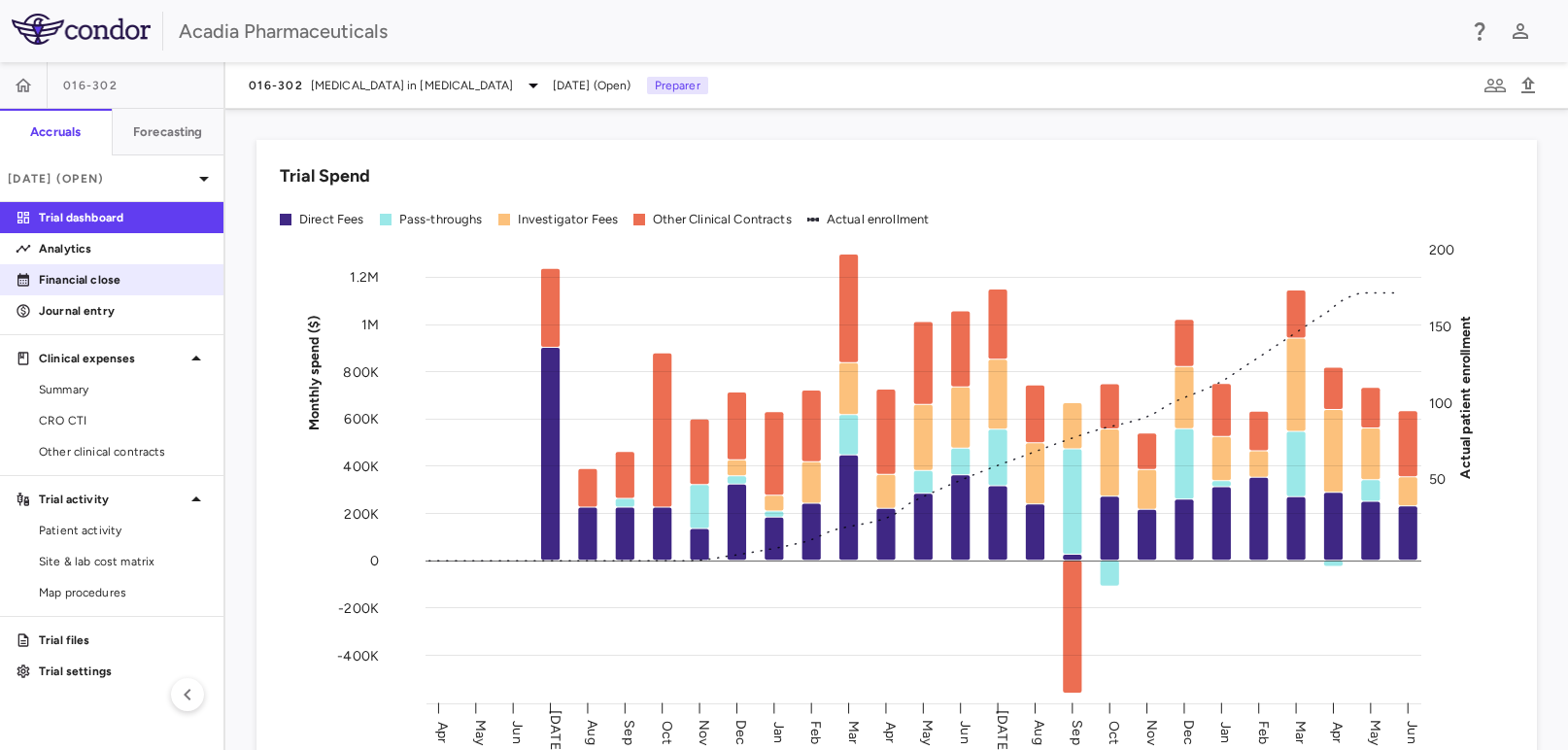 click on "Financial close" at bounding box center [123, 280] 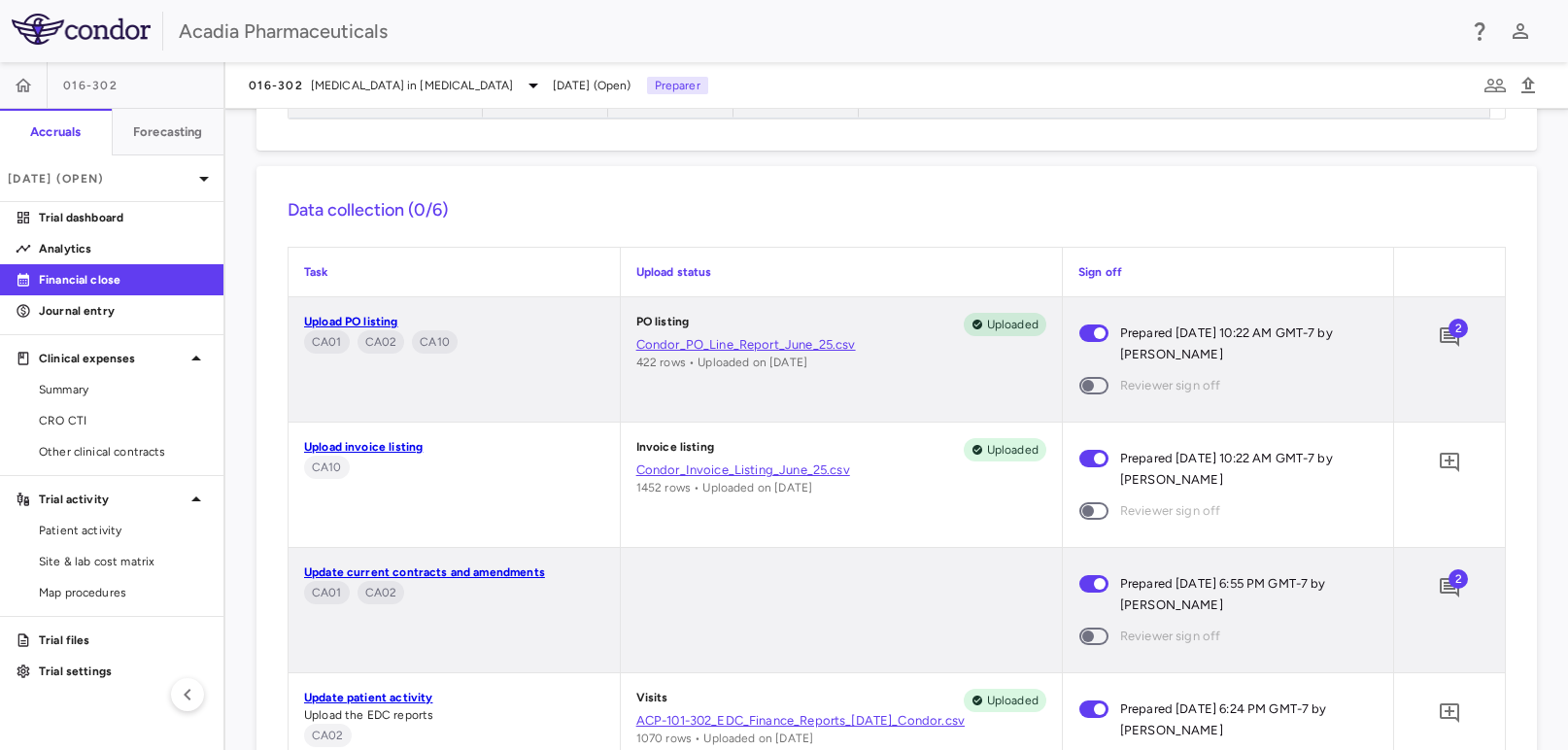 scroll, scrollTop: 1295, scrollLeft: 0, axis: vertical 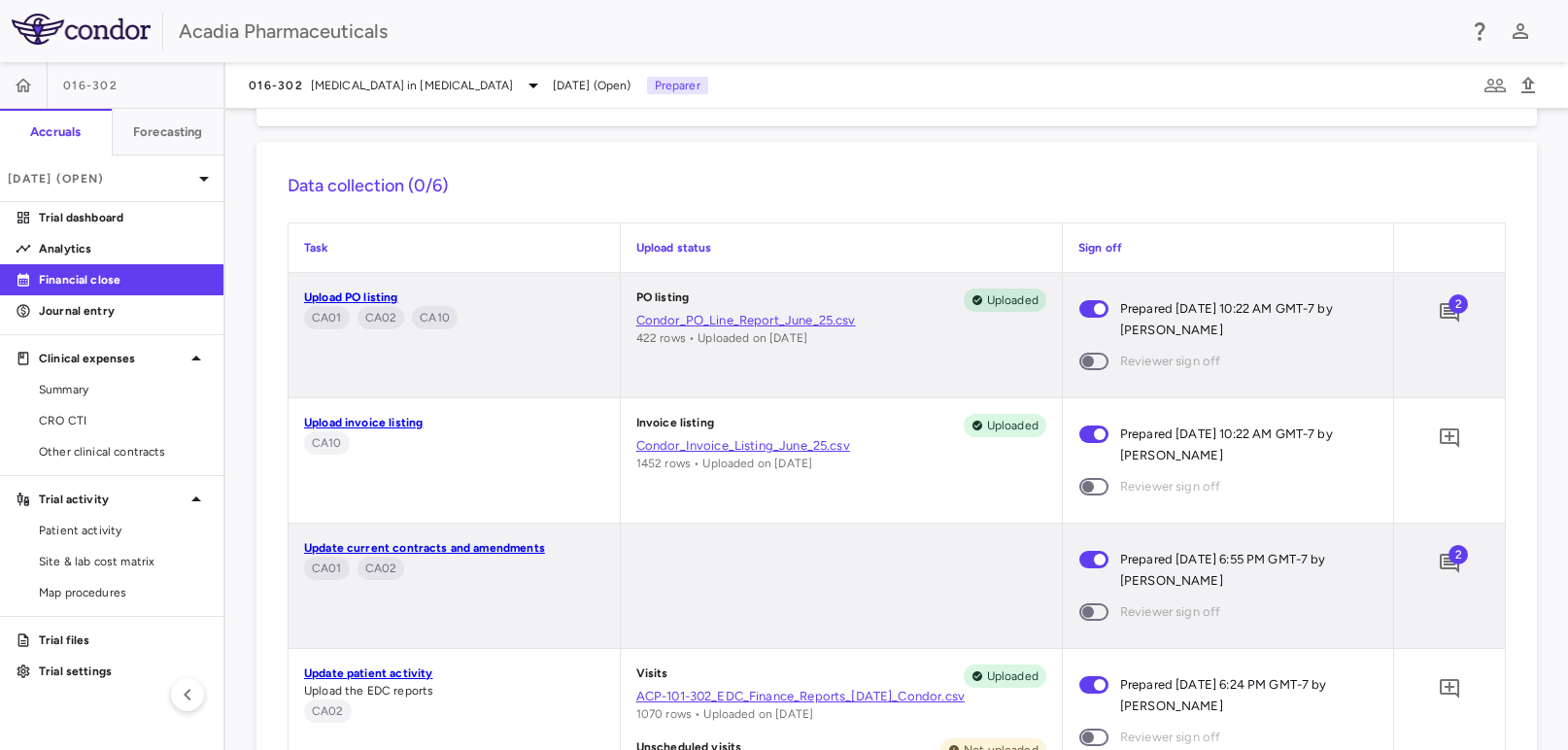 click on "2" at bounding box center (1458, 555) 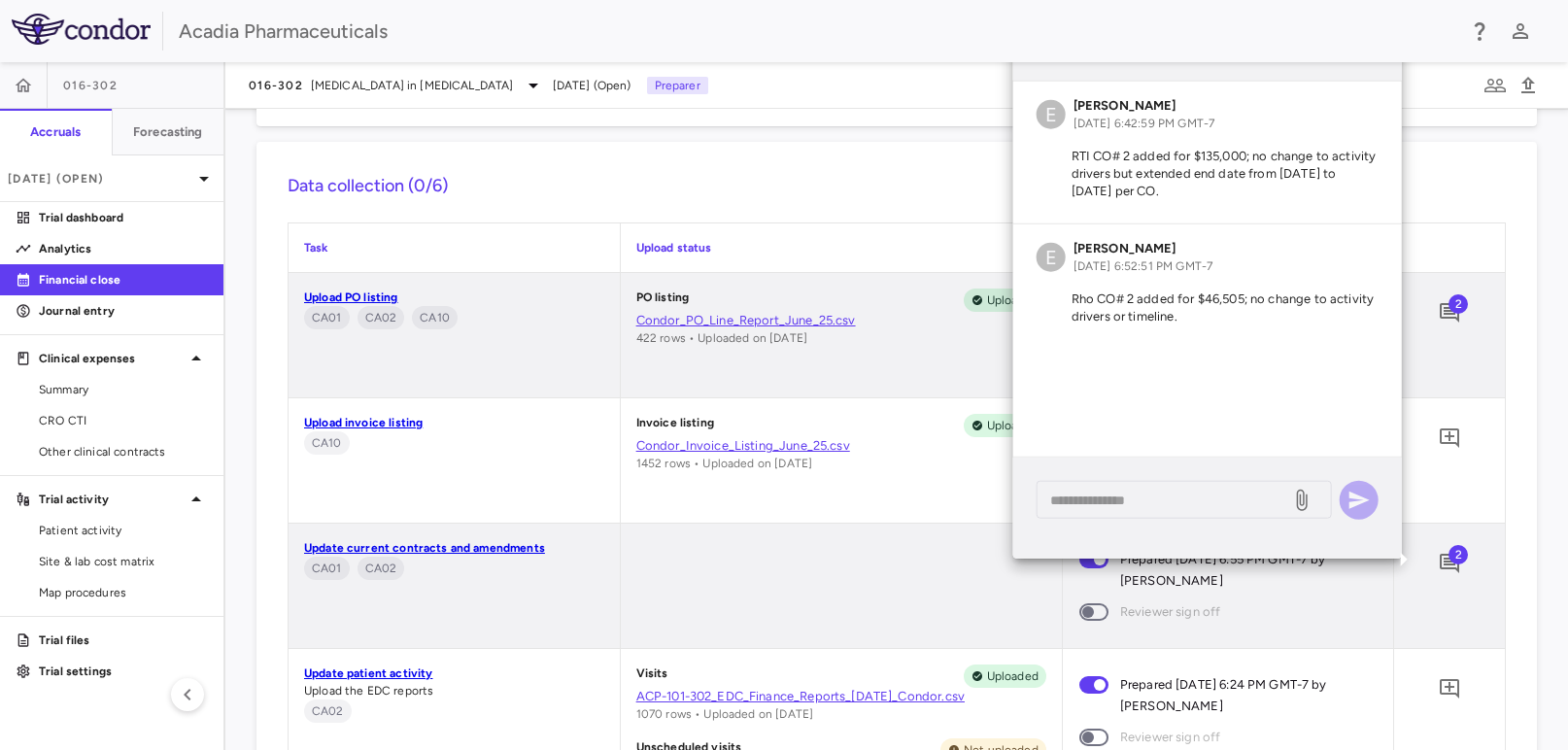 drag, startPoint x: 1189, startPoint y: 196, endPoint x: 1052, endPoint y: 156, distance: 142.72001 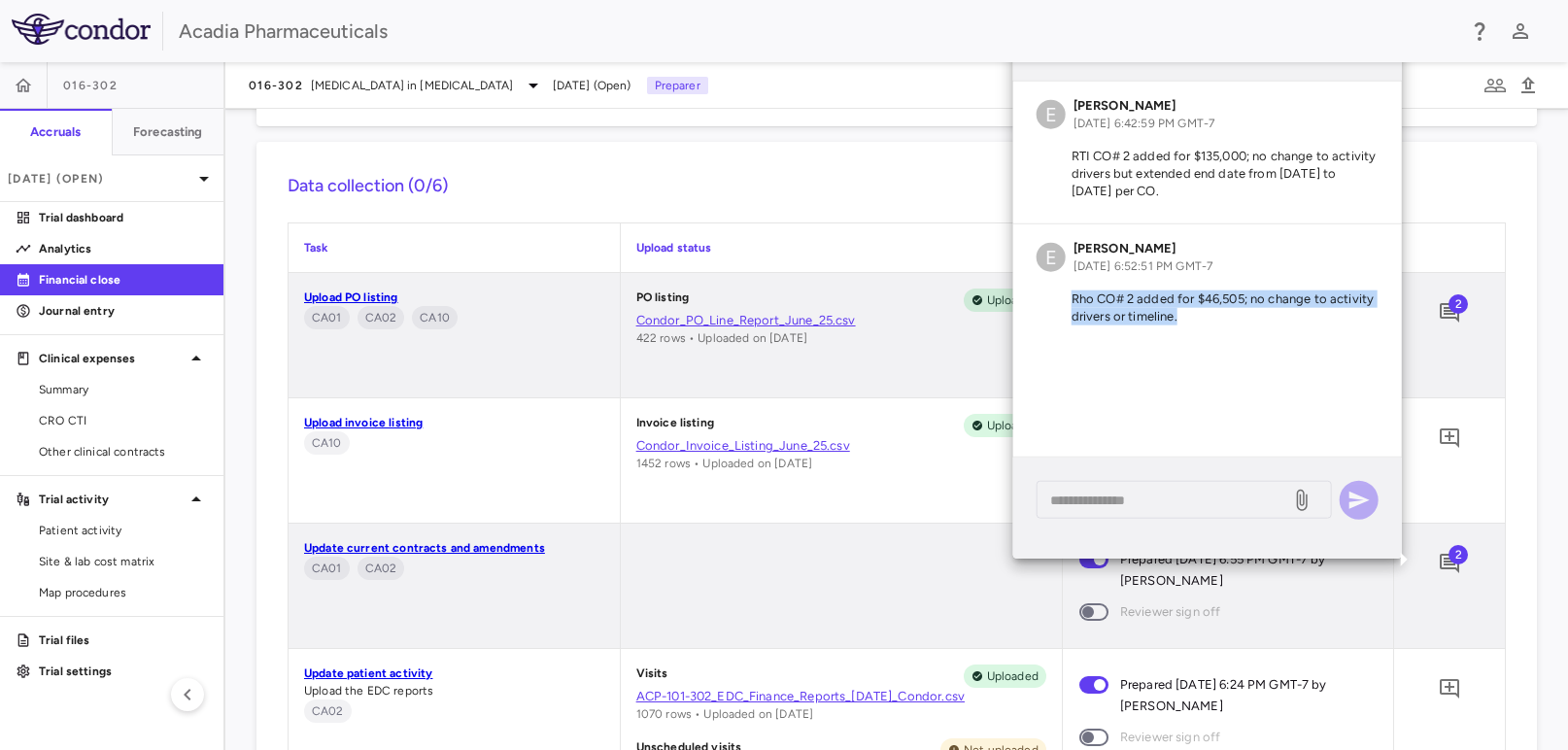 drag, startPoint x: 1182, startPoint y: 318, endPoint x: 1067, endPoint y: 302, distance: 116.107709 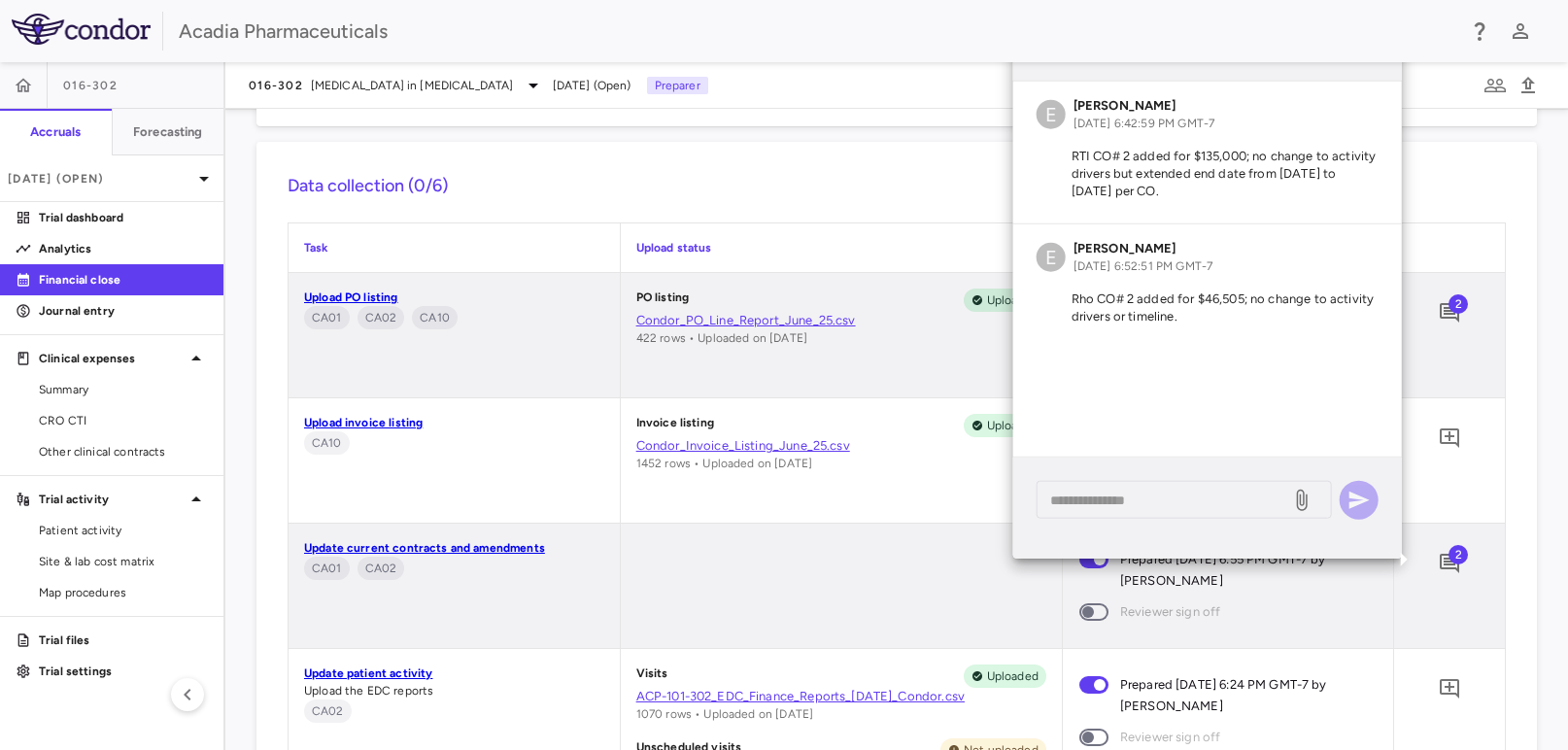 click on "Acadia Pharmaceuticals" at bounding box center [817, 31] 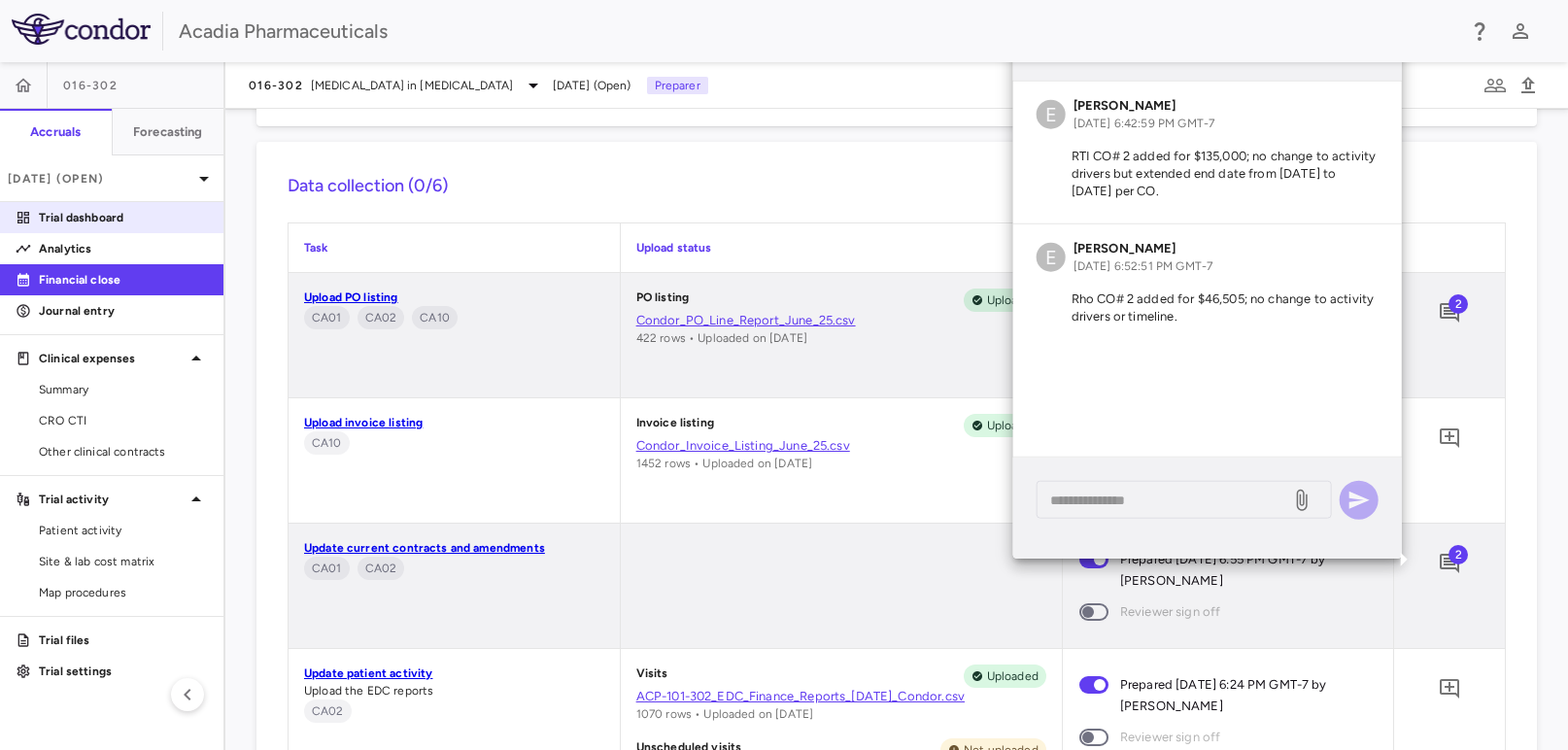 click on "Trial dashboard" at bounding box center (123, 218) 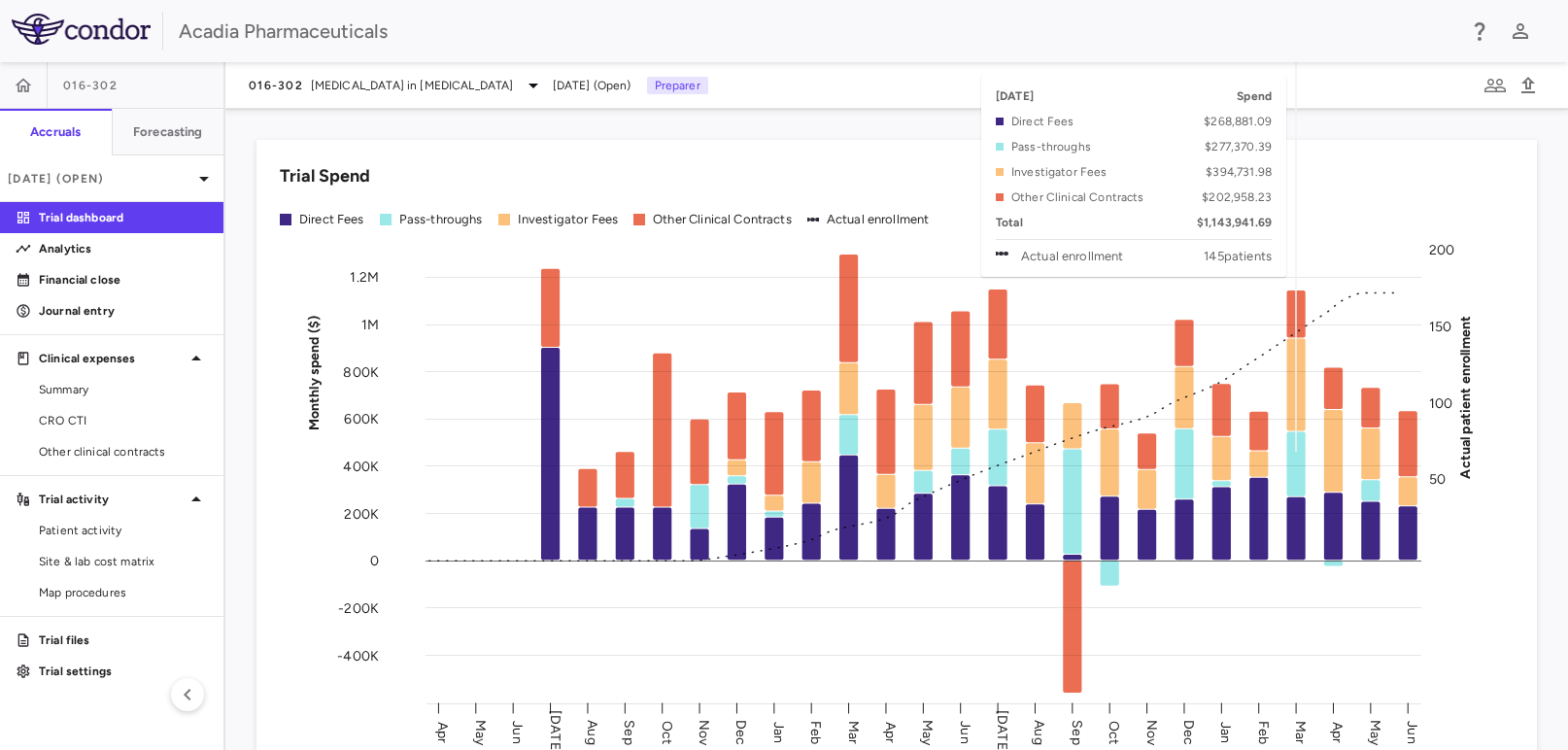 scroll, scrollTop: 647, scrollLeft: 0, axis: vertical 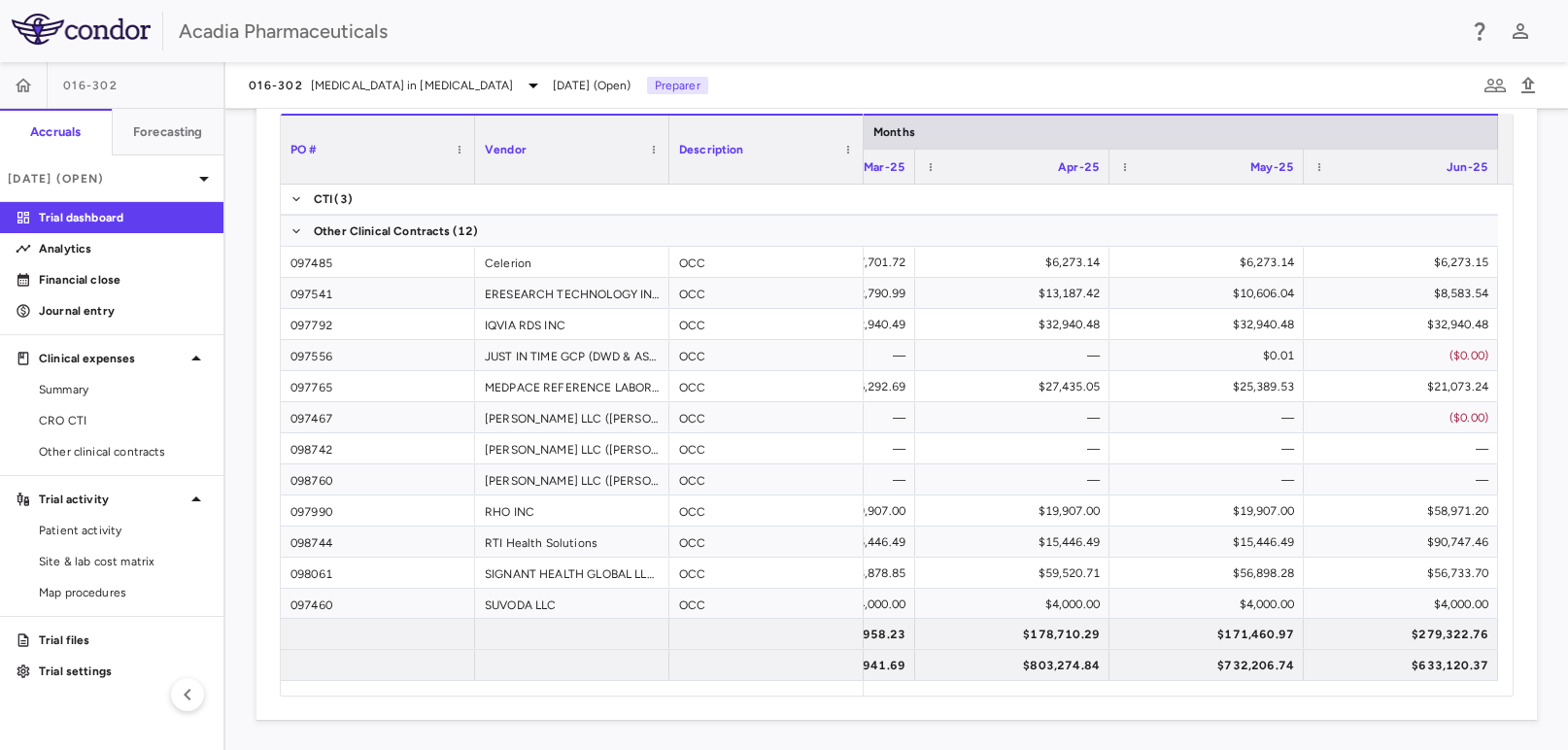 click on "Trial Expense Summary
Drag here to set column labels
PO #
Vendor
Description" at bounding box center (897, 384) 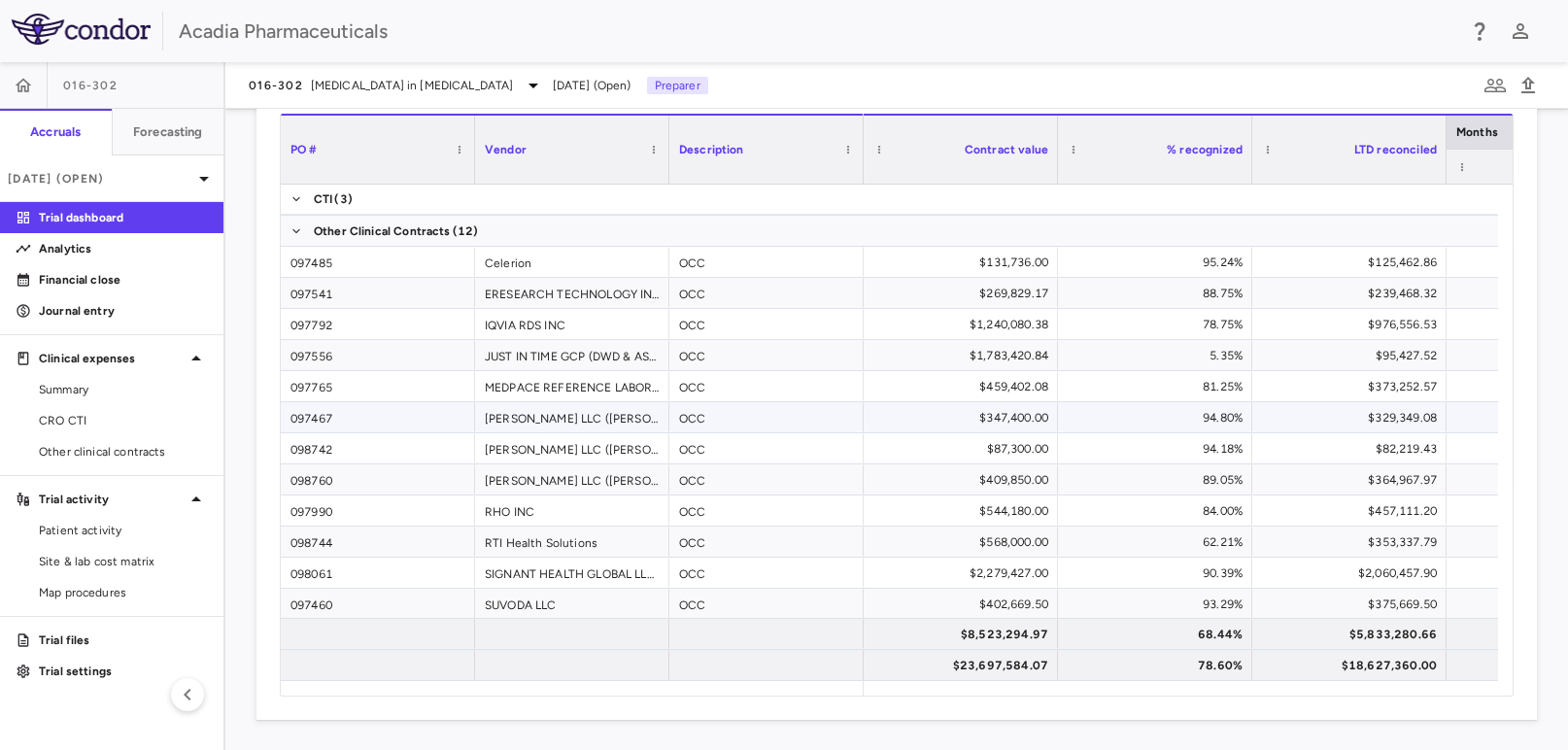 scroll, scrollTop: 21, scrollLeft: 0, axis: vertical 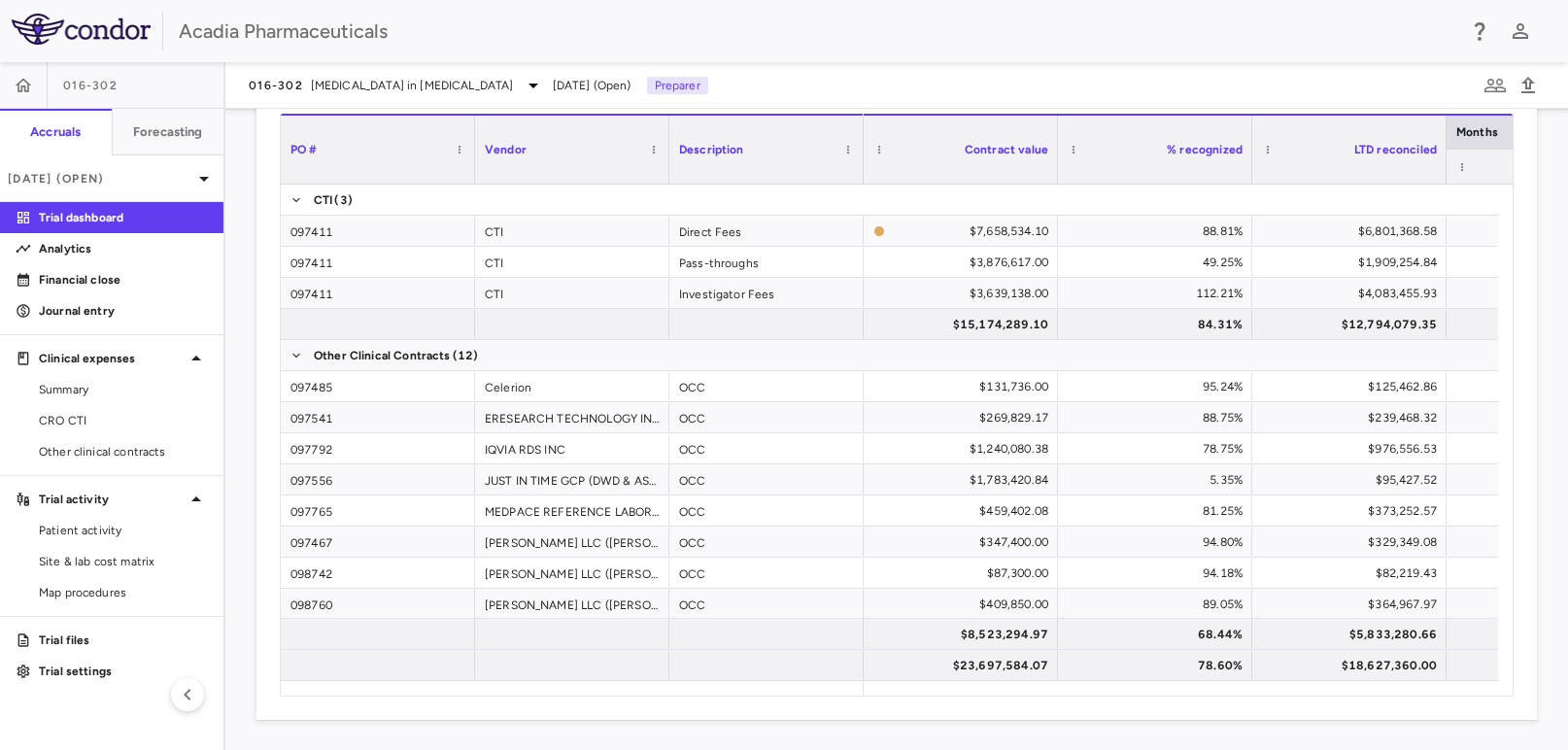 click on "Trial Expense Summary
Drag here to set column labels
PO #
Vendor
Description" at bounding box center [897, 384] 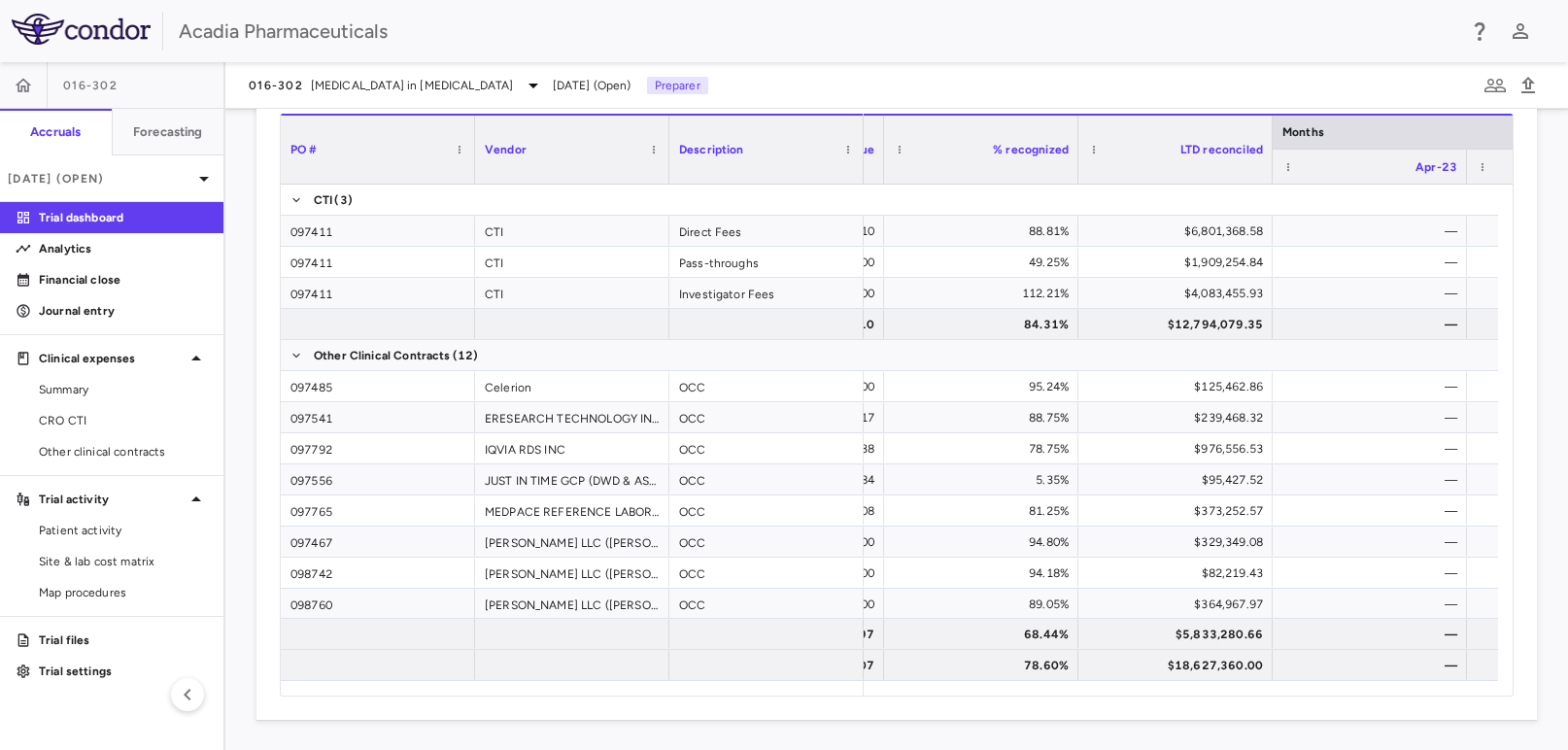 scroll, scrollTop: 0, scrollLeft: 206, axis: horizontal 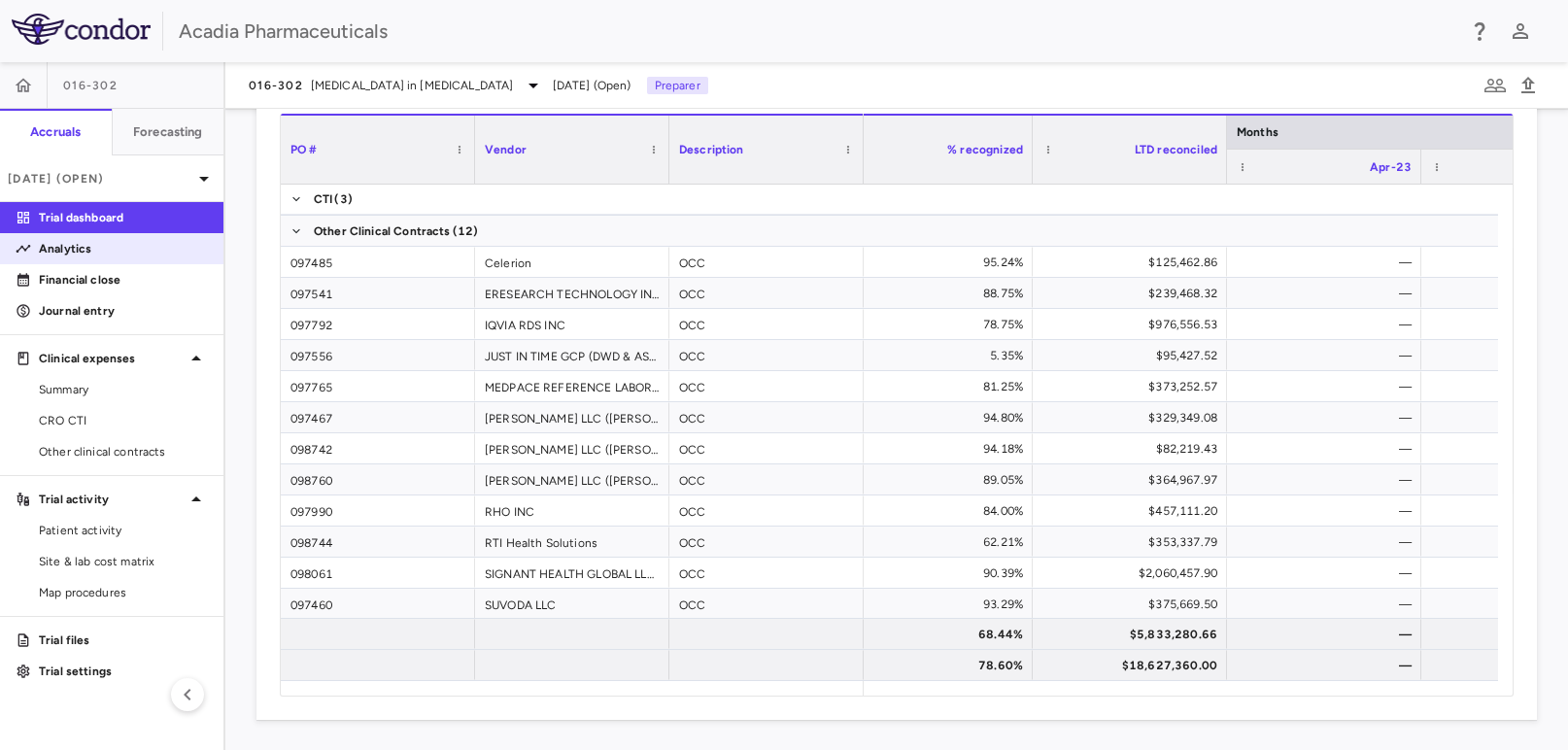 click on "Analytics" at bounding box center (123, 249) 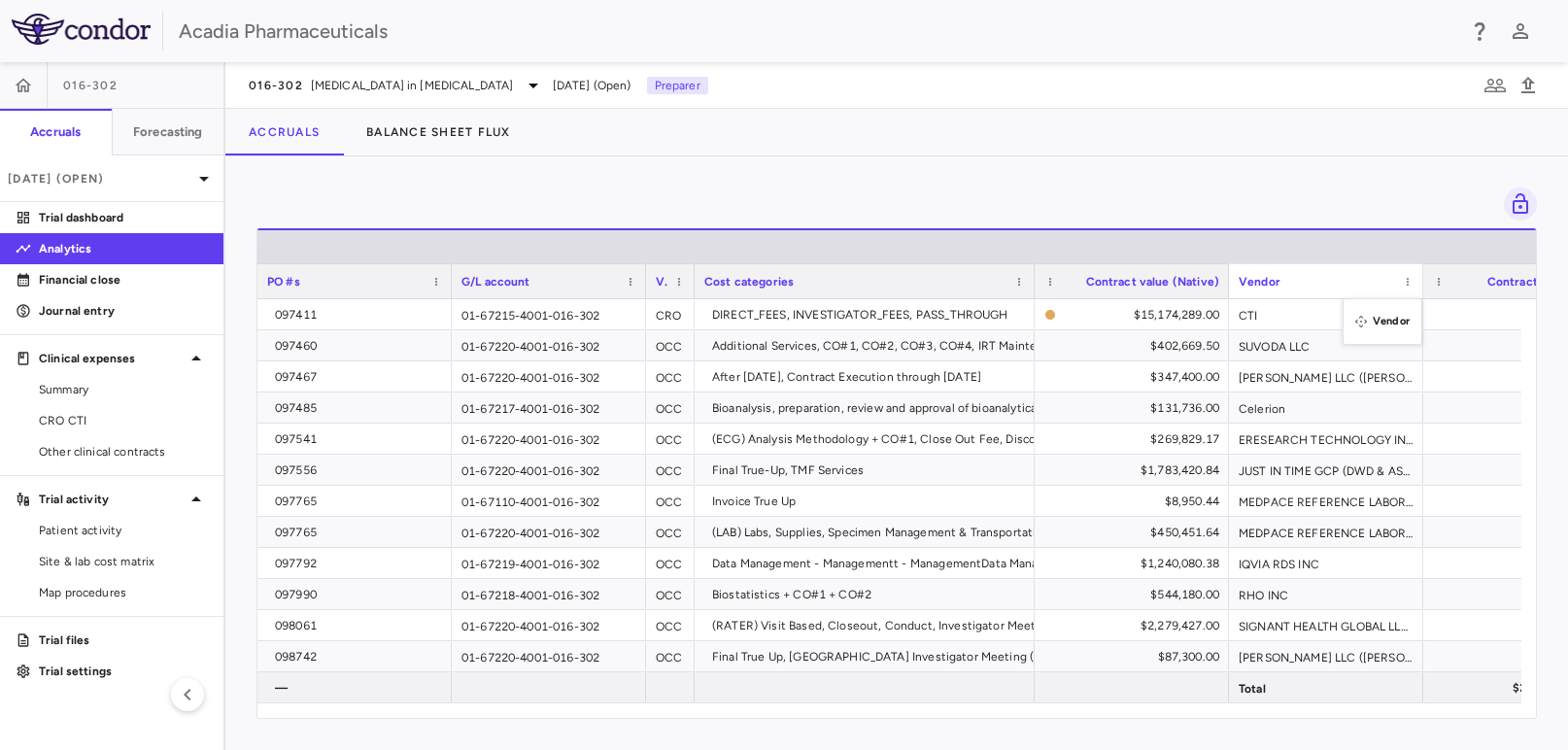 drag, startPoint x: 713, startPoint y: 274, endPoint x: 1352, endPoint y: 310, distance: 640.0133 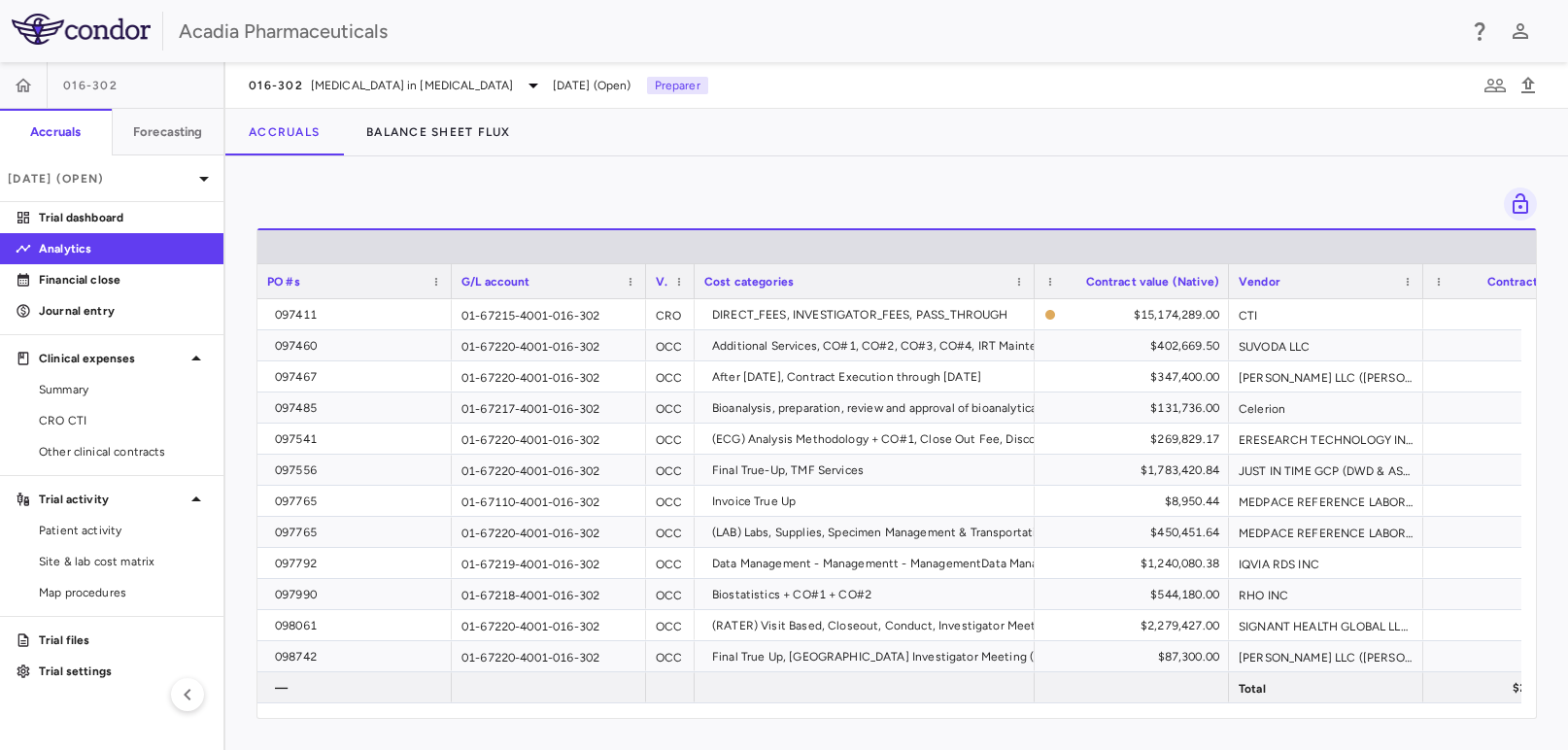 scroll, scrollTop: 0, scrollLeft: 64, axis: horizontal 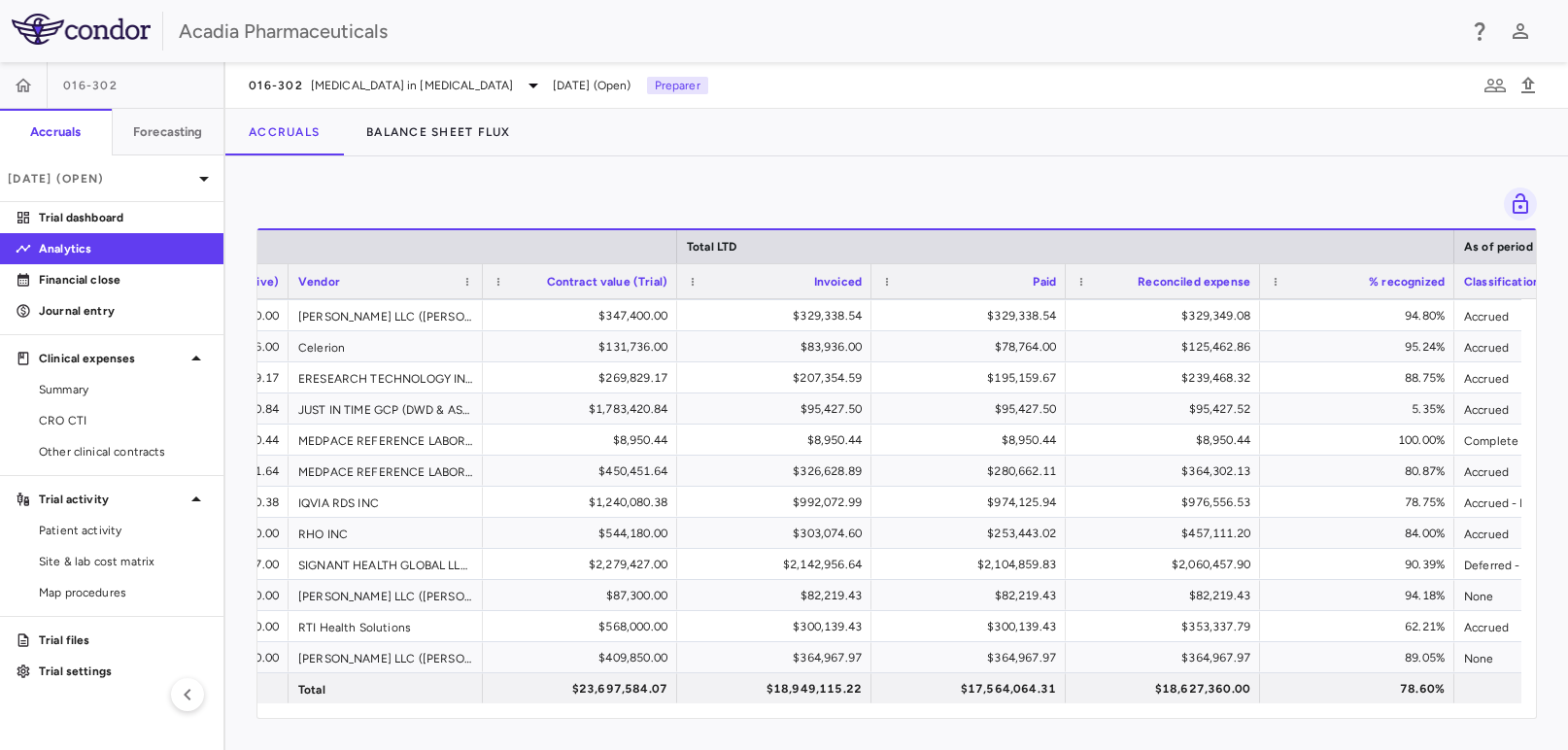 click on "Press ENTER to sort. Press ALT DOWN to open column menu Drag here to set row groups Drag here to set column labels
Total LTD
As of period end
Contract value (Native)
Vendor
Contract value (Trial)
to" at bounding box center (897, 453) 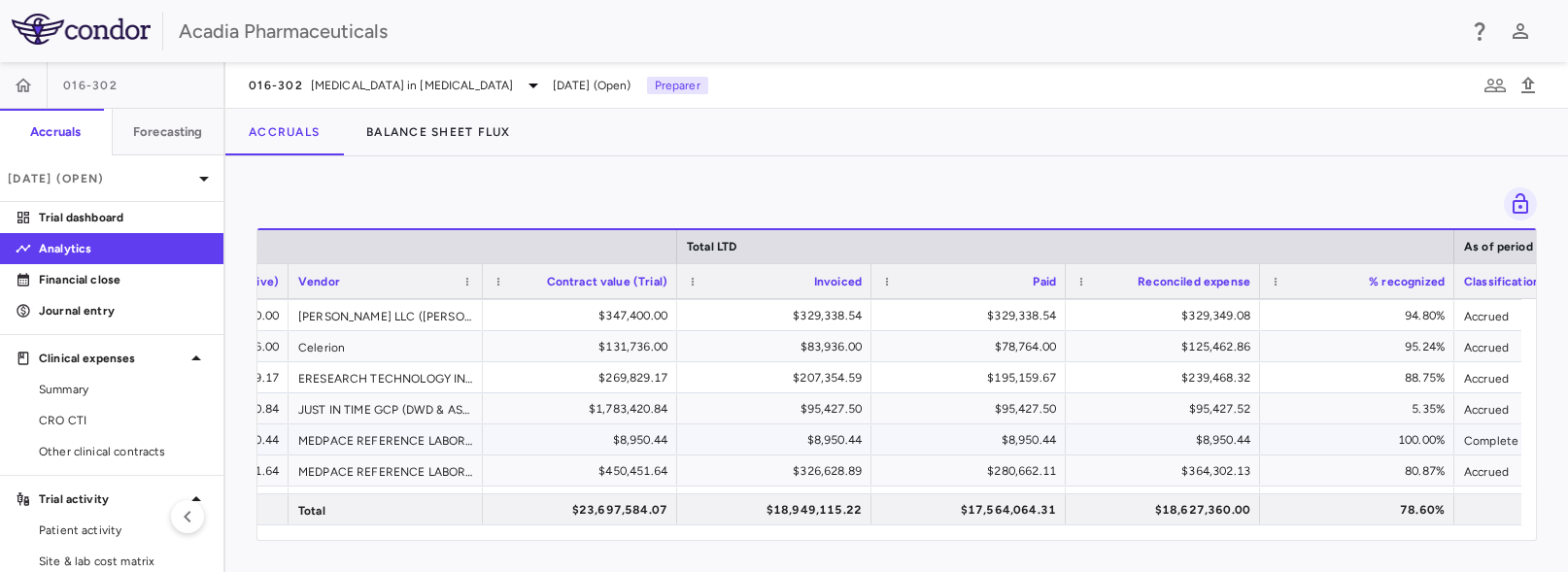 scroll, scrollTop: 204, scrollLeft: 0, axis: vertical 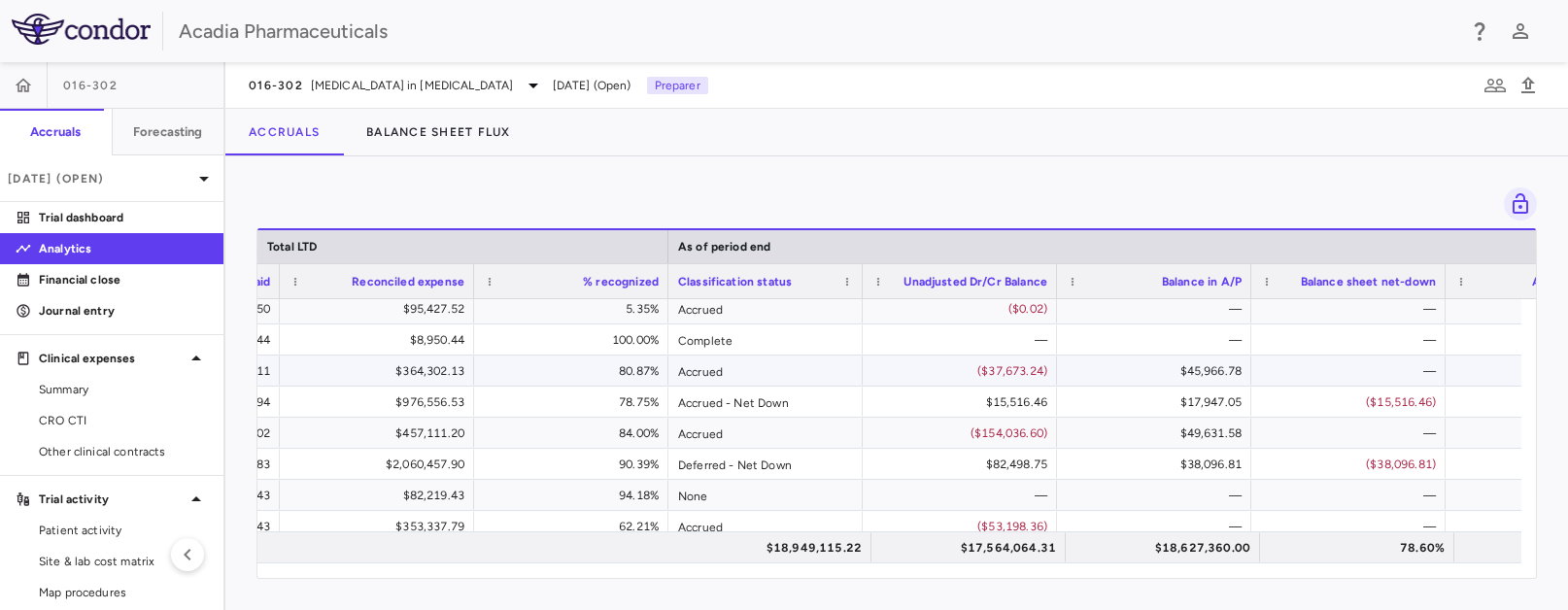 click on "$364,302.13" at bounding box center [381, 371] 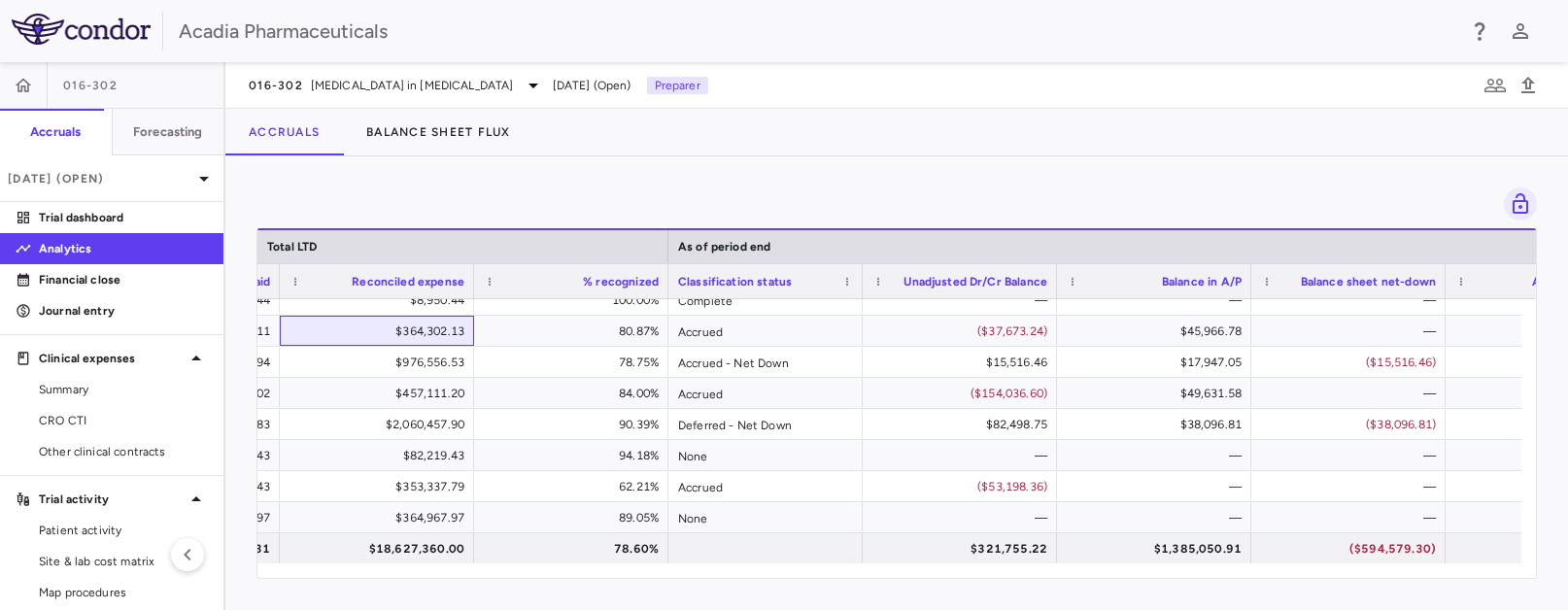 scroll, scrollTop: 0, scrollLeft: 1963, axis: horizontal 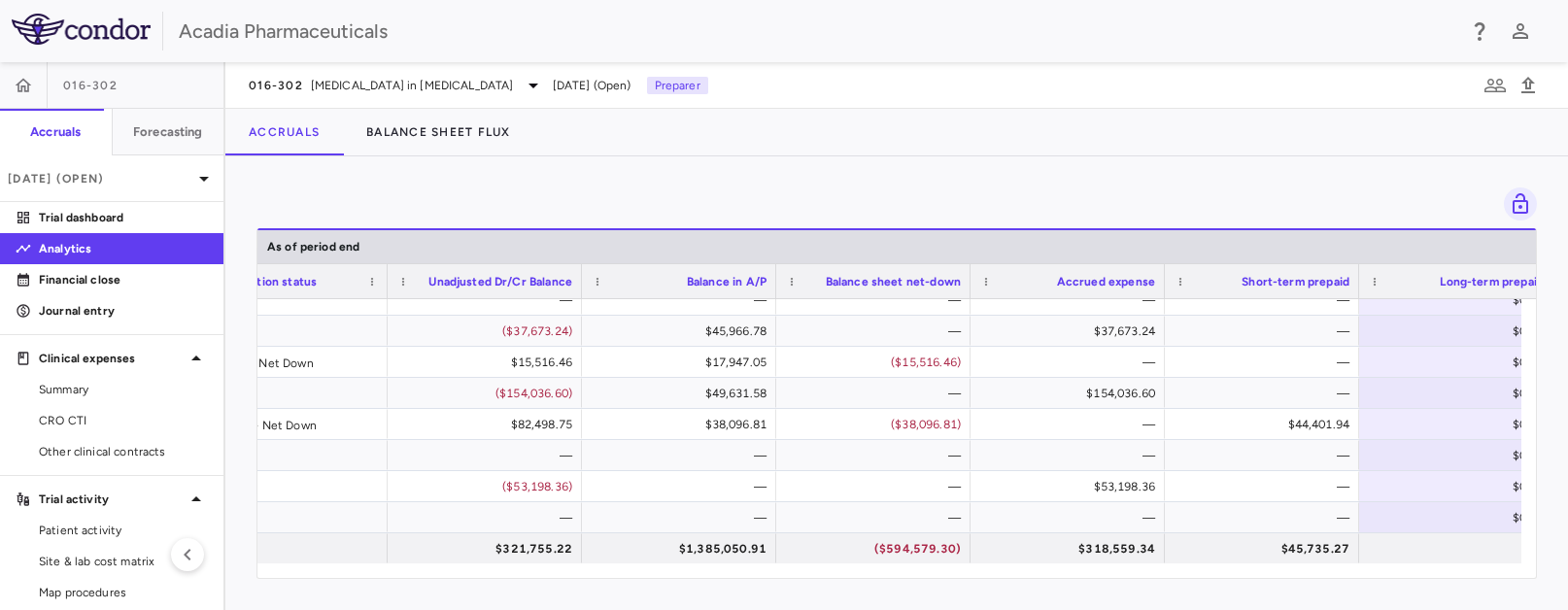 drag, startPoint x: 737, startPoint y: 151, endPoint x: 577, endPoint y: 151, distance: 160 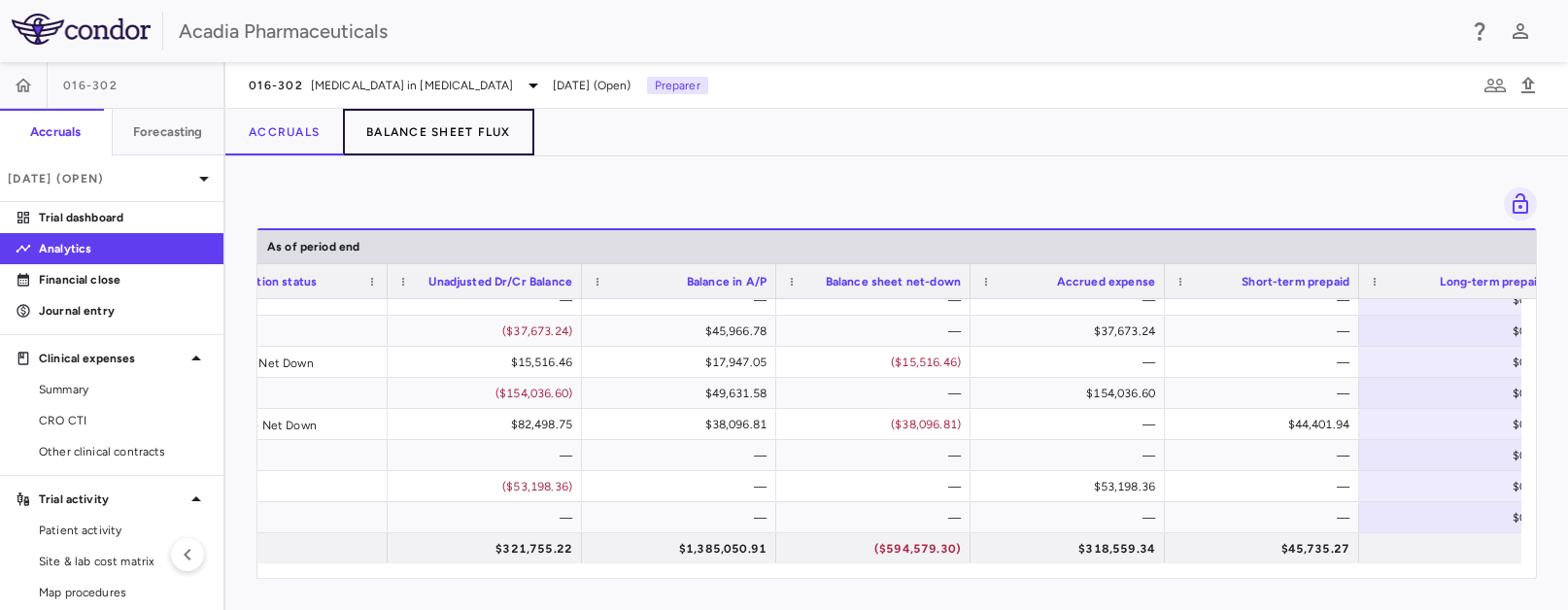click on "Balance Sheet Flux" at bounding box center (438, 132) 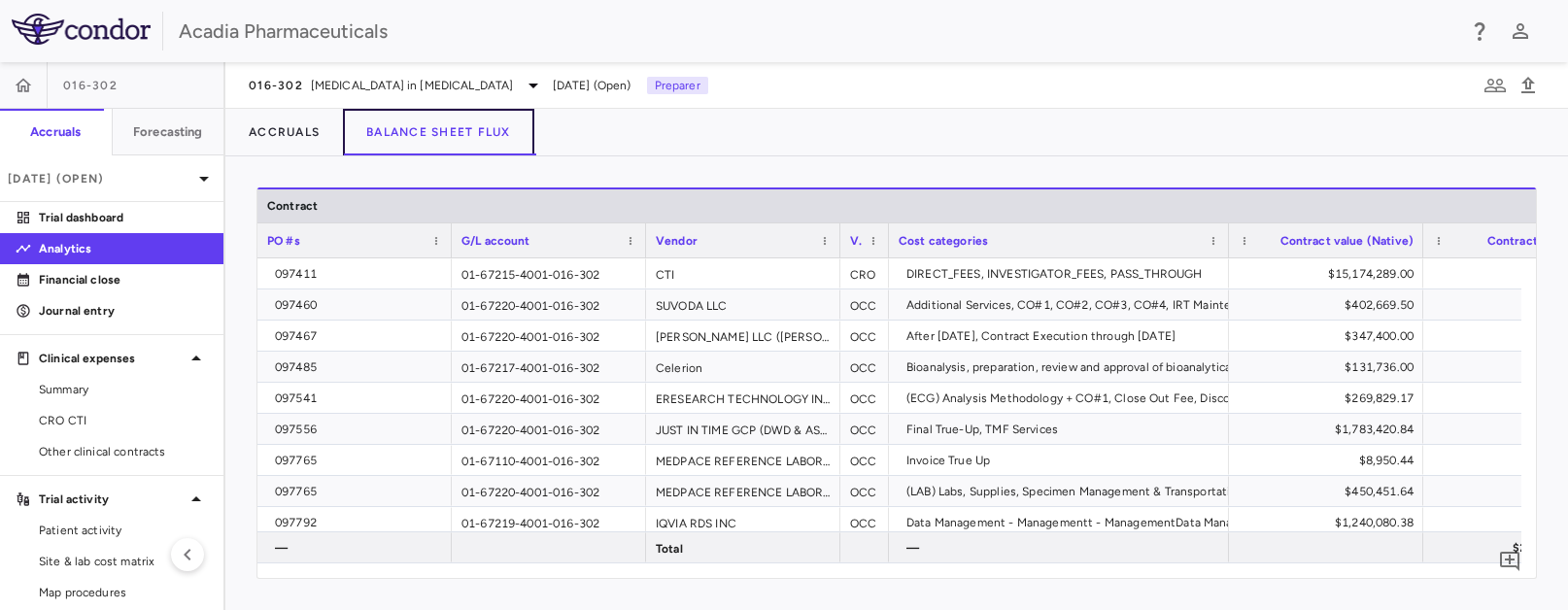scroll, scrollTop: 0, scrollLeft: 96, axis: horizontal 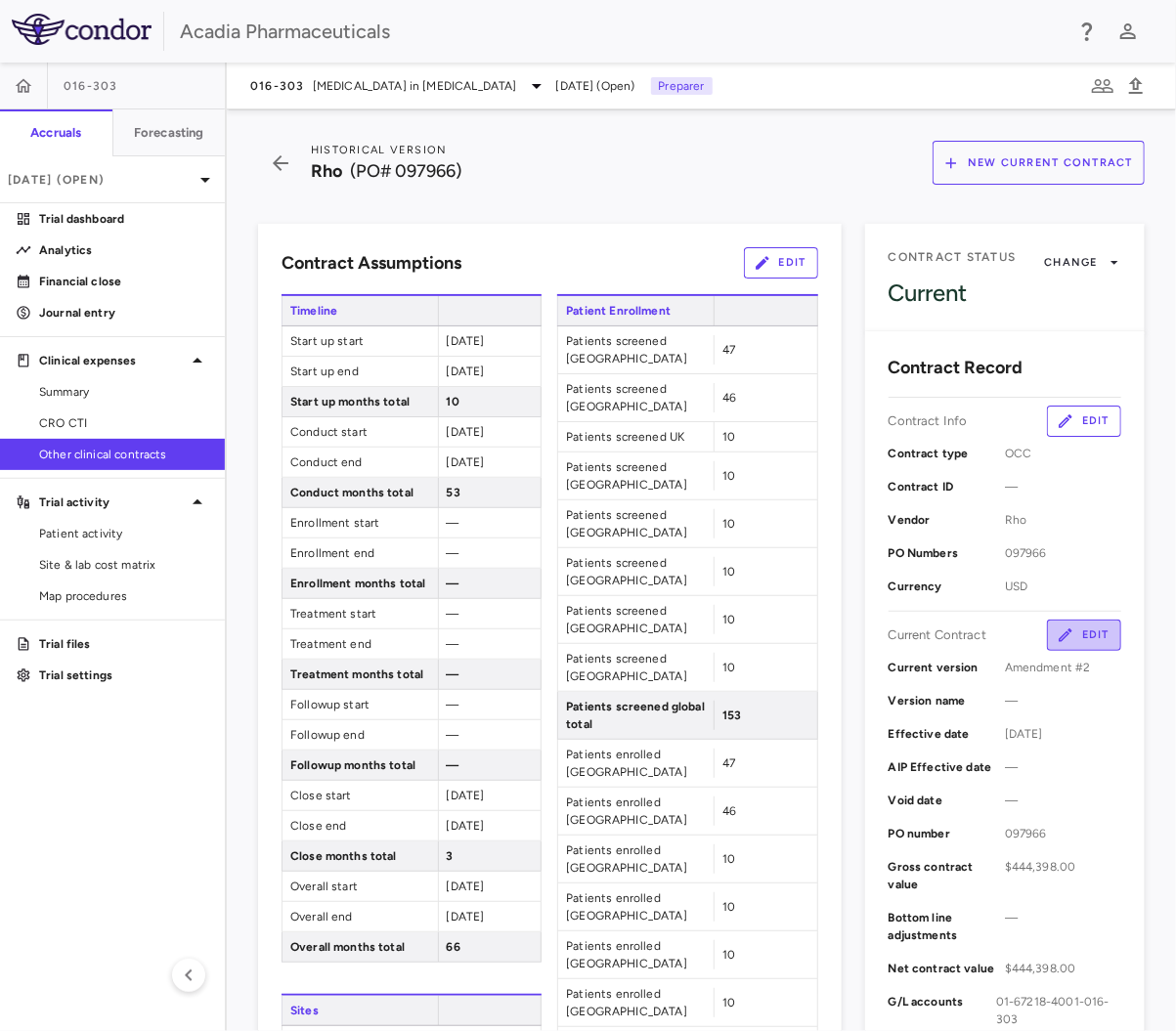 click 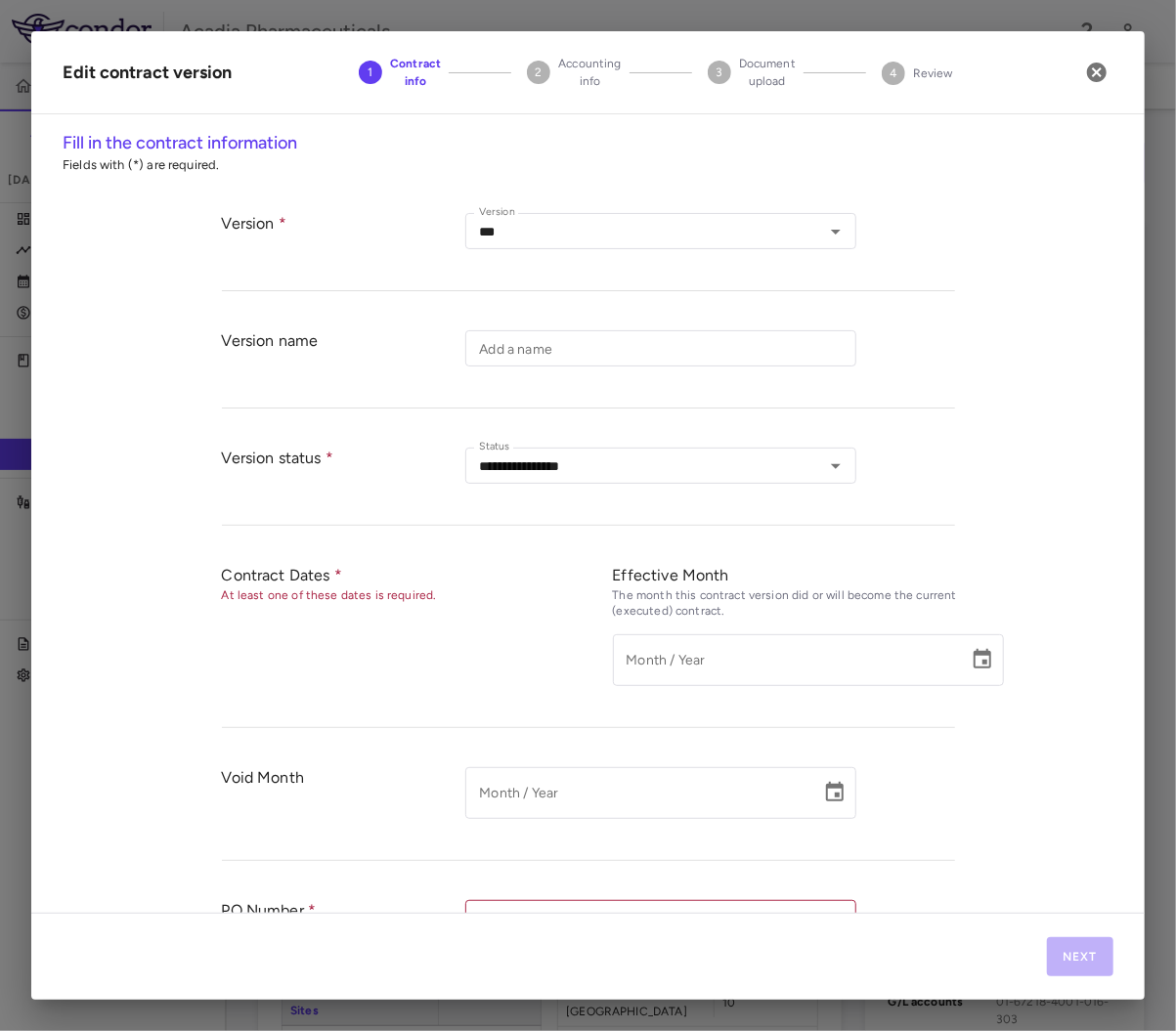 type on "*********" 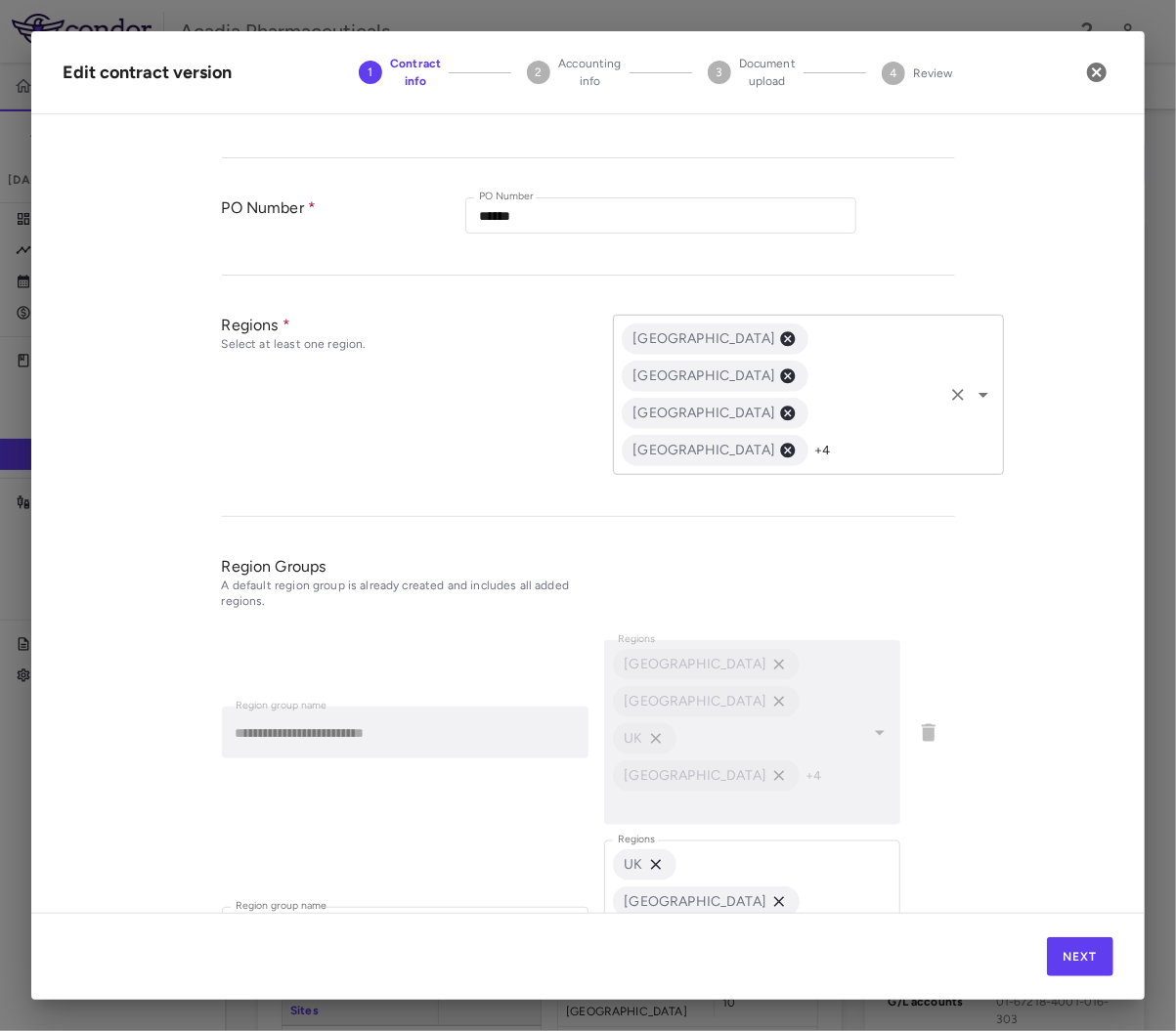scroll, scrollTop: 790, scrollLeft: 0, axis: vertical 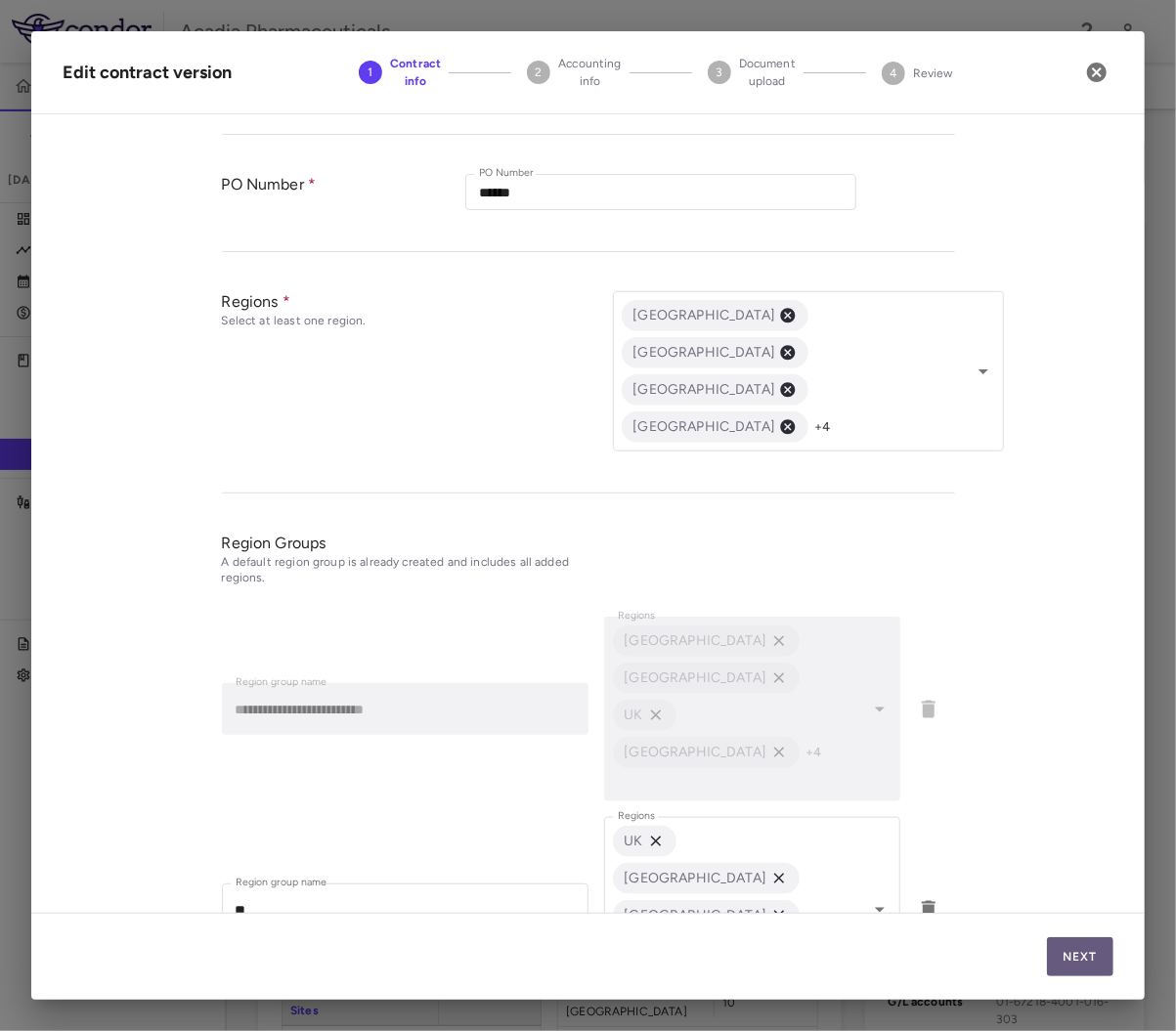 click on "Next" at bounding box center [1080, 957] 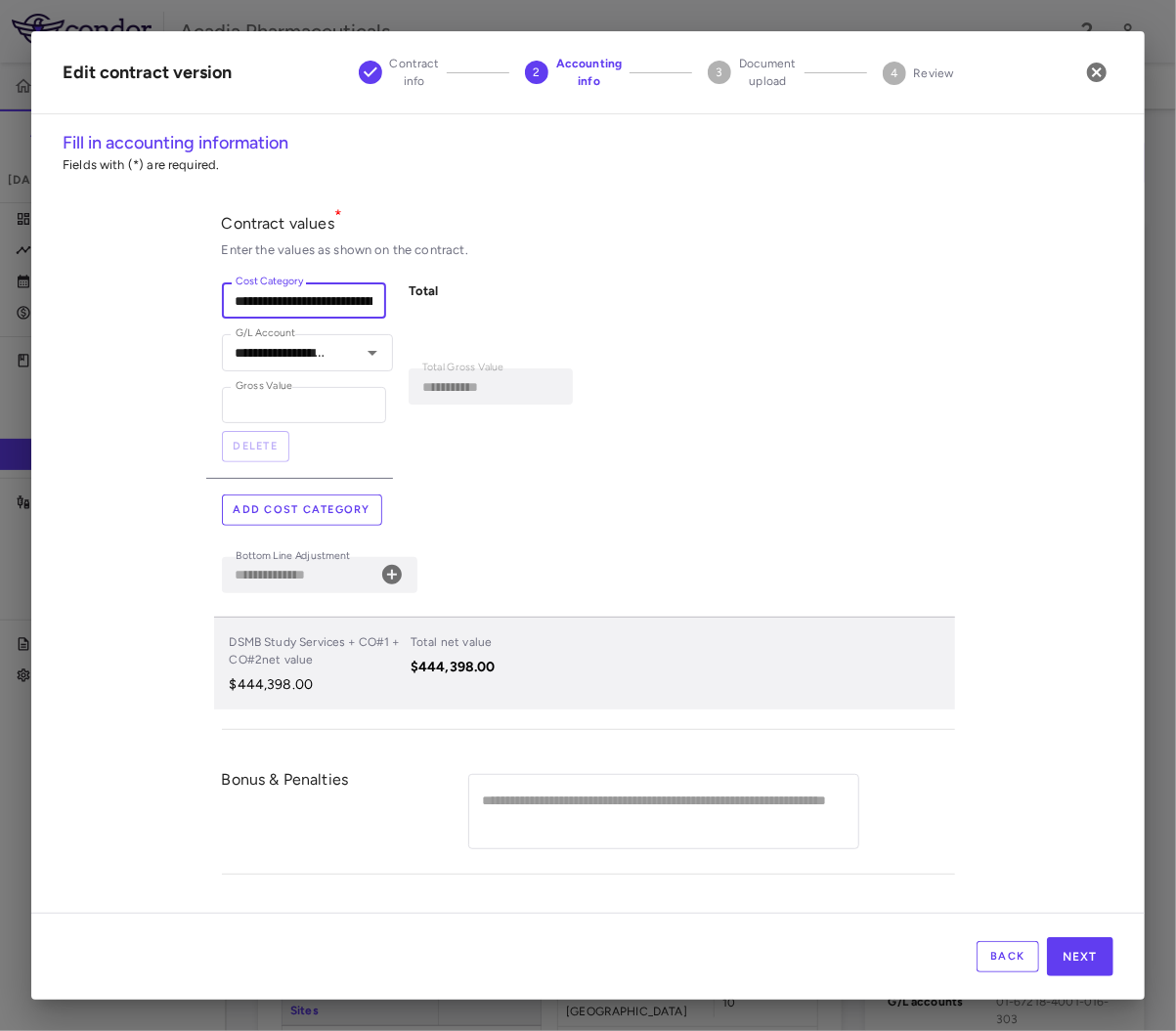 scroll, scrollTop: 0, scrollLeft: 98, axis: horizontal 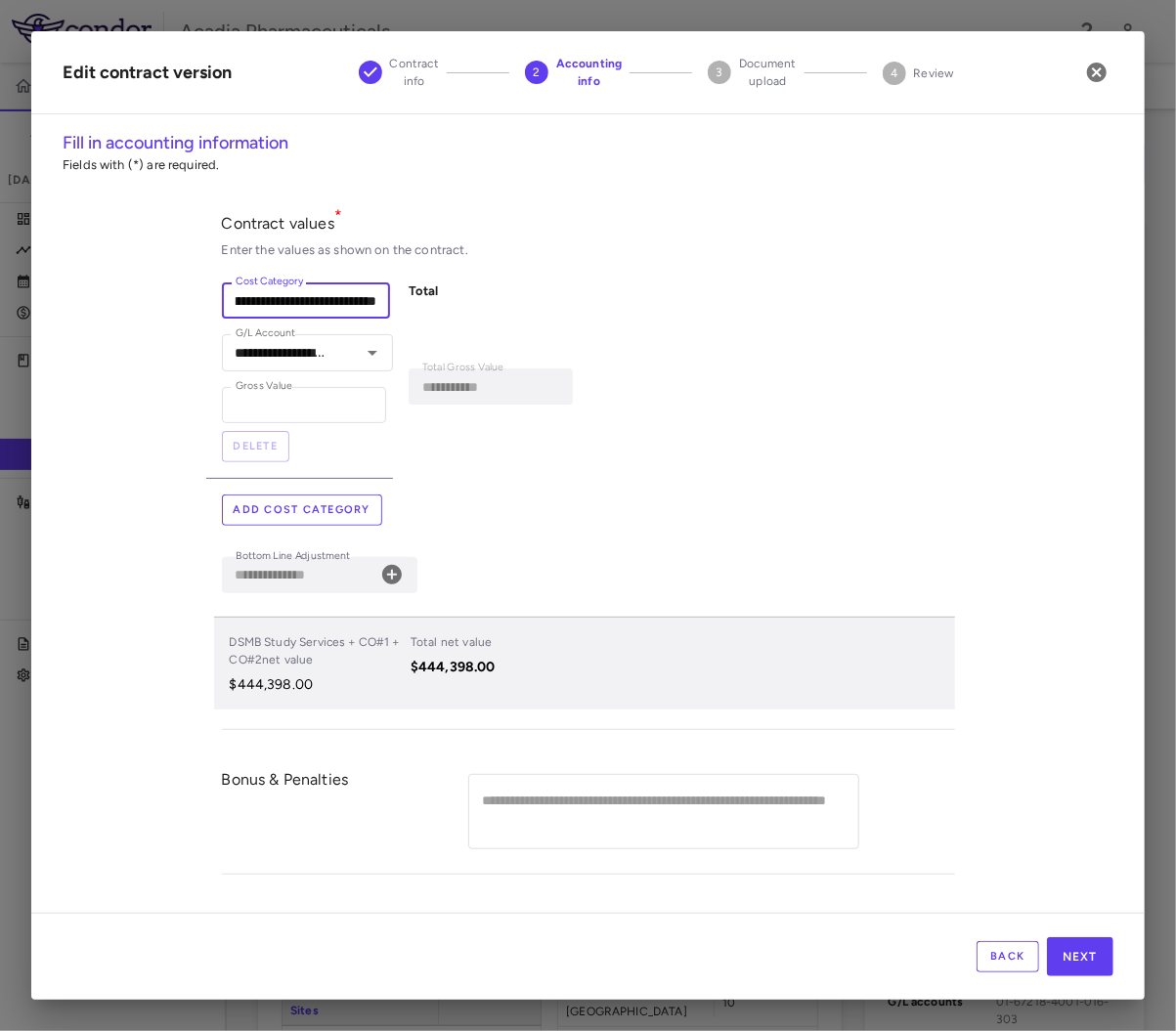drag, startPoint x: 223, startPoint y: 293, endPoint x: 452, endPoint y: 312, distance: 229.7869 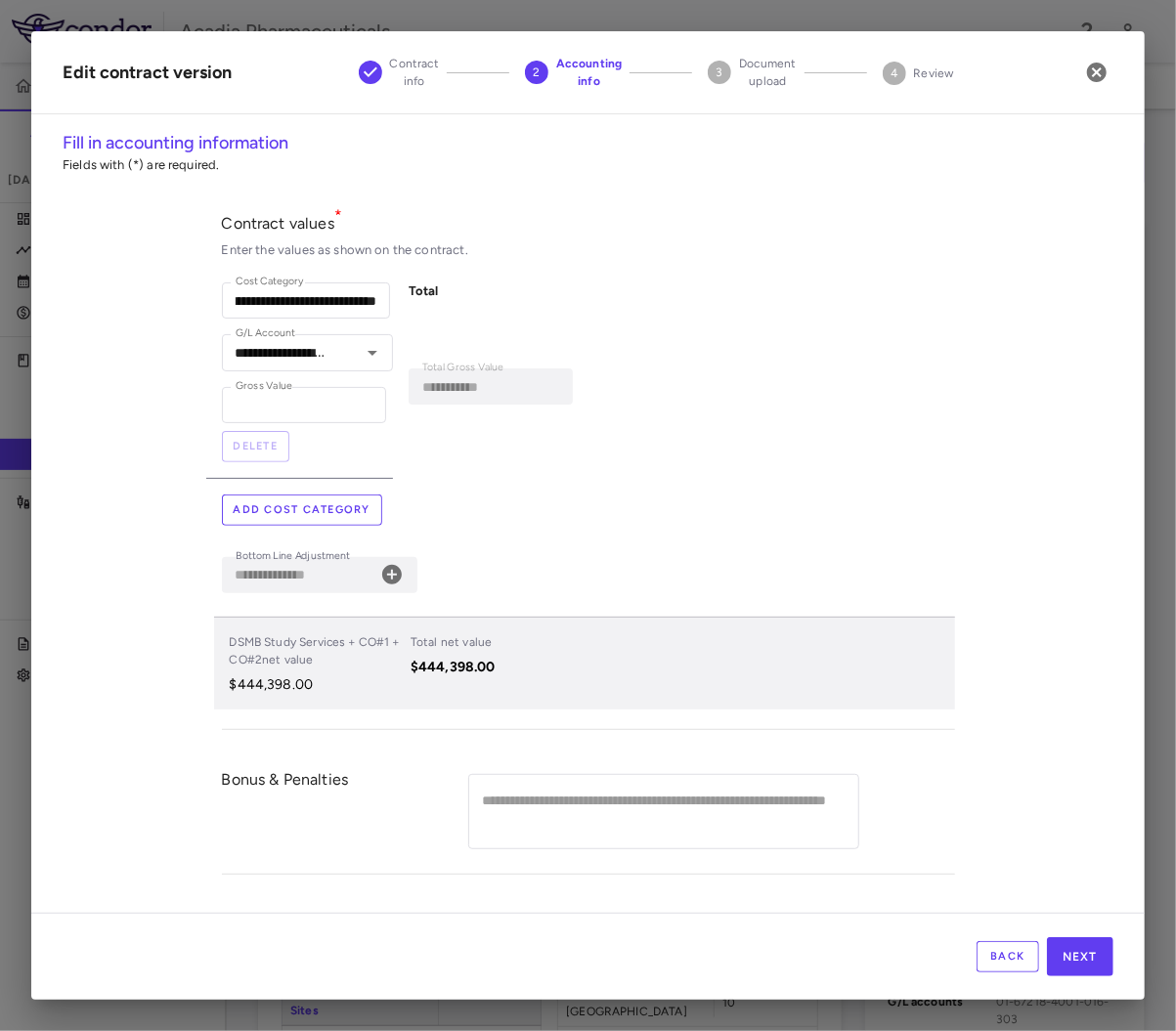 scroll, scrollTop: 0, scrollLeft: 0, axis: both 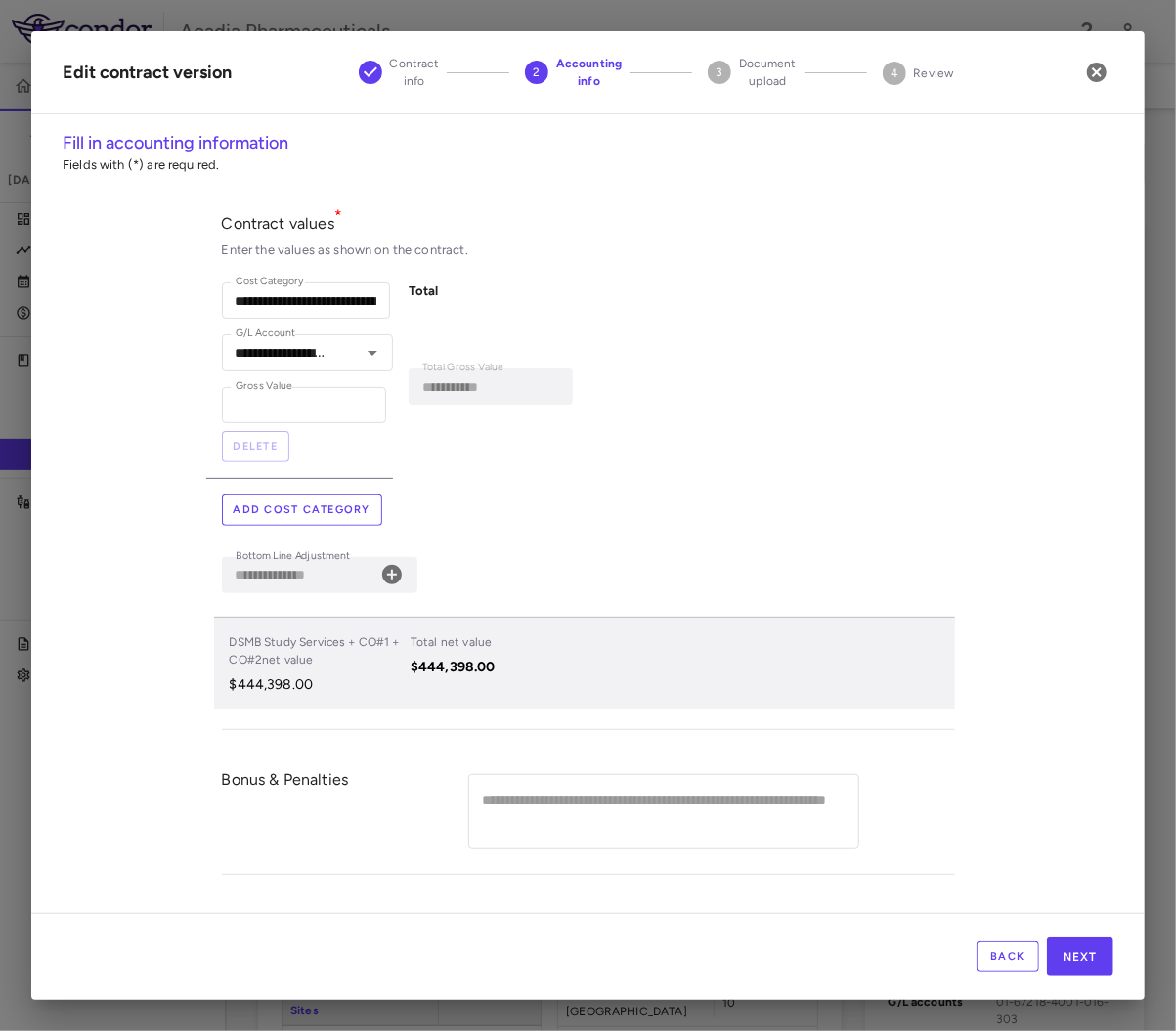 click on "**********" at bounding box center [581, 372] 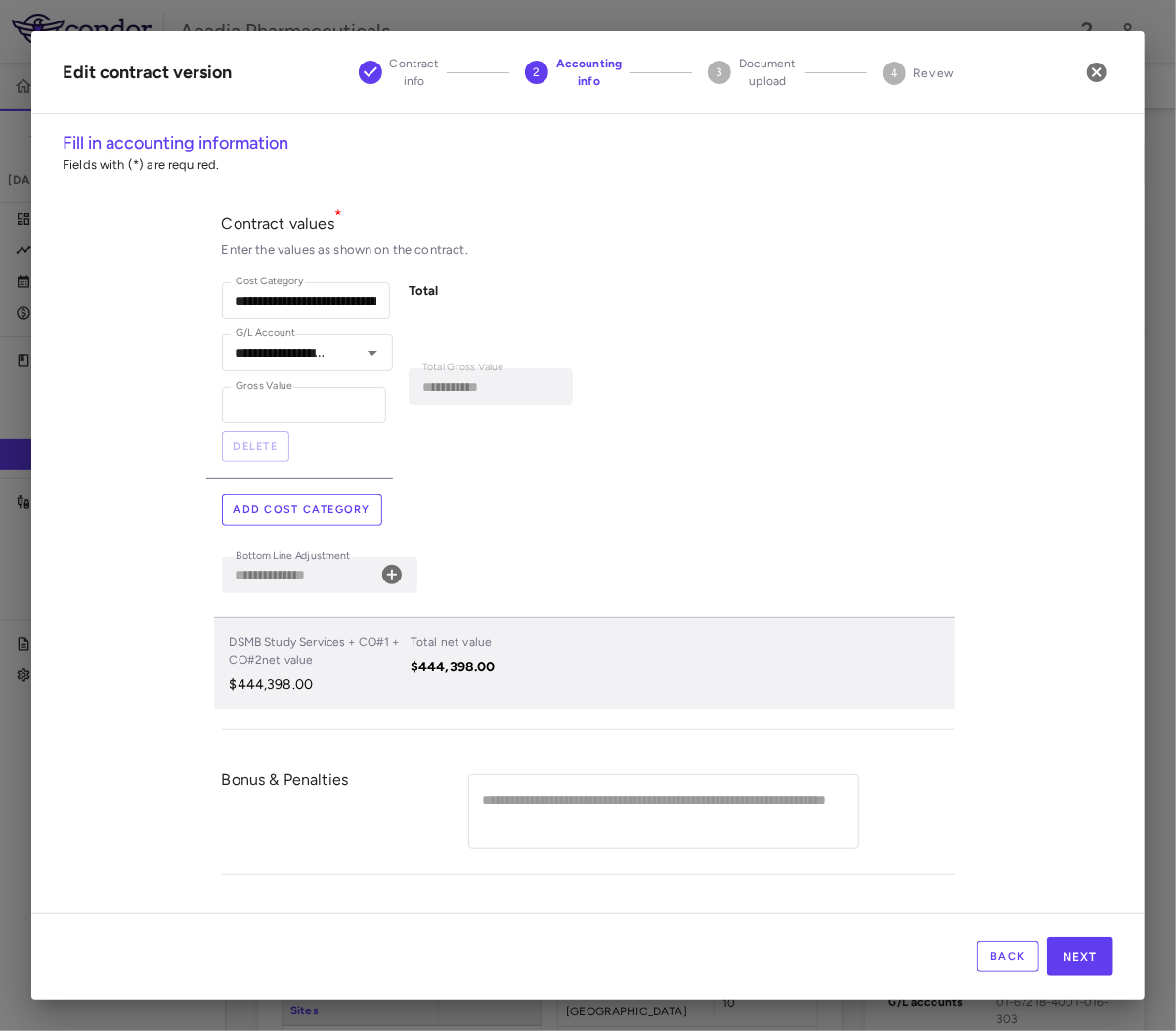 scroll, scrollTop: 2, scrollLeft: 0, axis: vertical 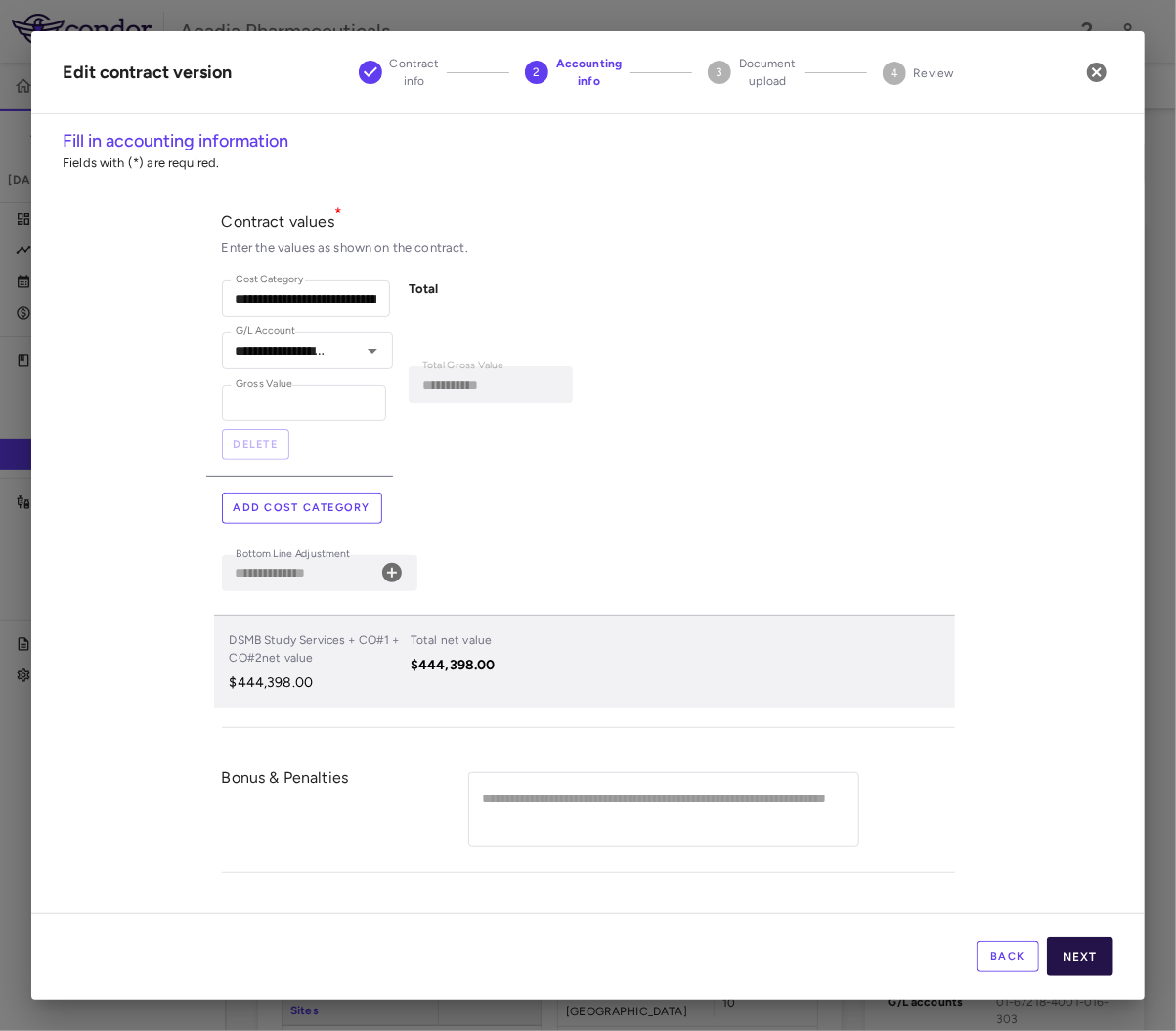 click on "Next" at bounding box center (1080, 957) 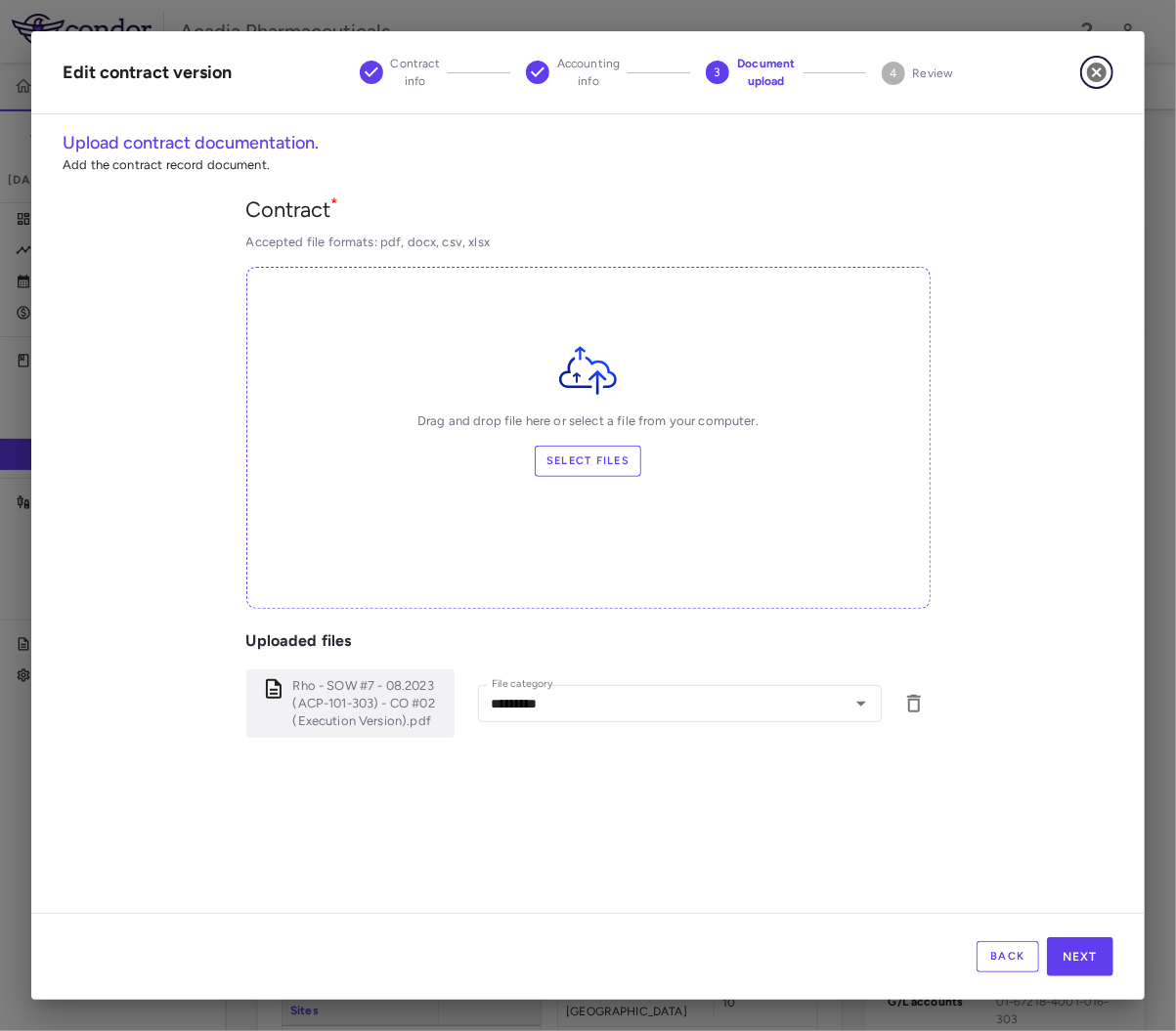 click 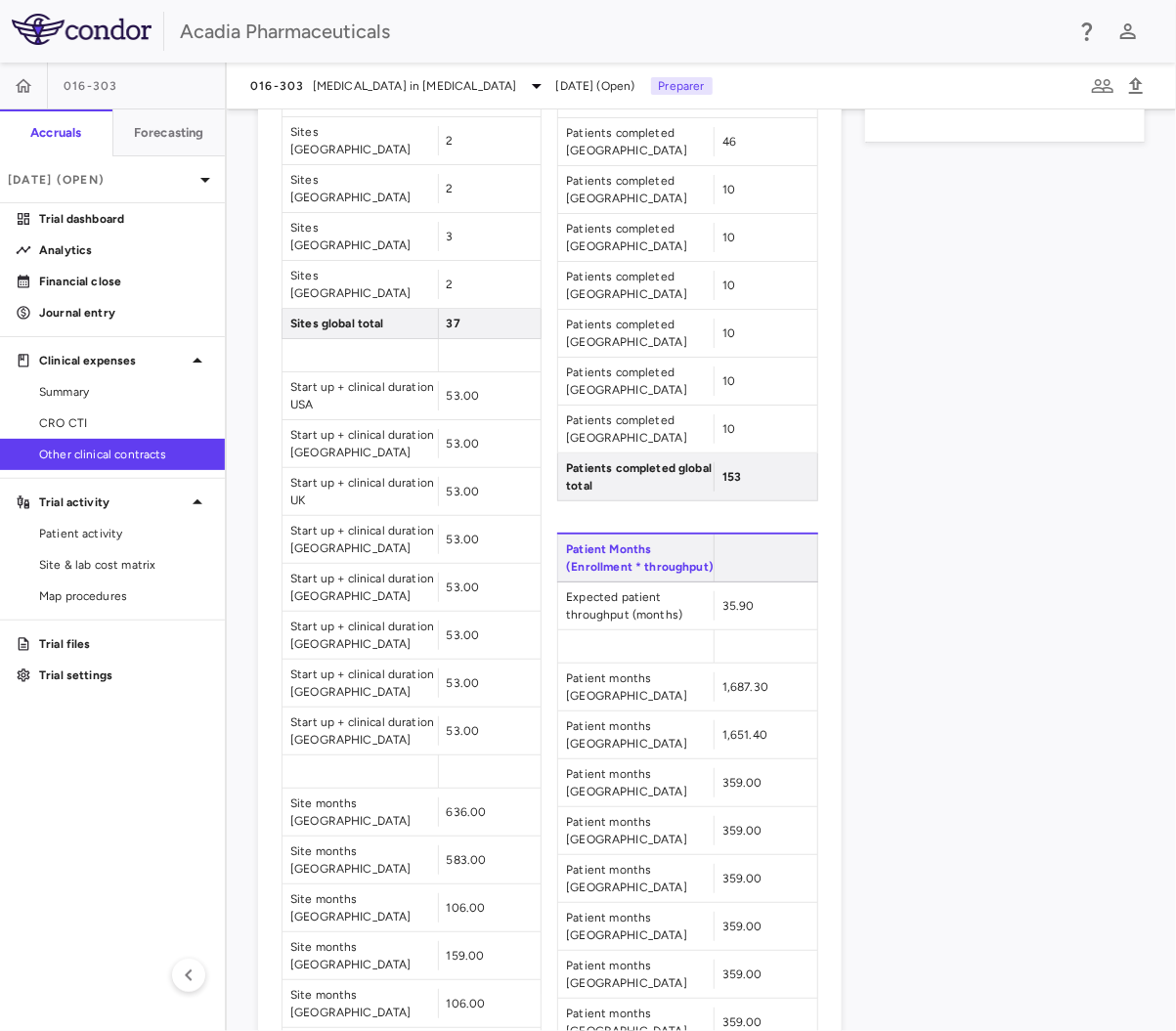 scroll, scrollTop: 1303, scrollLeft: 0, axis: vertical 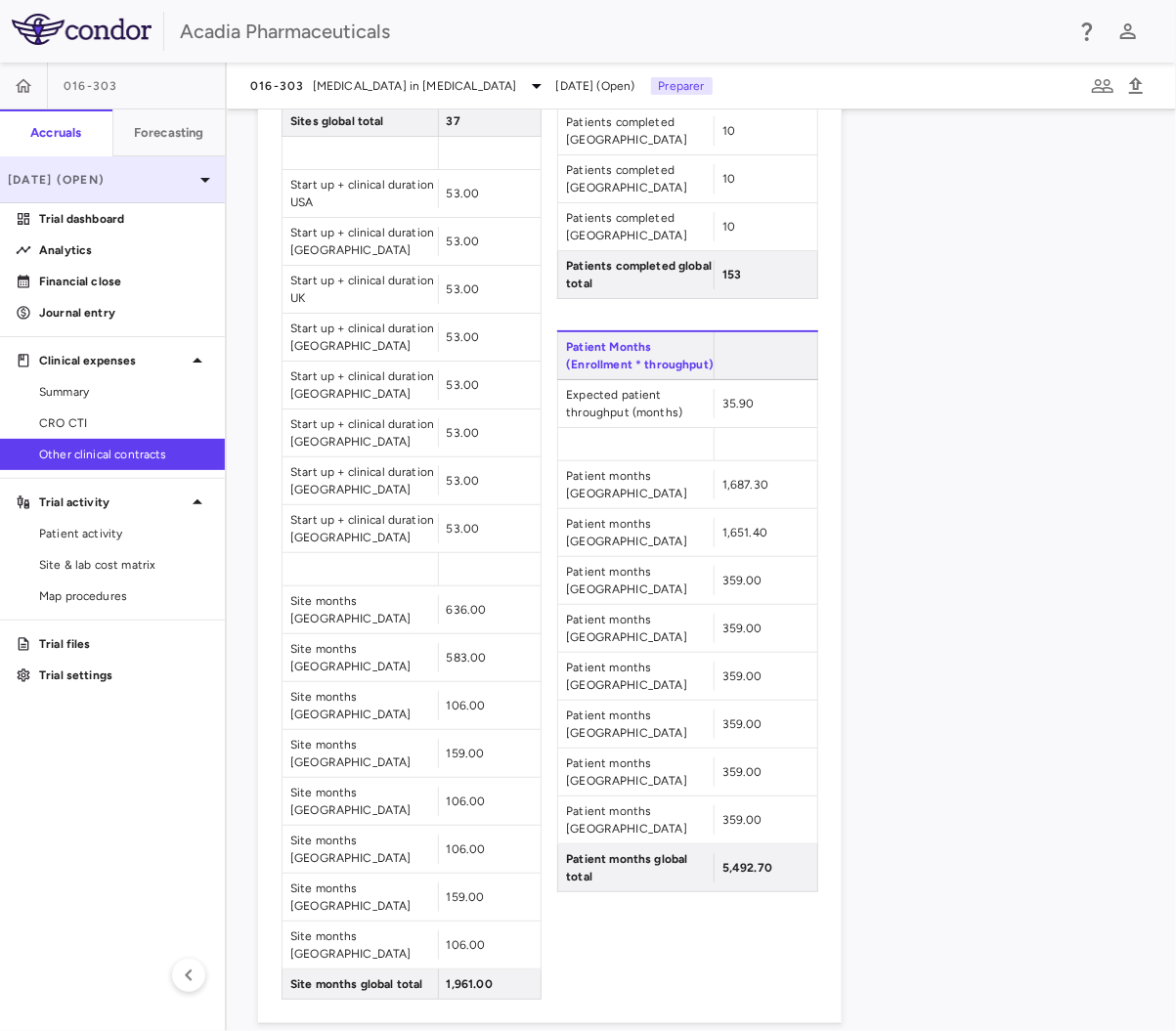 click 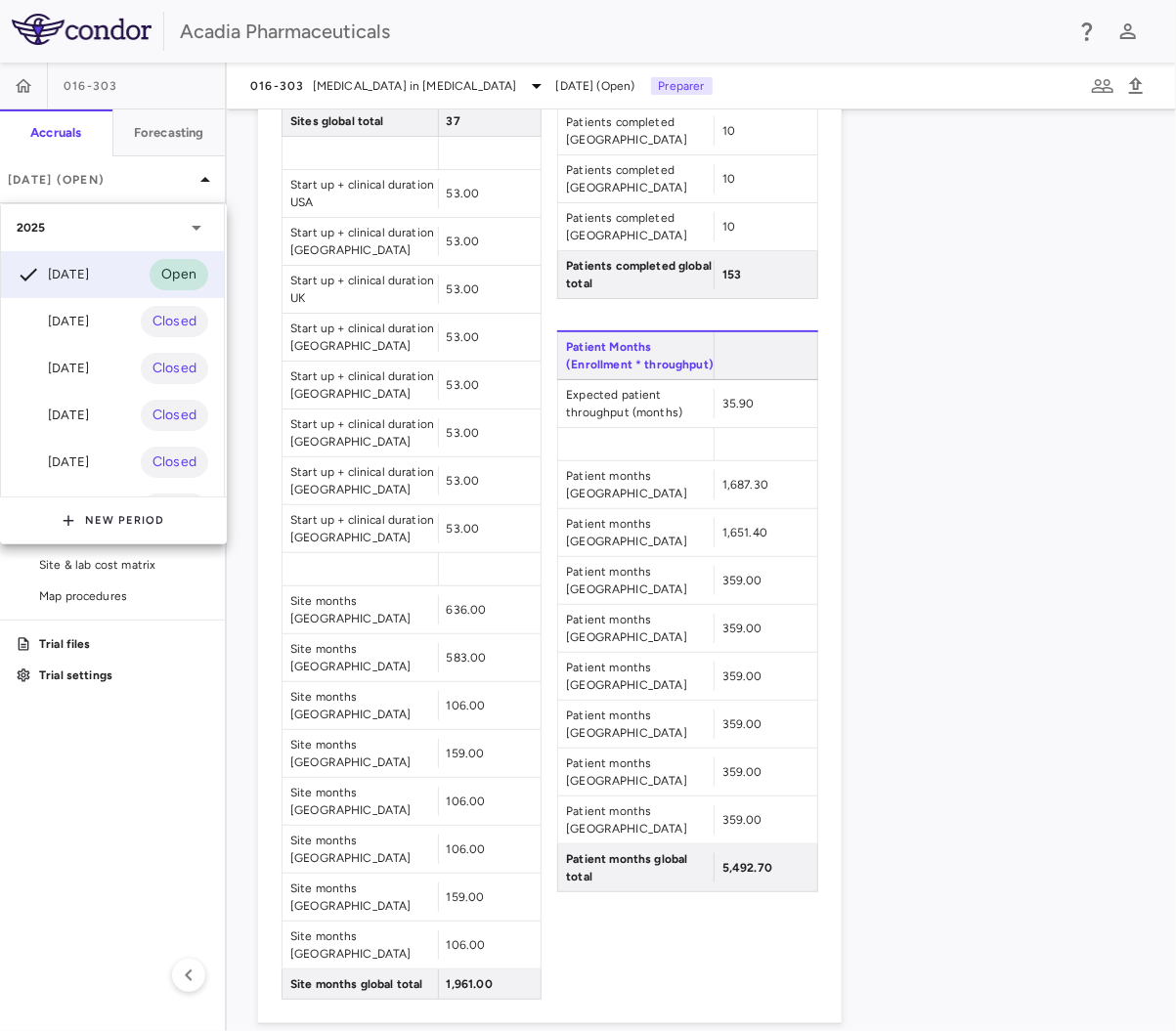 click on "[DATE]" at bounding box center [53, 322] 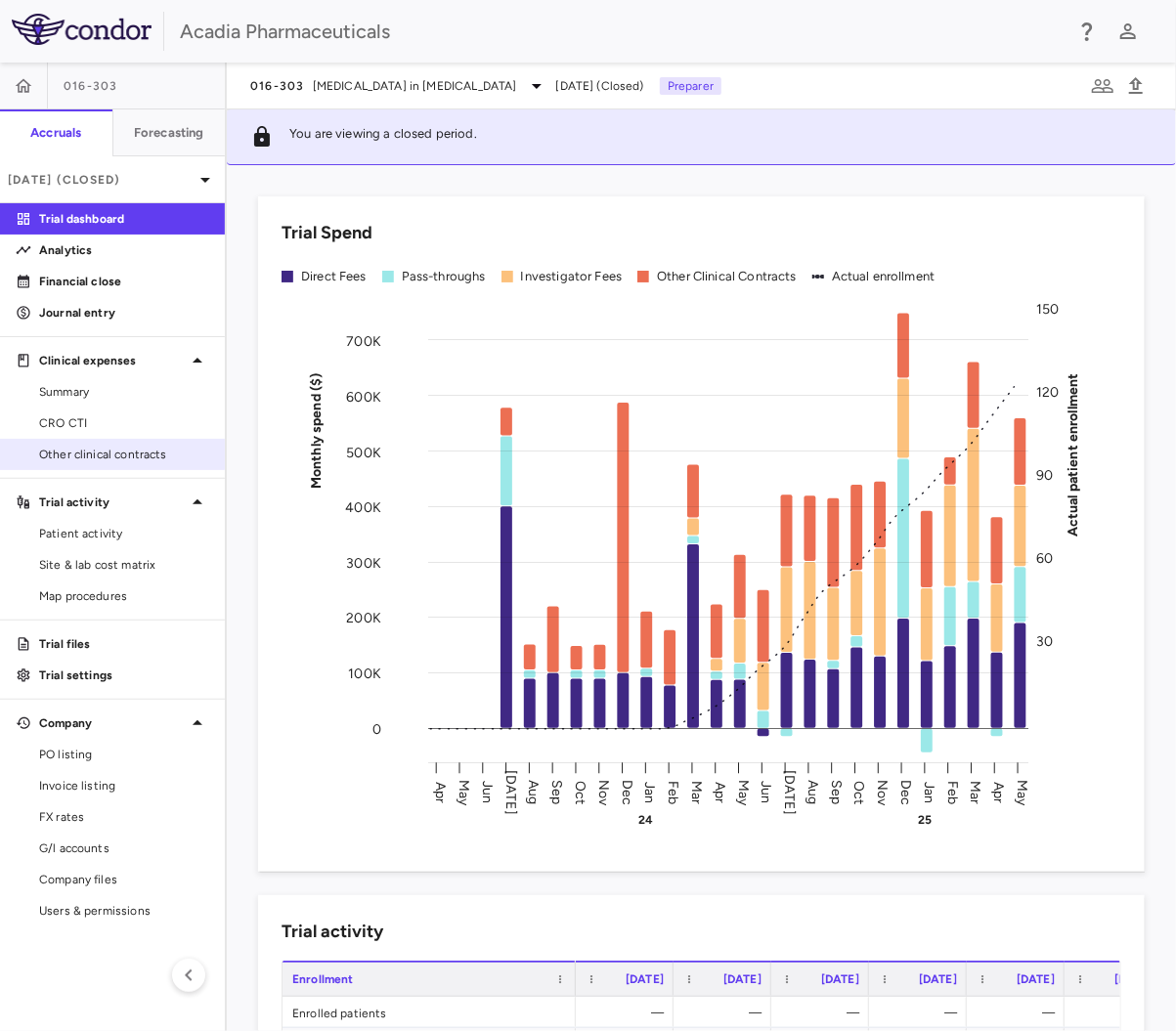 click on "Other clinical contracts" at bounding box center [124, 454] 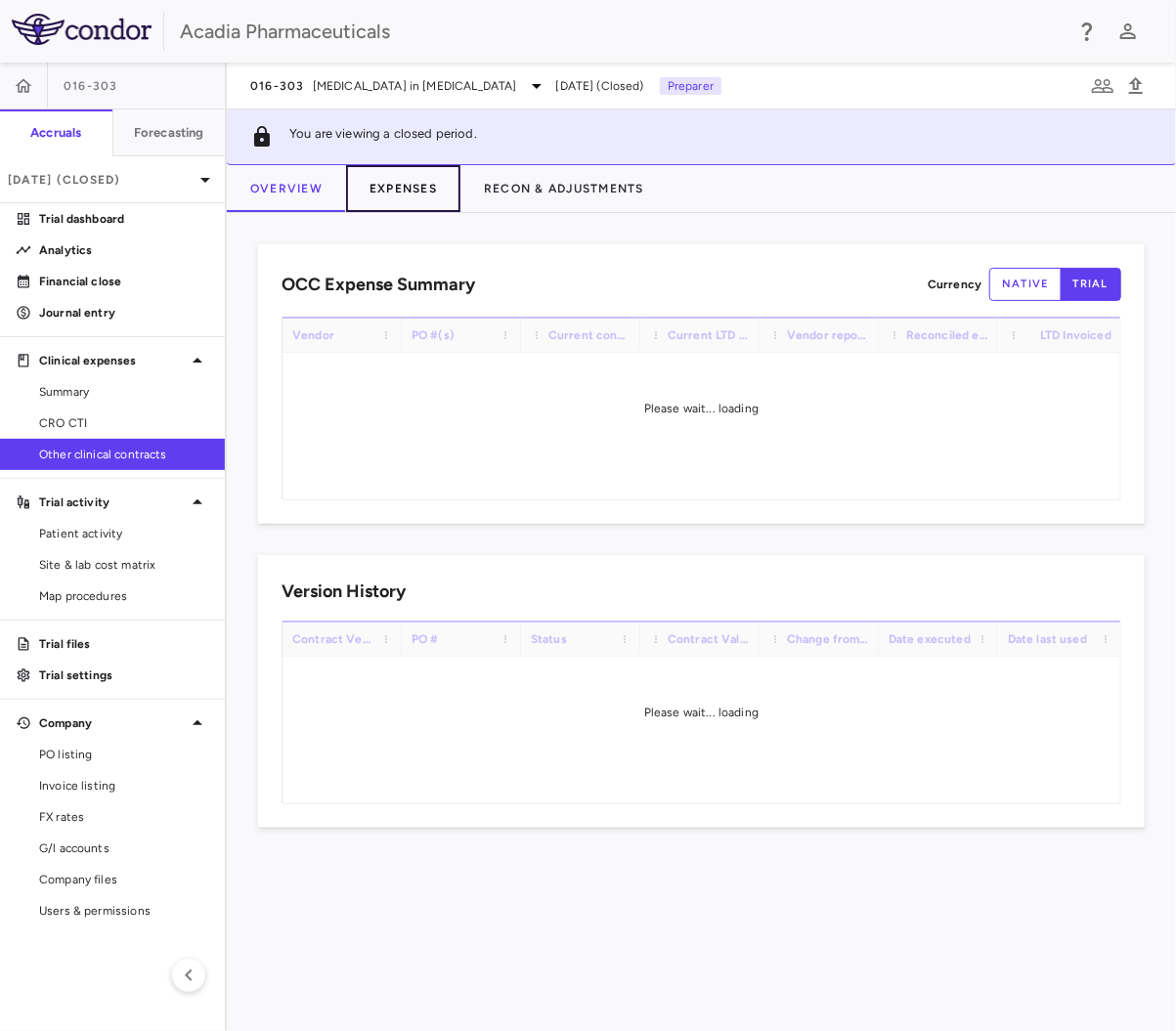 click on "Expenses" at bounding box center [403, 189] 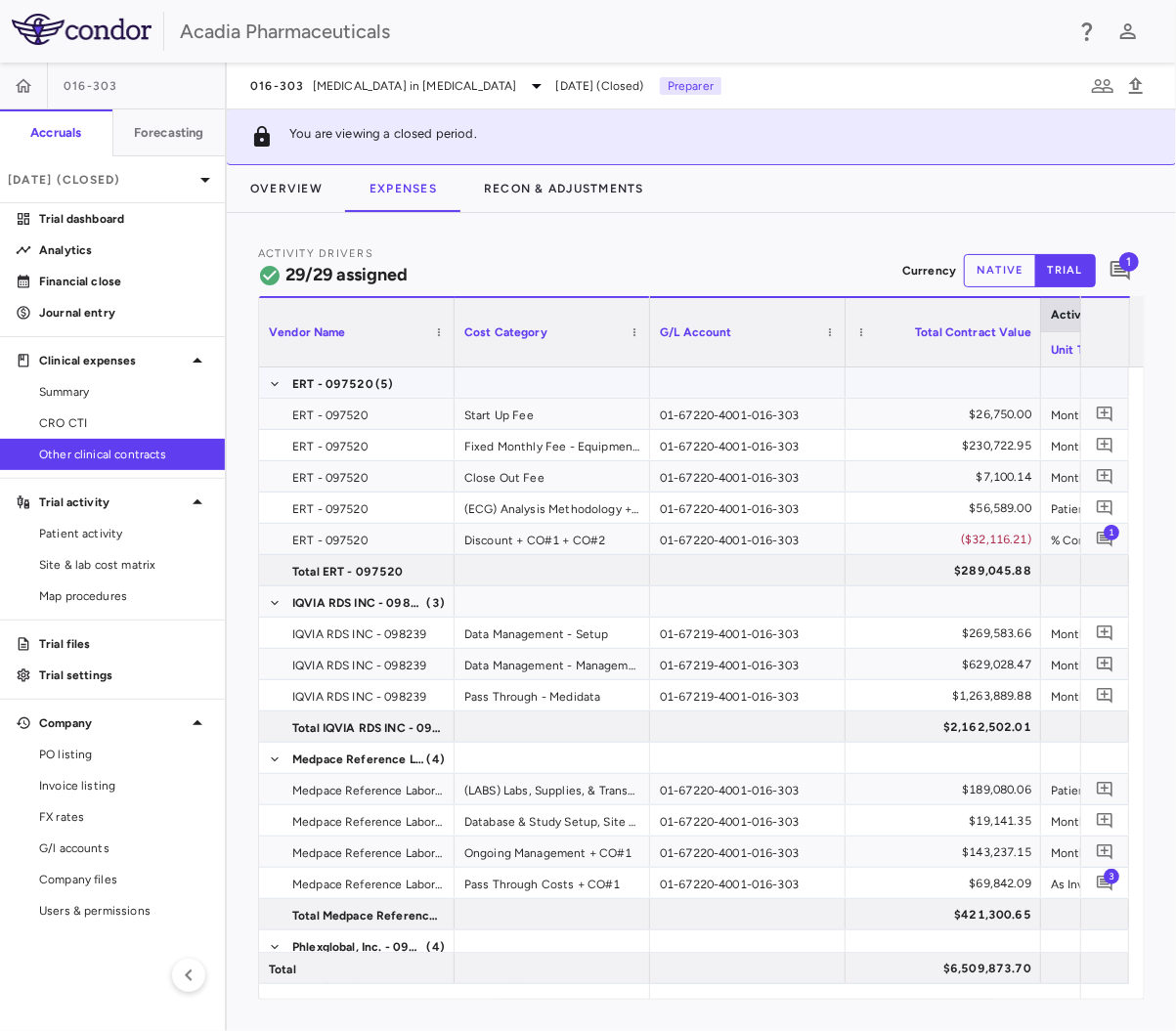 scroll, scrollTop: 162, scrollLeft: 0, axis: vertical 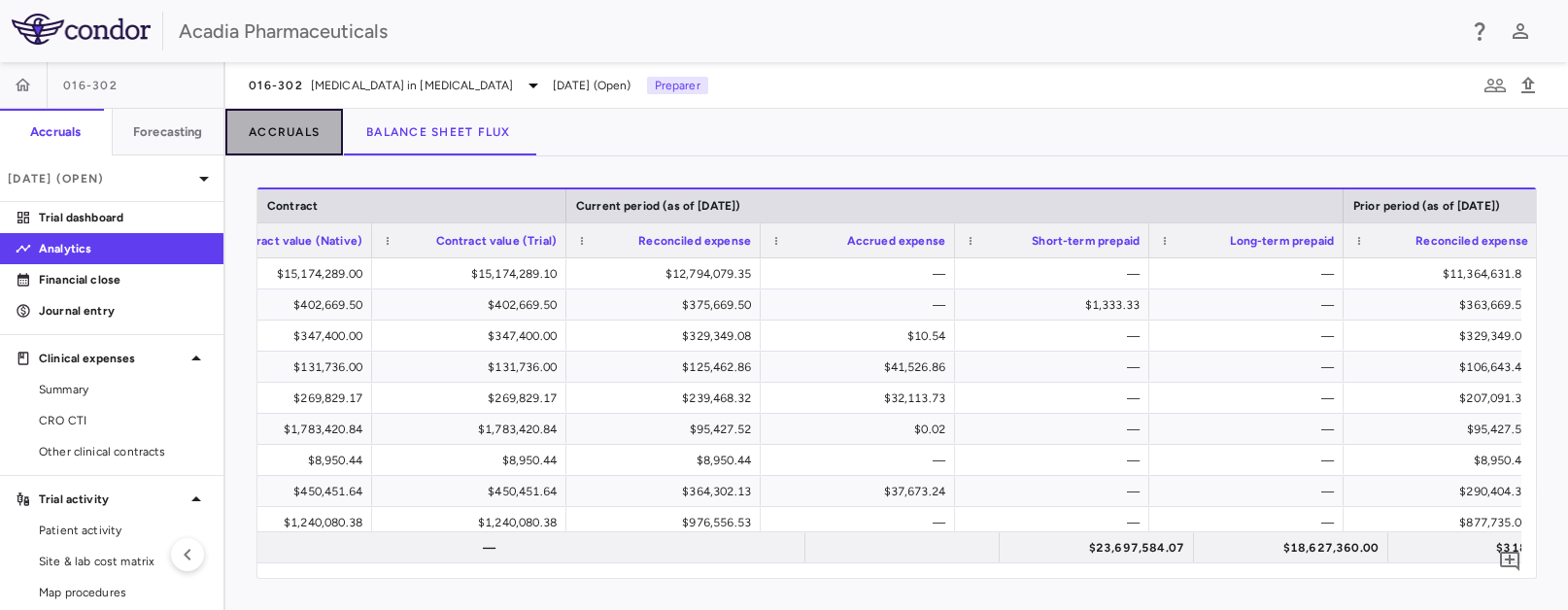 click on "Accruals" at bounding box center [284, 132] 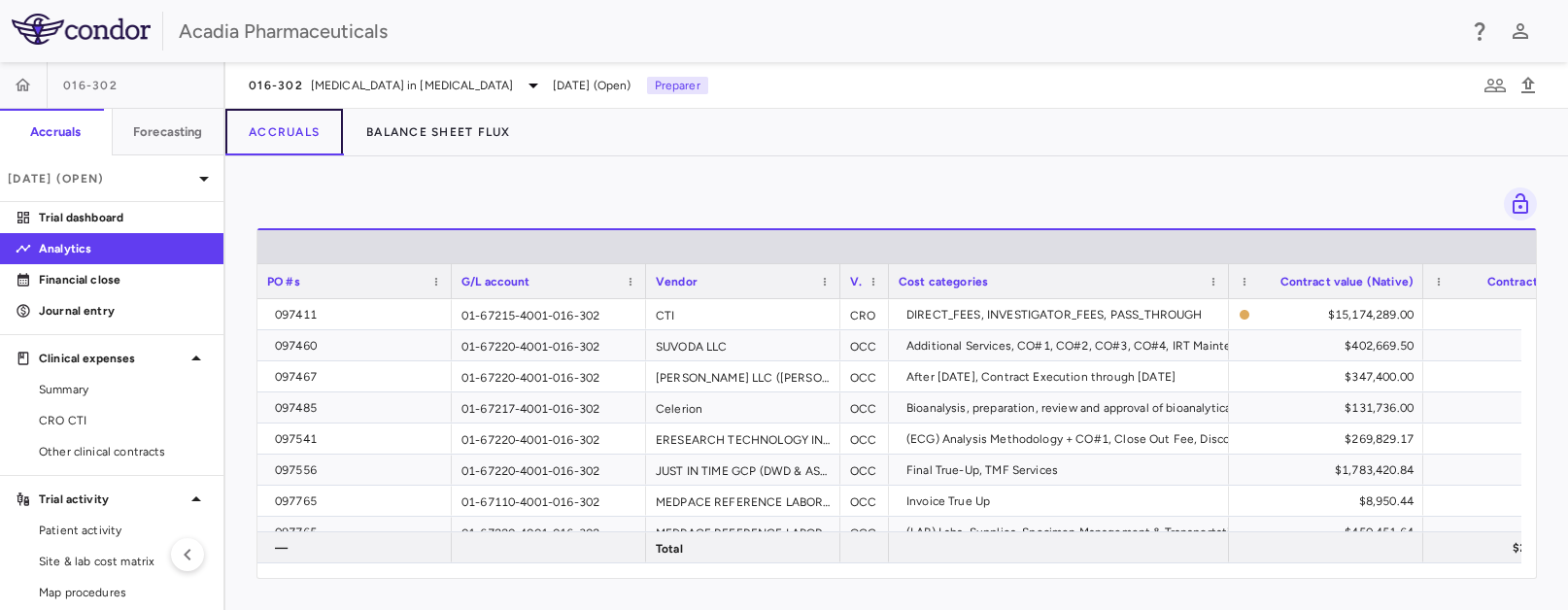 scroll, scrollTop: 0, scrollLeft: 183, axis: horizontal 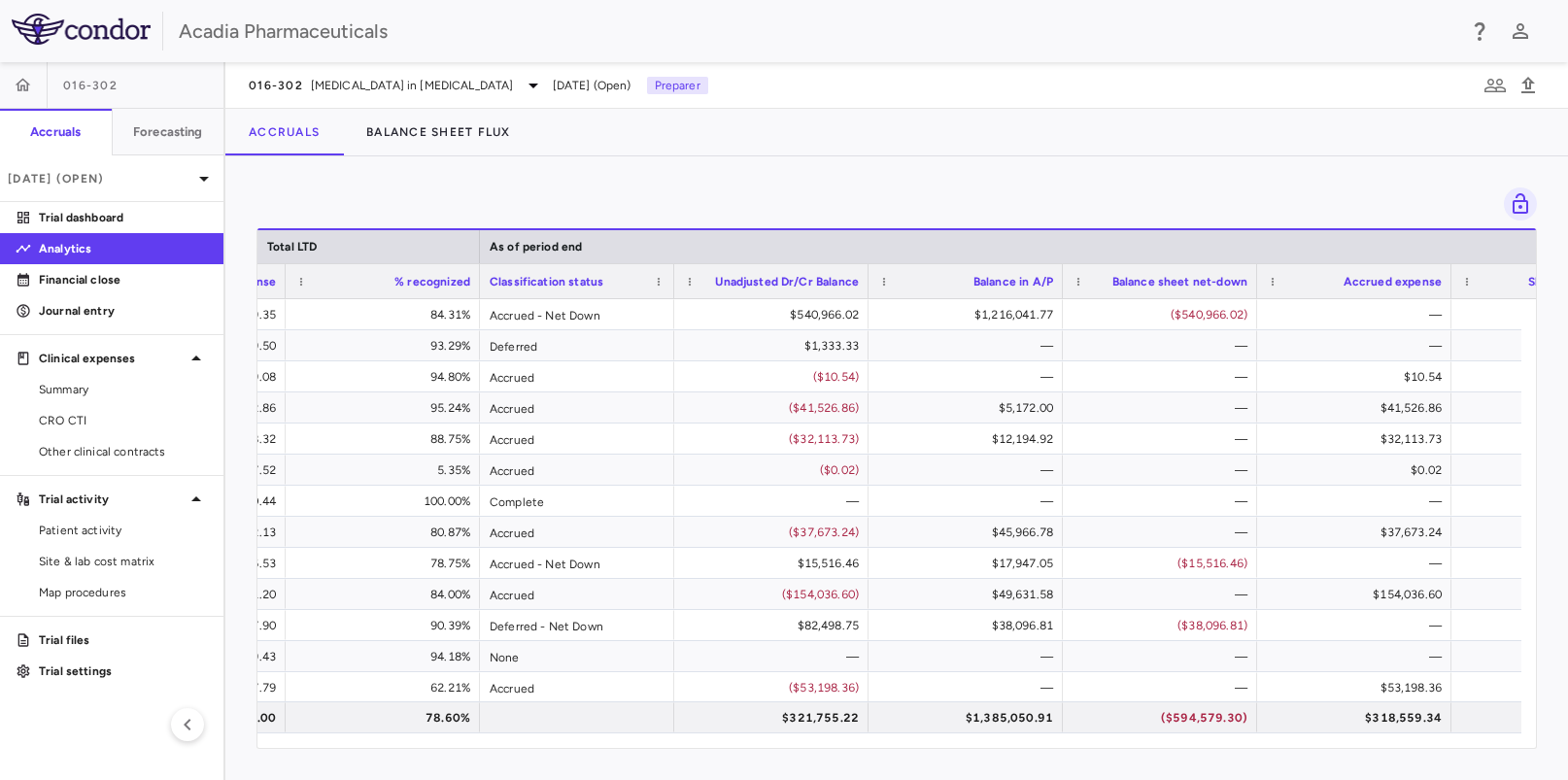 drag, startPoint x: 1104, startPoint y: 107, endPoint x: 1104, endPoint y: 141, distance: 34 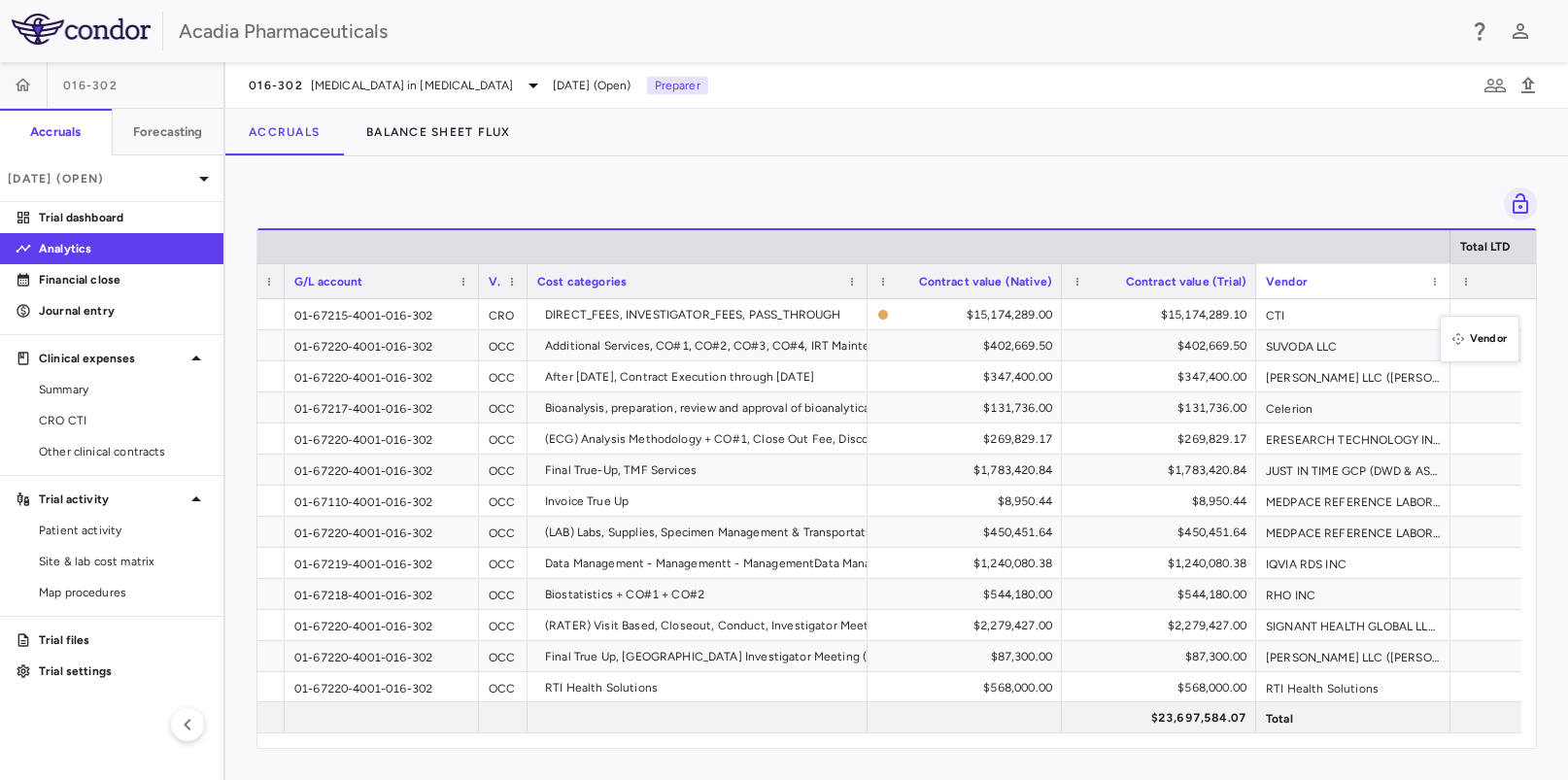 drag, startPoint x: 548, startPoint y: 274, endPoint x: 1449, endPoint y: 327, distance: 902.5575 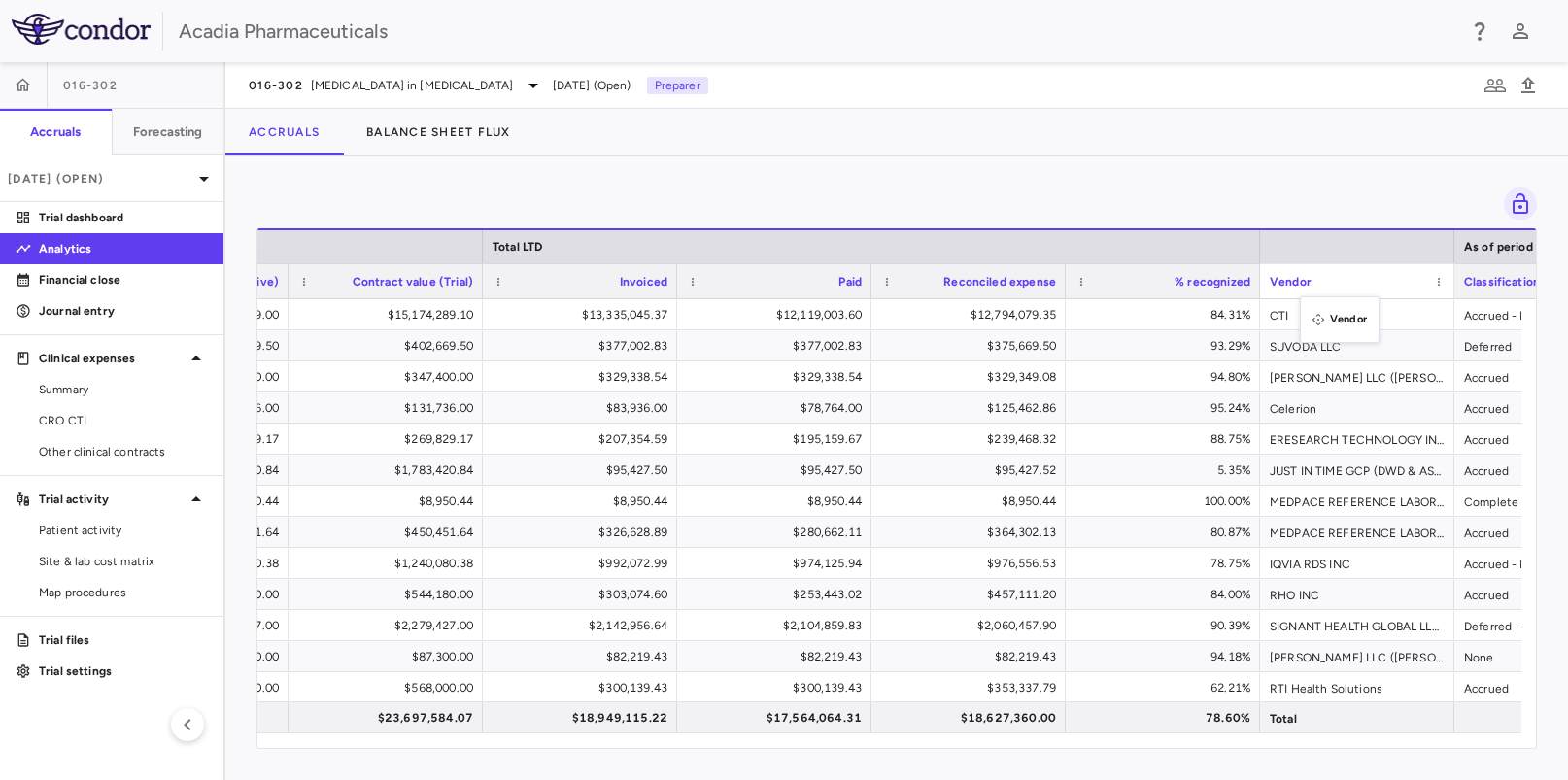 drag, startPoint x: 555, startPoint y: 275, endPoint x: 1310, endPoint y: 308, distance: 755.7208 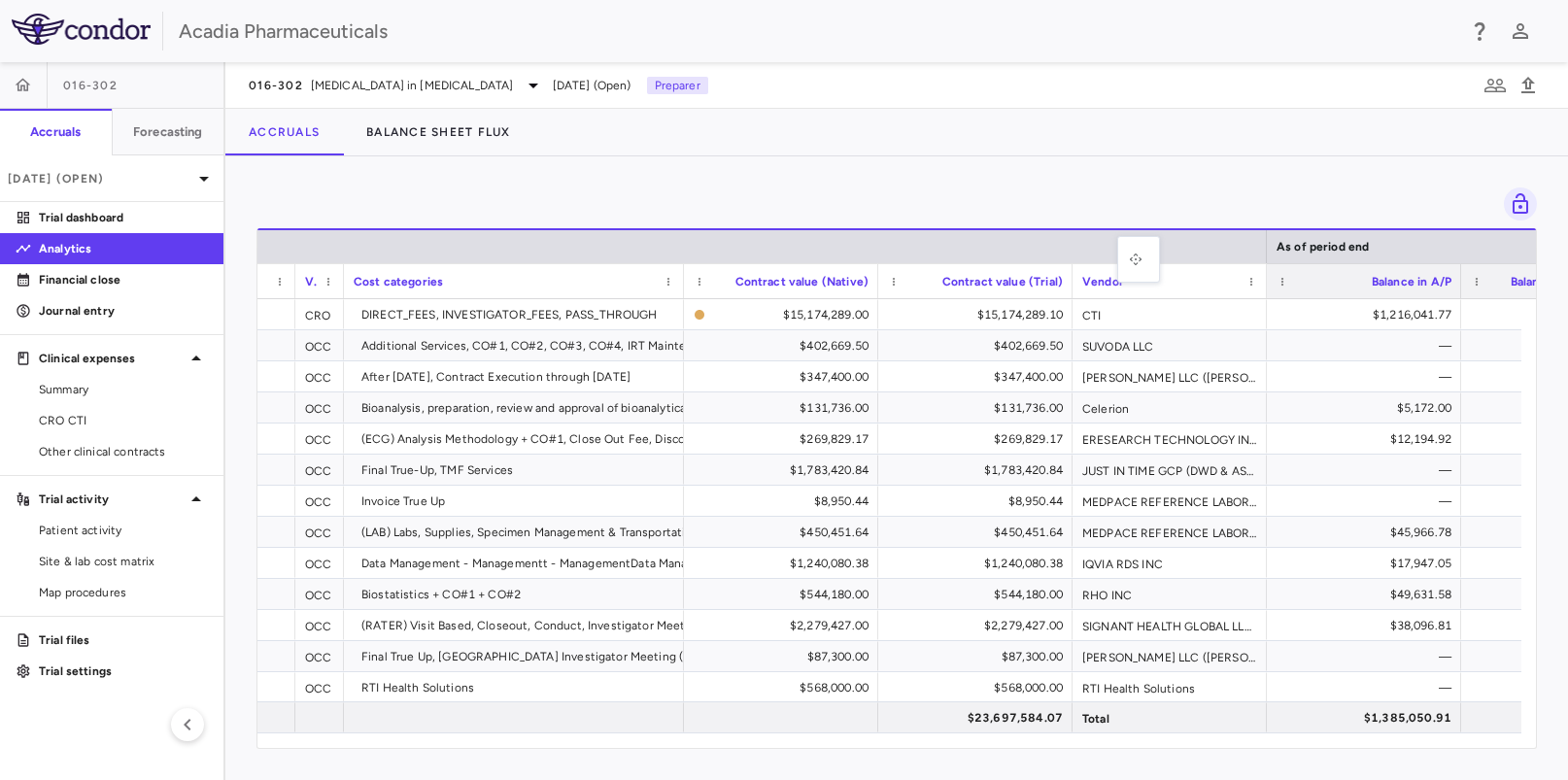 drag, startPoint x: 796, startPoint y: 250, endPoint x: 1142, endPoint y: 314, distance: 351.8693 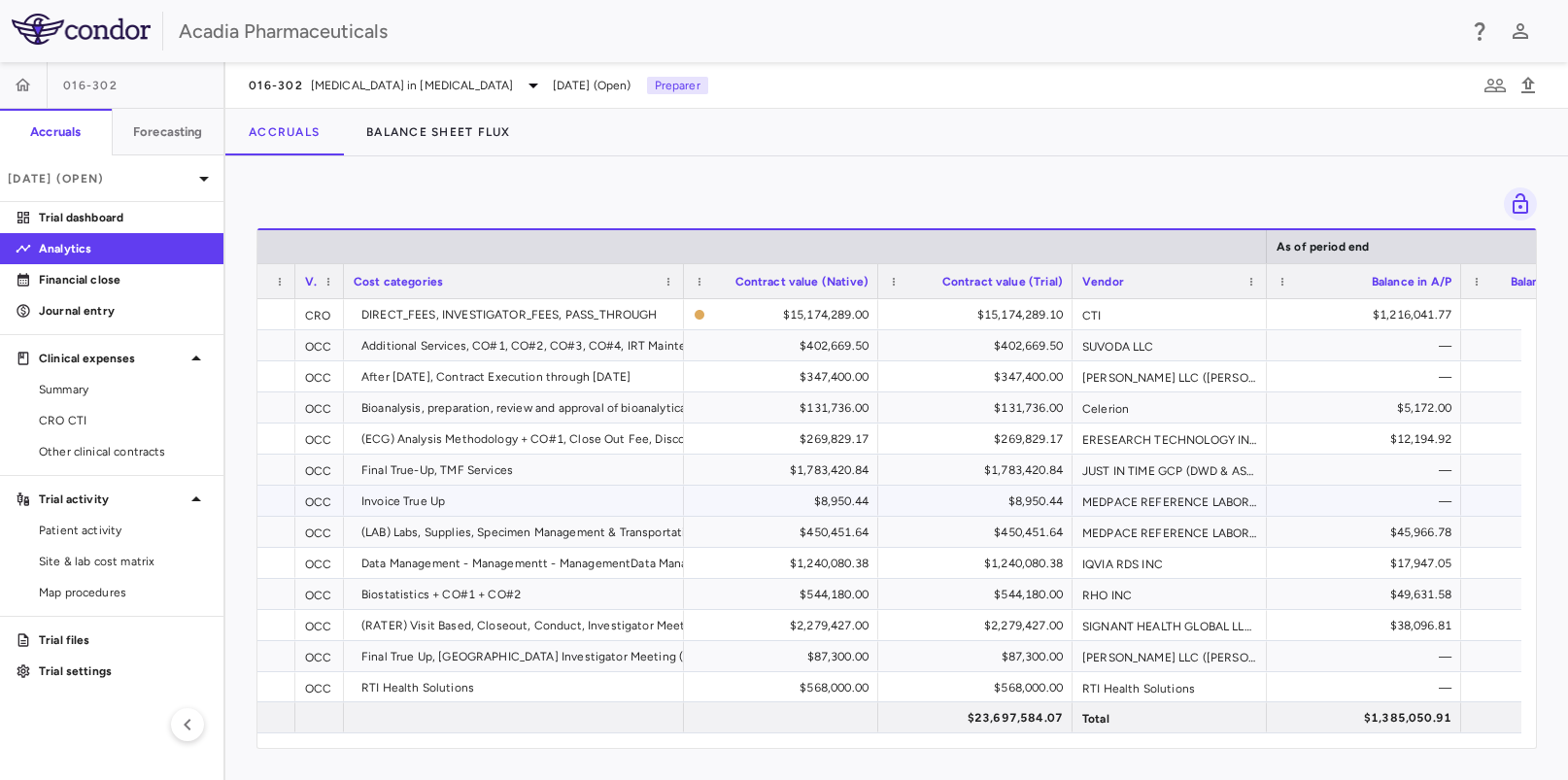 scroll, scrollTop: 31, scrollLeft: 0, axis: vertical 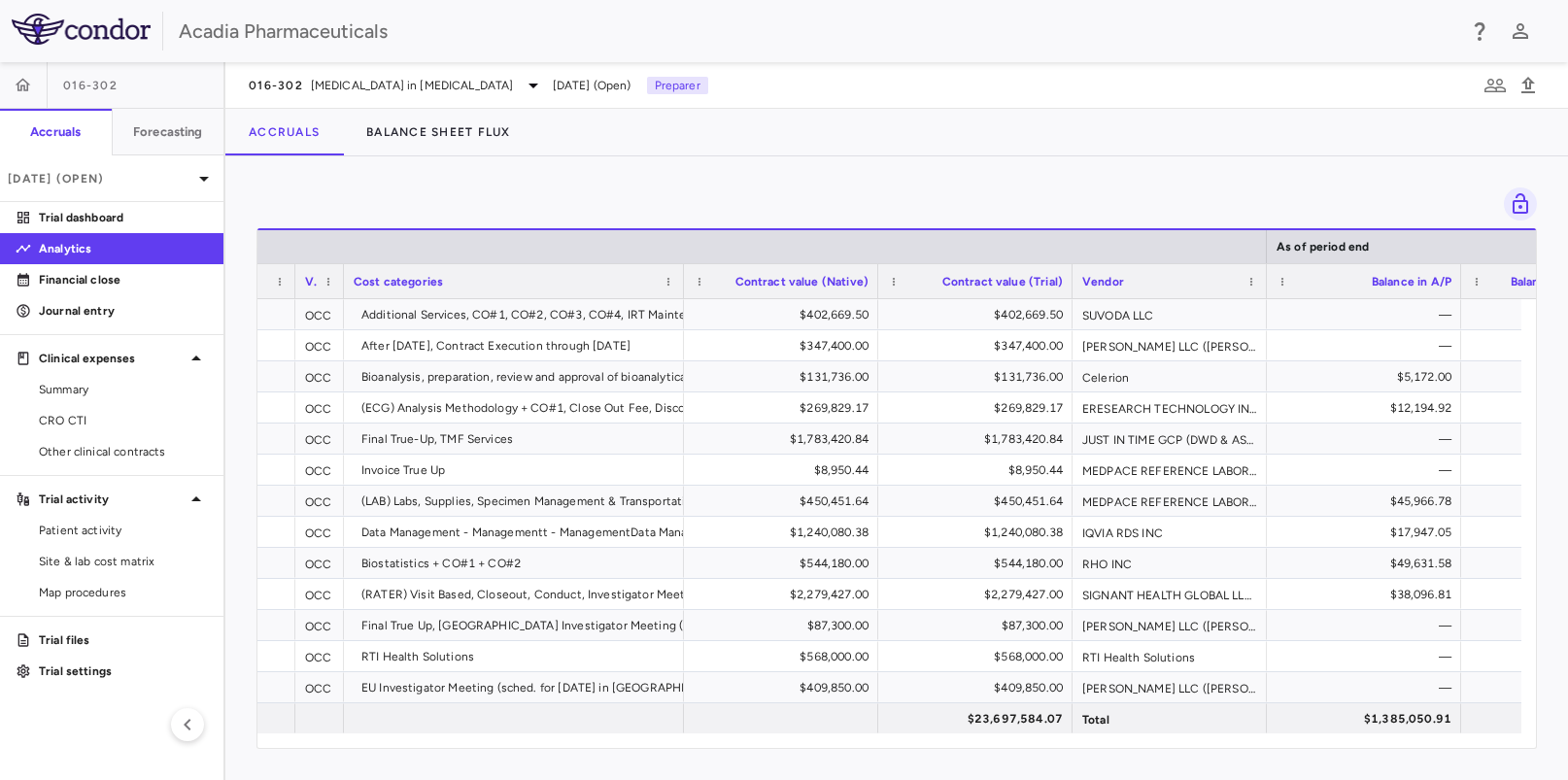 drag, startPoint x: 1075, startPoint y: 188, endPoint x: 1071, endPoint y: 209, distance: 21.377558 